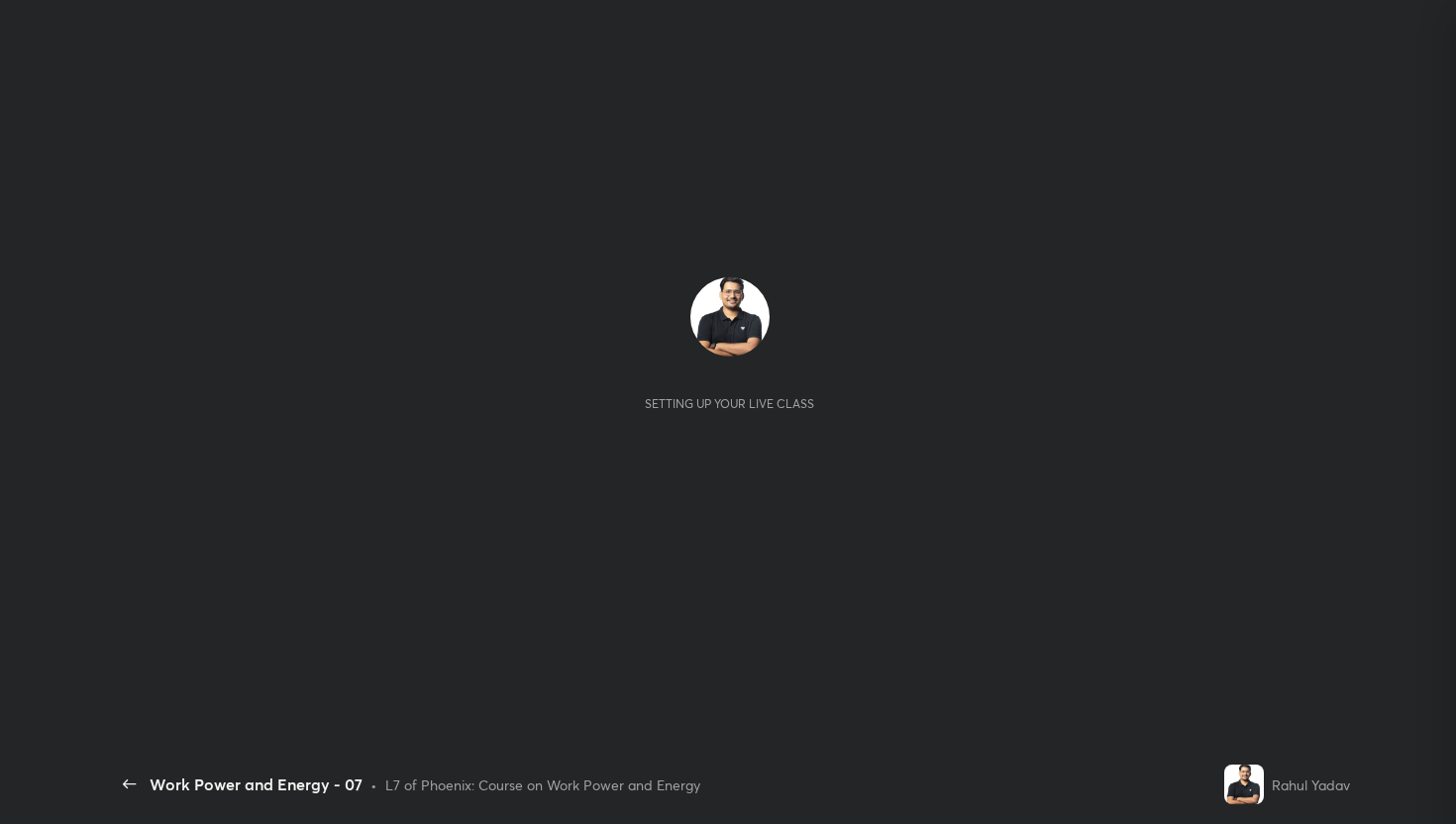 scroll, scrollTop: 0, scrollLeft: 0, axis: both 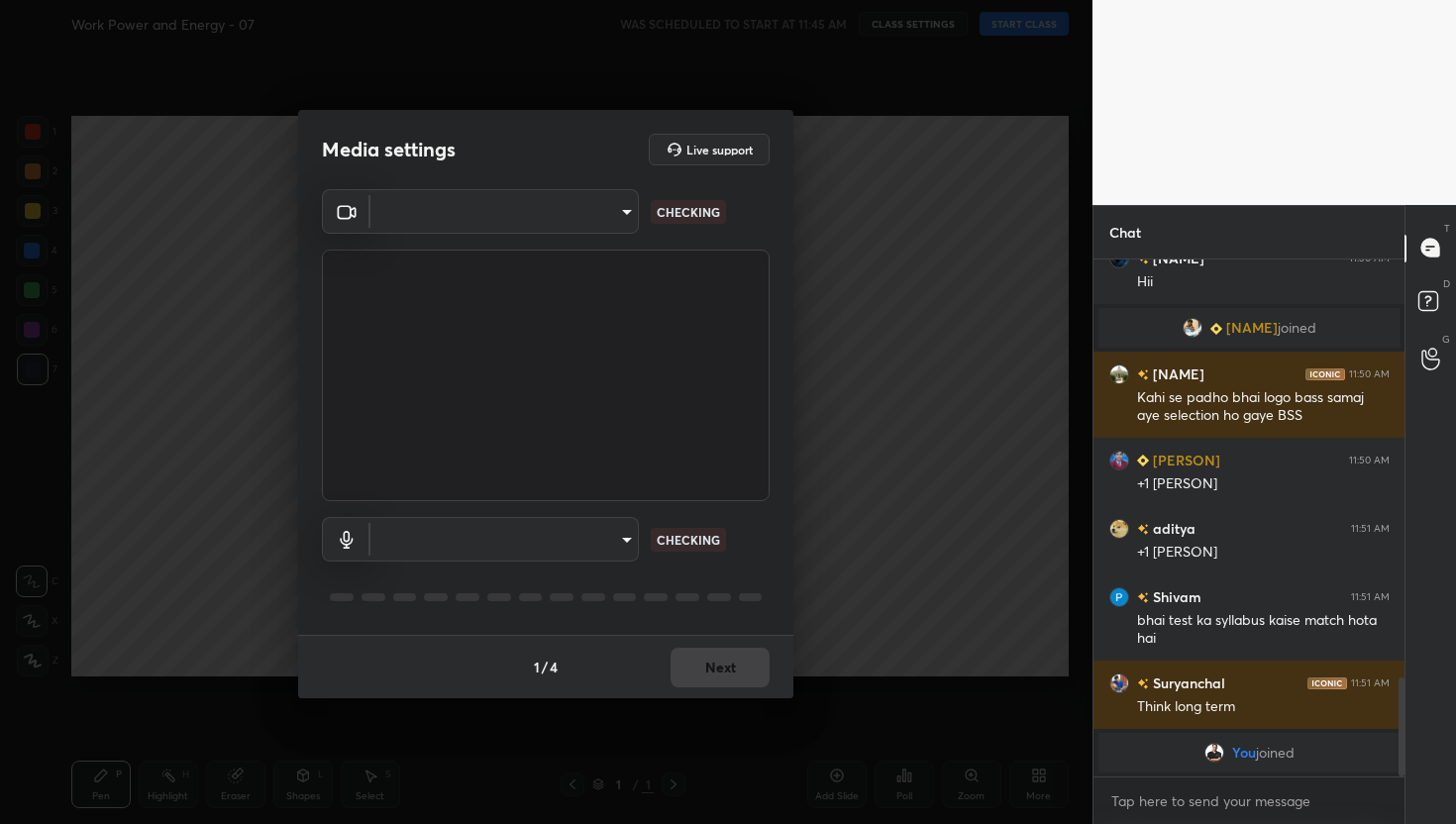 click on "Hii [NAME]  joined" at bounding box center (728, 412) 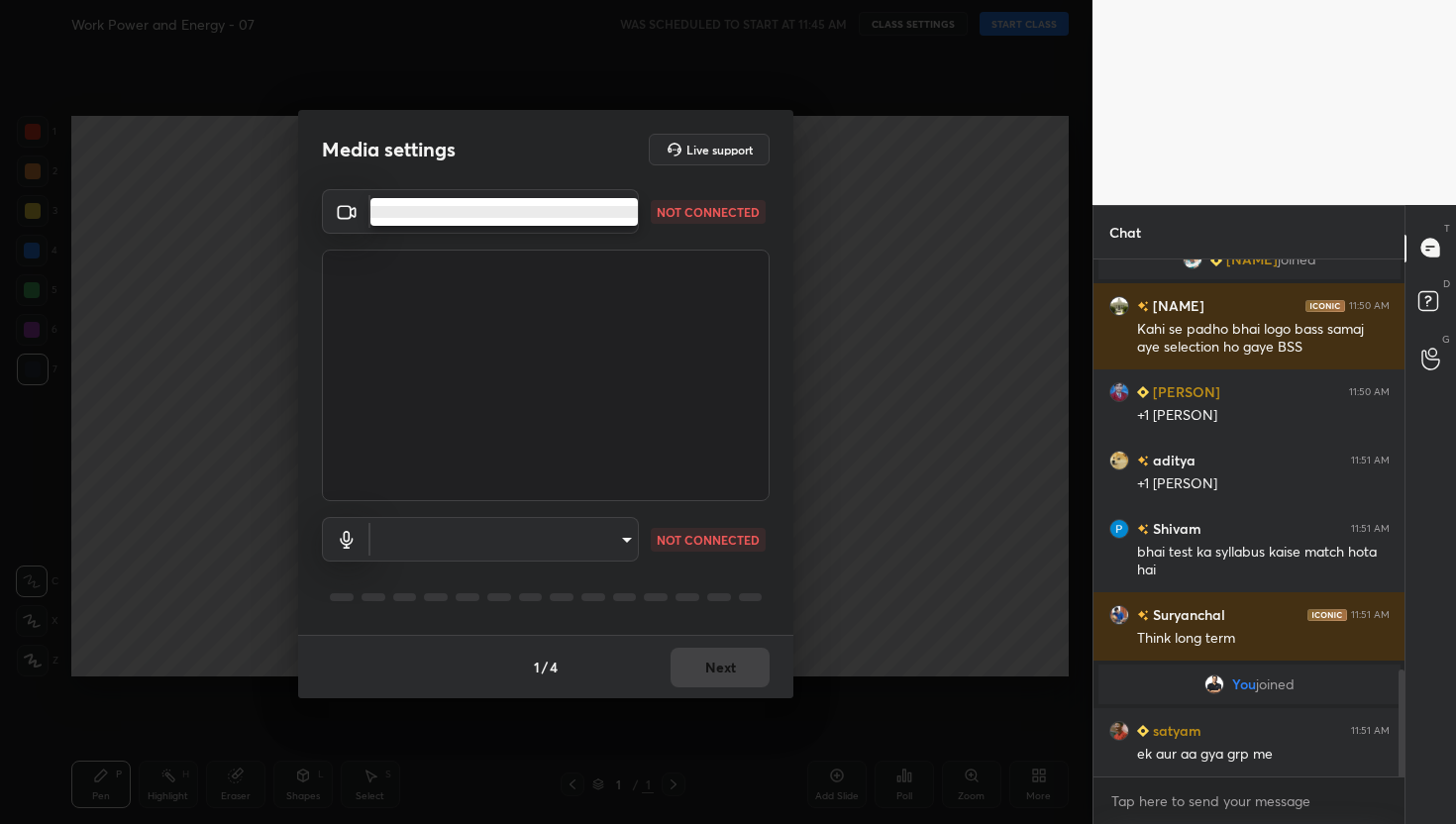 scroll, scrollTop: 1981, scrollLeft: 0, axis: vertical 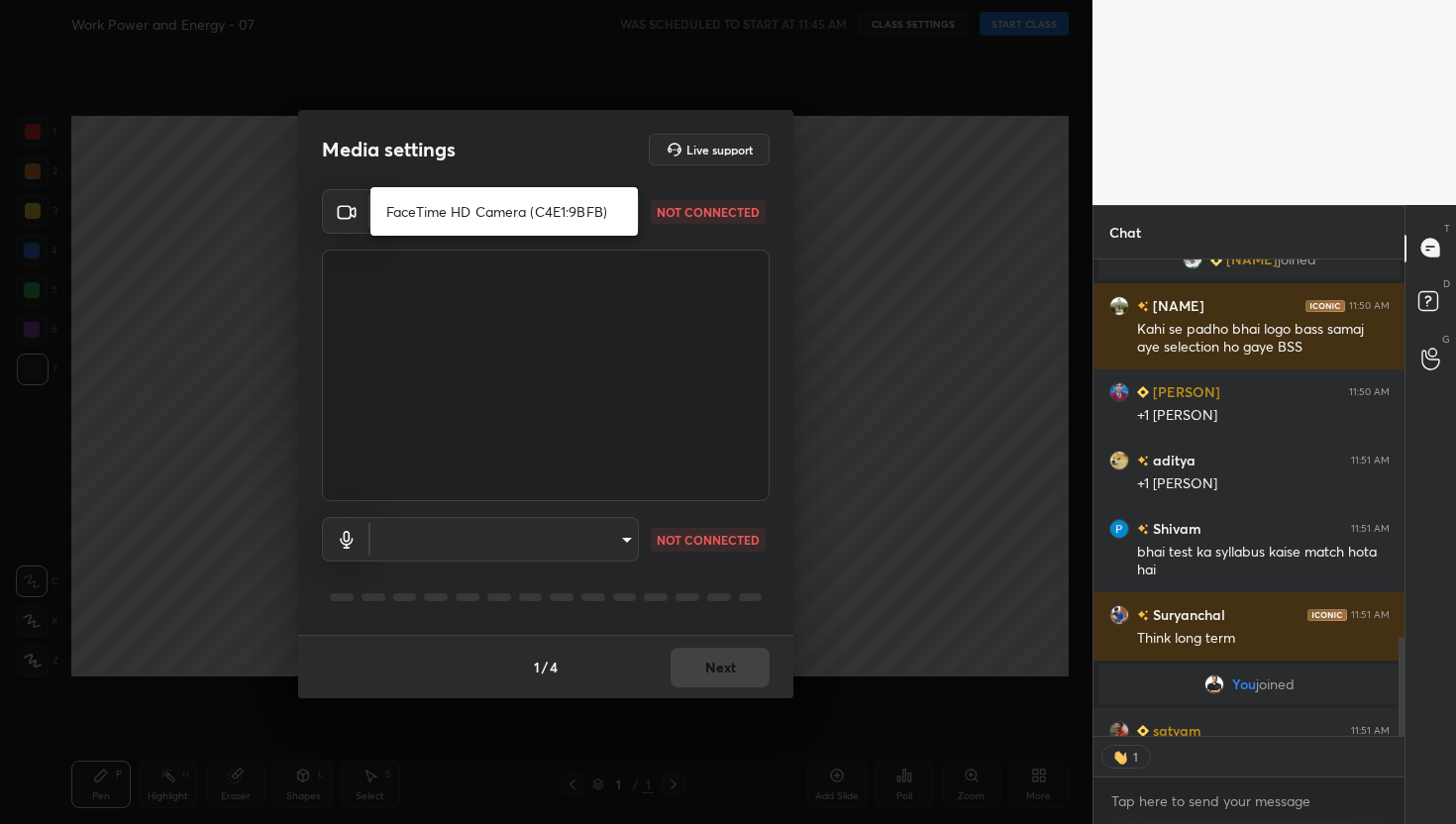 click on "FaceTime HD Camera (C4E1:9BFB)" at bounding box center [504, 211] 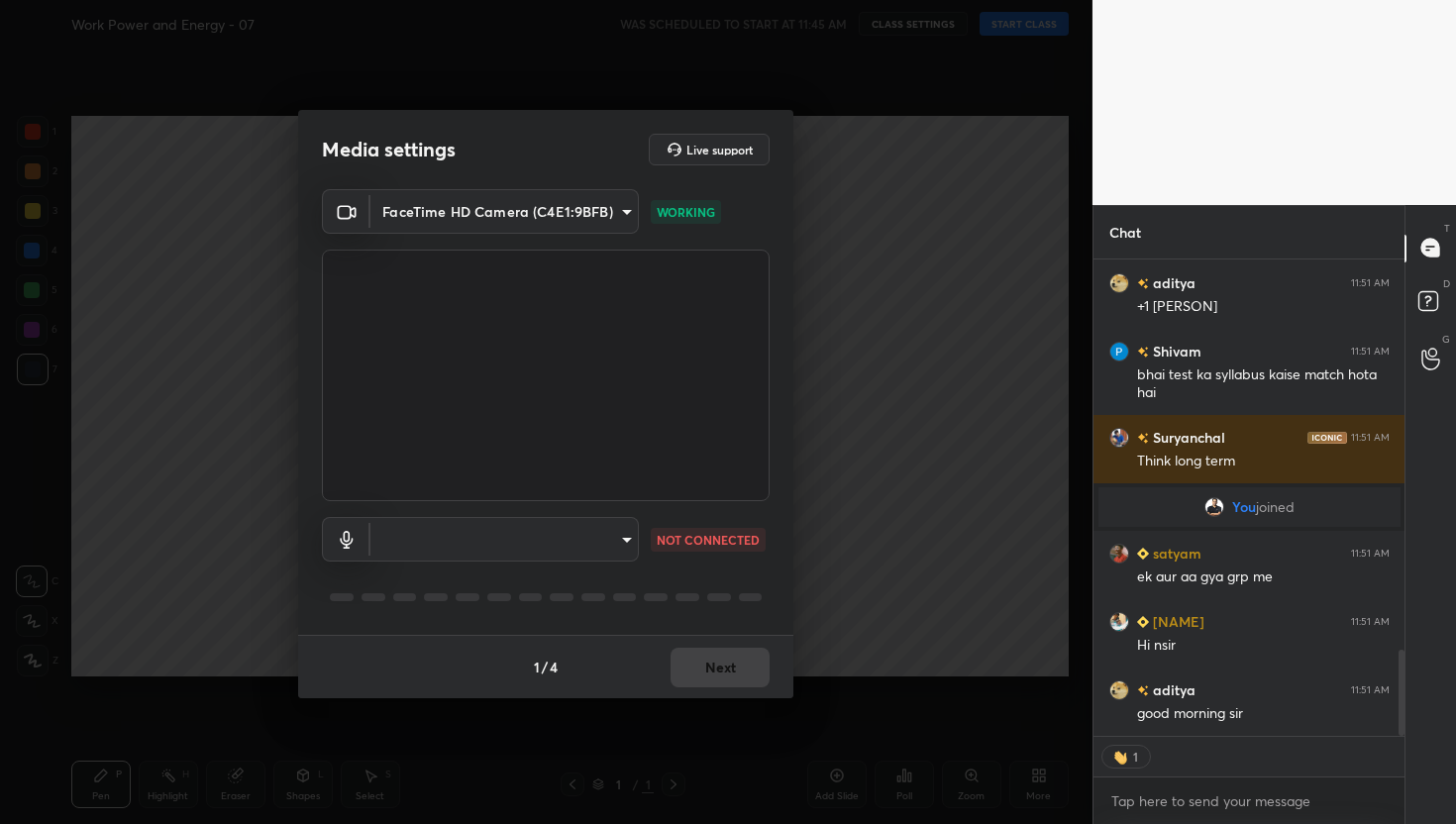 scroll, scrollTop: 2226, scrollLeft: 0, axis: vertical 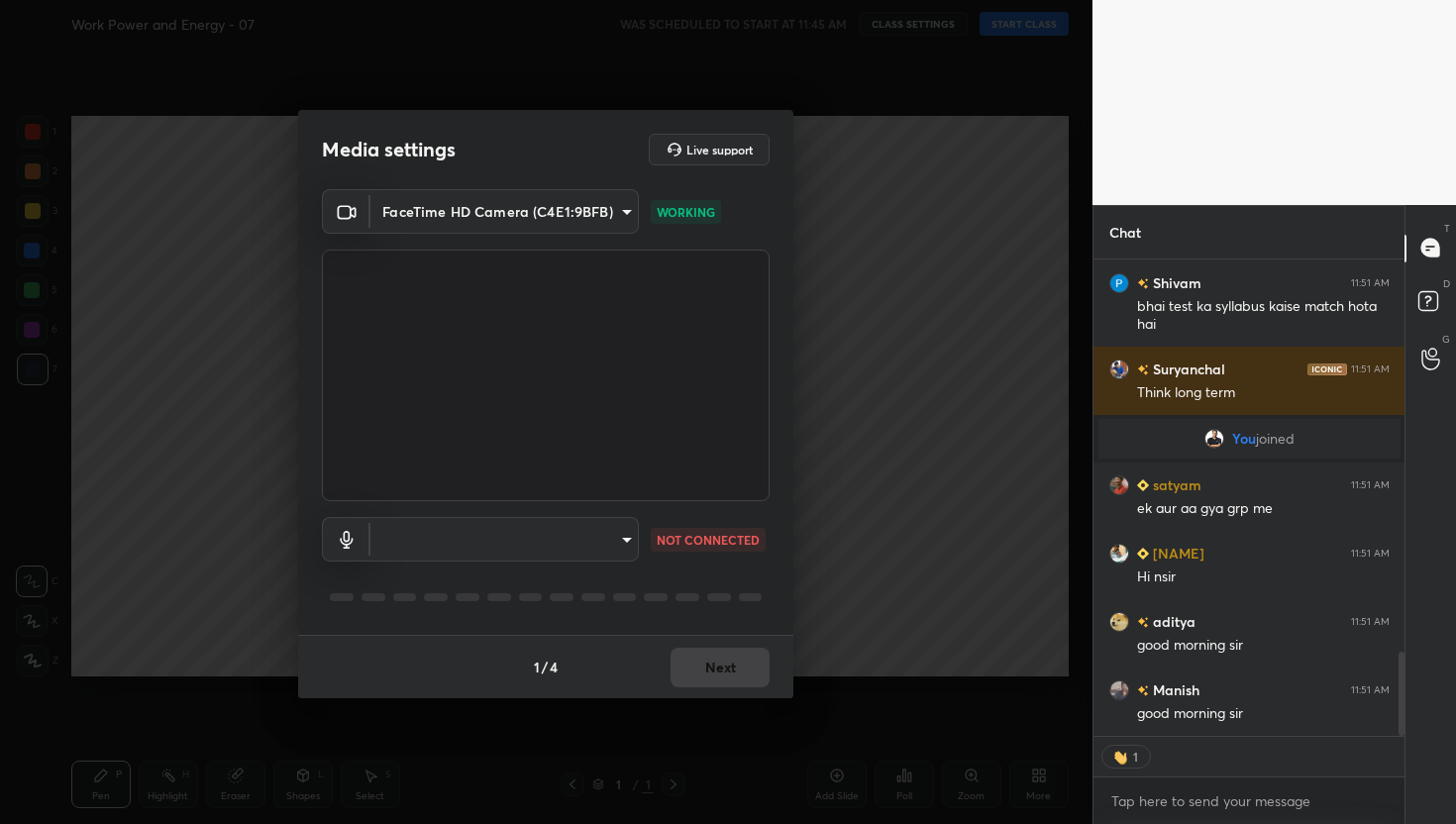 click on "1 2 3 4 5 6 7 C X Z C X Z E E Erase all   H H Work Power and Energy - 07 WAS SCHEDULED TO START AT  11:45 AM CLASS SETTINGS START CLASS Setting up your live class Back Work Power and Energy - 07 • L7 of Phoenix: Course on Work Power and Energy [FIRST] [LAST] Pen P Highlight H Eraser Shapes L Select S 1 / 1 Add Slide Poll Zoom More Chat [NAME] 11:50 AM +1 [NAME] 11:51 AM +1 [NAME] 11:51 AM bhai test ka syllabus kaise match hota hai [NAME] 11:51 AM Think long term You  joined [NAME] 11:51 AM ek aur aa gya grp me [NAME] 11:51 AM Hi nsir [NAME] 11:51 AM good morning sir [NAME] 11:51 AM good morning sir JUMP TO LATEST 1 Enable hand raising Enable raise hand to speak to learners. Once enabled, chat will be turned off temporarily. Enable x   introducing Raise a hand with a doubt Now learners can raise their hand along with a doubt  How it works? Doubts asked by learners will show up here Raise hand disabled You have disabled Raise hand currently. Enable it to invite learners to speak Enable Got it T D" at bounding box center [728, 412] 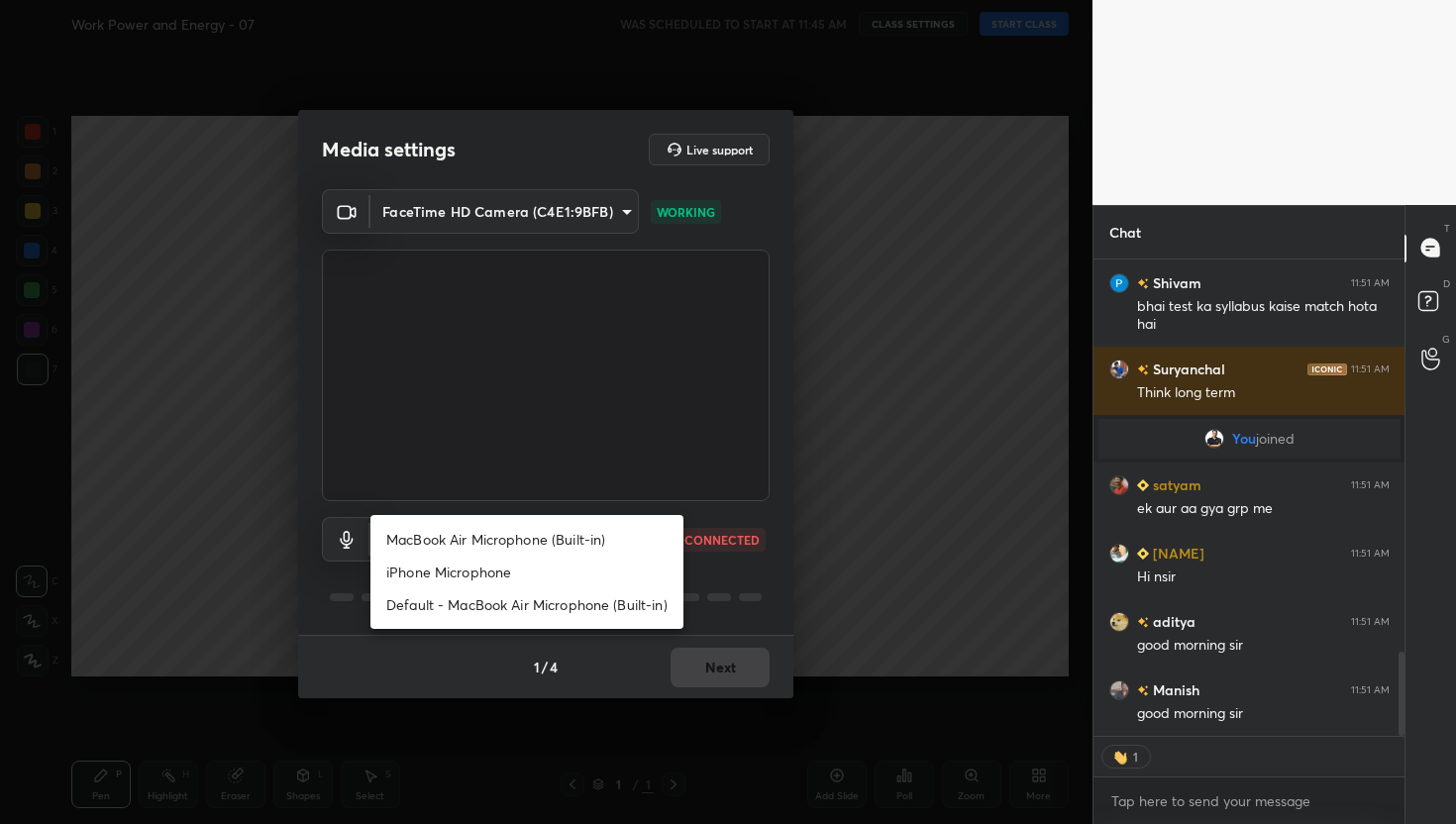 click on "MacBook Air Microphone (Built-in)" at bounding box center (527, 539) 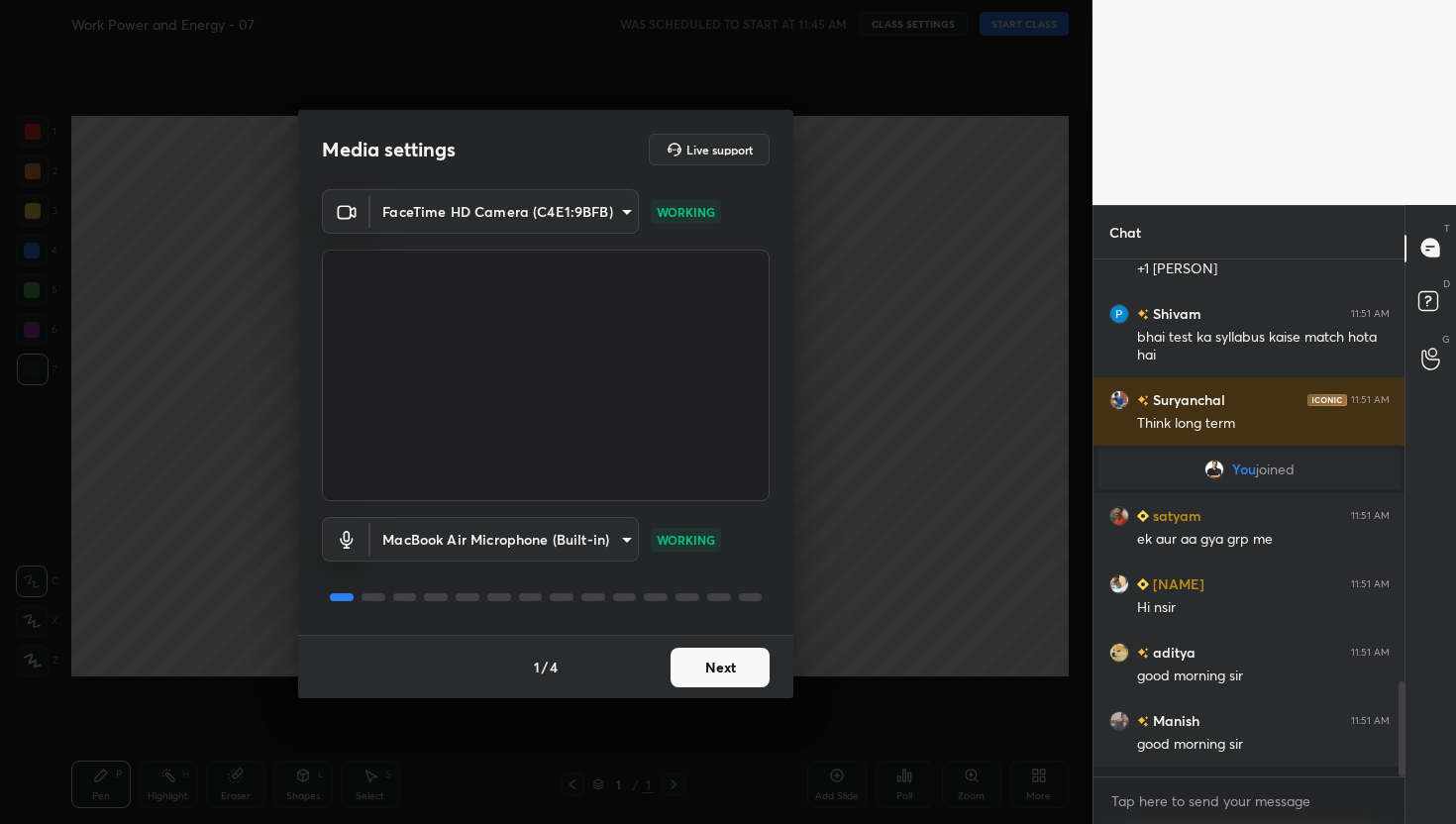 scroll, scrollTop: 6, scrollLeft: 7, axis: both 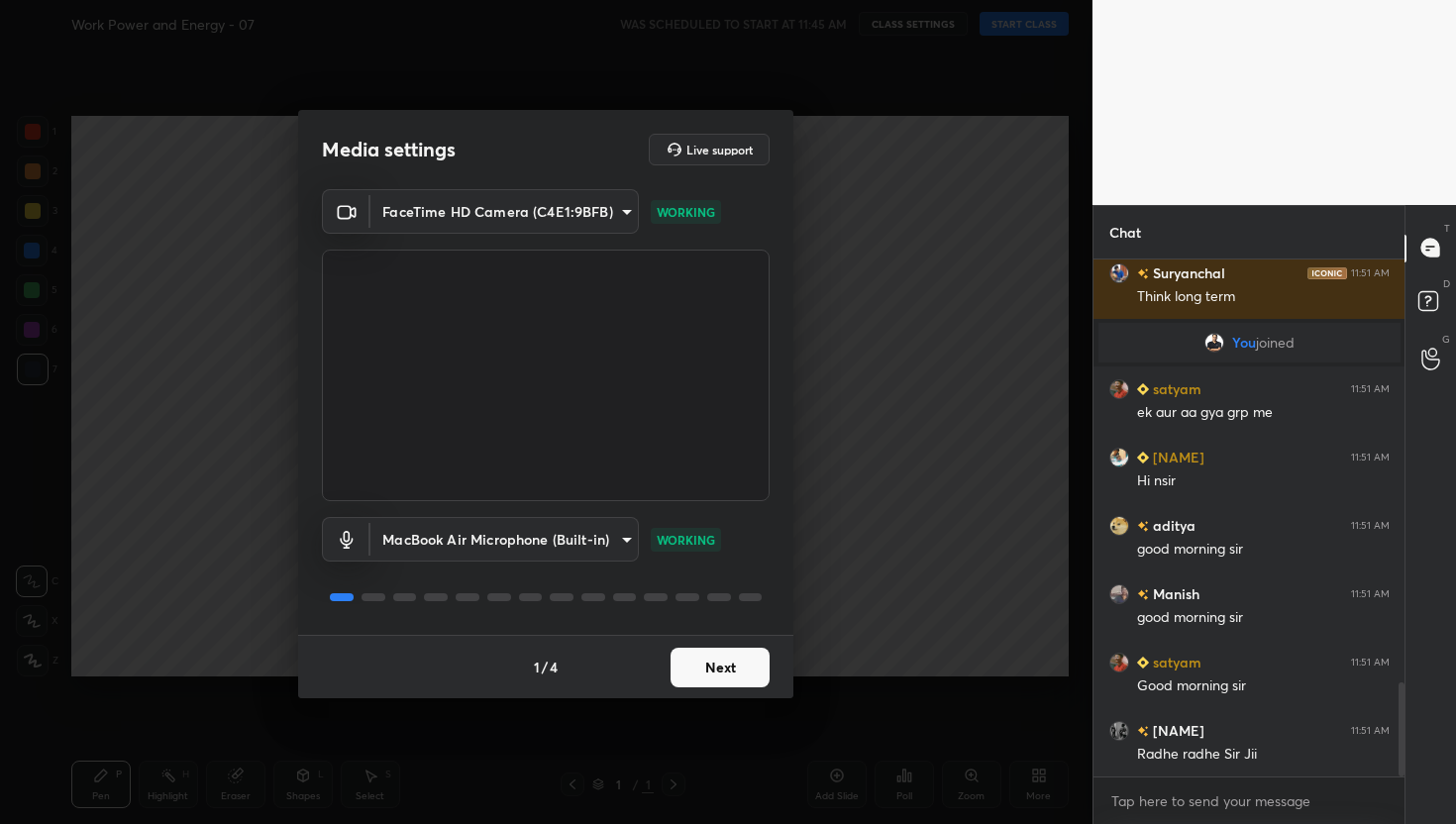 click on "Next" at bounding box center [720, 668] 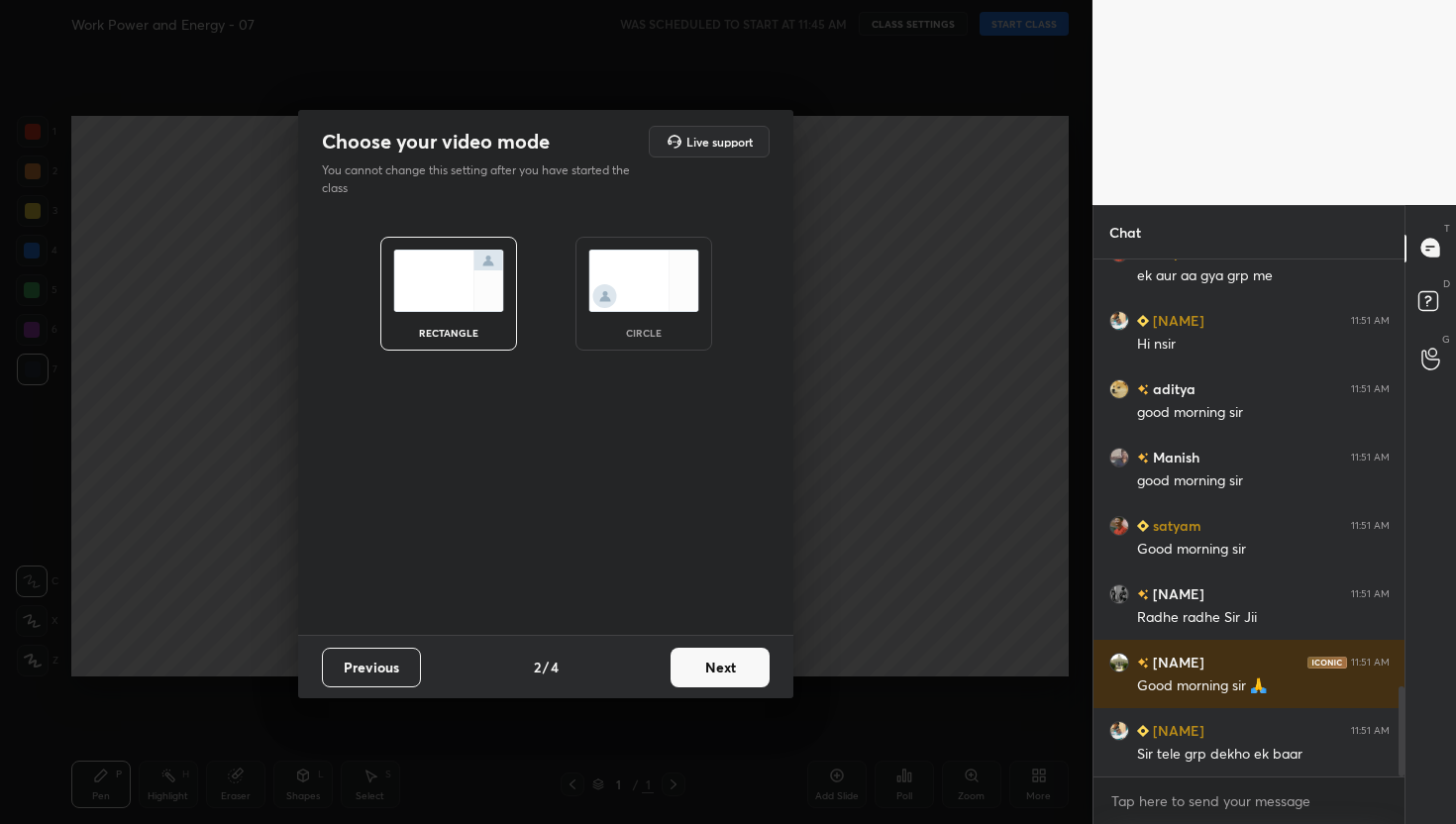 click on "Next" at bounding box center (720, 668) 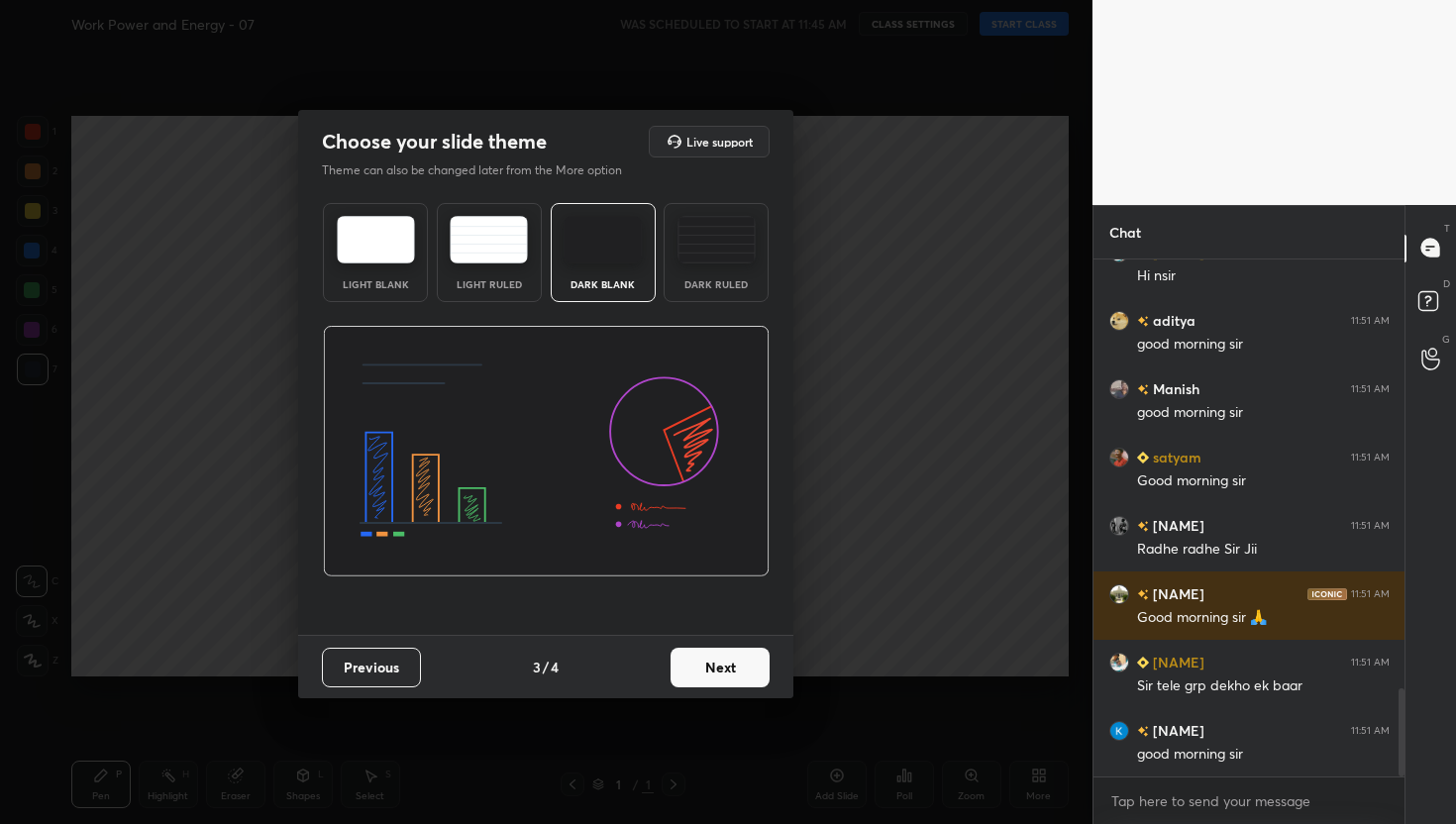 click on "Next" at bounding box center (720, 668) 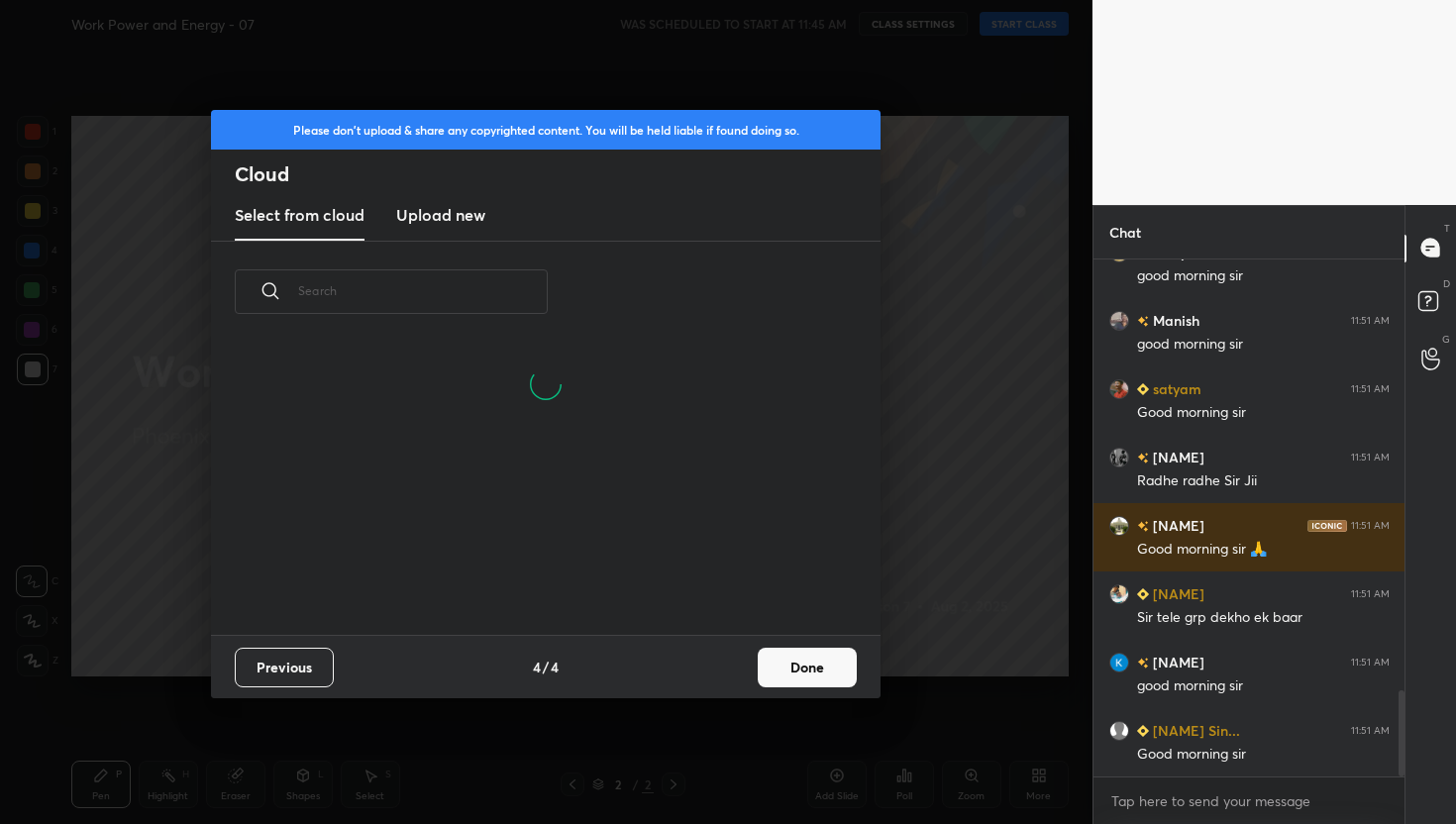 click on "Upload new" at bounding box center (441, 215) 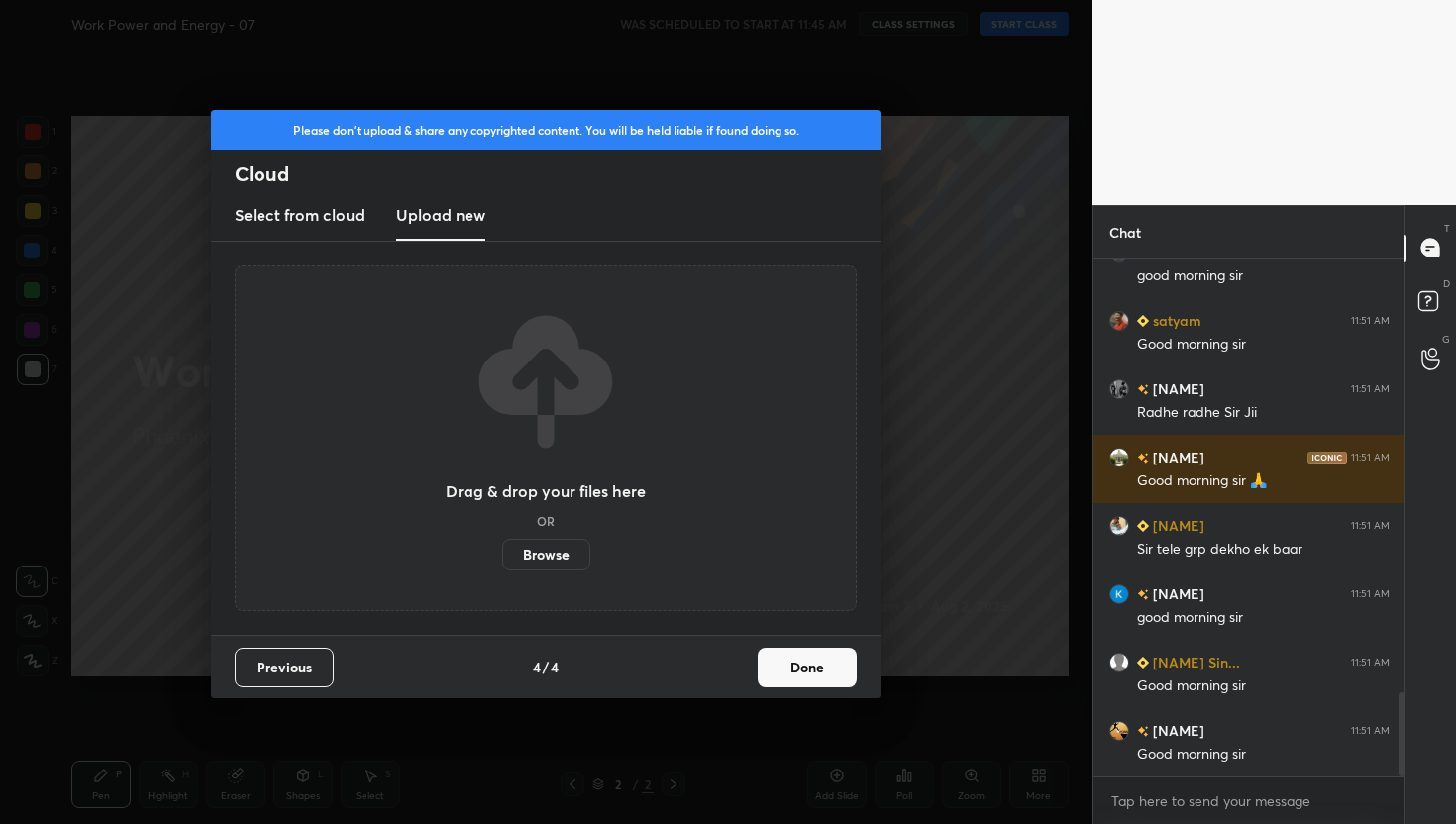 click on "Browse" at bounding box center (546, 555) 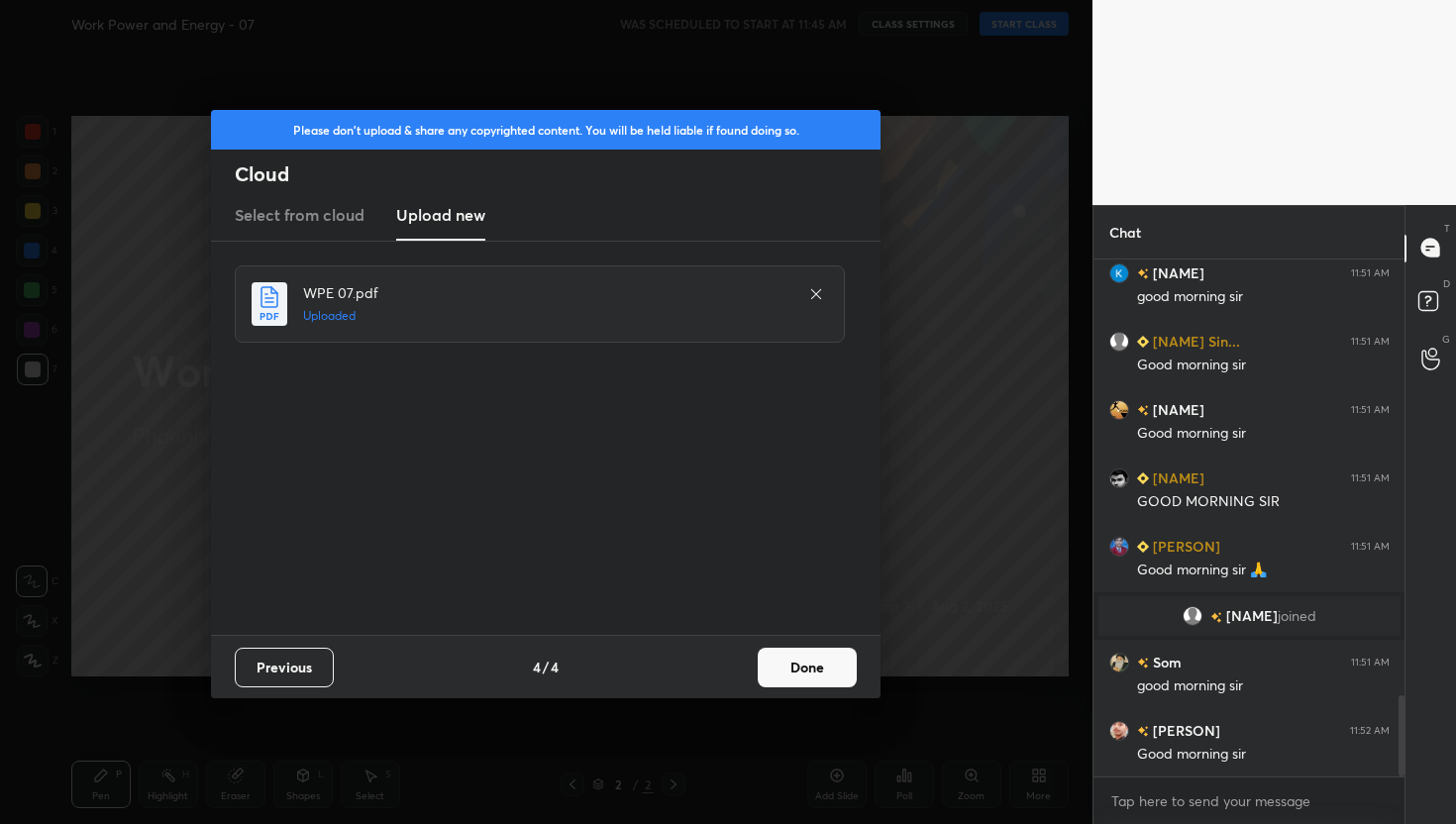 click on "Done" at bounding box center (807, 668) 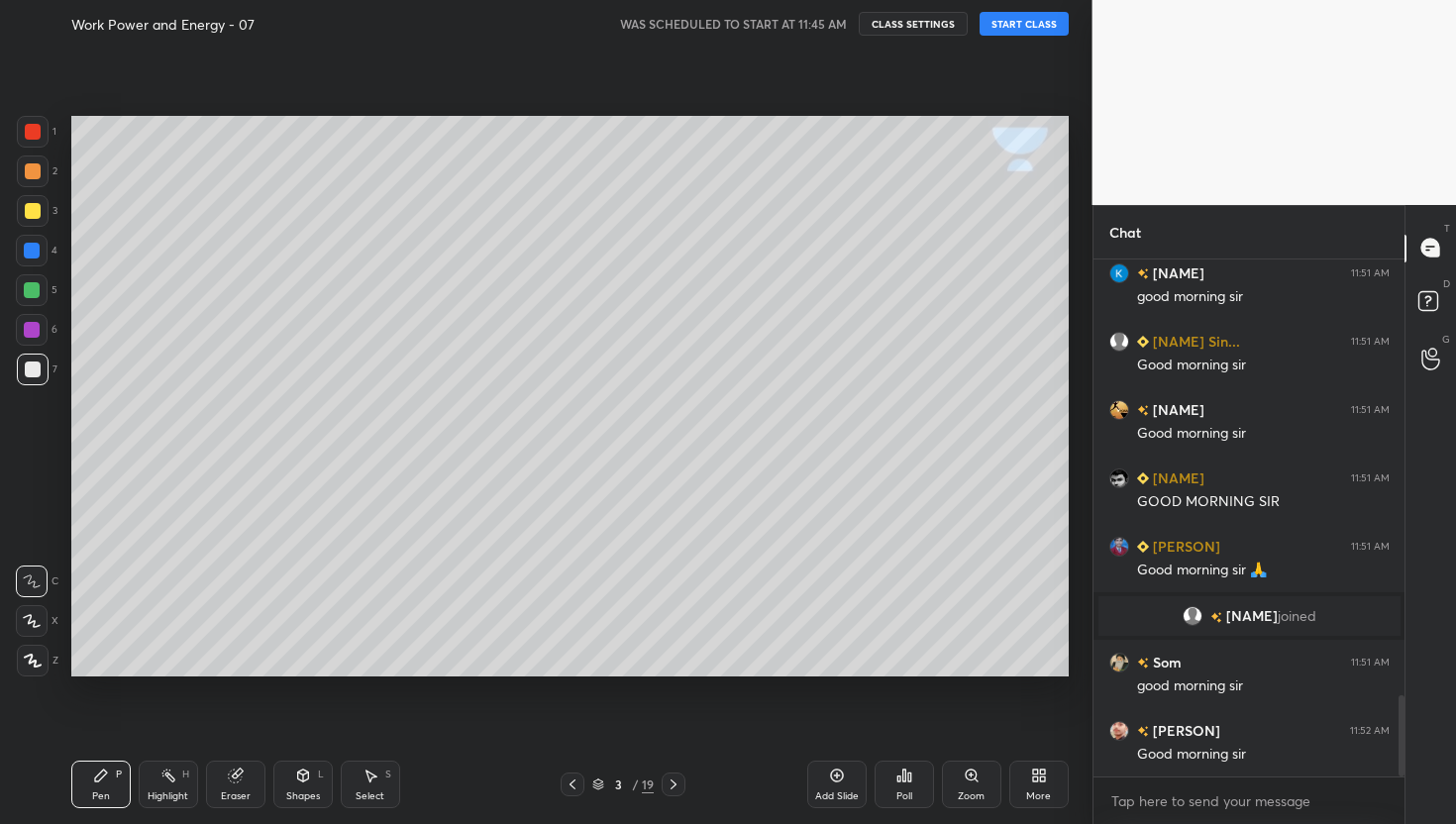 click 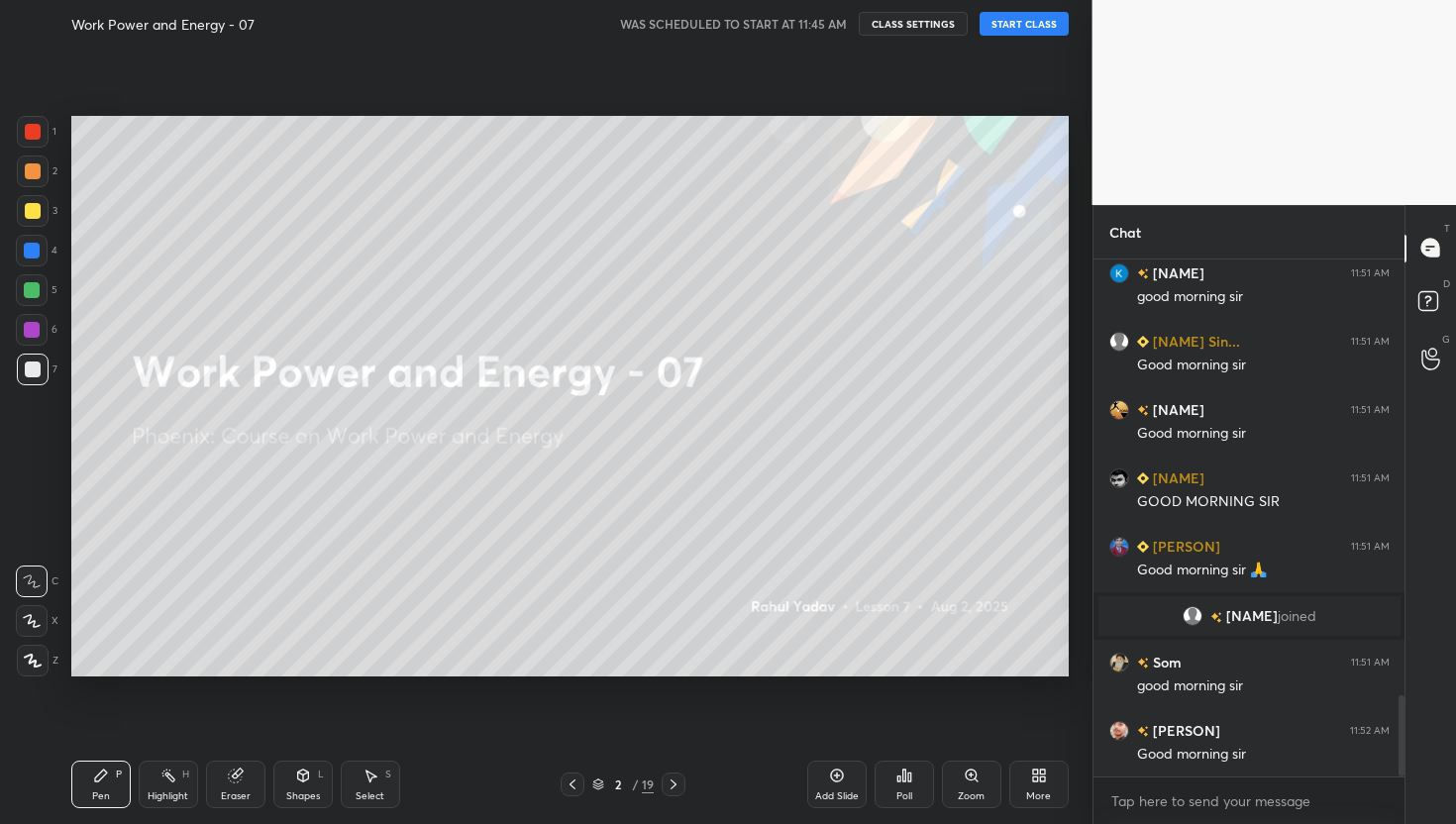 click on "More" at bounding box center (1039, 784) 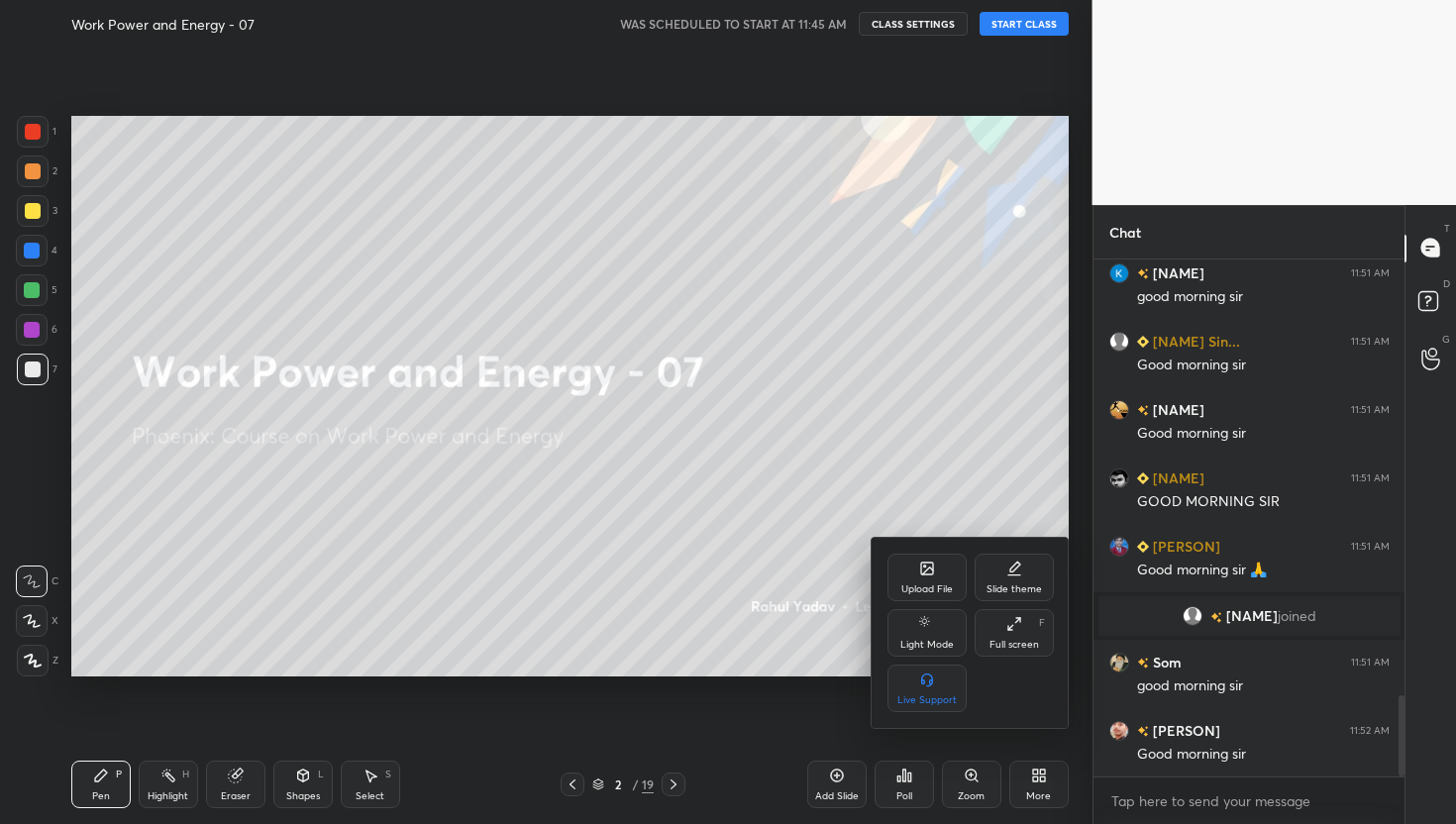 click 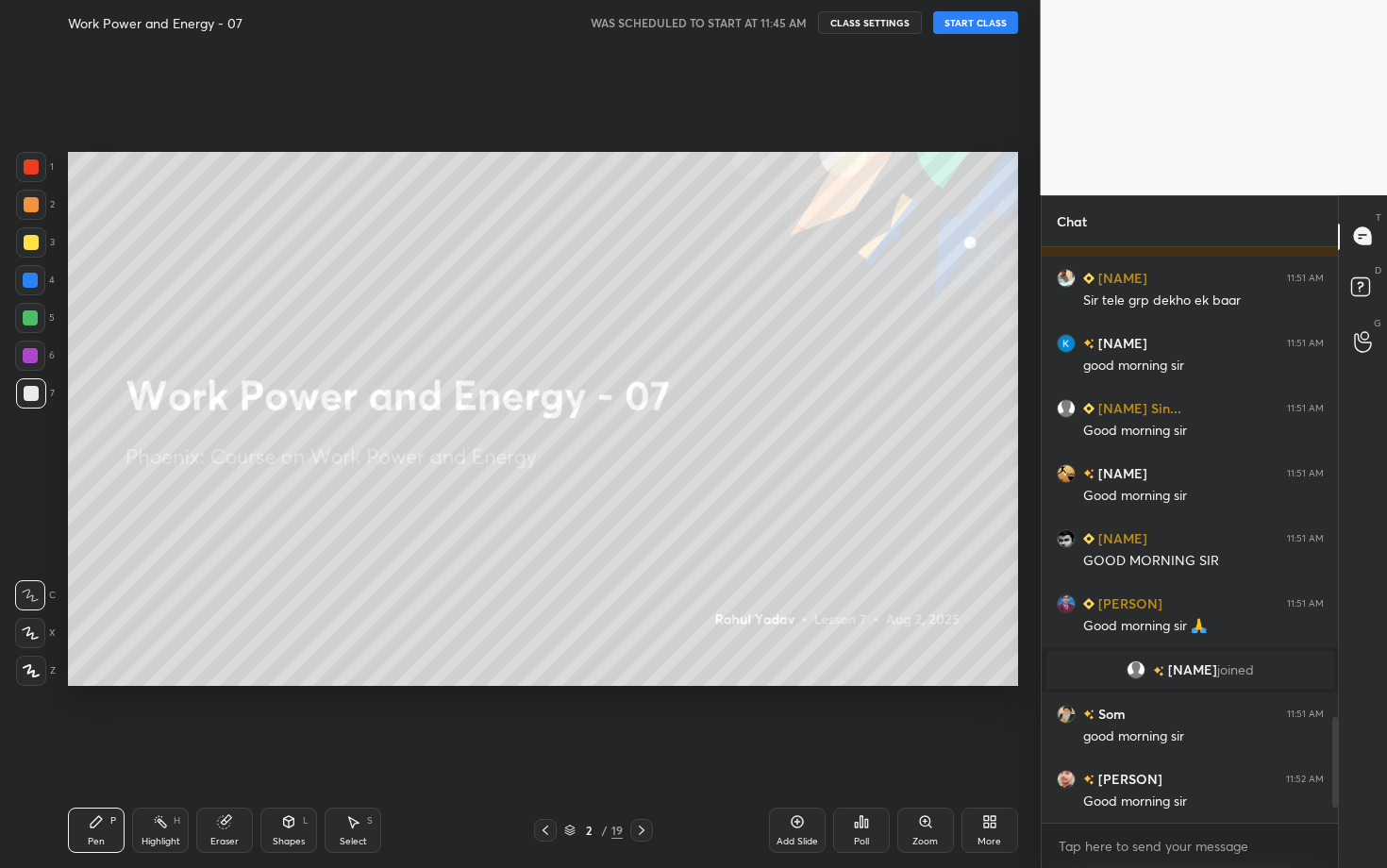 click on "START CLASS" at bounding box center (976, 23) 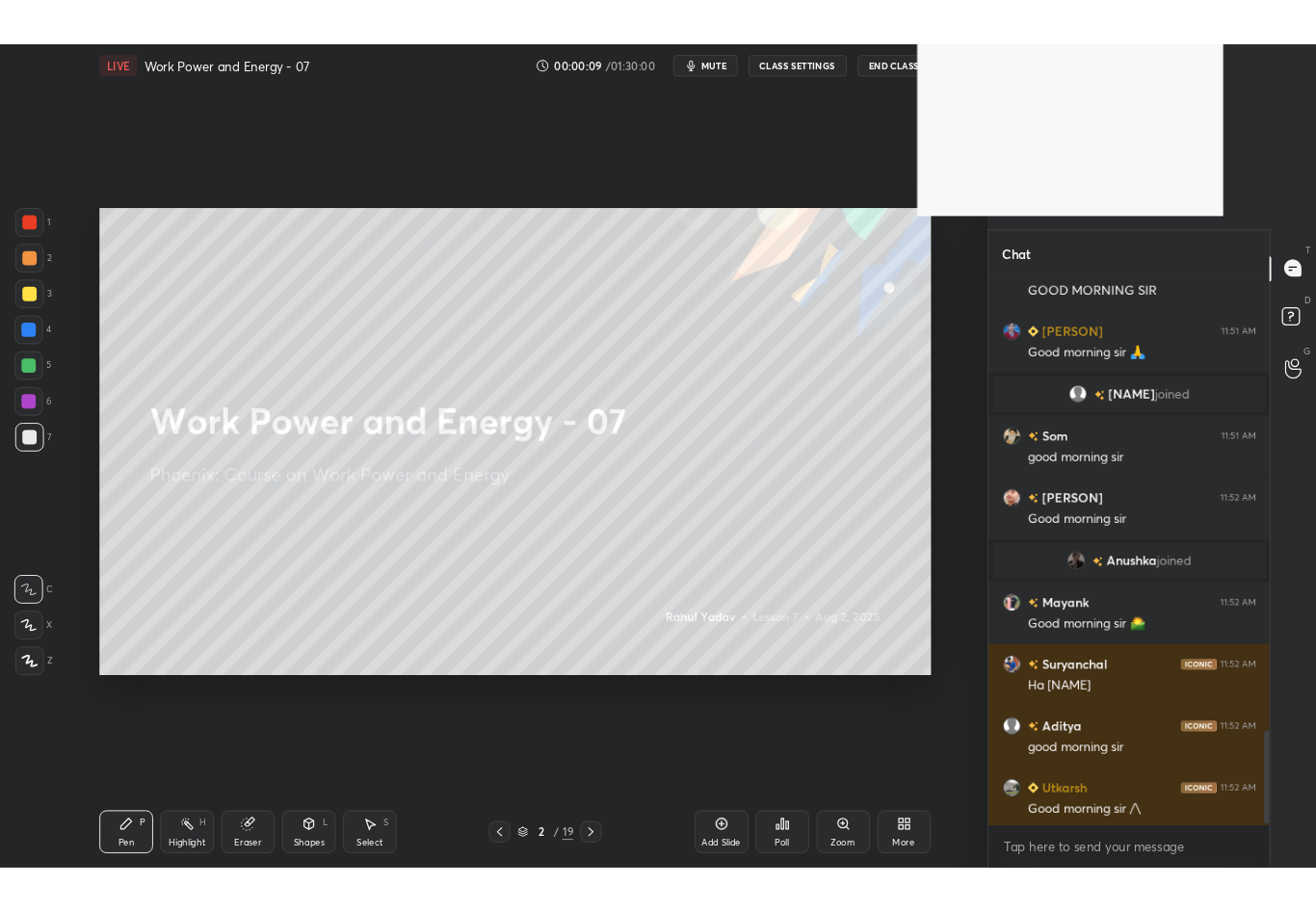 scroll, scrollTop: 788, scrollLeft: 909, axis: both 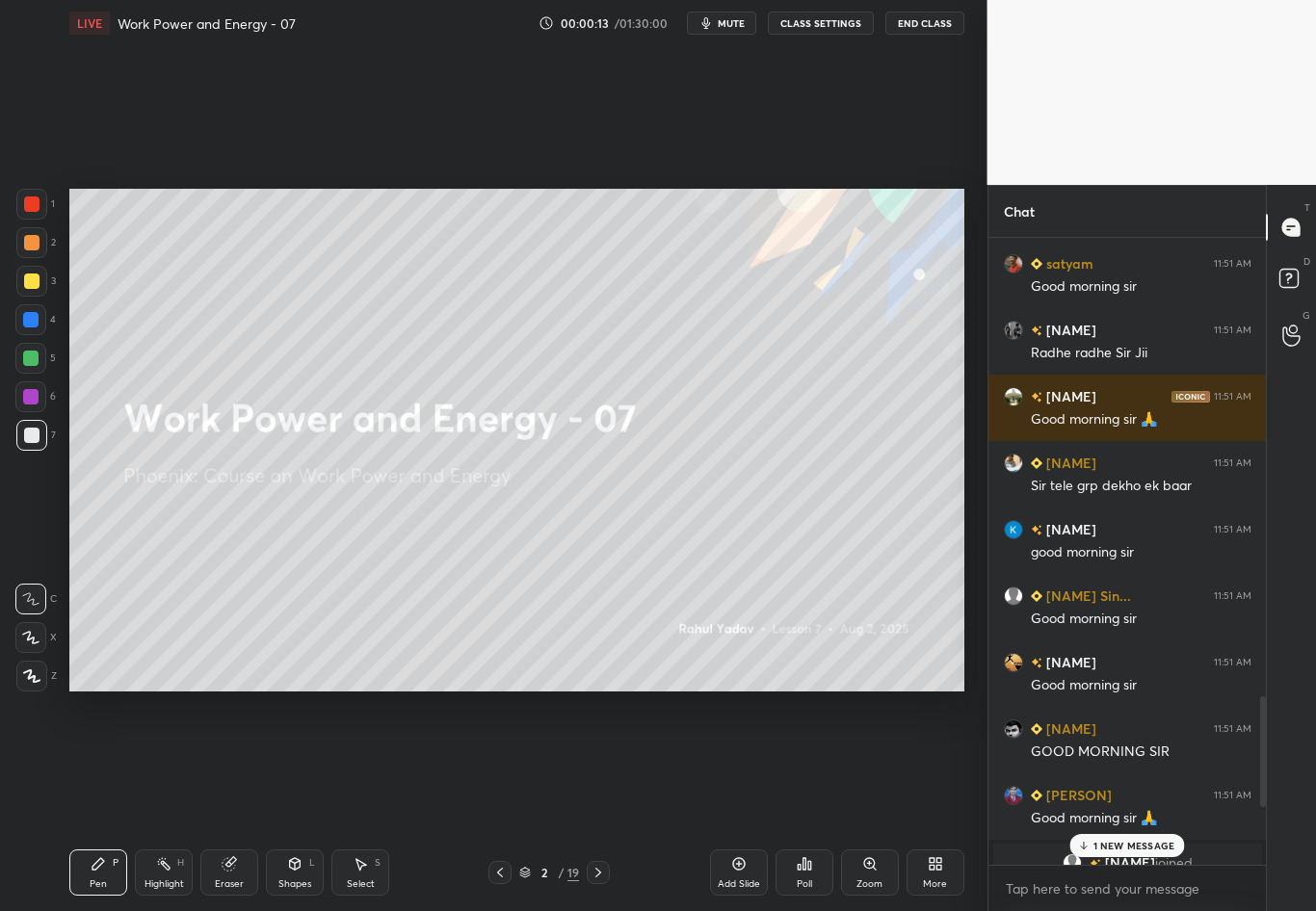 click on "1 NEW MESSAGE" at bounding box center [1134, 846] 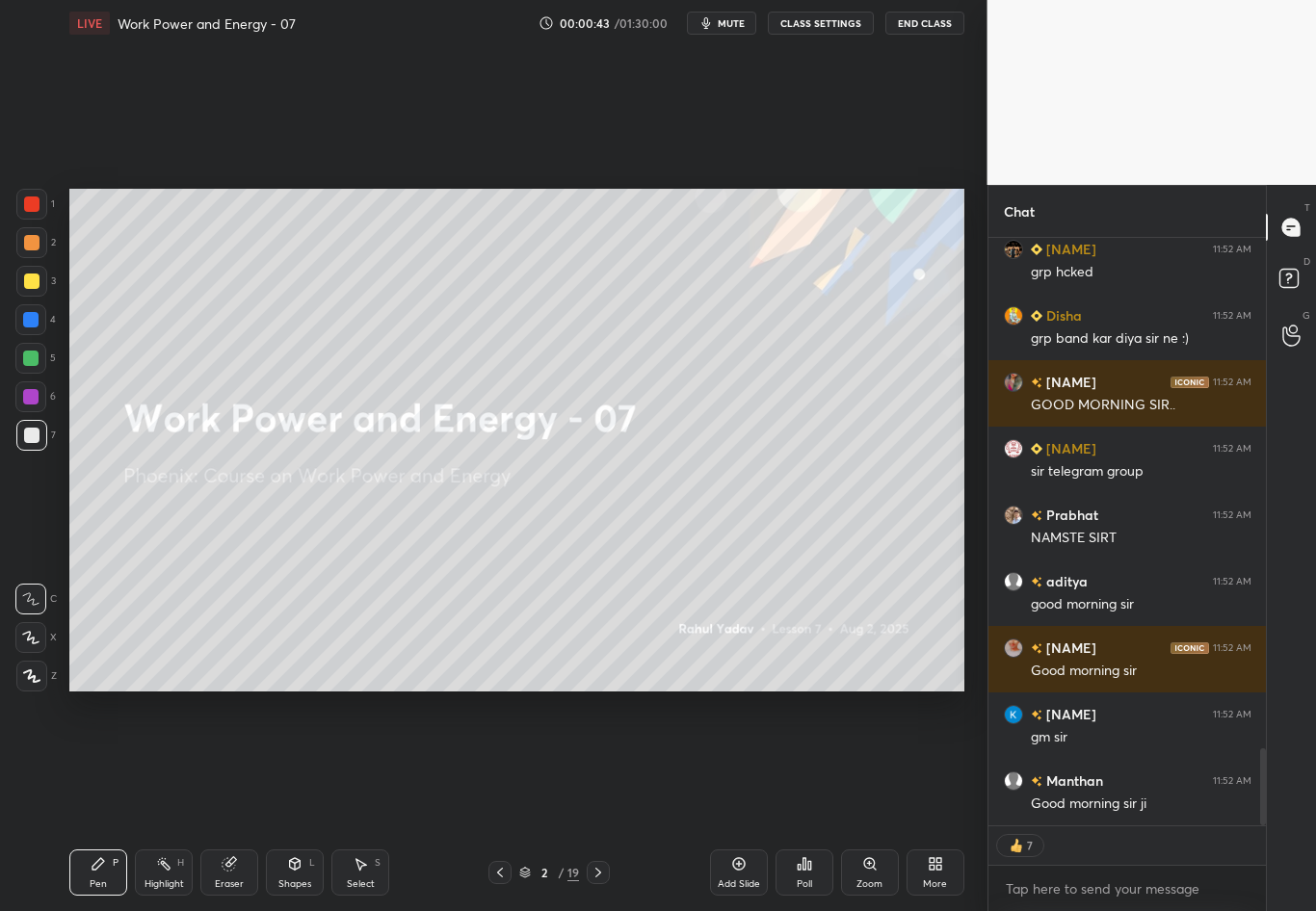 click 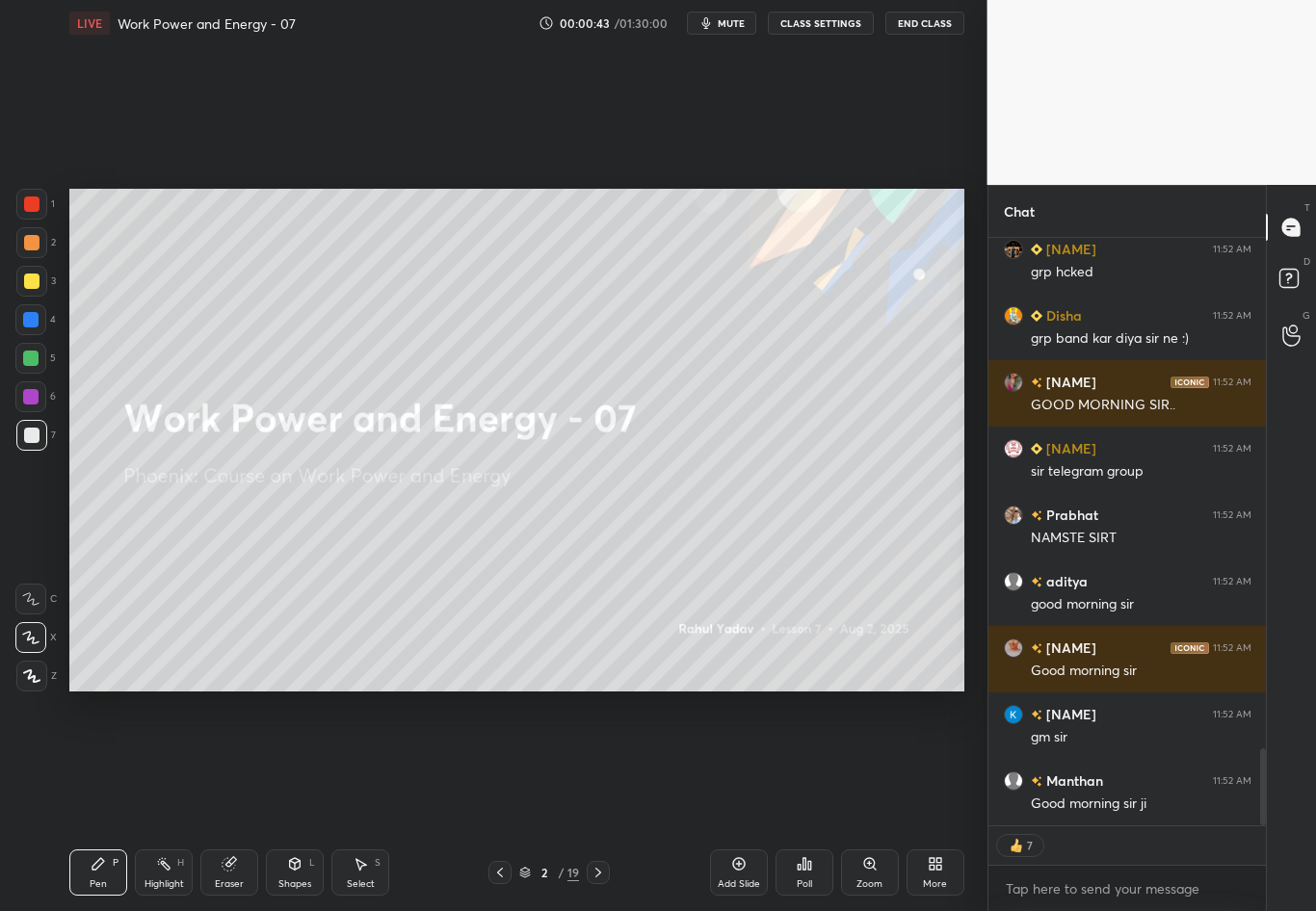 click on "1 2 3 4 5 6 7 C X Z C X Z E E Erase all H H LIVE Work Power and Energy - 07 00:00:43 / 01:30:00 mute CLASS SETTINGS End Class Setting up your live class Poll for secs No correct answer Start poll Back Work Power and Energy - 07 L7 of Phoenix: Course on Work Power and Energy Rahul Yadav Pen P Highlight H Eraser Shapes L Select S 2 / 19 Add Slide Poll Zoom More" at bounding box center (486, 456) 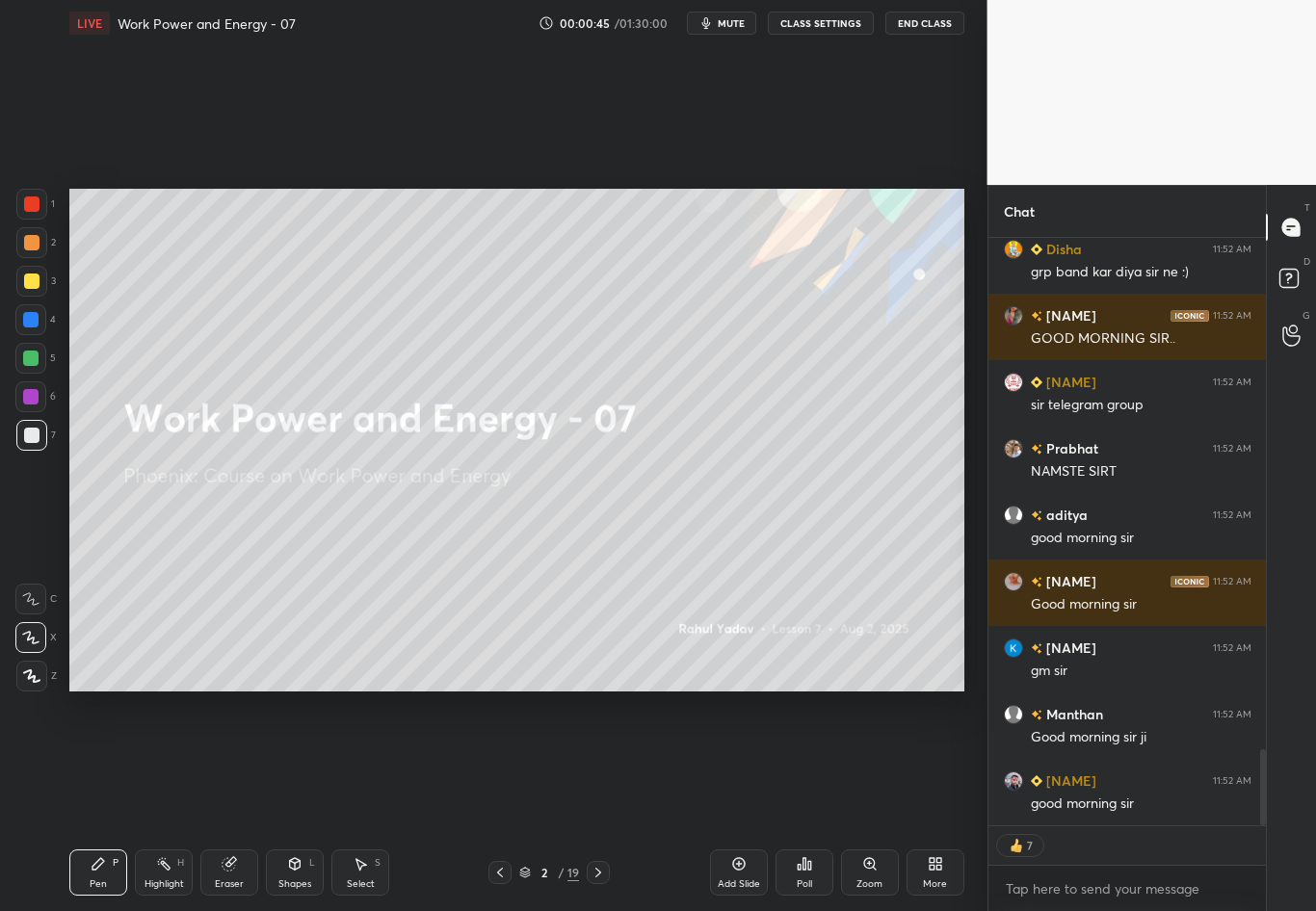 click at bounding box center (32, 676) 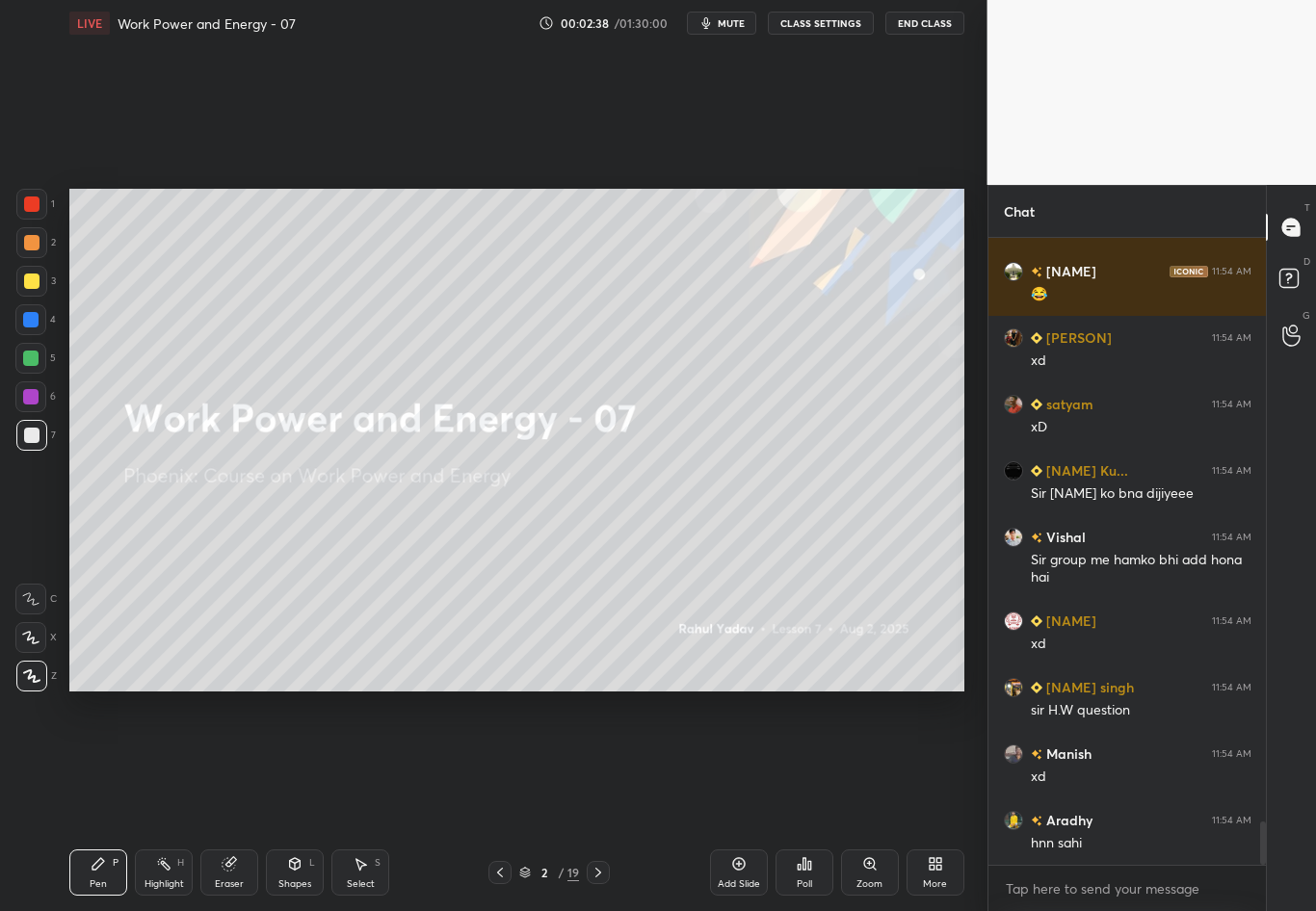 scroll, scrollTop: 8618, scrollLeft: 0, axis: vertical 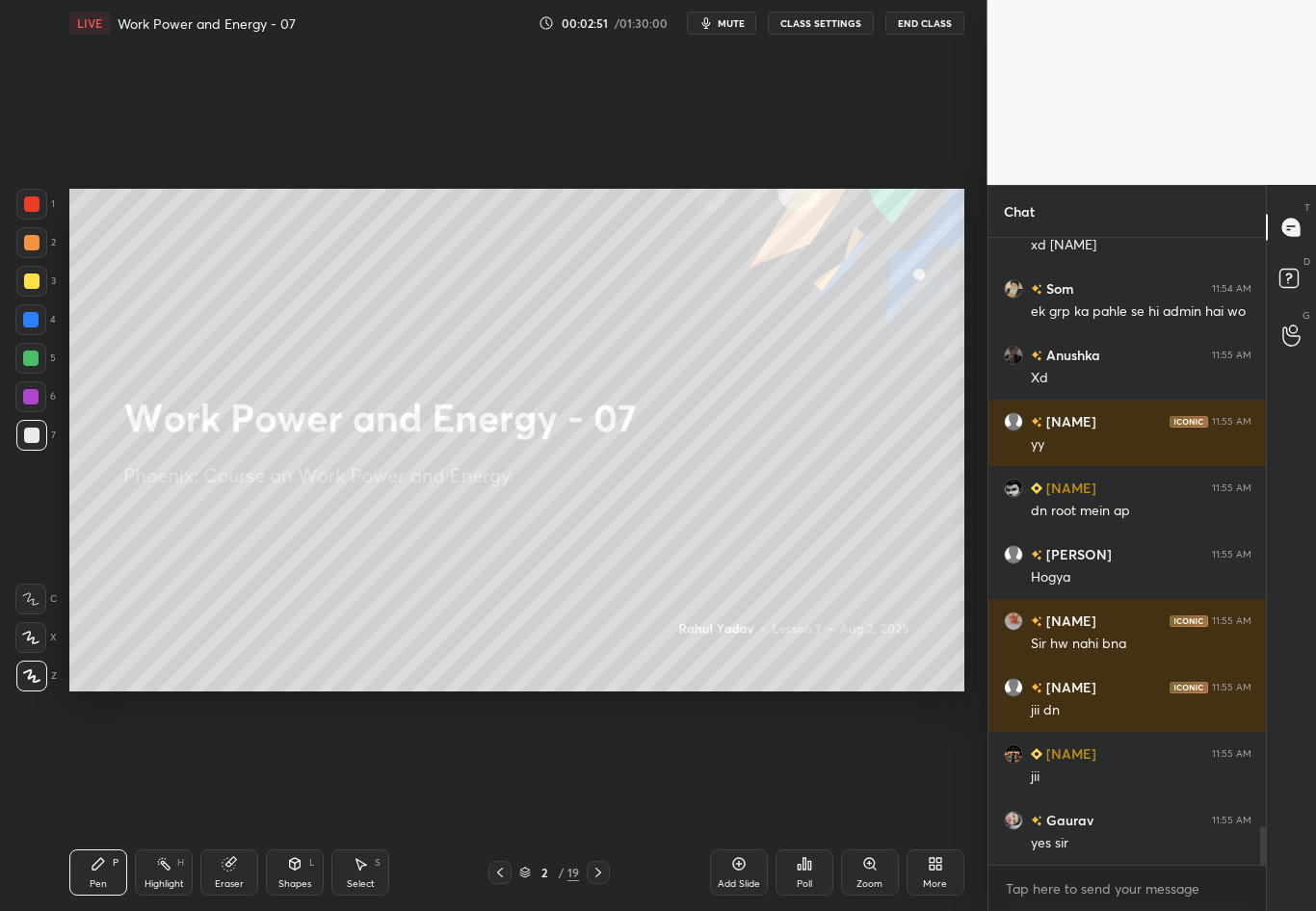 click 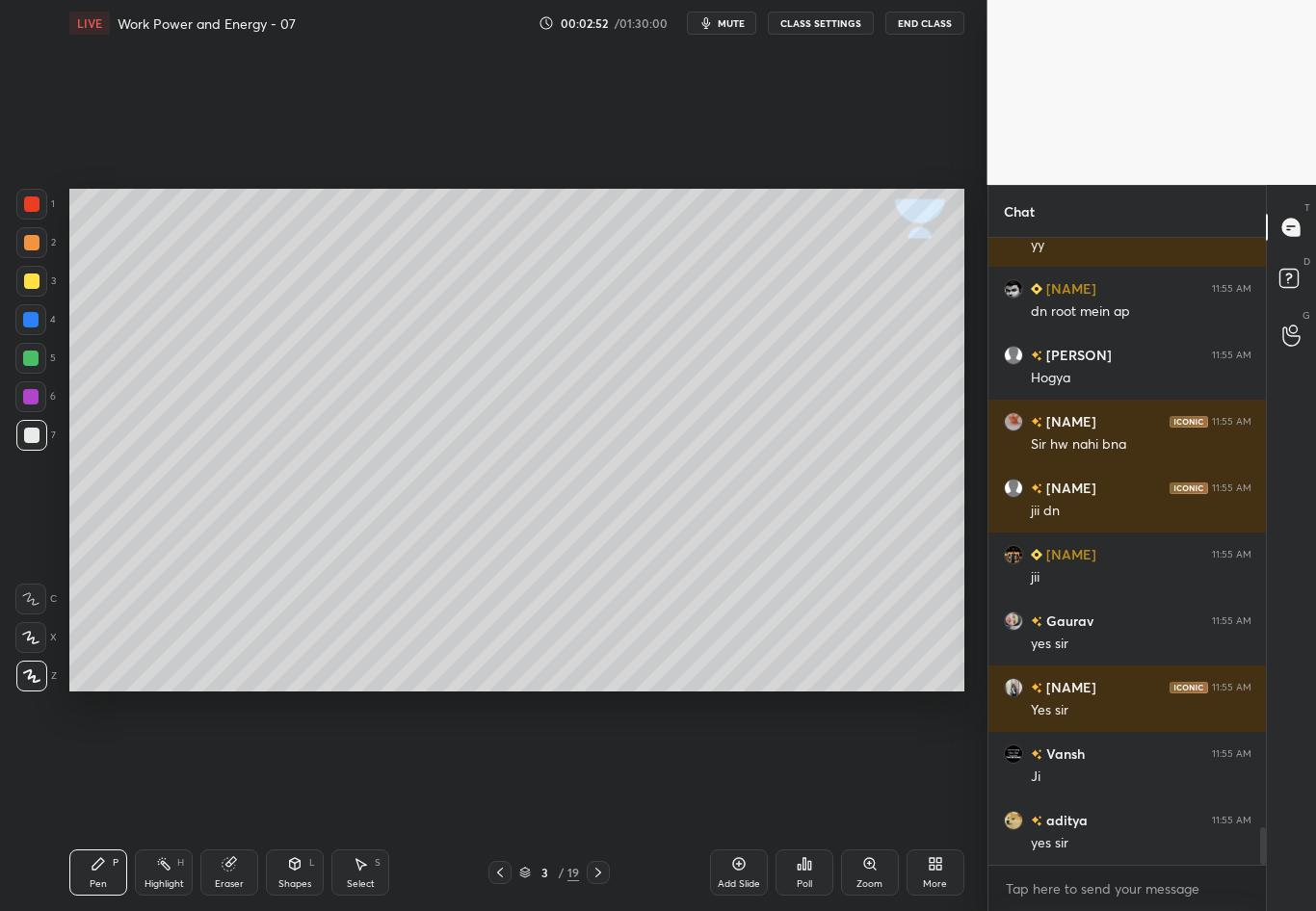 click at bounding box center (32, 435) 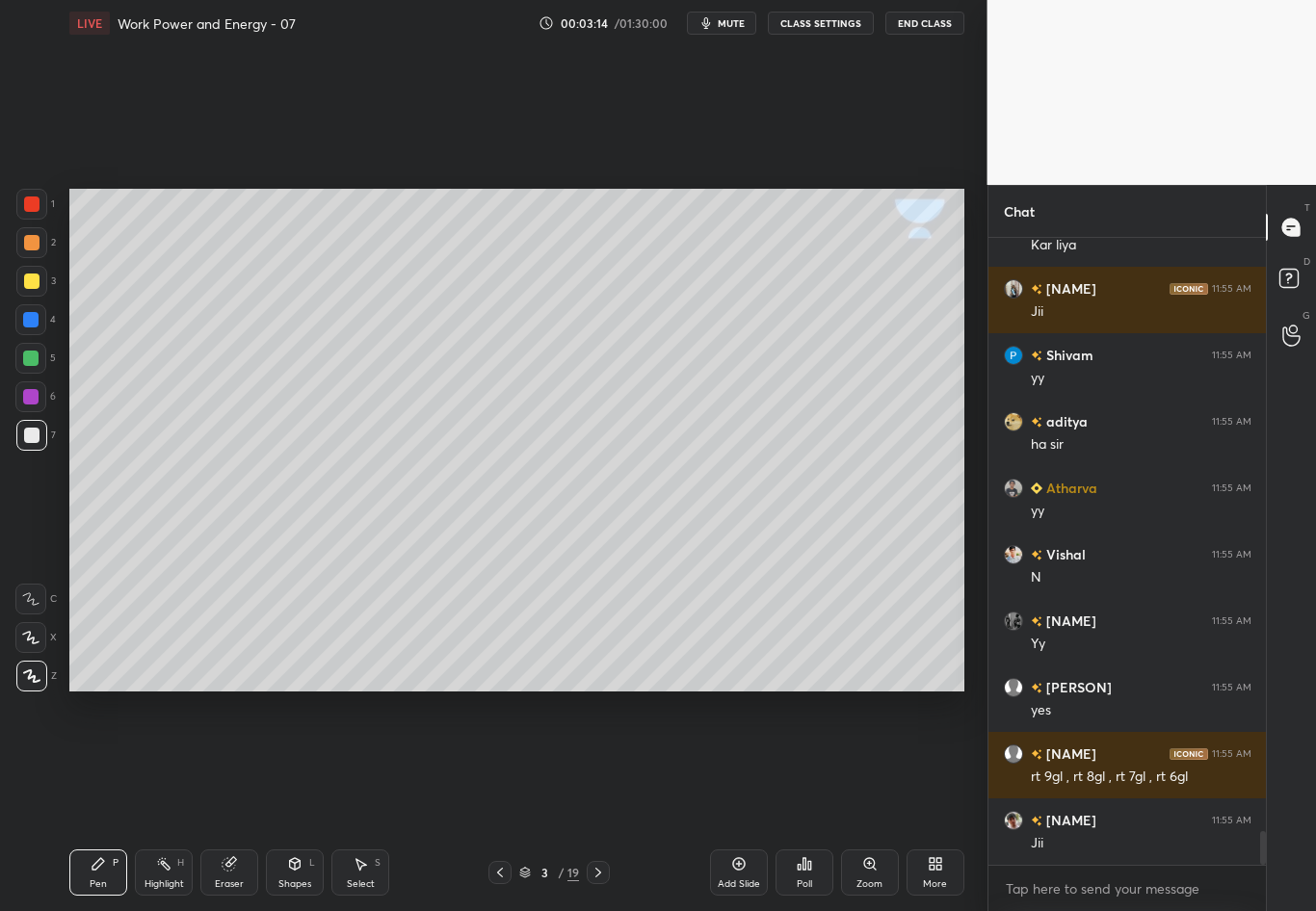 click at bounding box center (32, 281) 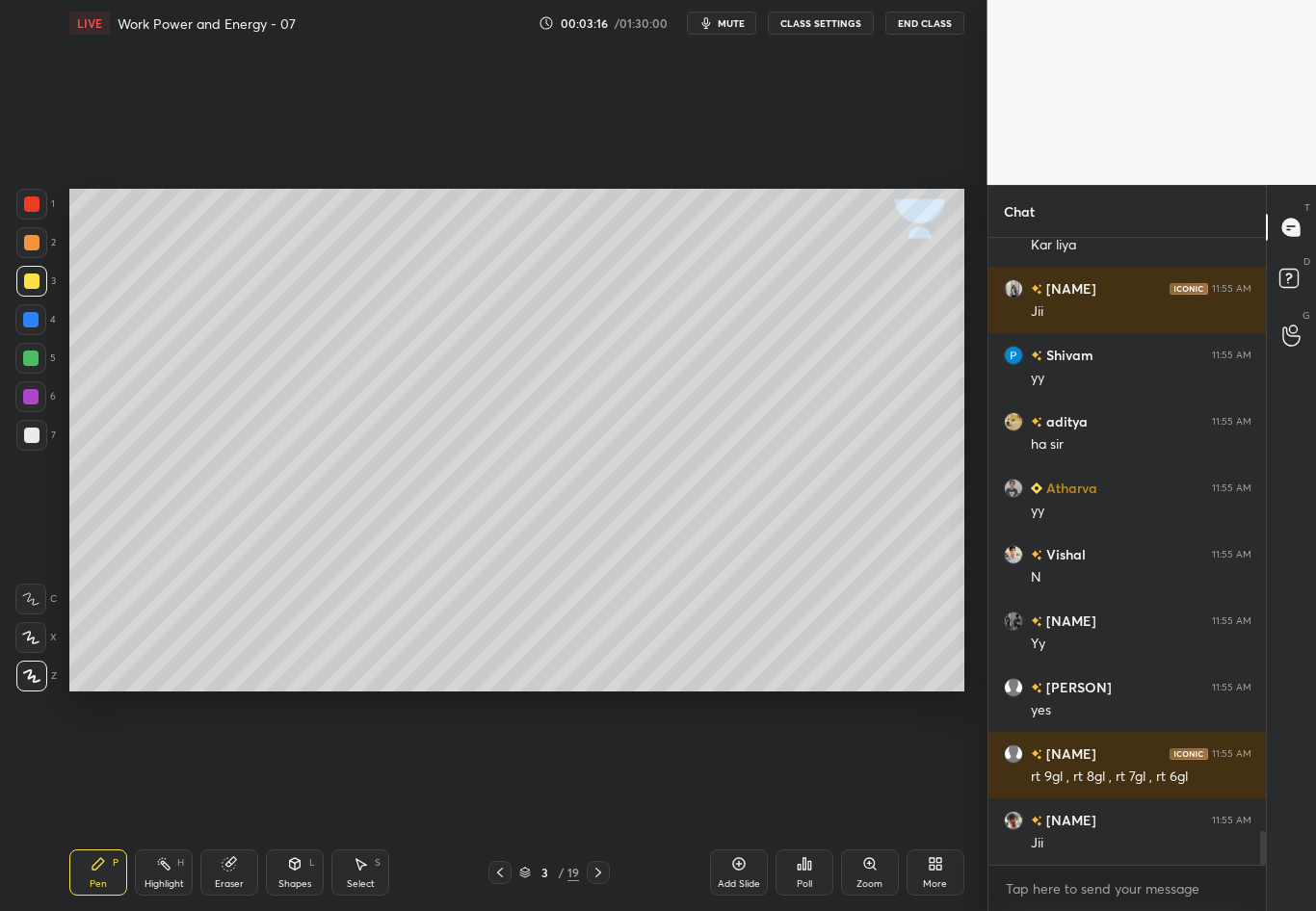 click at bounding box center (32, 435) 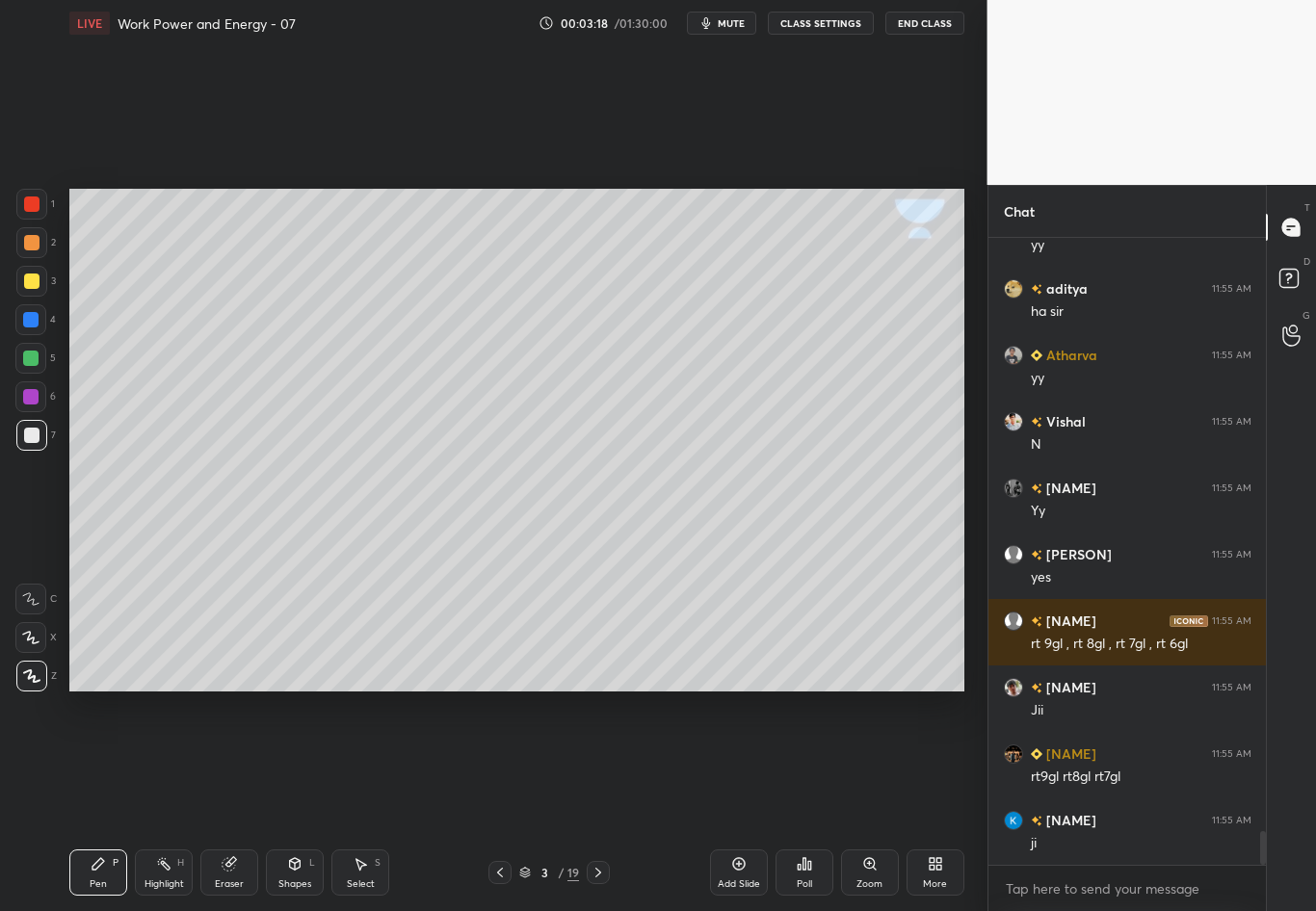 click at bounding box center [32, 435] 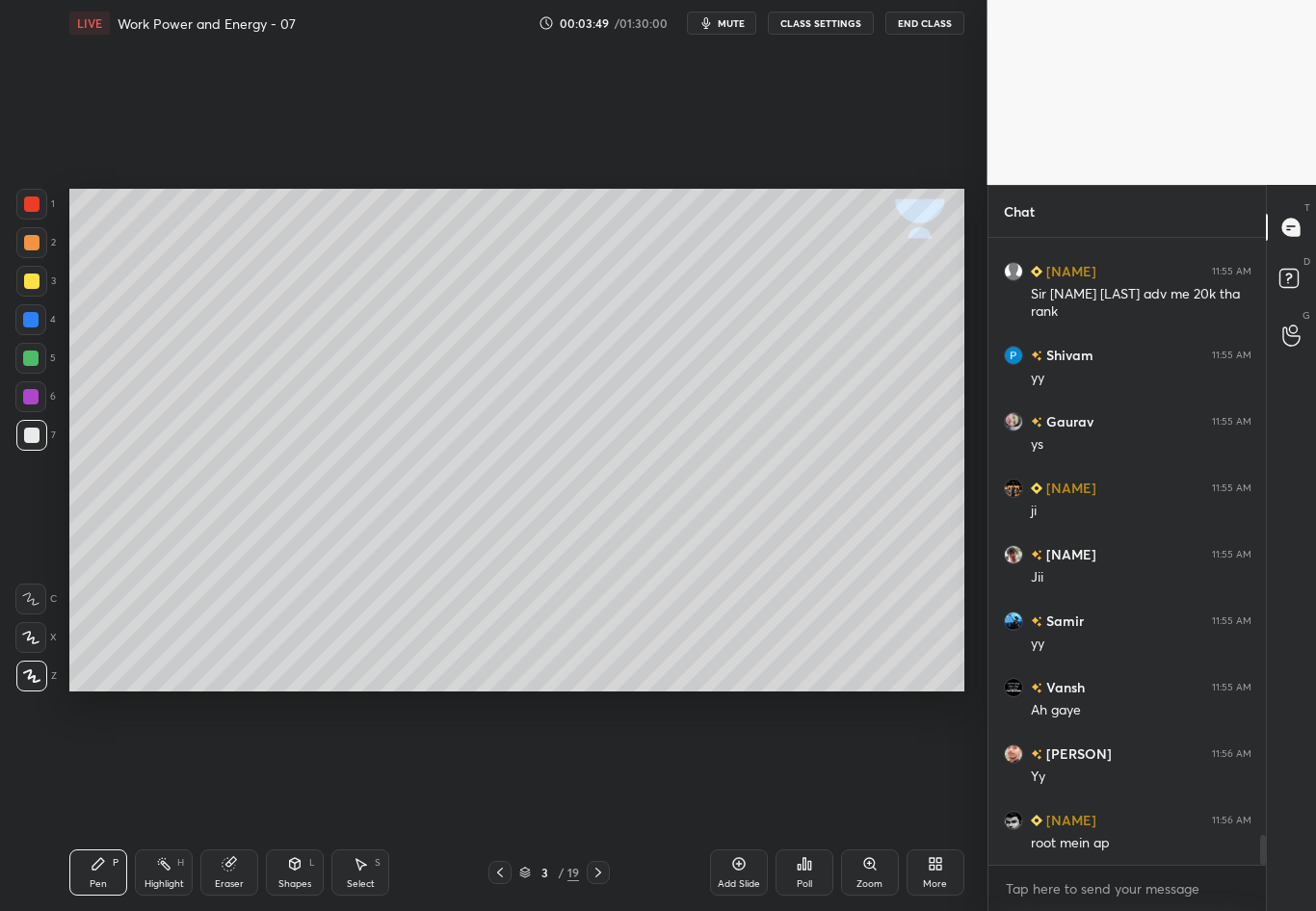 scroll, scrollTop: 12423, scrollLeft: 0, axis: vertical 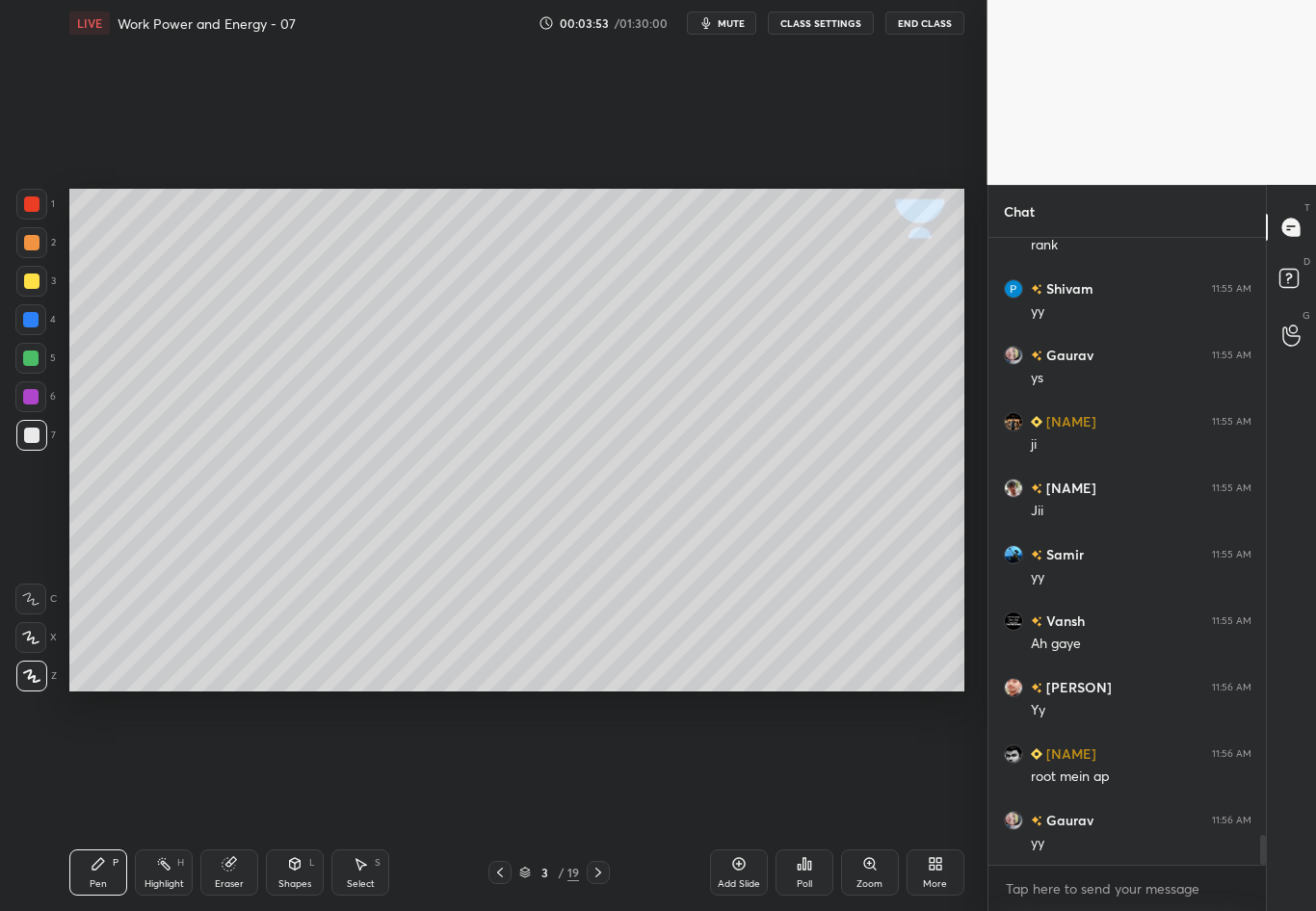 click at bounding box center [32, 281] 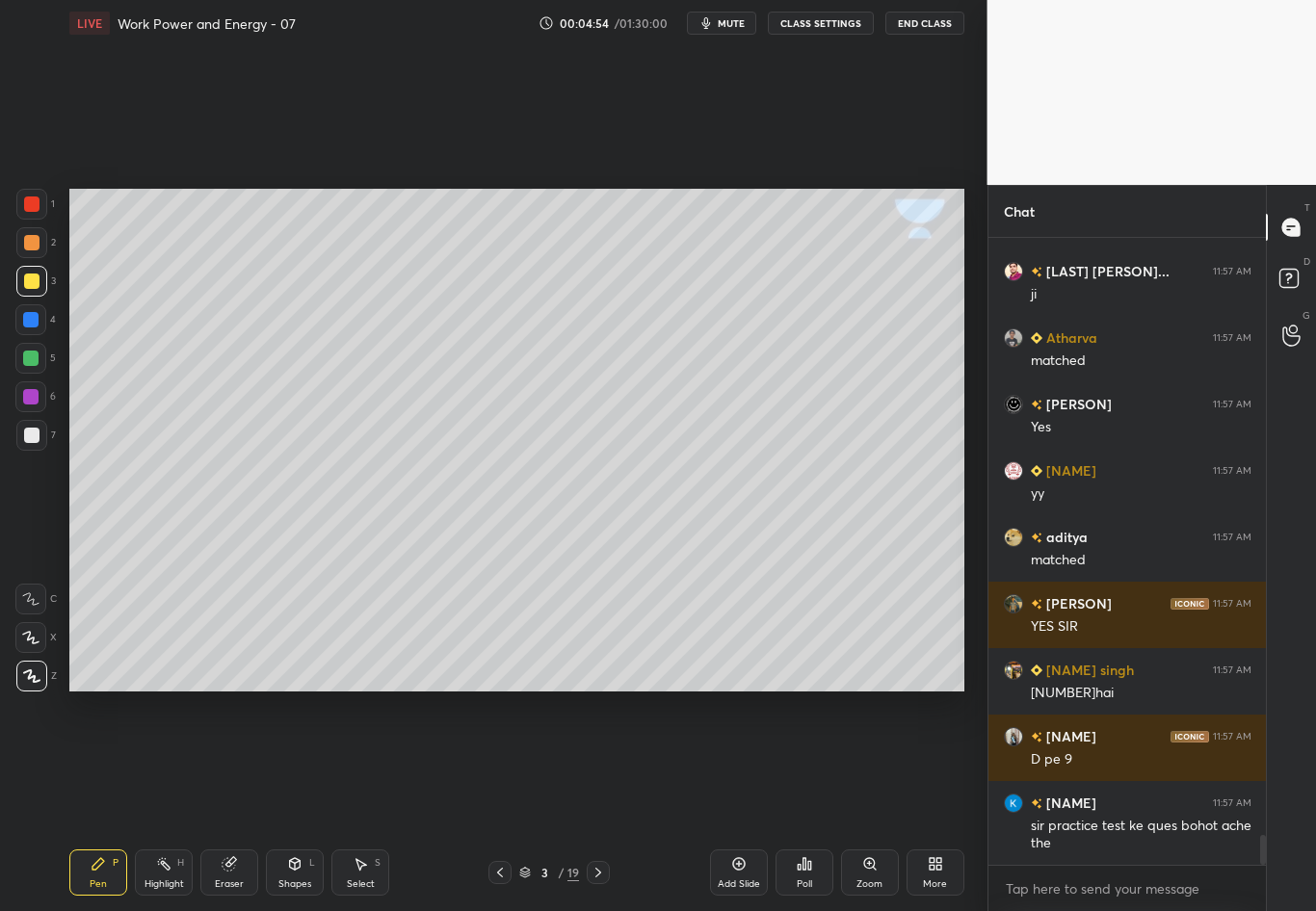 scroll, scrollTop: 12539, scrollLeft: 0, axis: vertical 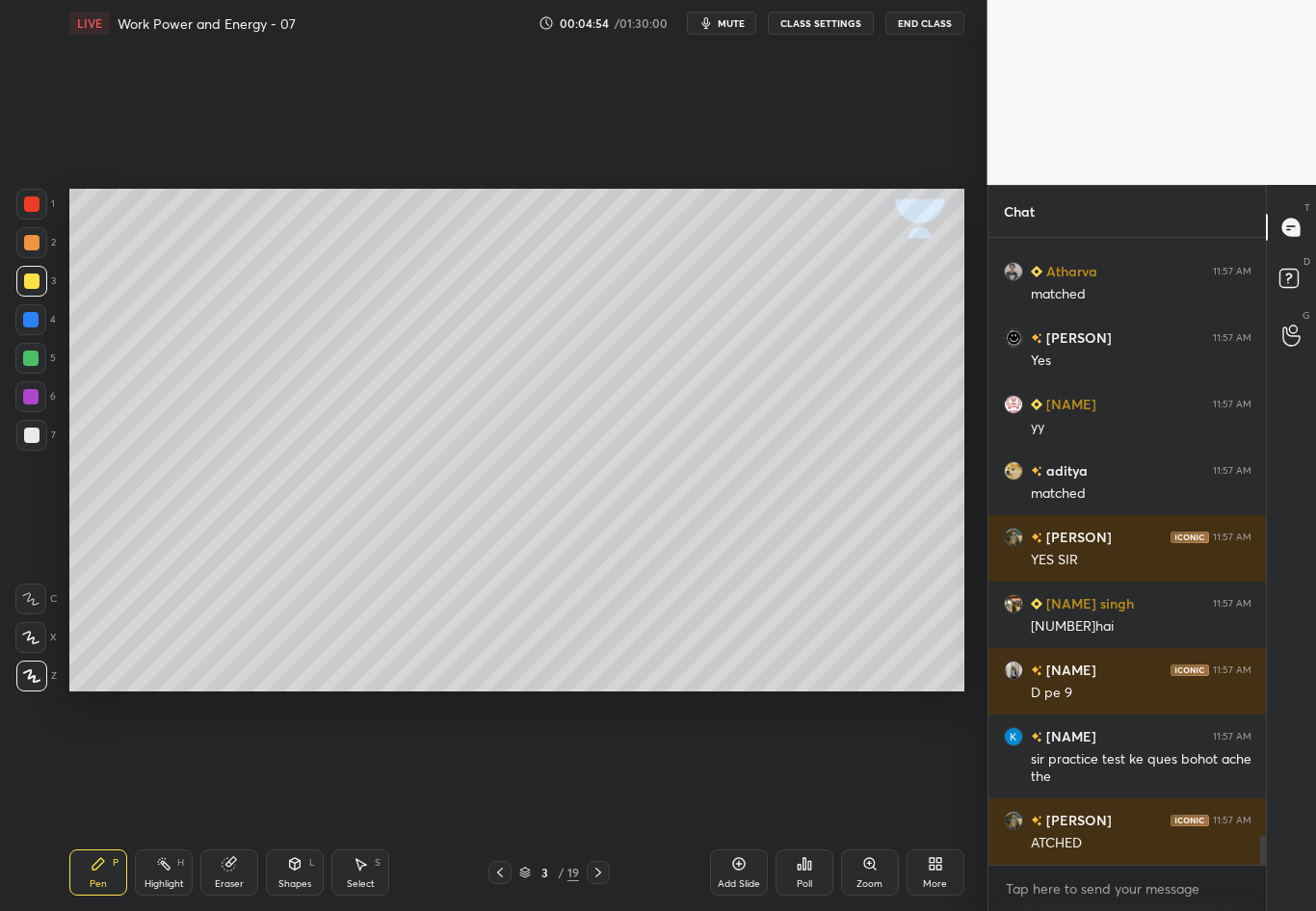 click at bounding box center [32, 435] 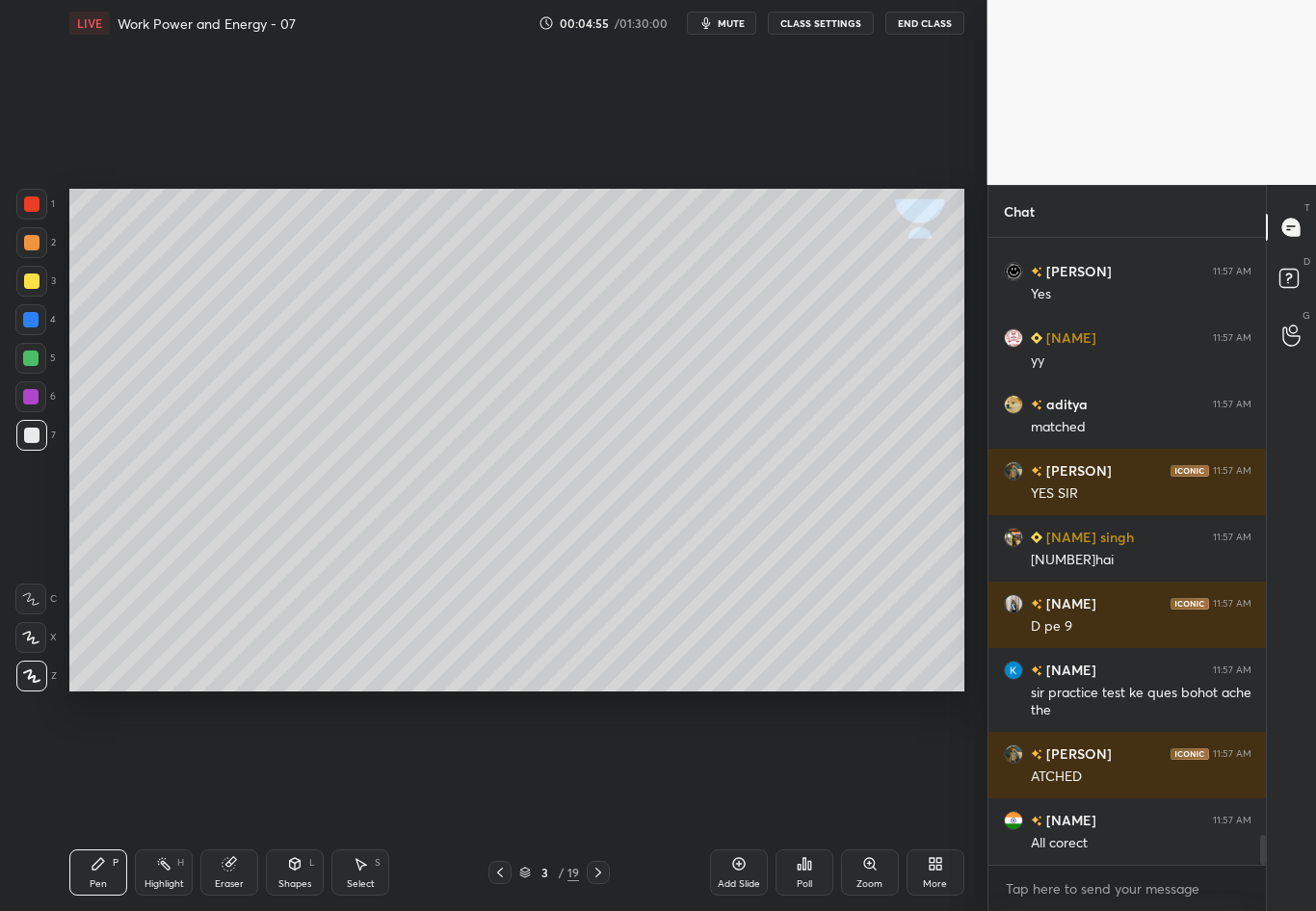 scroll, scrollTop: 12652, scrollLeft: 0, axis: vertical 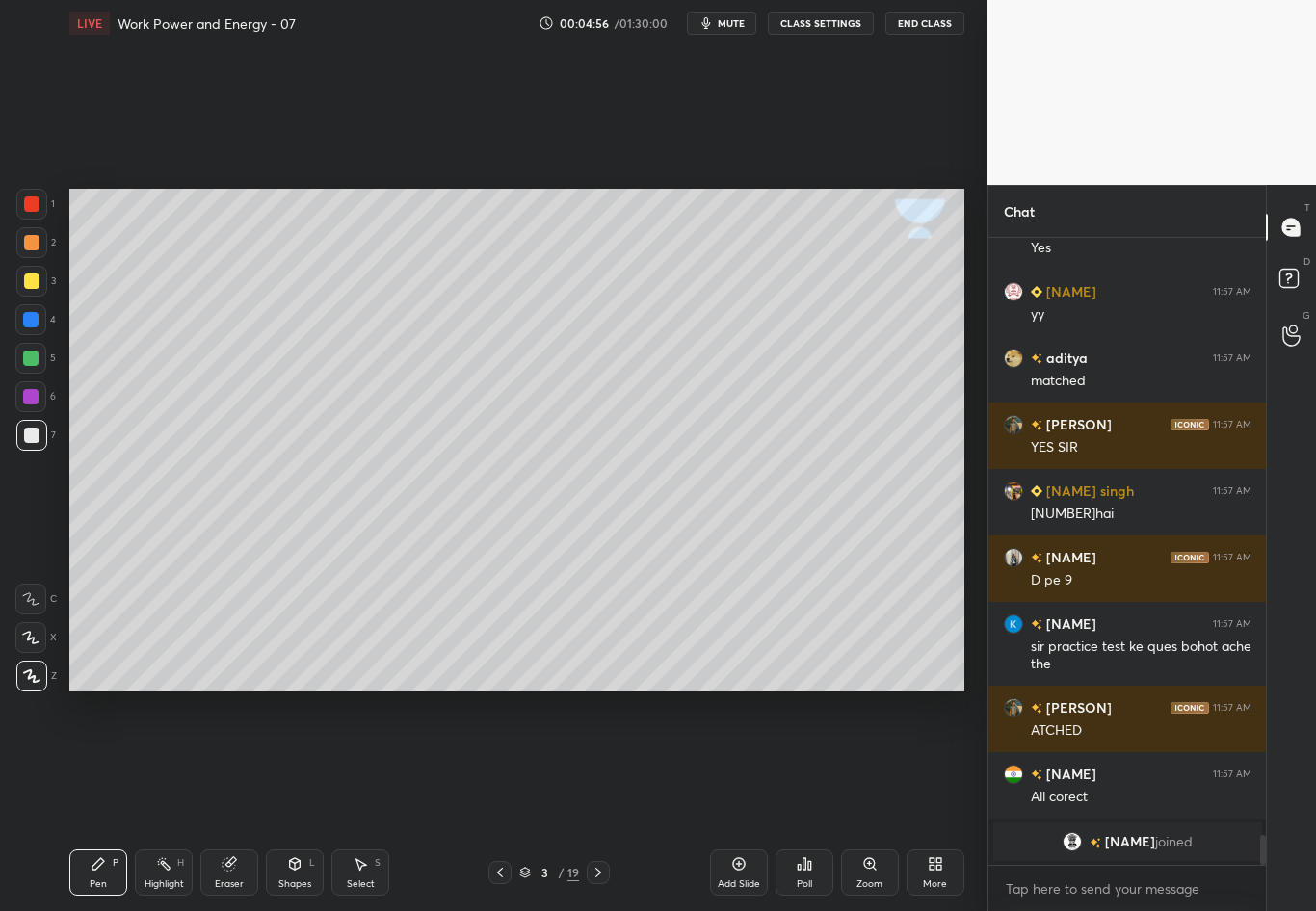 click at bounding box center [31, 320] 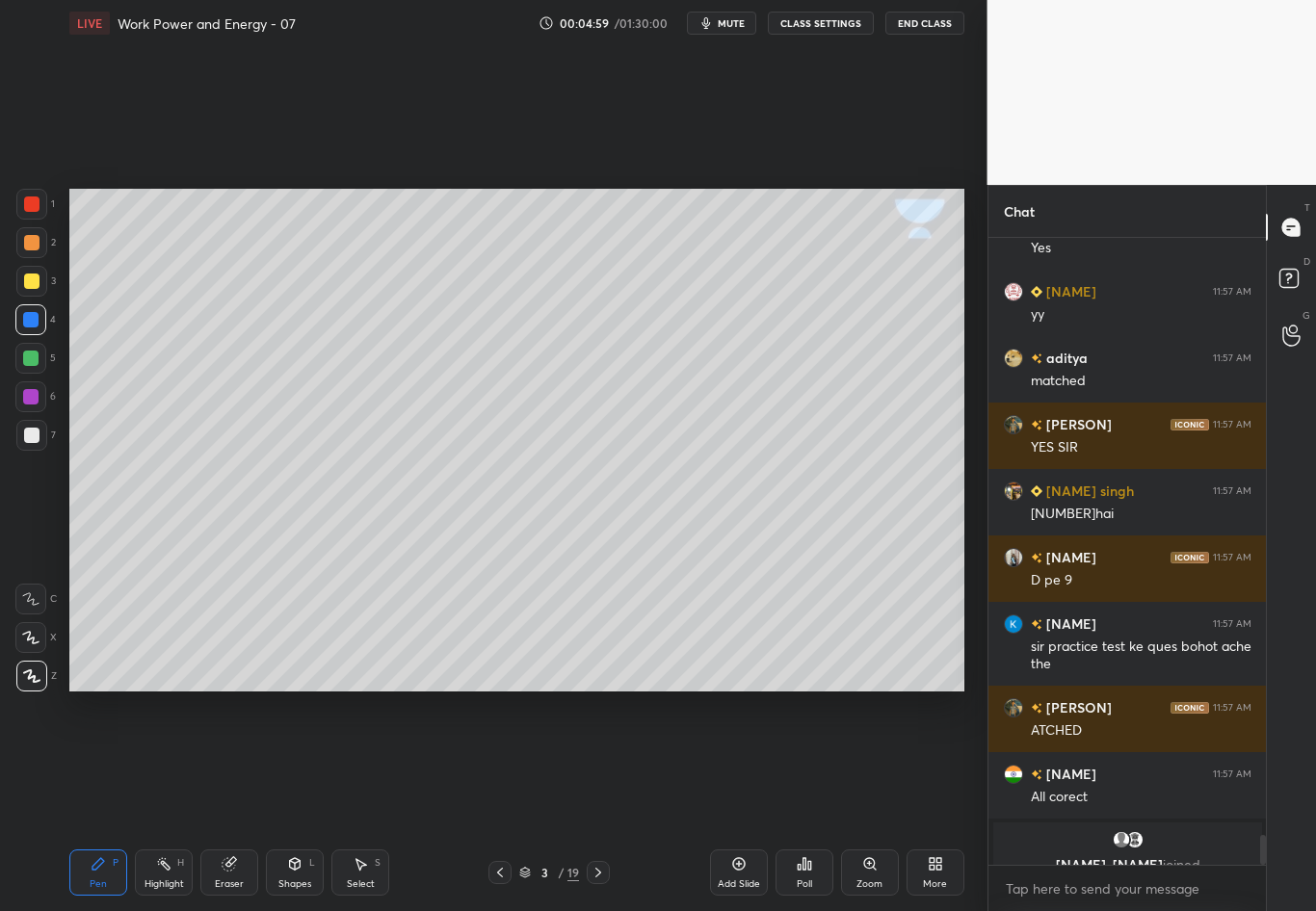 scroll, scrollTop: 12676, scrollLeft: 0, axis: vertical 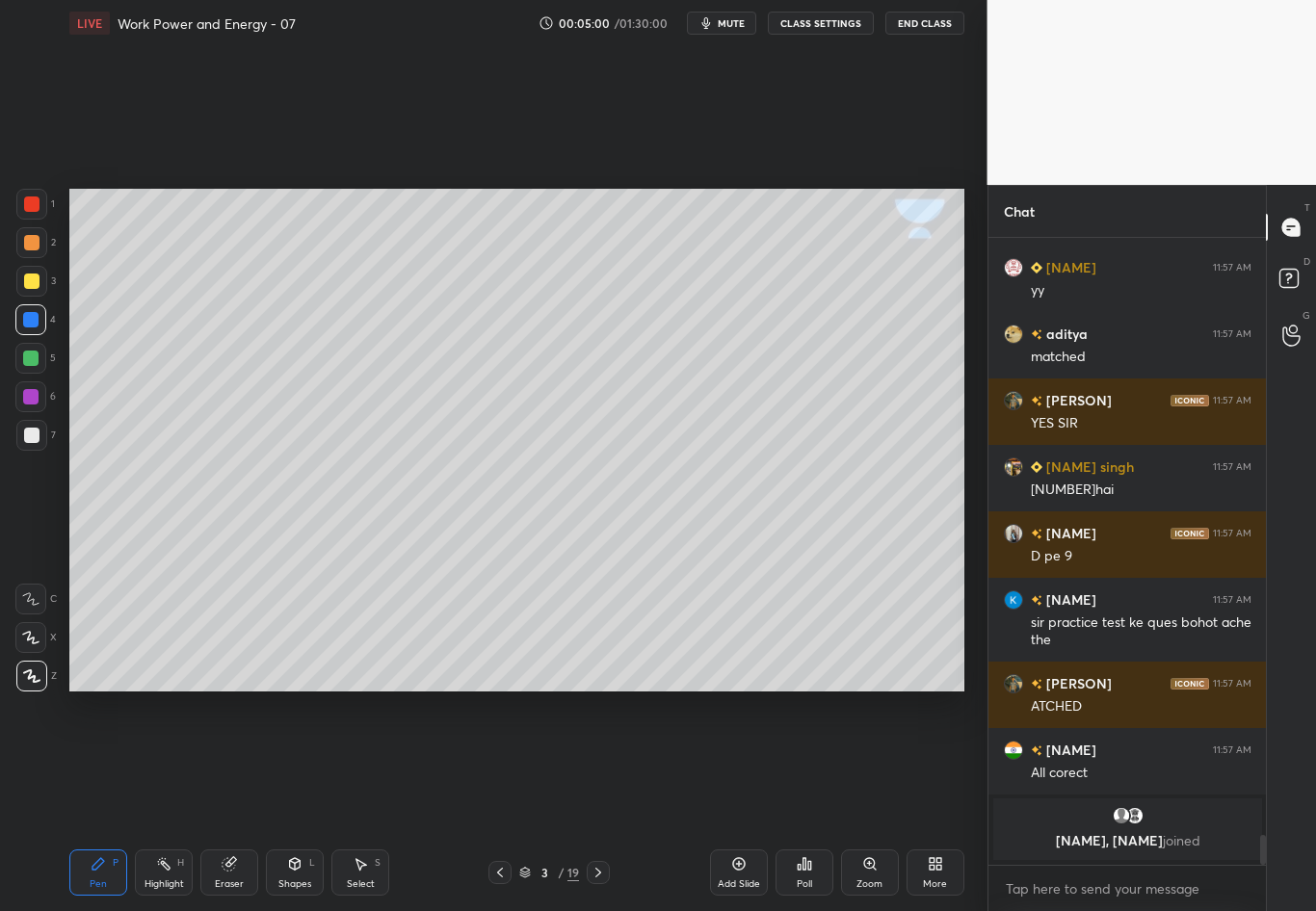 click at bounding box center [32, 435] 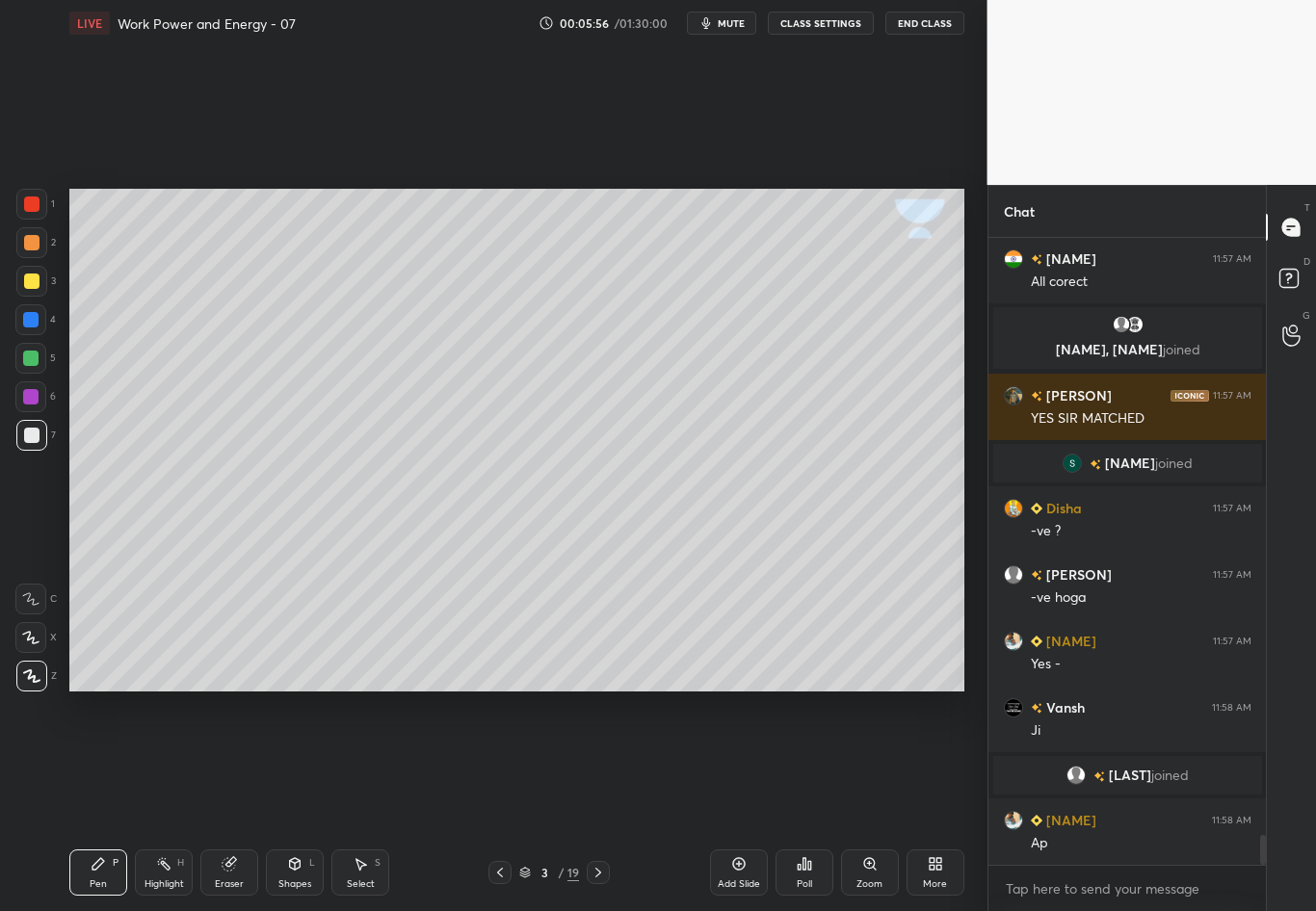 scroll, scrollTop: 12505, scrollLeft: 0, axis: vertical 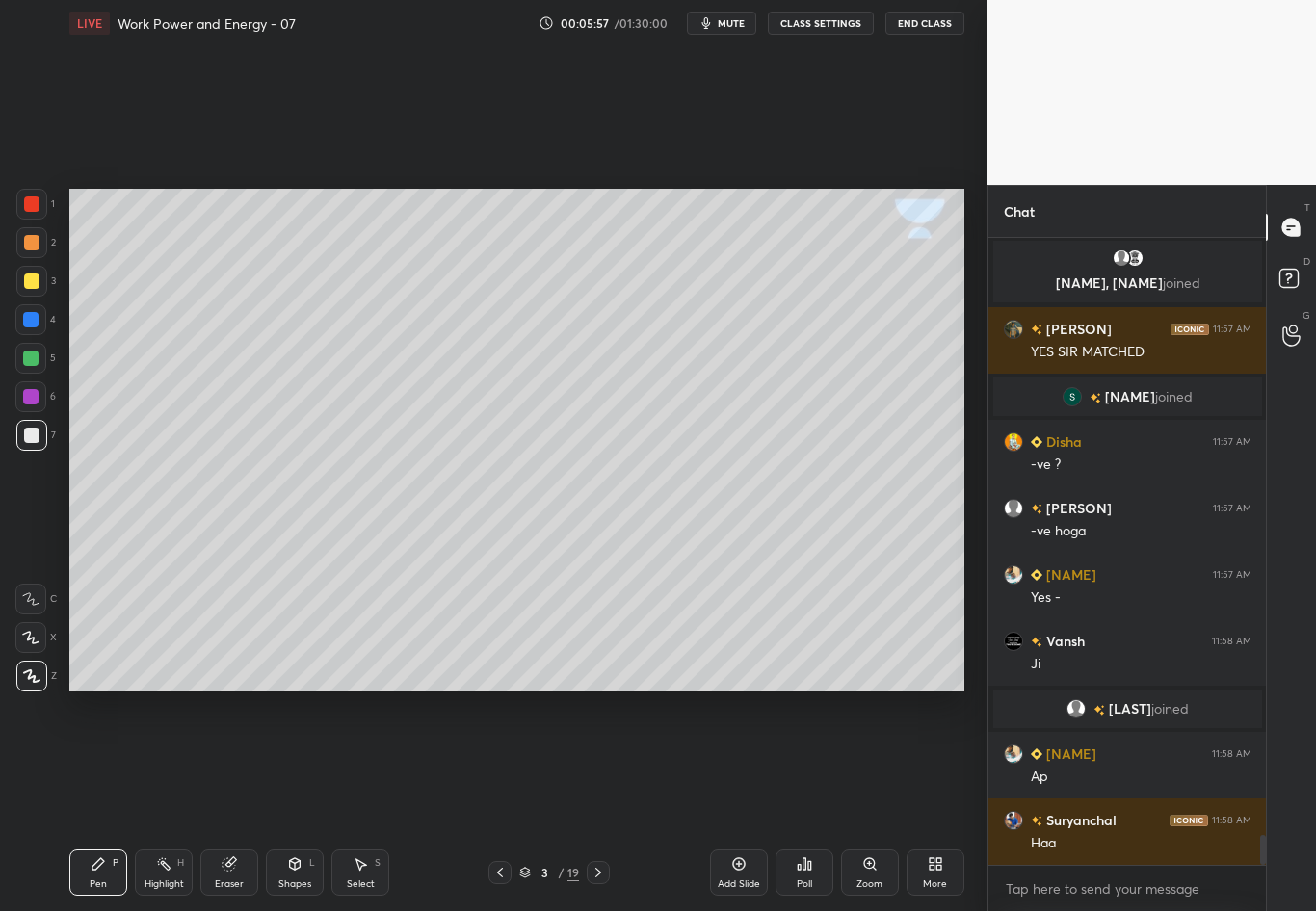 click on "Highlight" at bounding box center [164, 884] 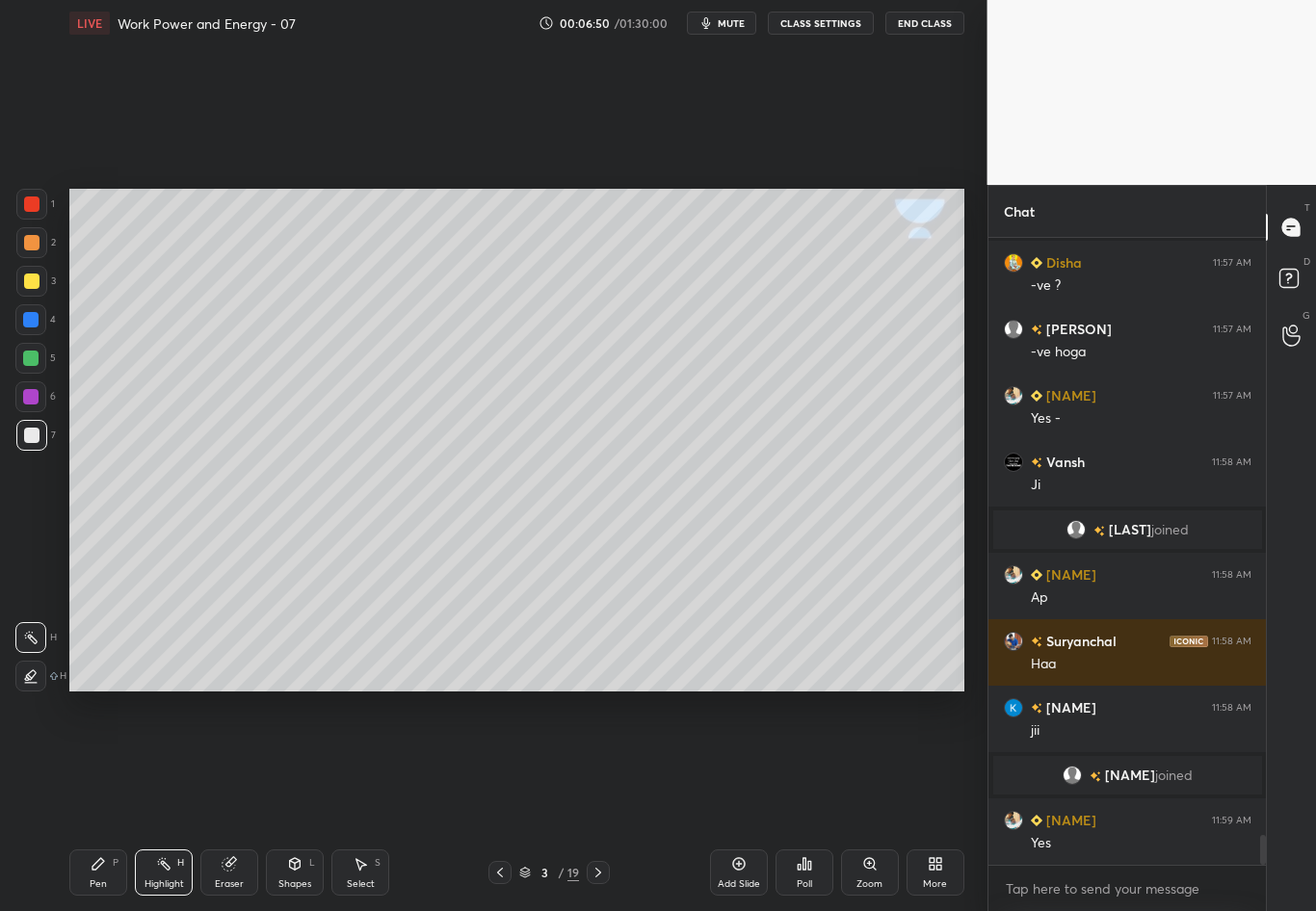 scroll, scrollTop: 12695, scrollLeft: 0, axis: vertical 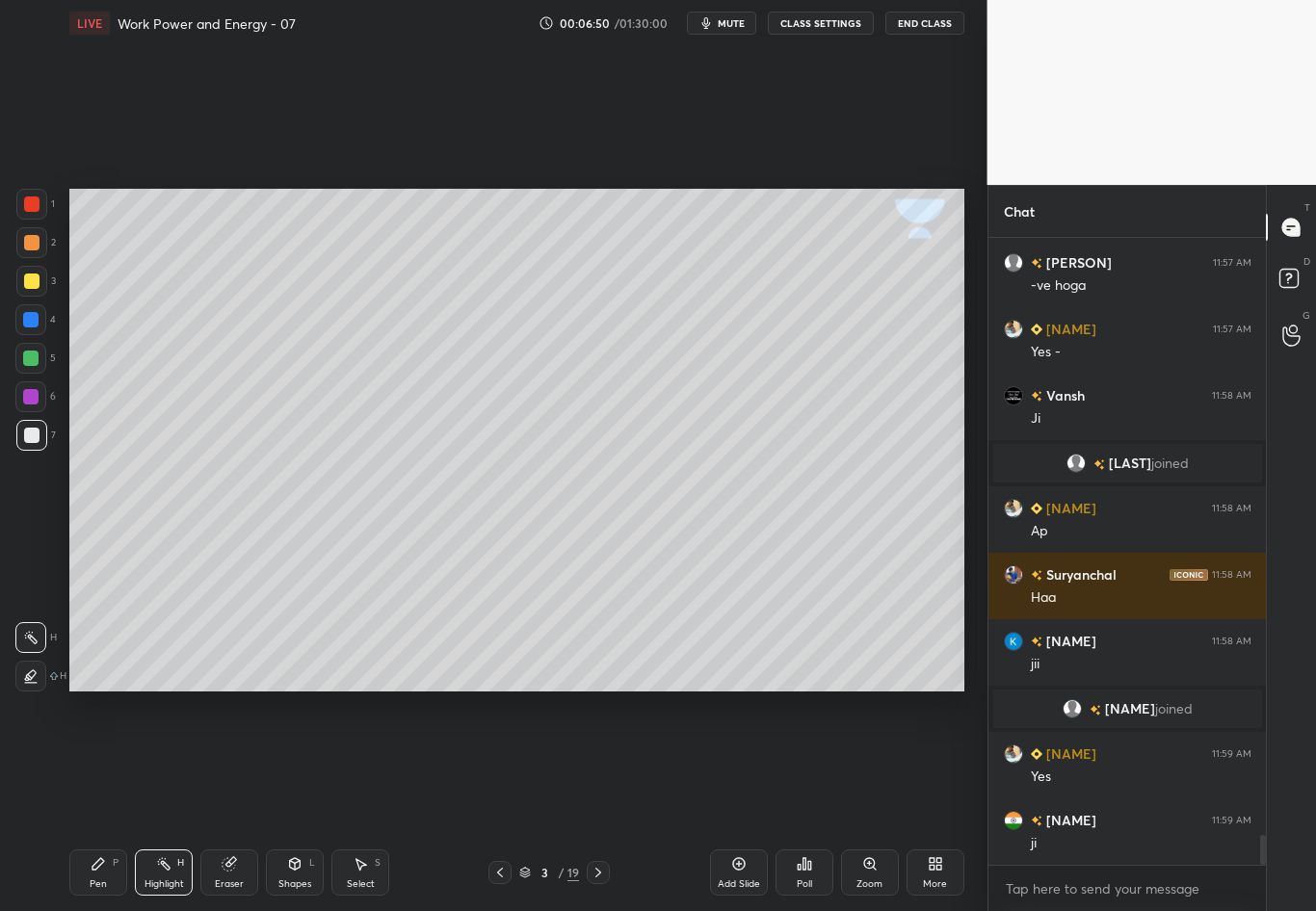 click at bounding box center [32, 435] 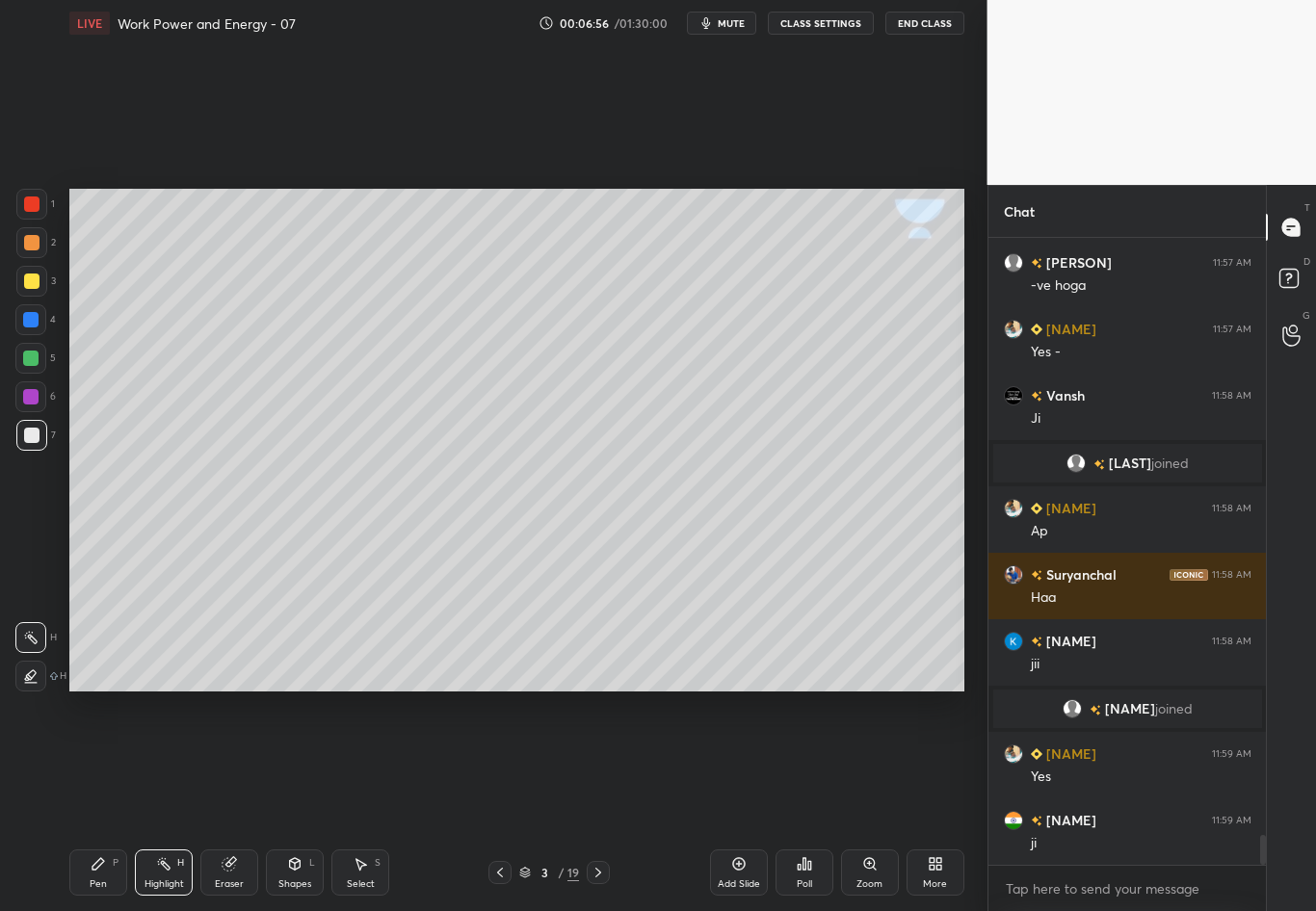 click at bounding box center [32, 435] 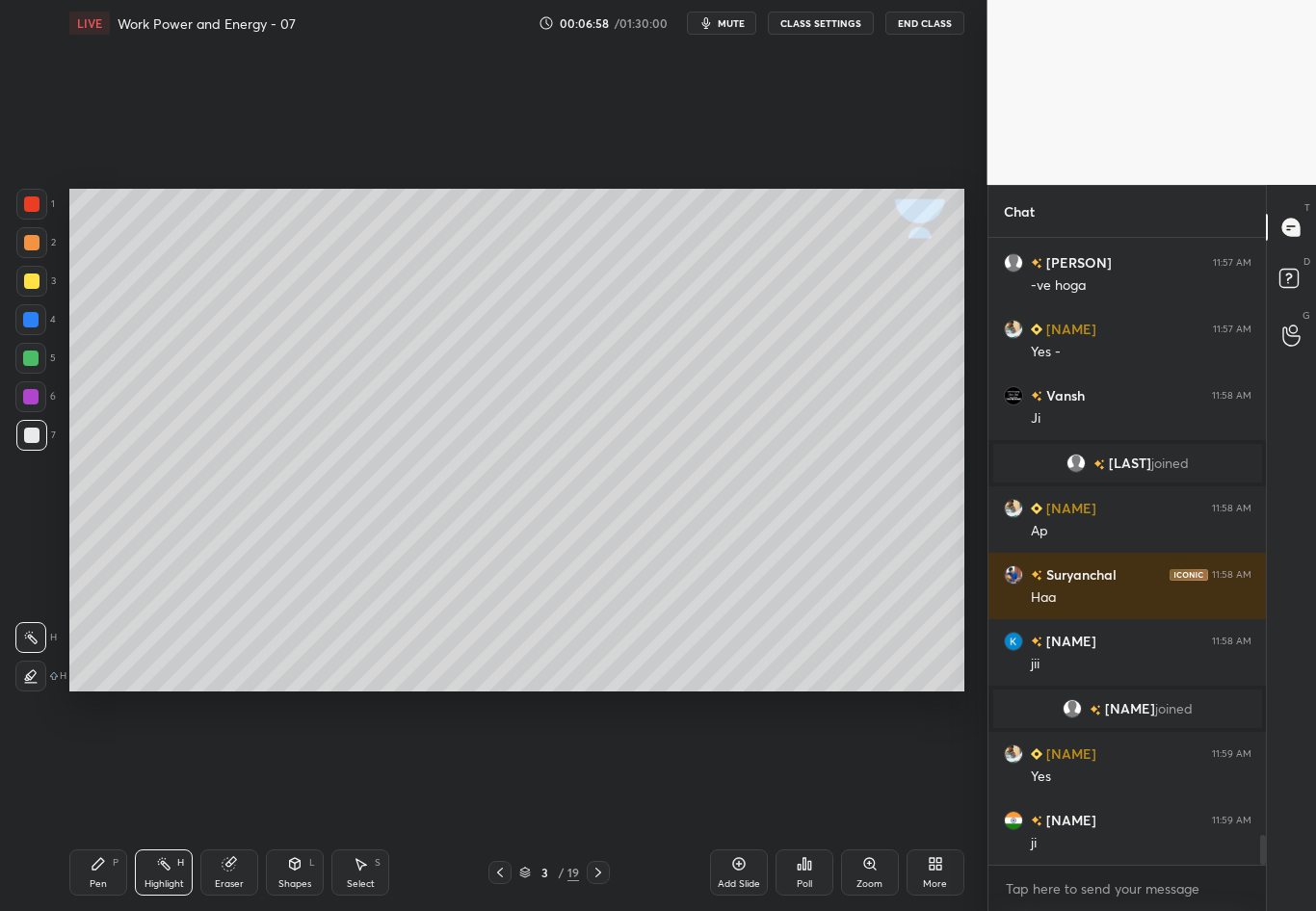 click on "Pen" at bounding box center (98, 884) 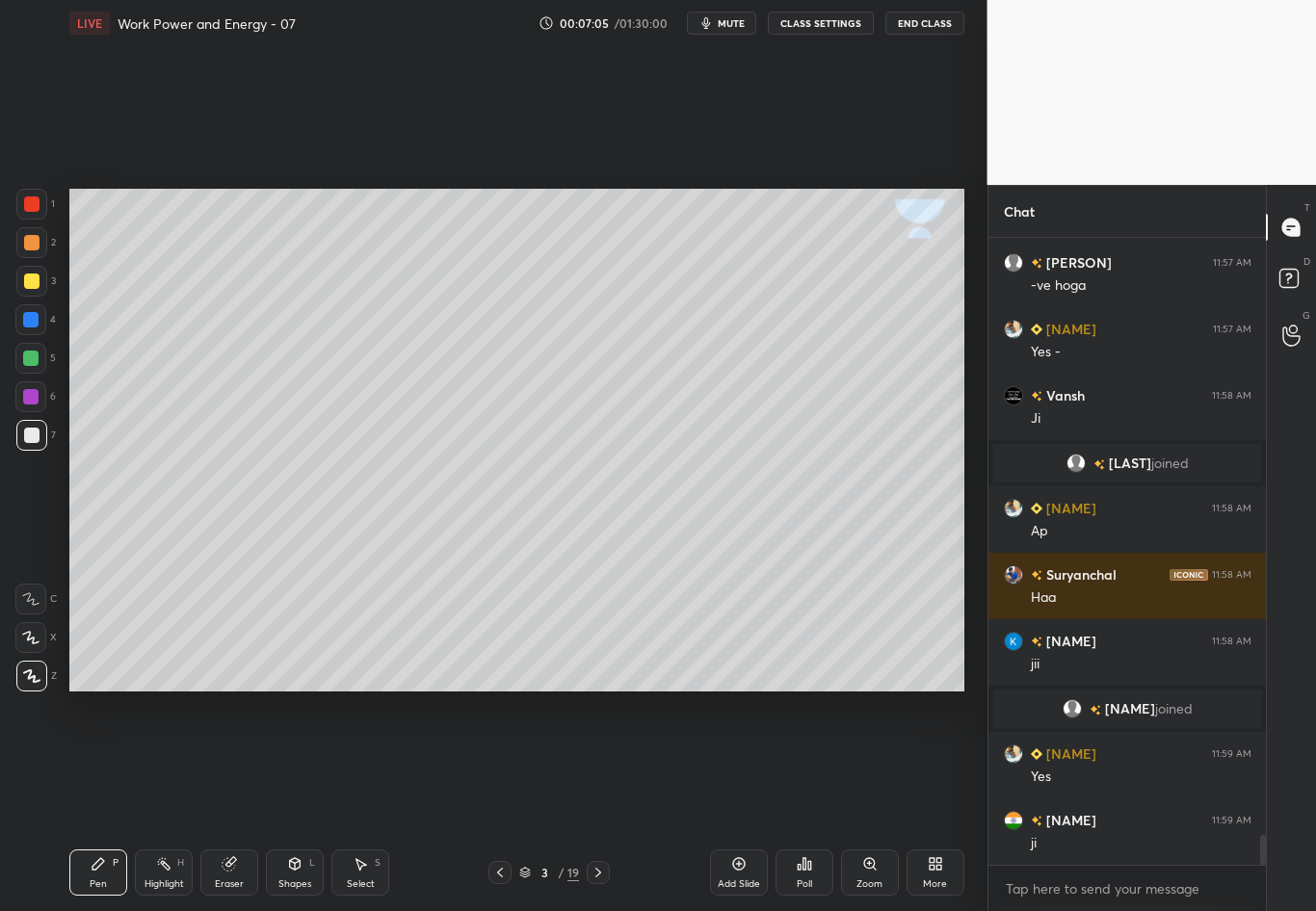 scroll, scrollTop: 12762, scrollLeft: 0, axis: vertical 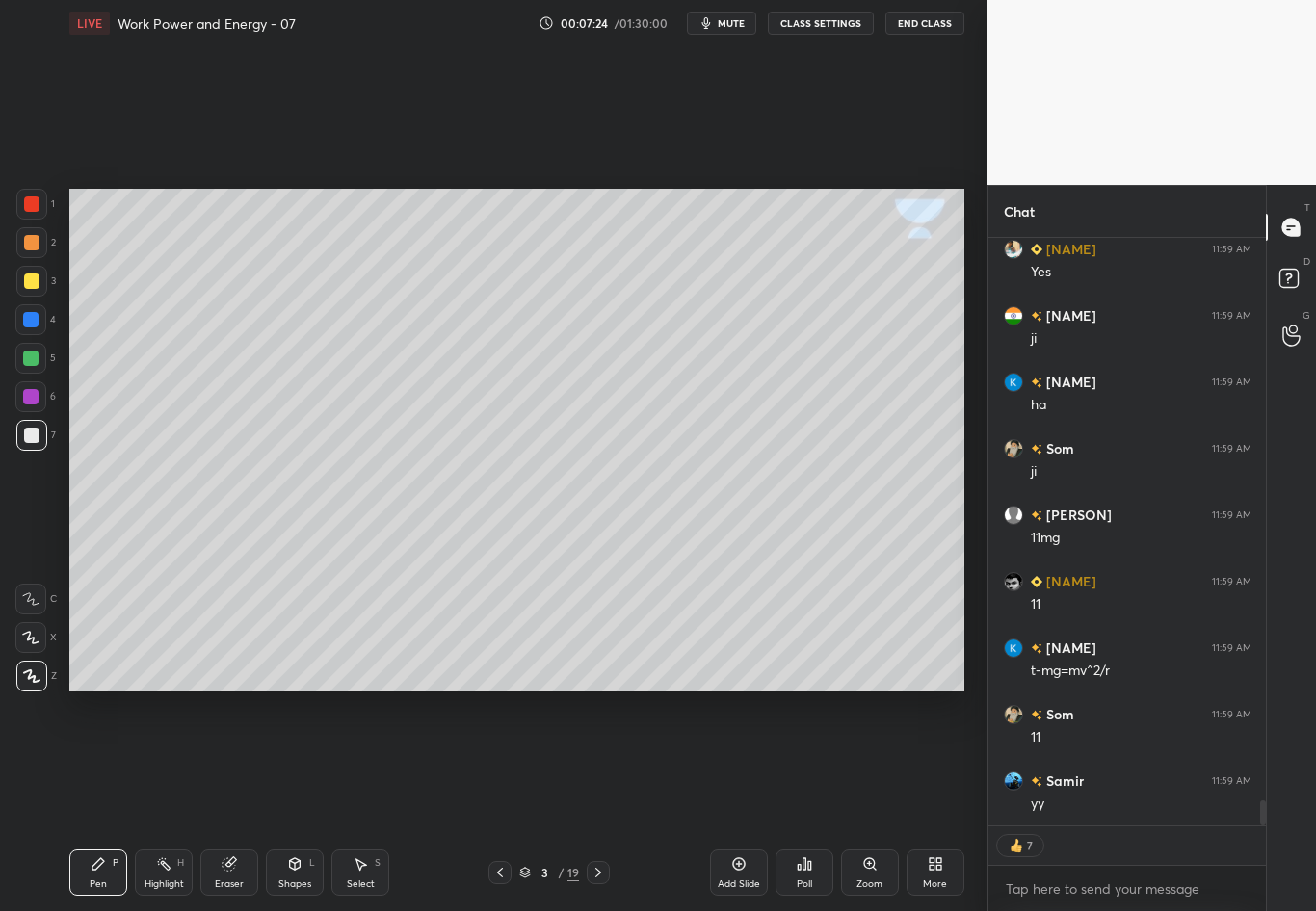 click at bounding box center (31, 320) 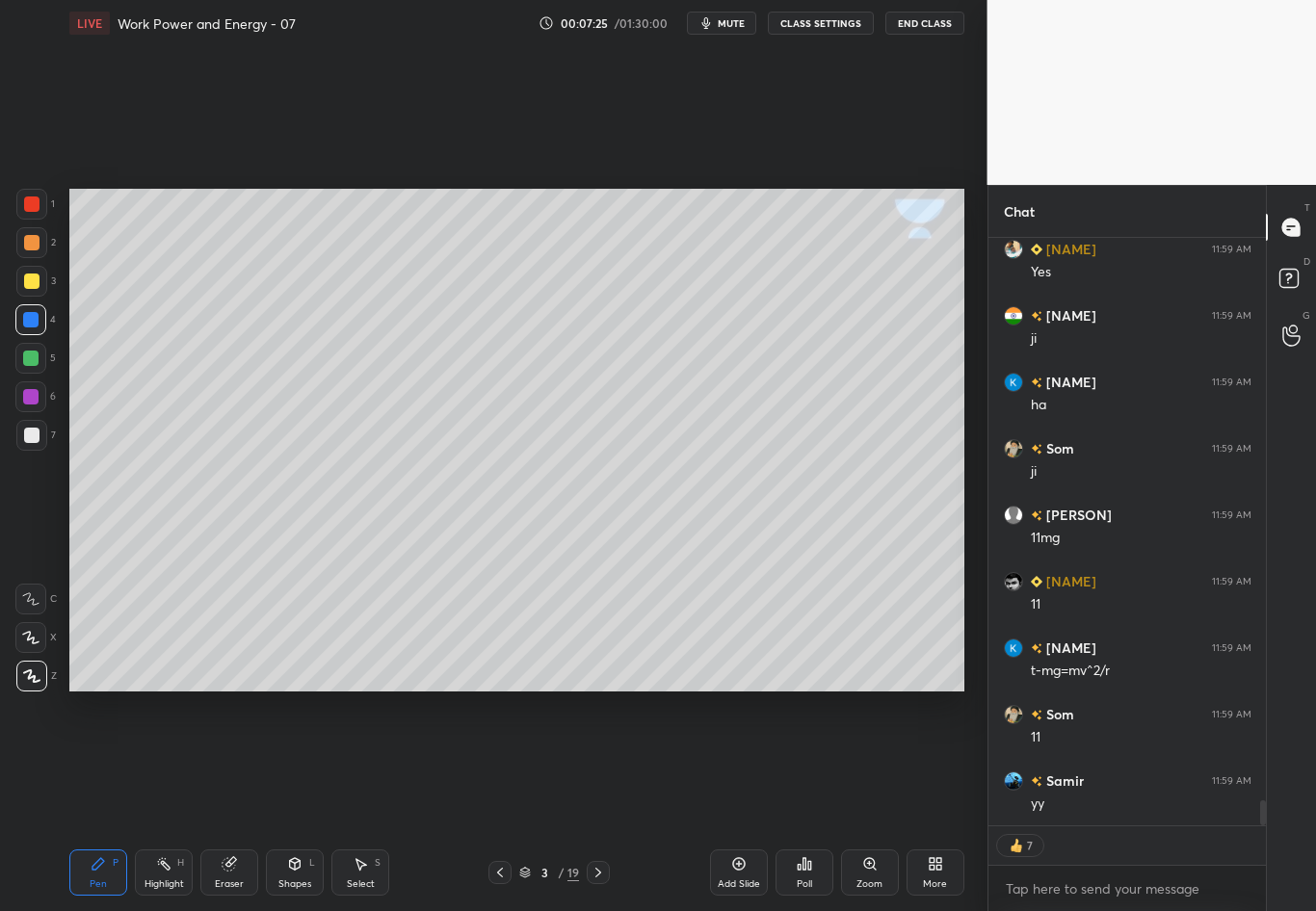 scroll, scrollTop: 6, scrollLeft: 7, axis: both 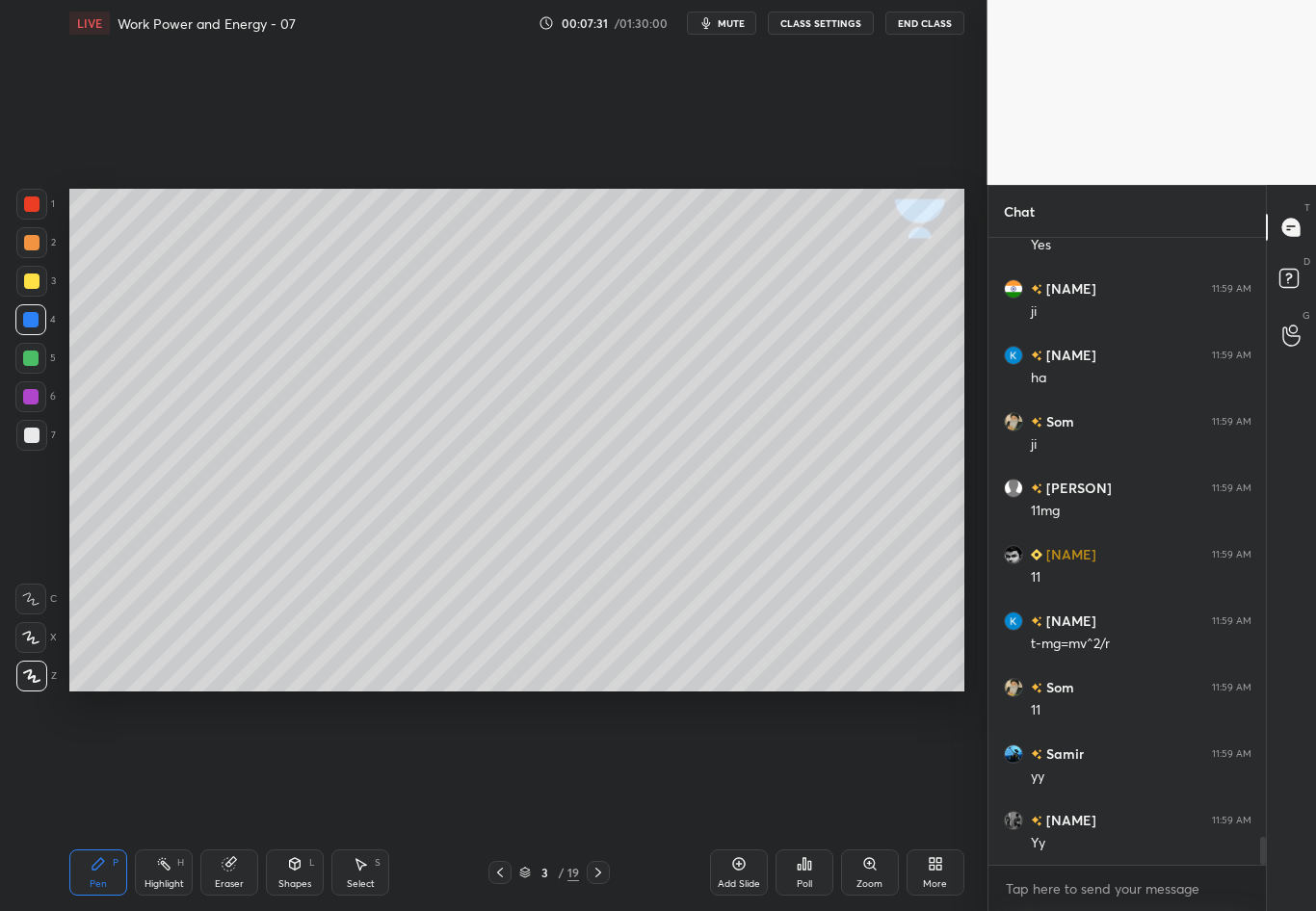 click at bounding box center (32, 435) 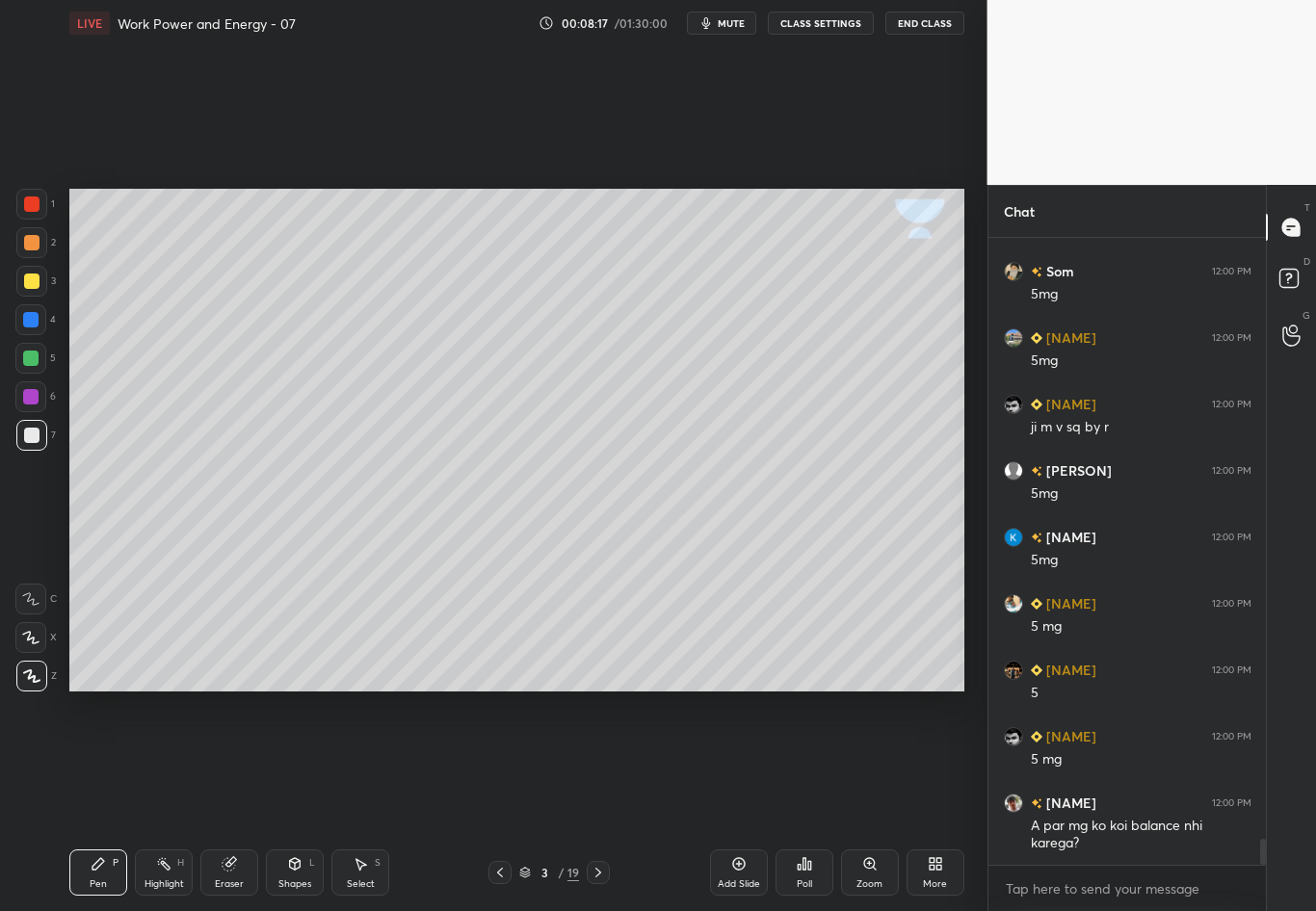 scroll, scrollTop: 14307, scrollLeft: 0, axis: vertical 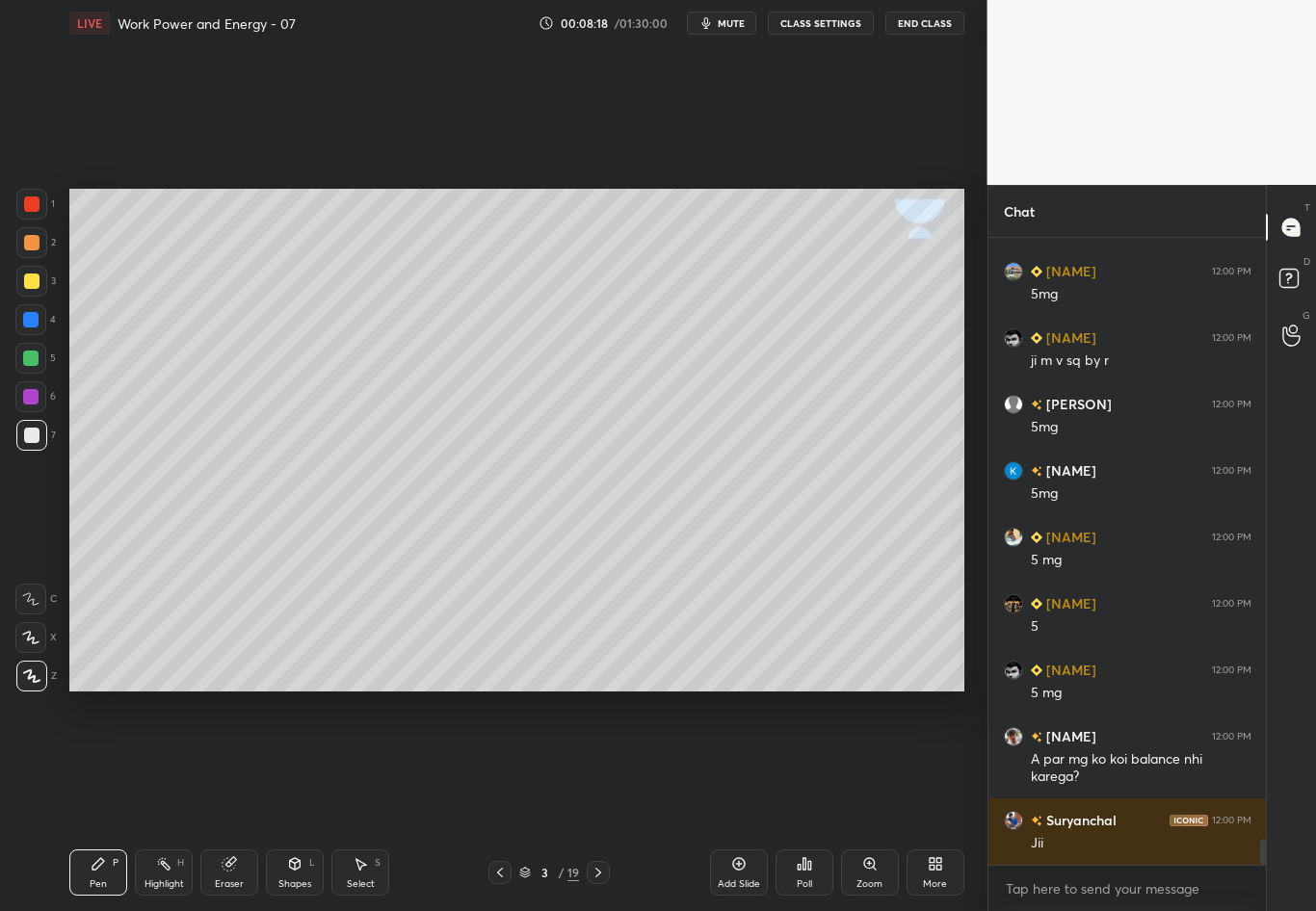 click on "Select S" at bounding box center [360, 872] 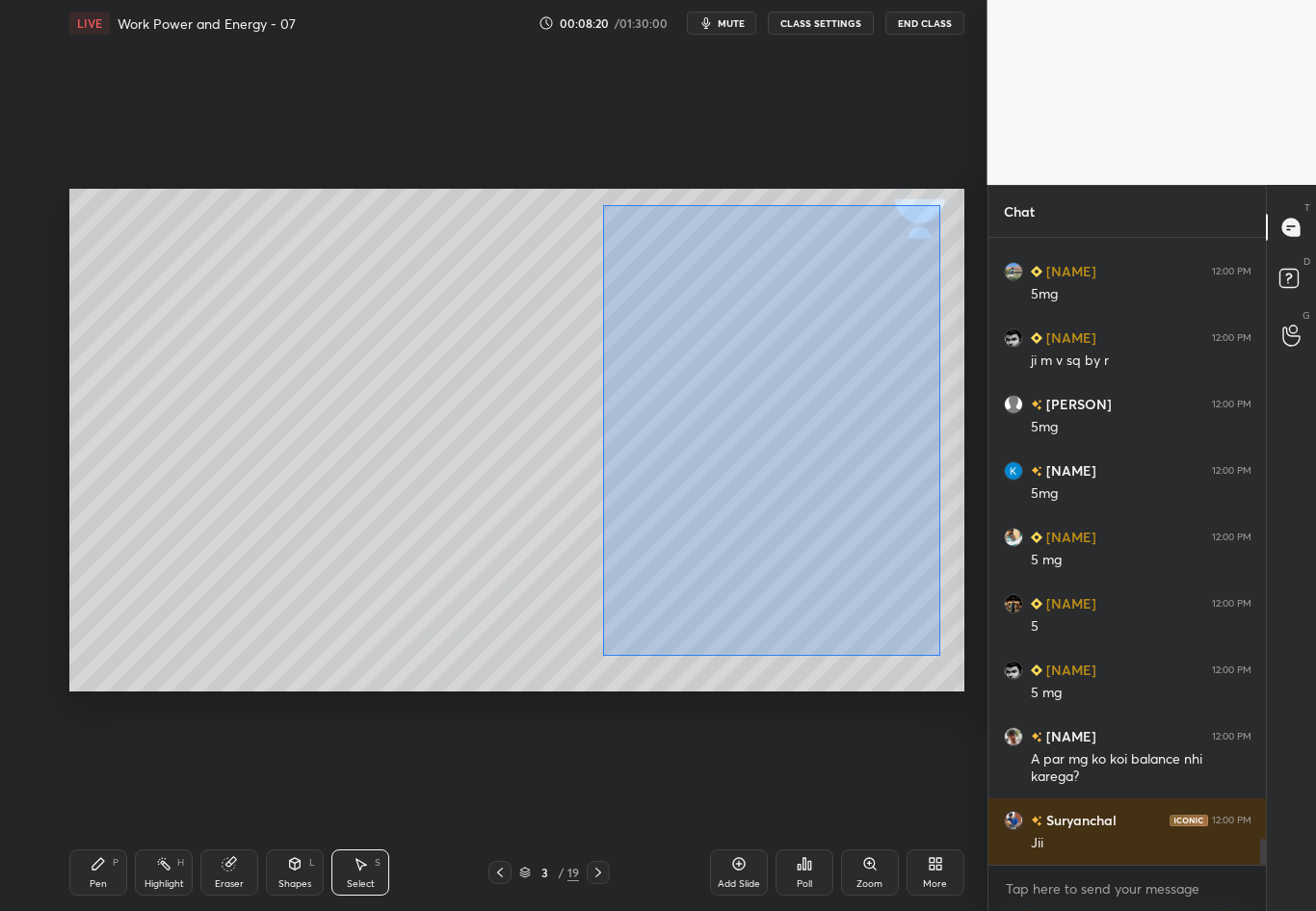 drag, startPoint x: 598, startPoint y: 213, endPoint x: 940, endPoint y: 655, distance: 558.86313 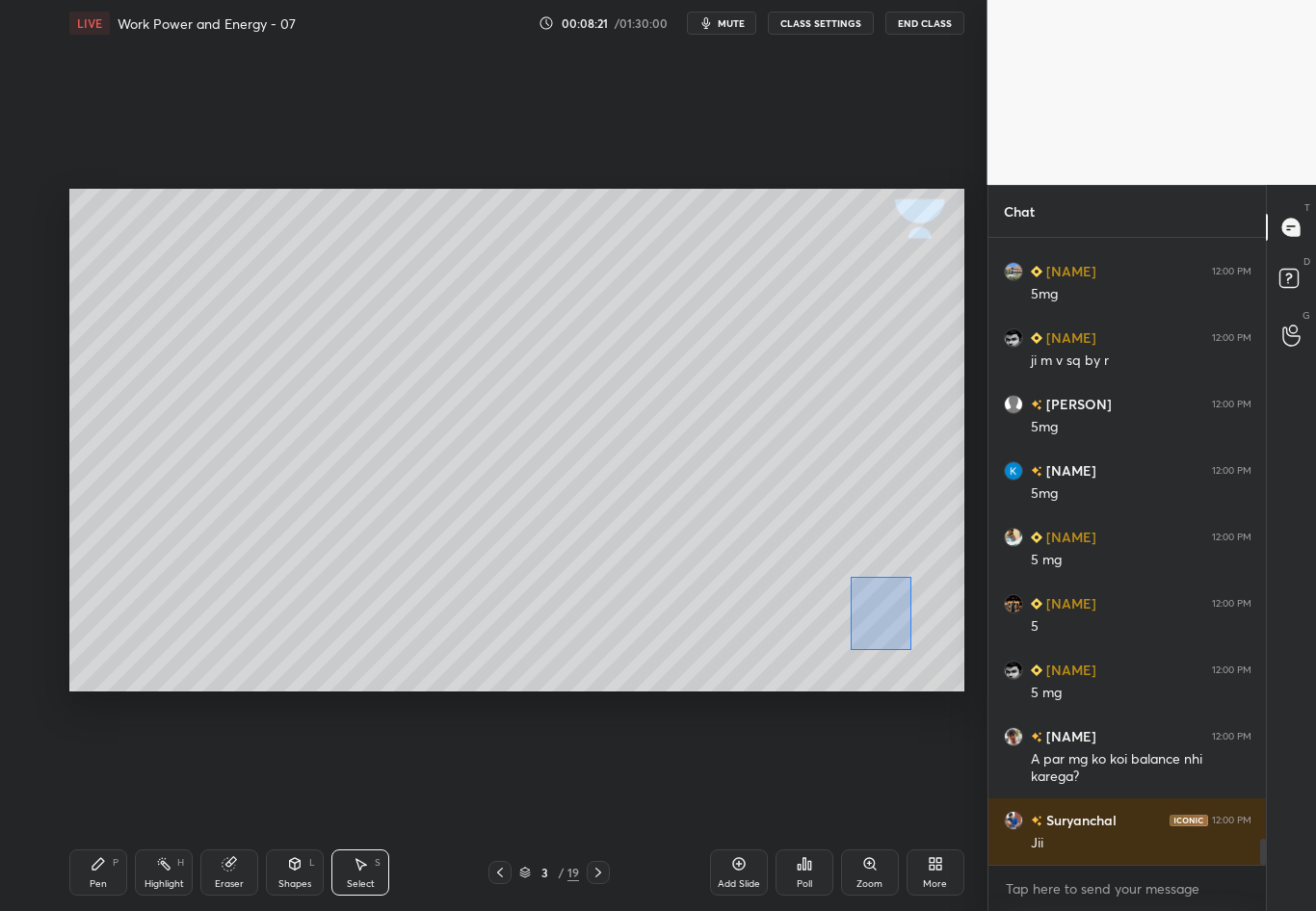scroll, scrollTop: 14374, scrollLeft: 0, axis: vertical 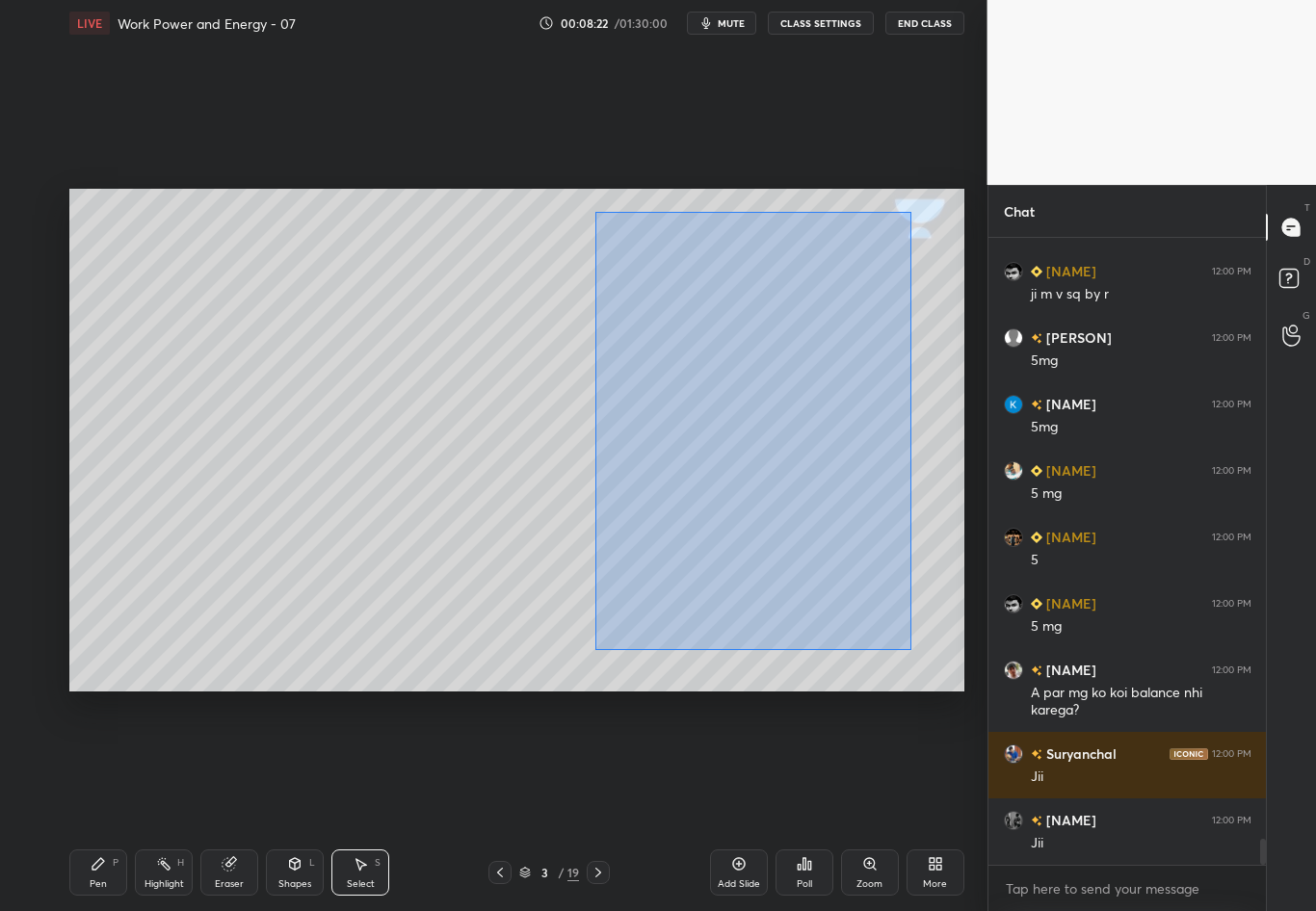 drag, startPoint x: 885, startPoint y: 622, endPoint x: 596, endPoint y: 213, distance: 500.8014 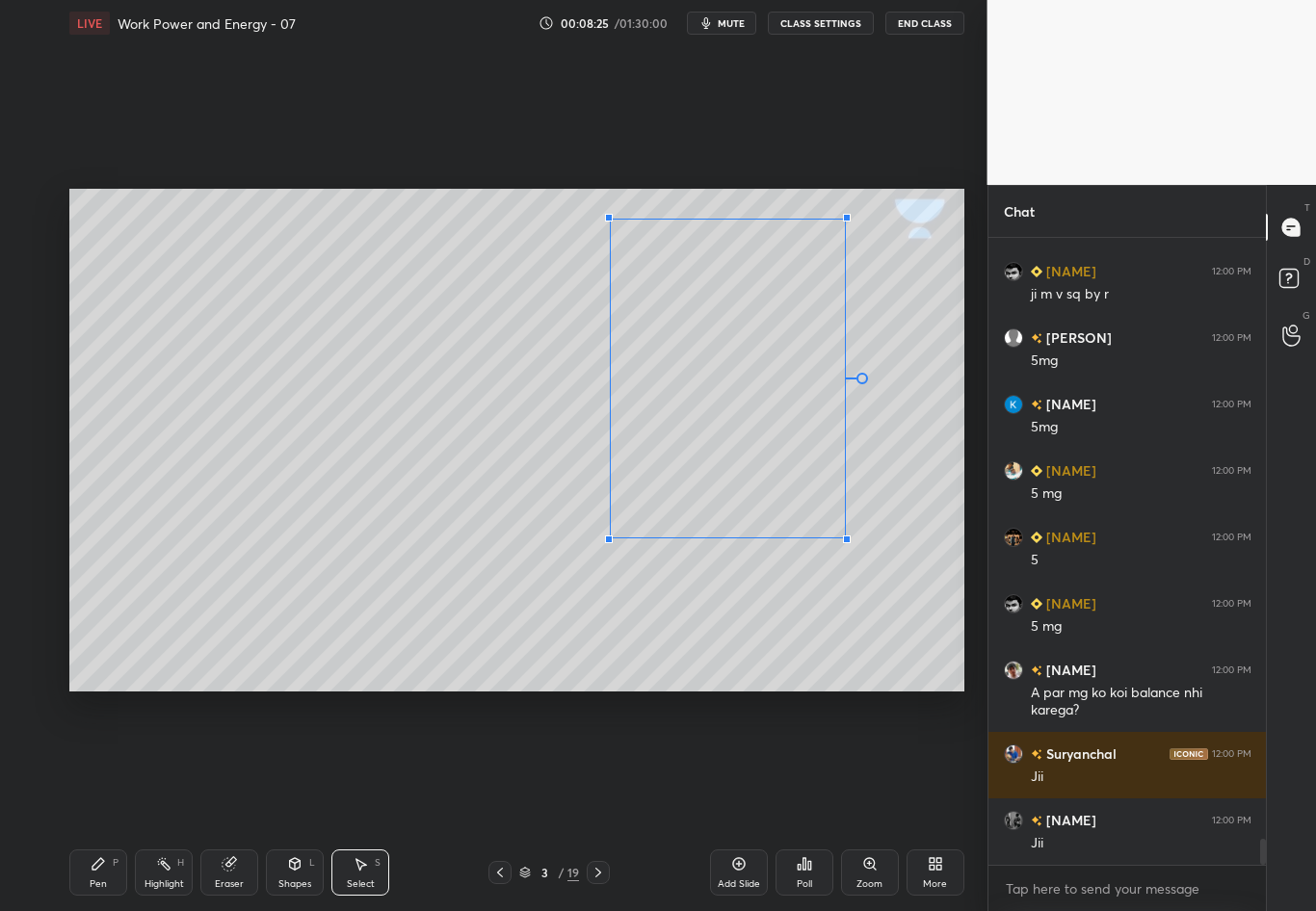 drag, startPoint x: 885, startPoint y: 634, endPoint x: 845, endPoint y: 536, distance: 105.84895 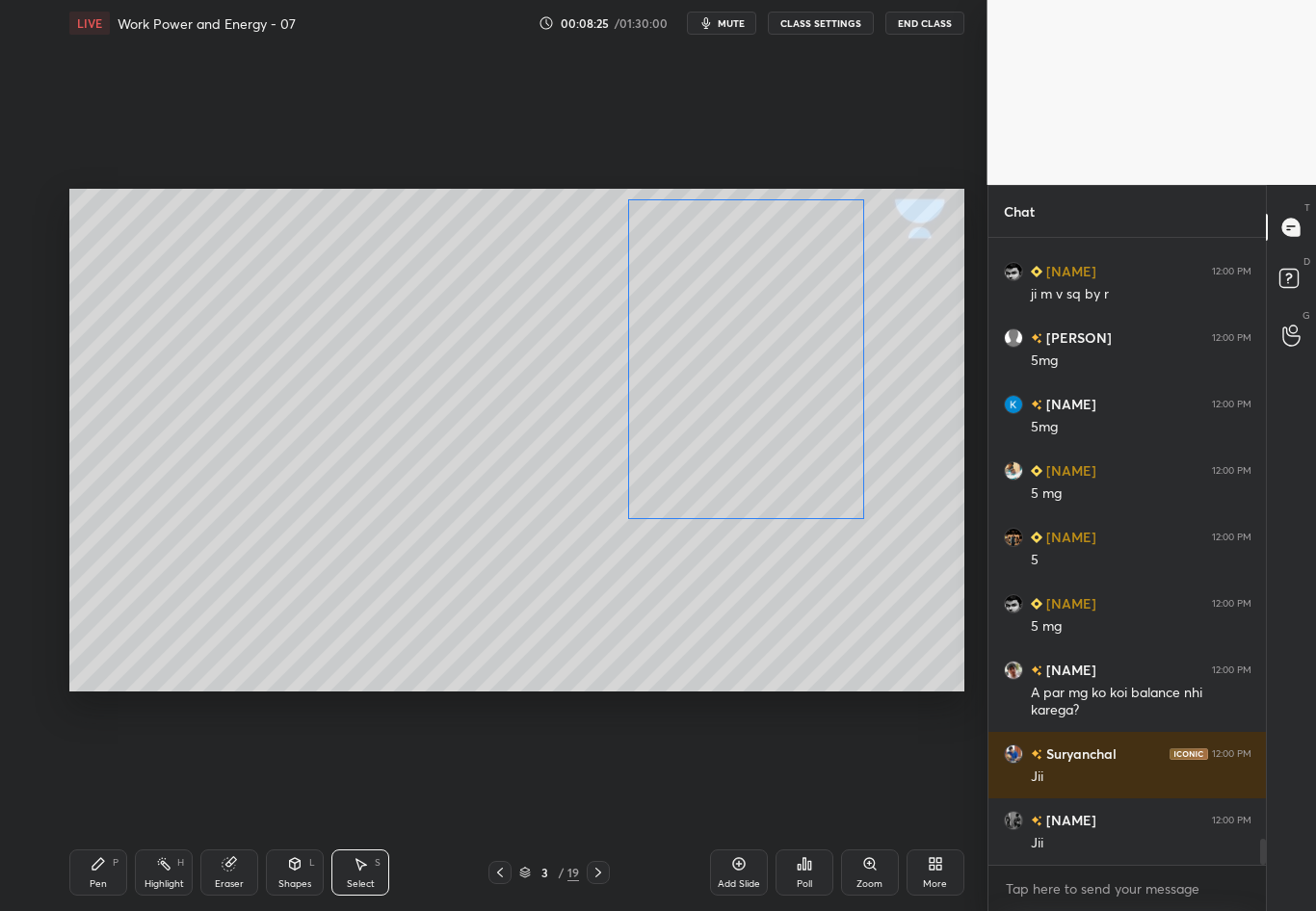 drag, startPoint x: 793, startPoint y: 459, endPoint x: 805, endPoint y: 456, distance: 12.369317 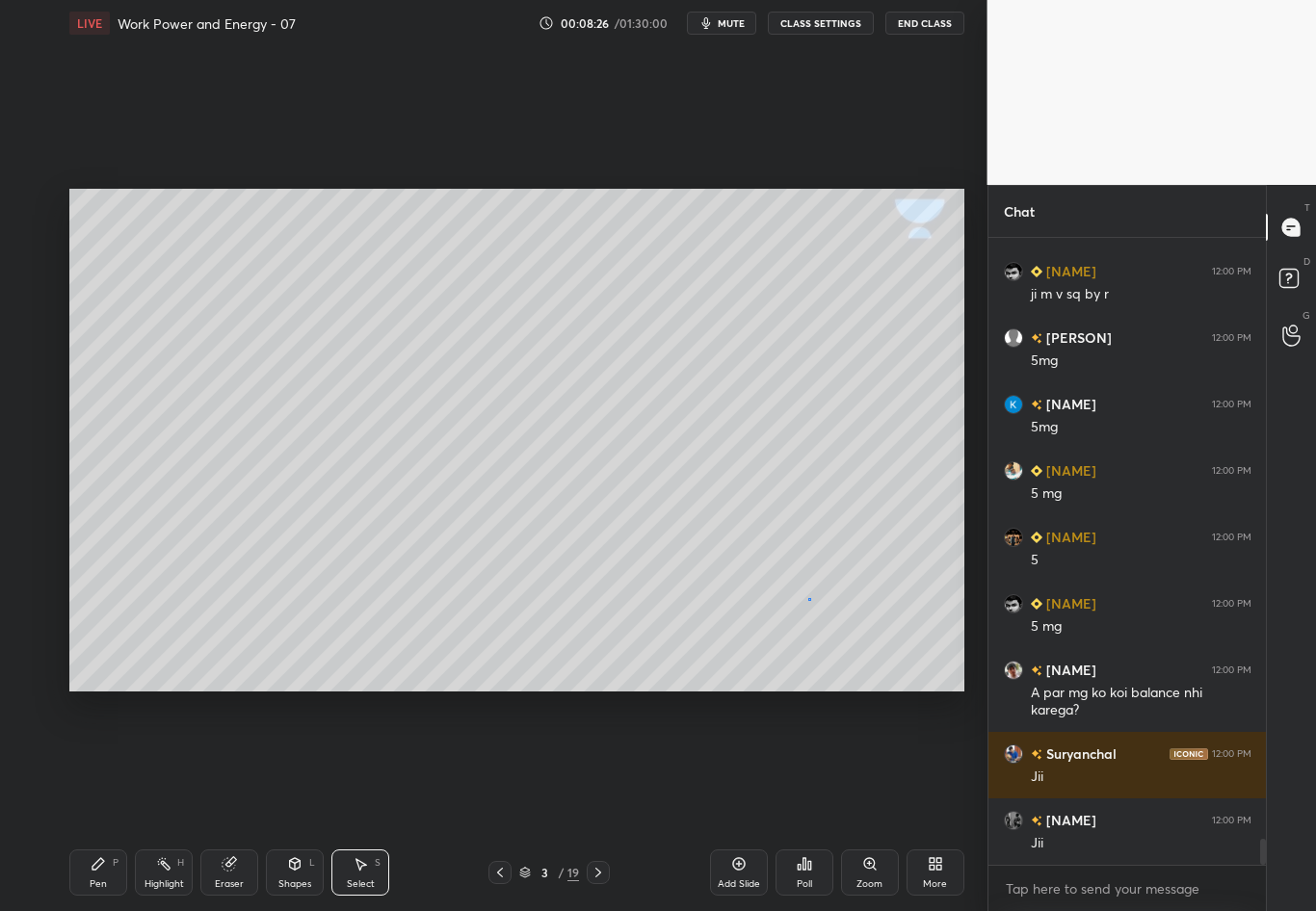 click on "0 ° Undo Copy Duplicate Duplicate to new slide Delete" at bounding box center [516, 440] 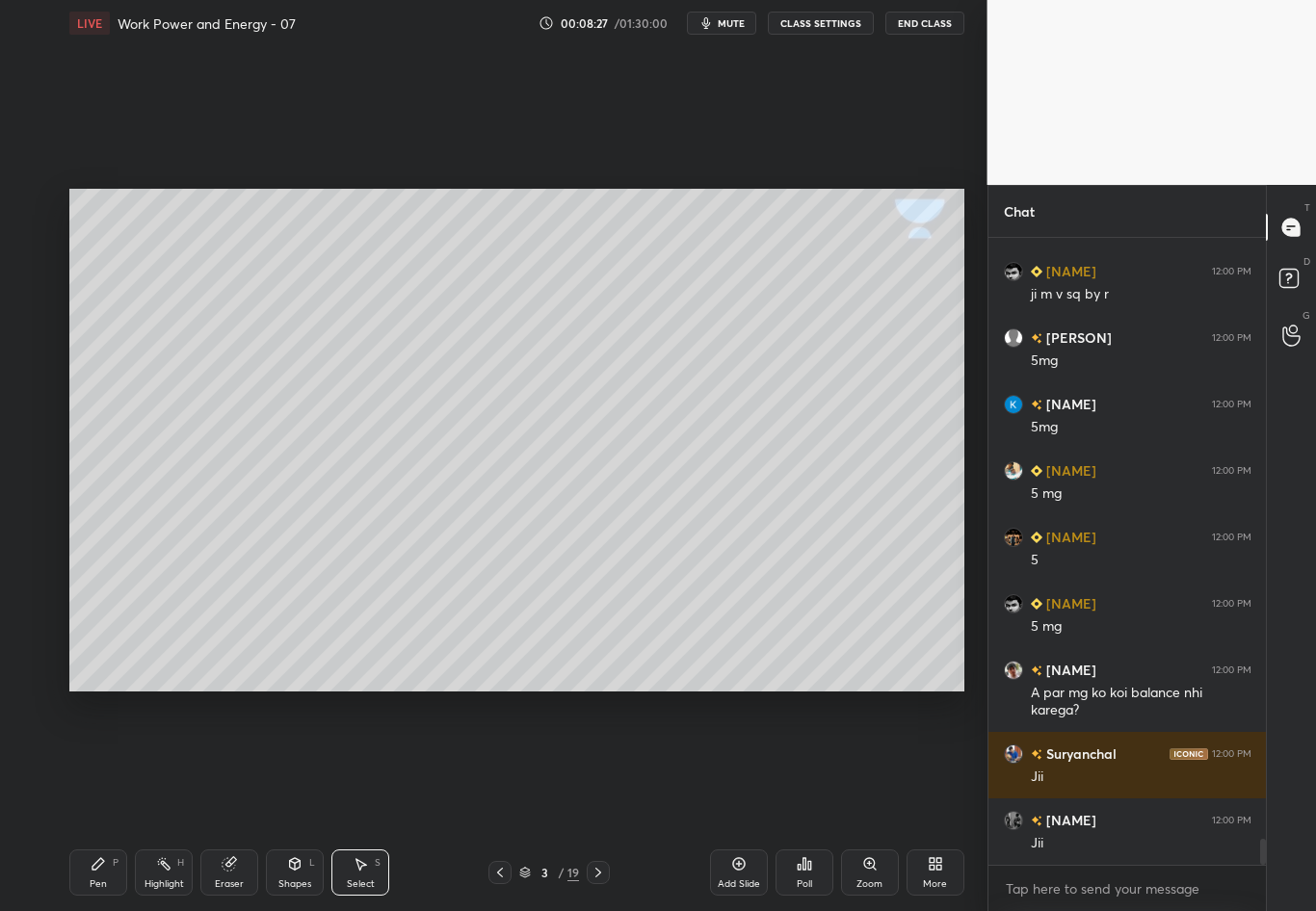 click on "Pen P" at bounding box center (98, 872) 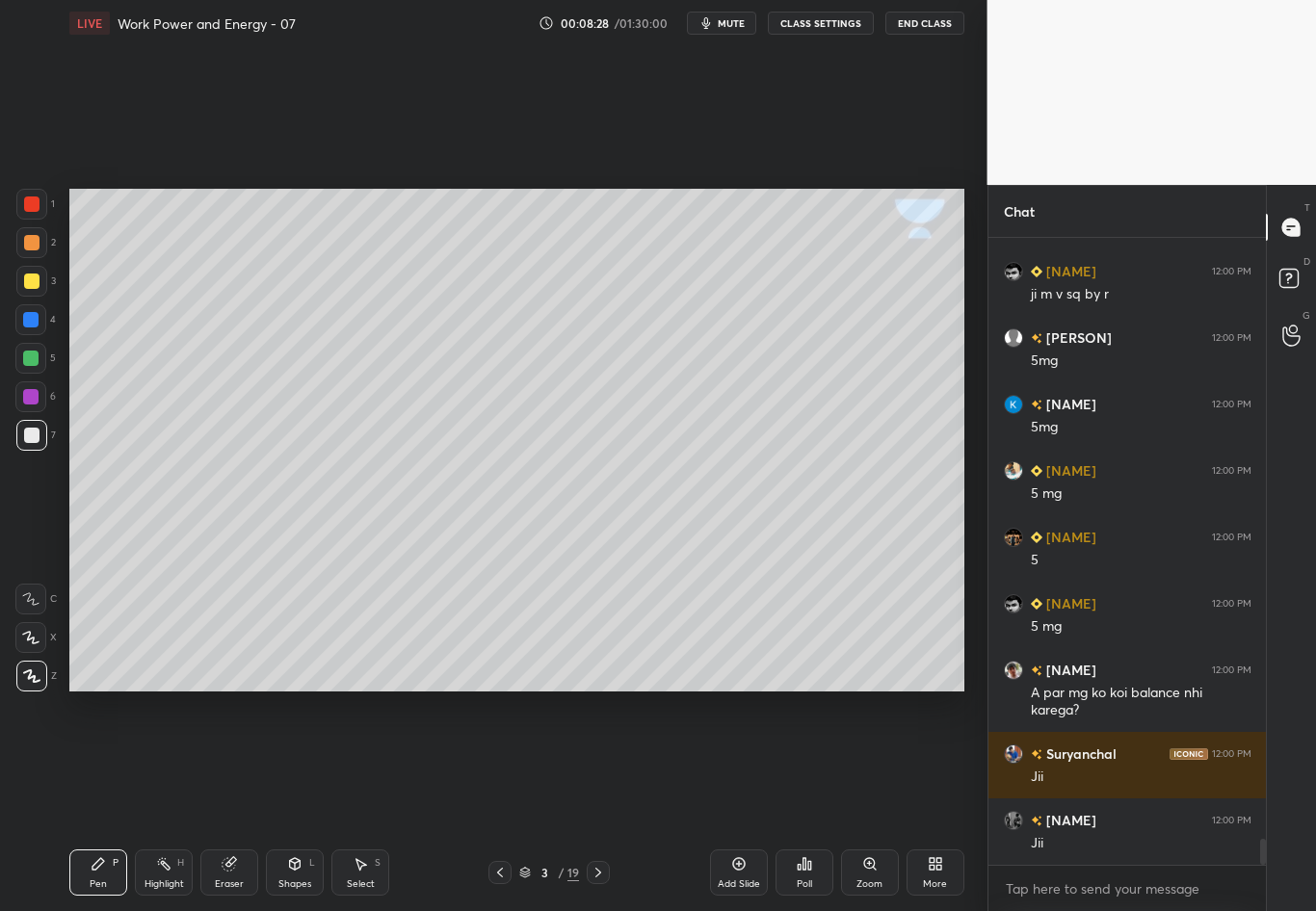 click at bounding box center [32, 435] 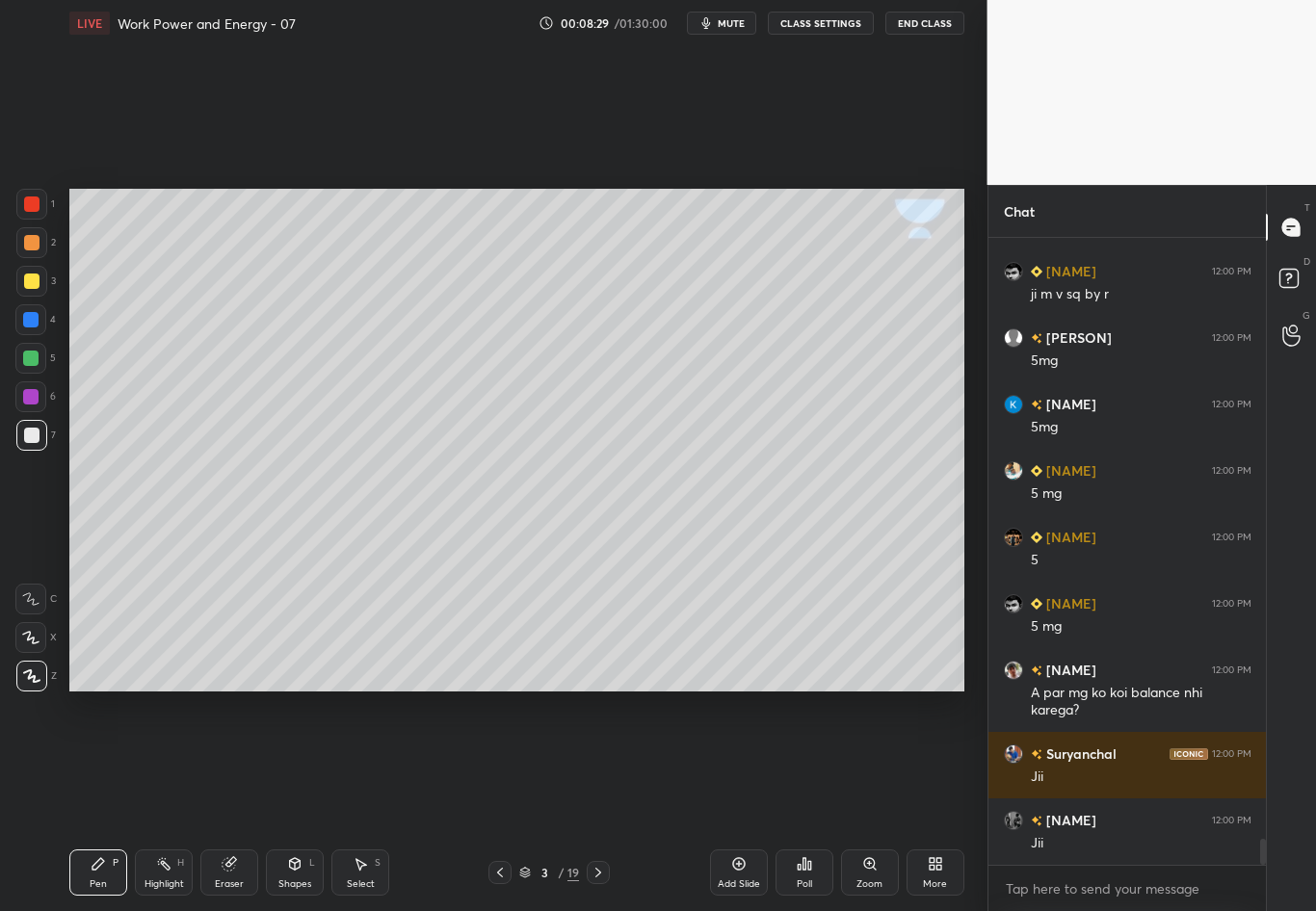 click at bounding box center (32, 281) 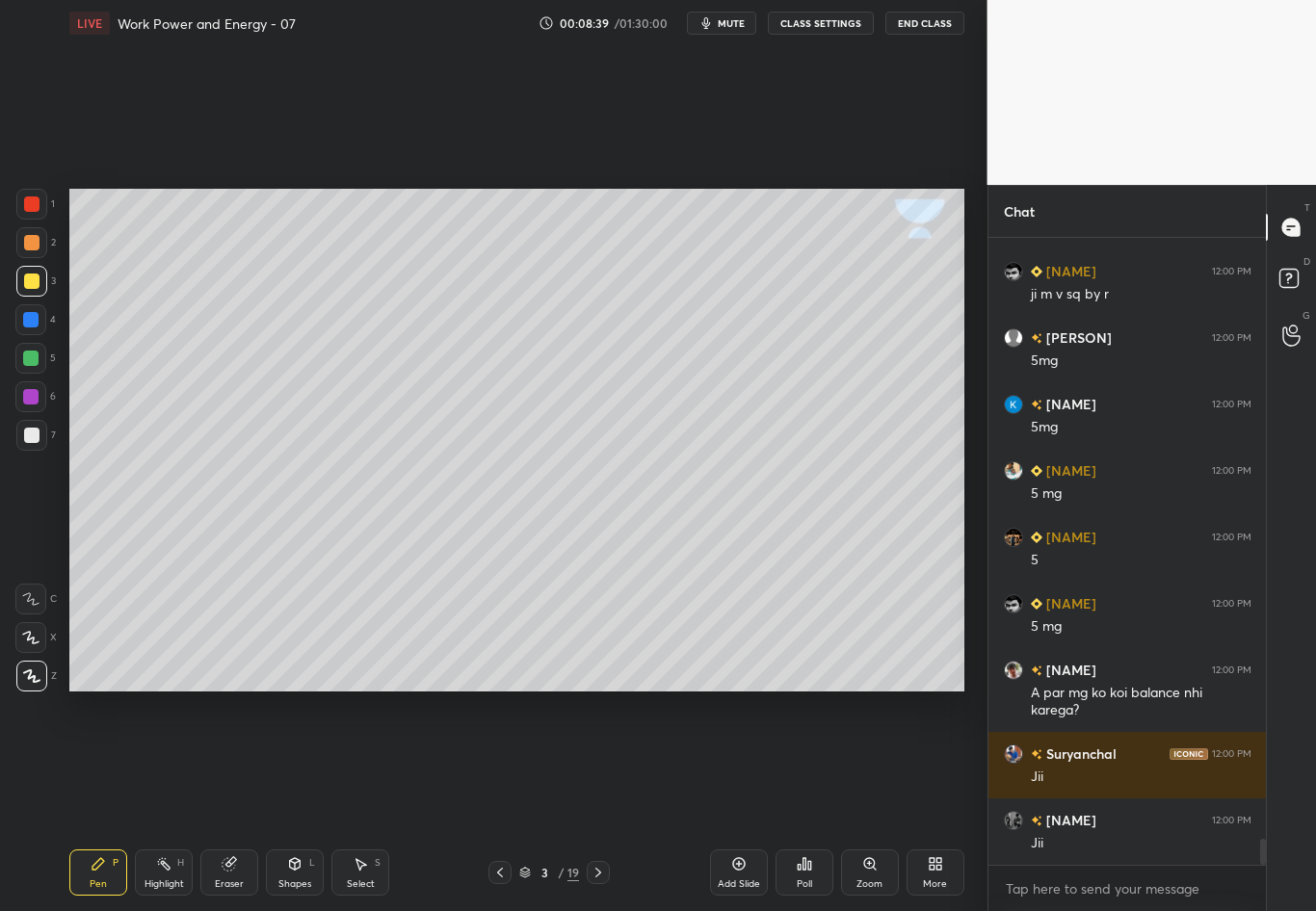 click at bounding box center (32, 435) 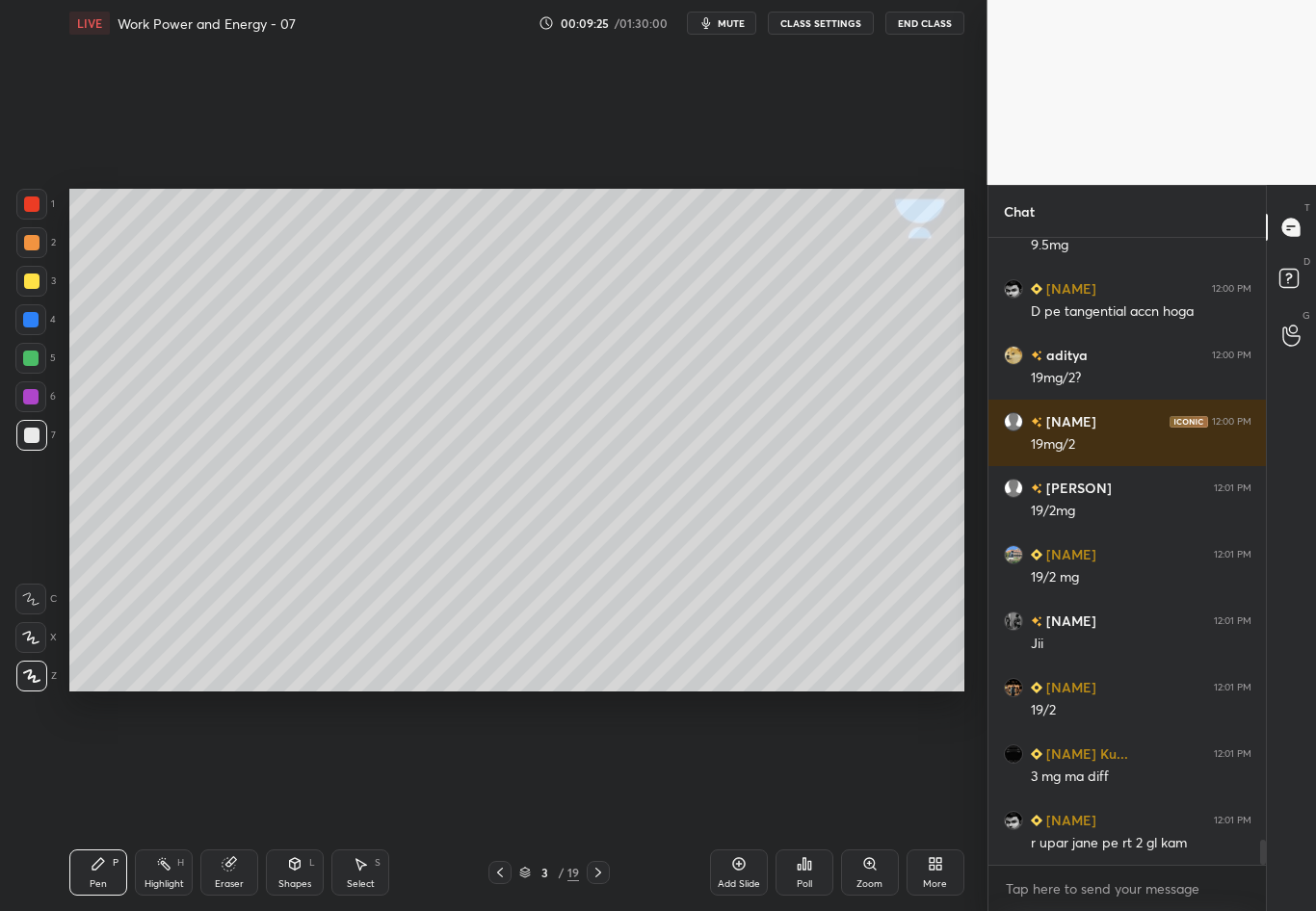 scroll, scrollTop: 15105, scrollLeft: 0, axis: vertical 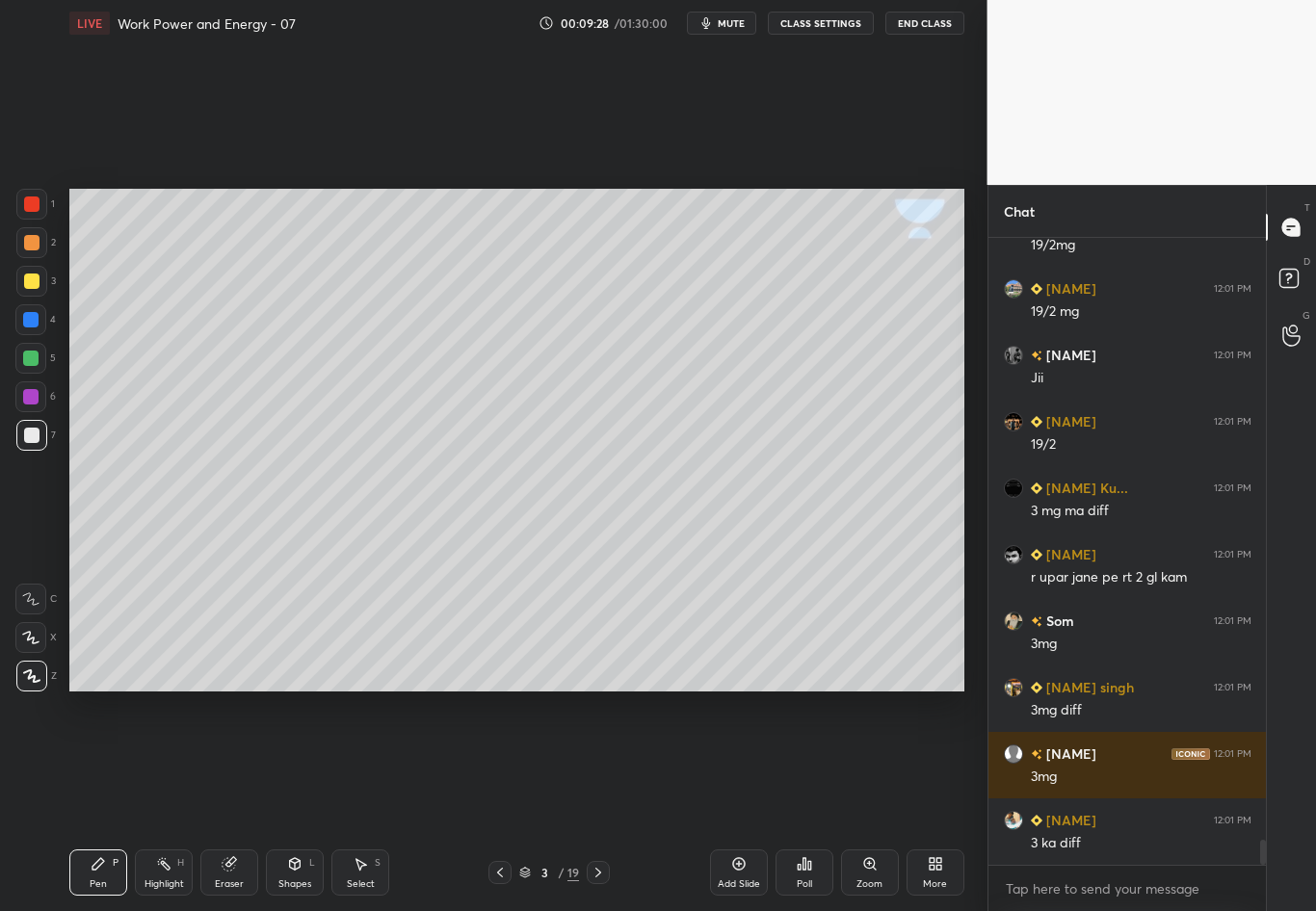 click on "Highlight H" at bounding box center (164, 872) 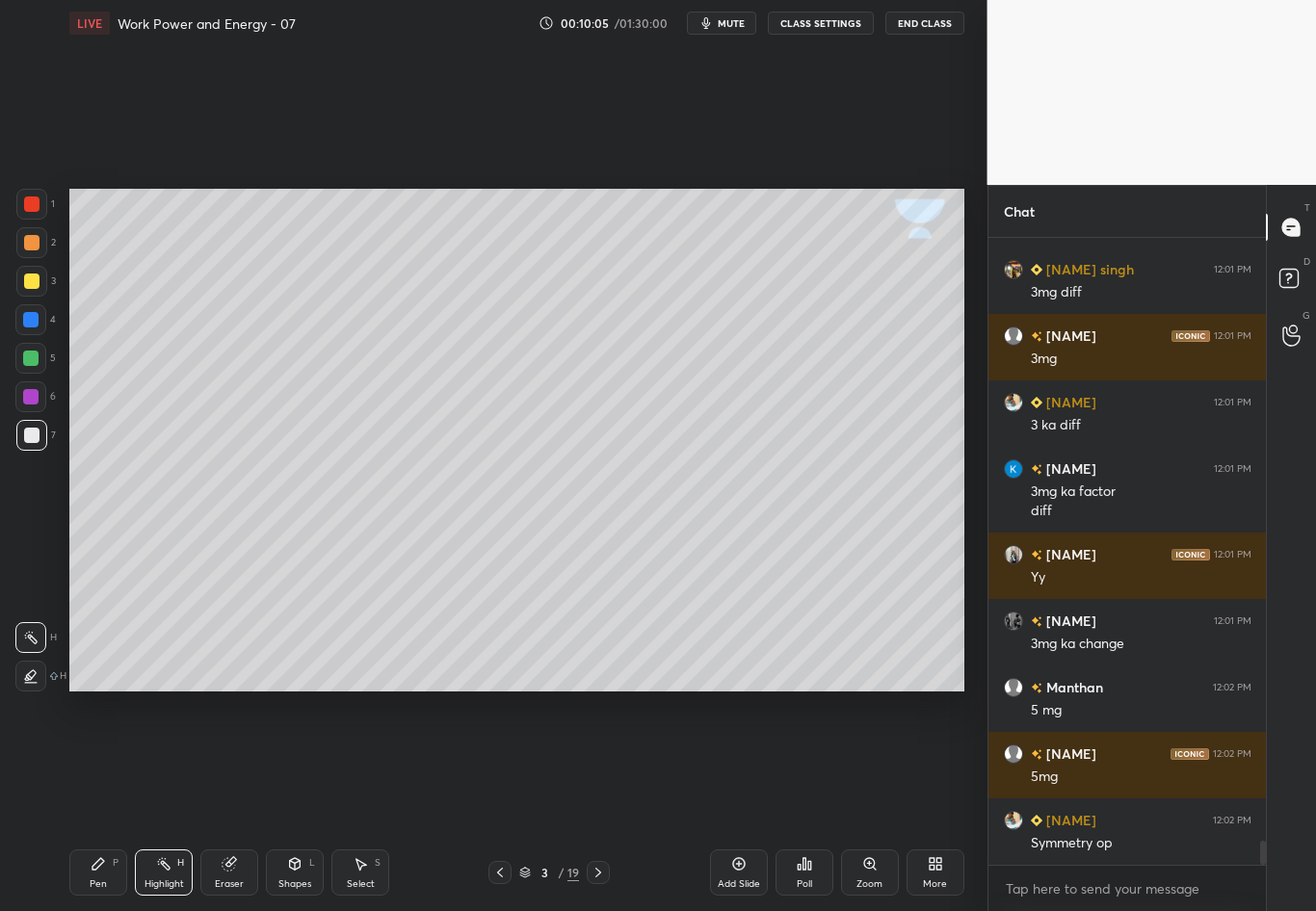 scroll, scrollTop: 15788, scrollLeft: 0, axis: vertical 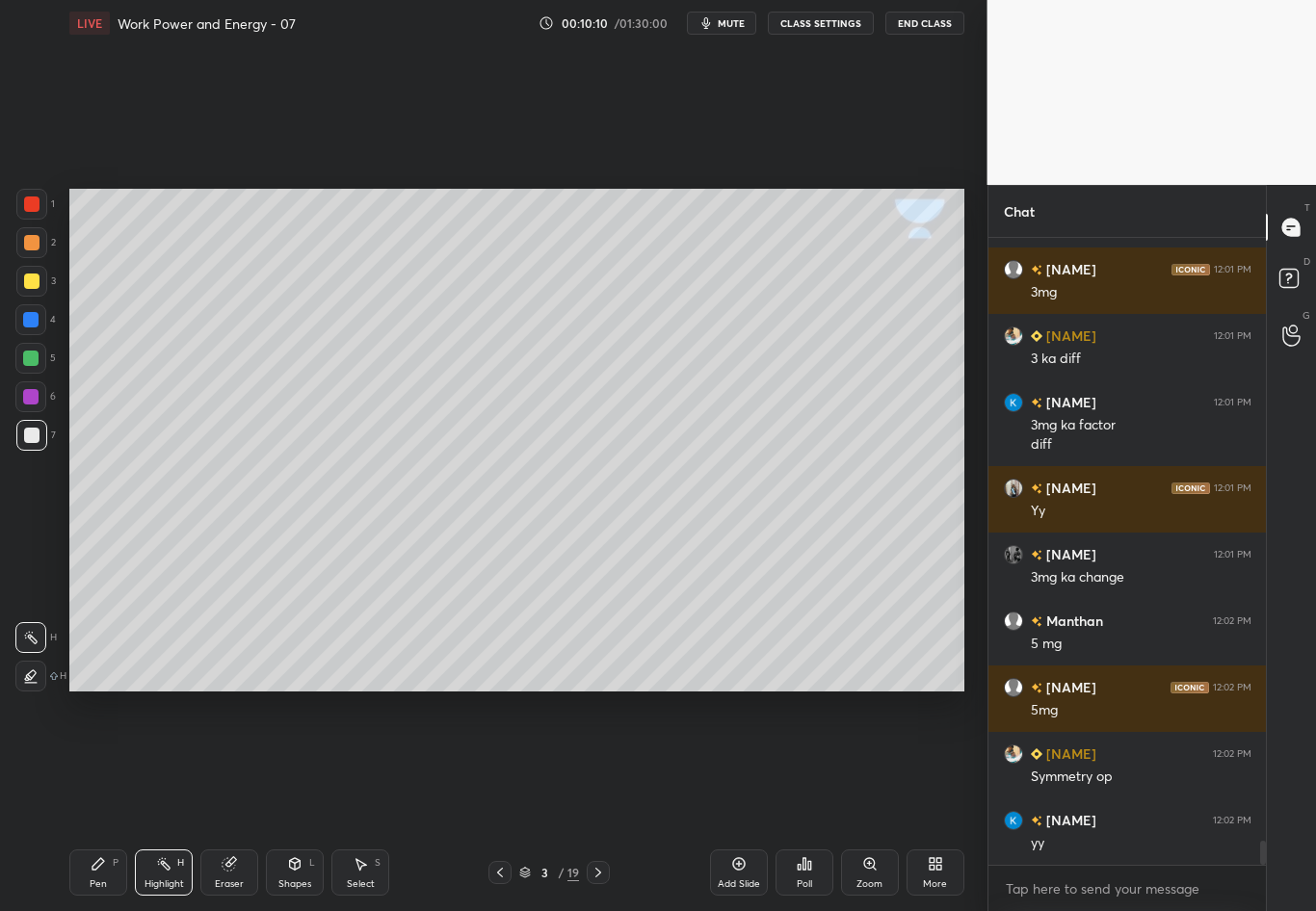 click at bounding box center [32, 435] 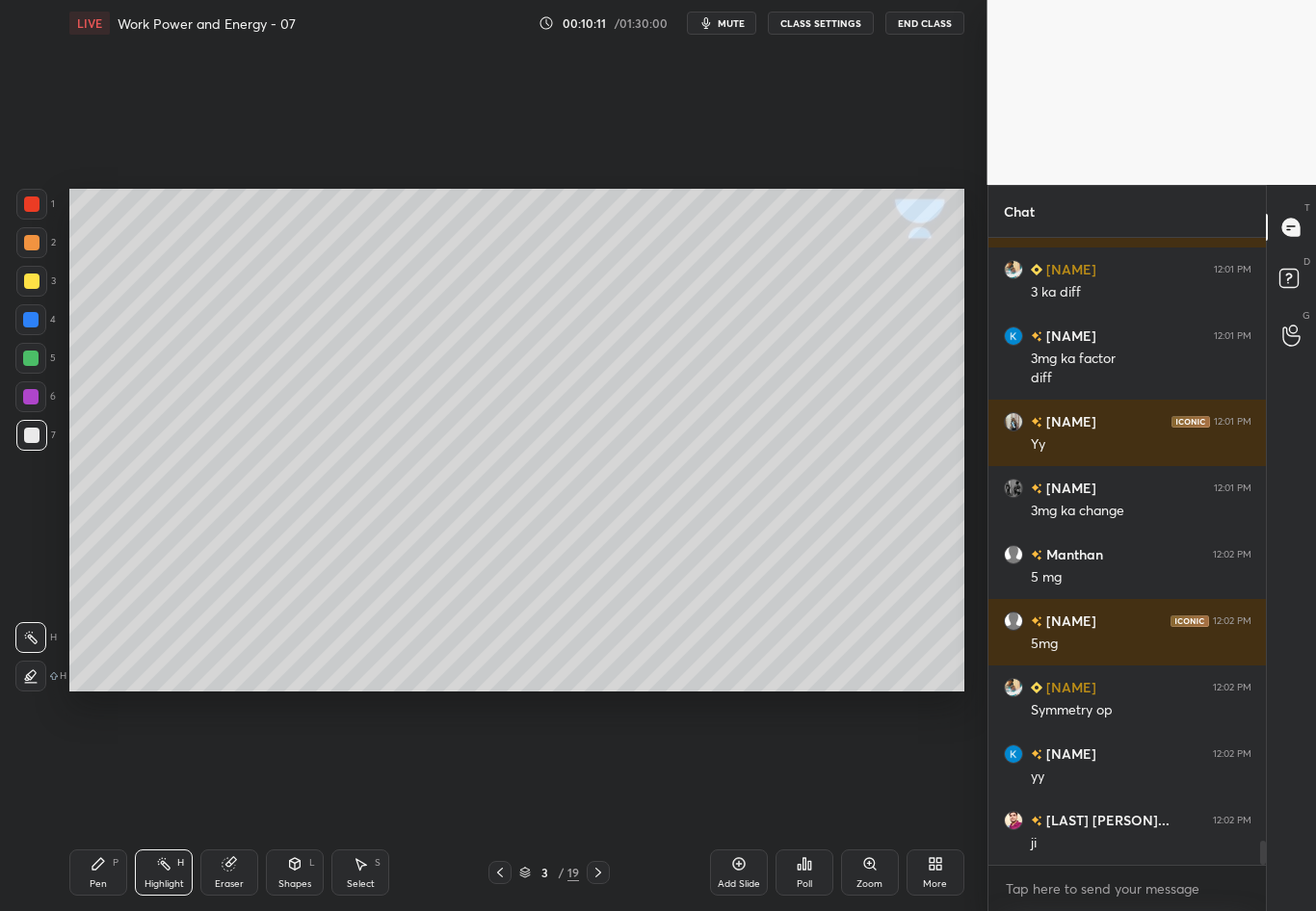 scroll, scrollTop: 15921, scrollLeft: 0, axis: vertical 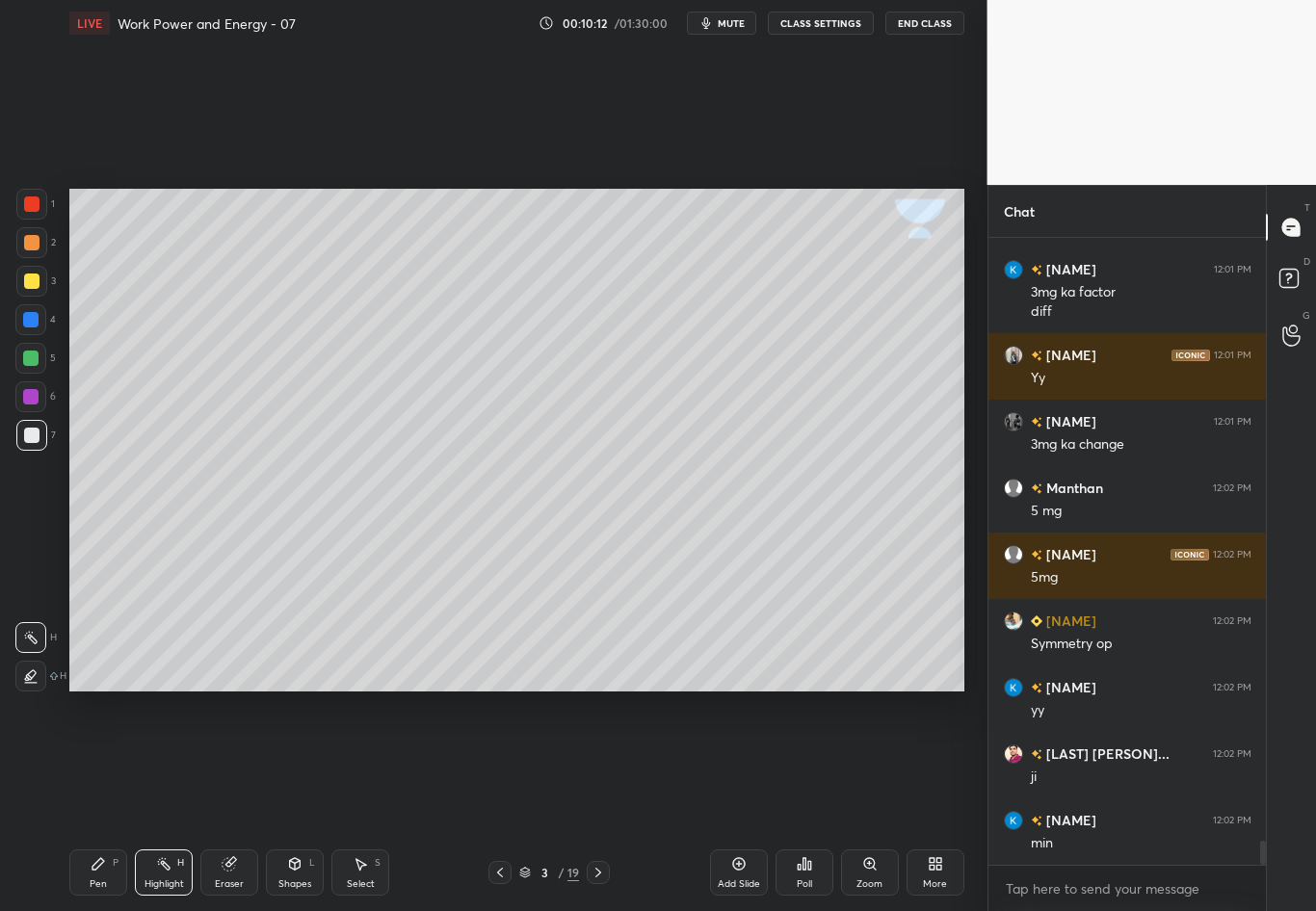 click 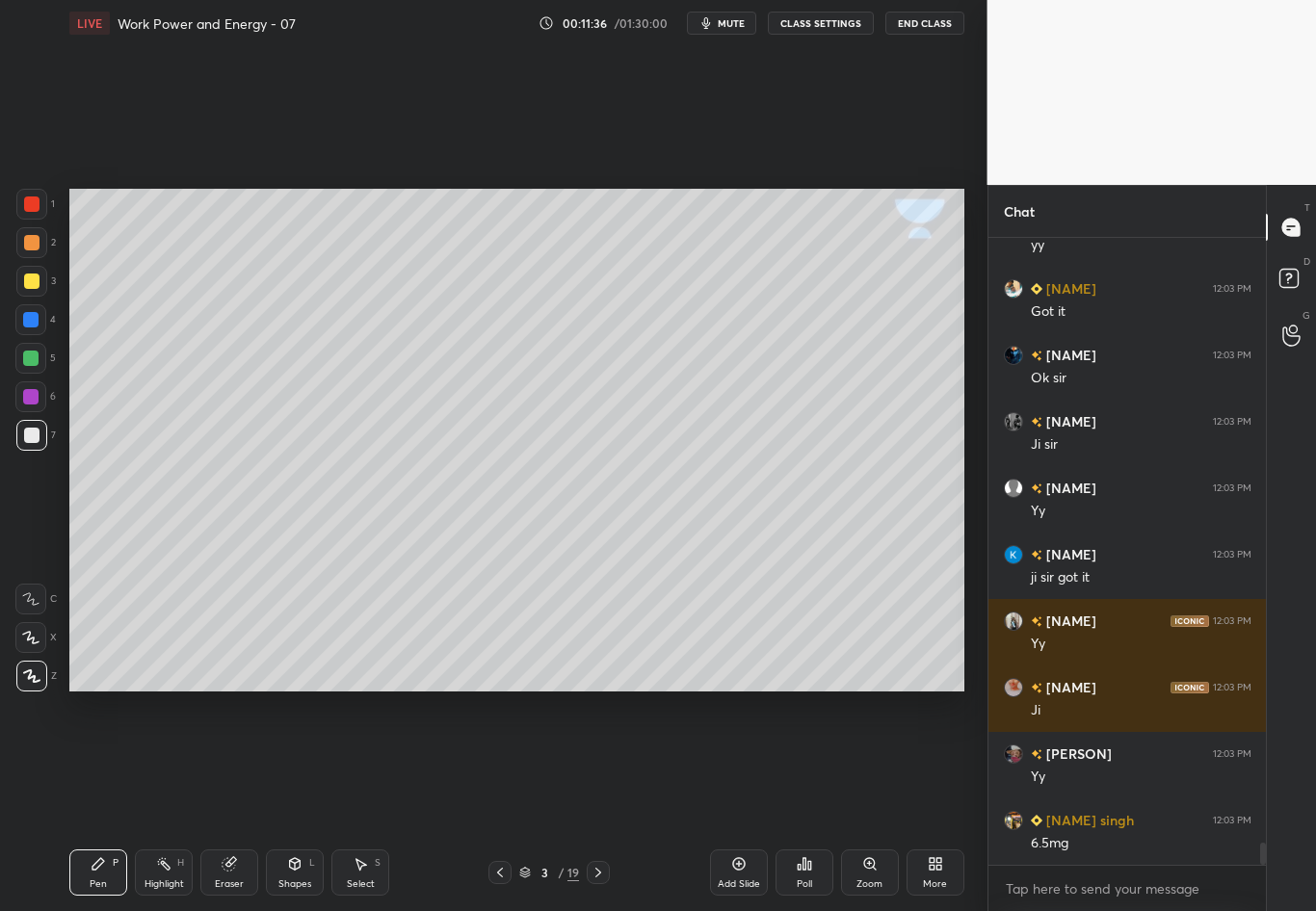 scroll, scrollTop: 17117, scrollLeft: 0, axis: vertical 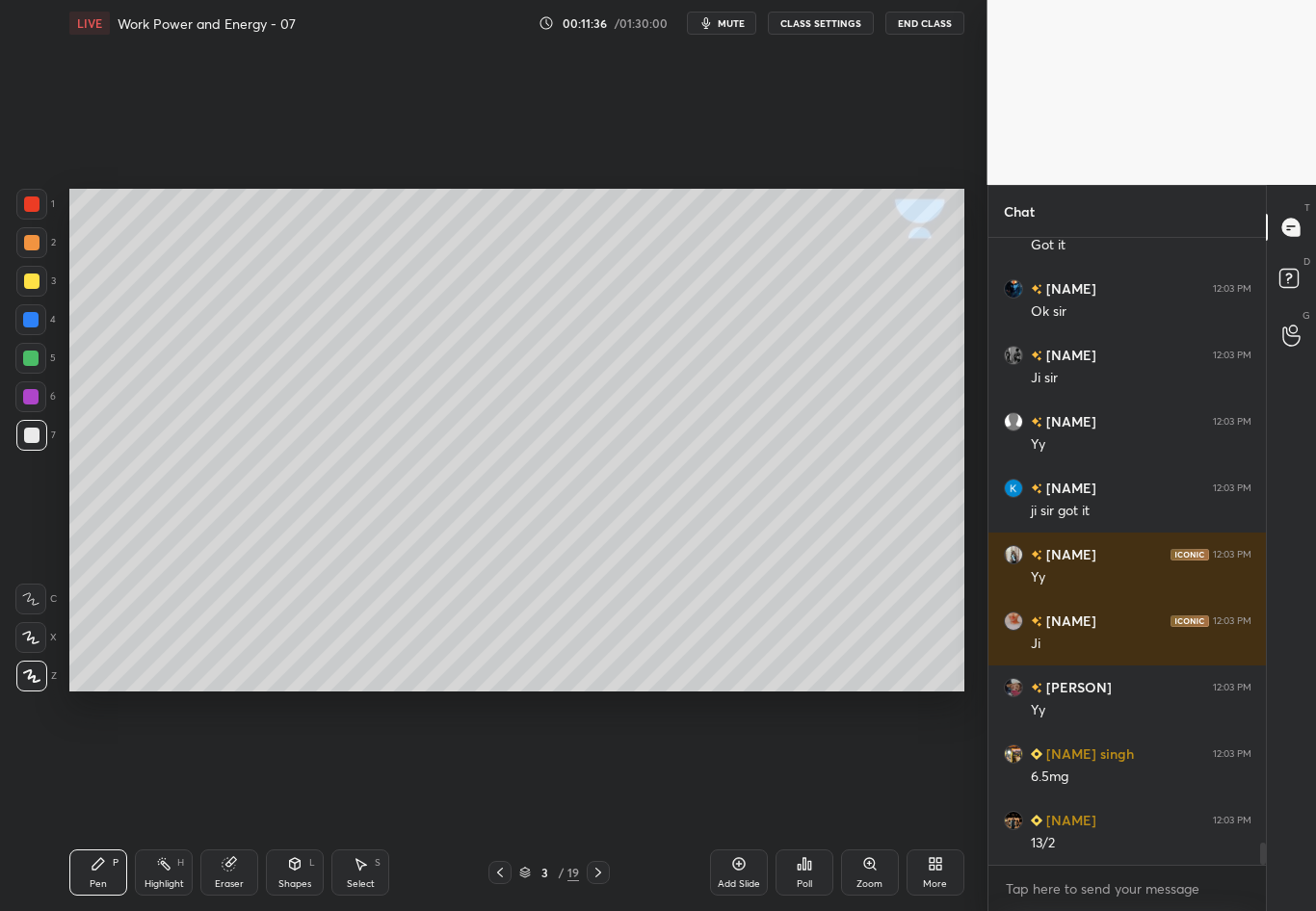 click on "Highlight H" at bounding box center [164, 872] 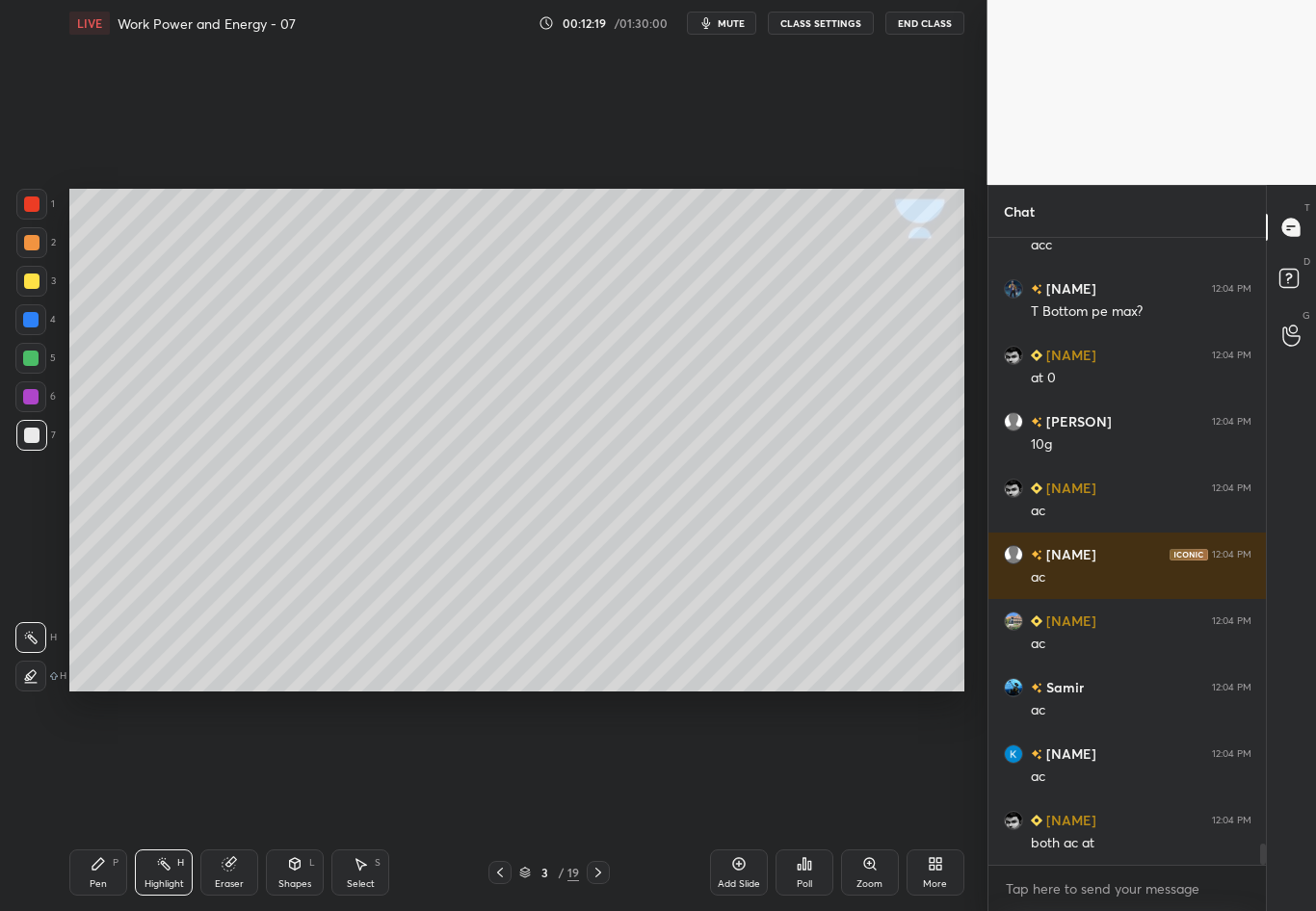 scroll, scrollTop: 18247, scrollLeft: 0, axis: vertical 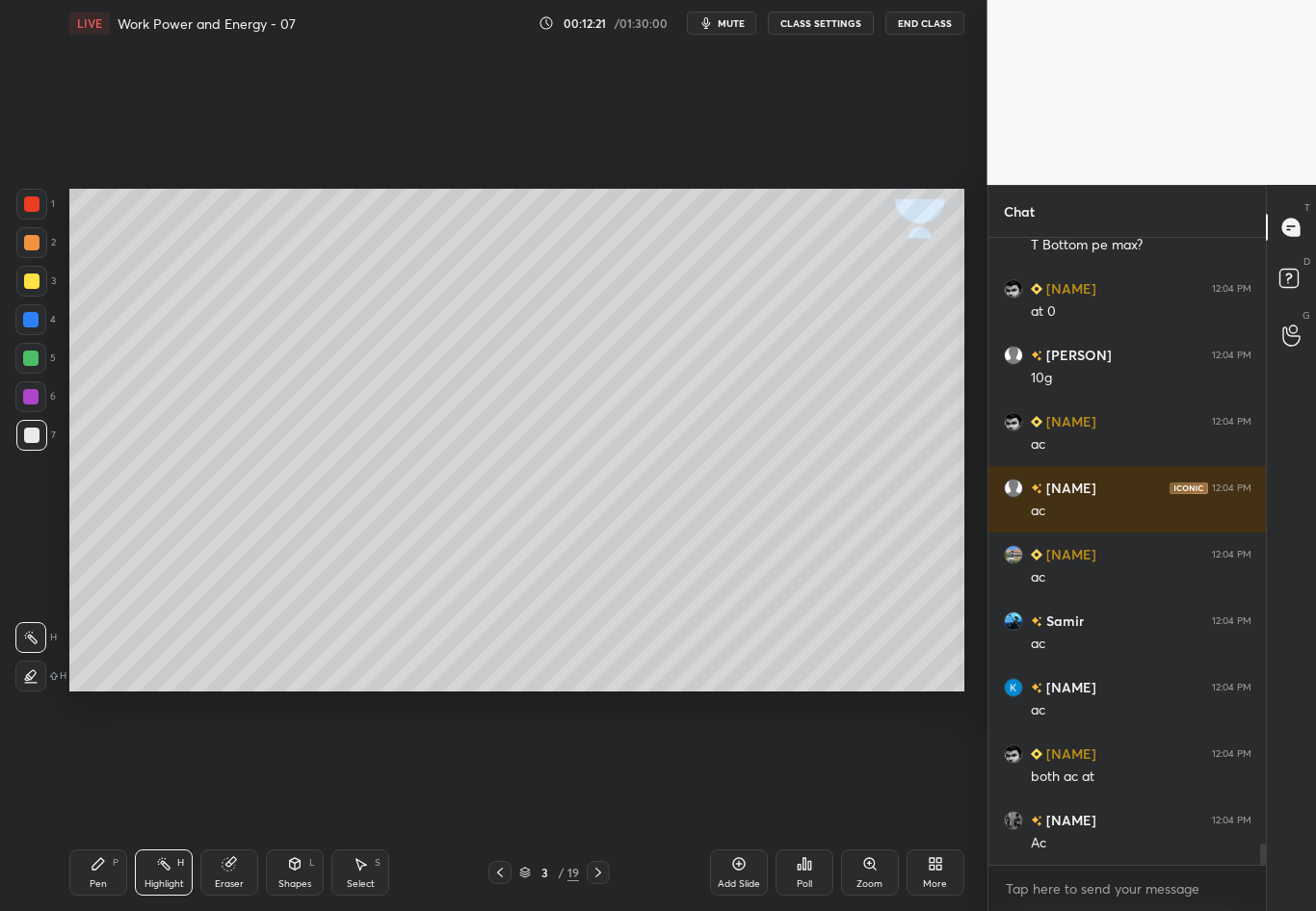 click 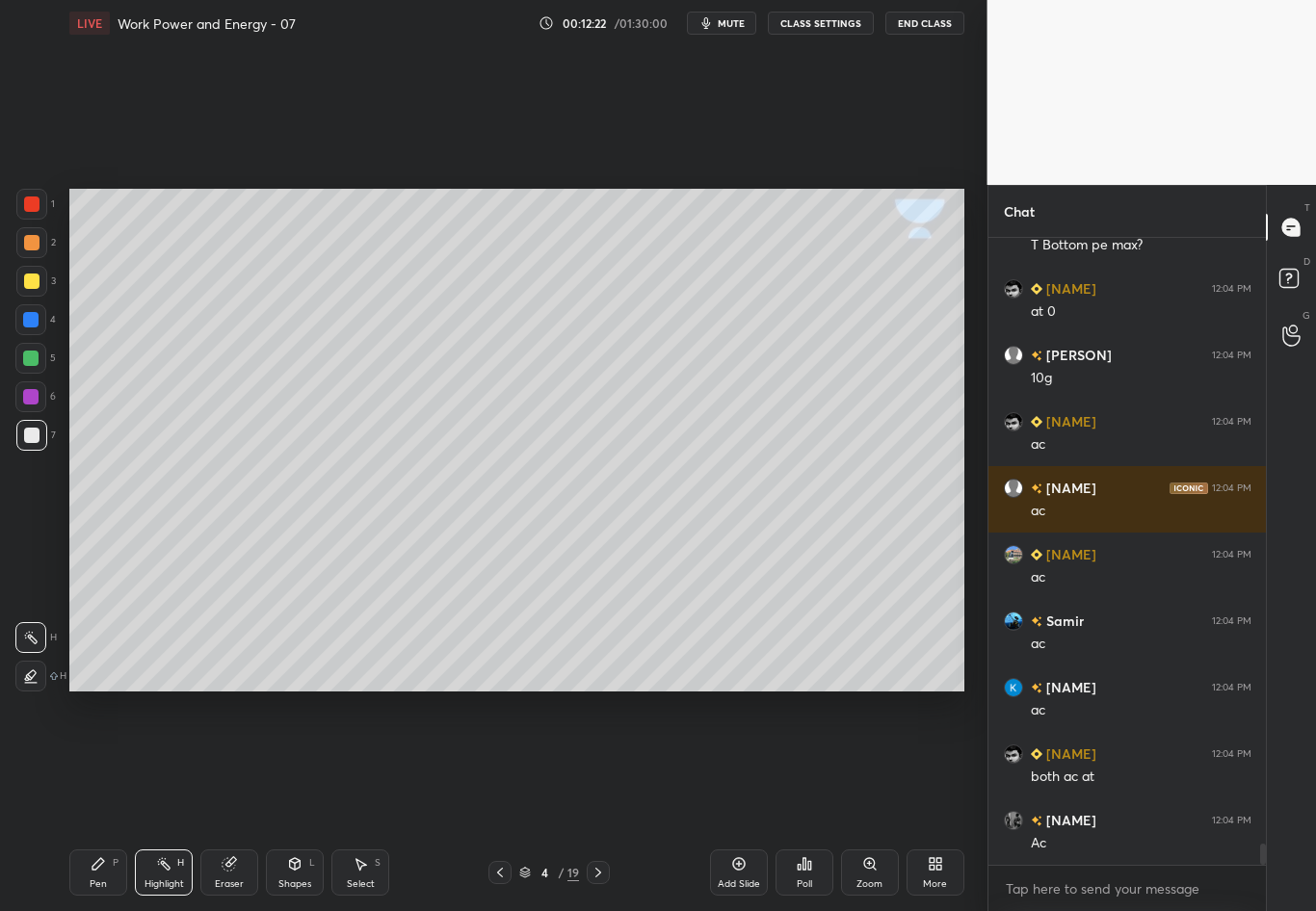 scroll, scrollTop: 18313, scrollLeft: 0, axis: vertical 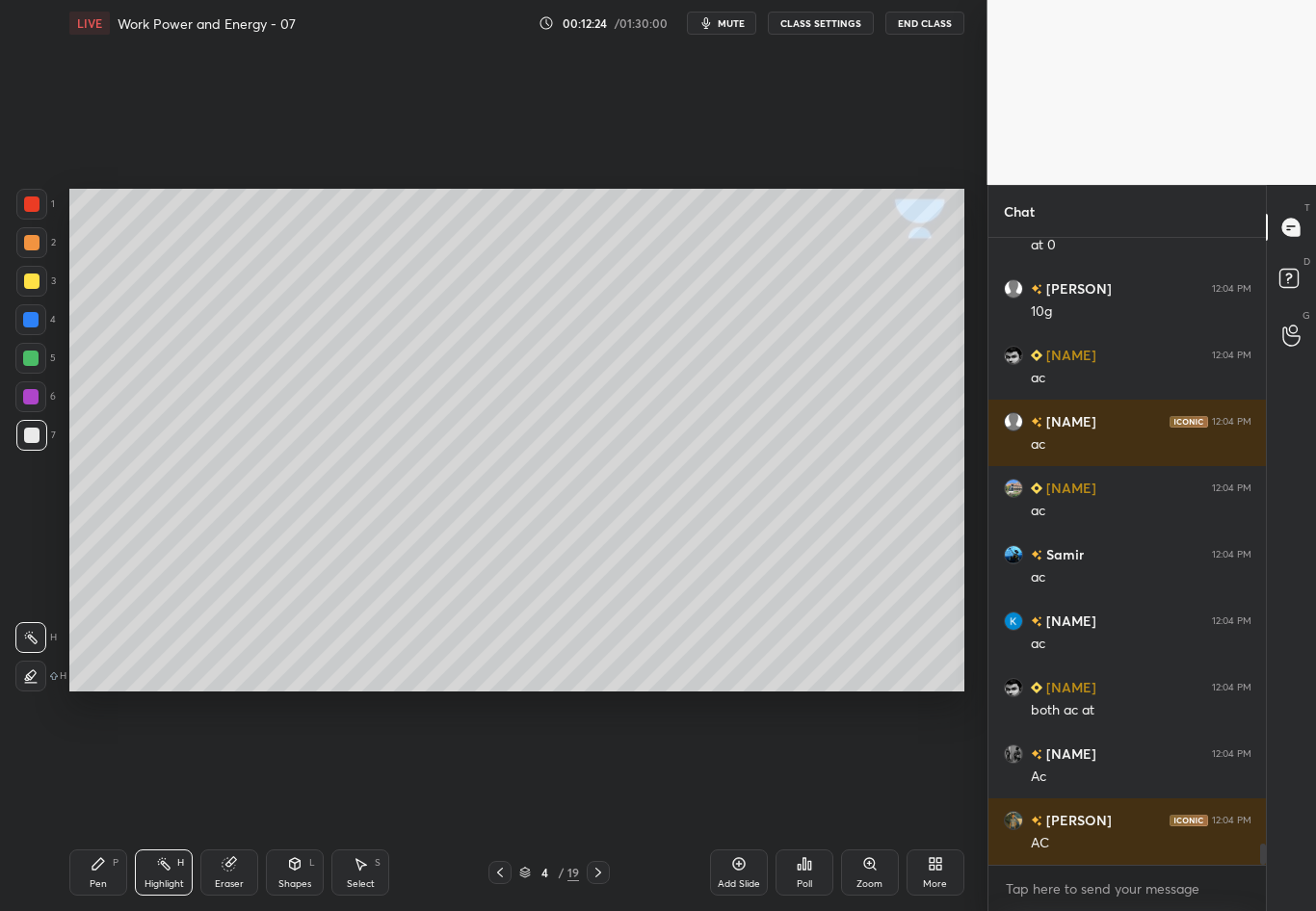 click 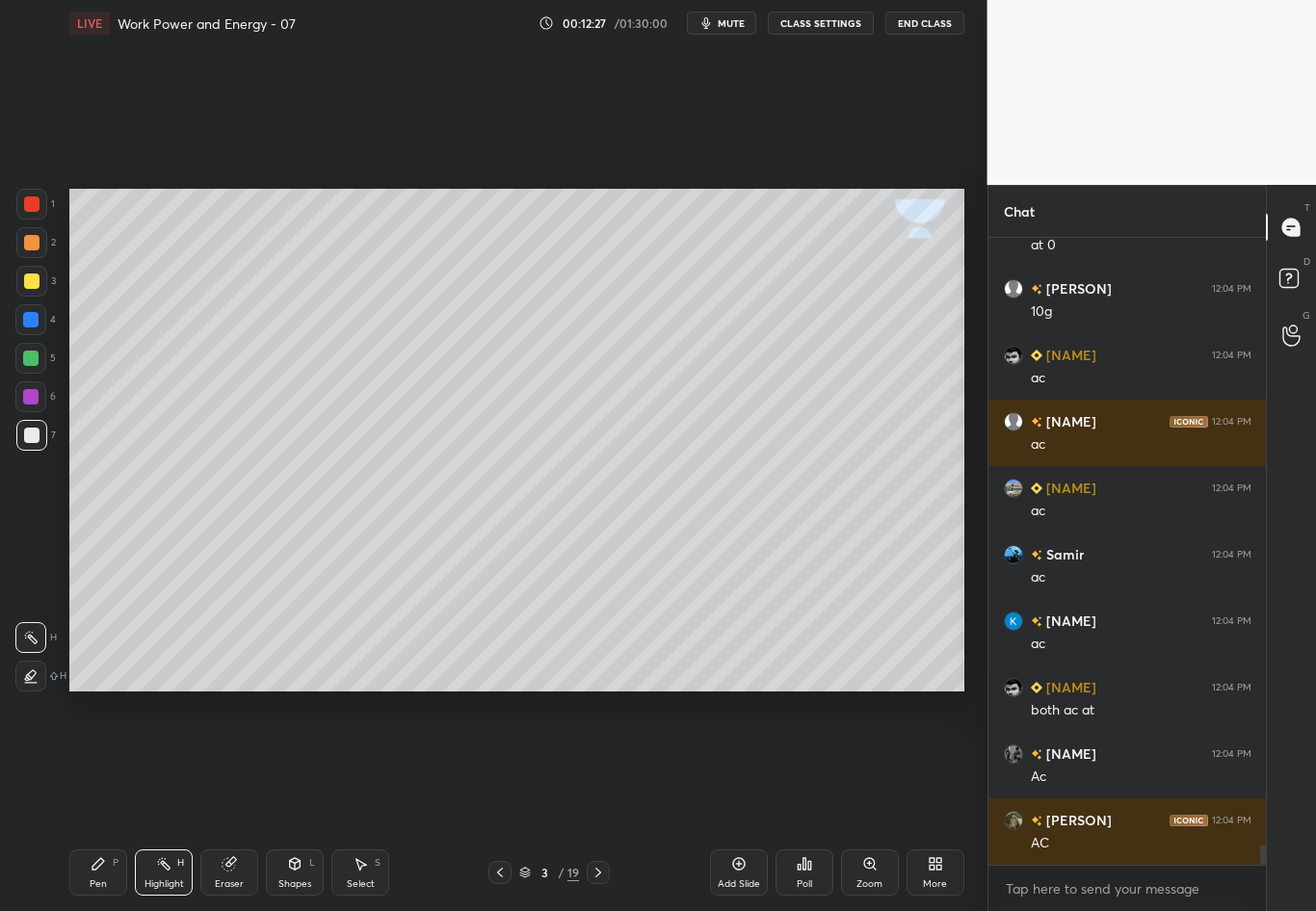 scroll, scrollTop: 18380, scrollLeft: 0, axis: vertical 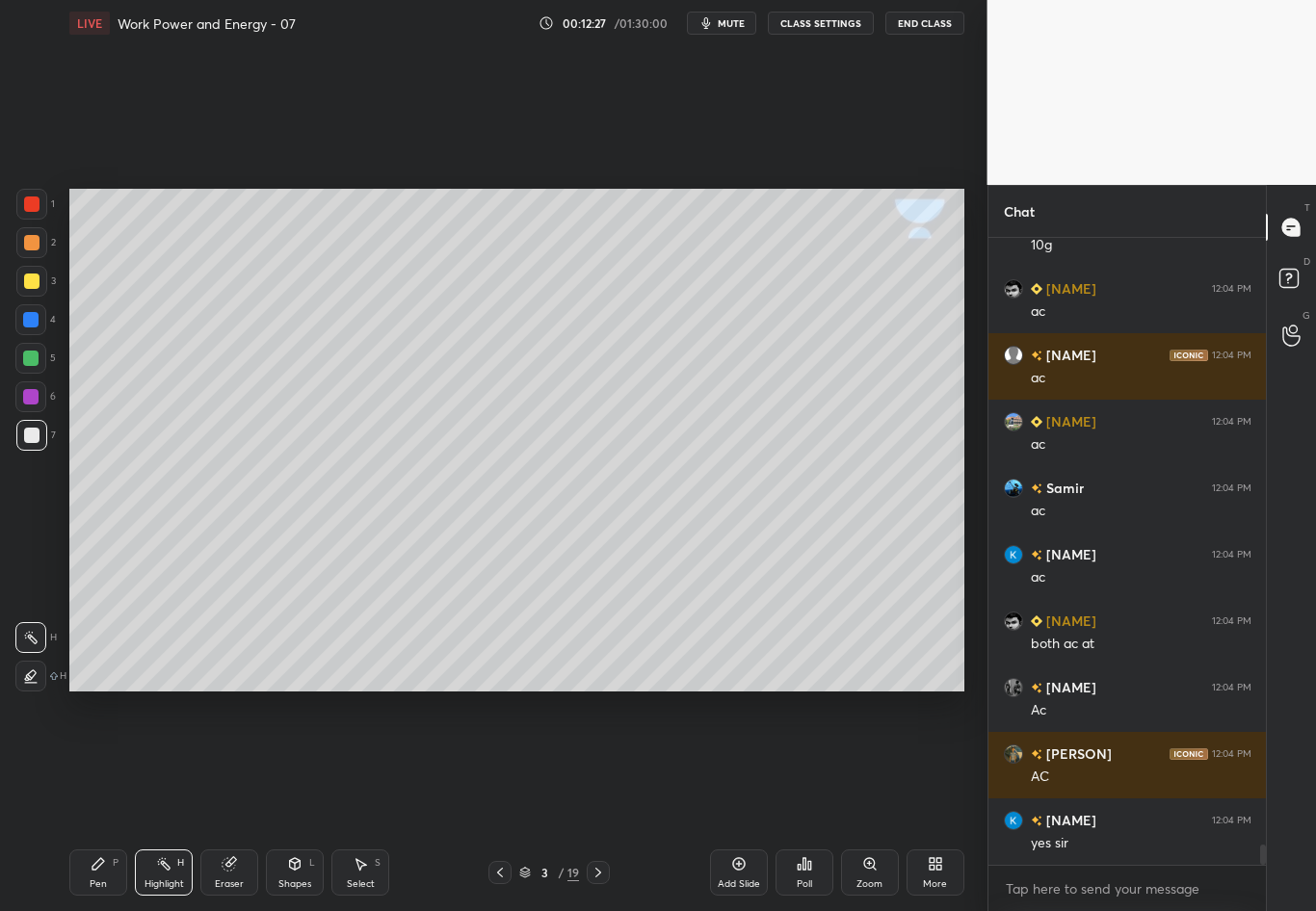 click 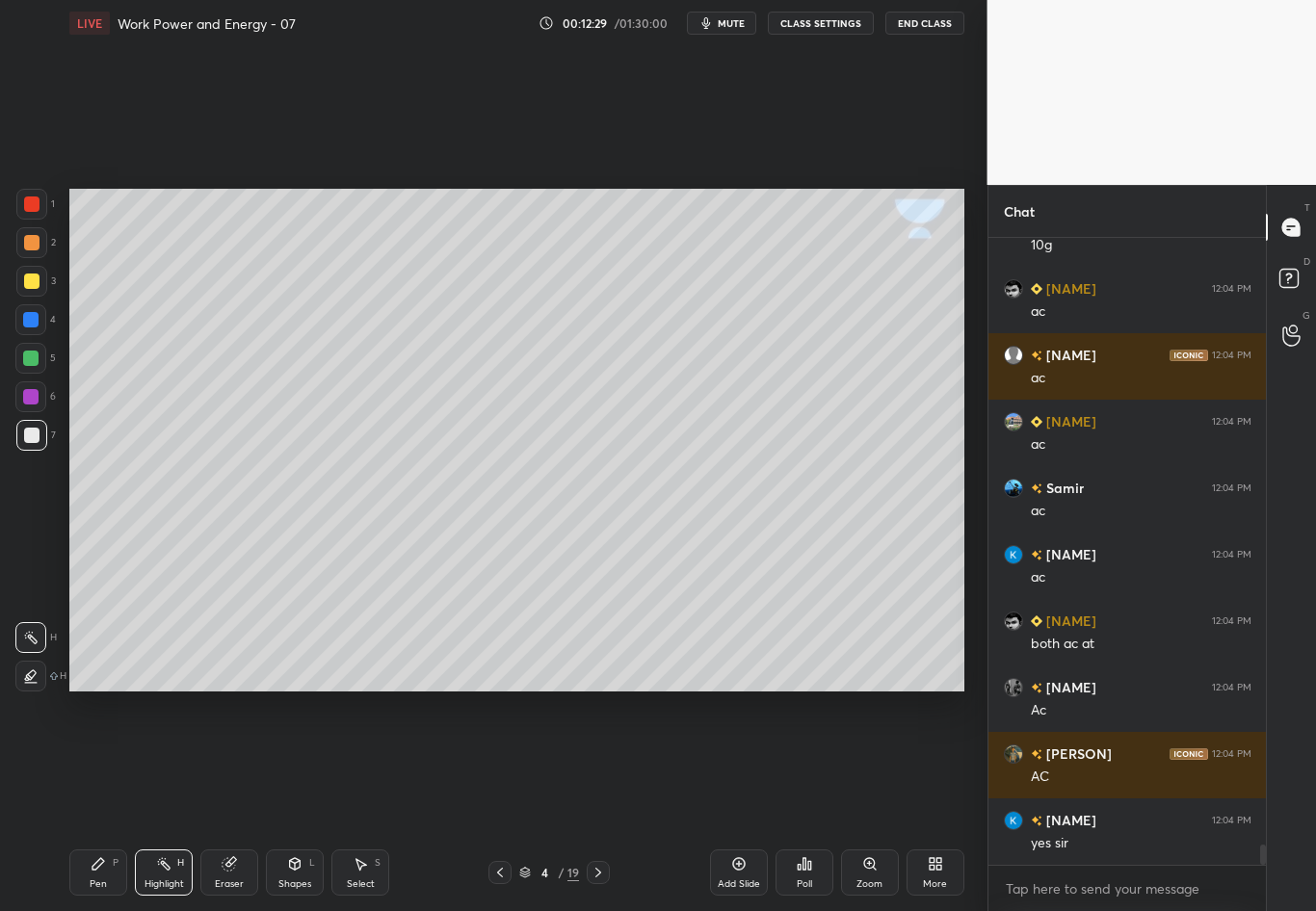 click 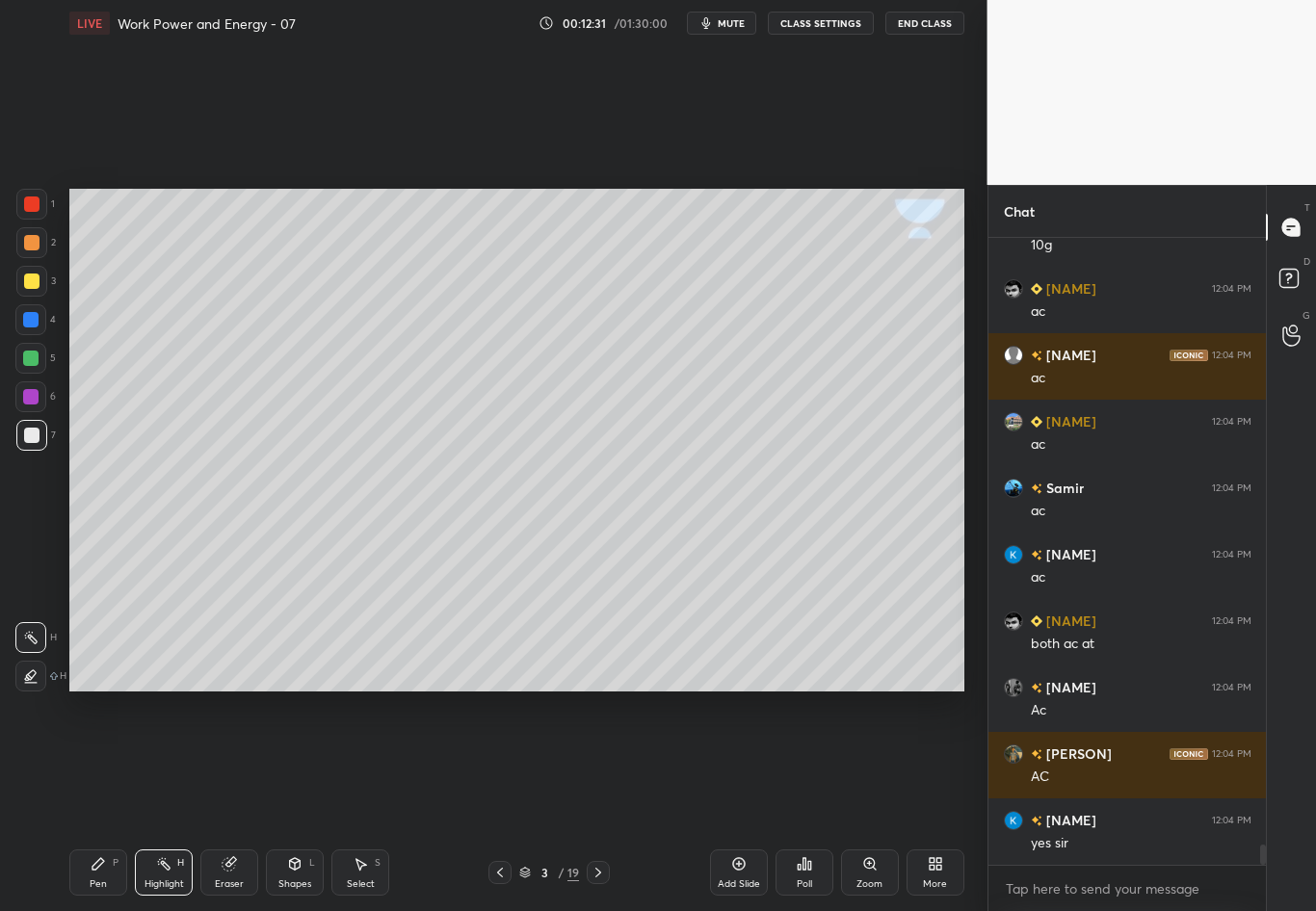 click 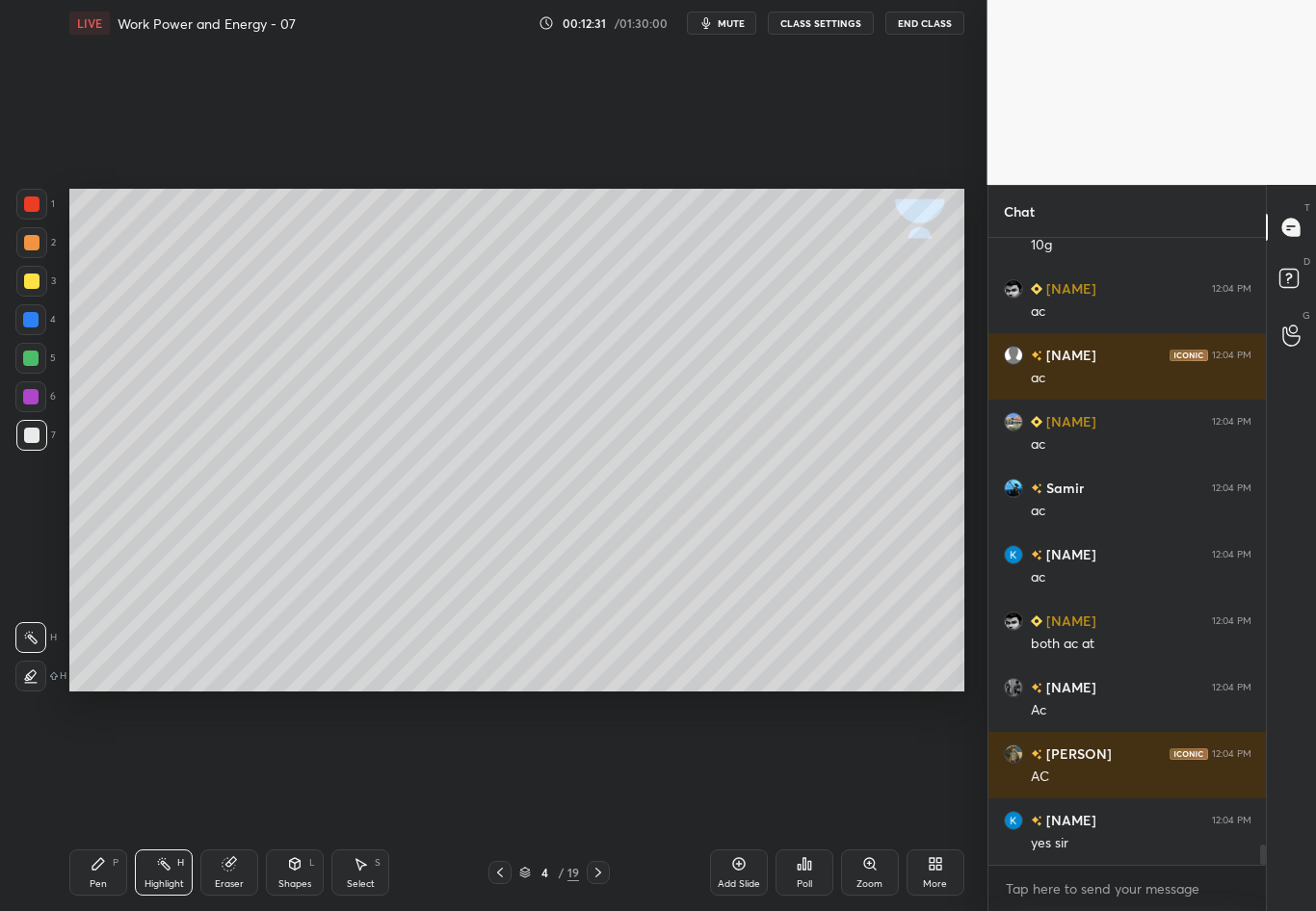 scroll, scrollTop: 18426, scrollLeft: 0, axis: vertical 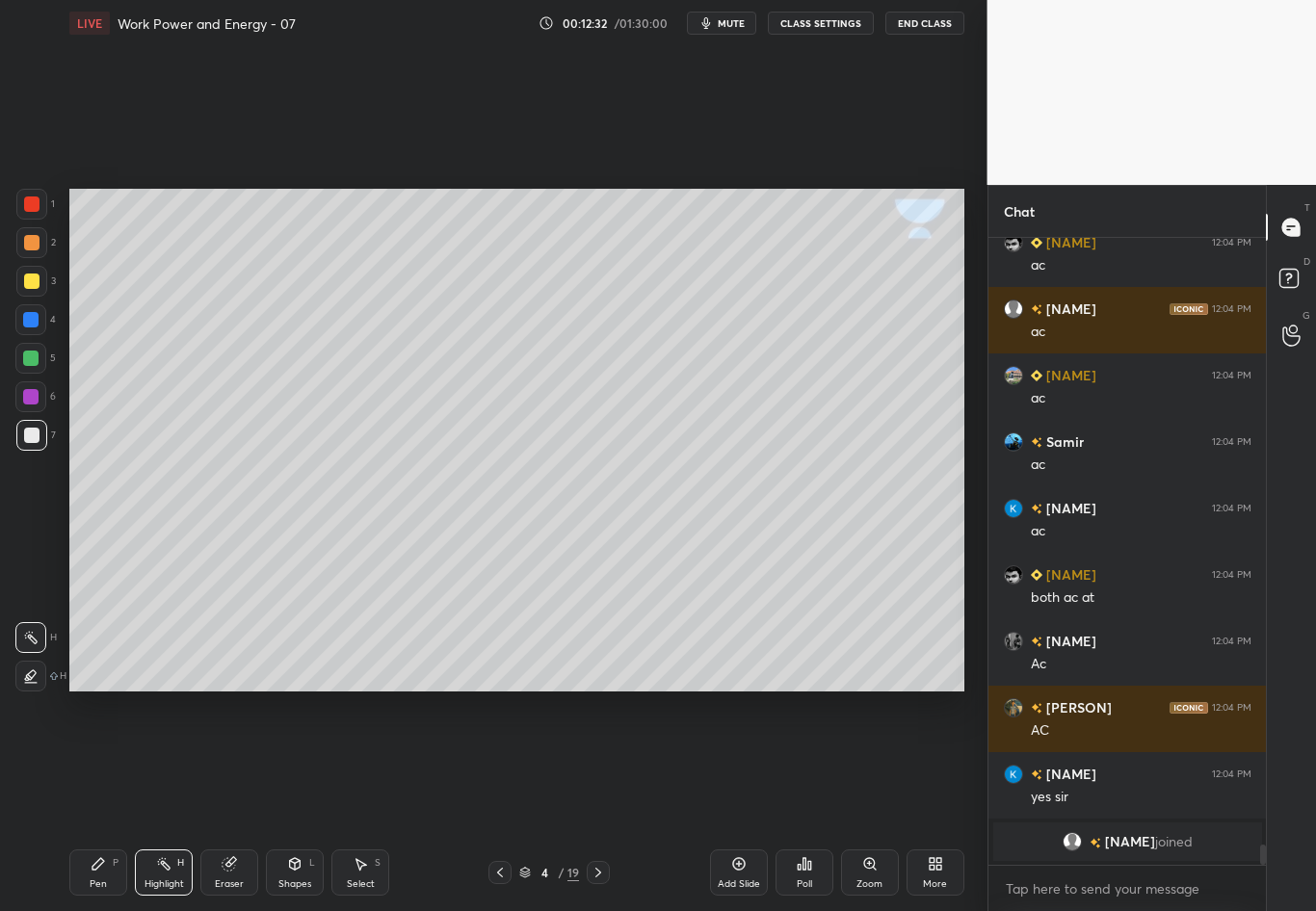 click at bounding box center [32, 435] 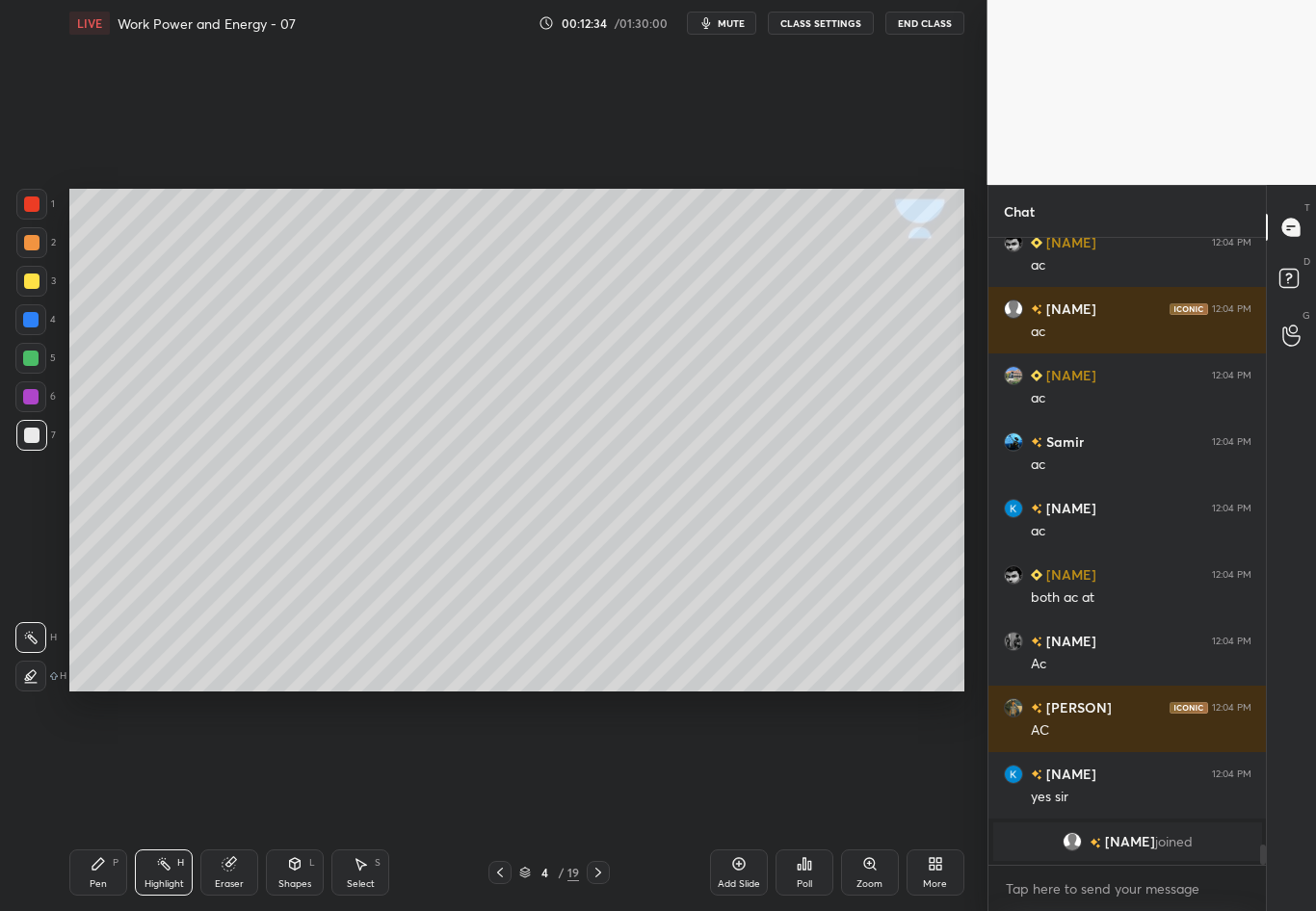 click on "Pen P" at bounding box center (98, 872) 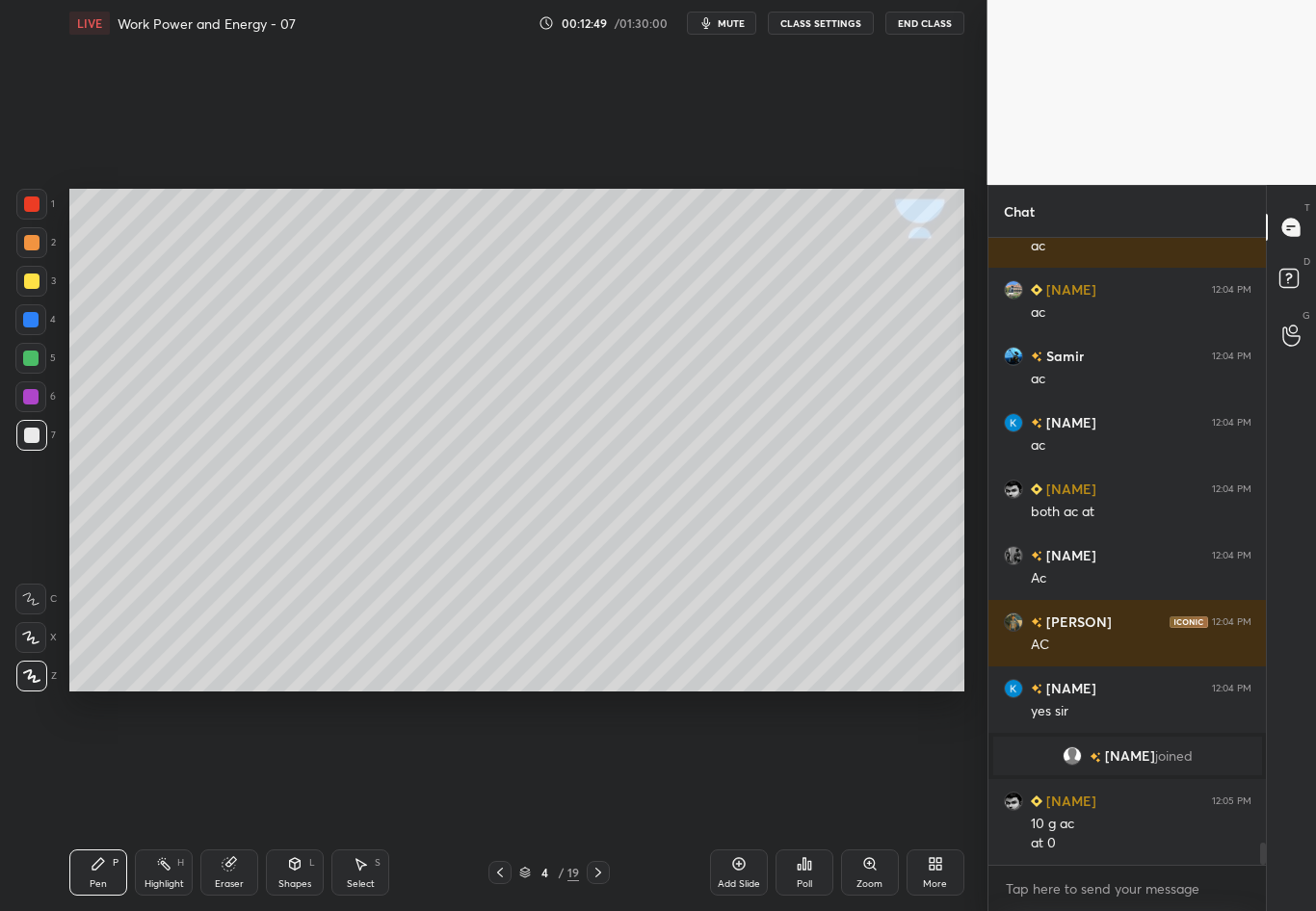 scroll, scrollTop: 16953, scrollLeft: 0, axis: vertical 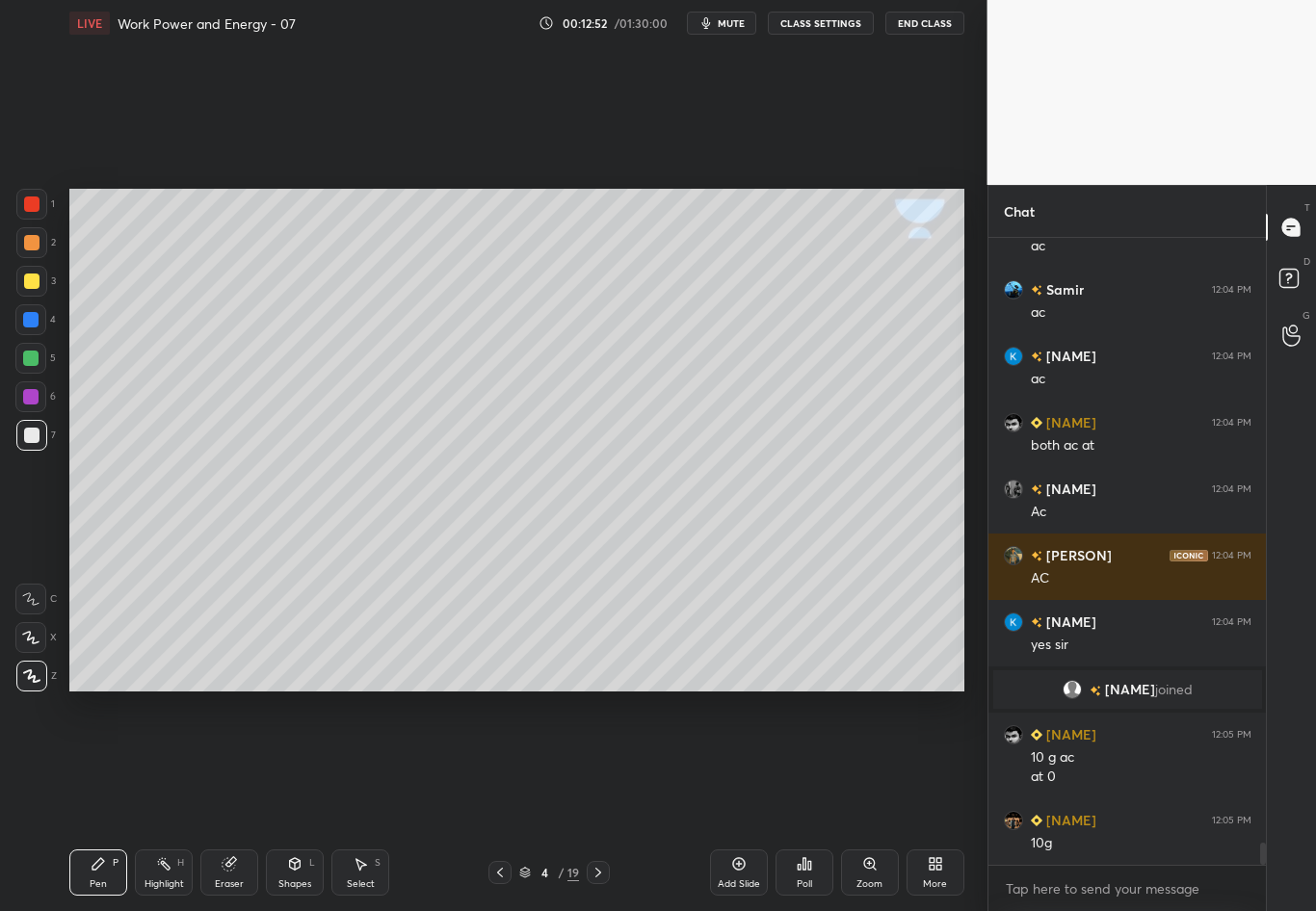 click 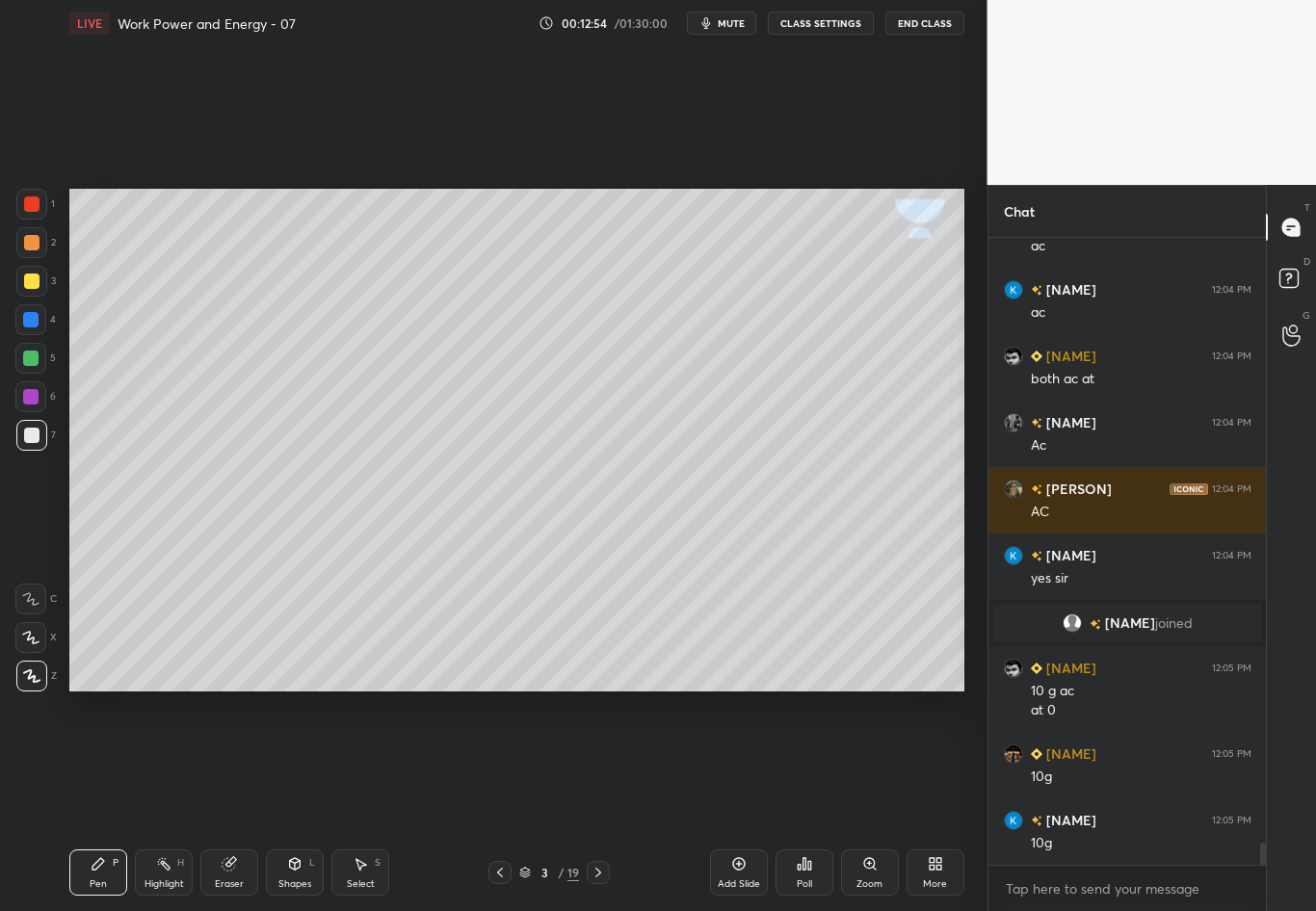 scroll, scrollTop: 17086, scrollLeft: 0, axis: vertical 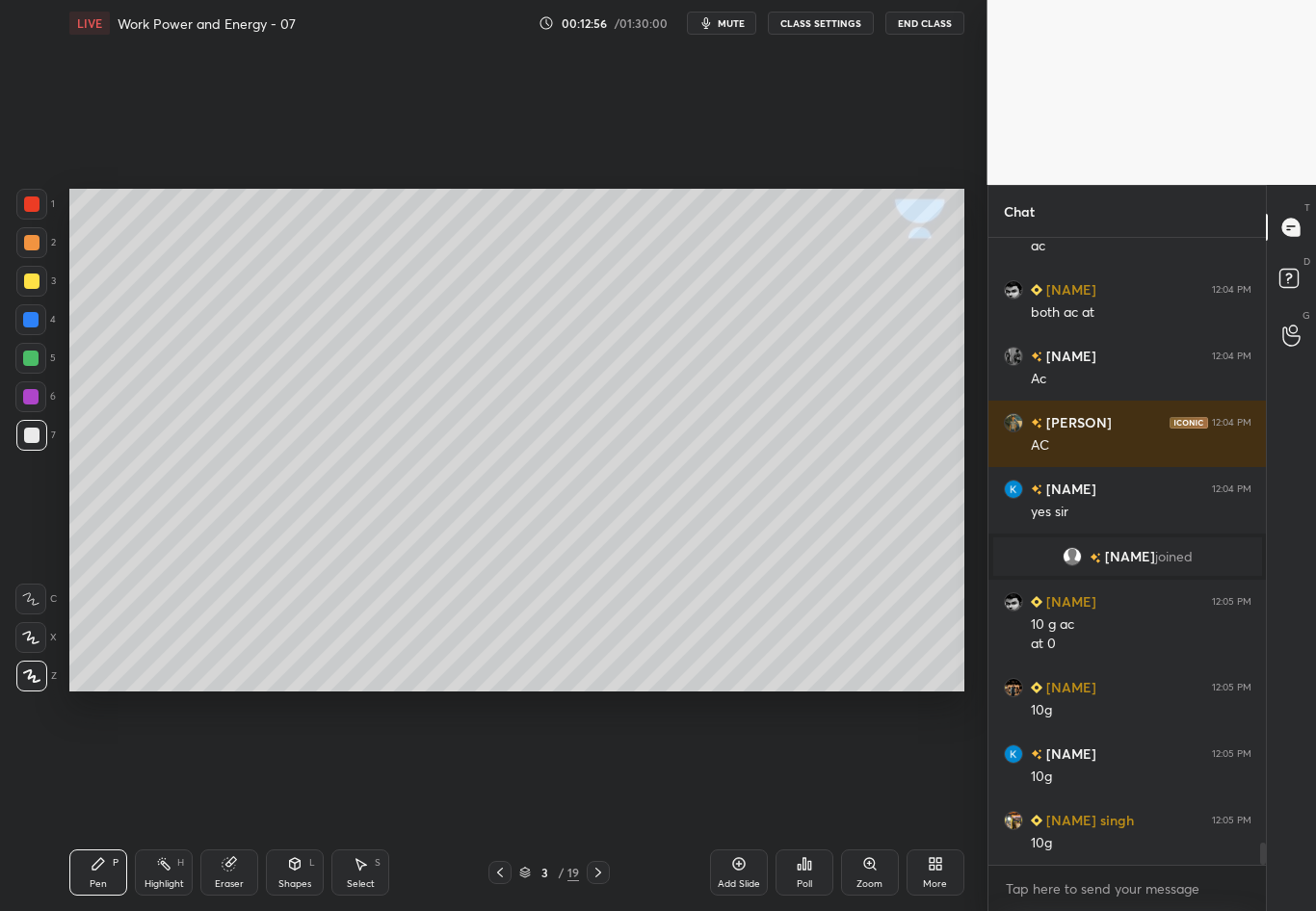 click at bounding box center [598, 872] 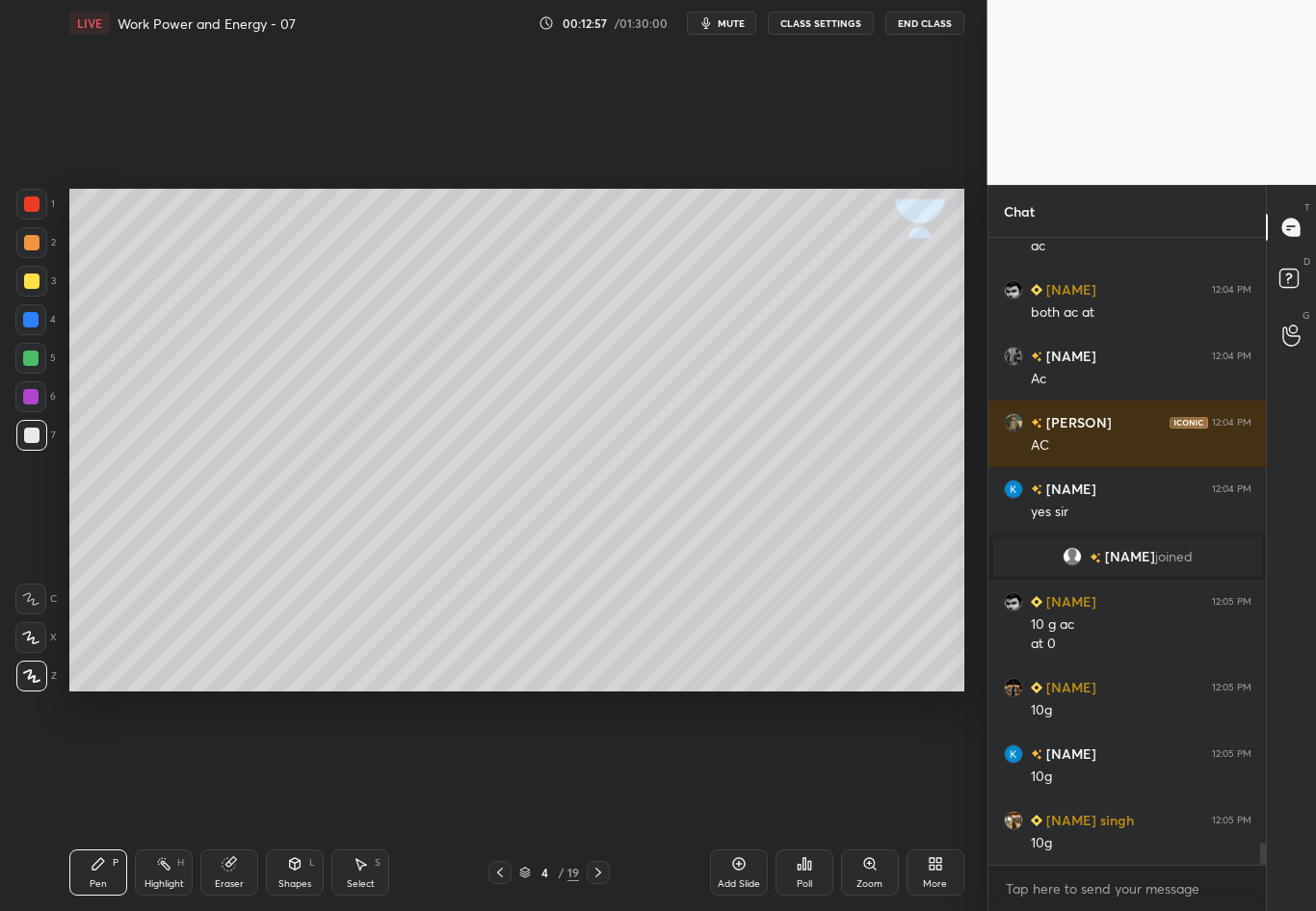click at bounding box center [32, 435] 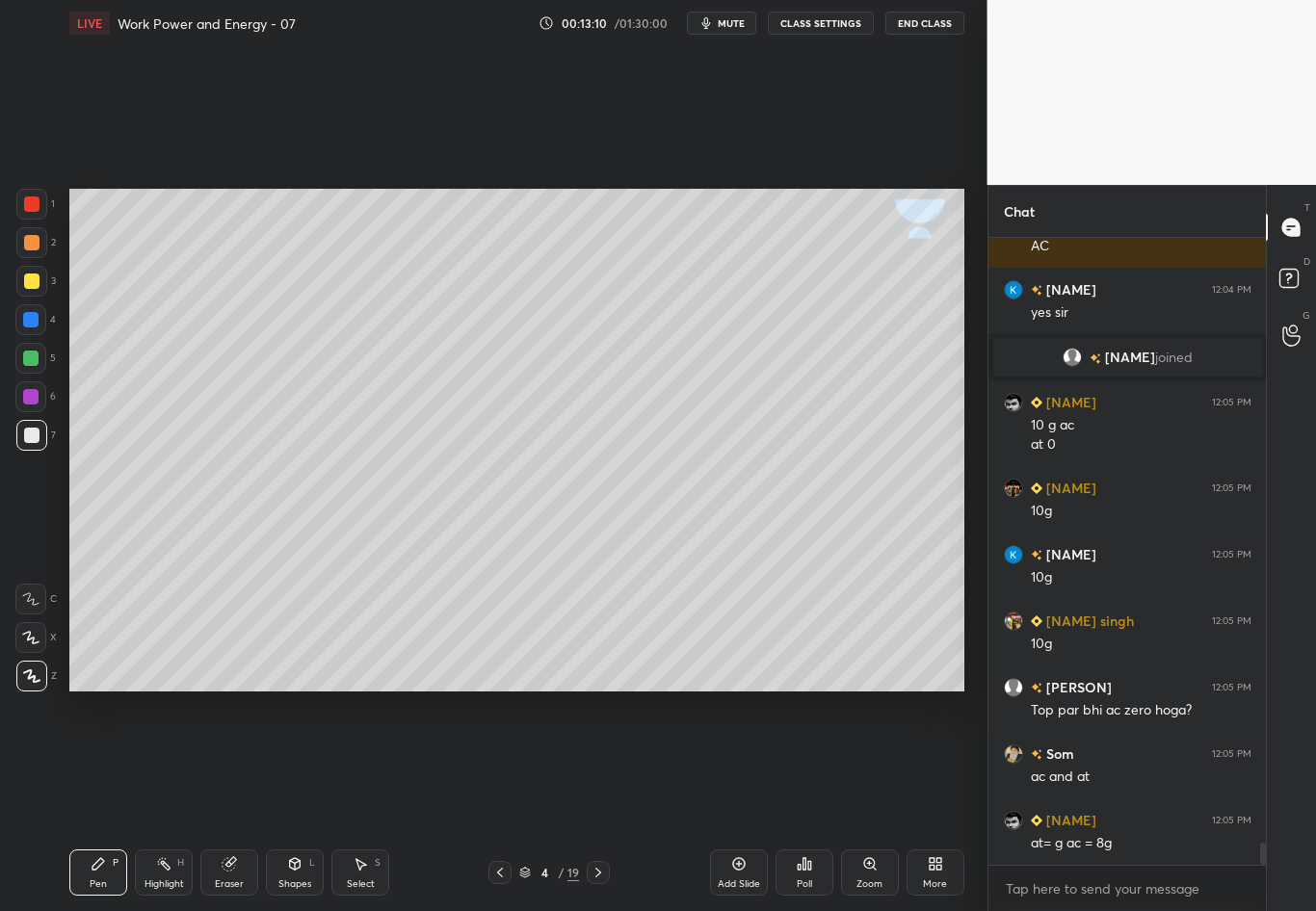 scroll, scrollTop: 17351, scrollLeft: 0, axis: vertical 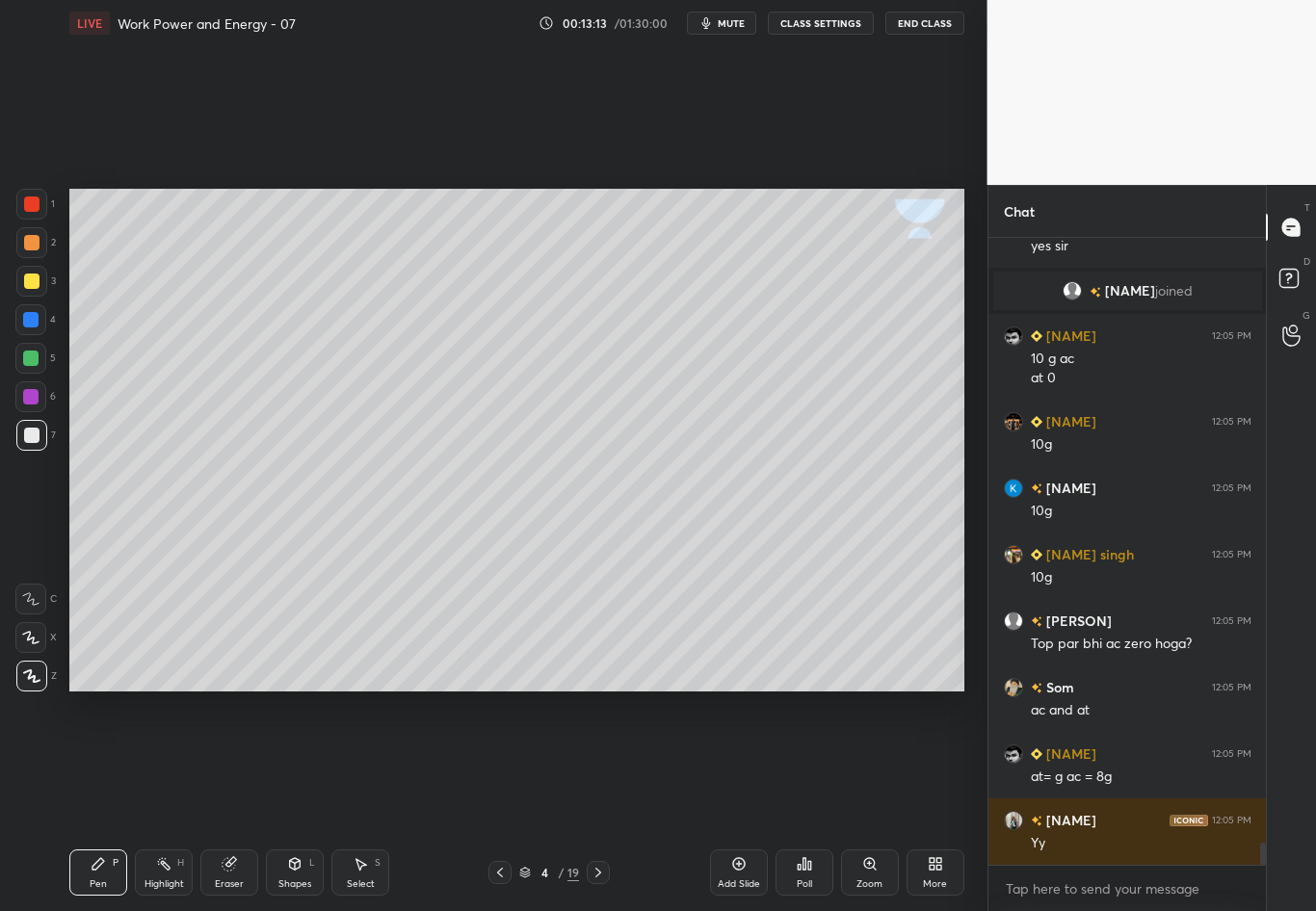 click 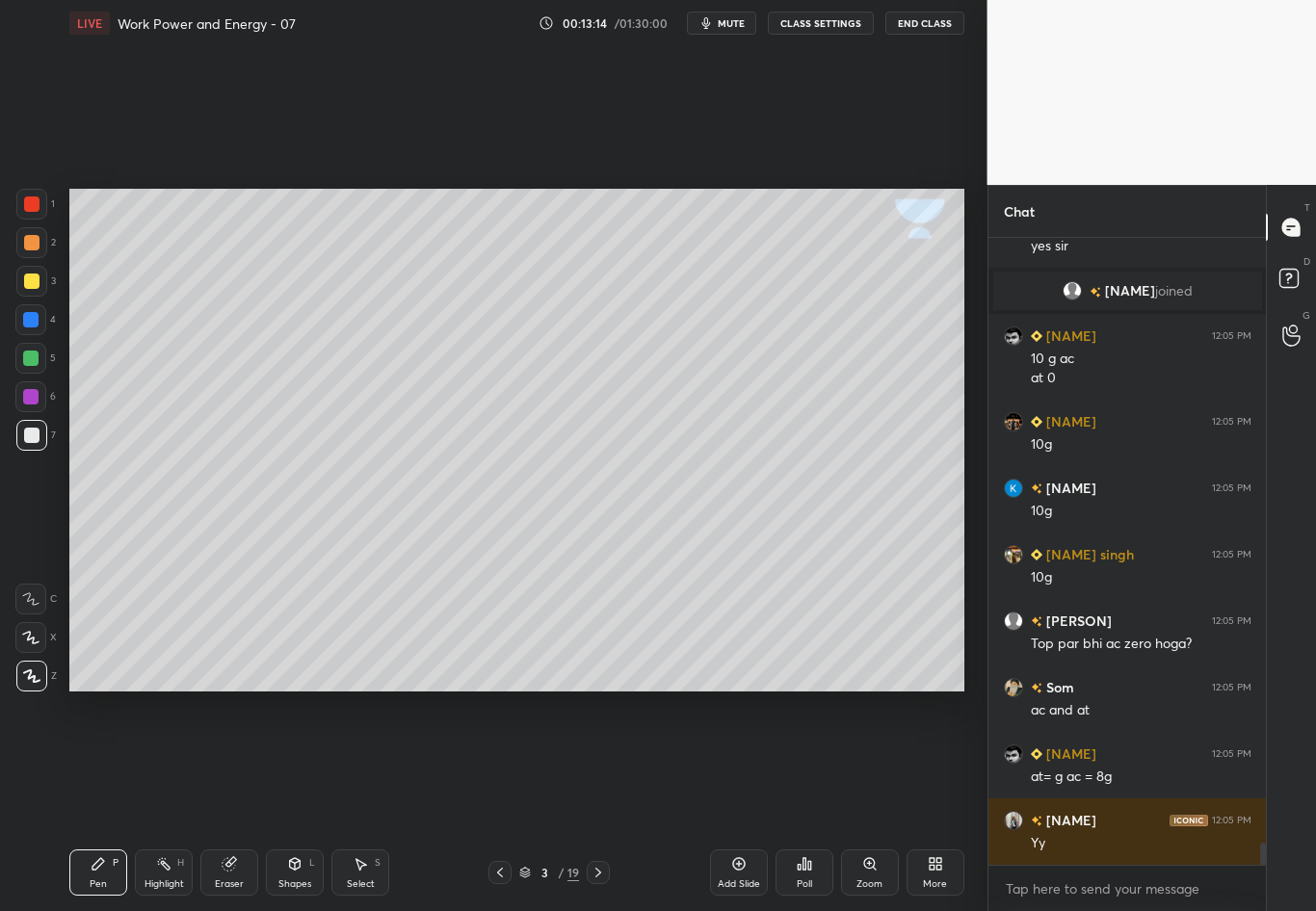 click 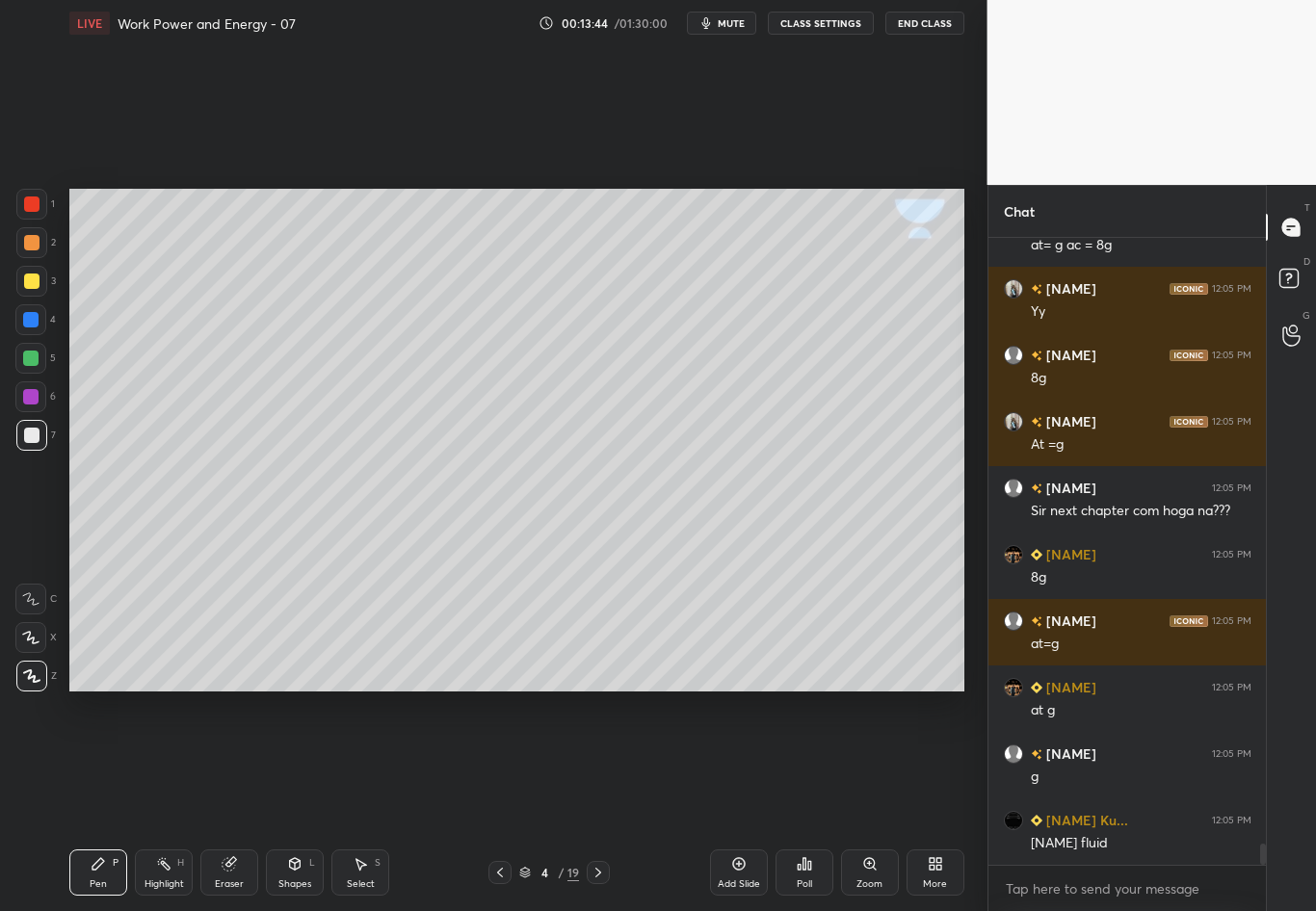scroll, scrollTop: 17949, scrollLeft: 0, axis: vertical 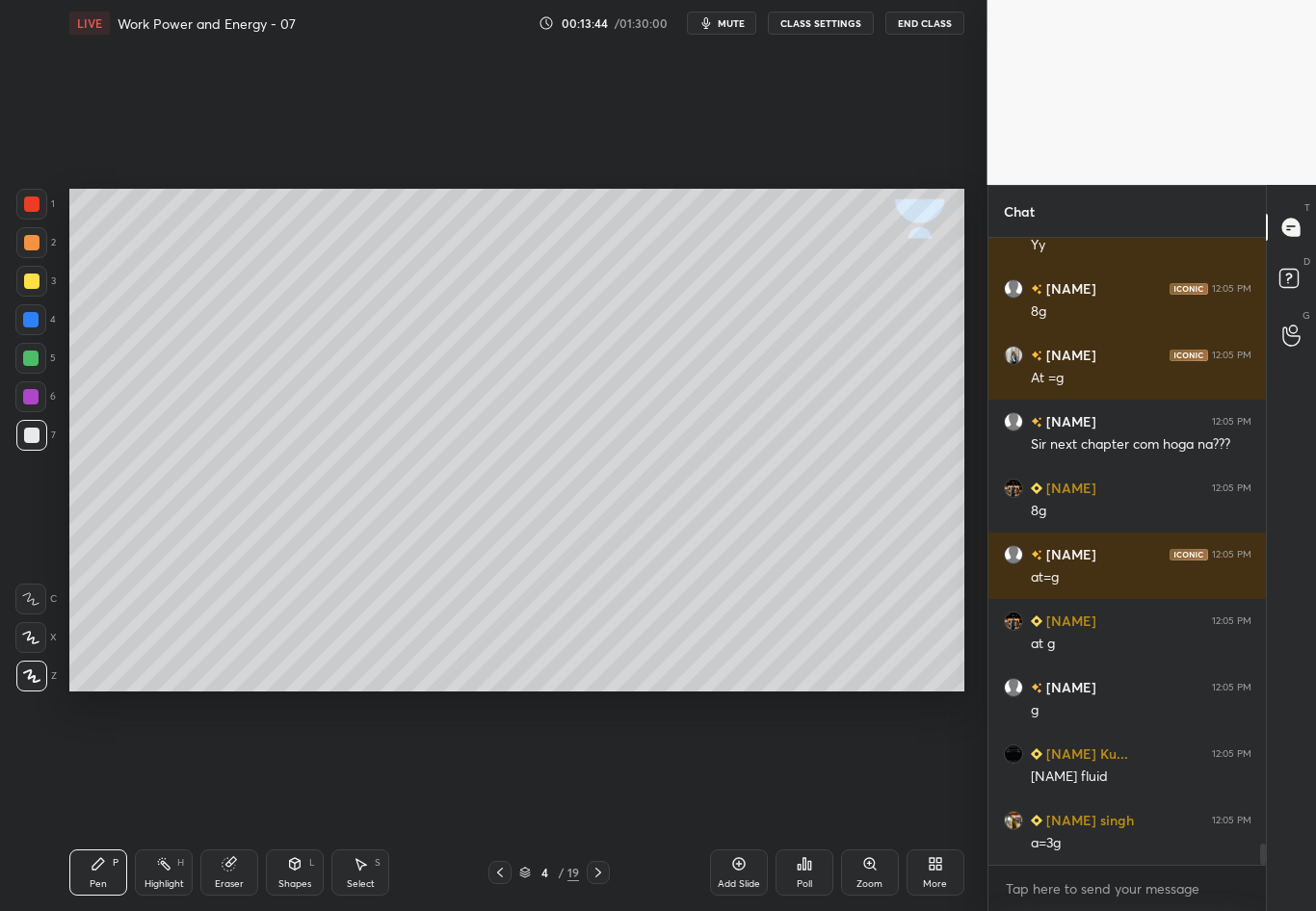 click on "Shapes" at bounding box center (295, 884) 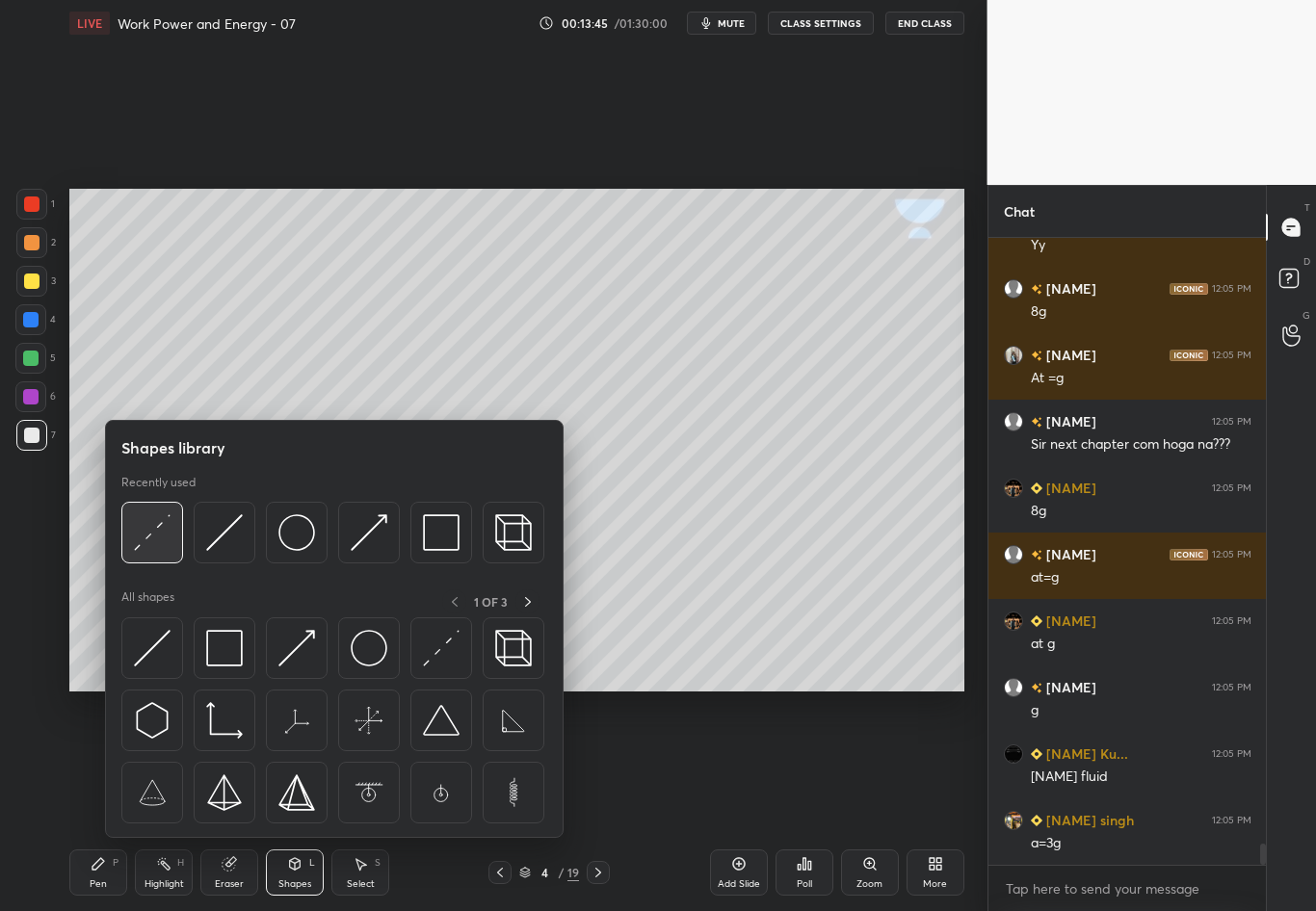 scroll, scrollTop: 18016, scrollLeft: 0, axis: vertical 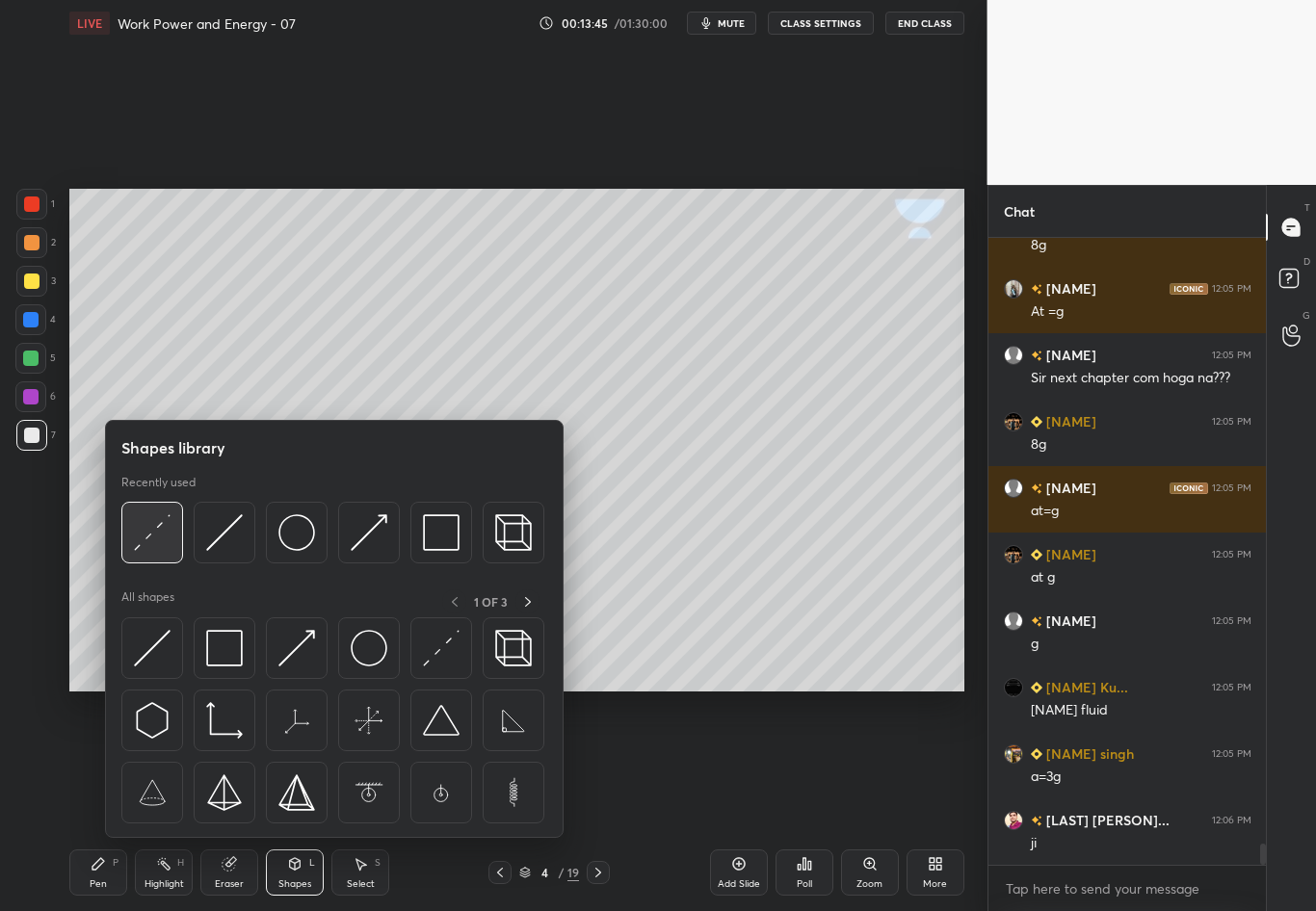 click at bounding box center [152, 533] 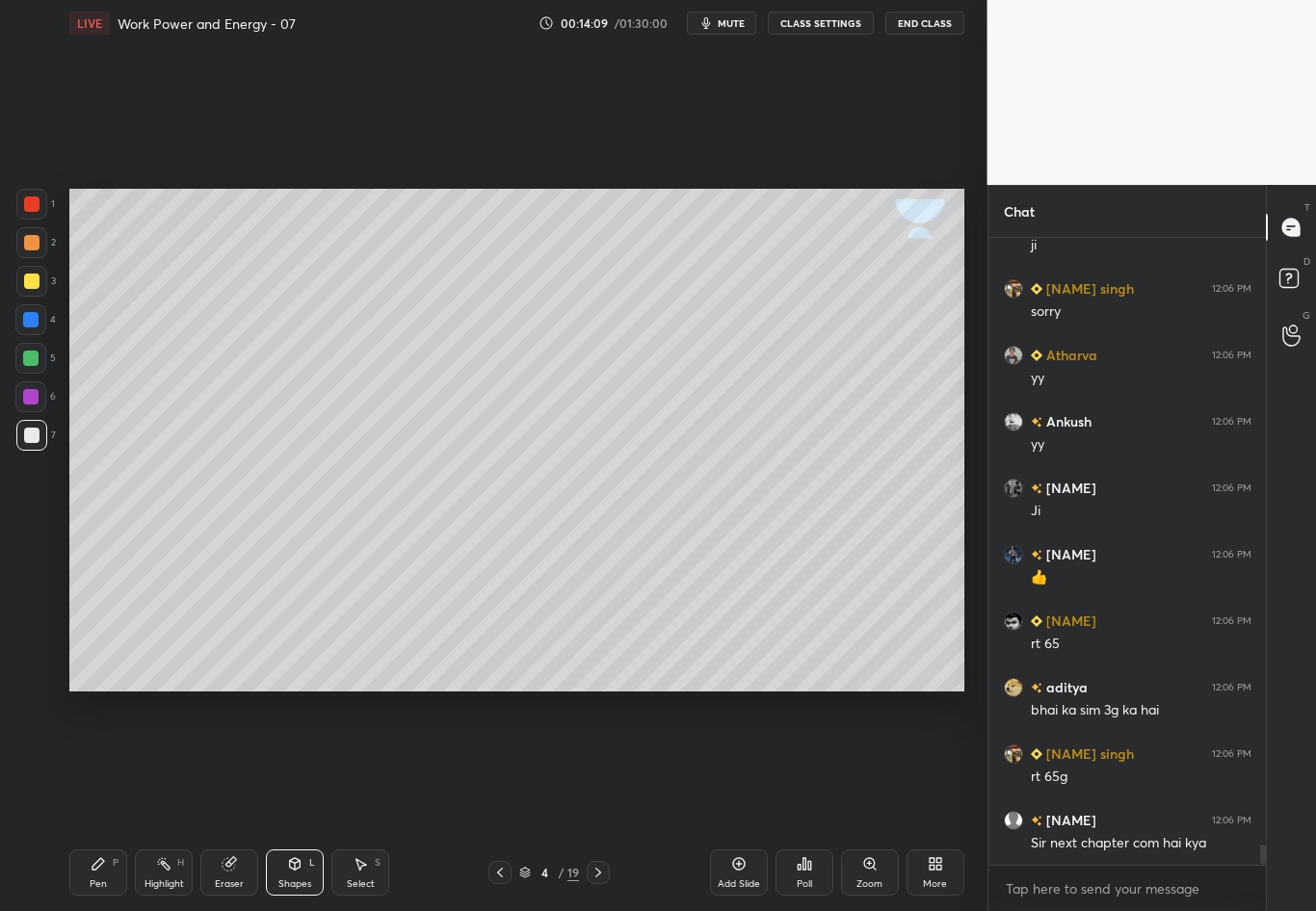 scroll, scrollTop: 18680, scrollLeft: 0, axis: vertical 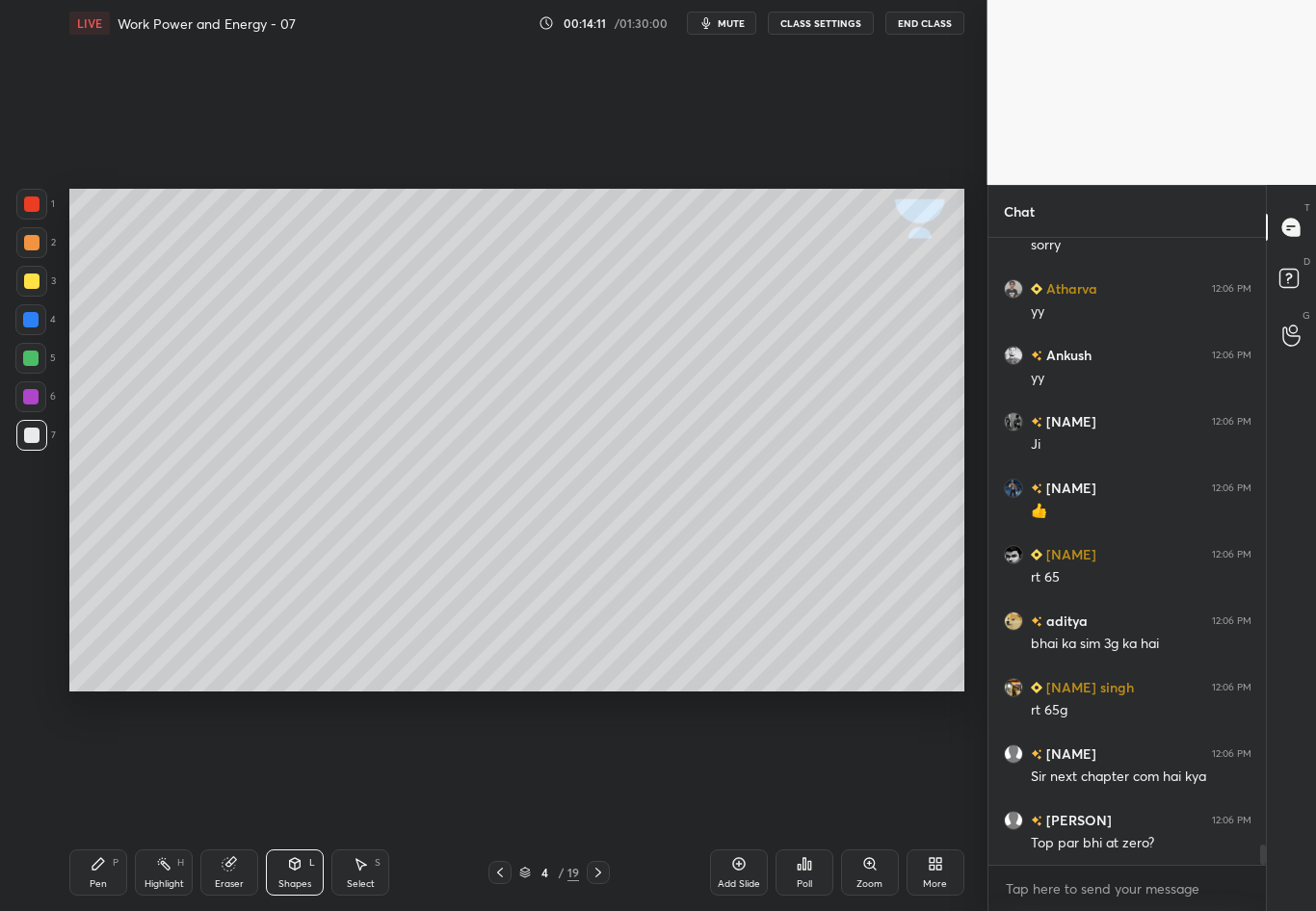 click at bounding box center (32, 435) 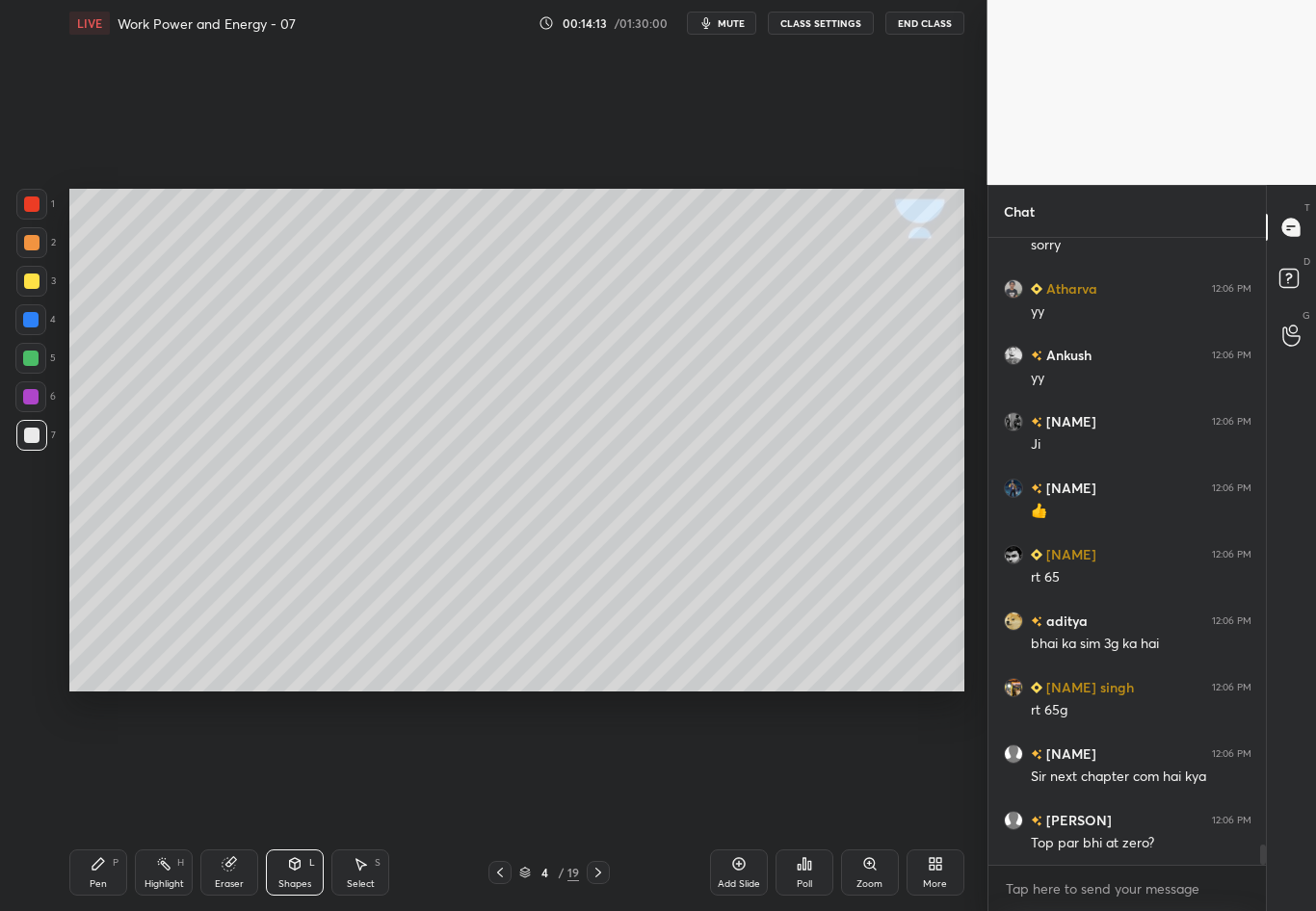 click on "Pen P" at bounding box center (98, 872) 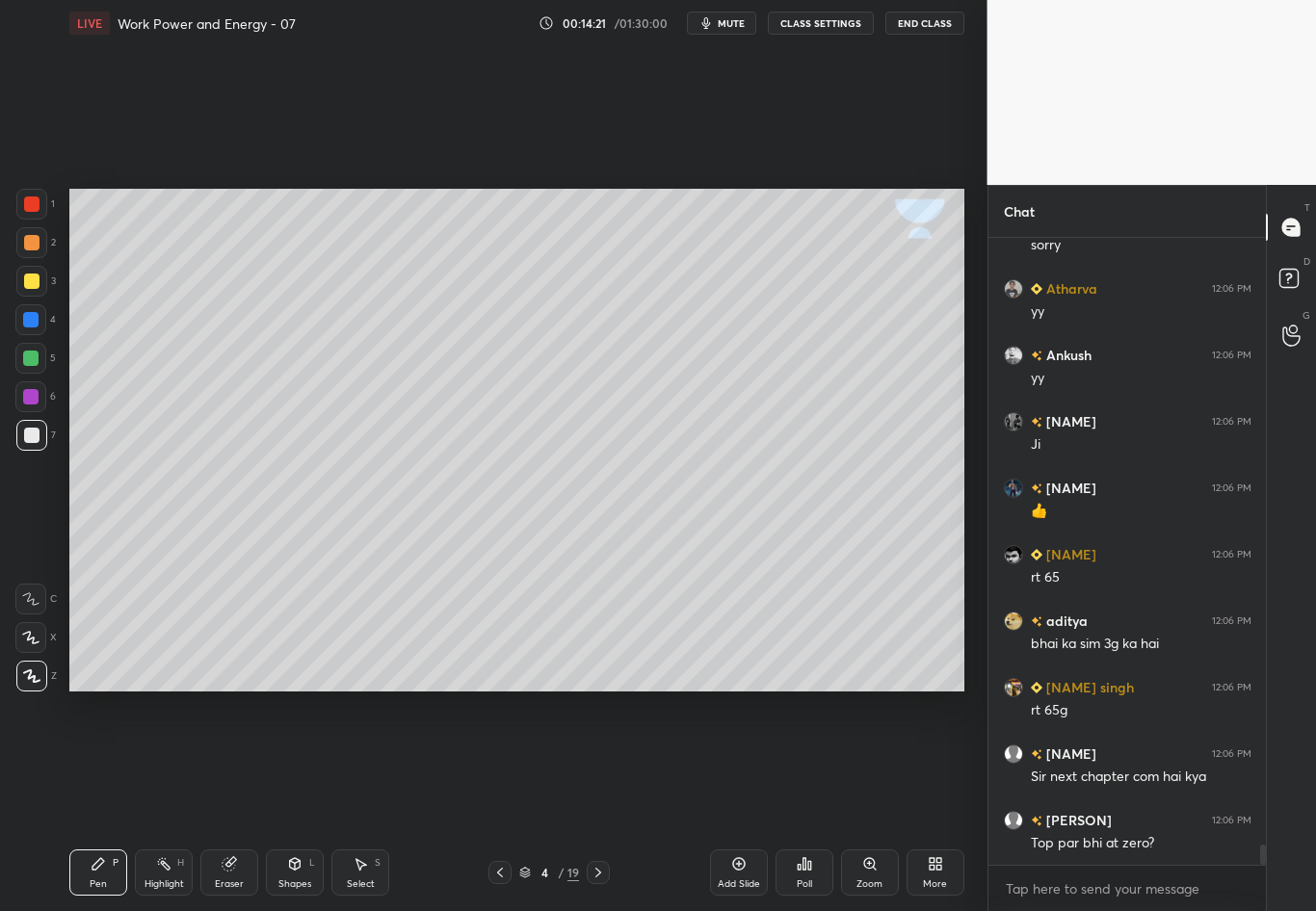 scroll, scrollTop: 18747, scrollLeft: 0, axis: vertical 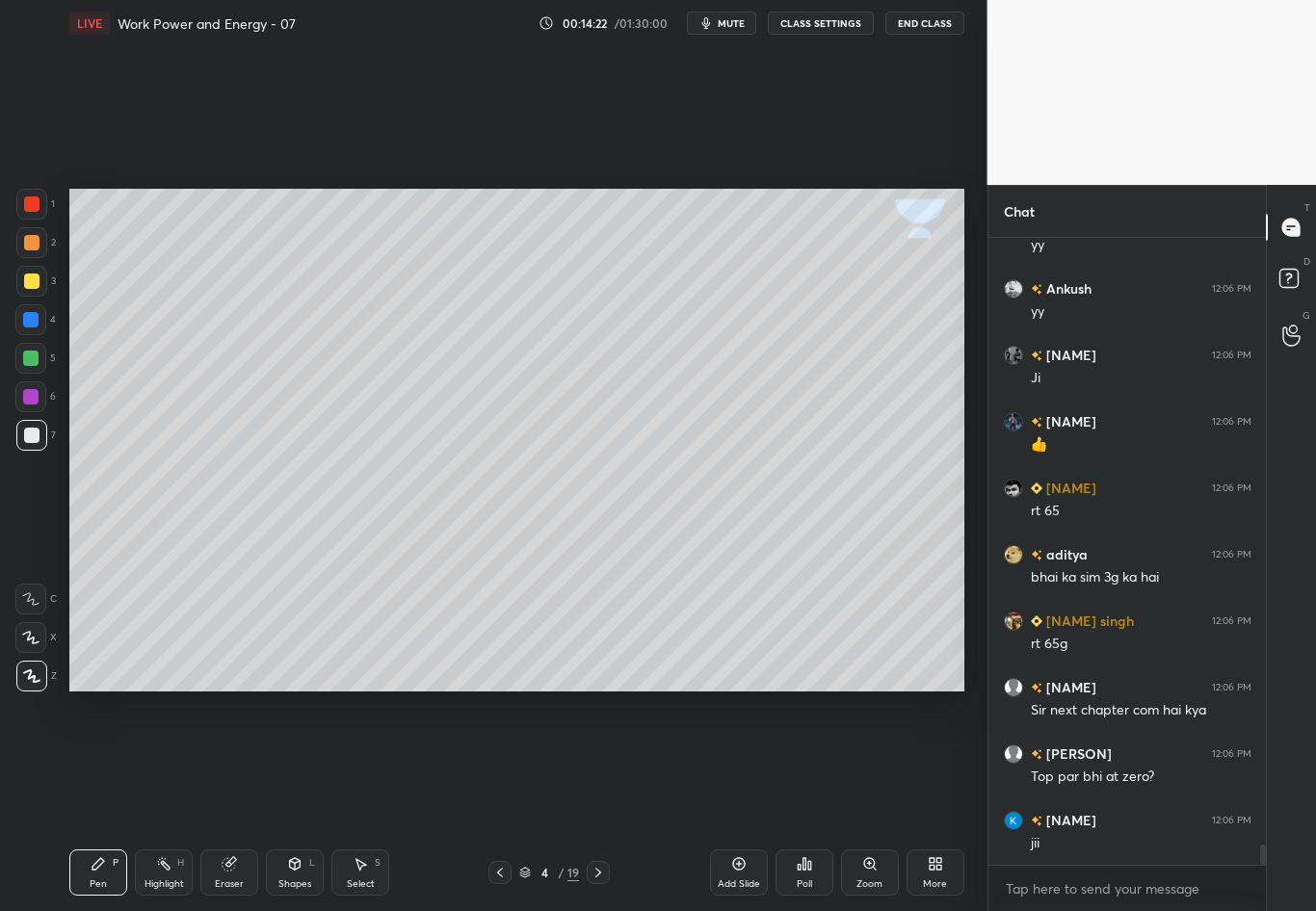 click 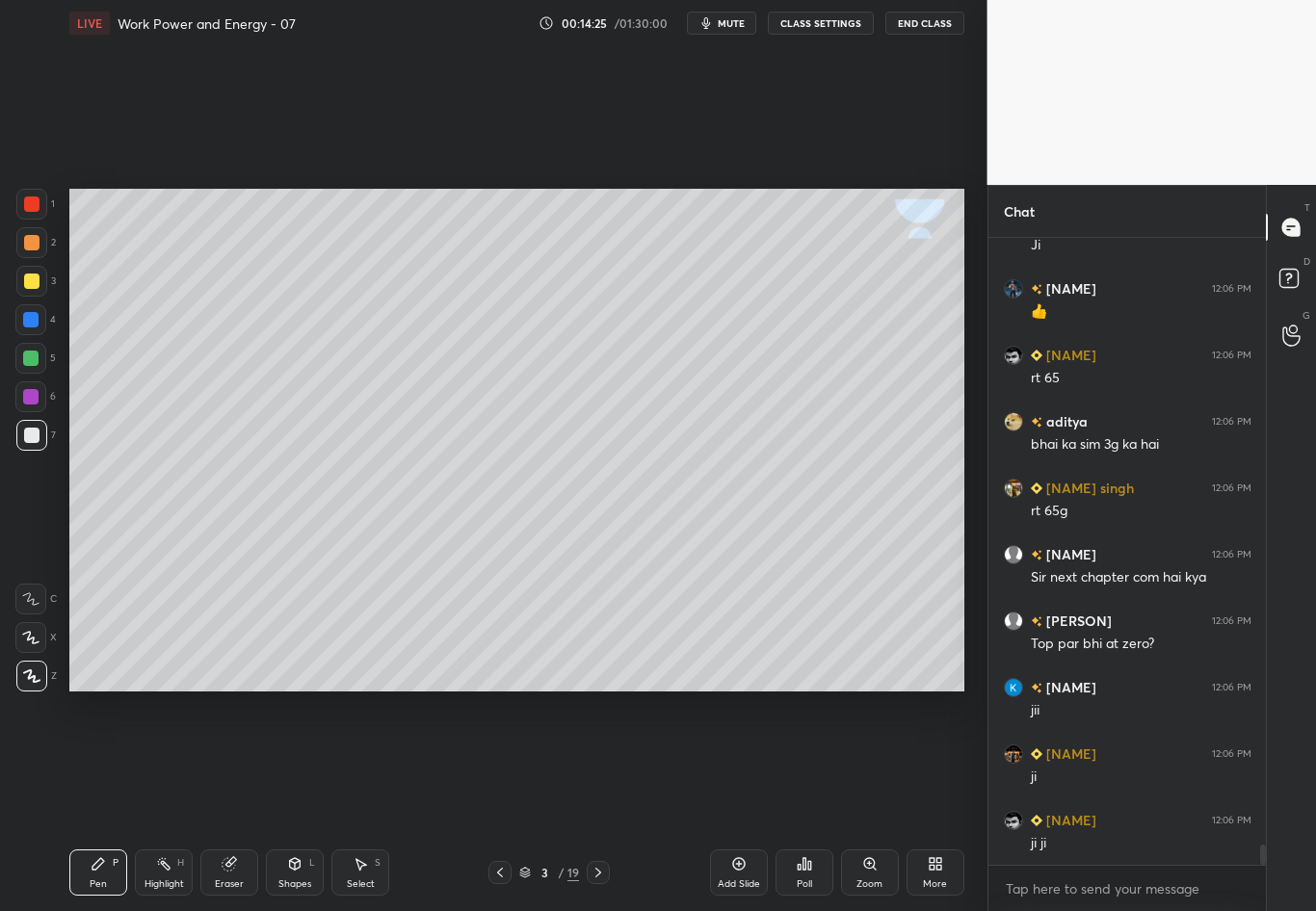 scroll, scrollTop: 19013, scrollLeft: 0, axis: vertical 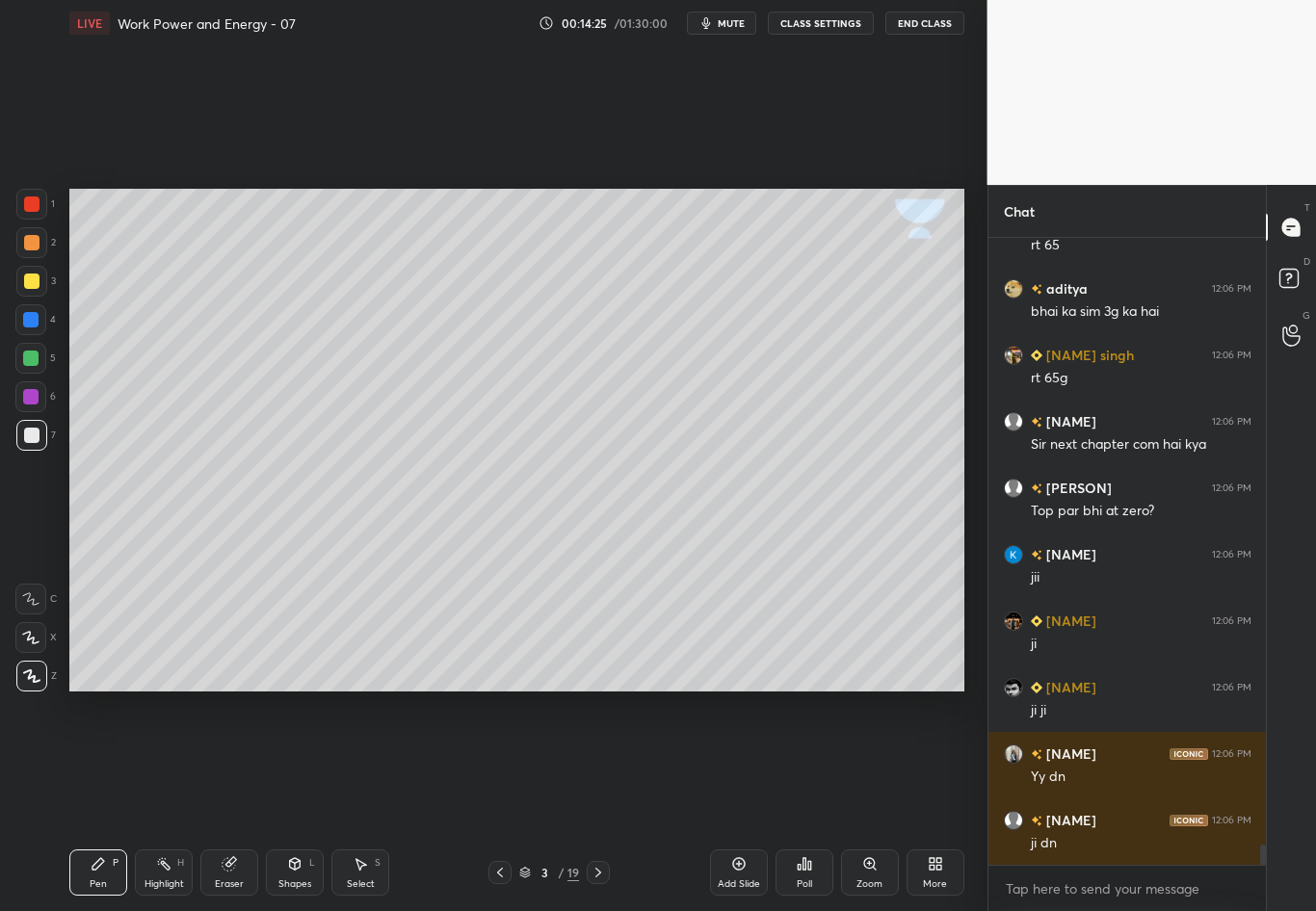 click 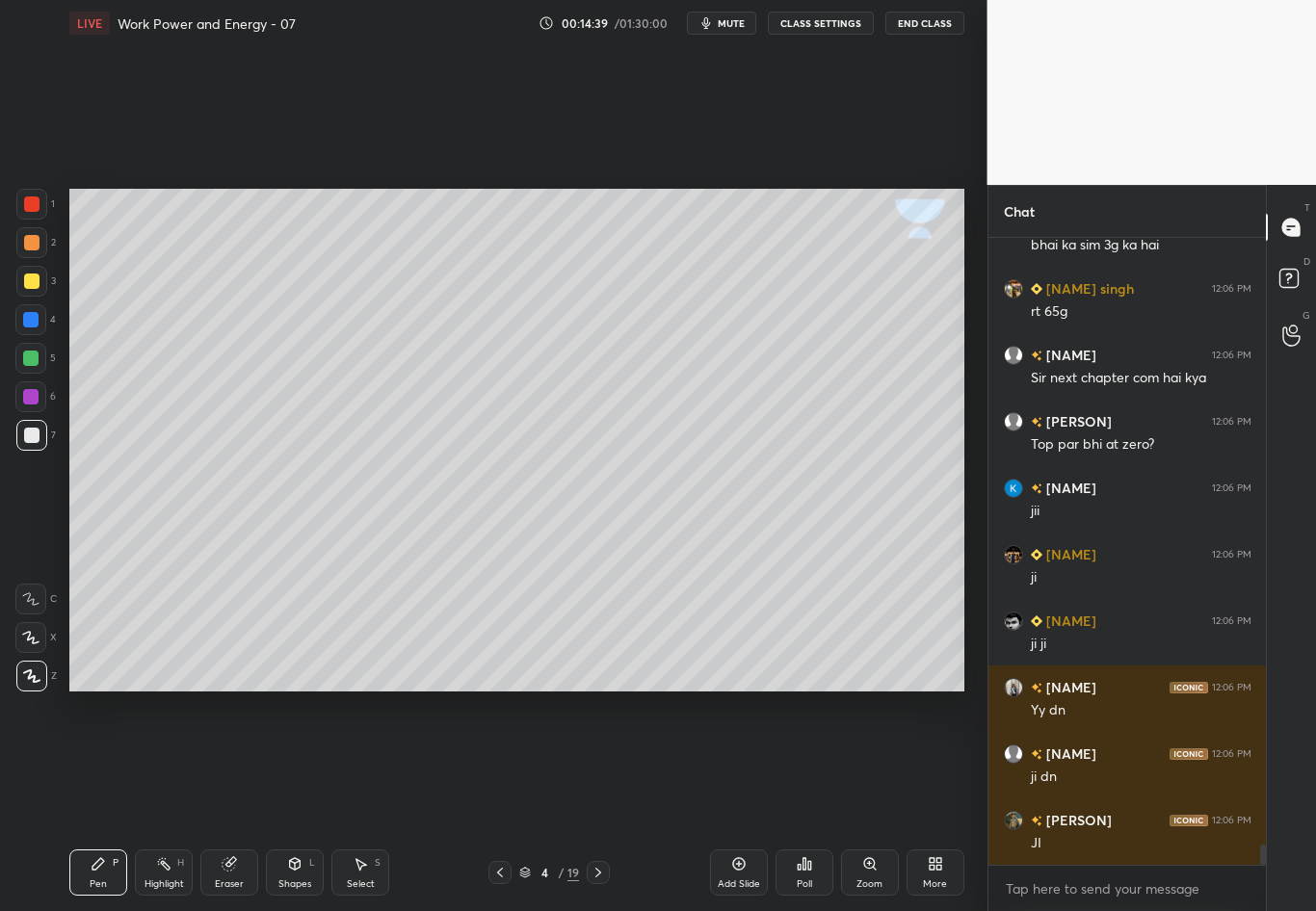 scroll, scrollTop: 19145, scrollLeft: 0, axis: vertical 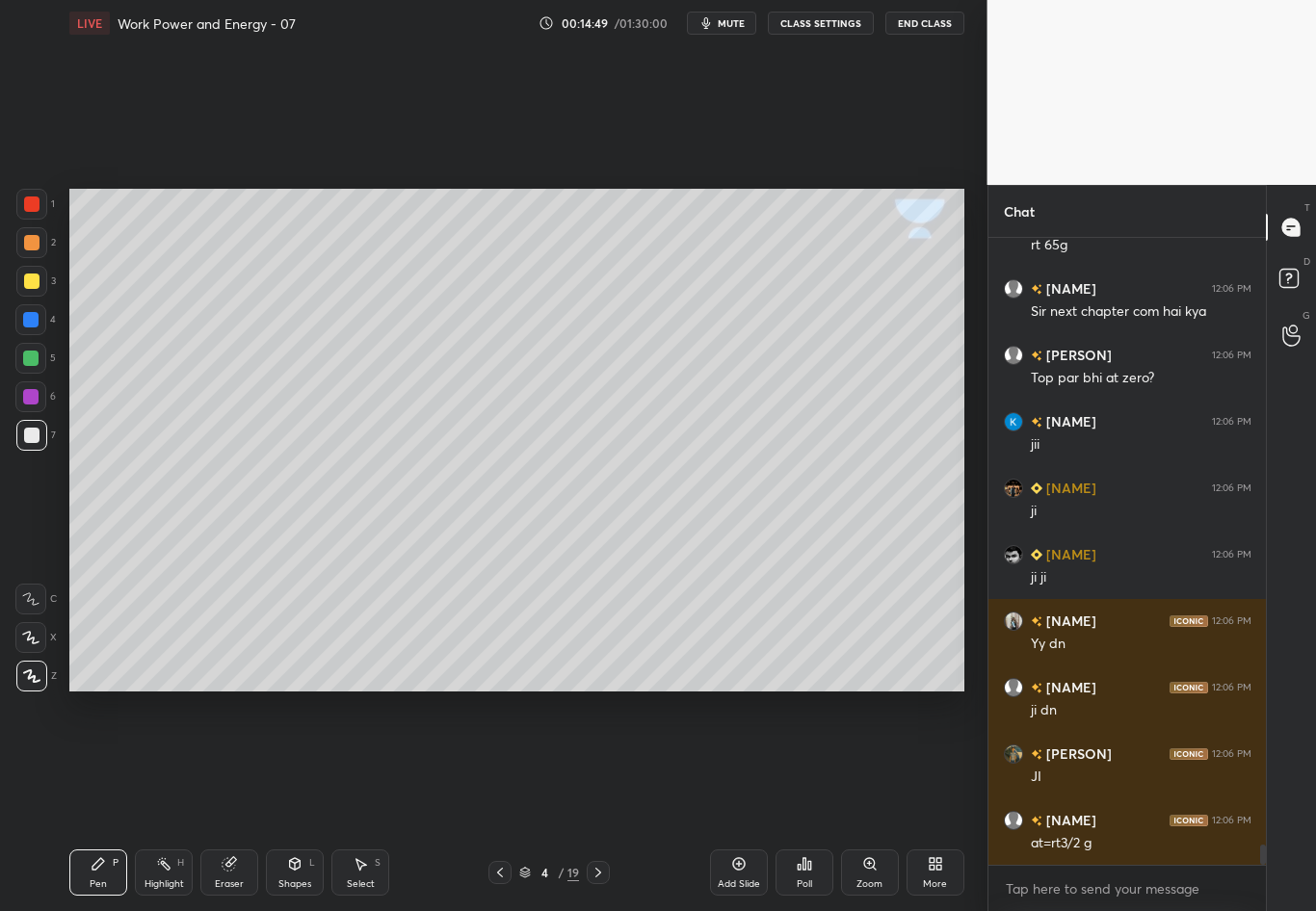 click at bounding box center [500, 872] 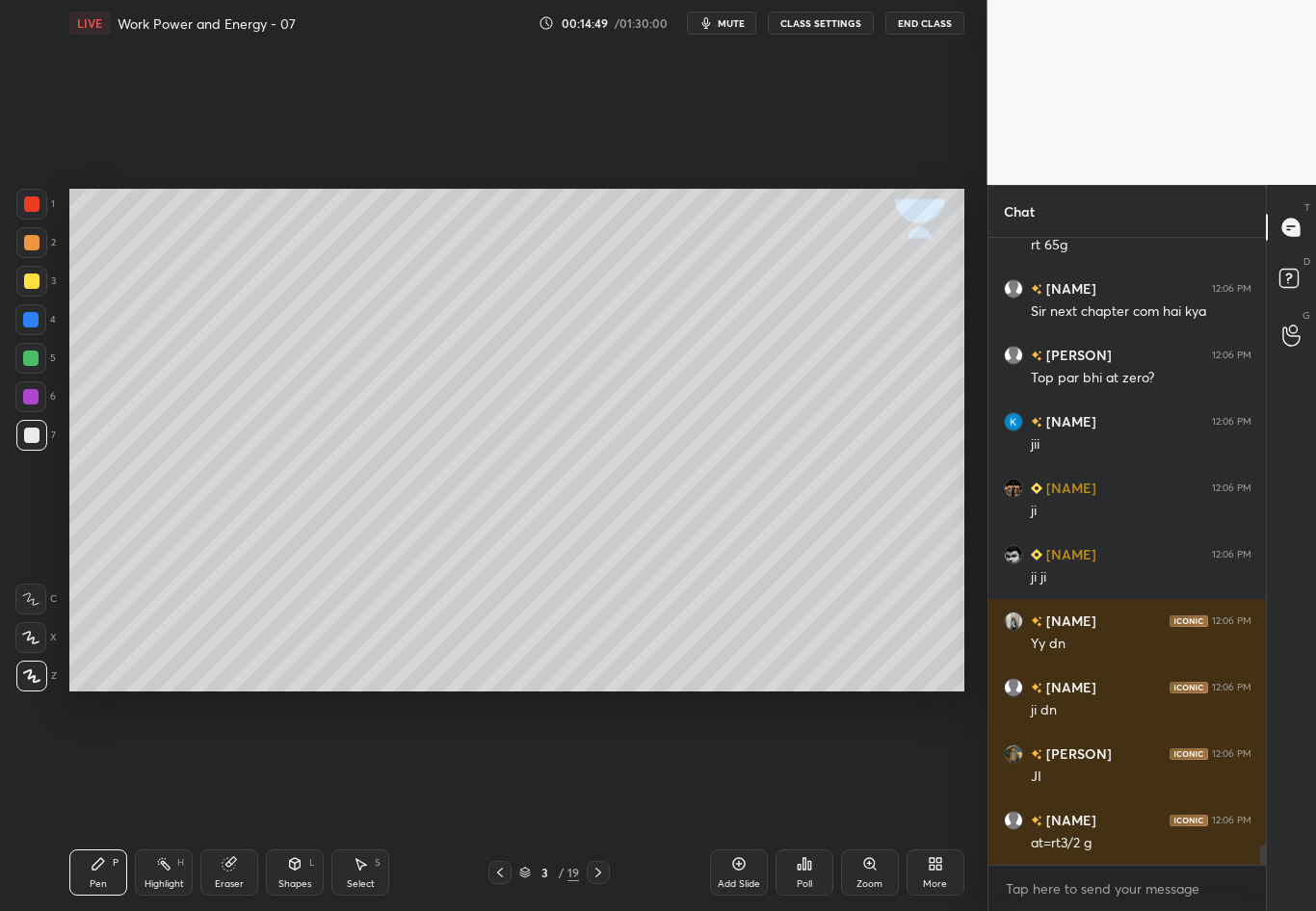scroll, scrollTop: 19212, scrollLeft: 0, axis: vertical 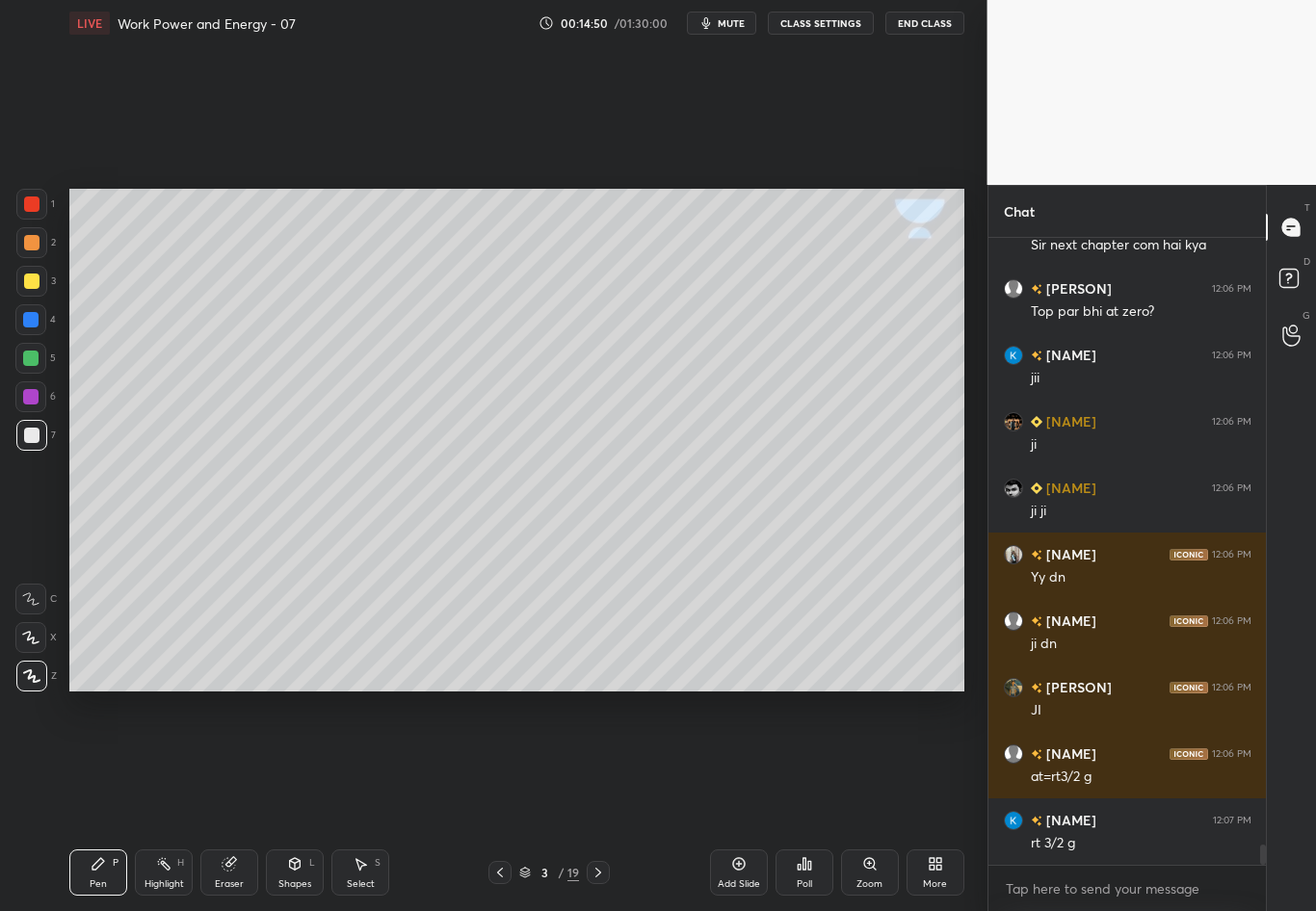 click at bounding box center [598, 872] 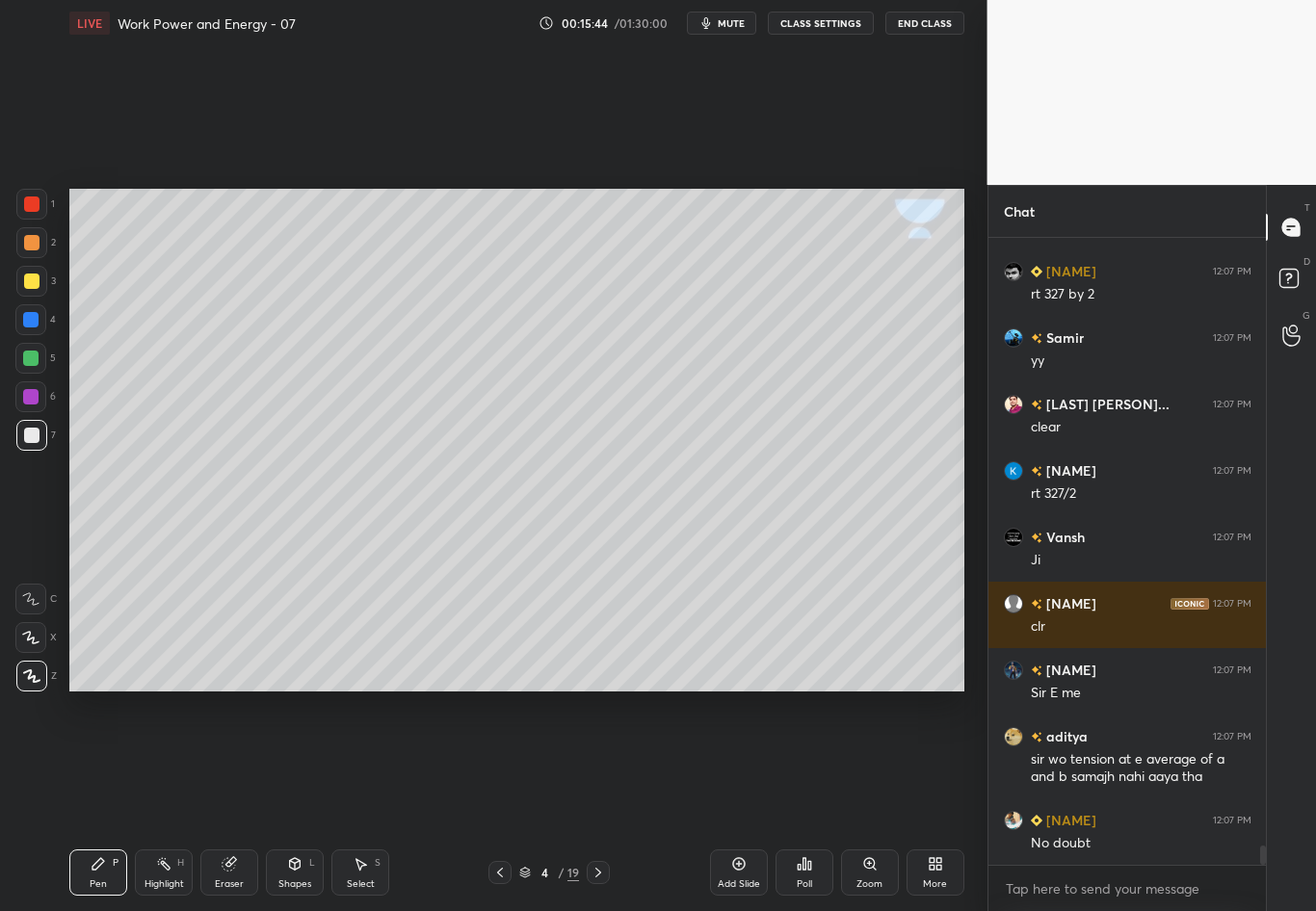 scroll, scrollTop: 20226, scrollLeft: 0, axis: vertical 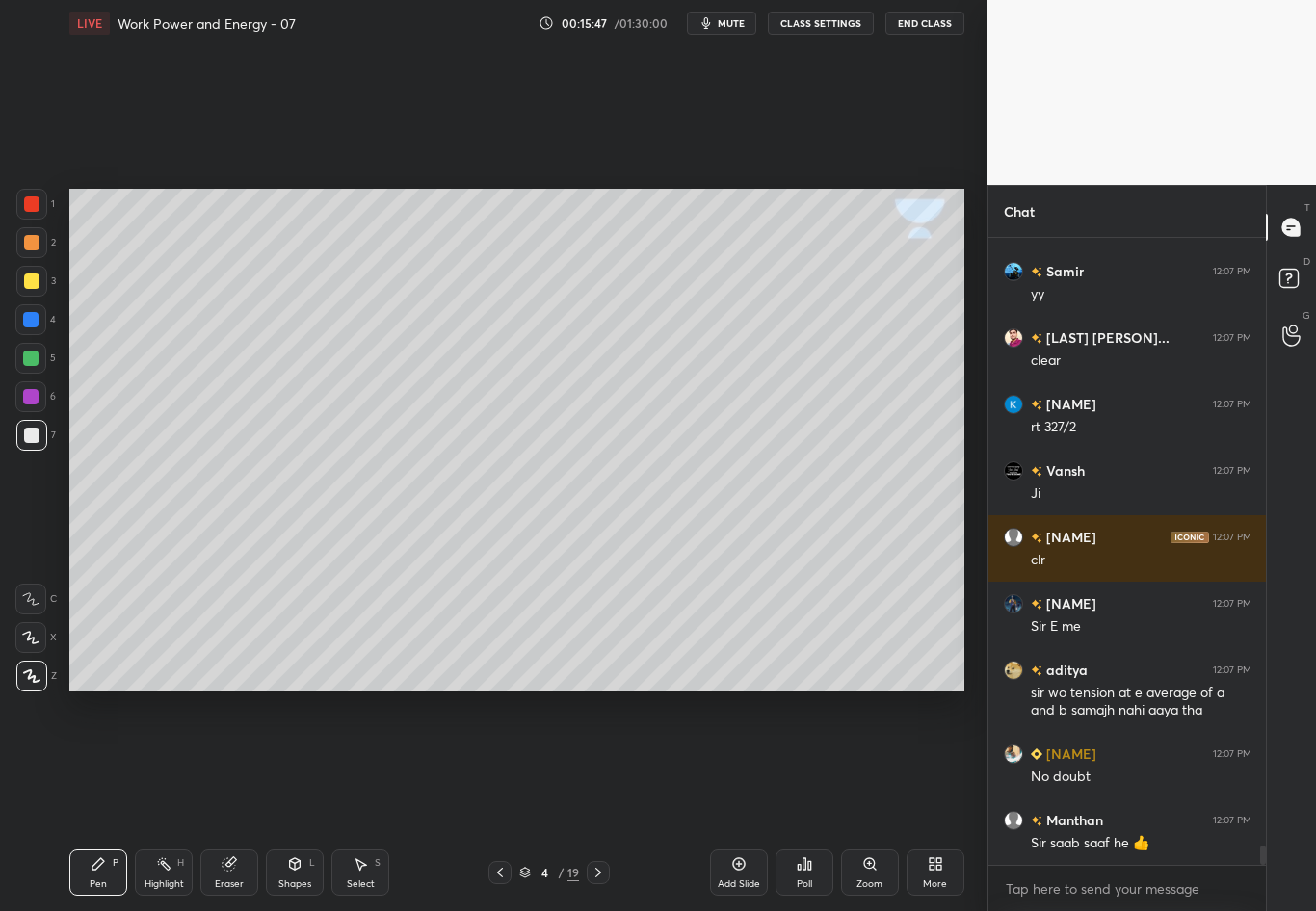 click 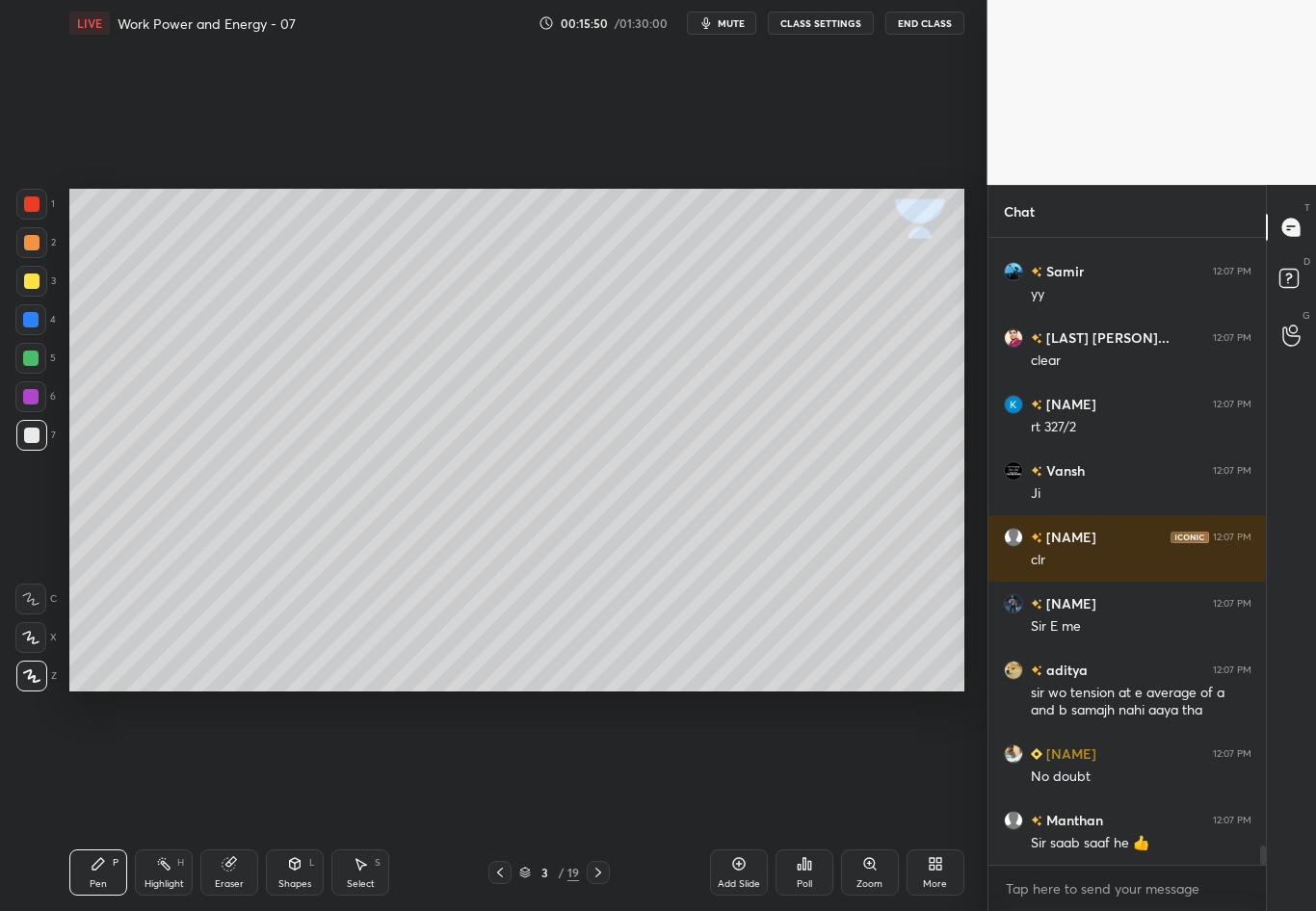 click on "Highlight H" at bounding box center (164, 872) 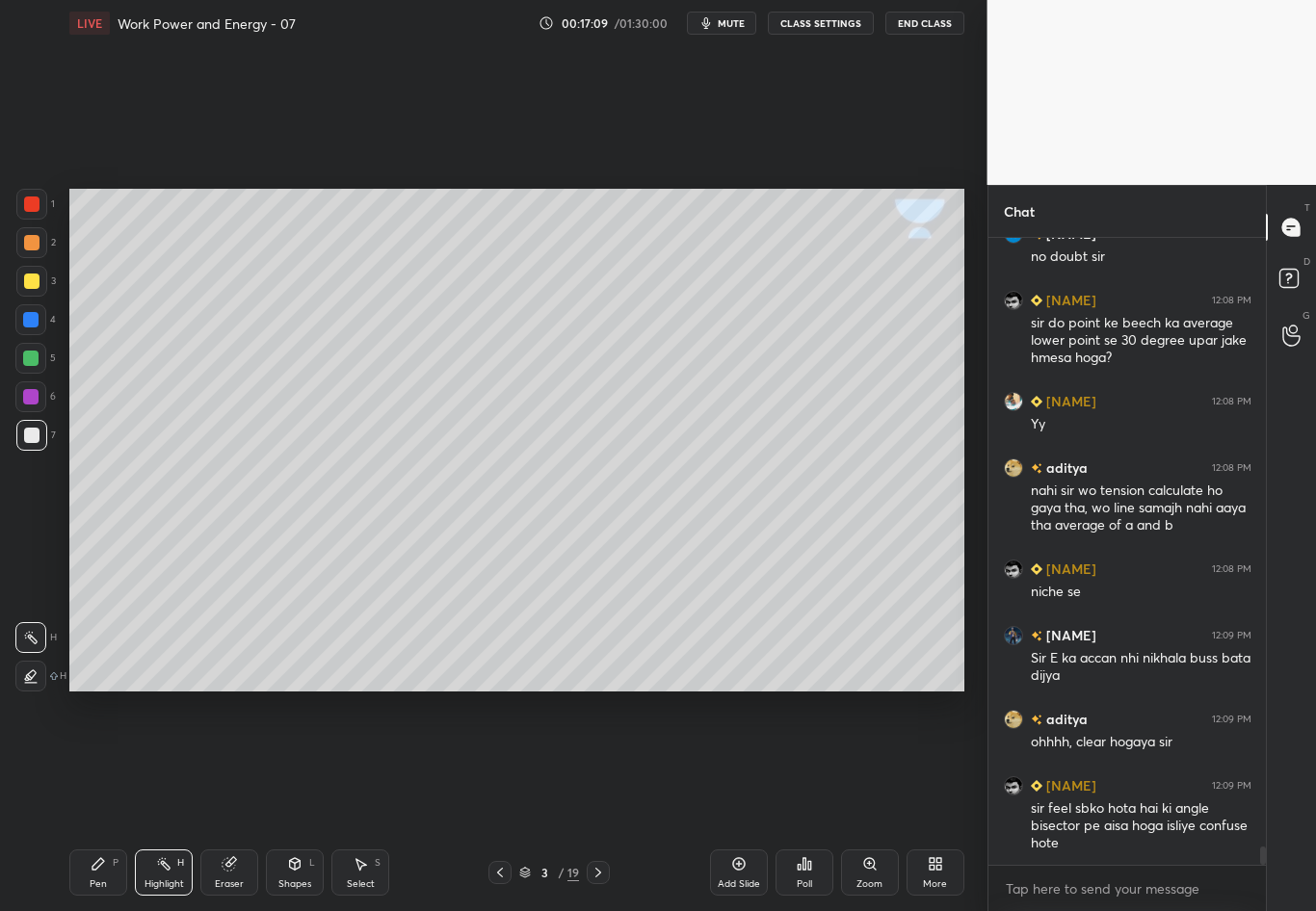 scroll, scrollTop: 20945, scrollLeft: 0, axis: vertical 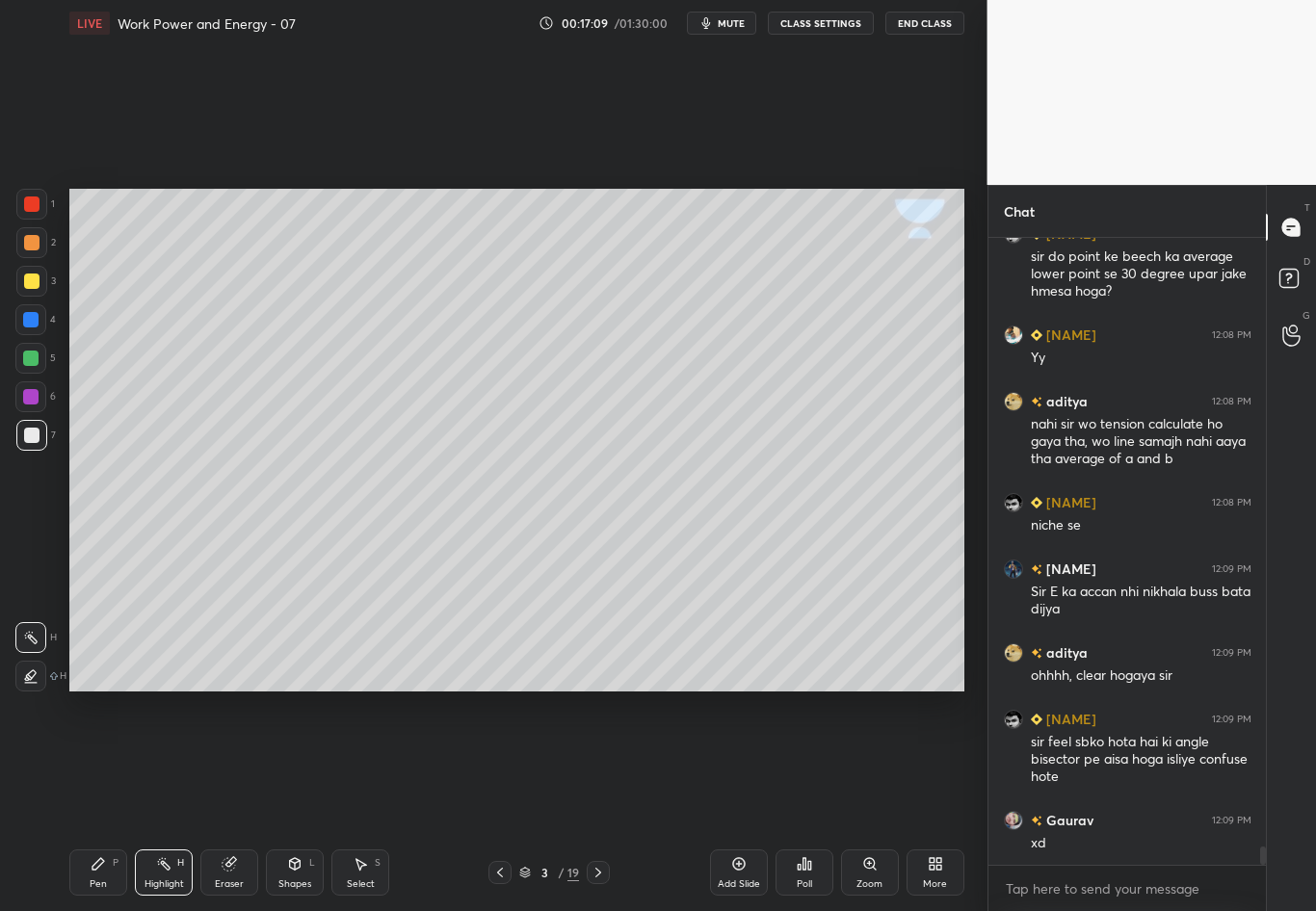 click 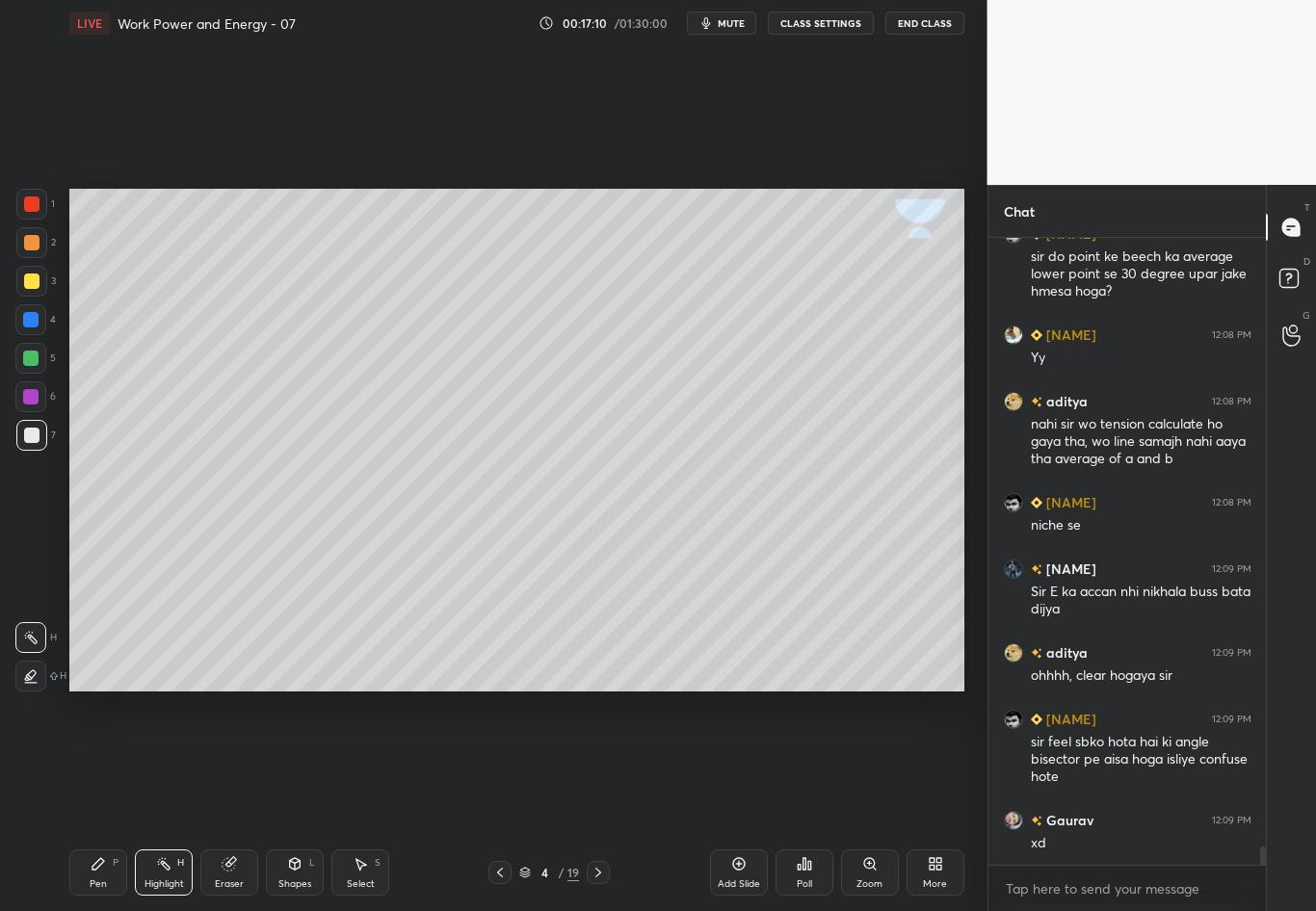 click 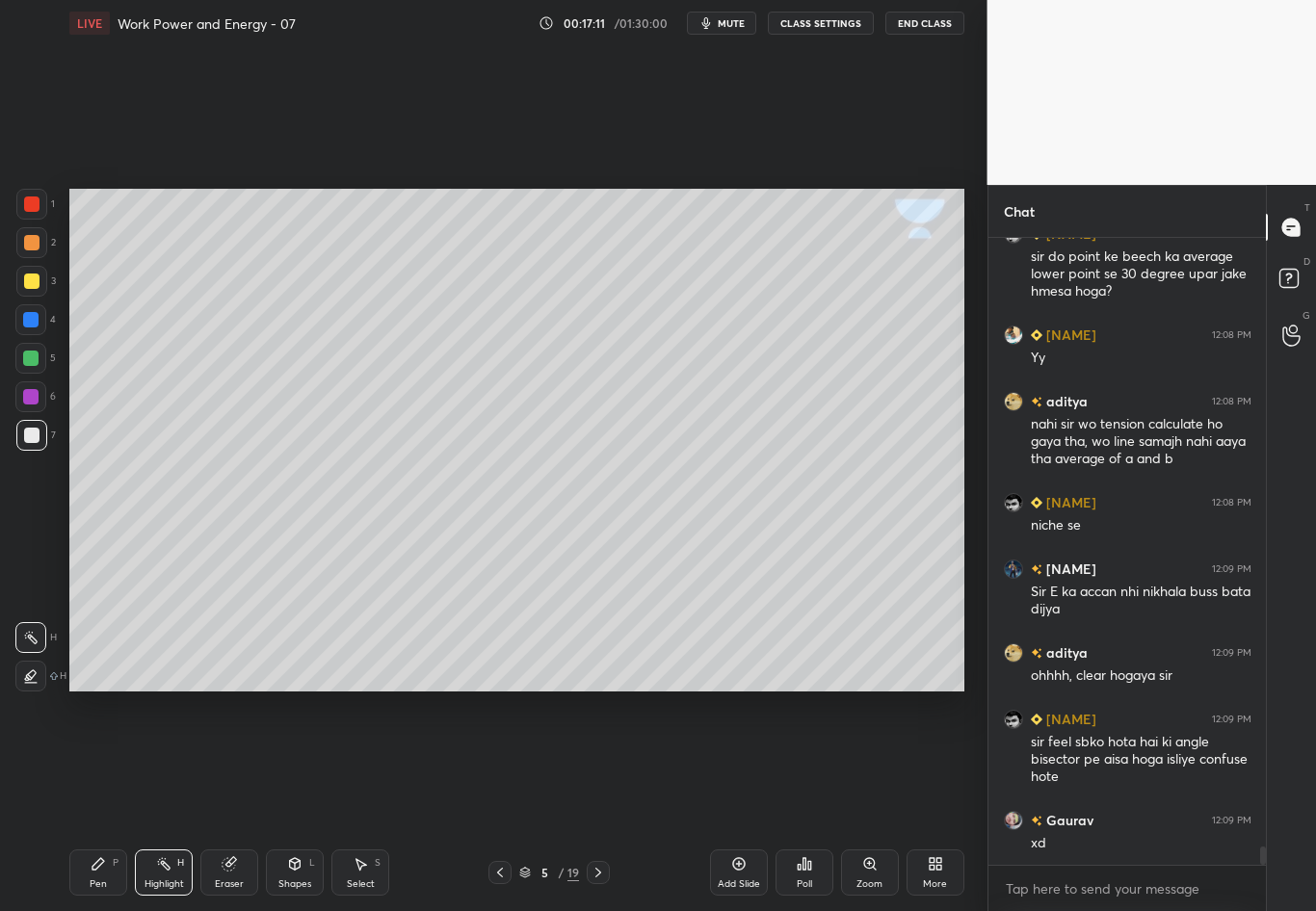 click on "Pen P" at bounding box center (98, 872) 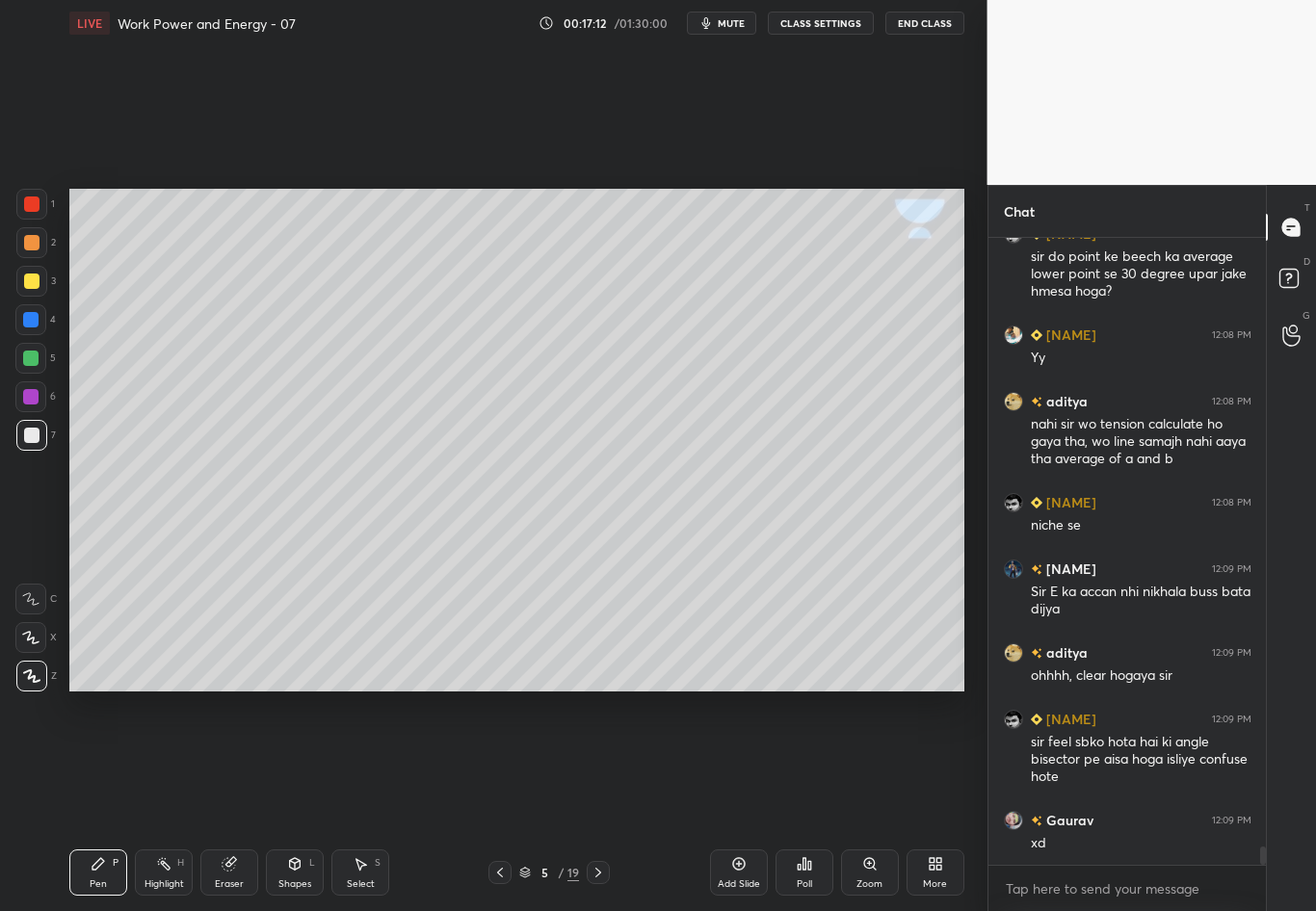 click at bounding box center (32, 435) 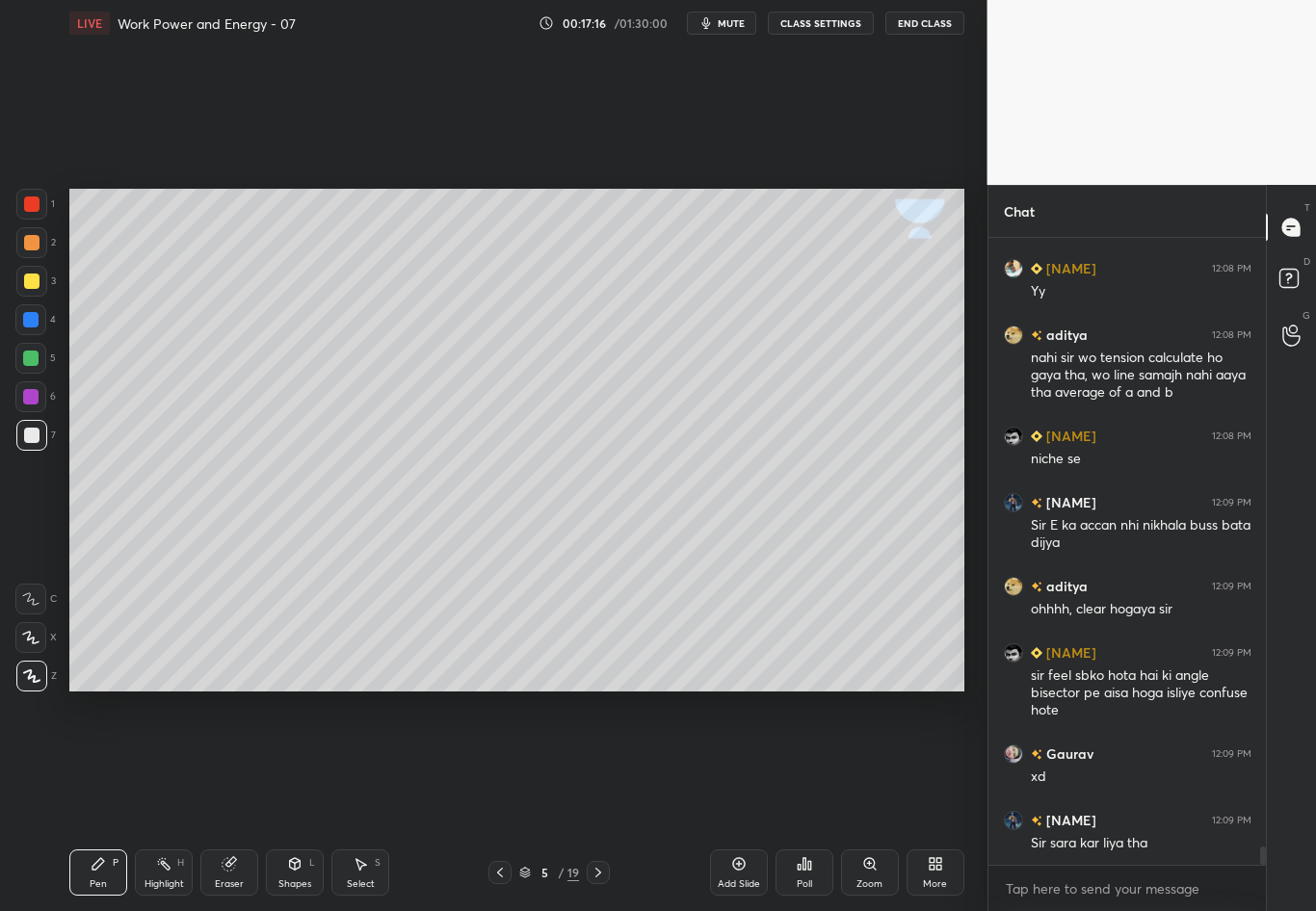 scroll, scrollTop: 21078, scrollLeft: 0, axis: vertical 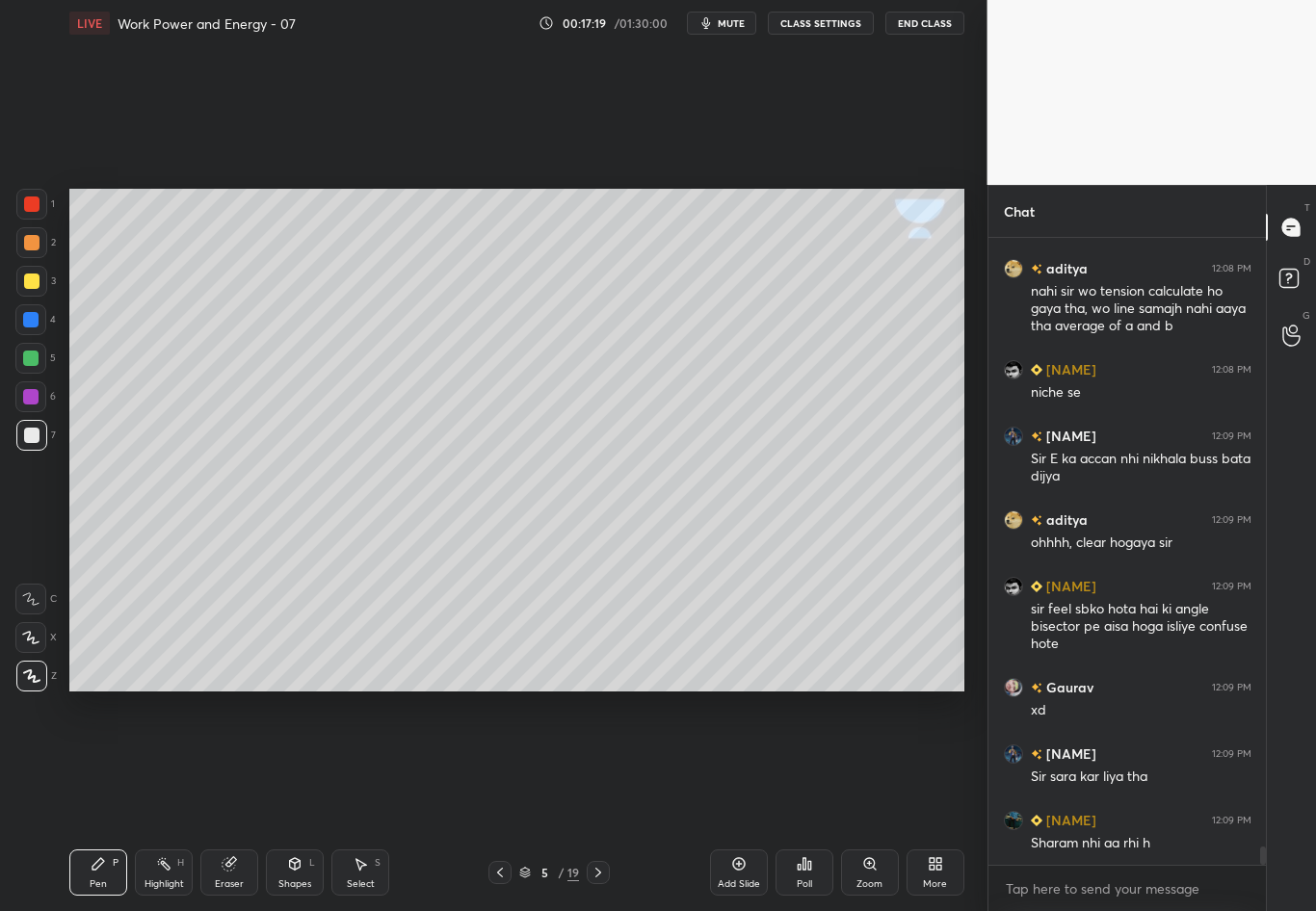 click on "Eraser" at bounding box center (229, 872) 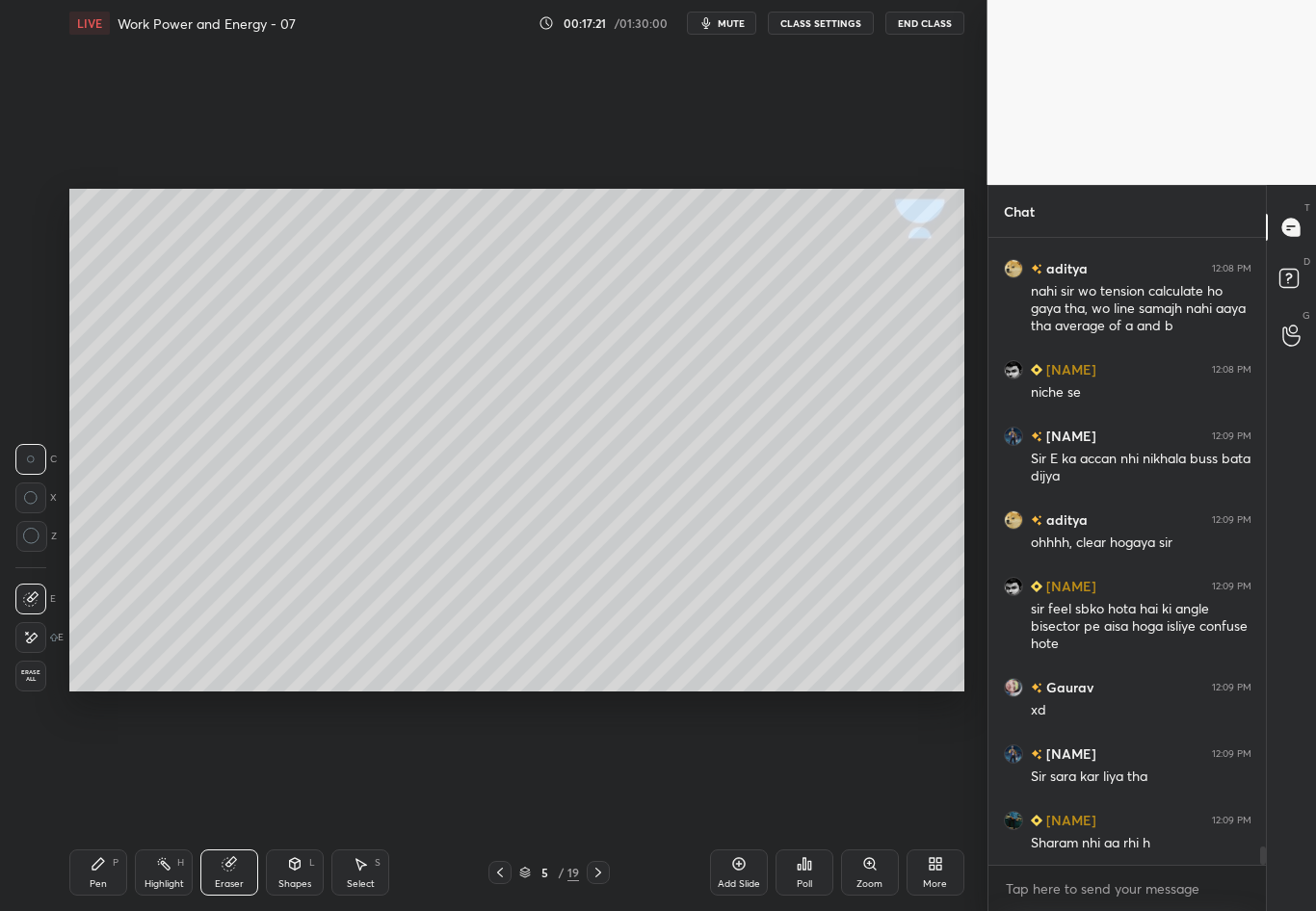 click on "Pen P" at bounding box center [98, 872] 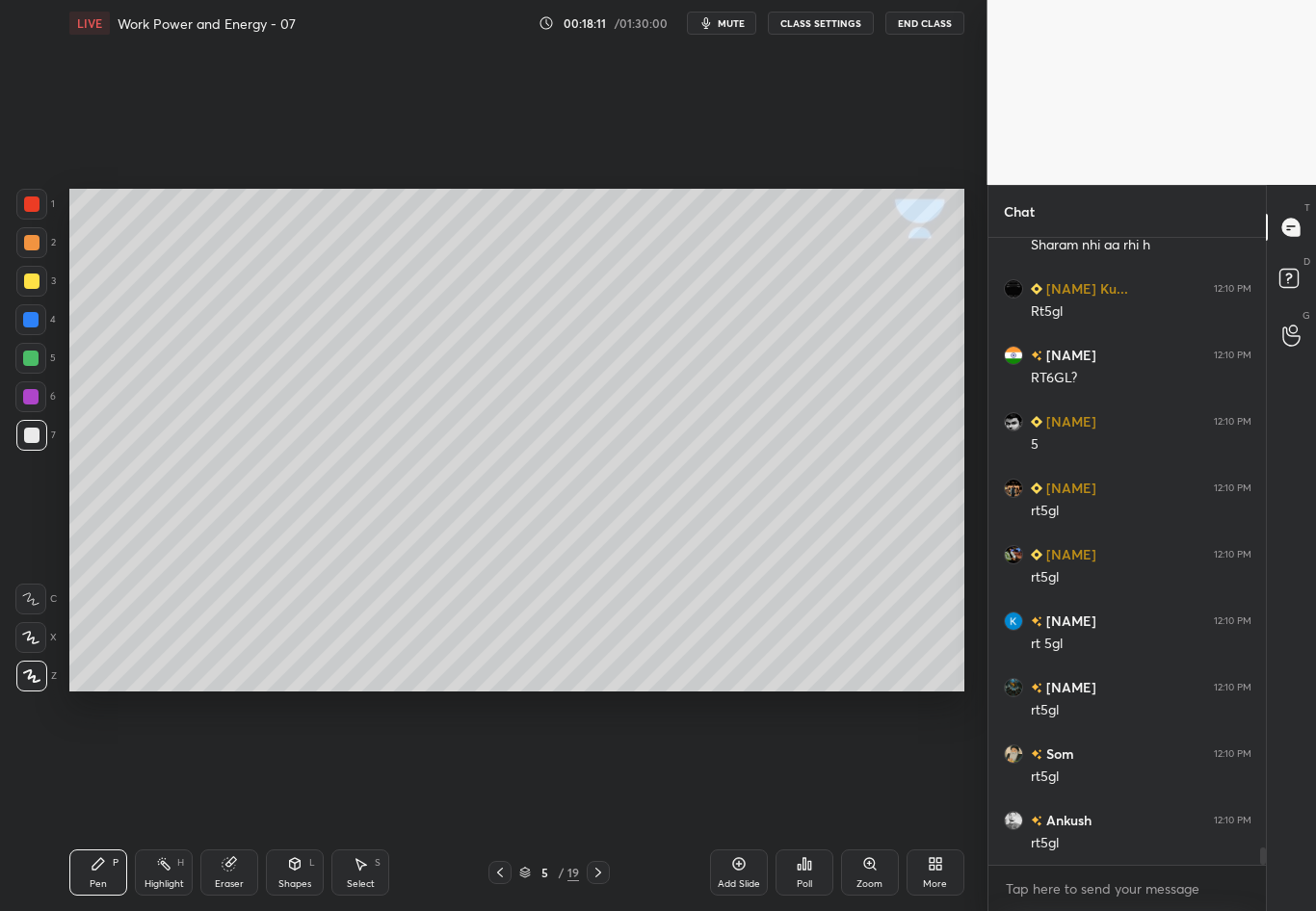 scroll, scrollTop: 21743, scrollLeft: 0, axis: vertical 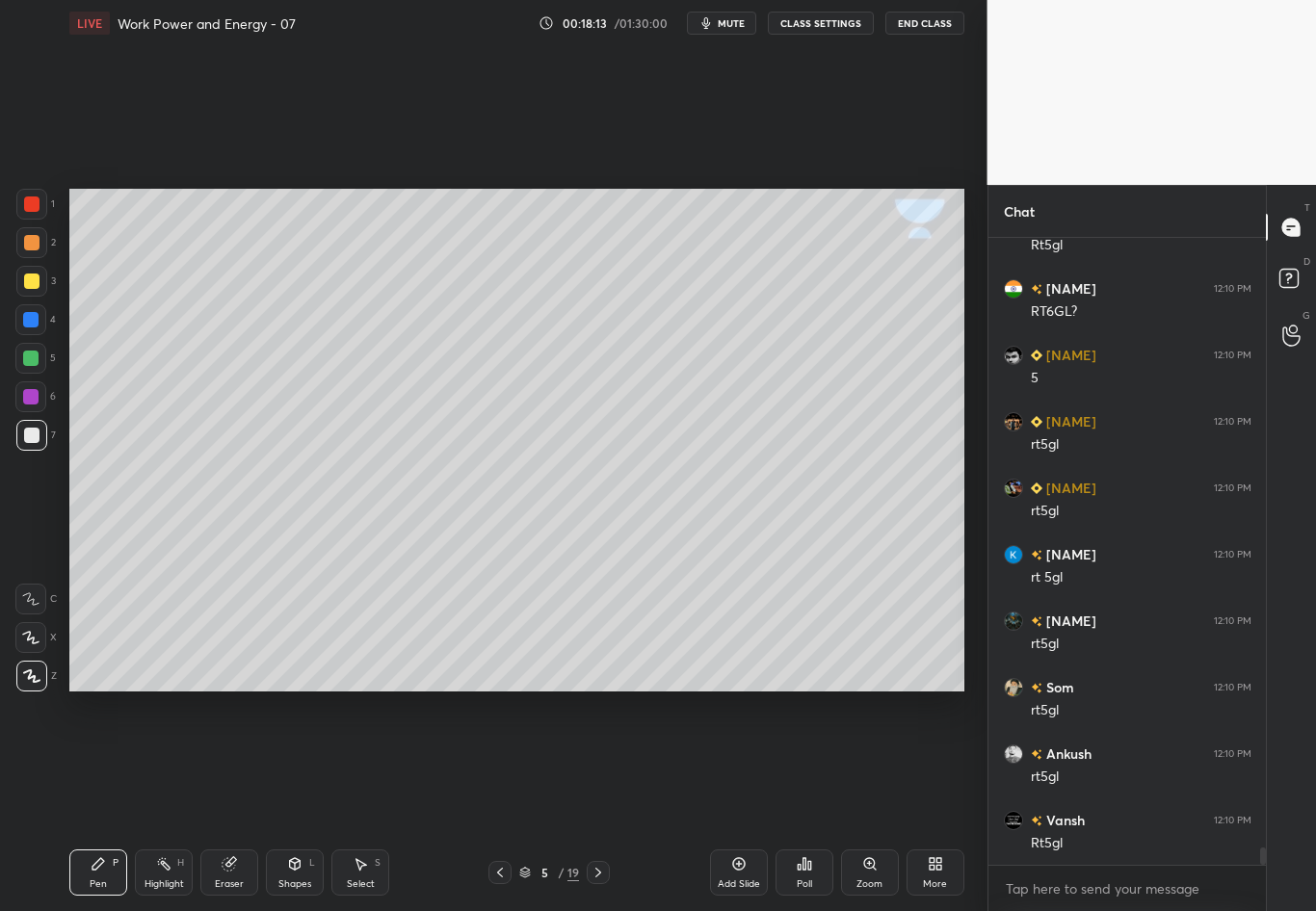 click on "Select S" at bounding box center [360, 872] 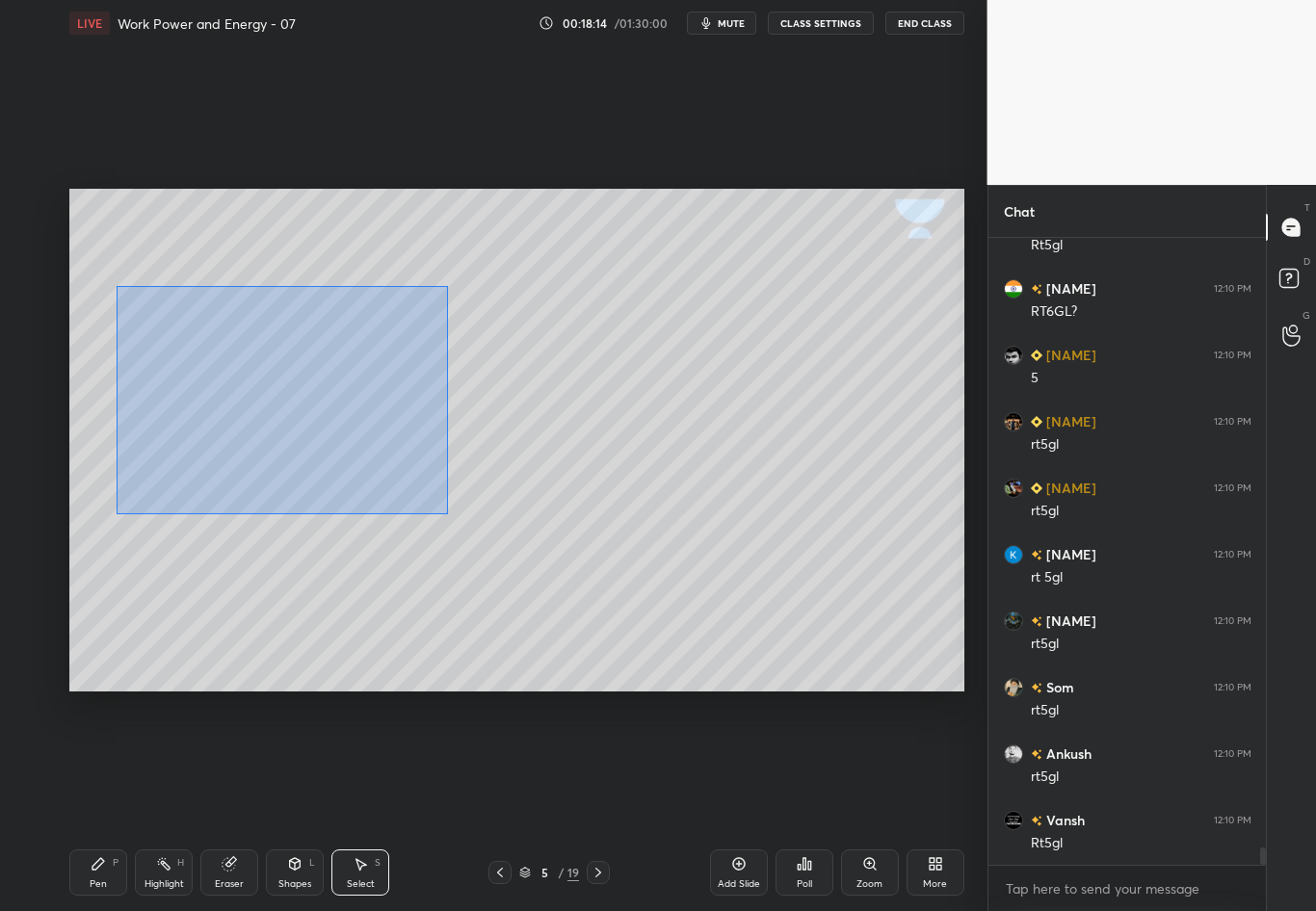 drag, startPoint x: 115, startPoint y: 286, endPoint x: 449, endPoint y: 514, distance: 404.40079 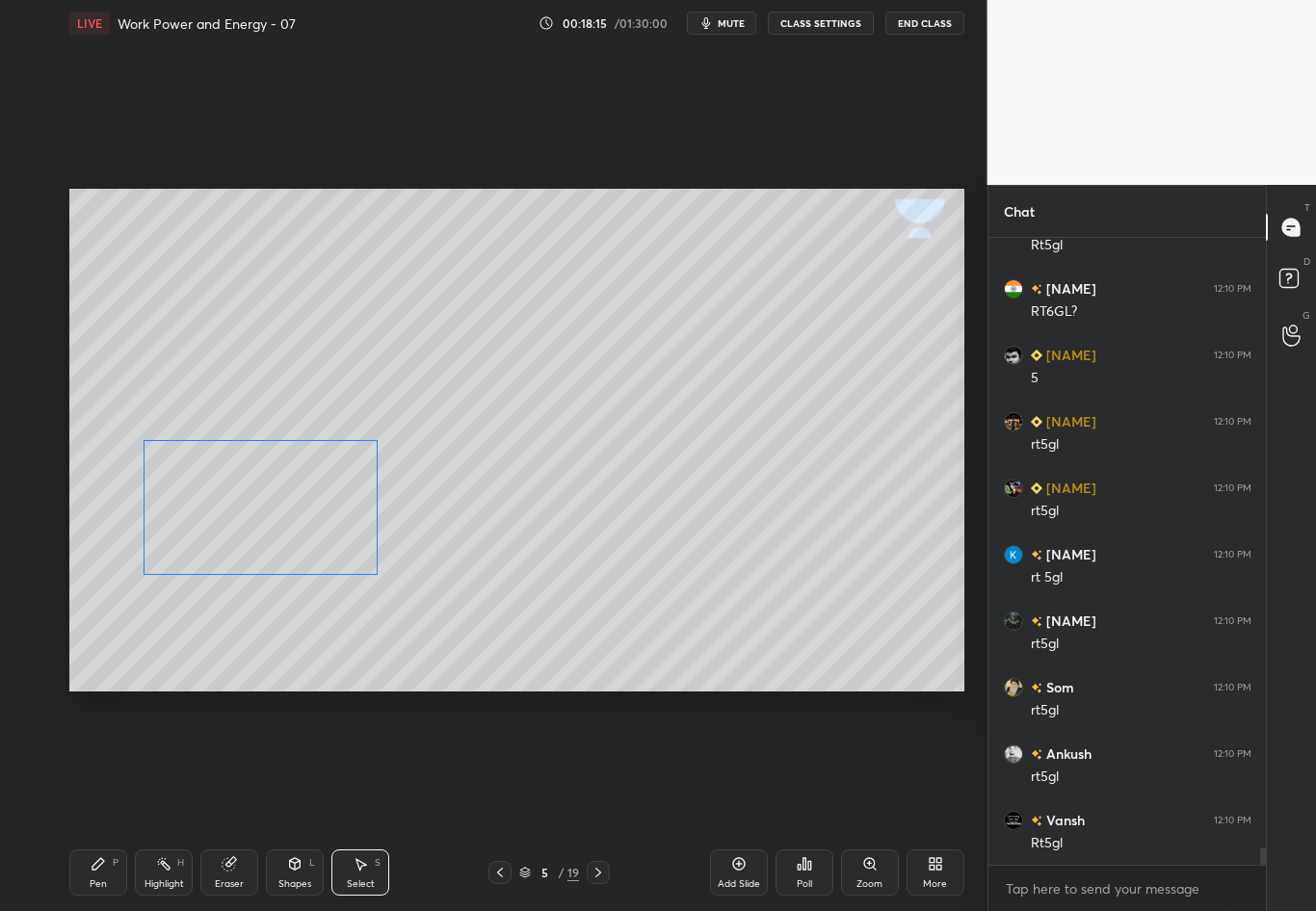 drag, startPoint x: 292, startPoint y: 407, endPoint x: 315, endPoint y: 504, distance: 99.68952 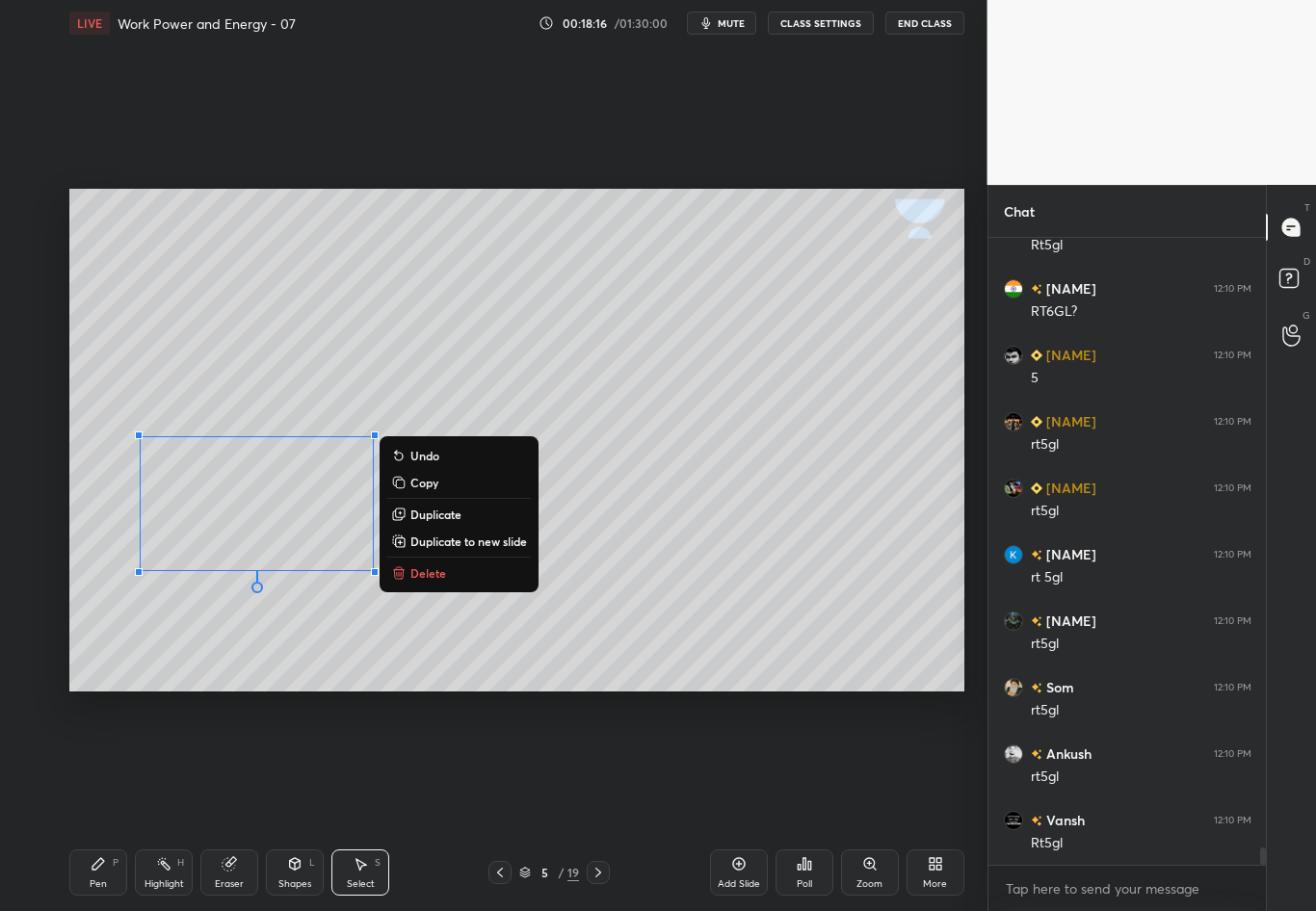 click on "0 ° Undo Copy Duplicate Duplicate to new slide Delete" at bounding box center [516, 440] 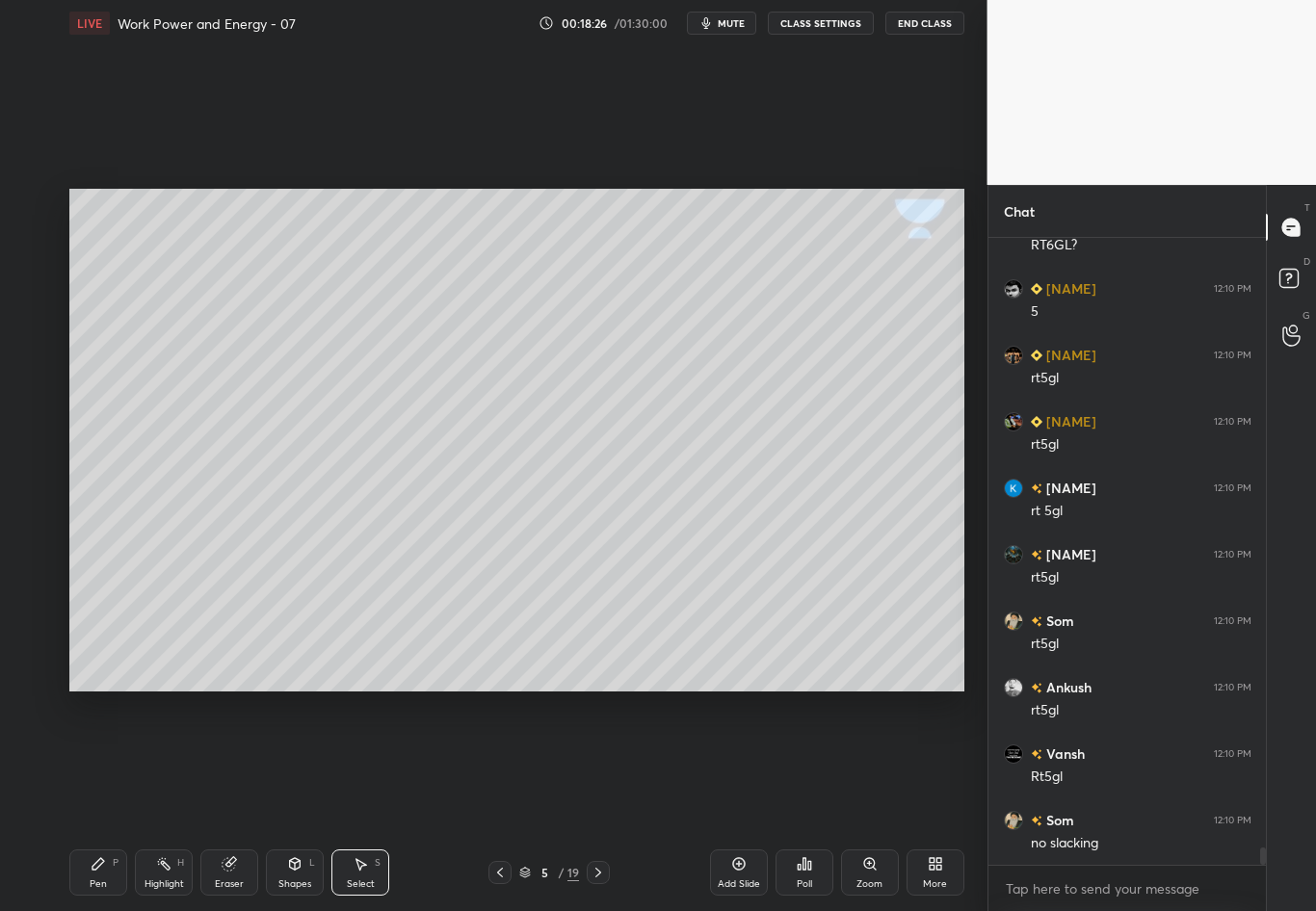scroll, scrollTop: 21876, scrollLeft: 0, axis: vertical 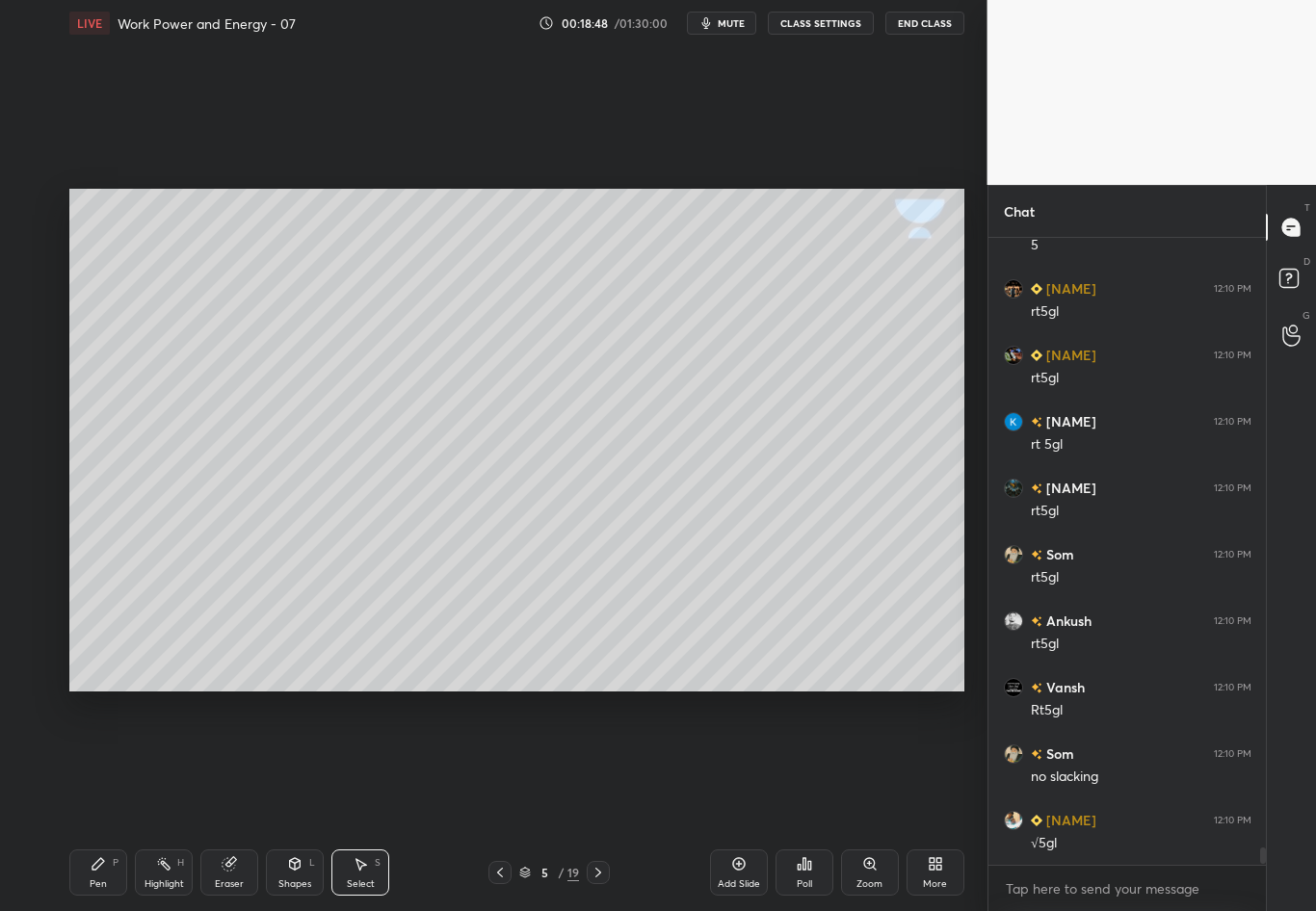 click on "Pen P" at bounding box center (98, 872) 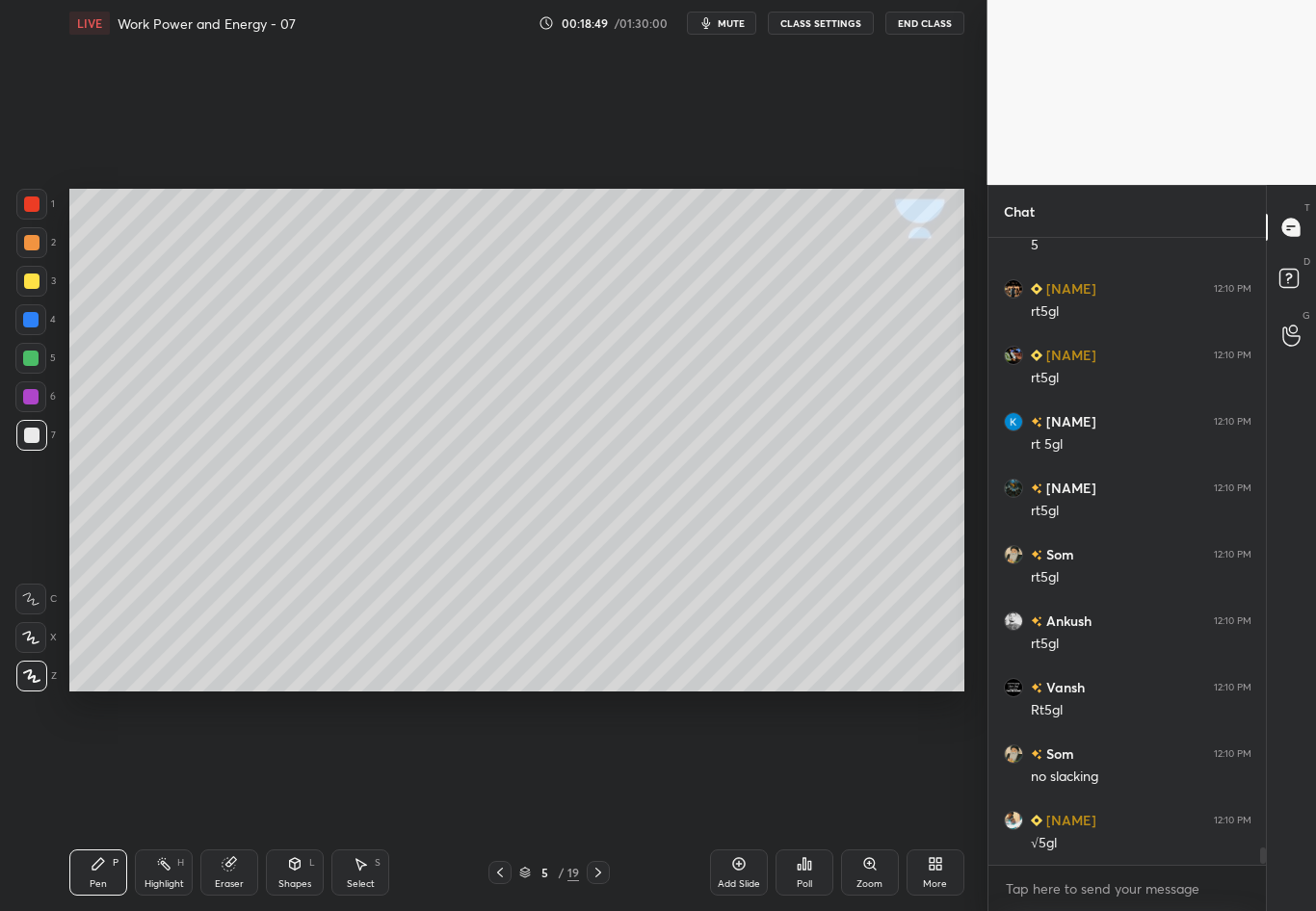 click at bounding box center (32, 281) 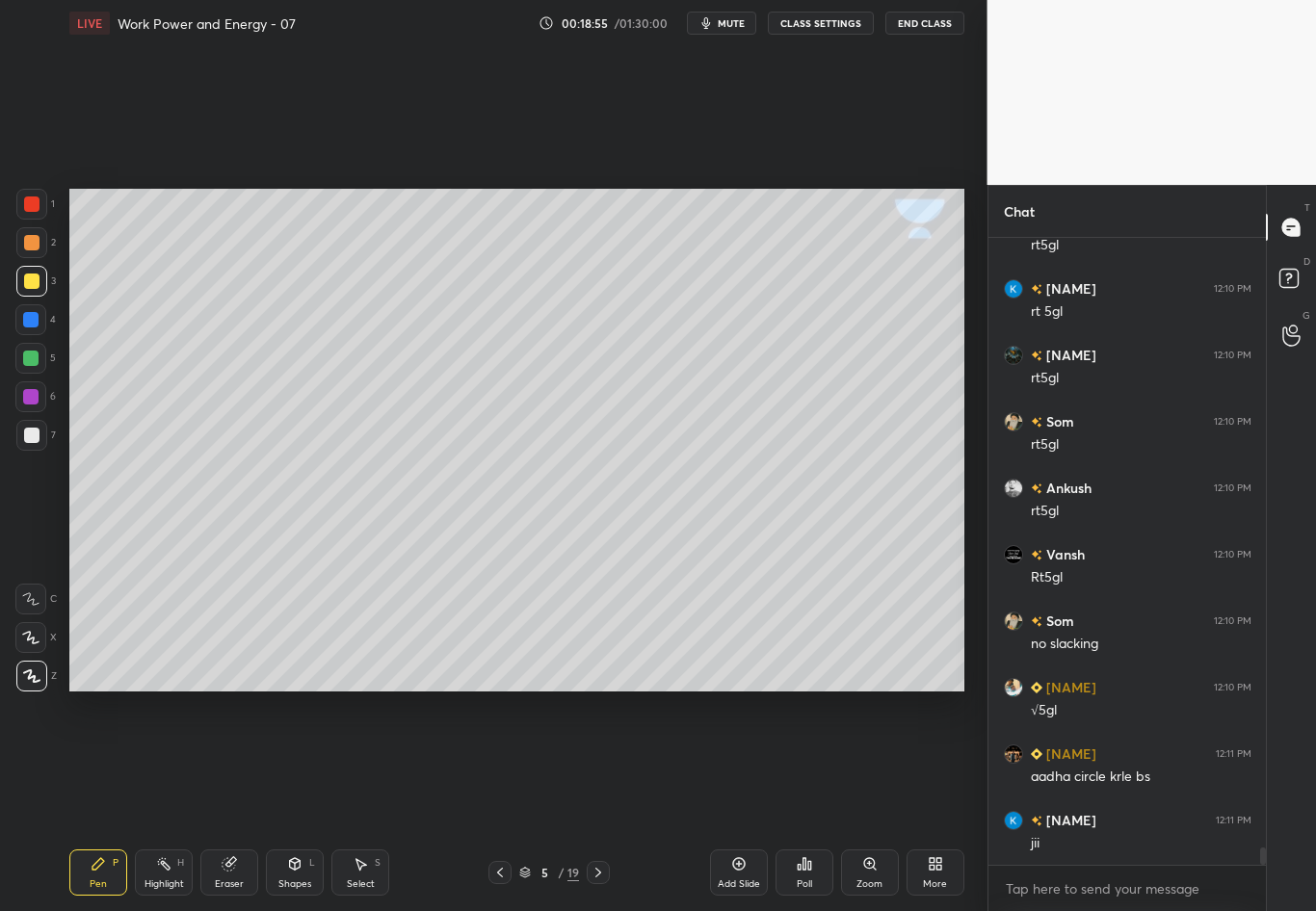 scroll, scrollTop: 22075, scrollLeft: 0, axis: vertical 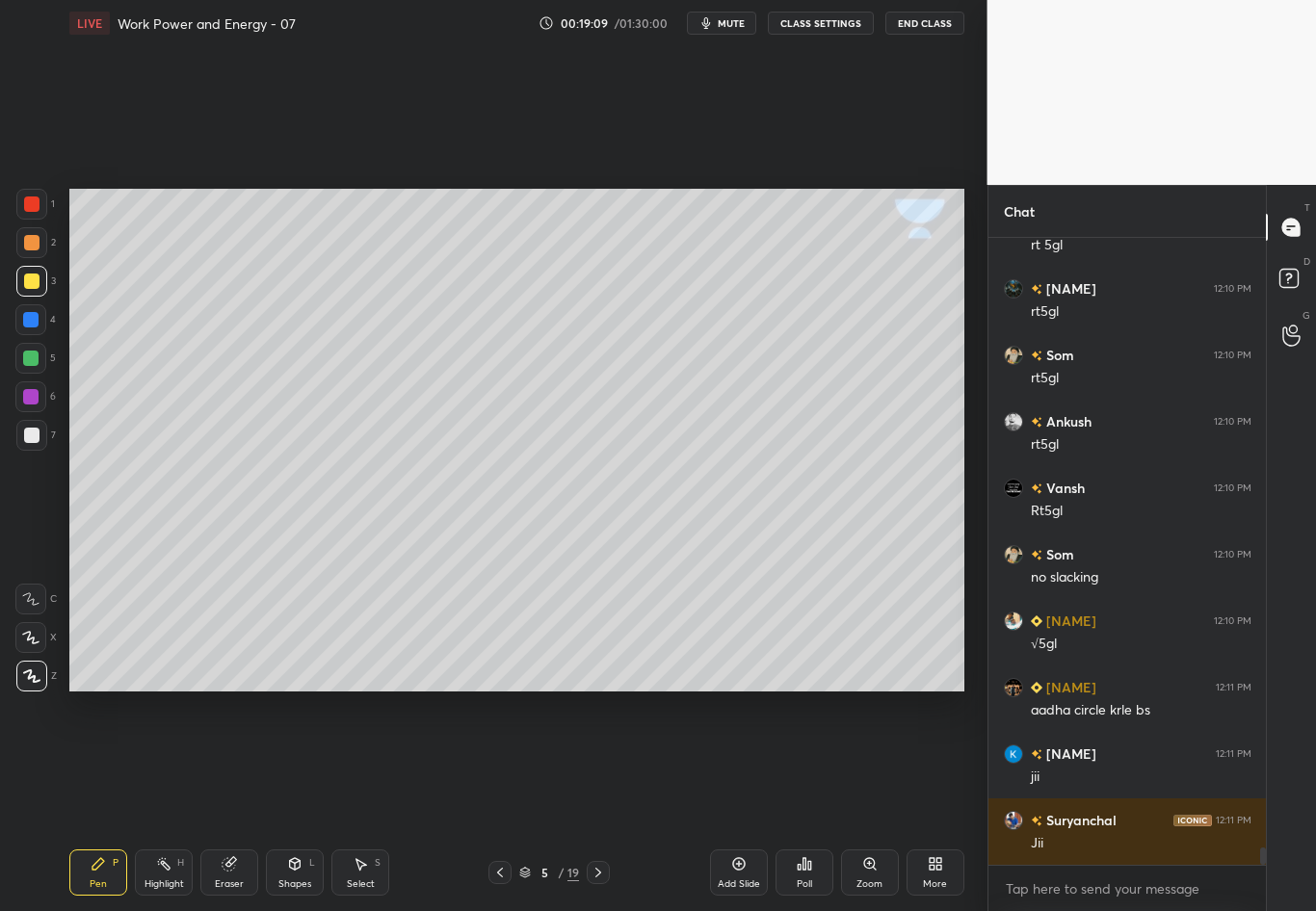 click on "Shapes L" at bounding box center (295, 872) 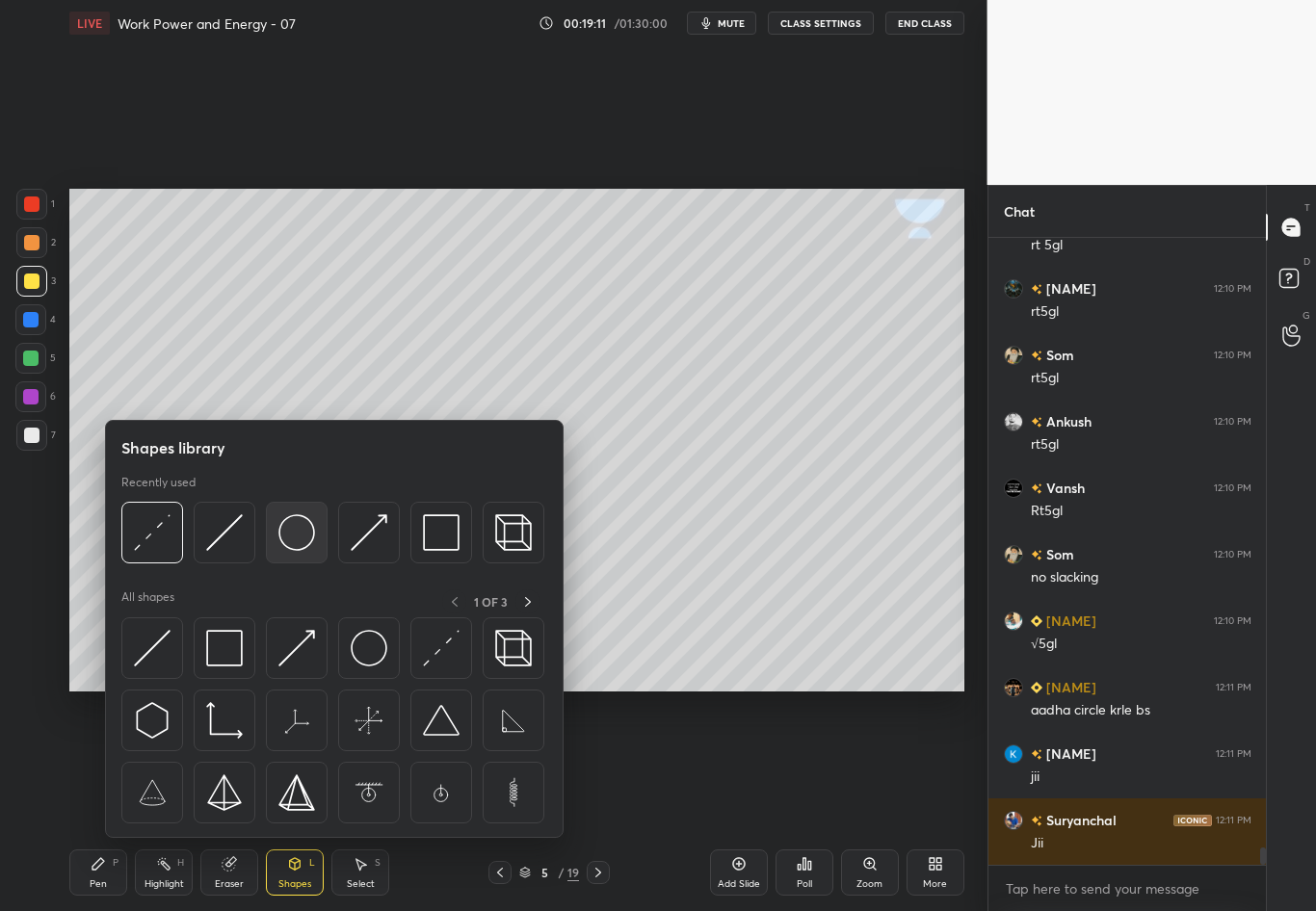 scroll, scrollTop: 22141, scrollLeft: 0, axis: vertical 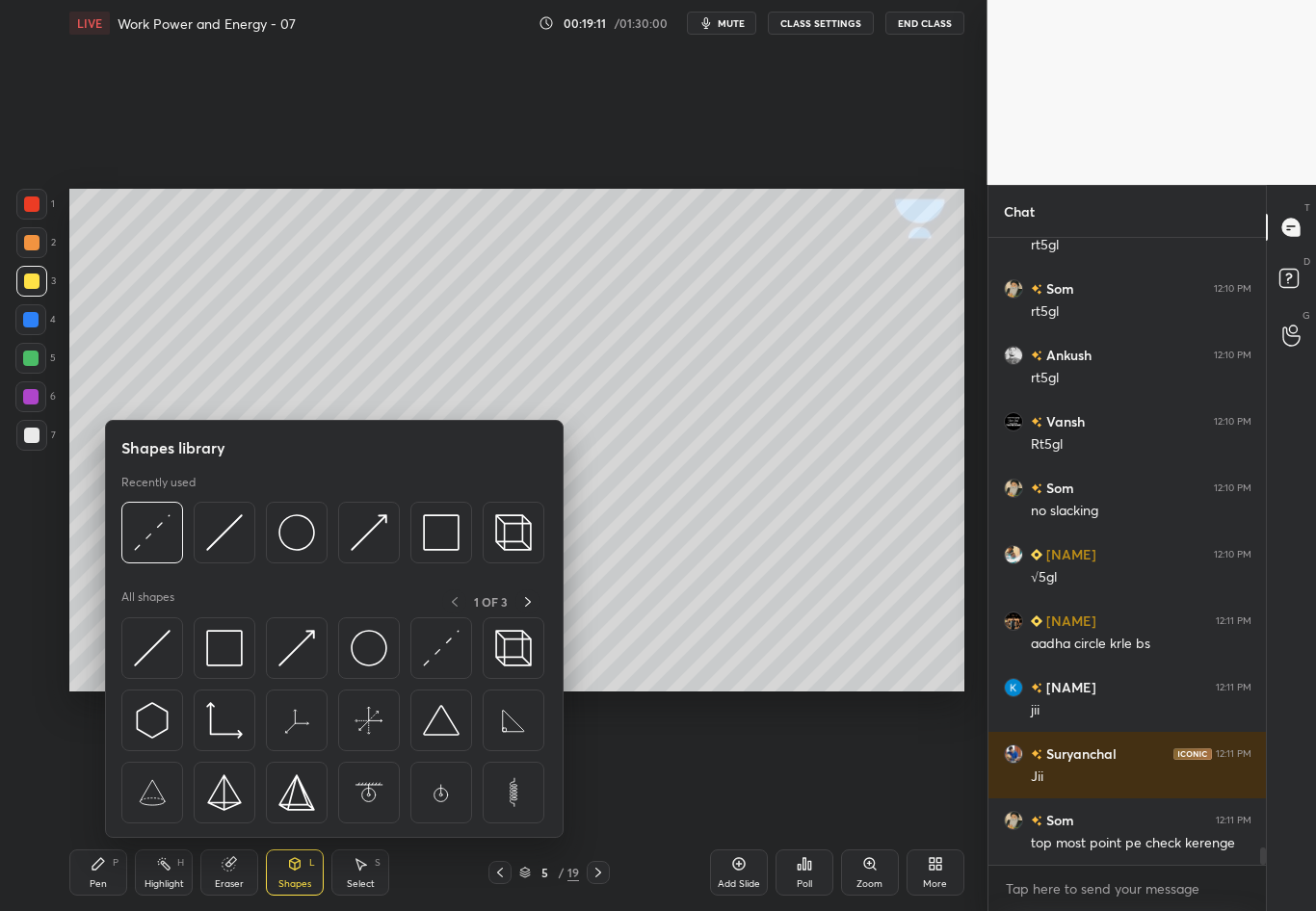 click on "3" at bounding box center (36, 281) 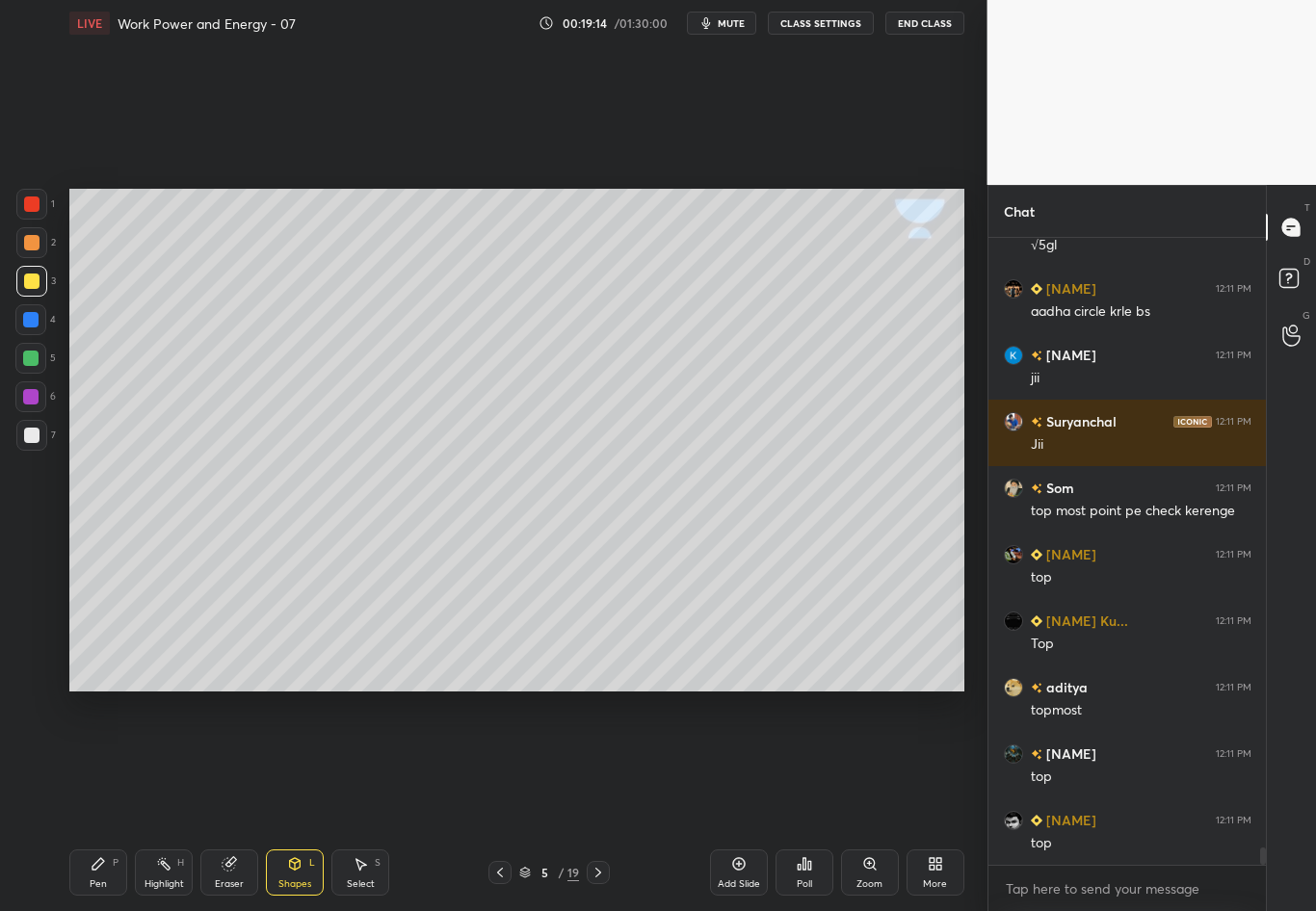 scroll, scrollTop: 22673, scrollLeft: 0, axis: vertical 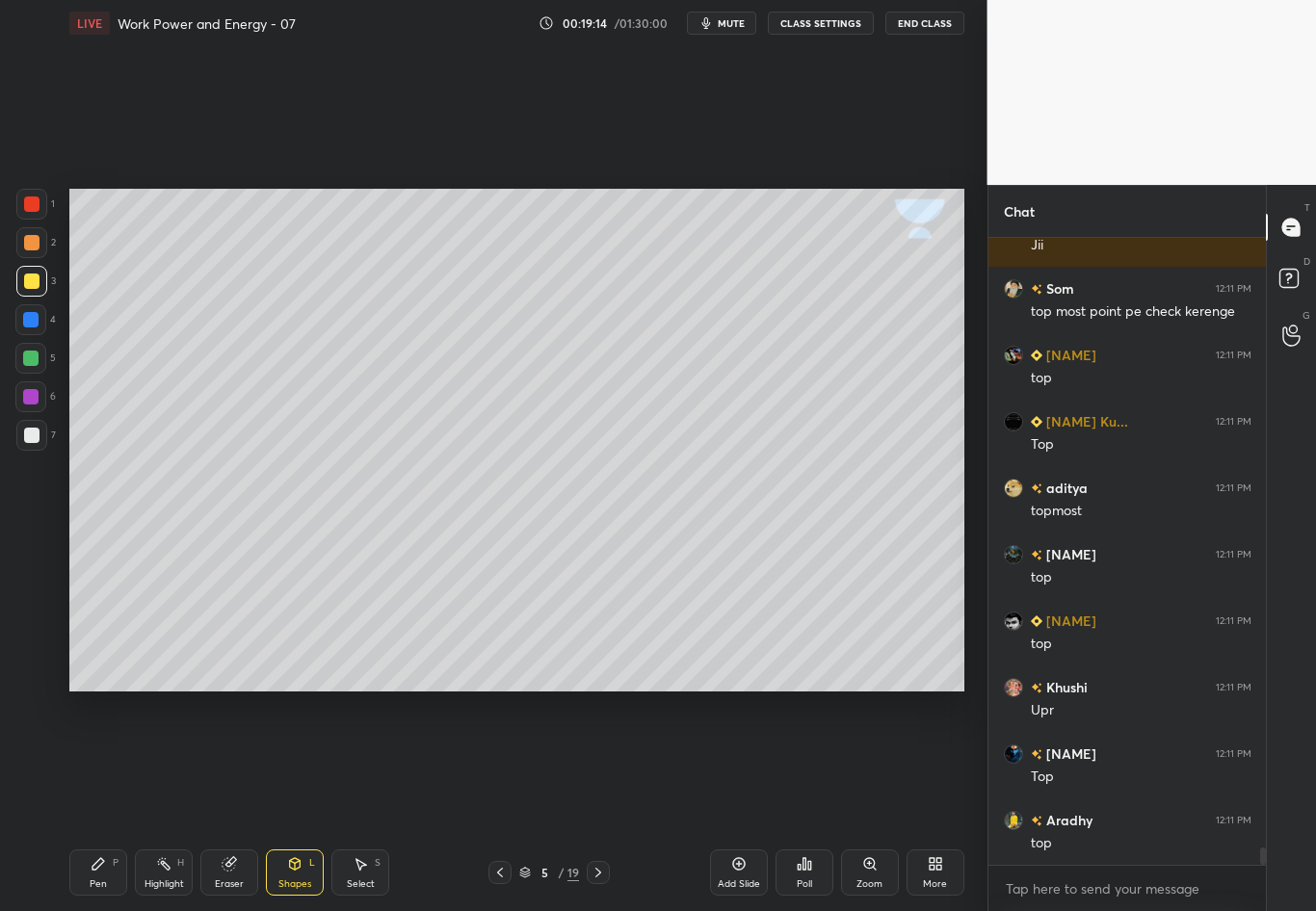 click on "Shapes L" at bounding box center (295, 872) 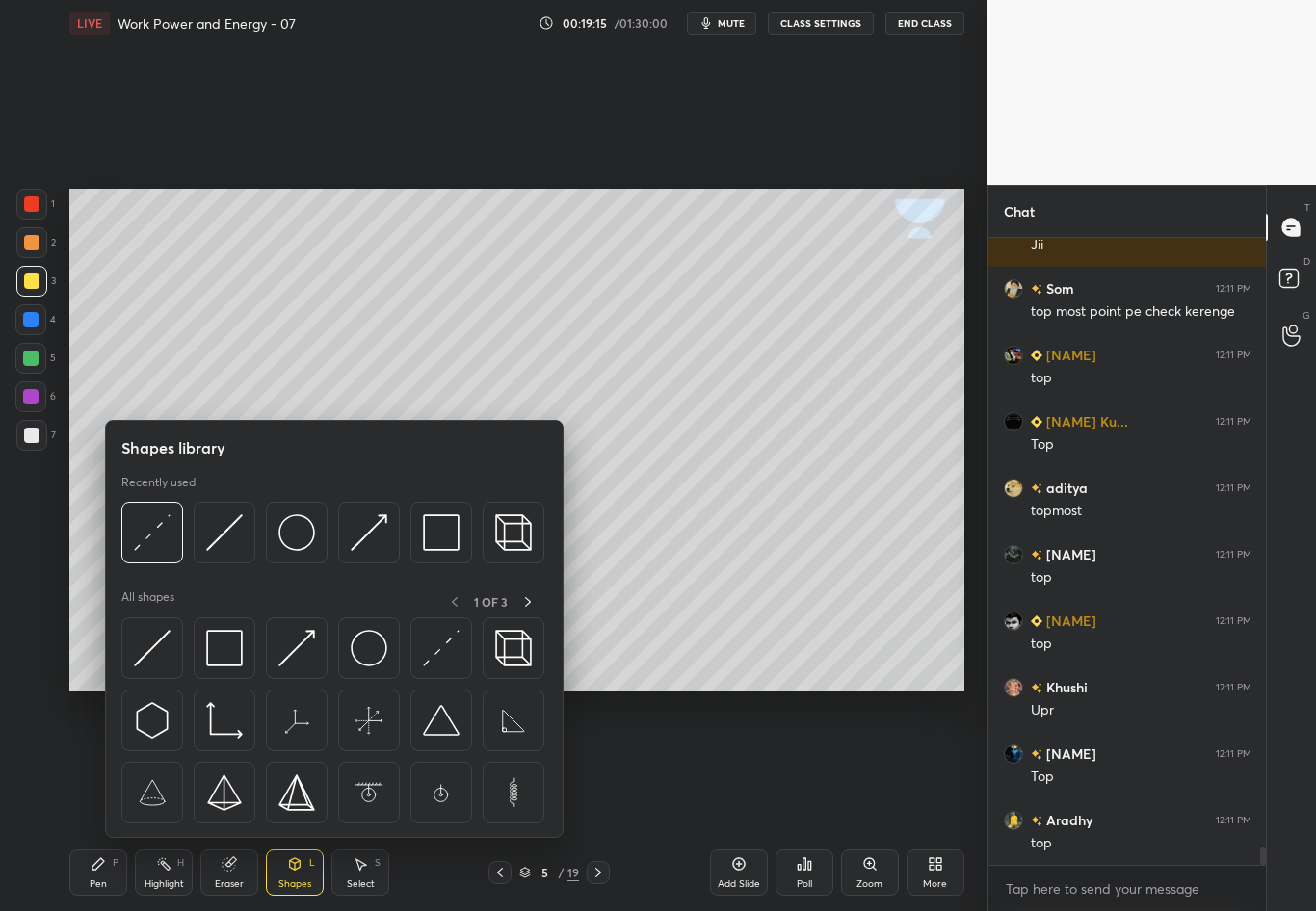 scroll, scrollTop: 22739, scrollLeft: 0, axis: vertical 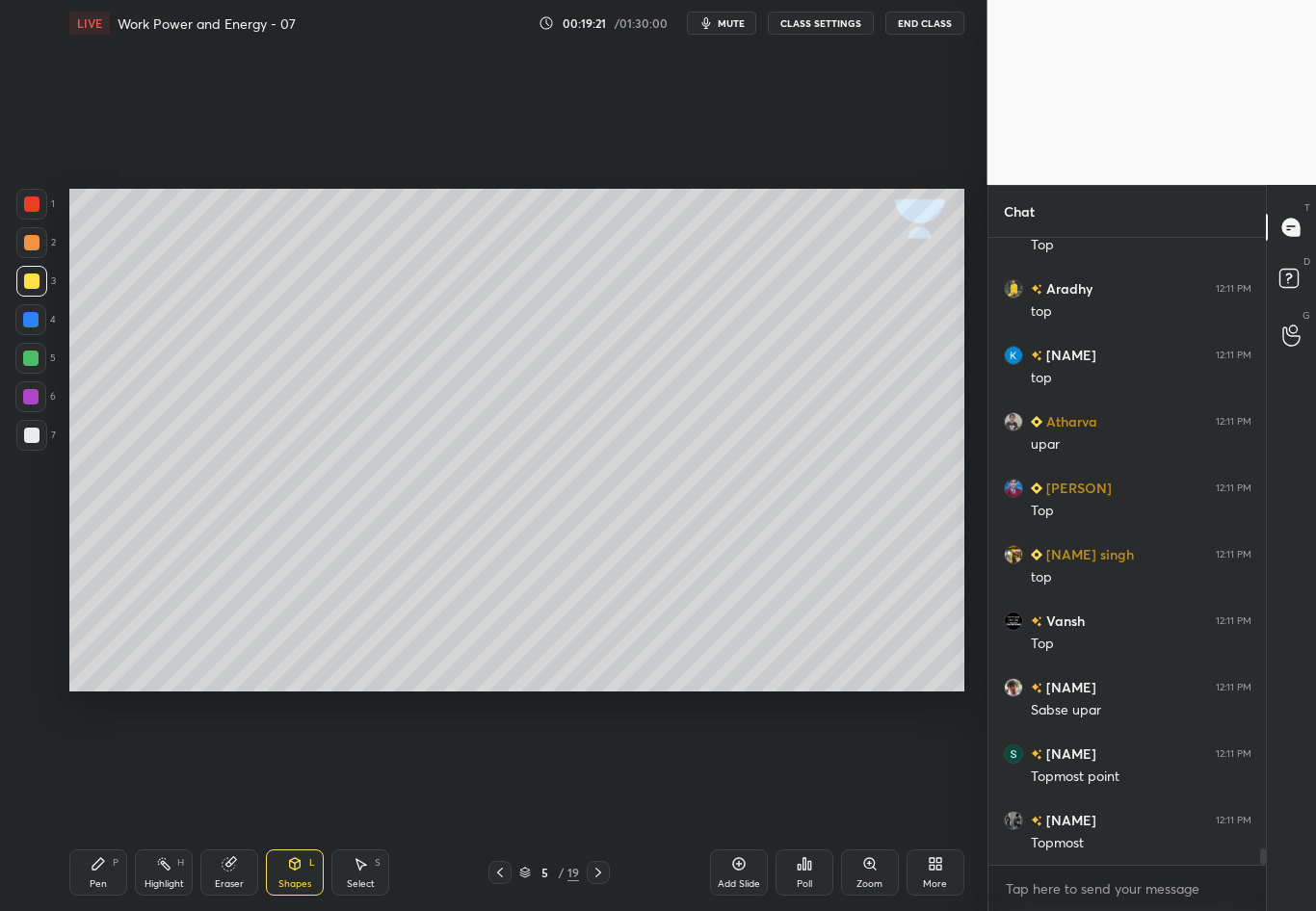 click on "Shapes" at bounding box center [295, 884] 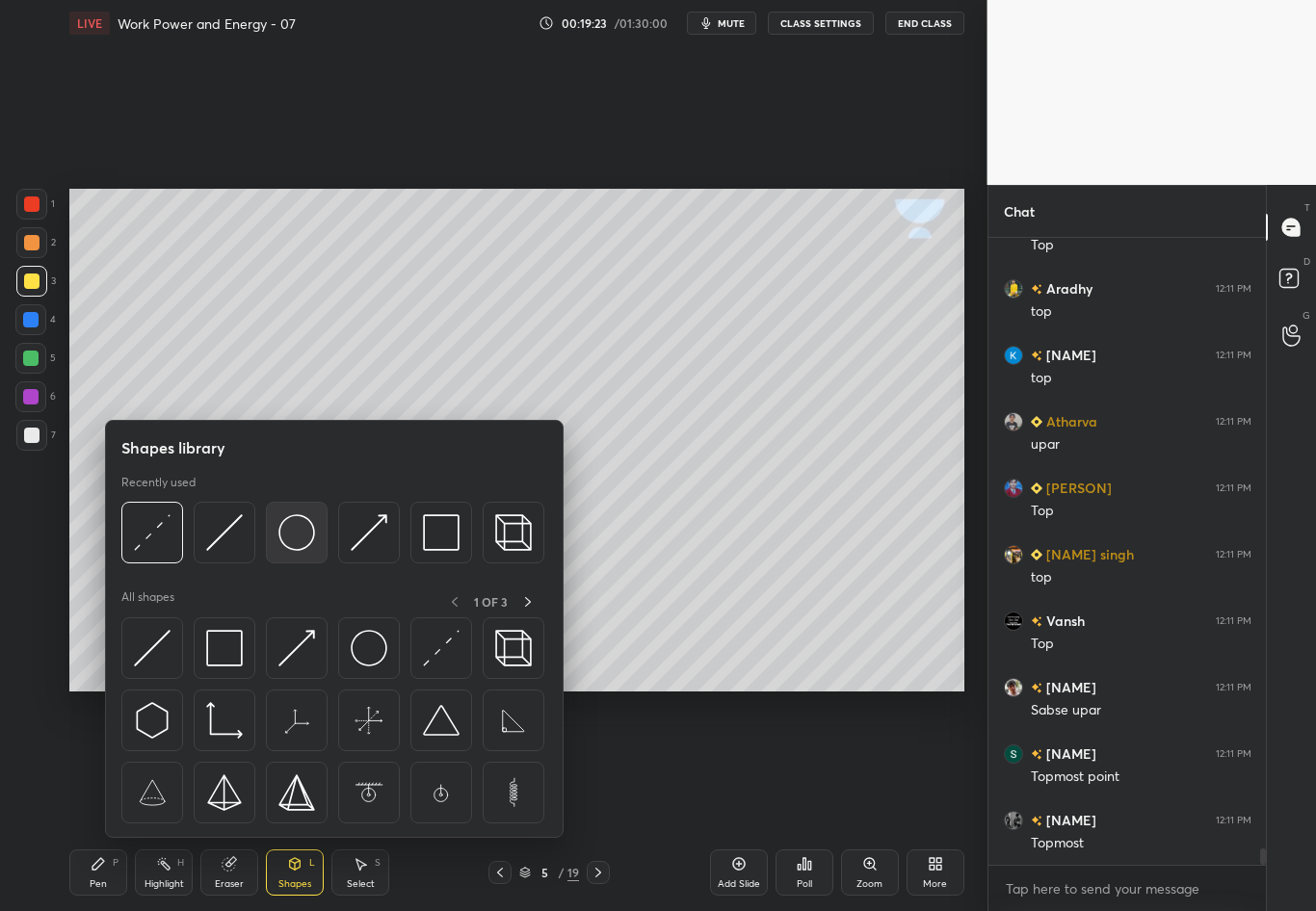 click at bounding box center [297, 533] 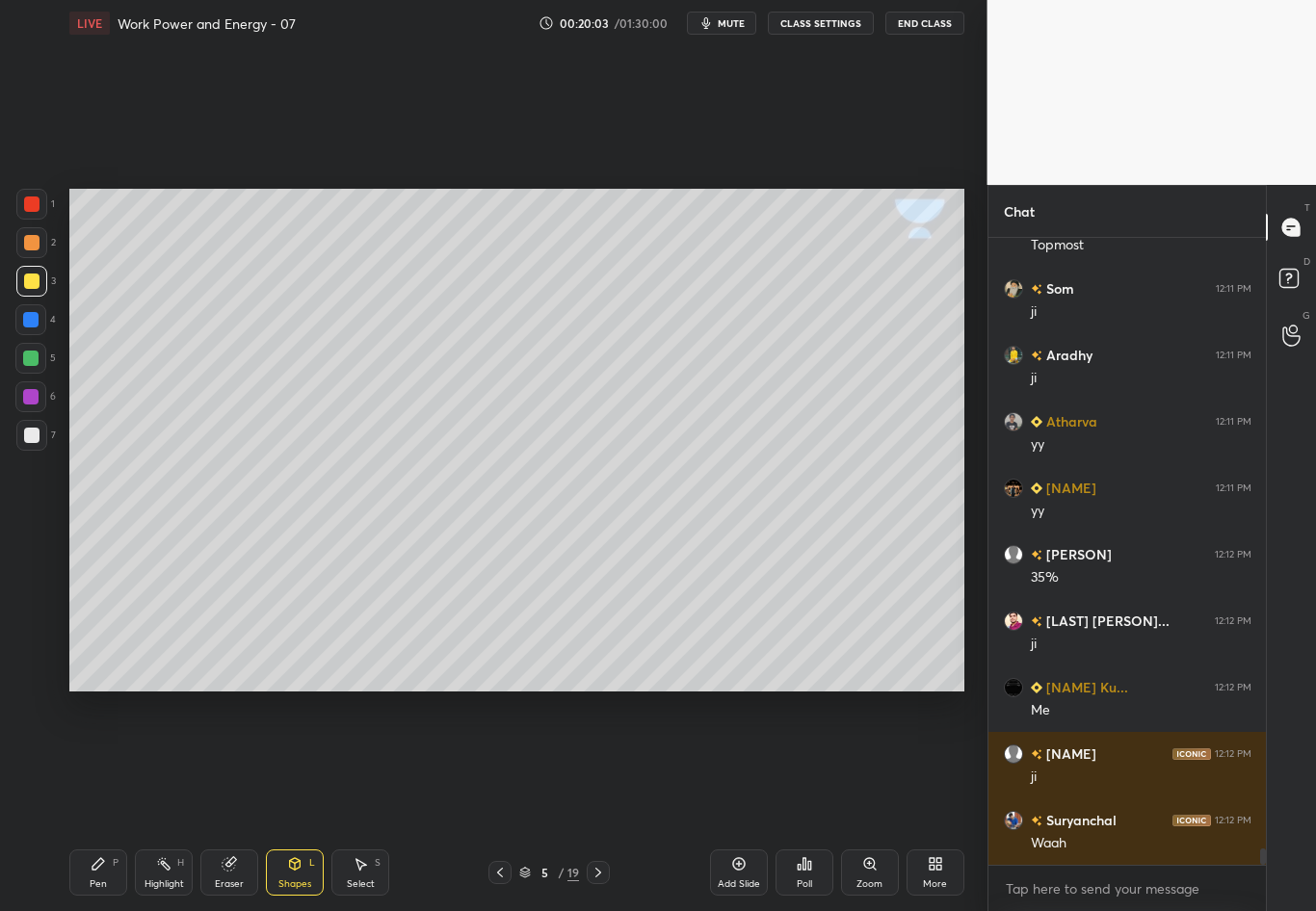 scroll, scrollTop: 23869, scrollLeft: 0, axis: vertical 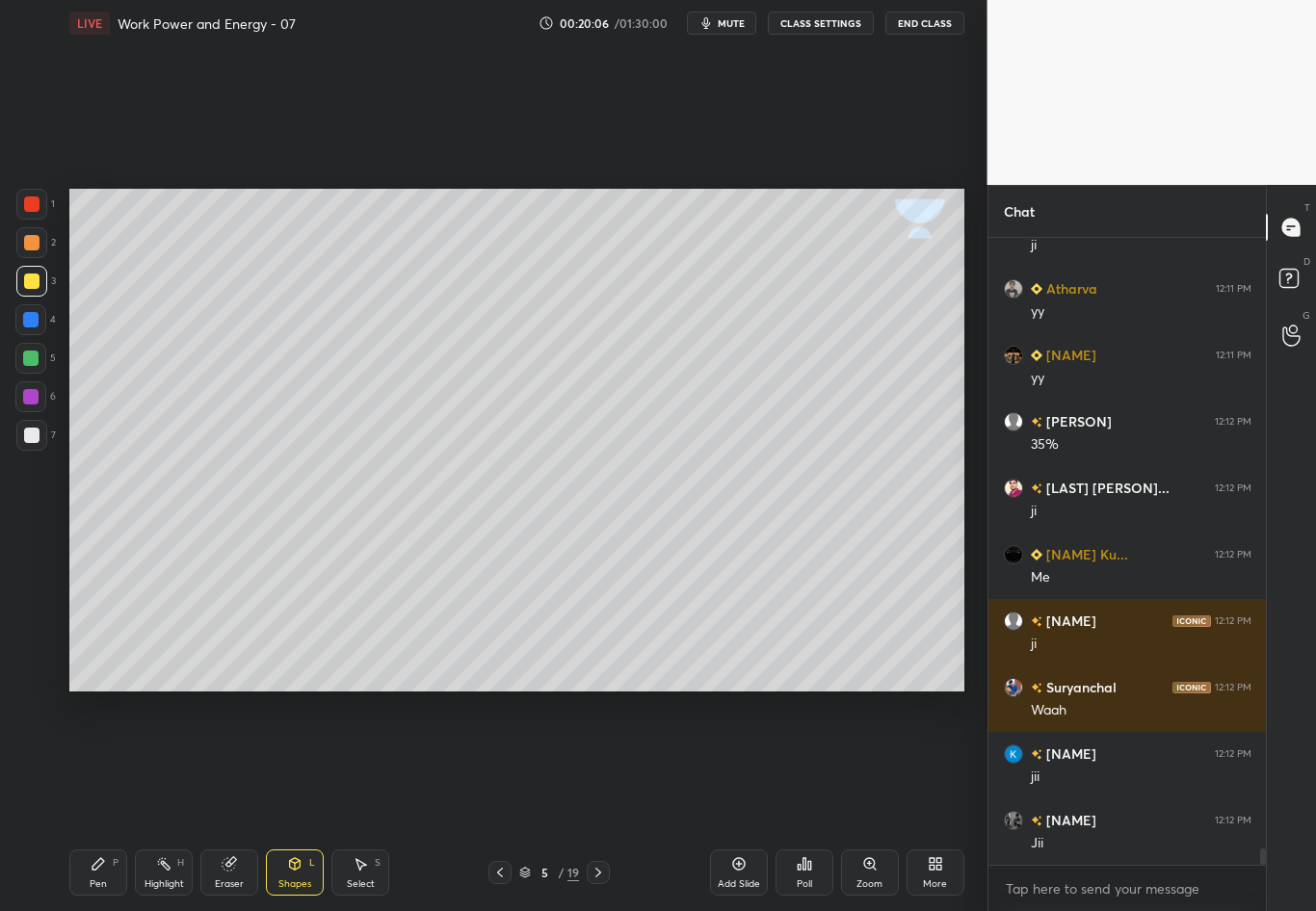 click at bounding box center [32, 435] 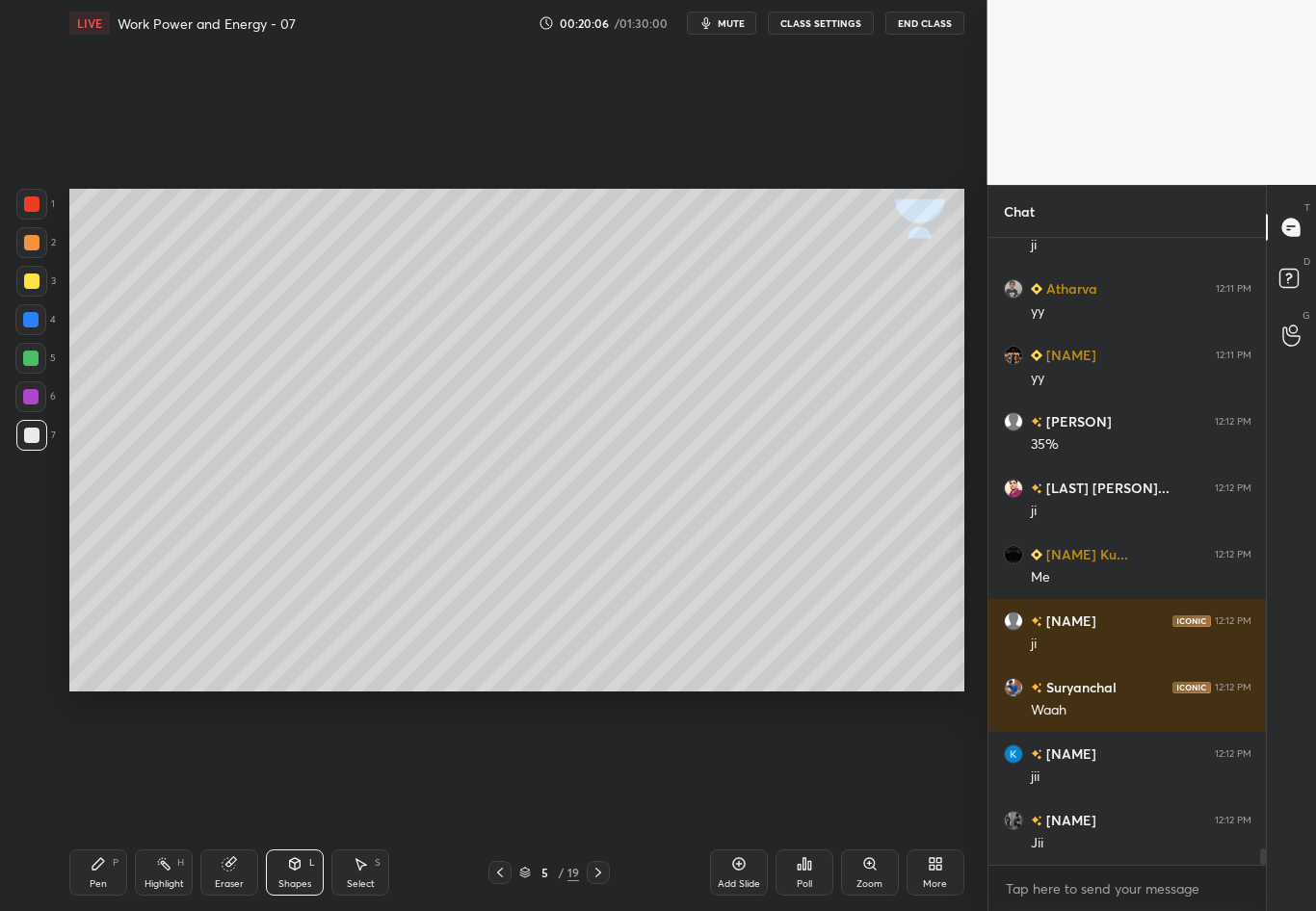 scroll, scrollTop: 24002, scrollLeft: 0, axis: vertical 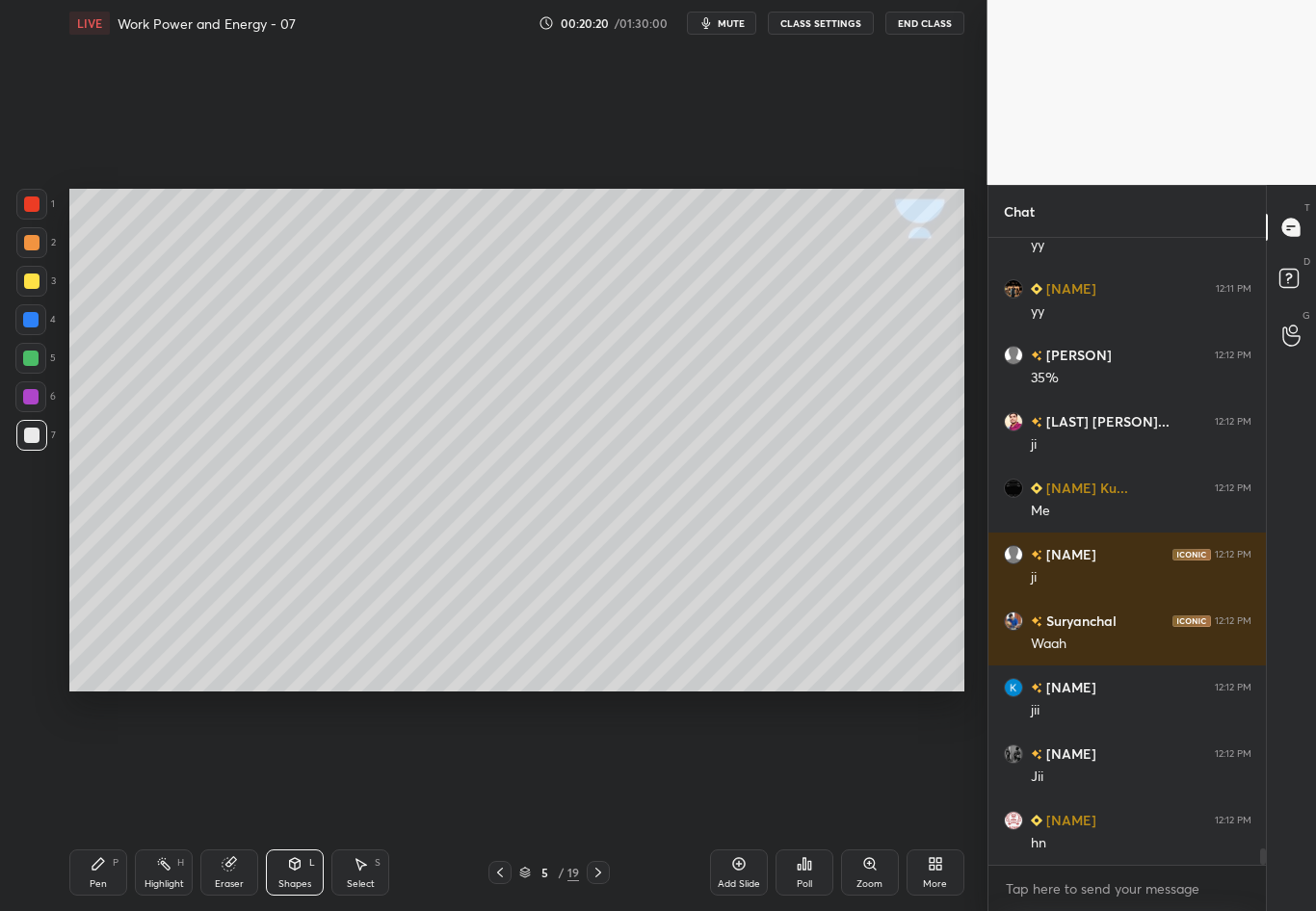 click at bounding box center [32, 281] 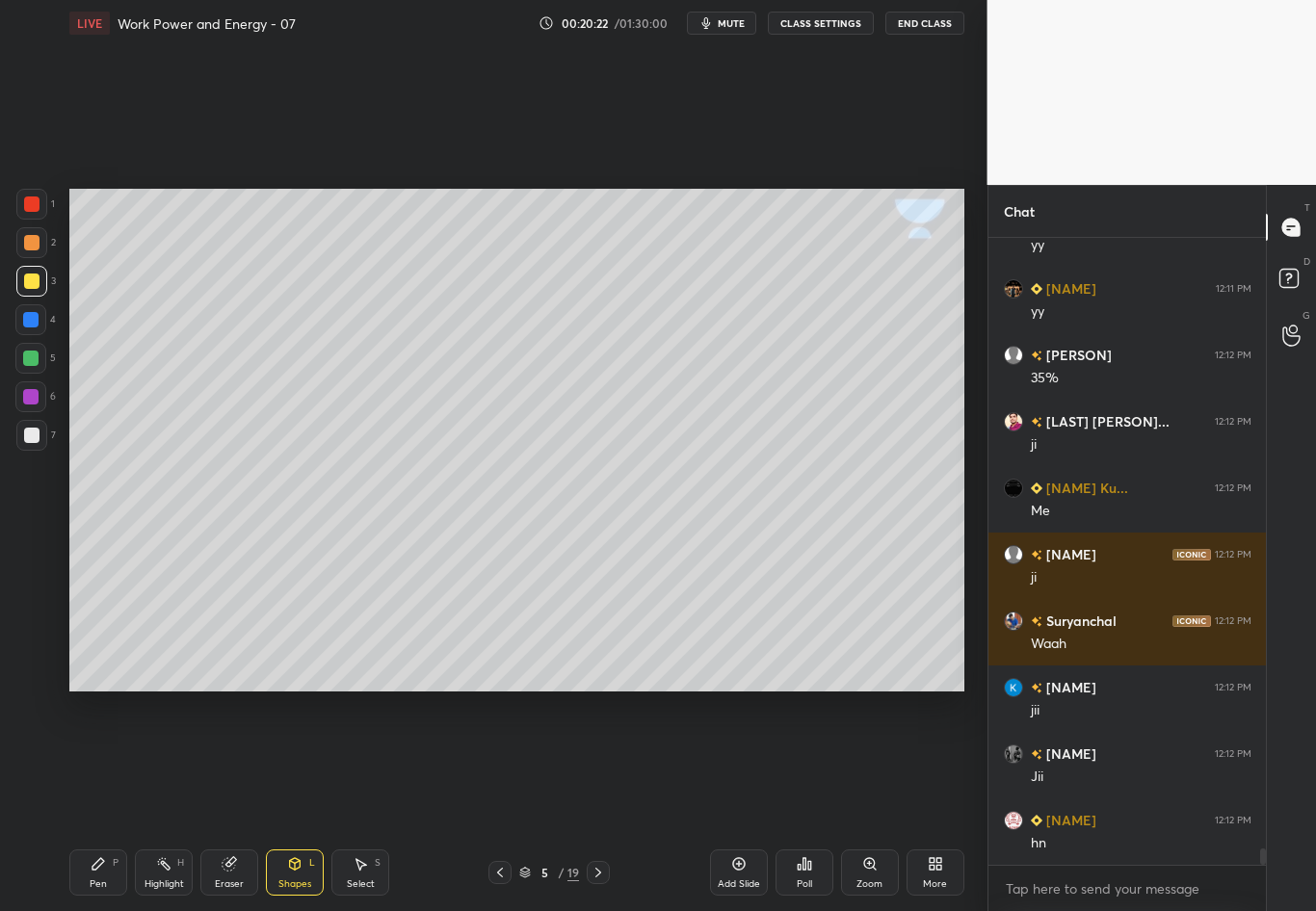 click on "Pen" at bounding box center (98, 884) 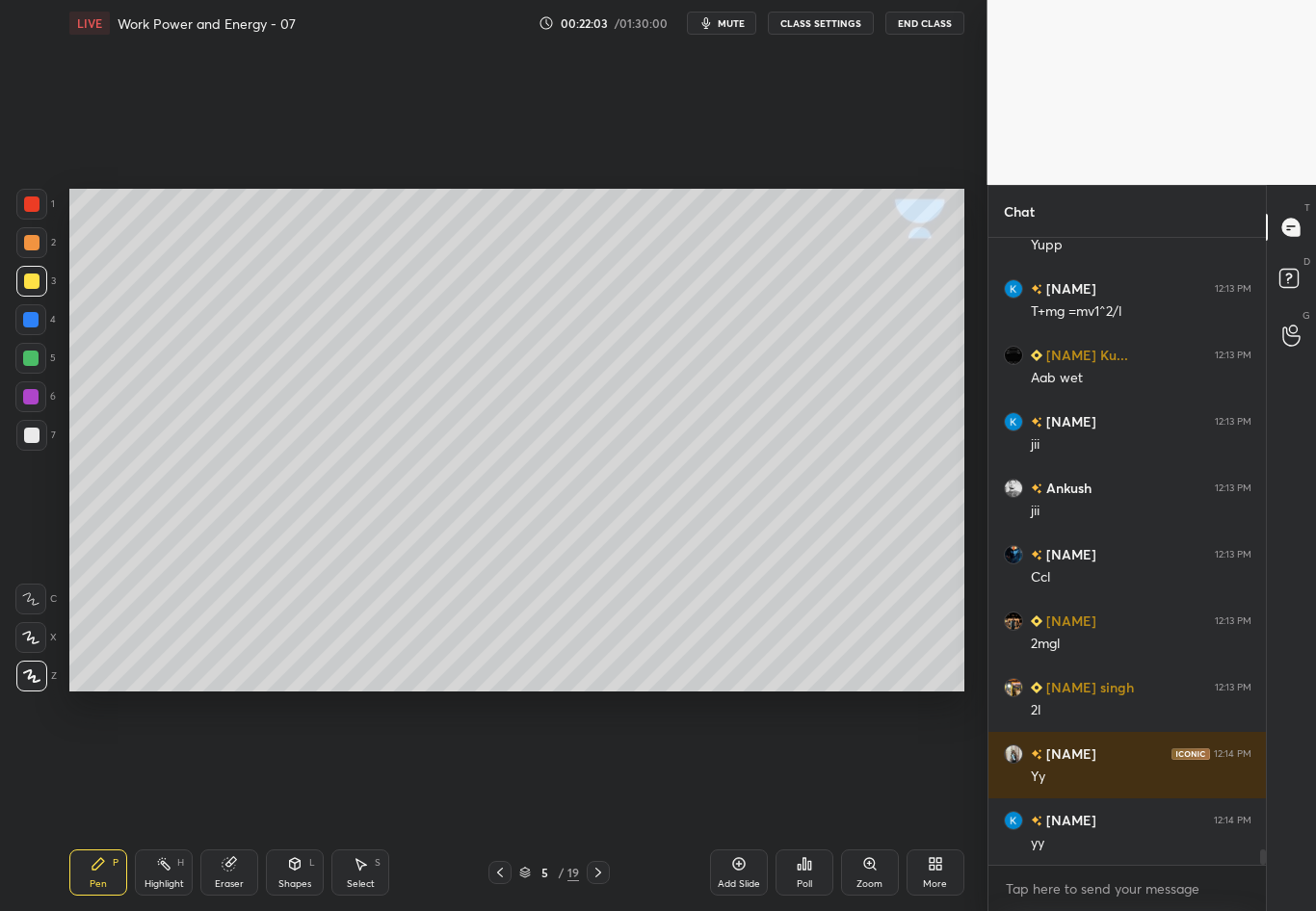 scroll, scrollTop: 24932, scrollLeft: 0, axis: vertical 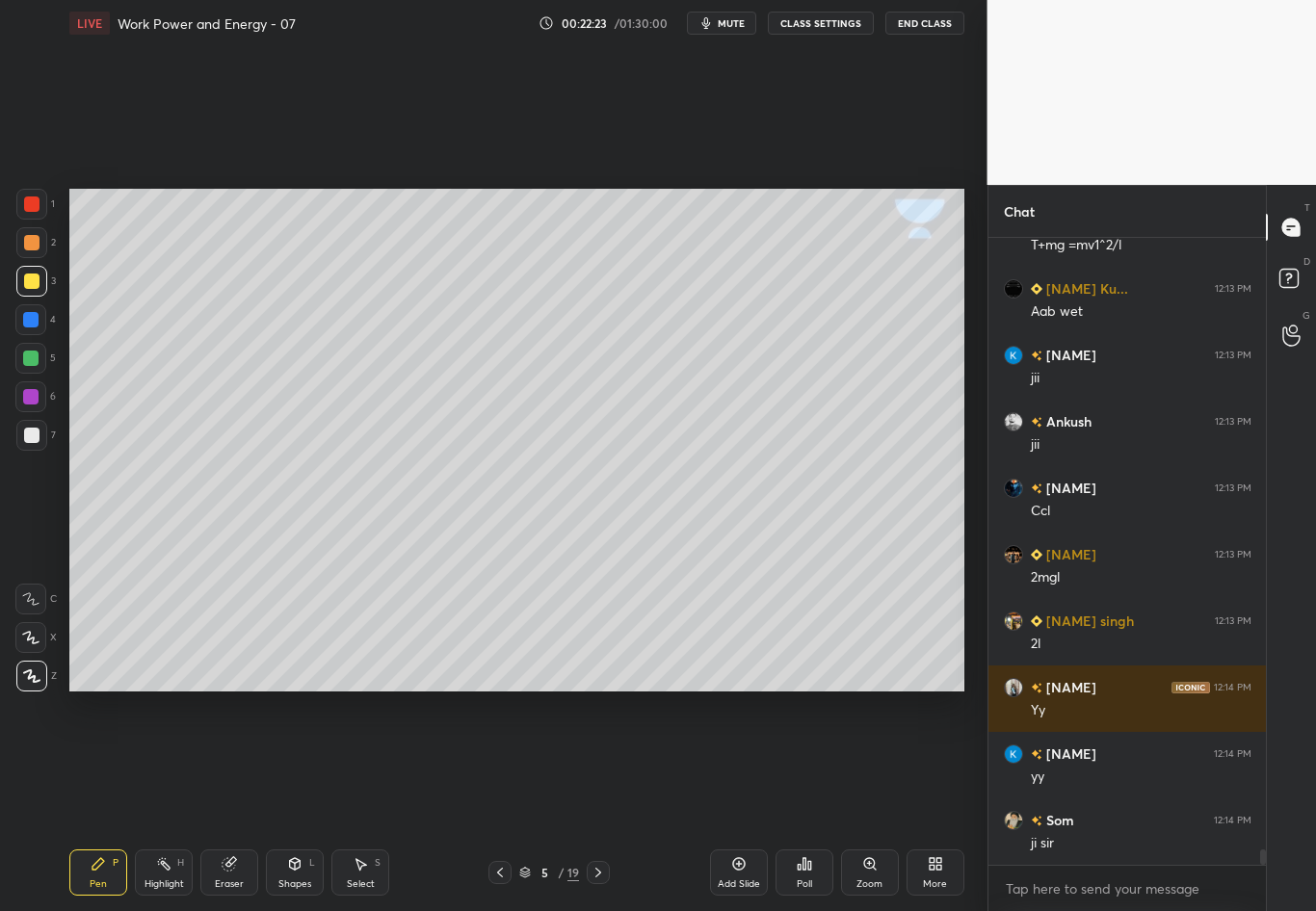 click 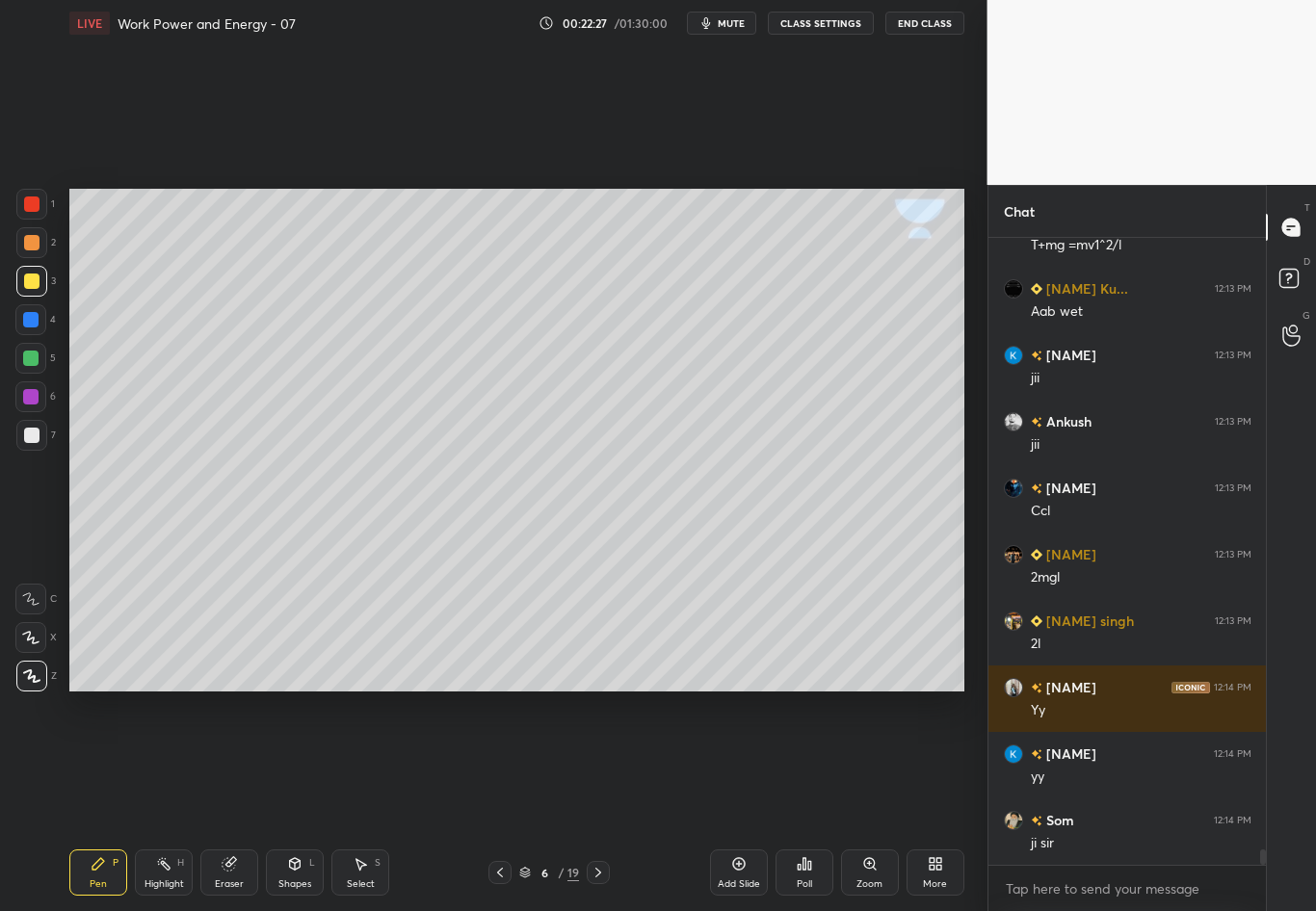 scroll, scrollTop: 25033, scrollLeft: 0, axis: vertical 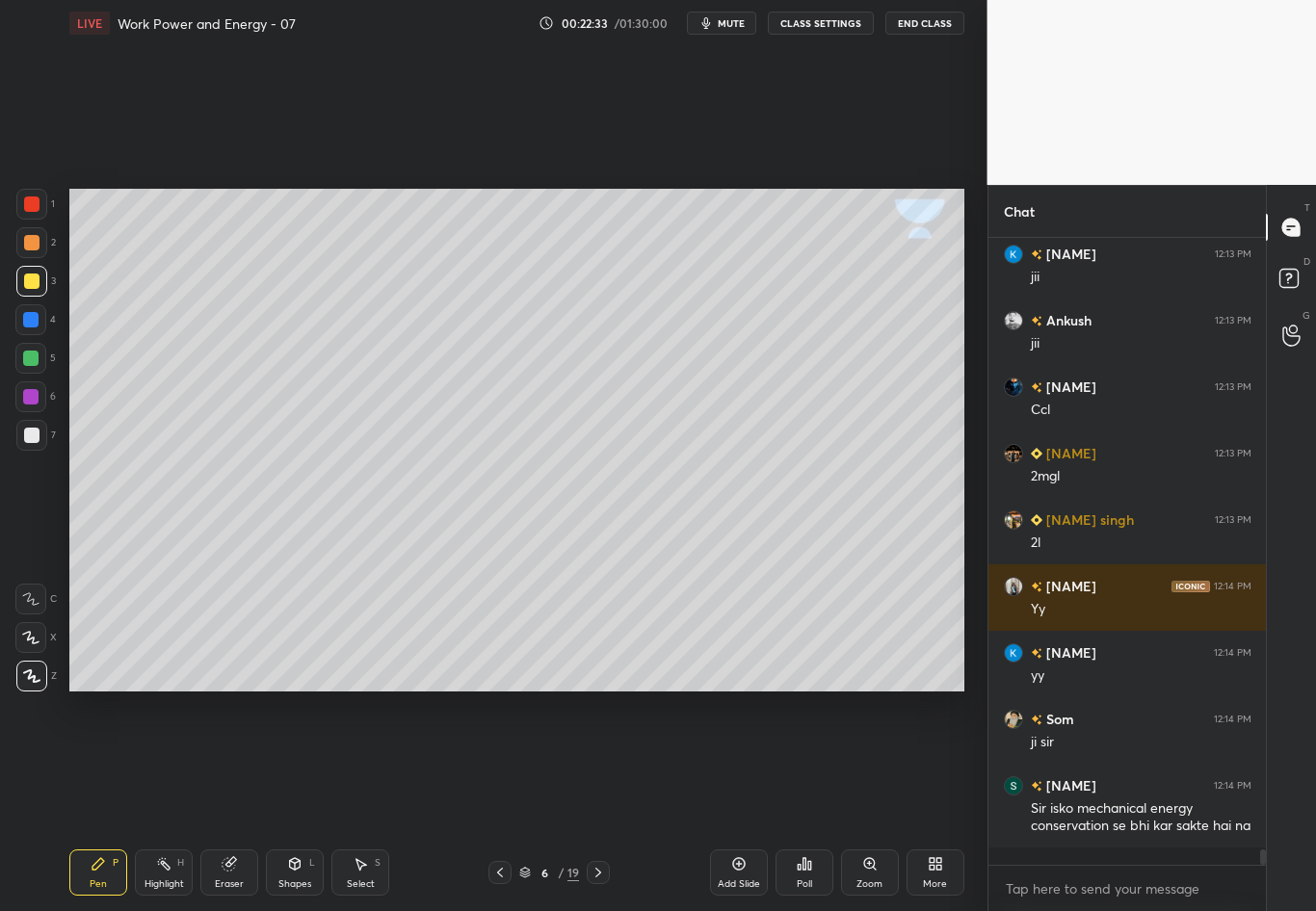click at bounding box center [32, 435] 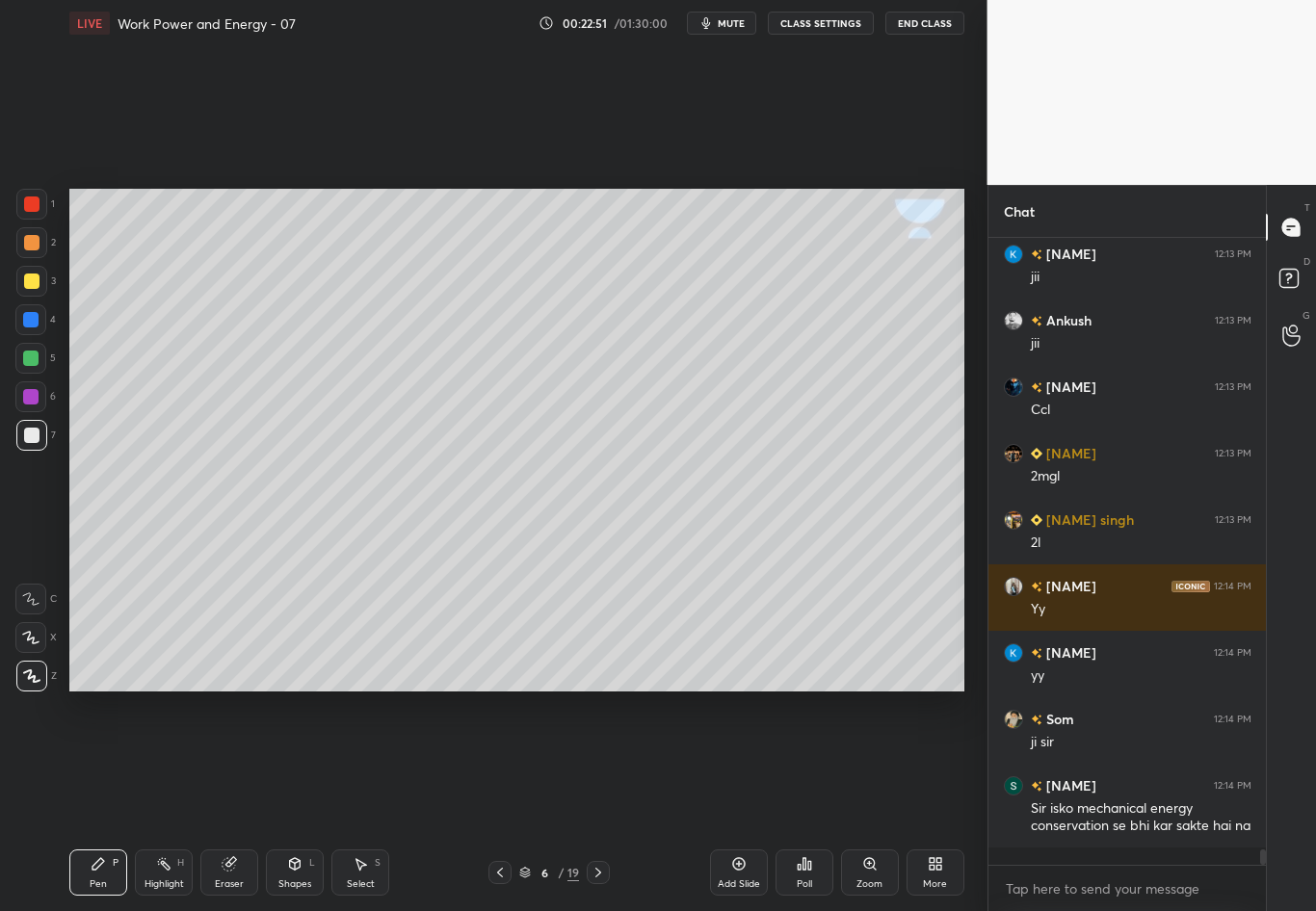 click on "Select S" at bounding box center (360, 872) 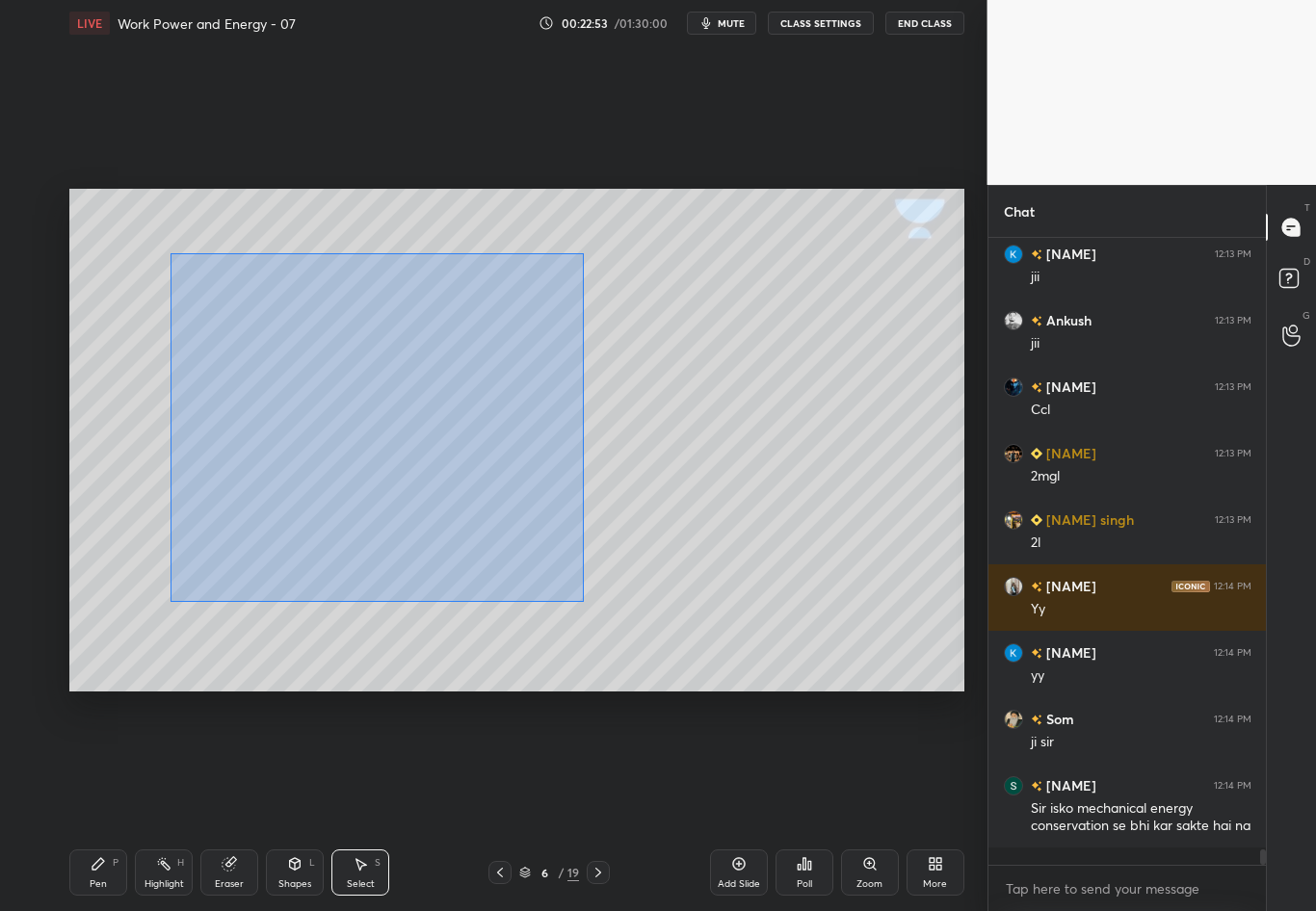 drag, startPoint x: 169, startPoint y: 247, endPoint x: 596, endPoint y: 599, distance: 553.3832 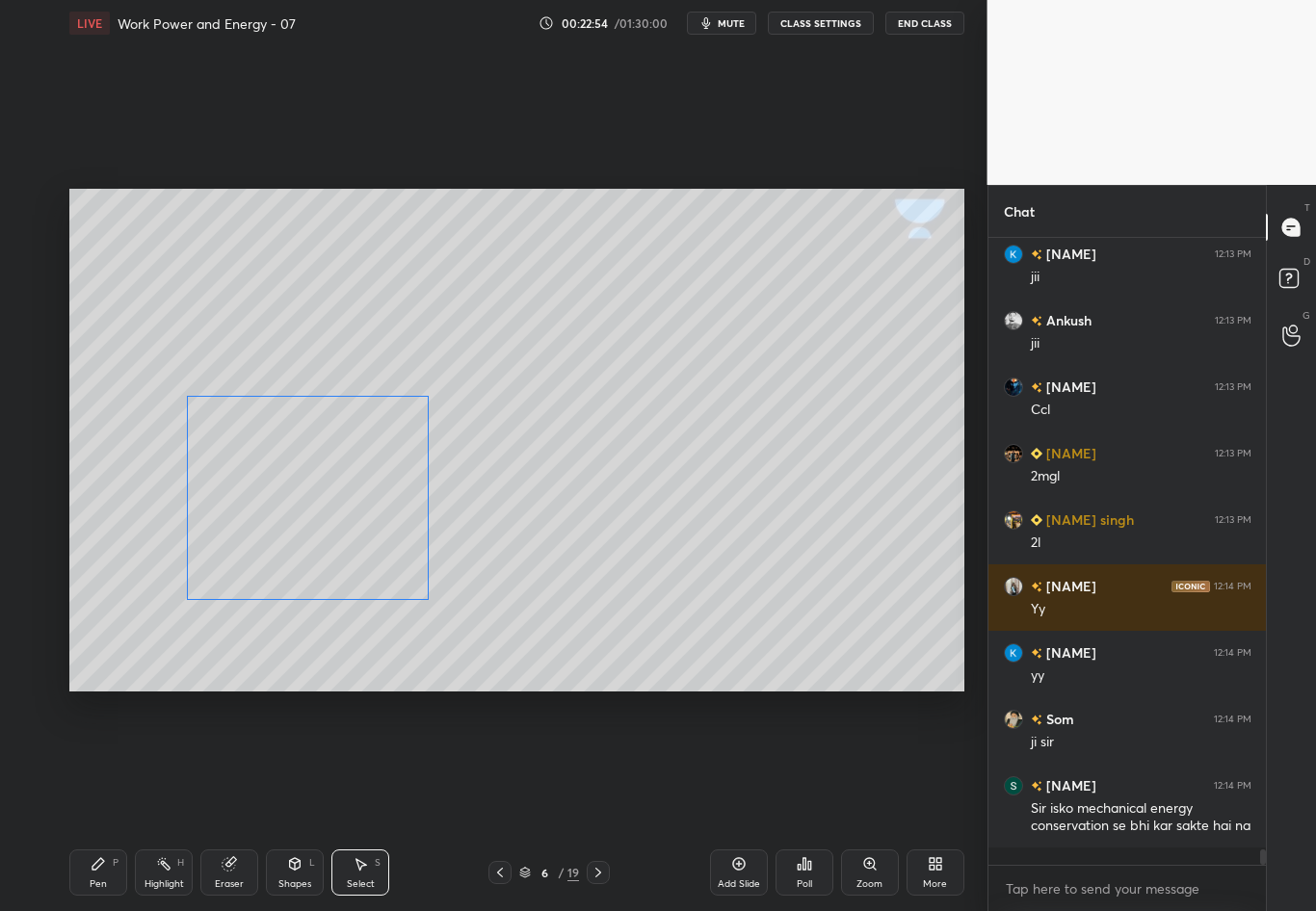drag, startPoint x: 321, startPoint y: 435, endPoint x: 314, endPoint y: 456, distance: 22.135944 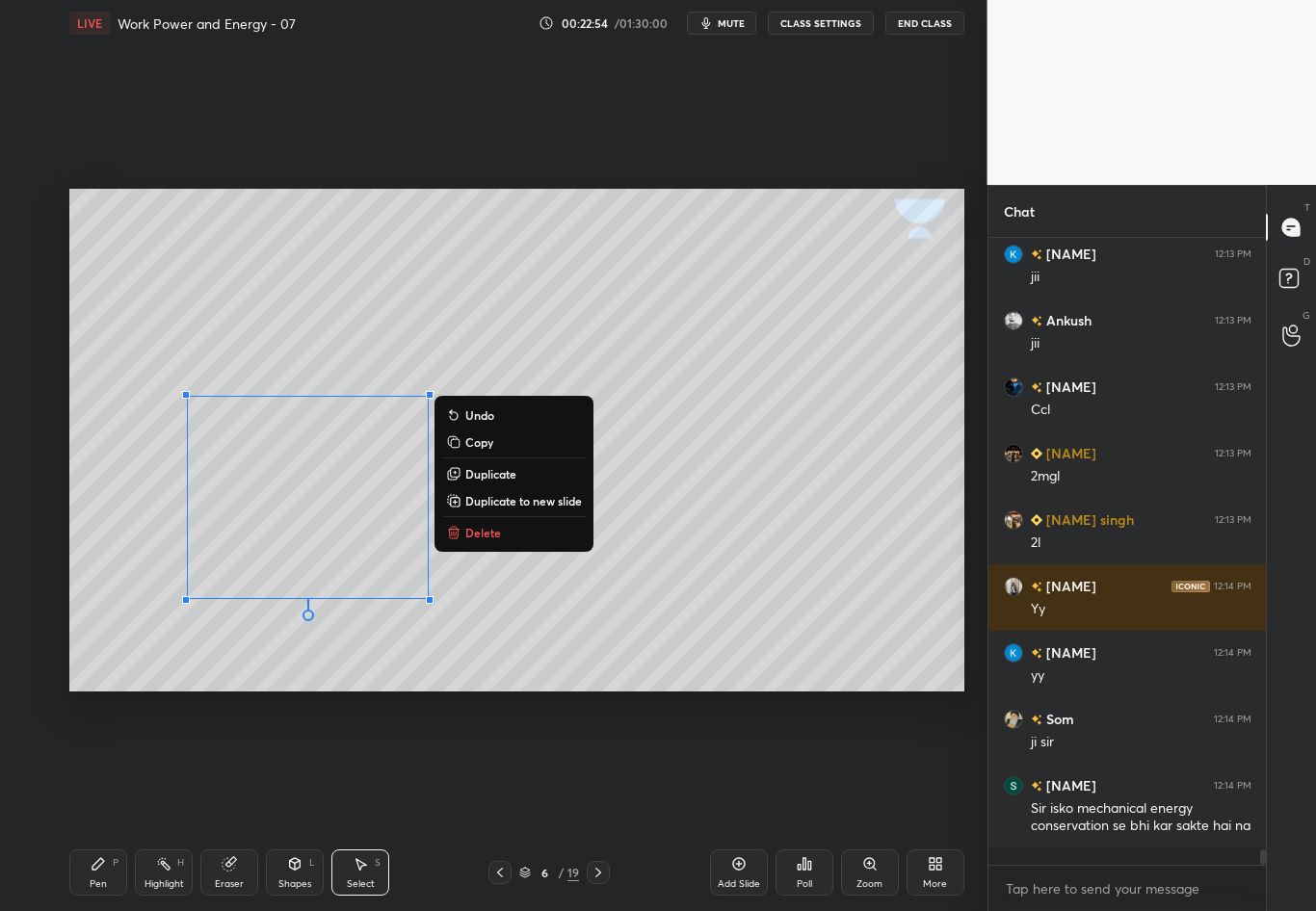 click on "0 ° Undo Copy Duplicate Duplicate to new slide Delete" at bounding box center [516, 440] 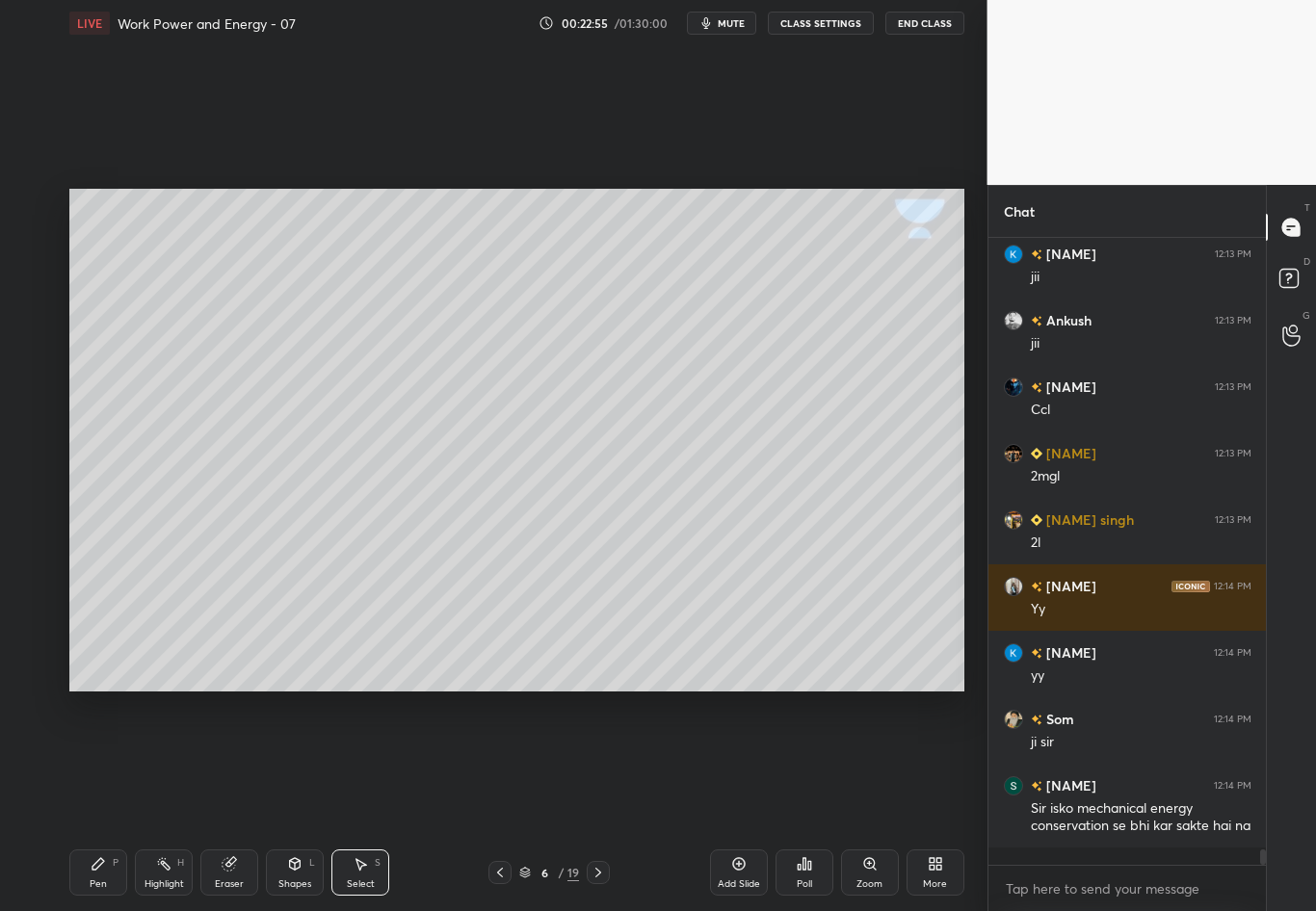 click on "Pen" at bounding box center [98, 884] 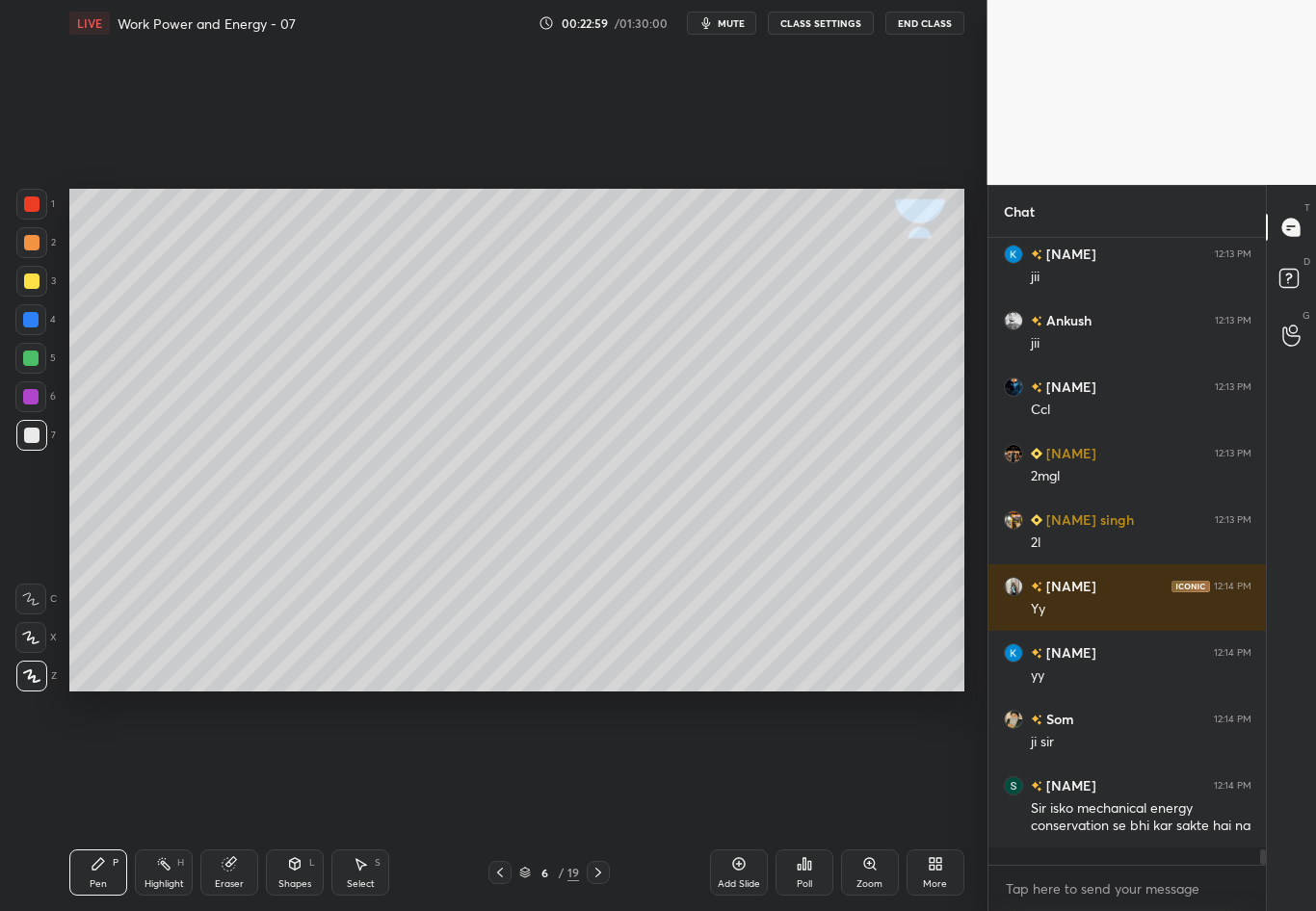 click on "Shapes L" at bounding box center (295, 872) 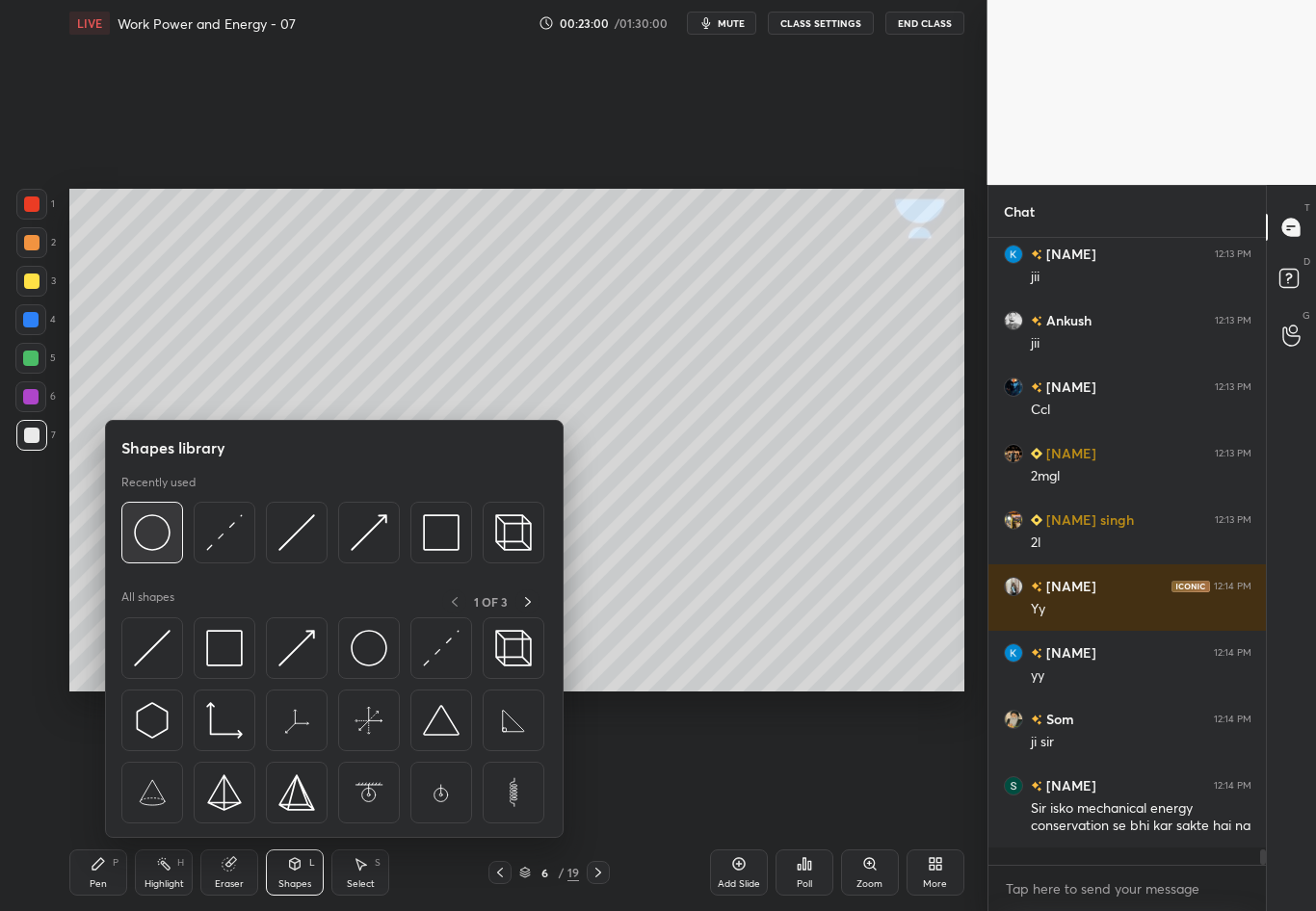 scroll, scrollTop: 25100, scrollLeft: 0, axis: vertical 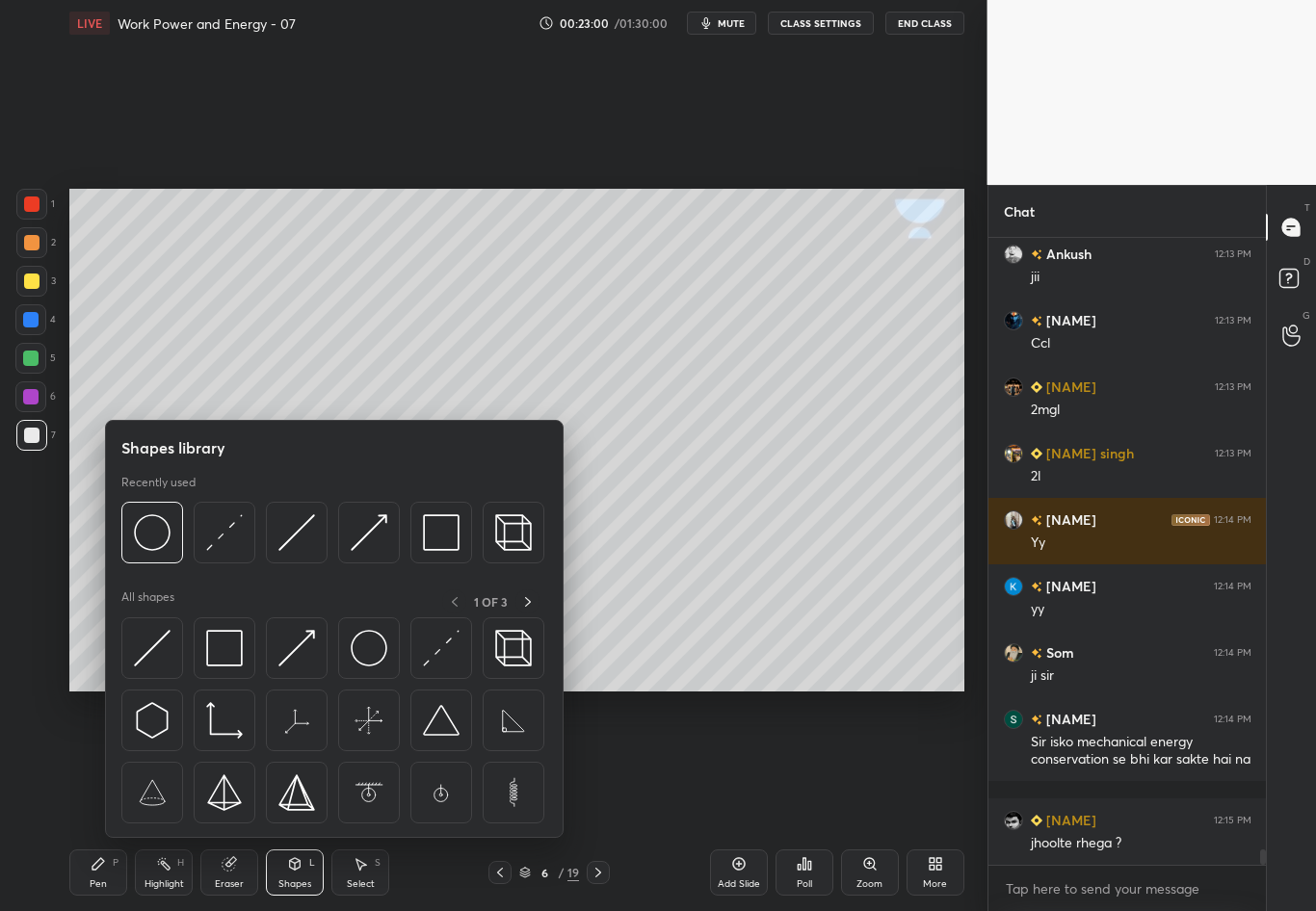 click on "1 2 3 4 5 6 7 C X Z C X Z E E Erase all   H H" at bounding box center [31, 440] 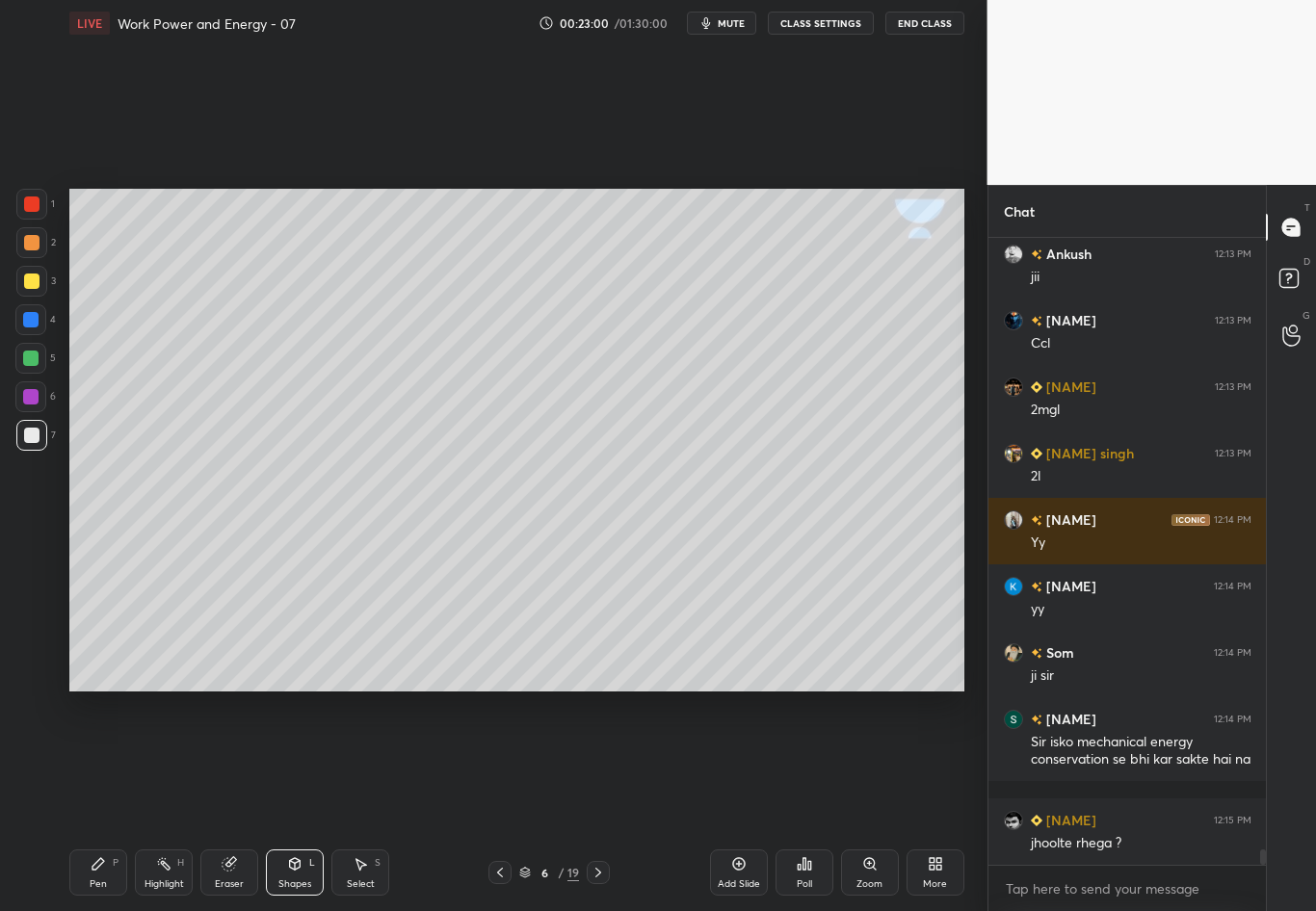 click at bounding box center (32, 281) 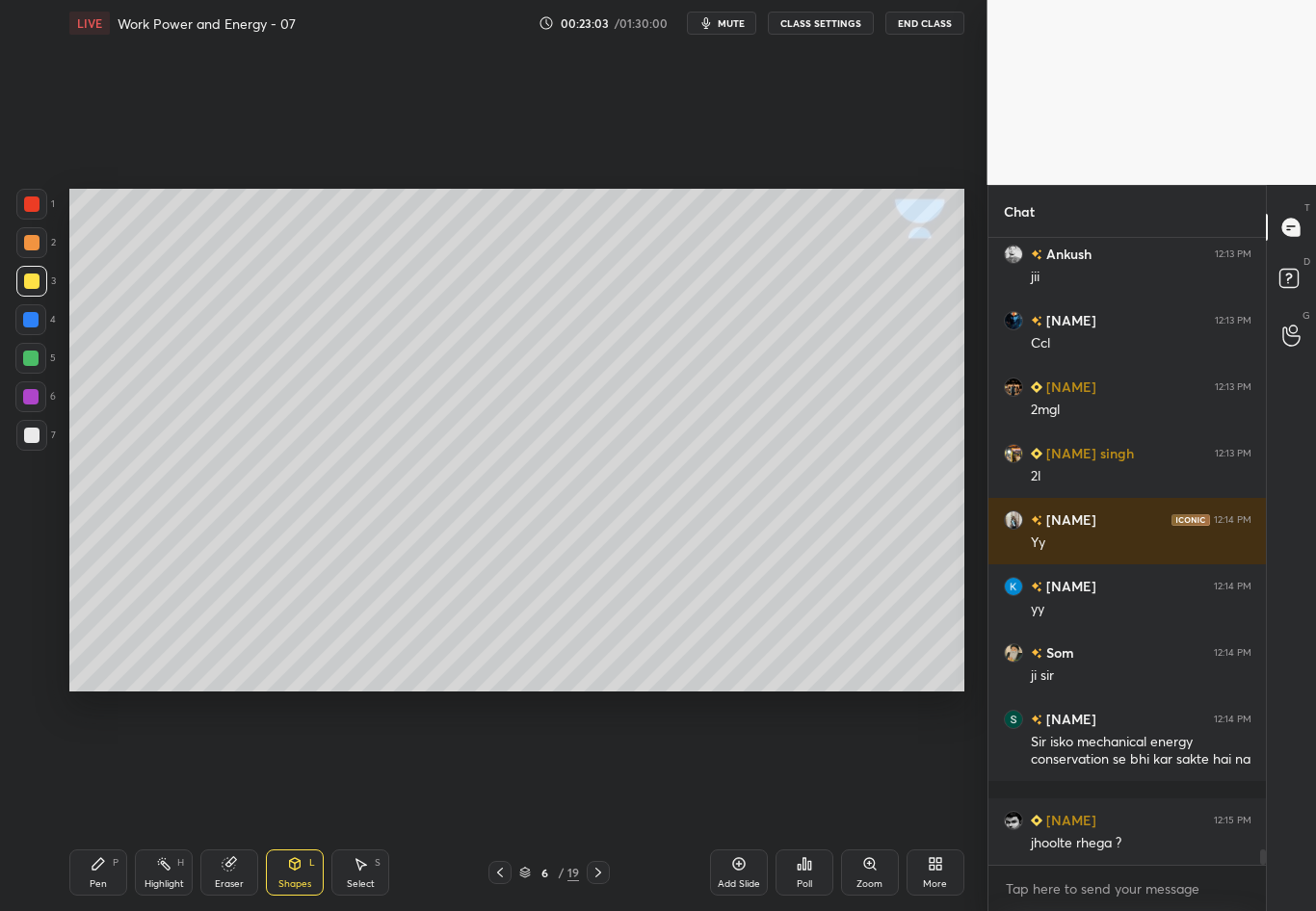 scroll, scrollTop: 25166, scrollLeft: 0, axis: vertical 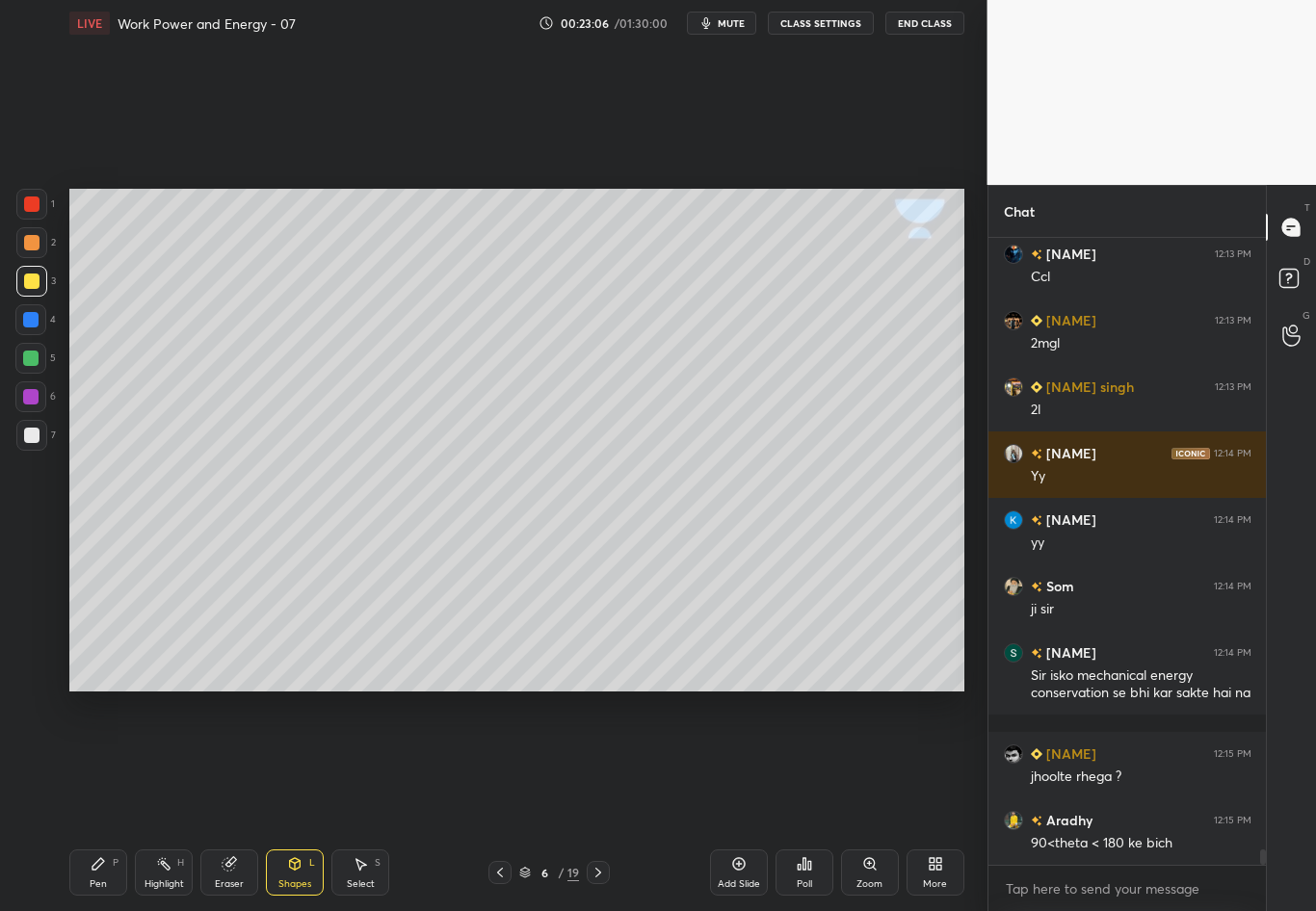 click on "Select S" at bounding box center (360, 872) 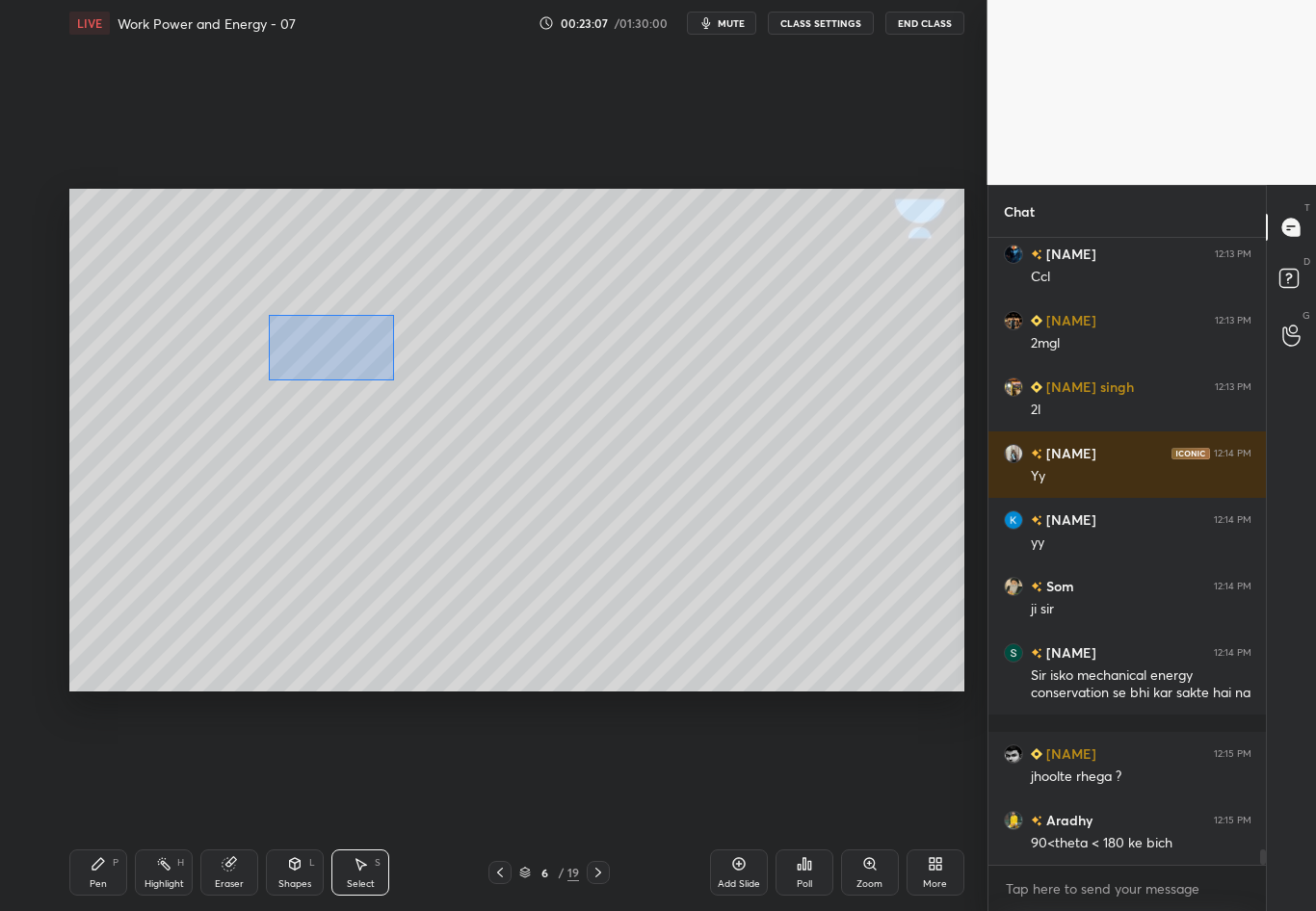 drag, startPoint x: 269, startPoint y: 315, endPoint x: 388, endPoint y: 385, distance: 138.06158 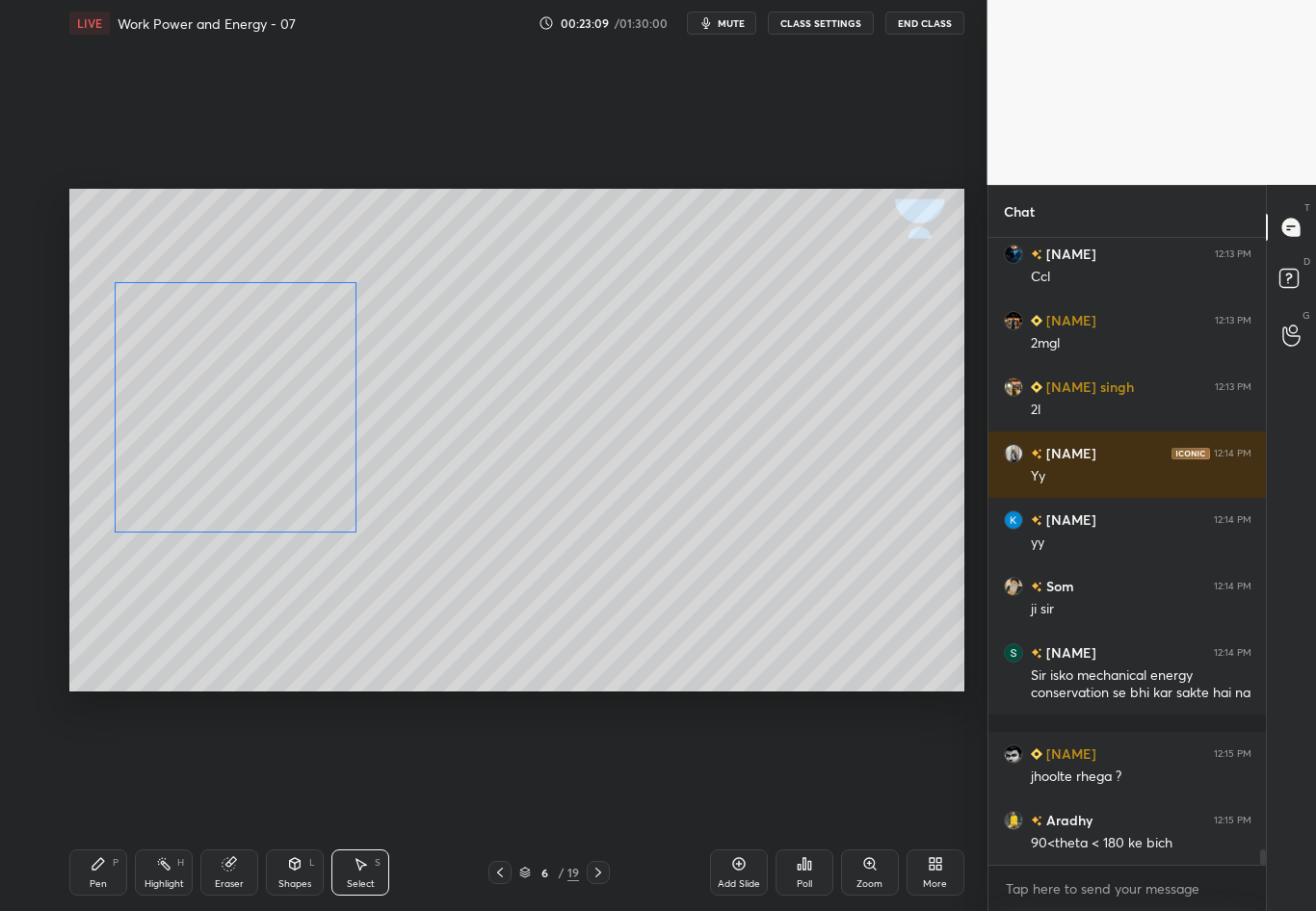 click on "0 ° Undo Copy Duplicate Duplicate to new slide Delete" at bounding box center (516, 440) 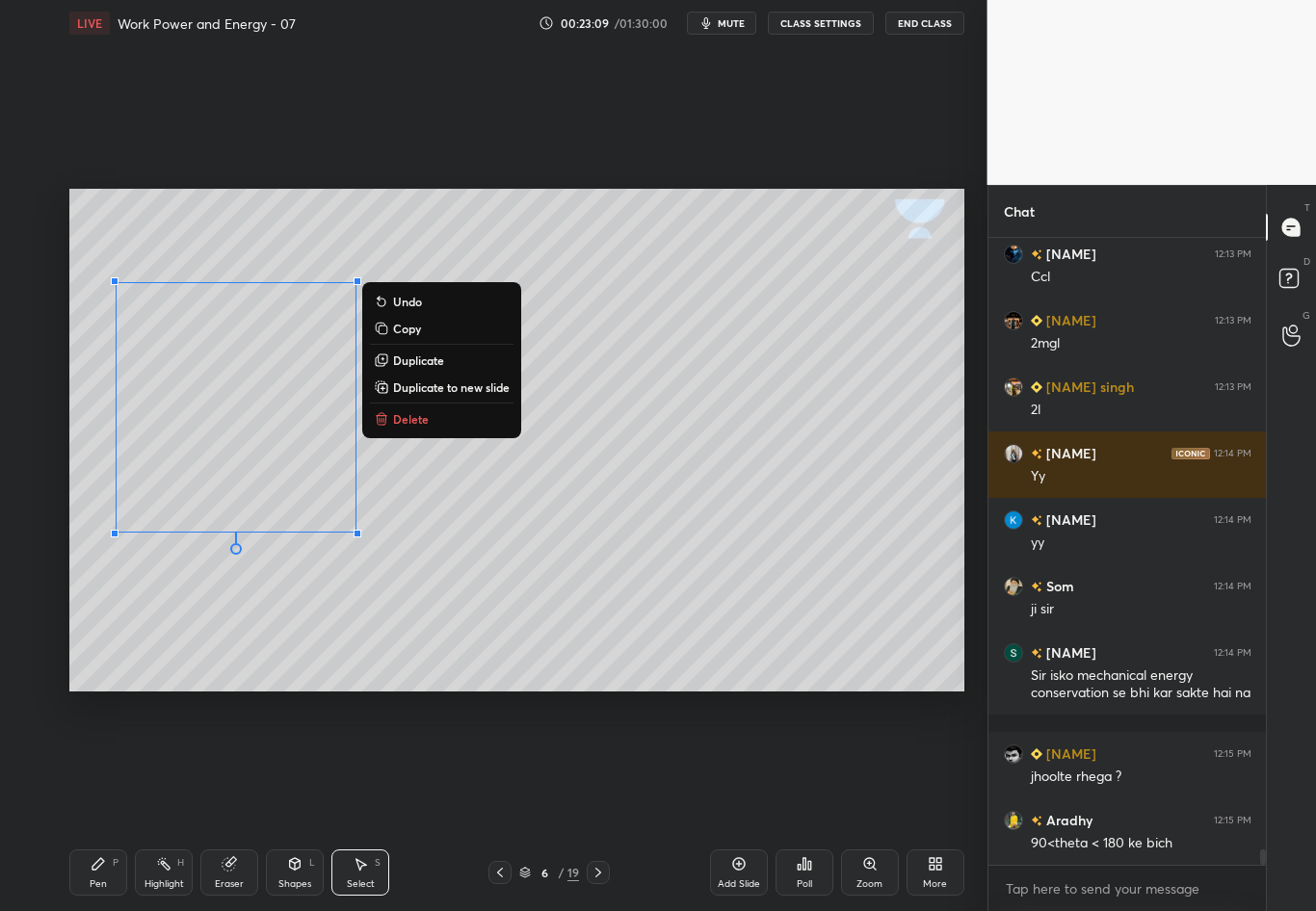 click on "0 ° Undo Copy Duplicate Duplicate to new slide Delete" at bounding box center (516, 440) 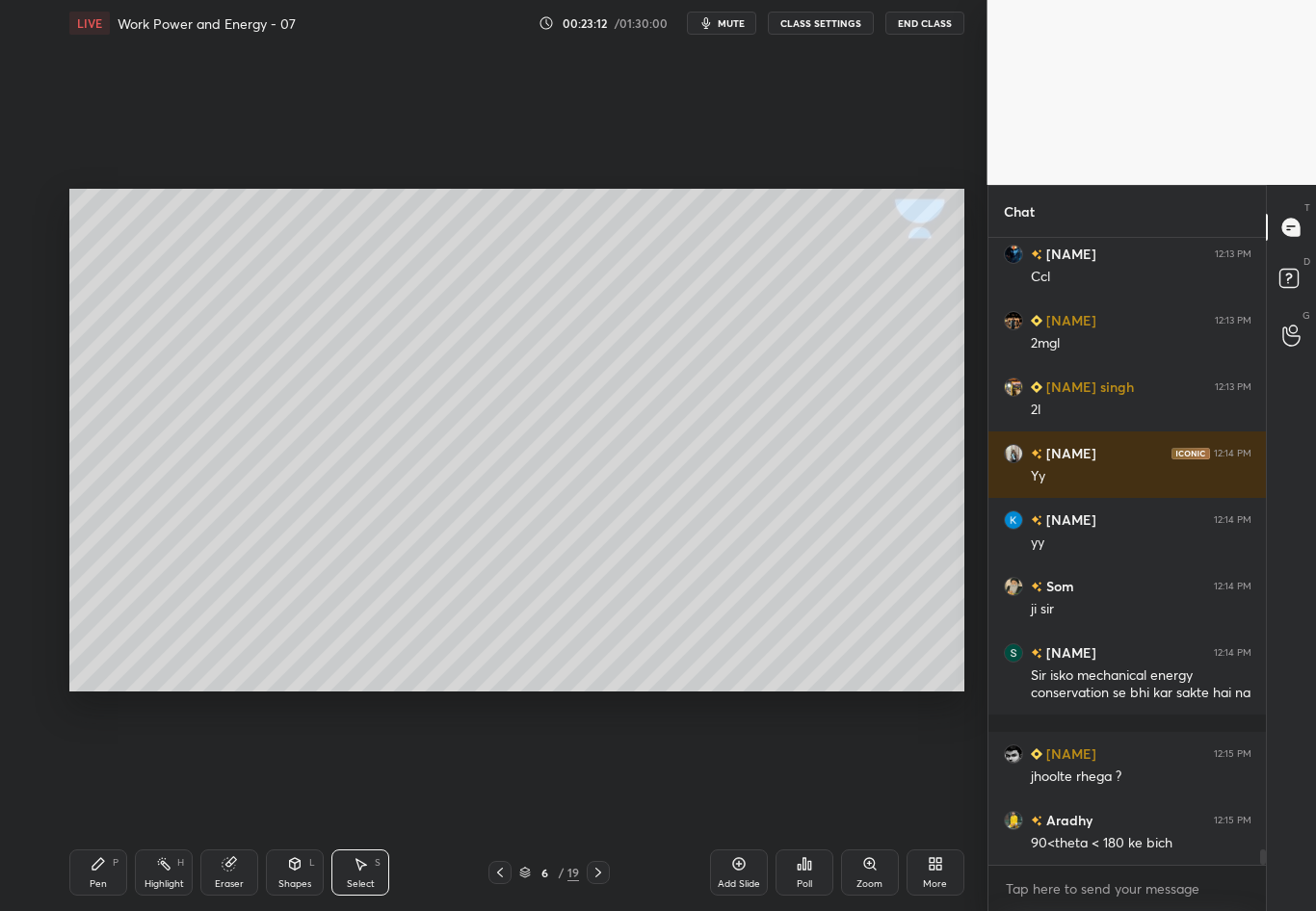 click on "Pen P" at bounding box center [98, 872] 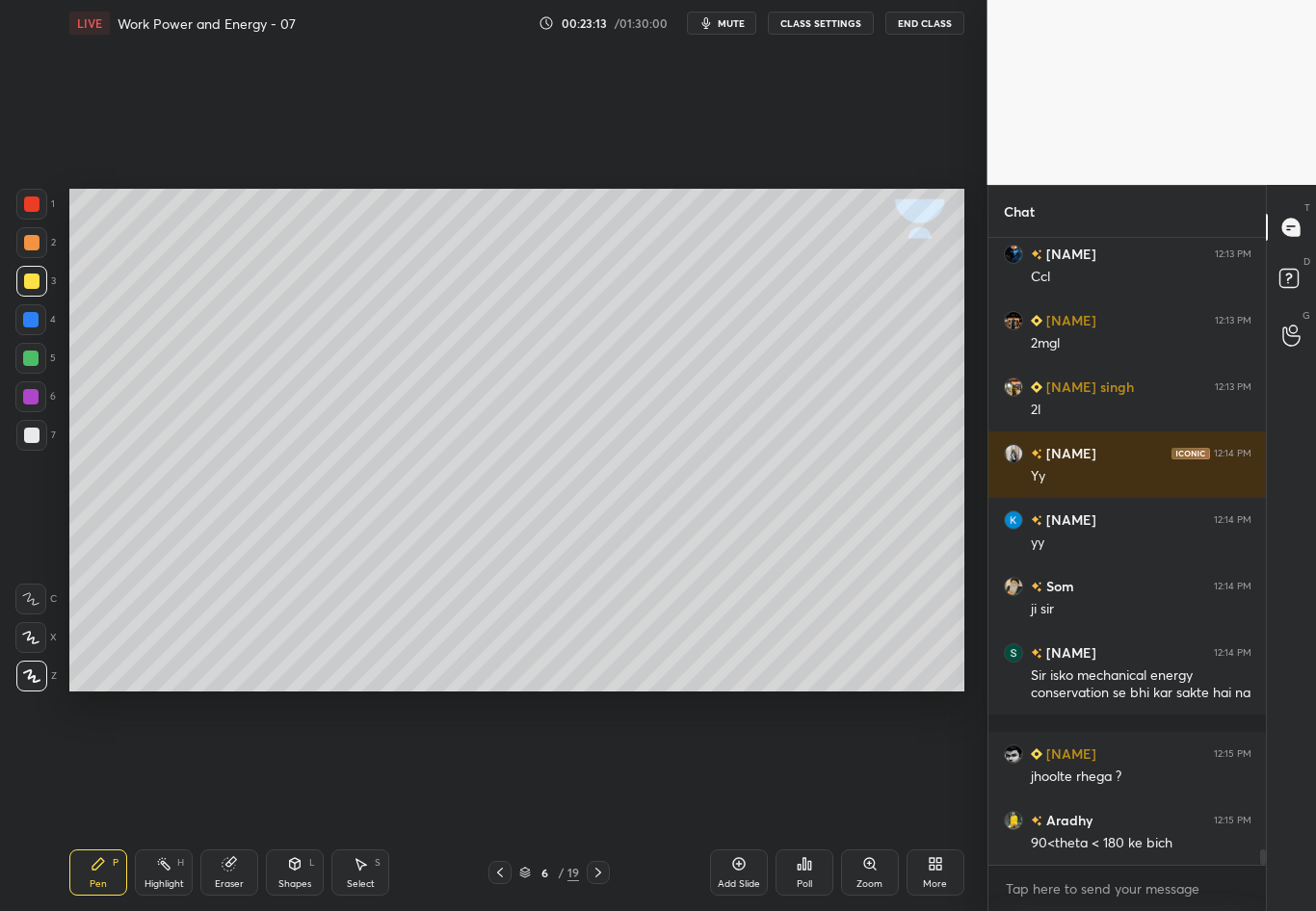 click at bounding box center (32, 435) 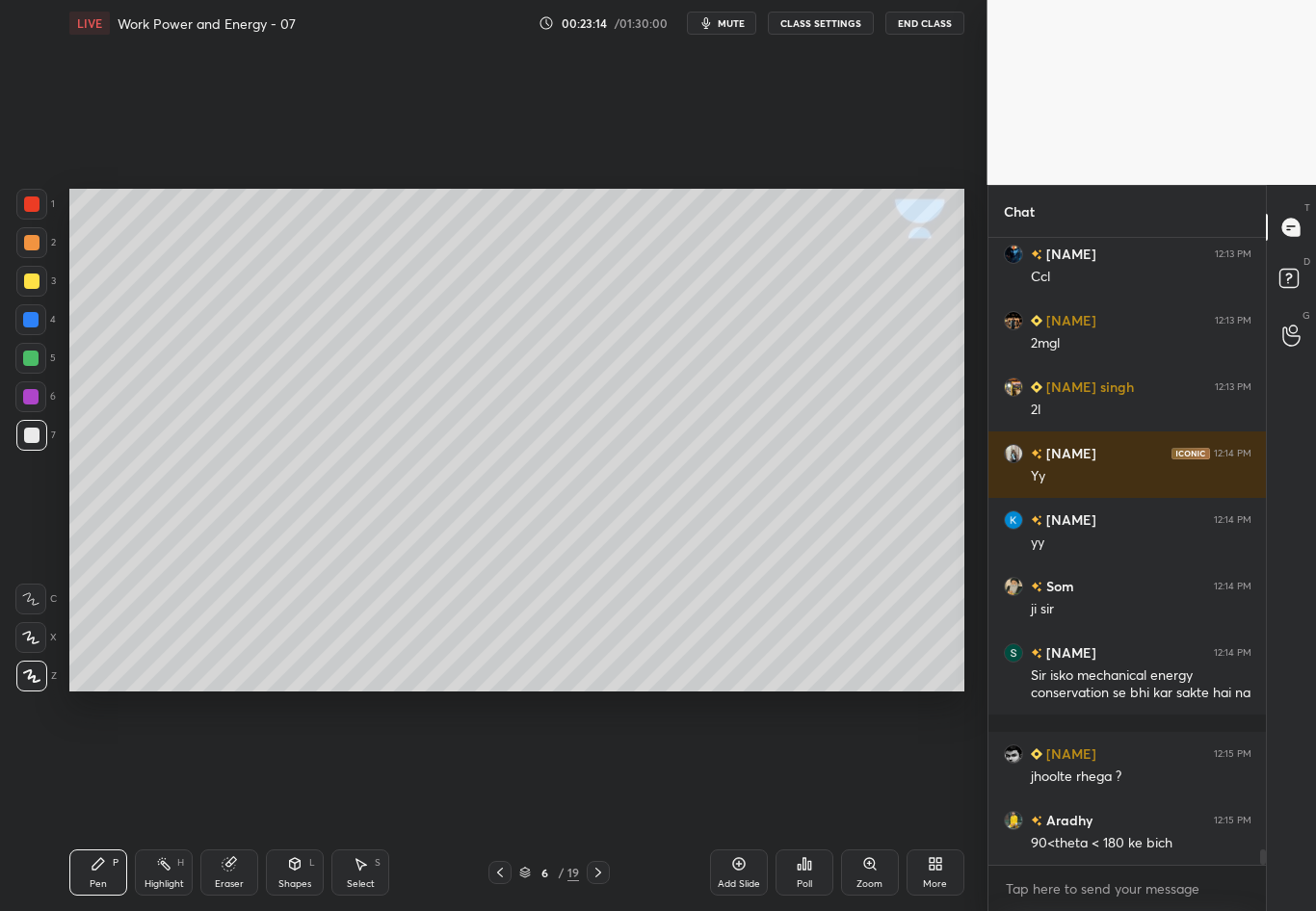 click at bounding box center [31, 320] 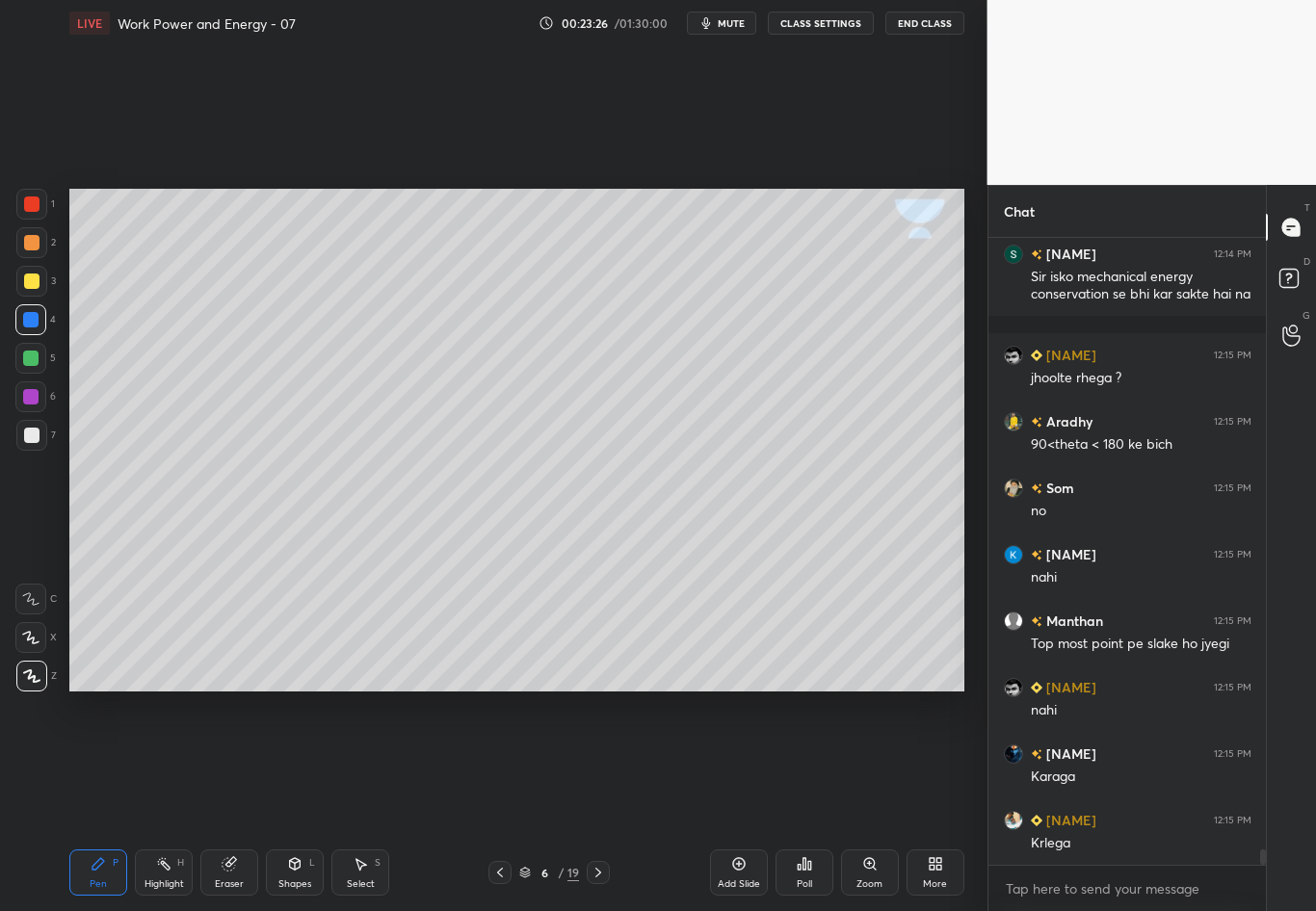 scroll, scrollTop: 25698, scrollLeft: 0, axis: vertical 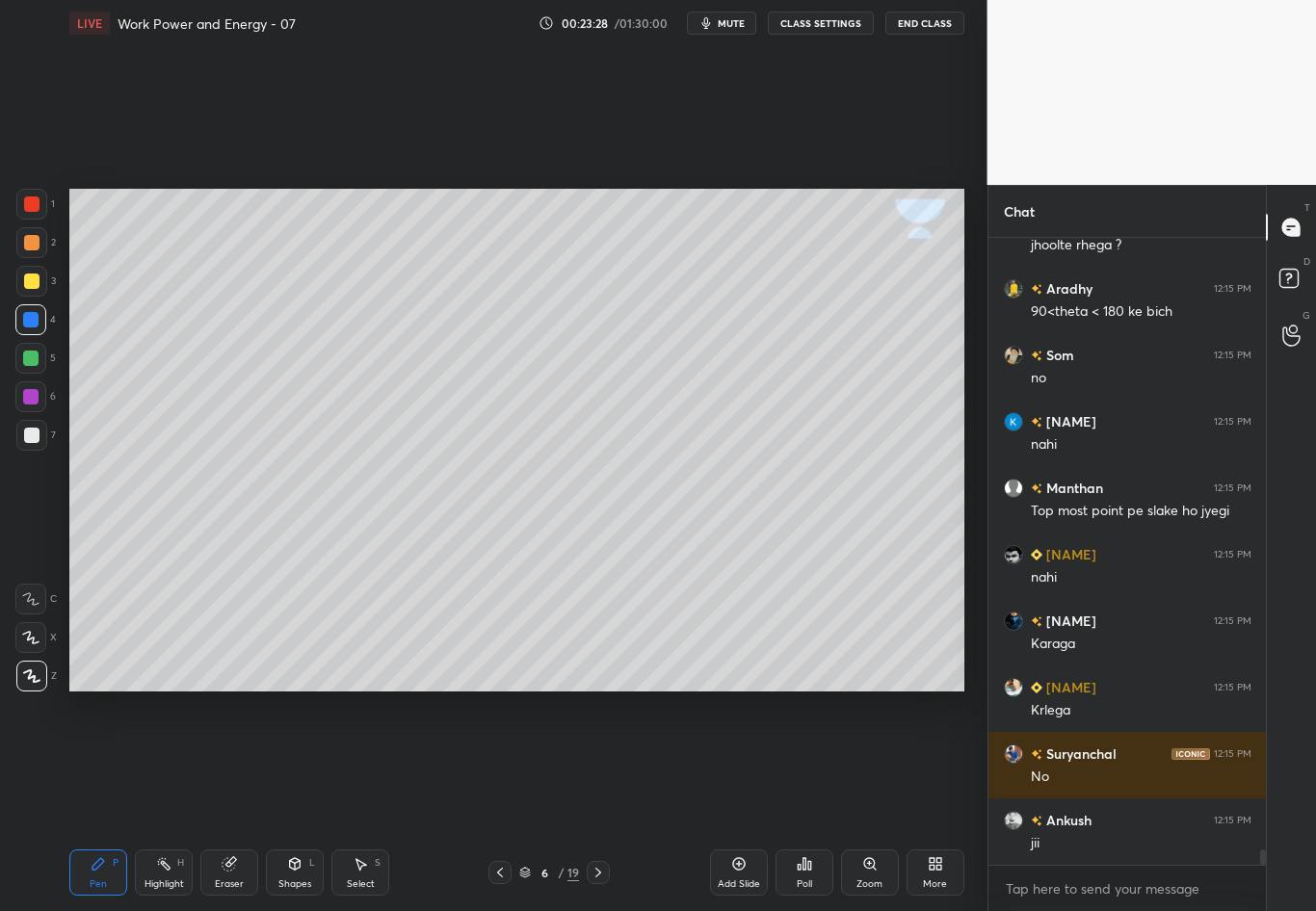click at bounding box center (32, 435) 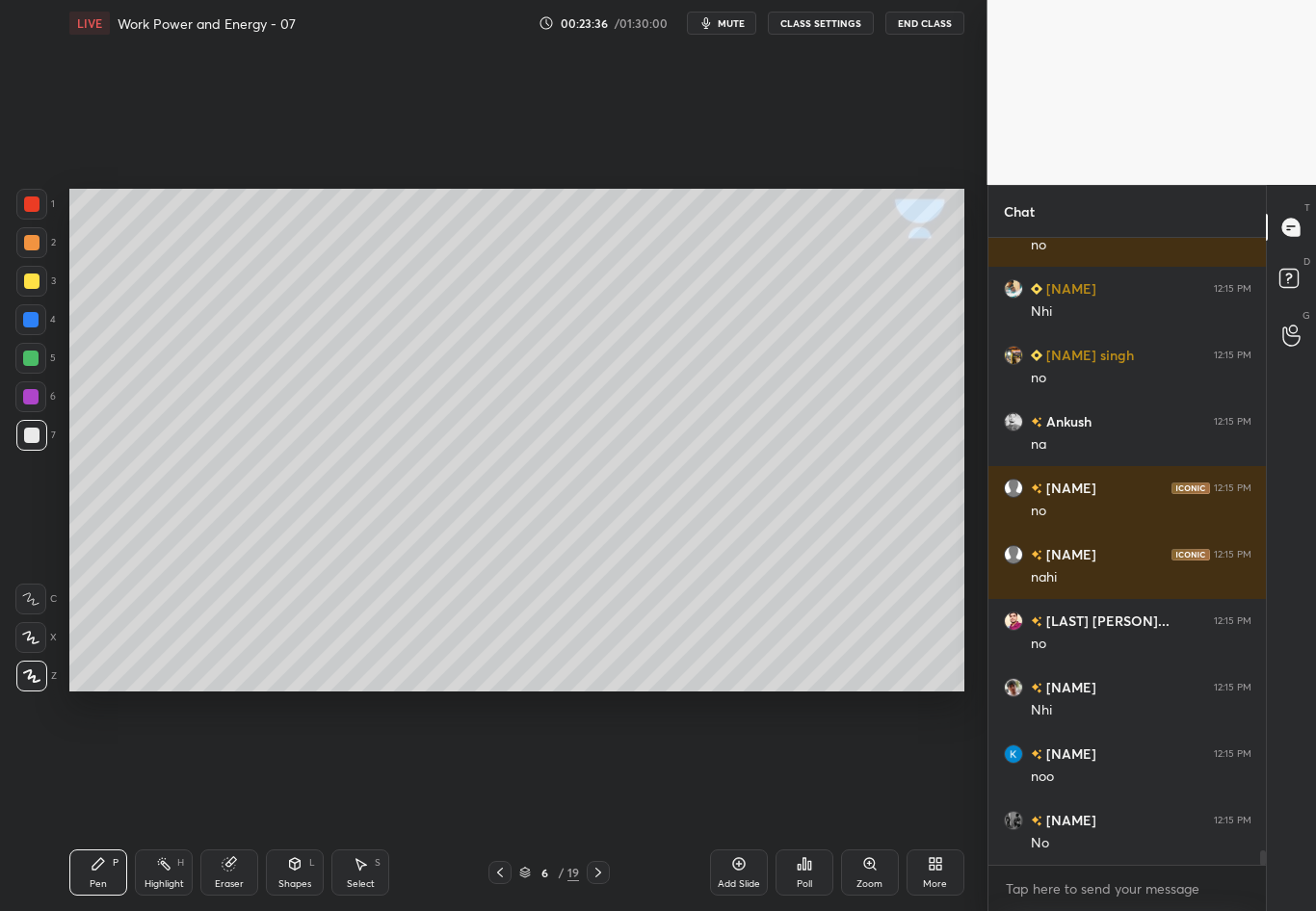 scroll, scrollTop: 26694, scrollLeft: 0, axis: vertical 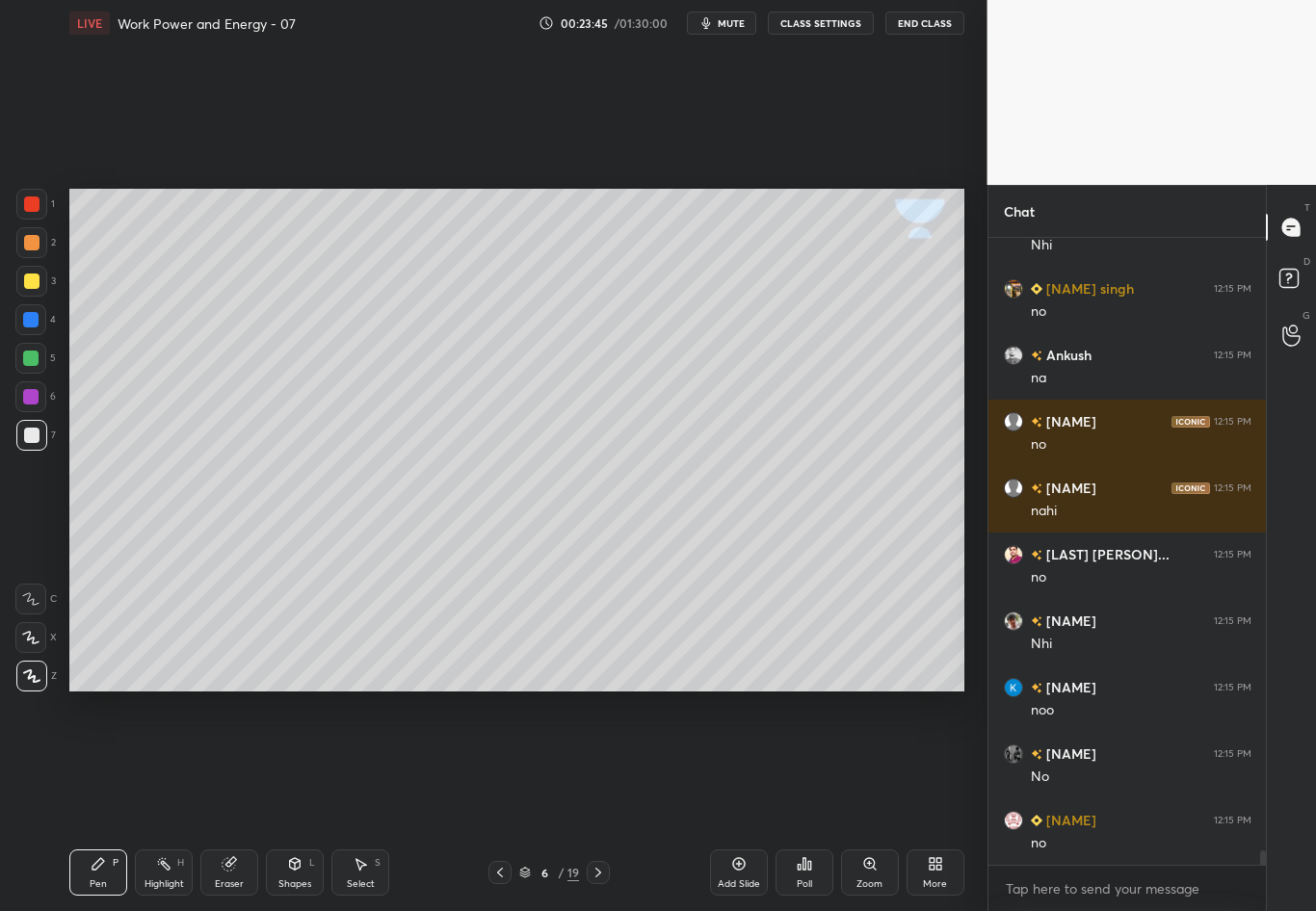 click at bounding box center [32, 435] 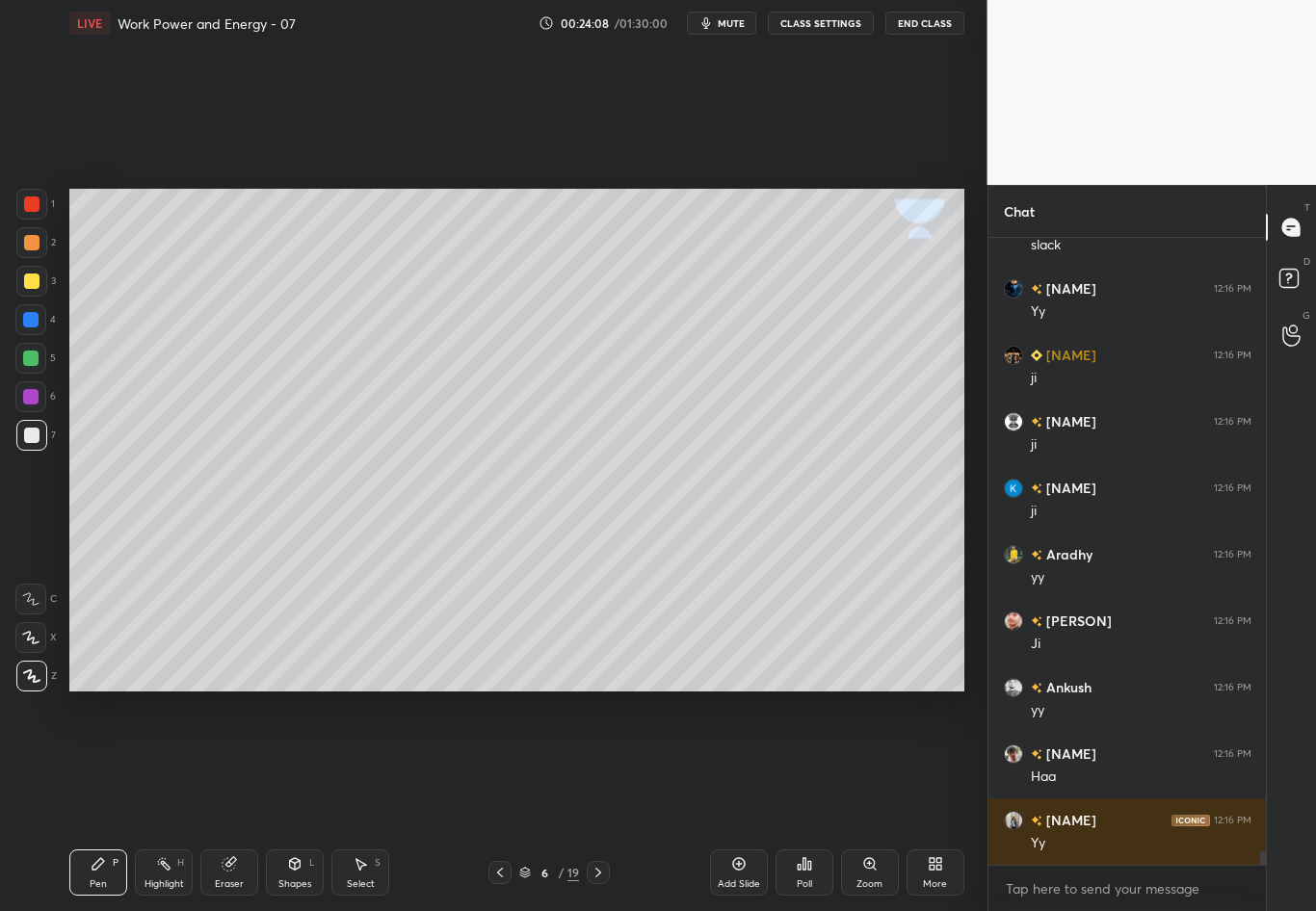 scroll, scrollTop: 27625, scrollLeft: 0, axis: vertical 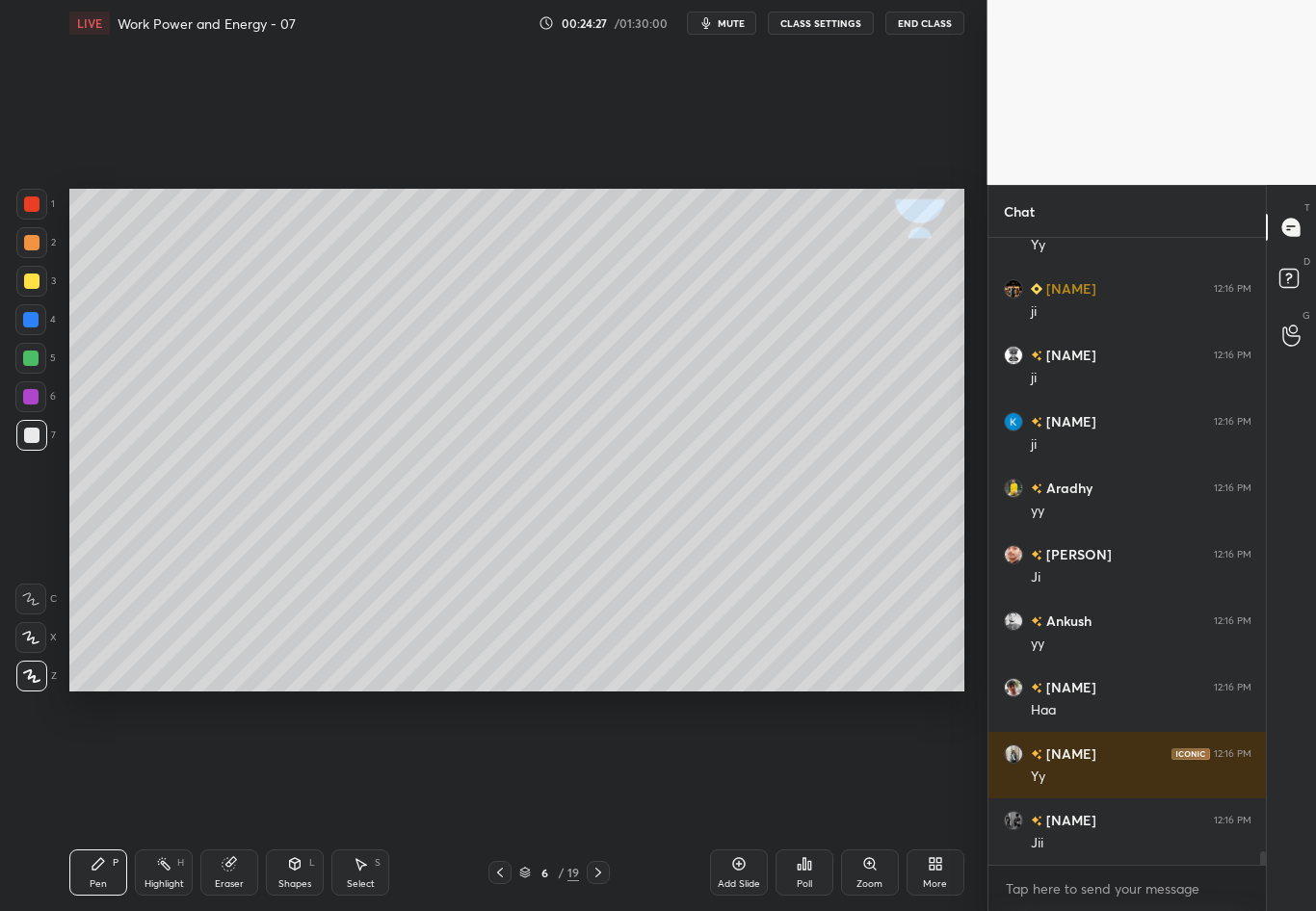 click at bounding box center [32, 281] 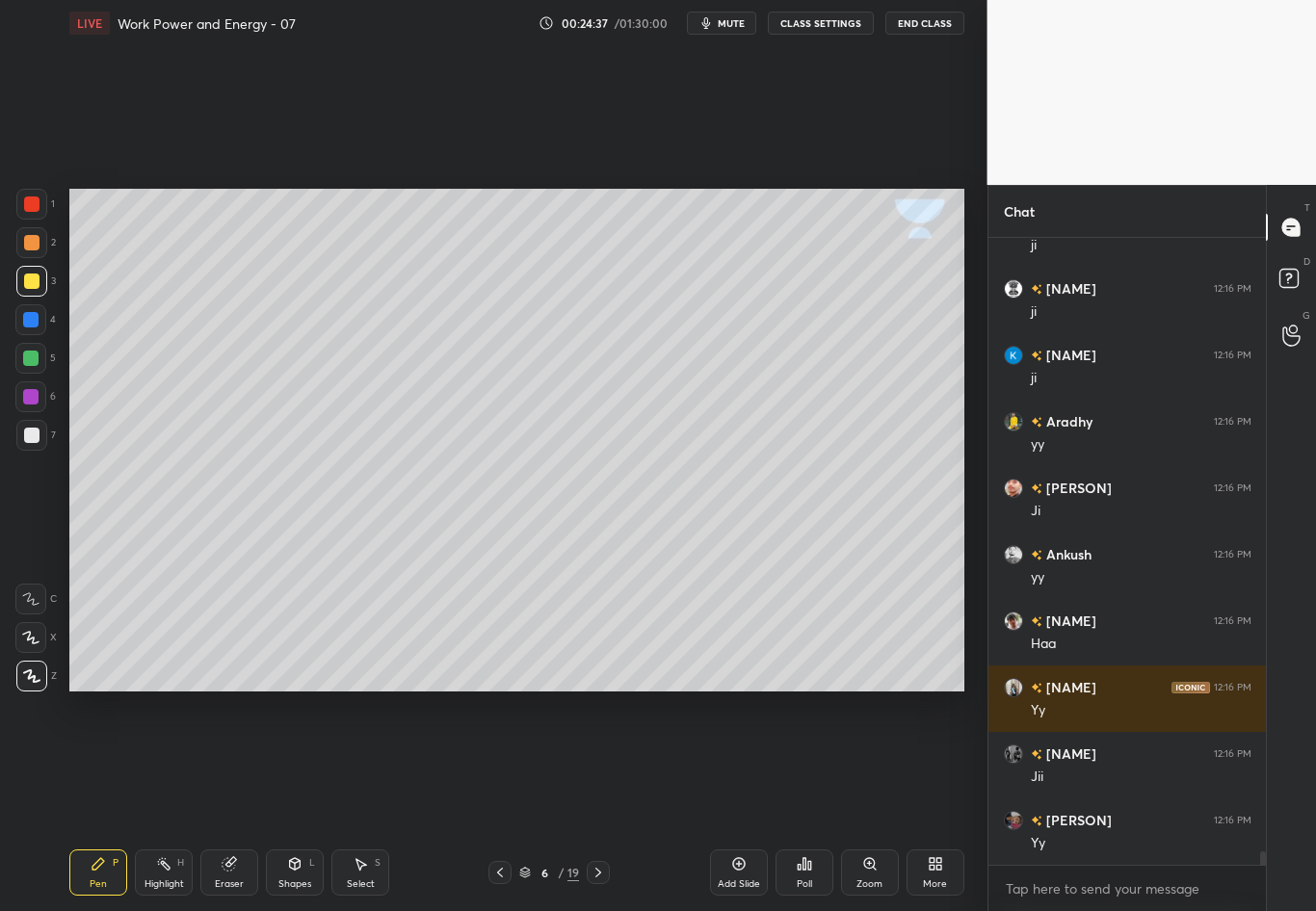 scroll, scrollTop: 27824, scrollLeft: 0, axis: vertical 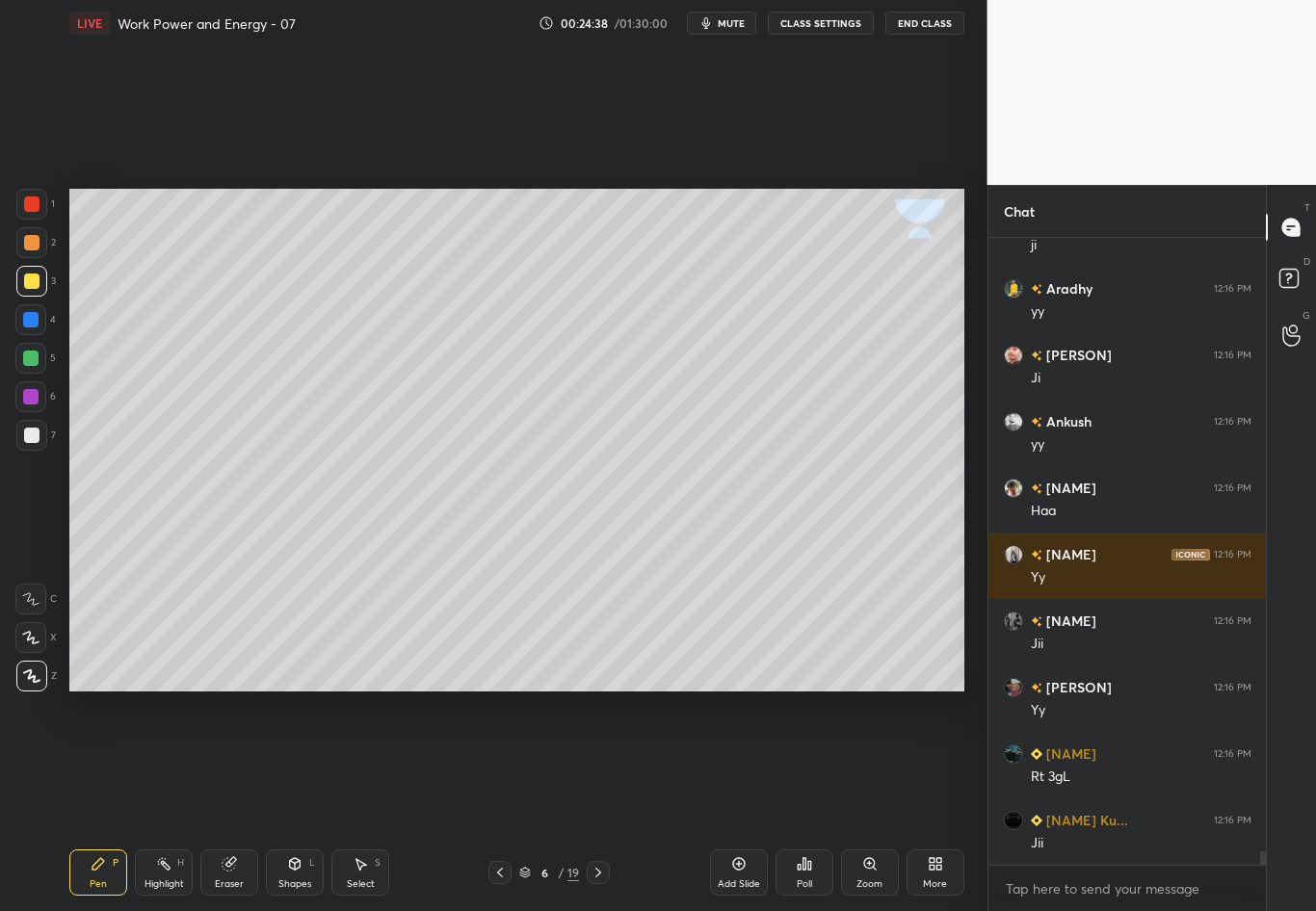 click at bounding box center [32, 435] 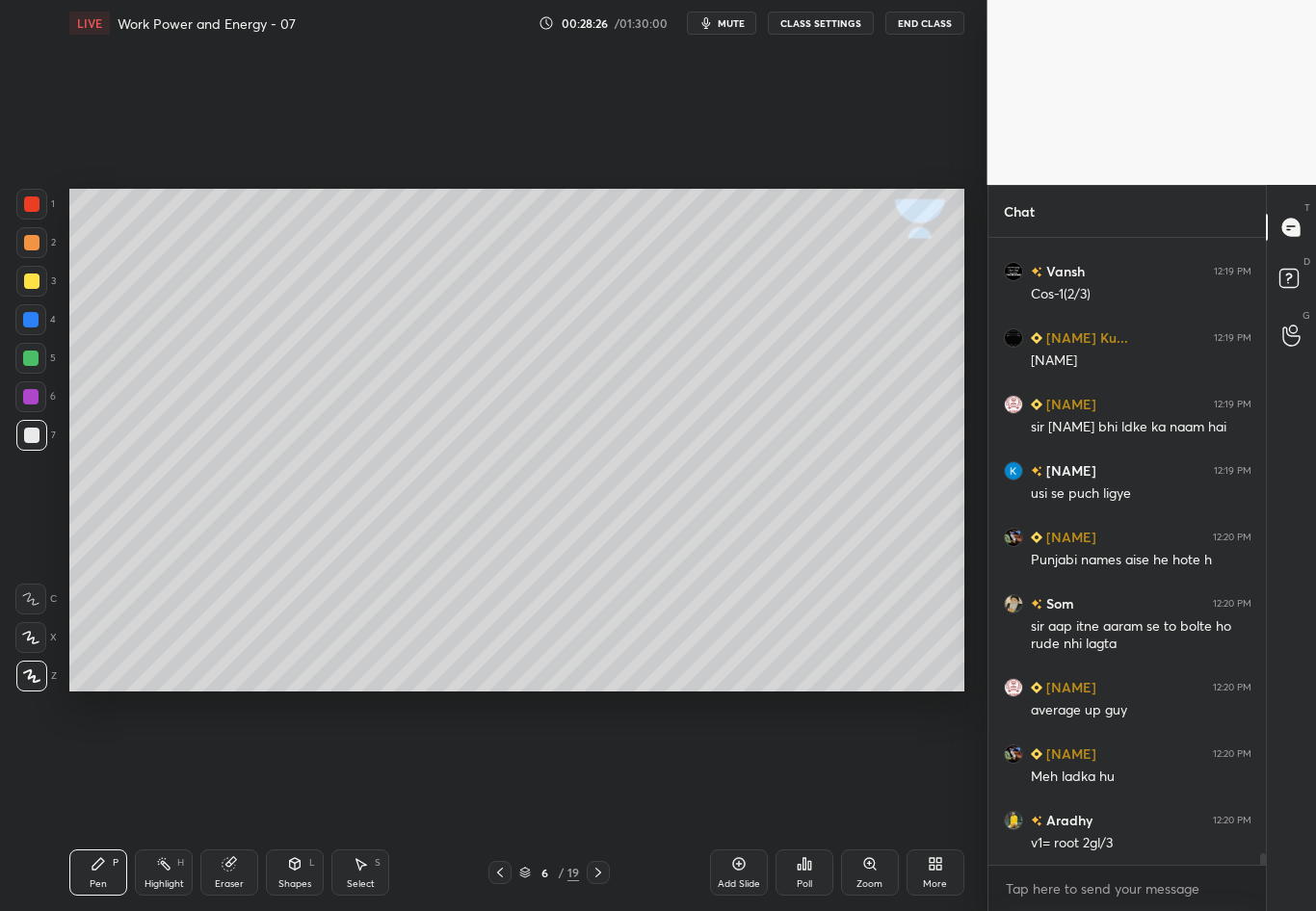 scroll, scrollTop: 33023, scrollLeft: 0, axis: vertical 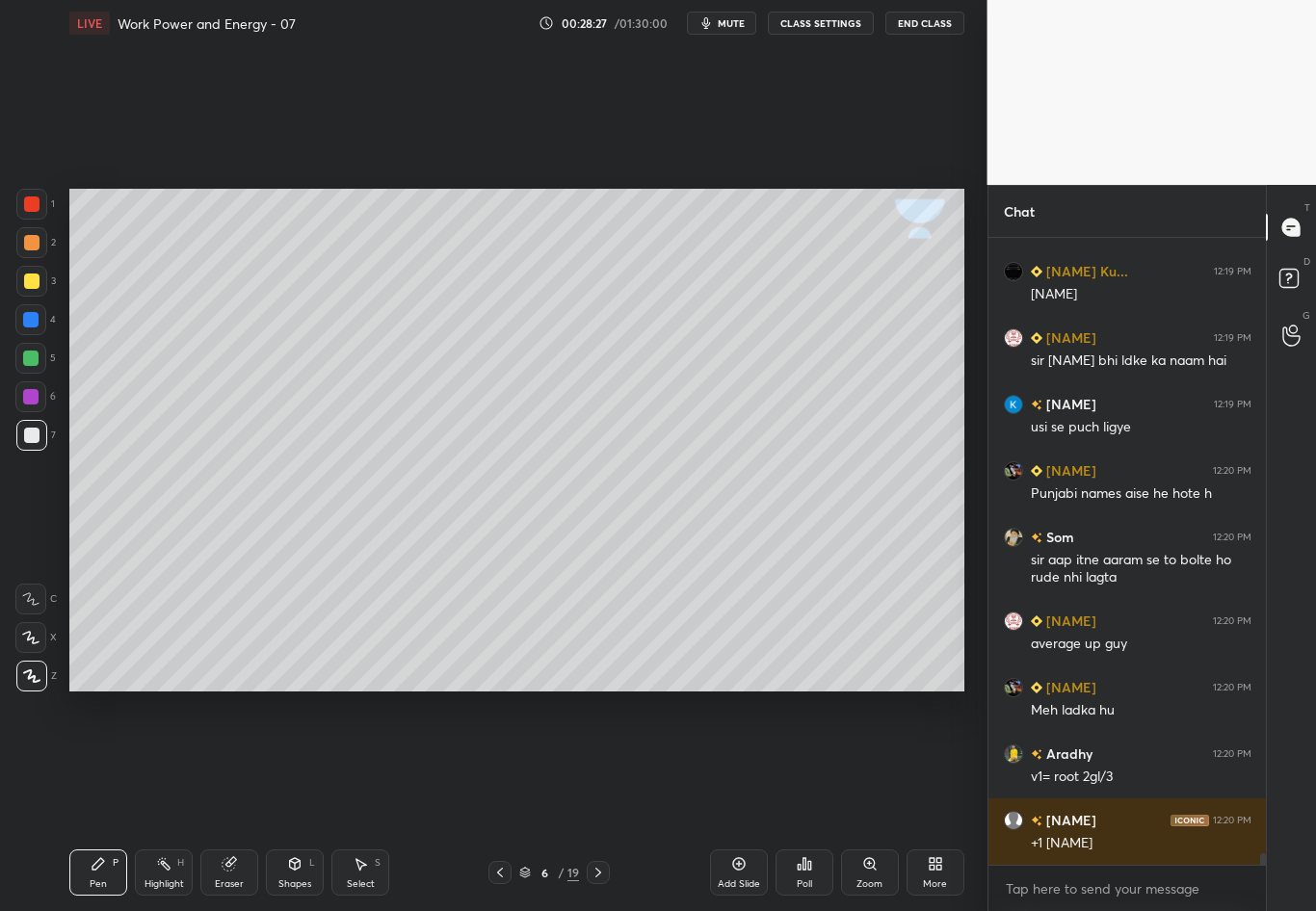 click at bounding box center (32, 281) 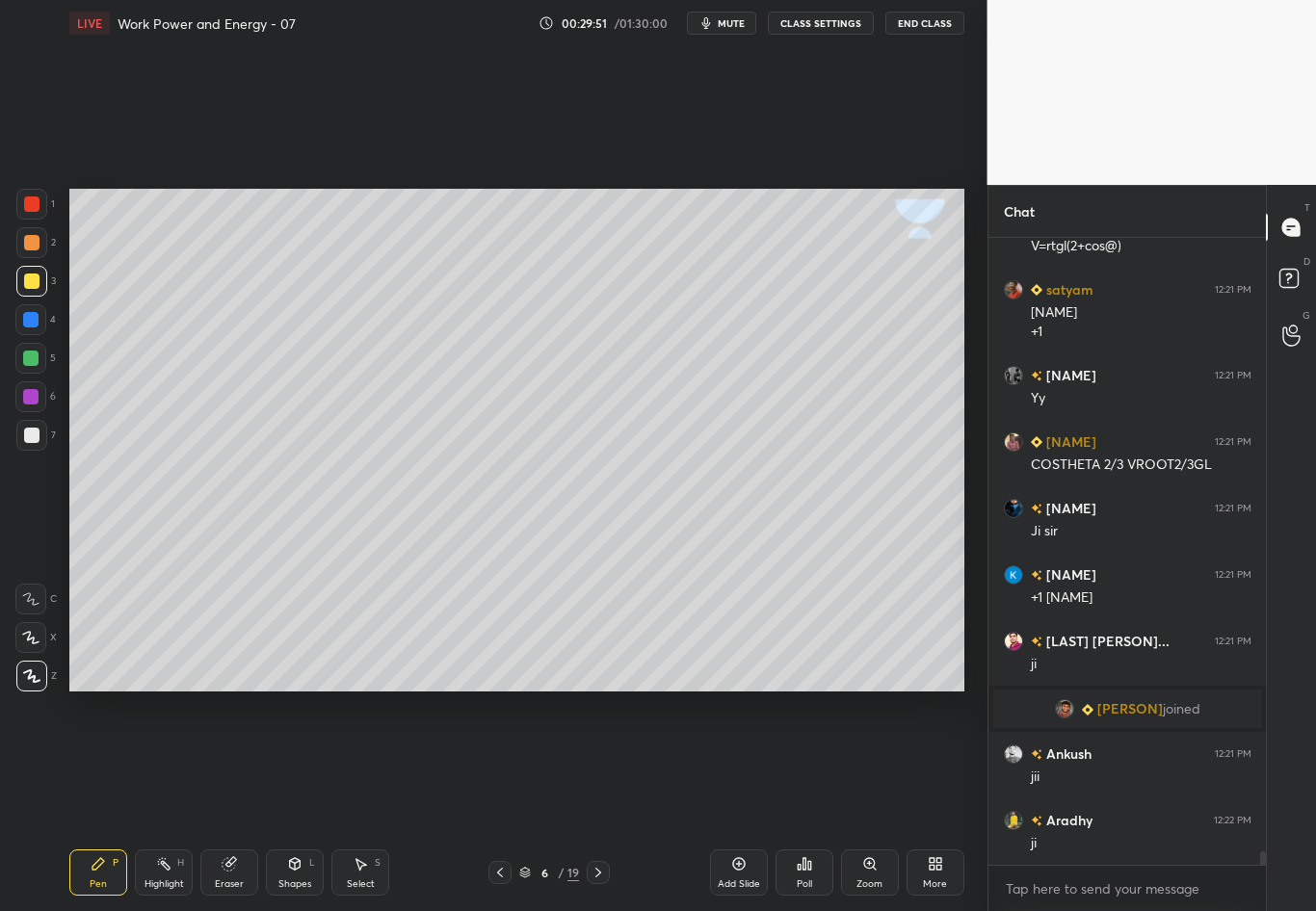 scroll, scrollTop: 29170, scrollLeft: 0, axis: vertical 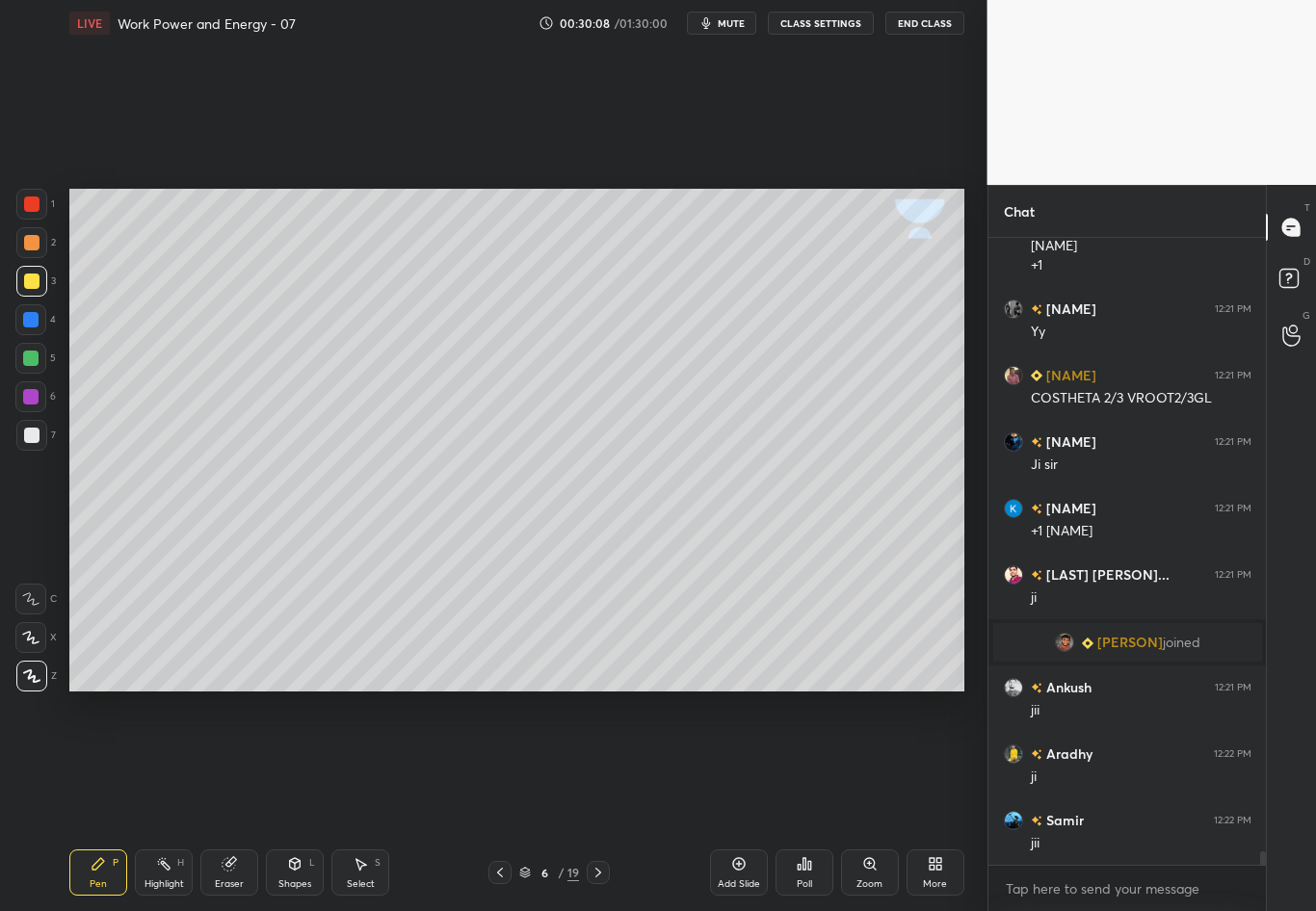 click on "Highlight H" at bounding box center [164, 872] 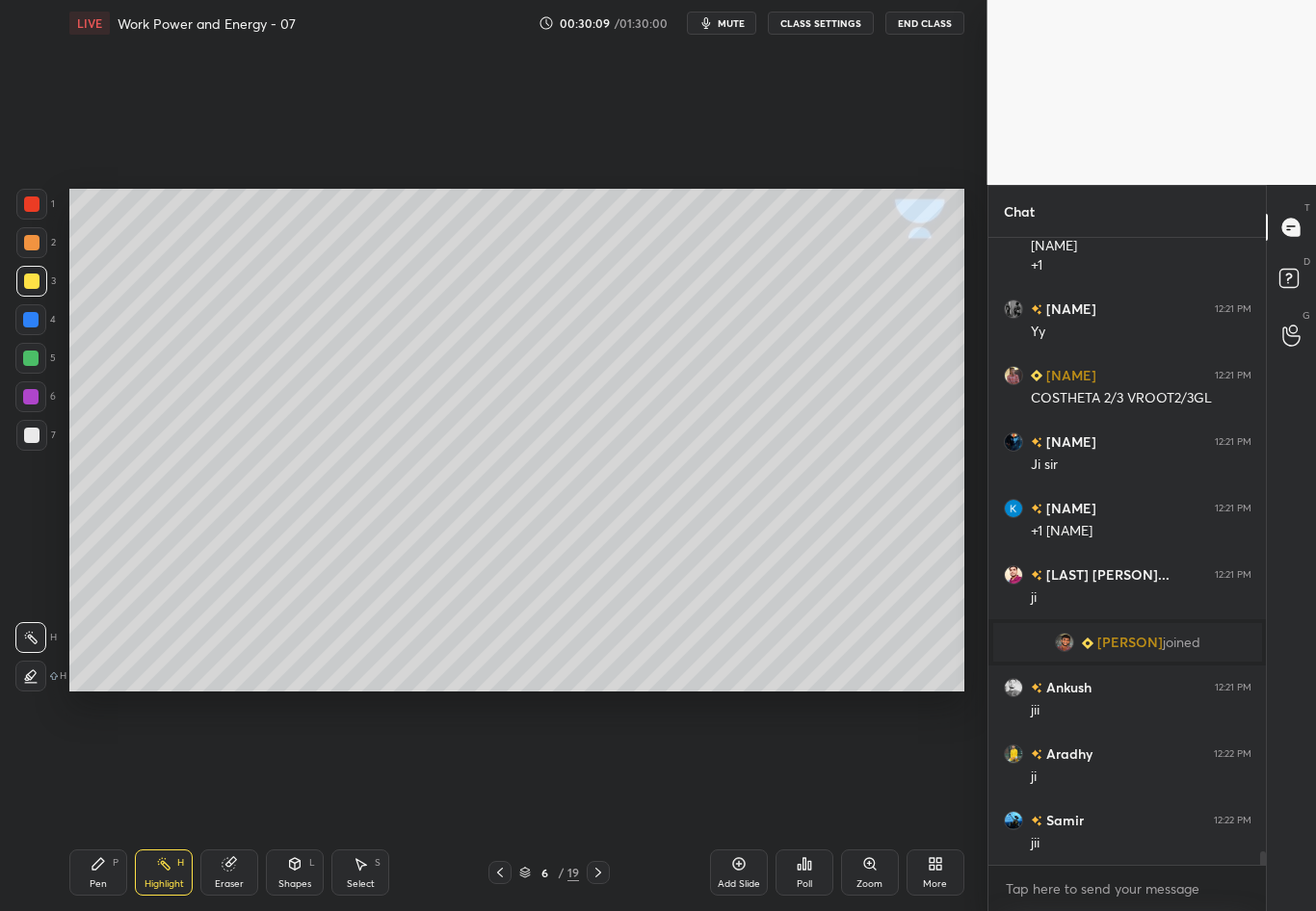 scroll, scrollTop: 29237, scrollLeft: 0, axis: vertical 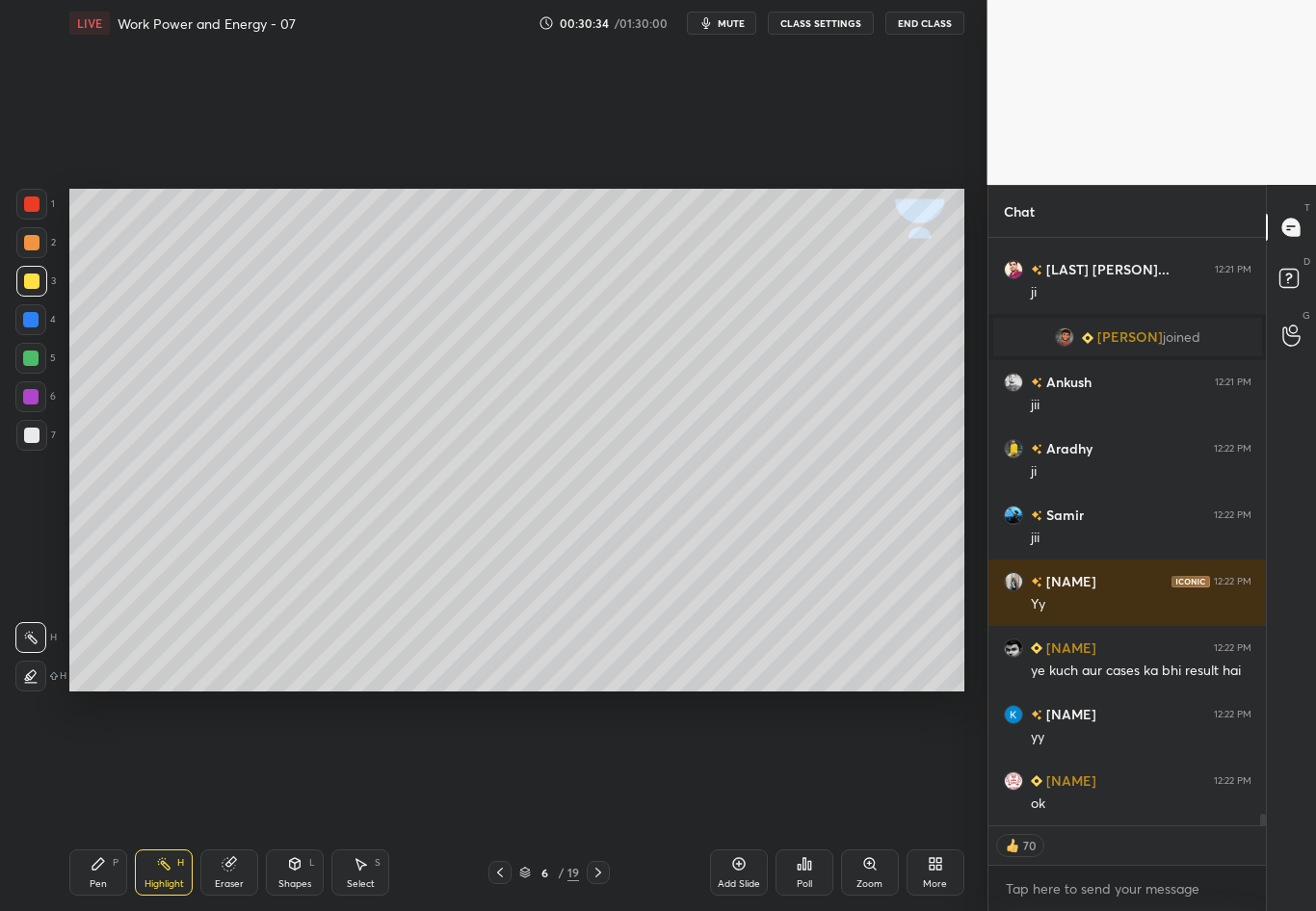 click at bounding box center [32, 435] 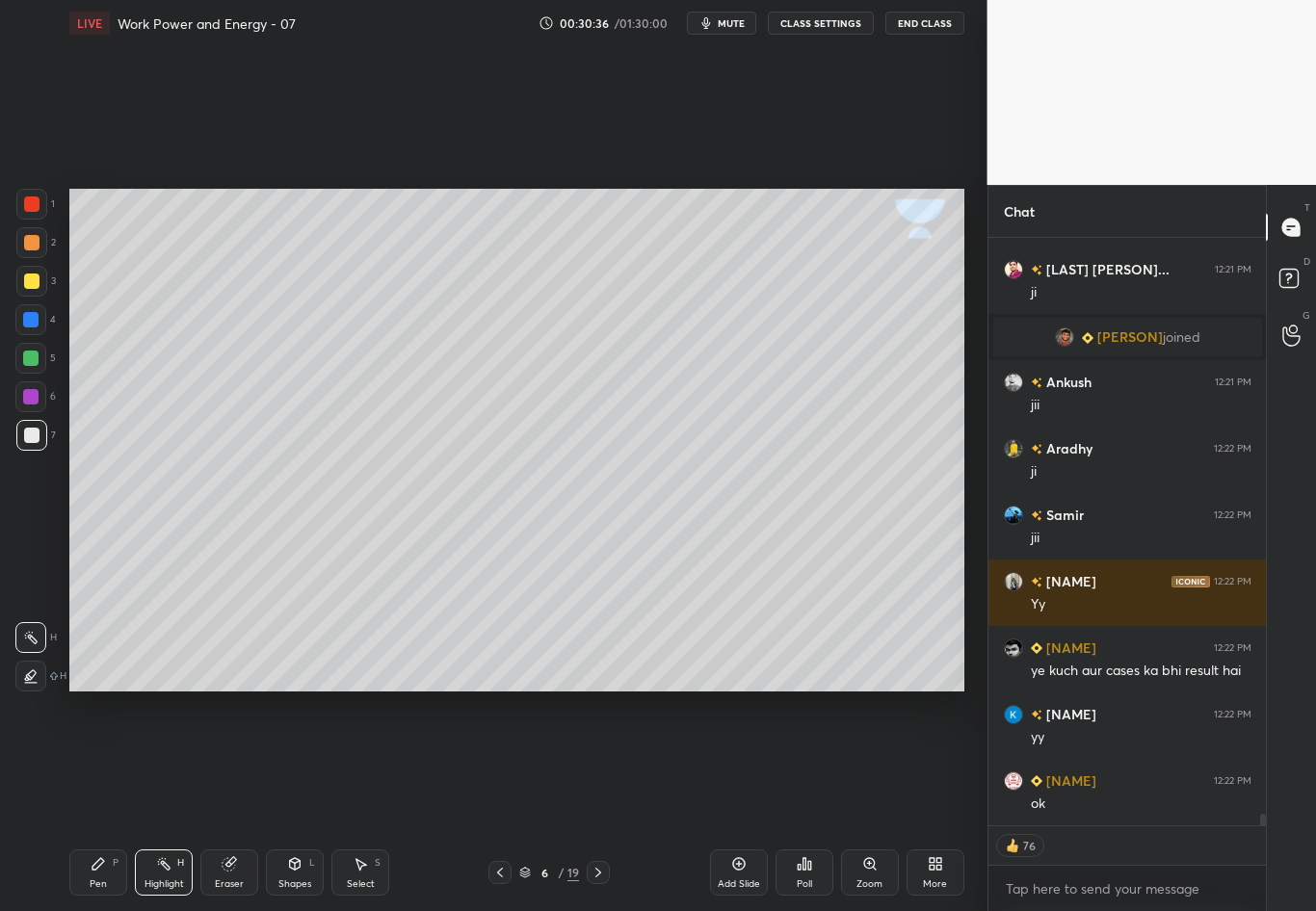click on "Pen P" at bounding box center (98, 872) 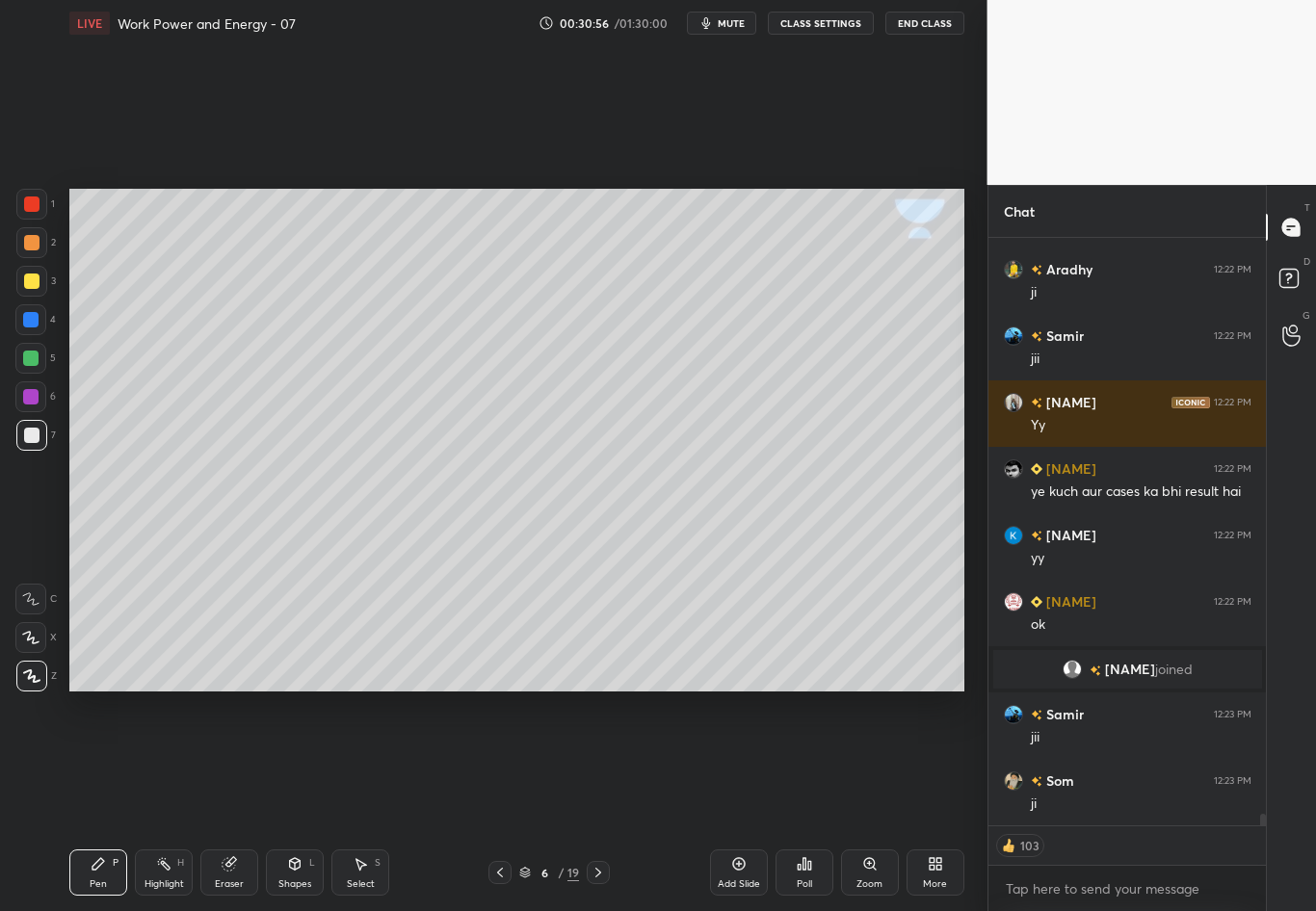 scroll, scrollTop: 29557, scrollLeft: 0, axis: vertical 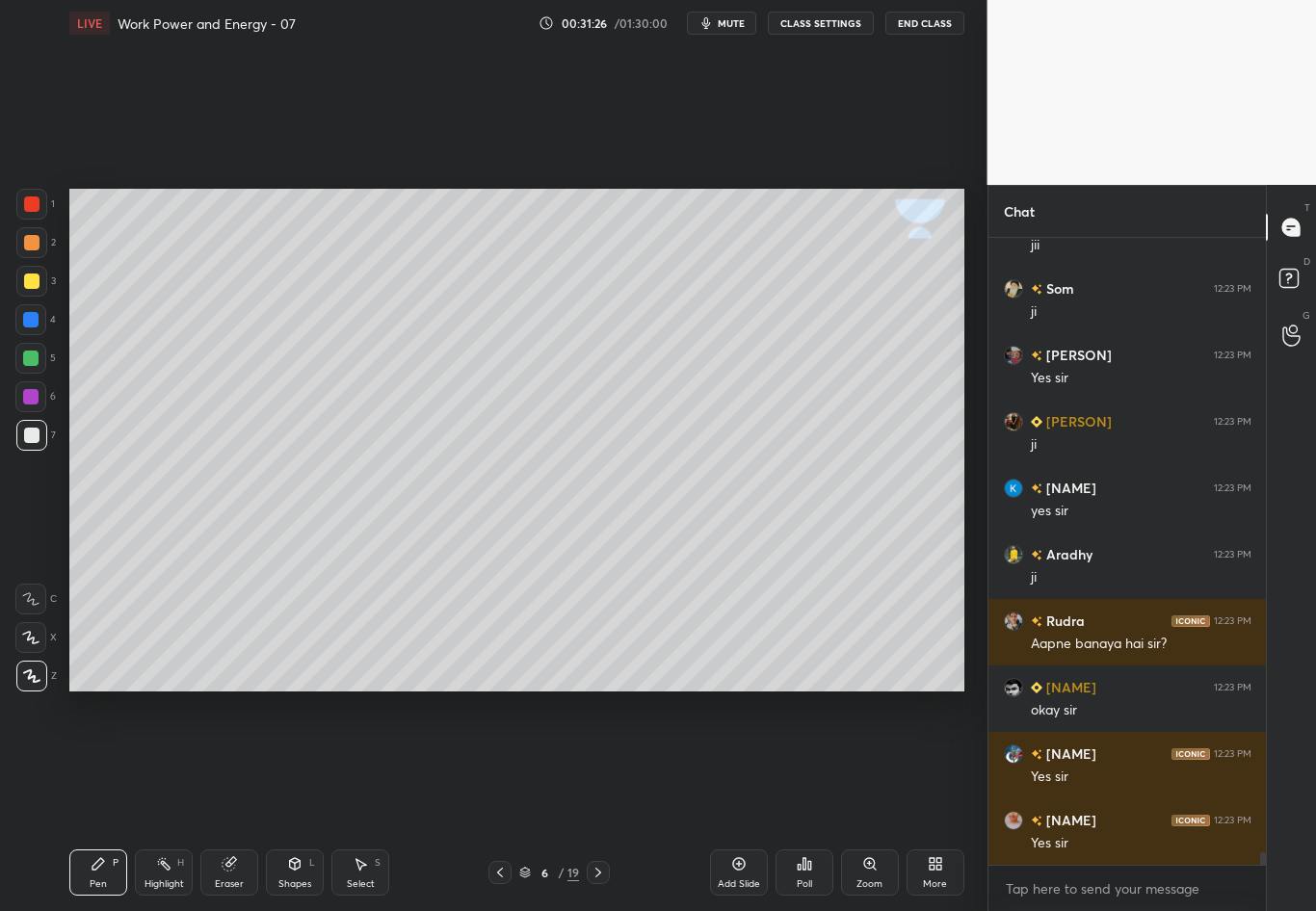 click 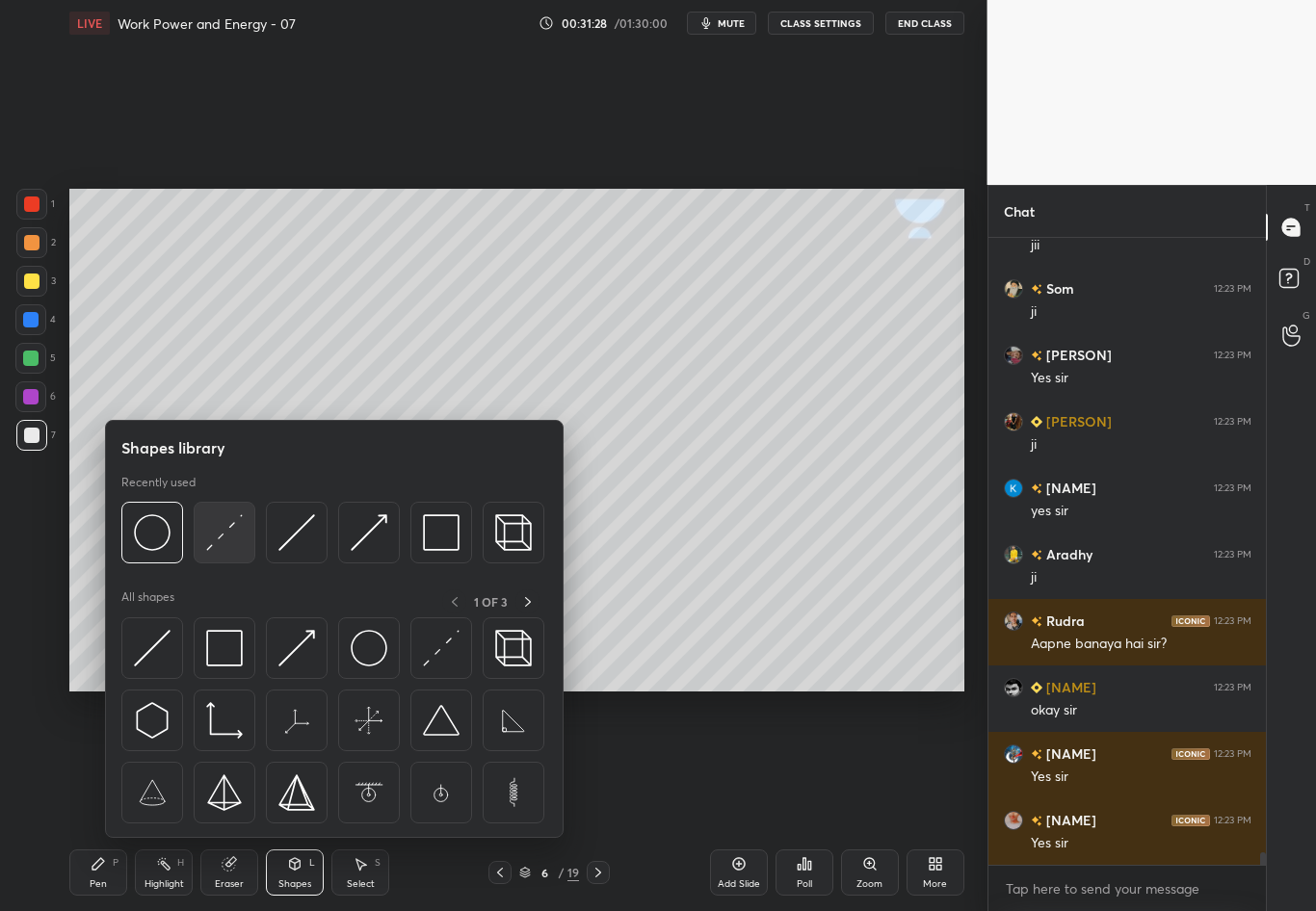click at bounding box center [224, 533] 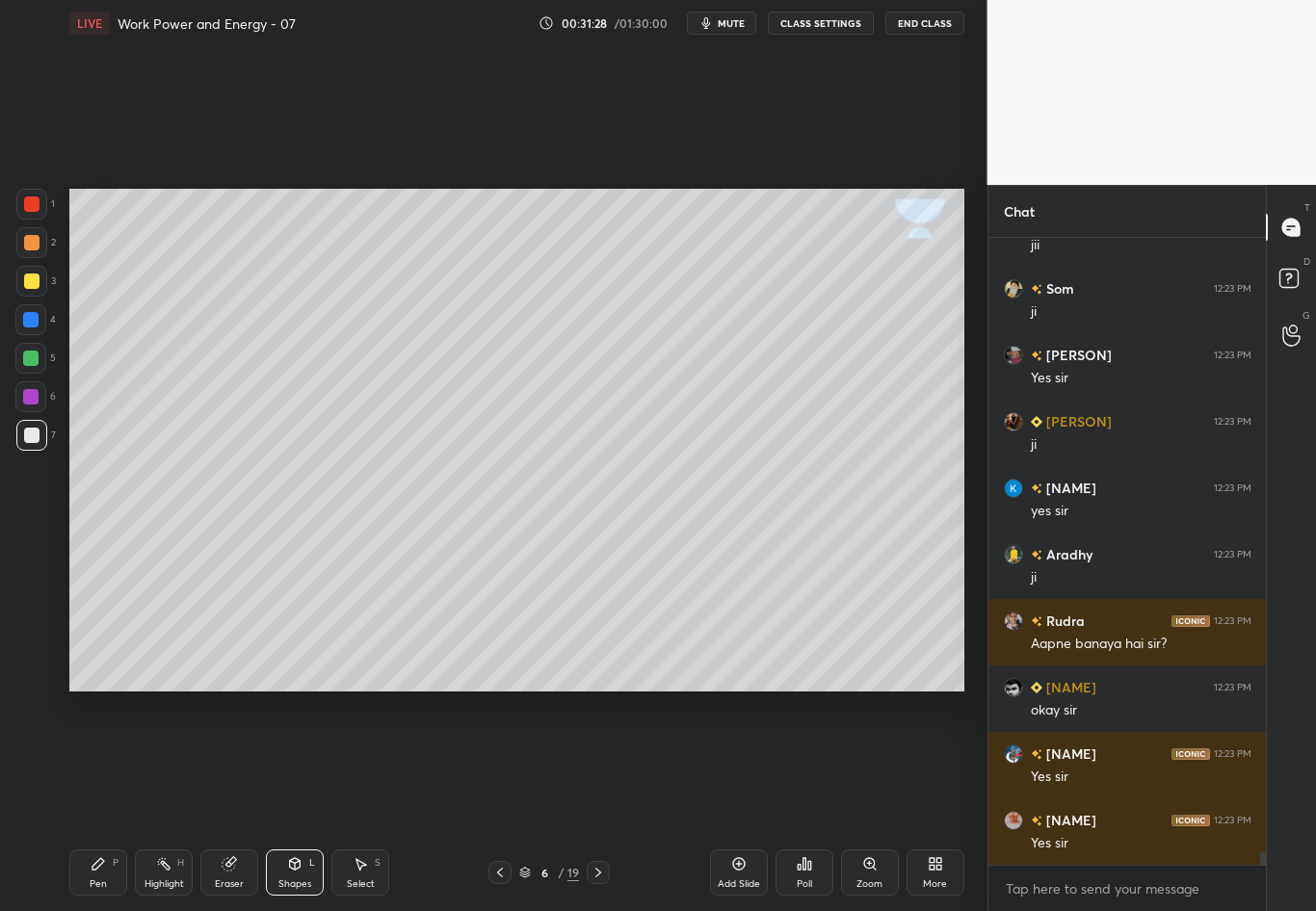 scroll, scrollTop: 30050, scrollLeft: 0, axis: vertical 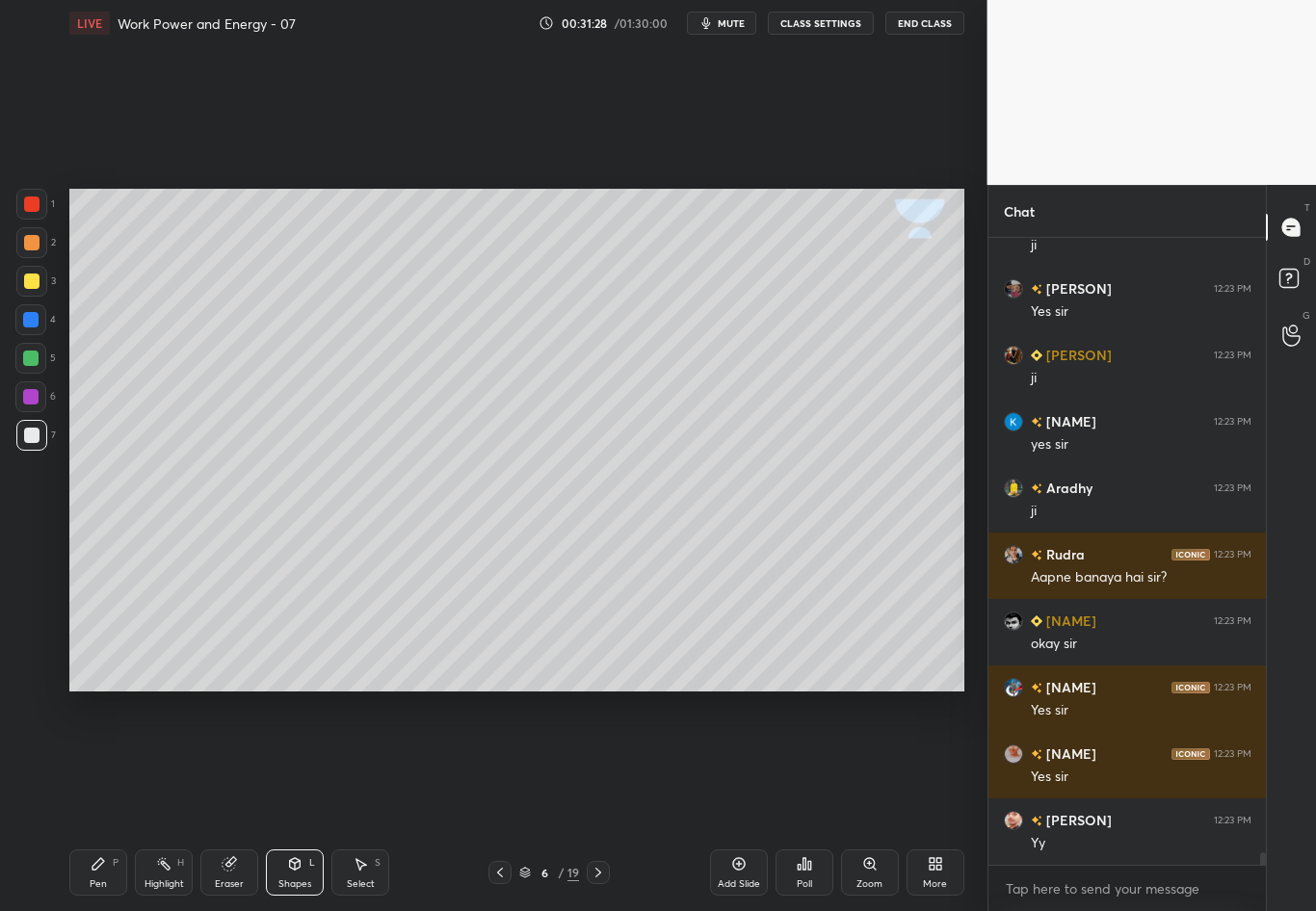click on "1 2 3 4 5 6 7 C X Z C X Z E E Erase all   H H" at bounding box center (31, 440) 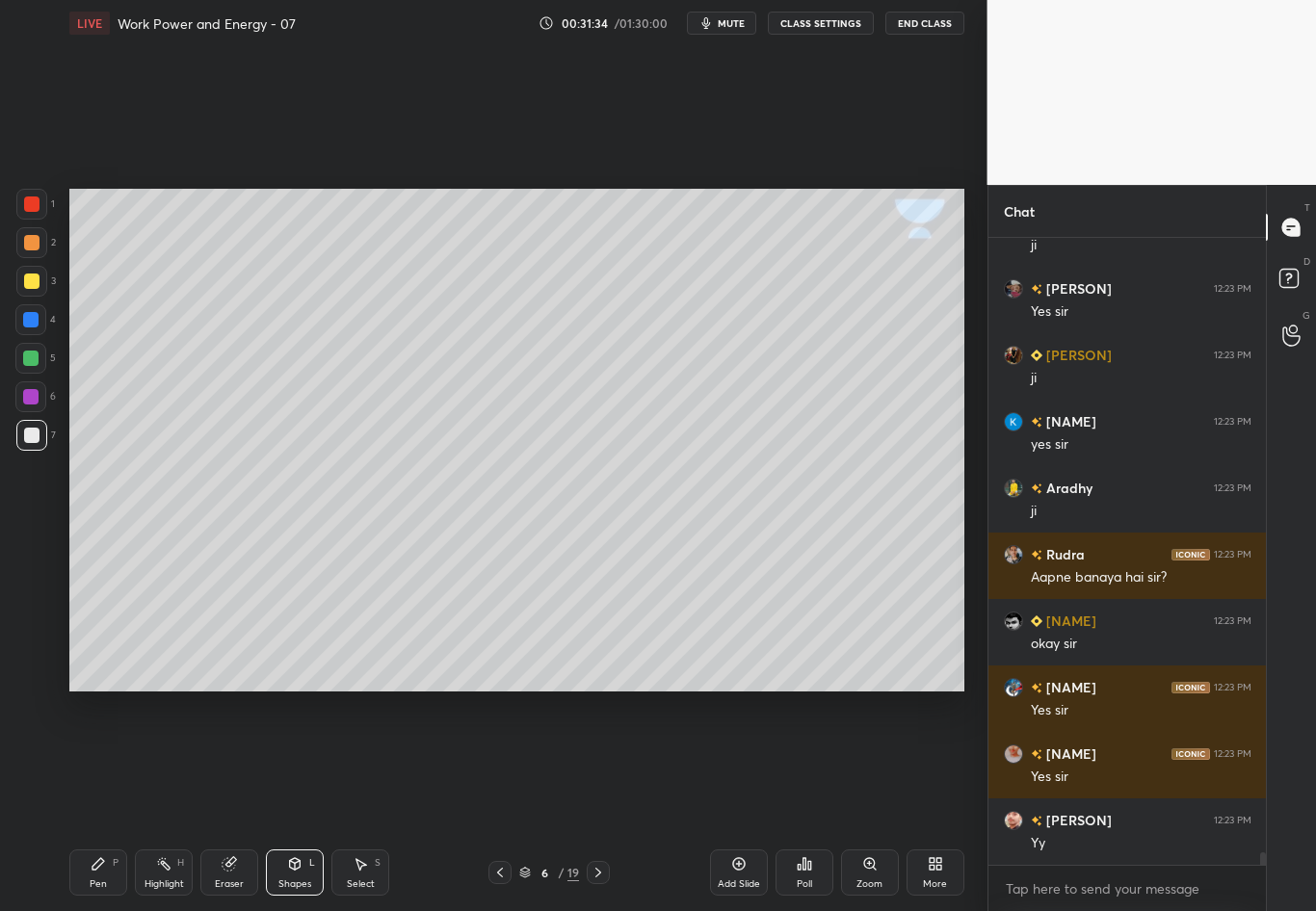 click 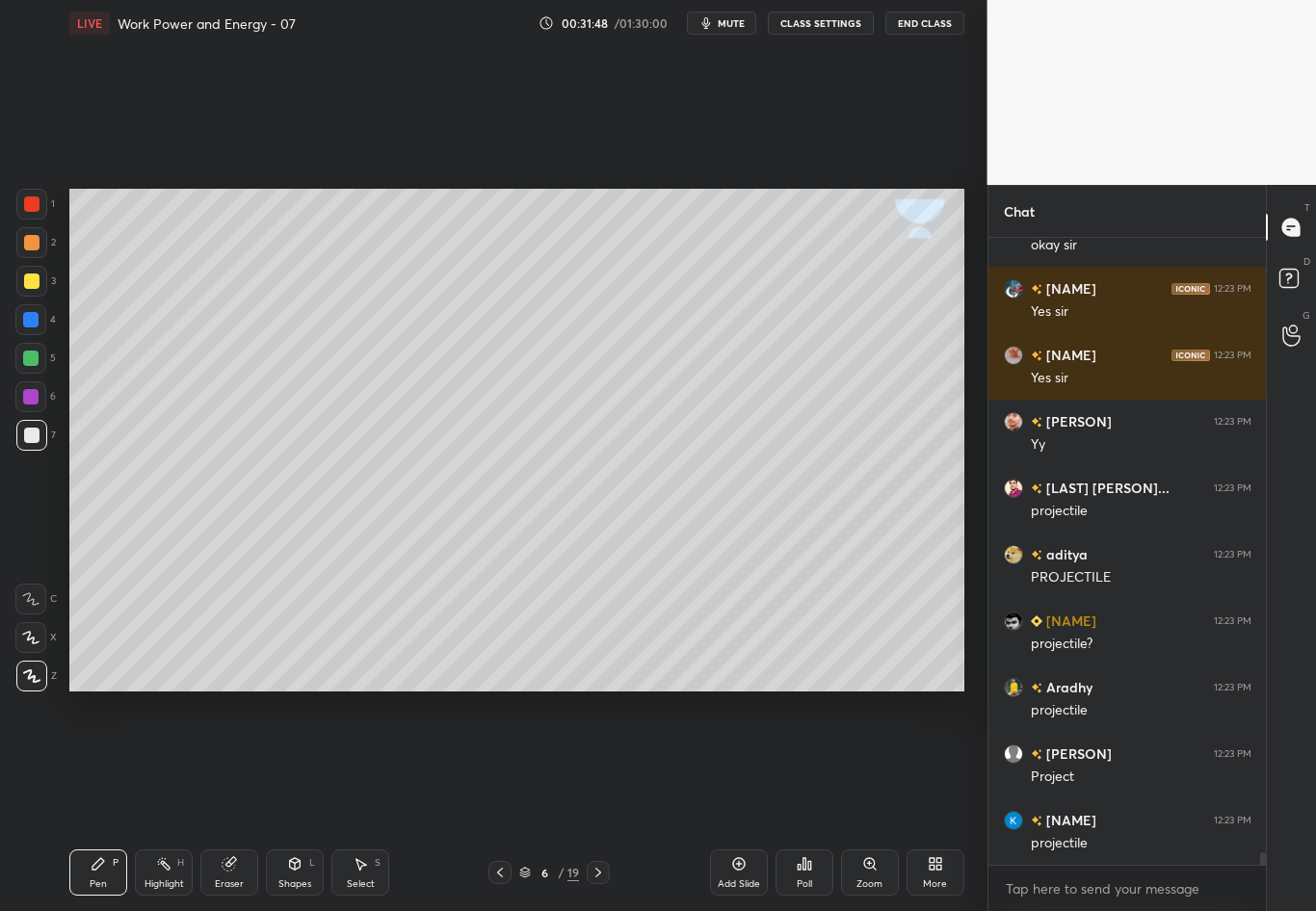 scroll, scrollTop: 30515, scrollLeft: 0, axis: vertical 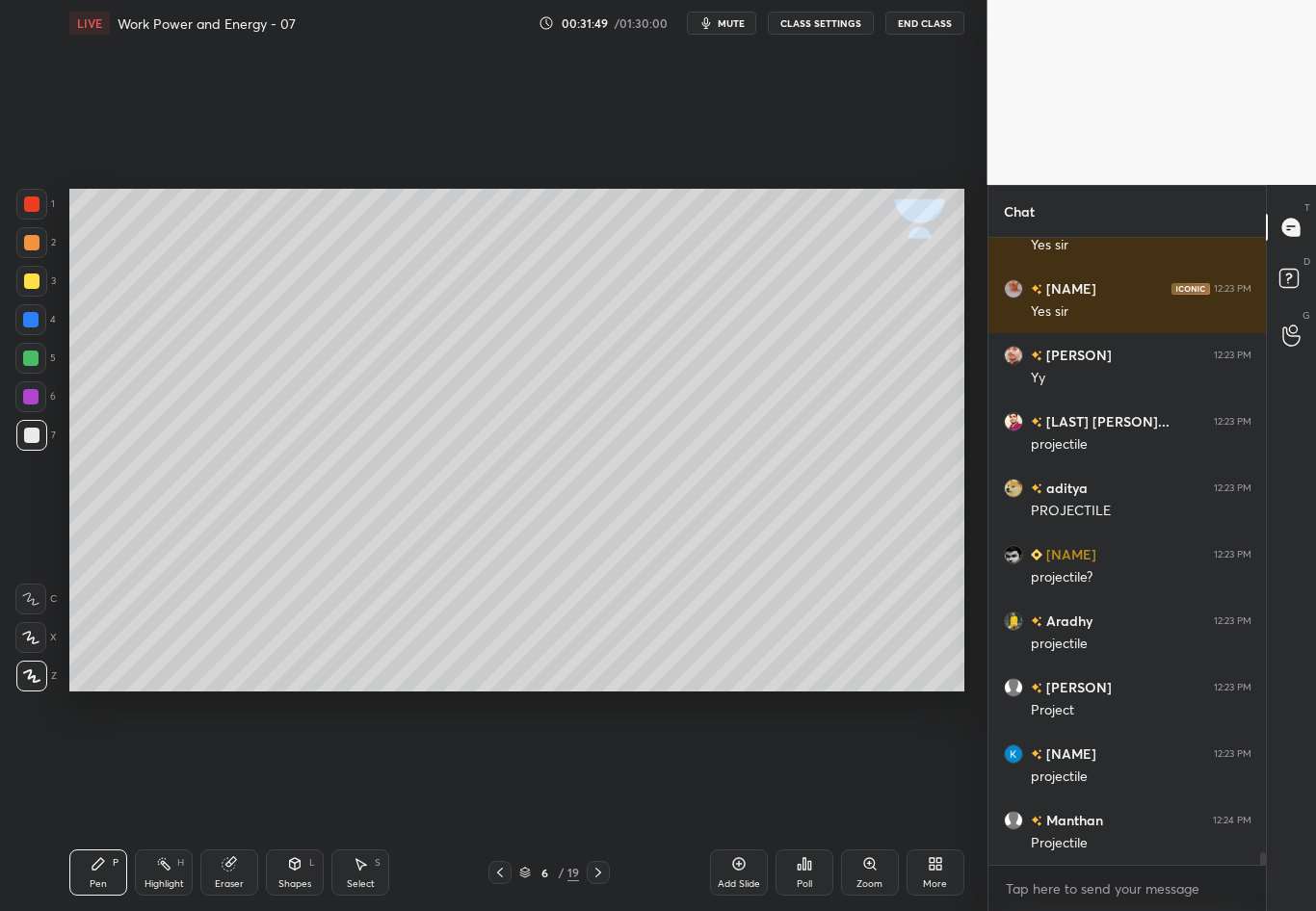 click at bounding box center [31, 320] 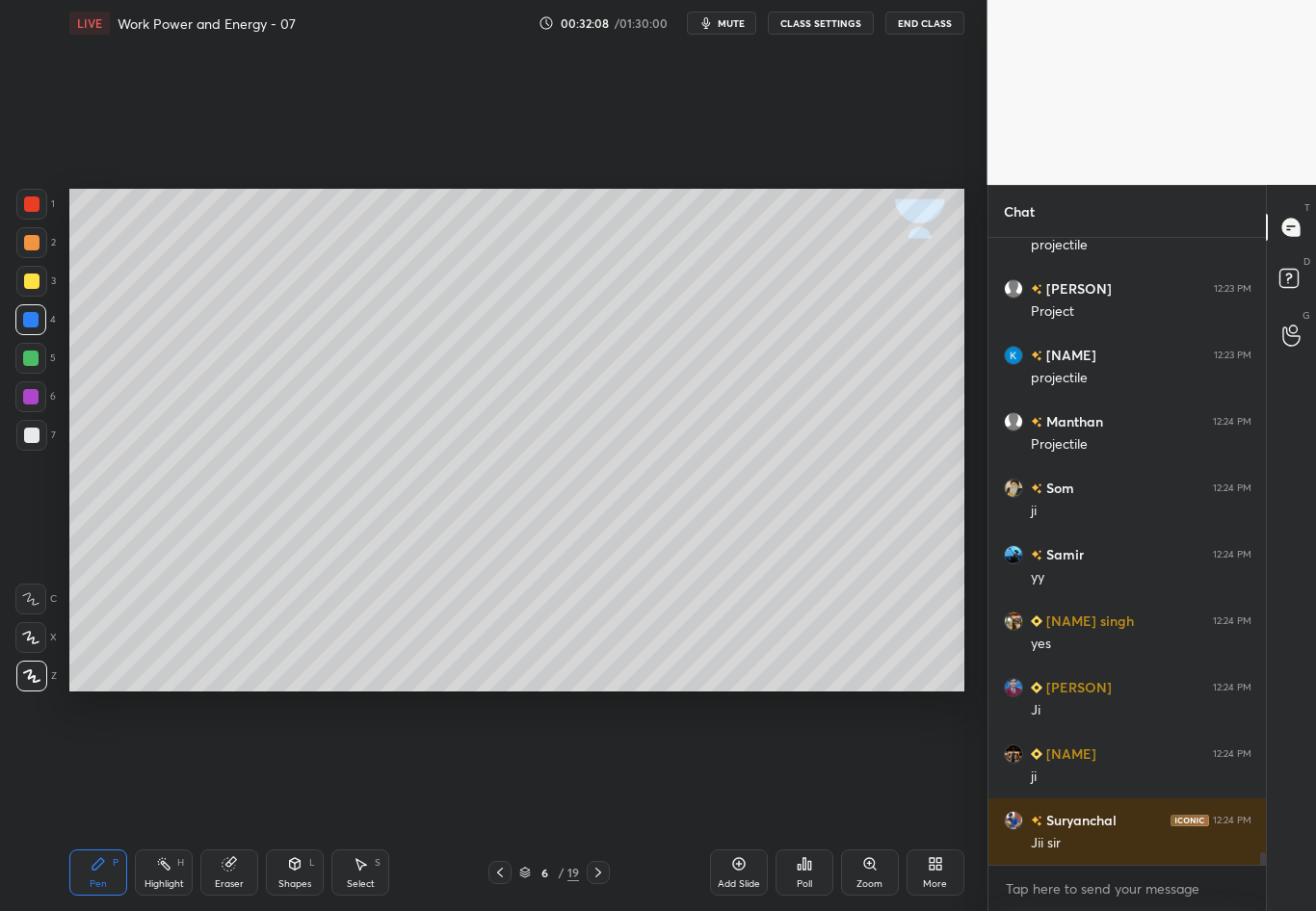 scroll, scrollTop: 30980, scrollLeft: 0, axis: vertical 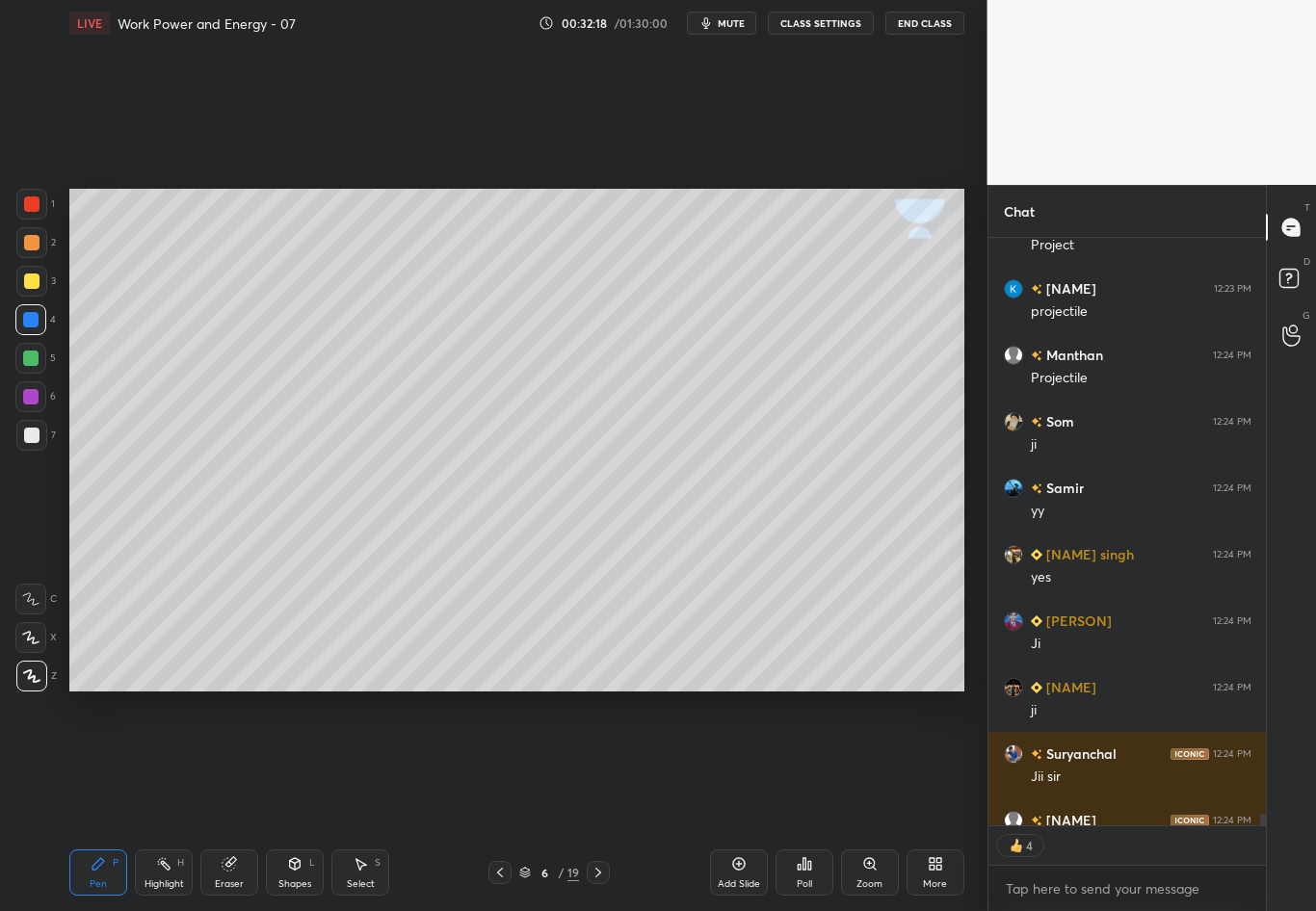 click on "Highlight H" at bounding box center [164, 872] 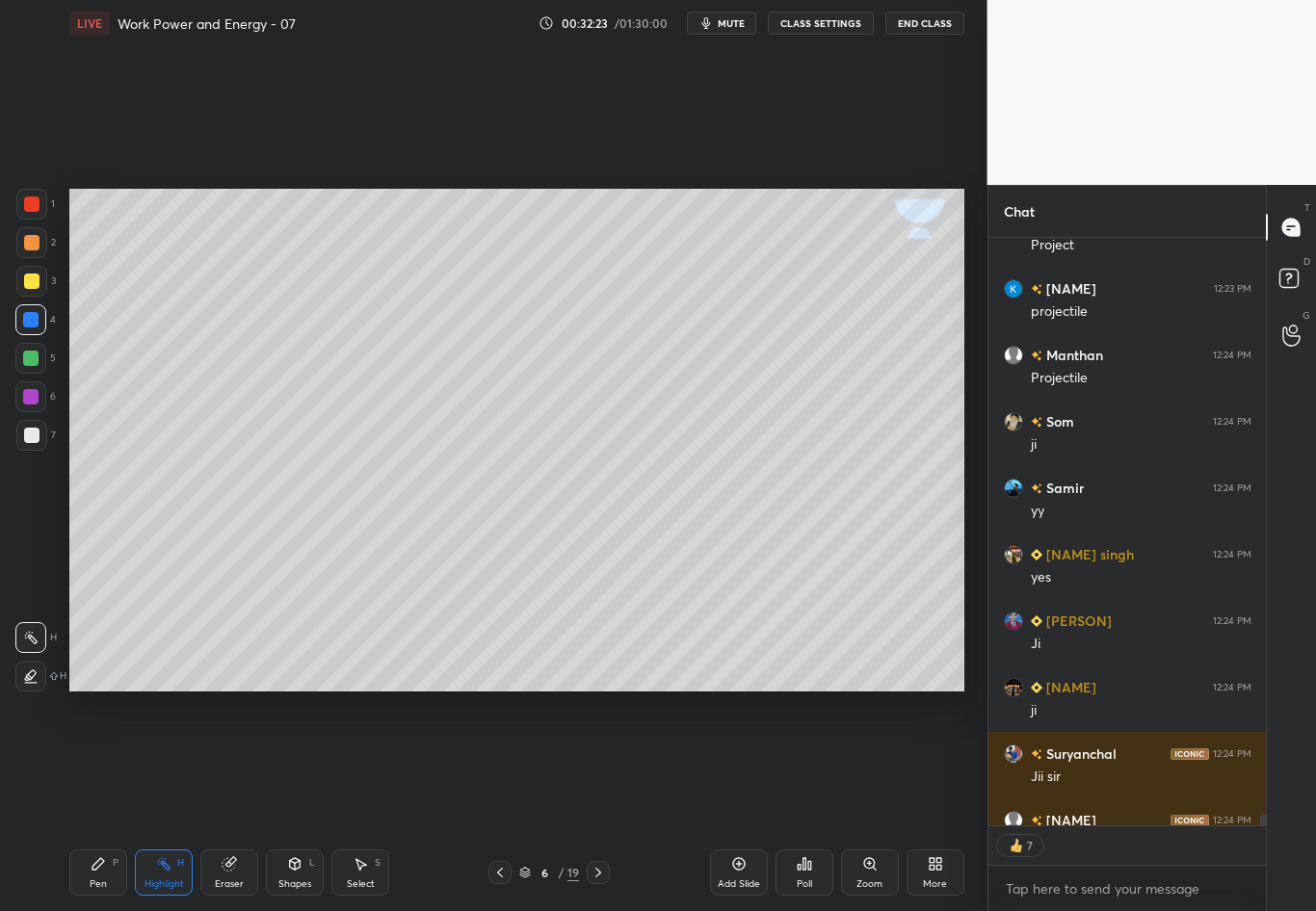 click at bounding box center [32, 435] 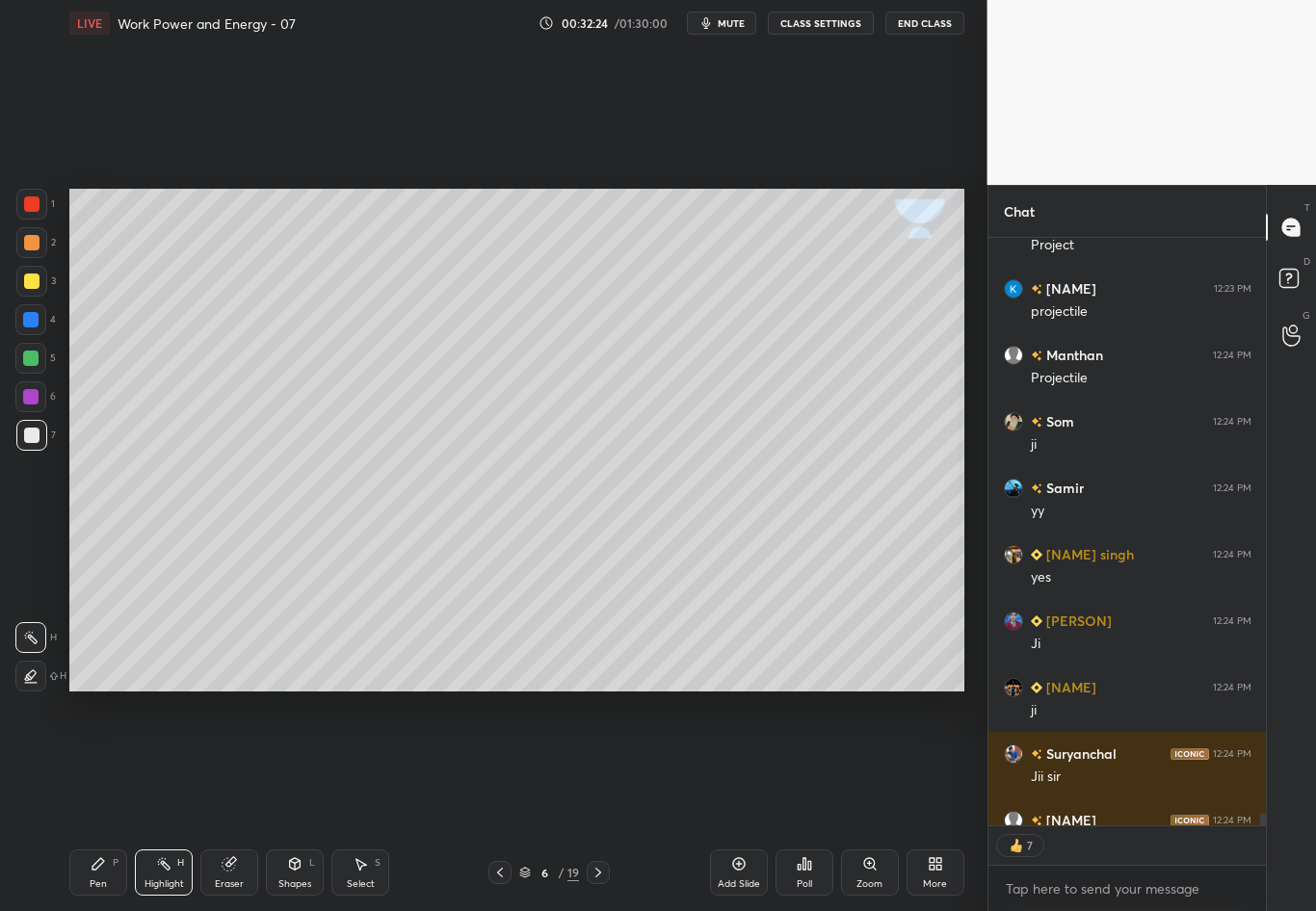 click at bounding box center [32, 281] 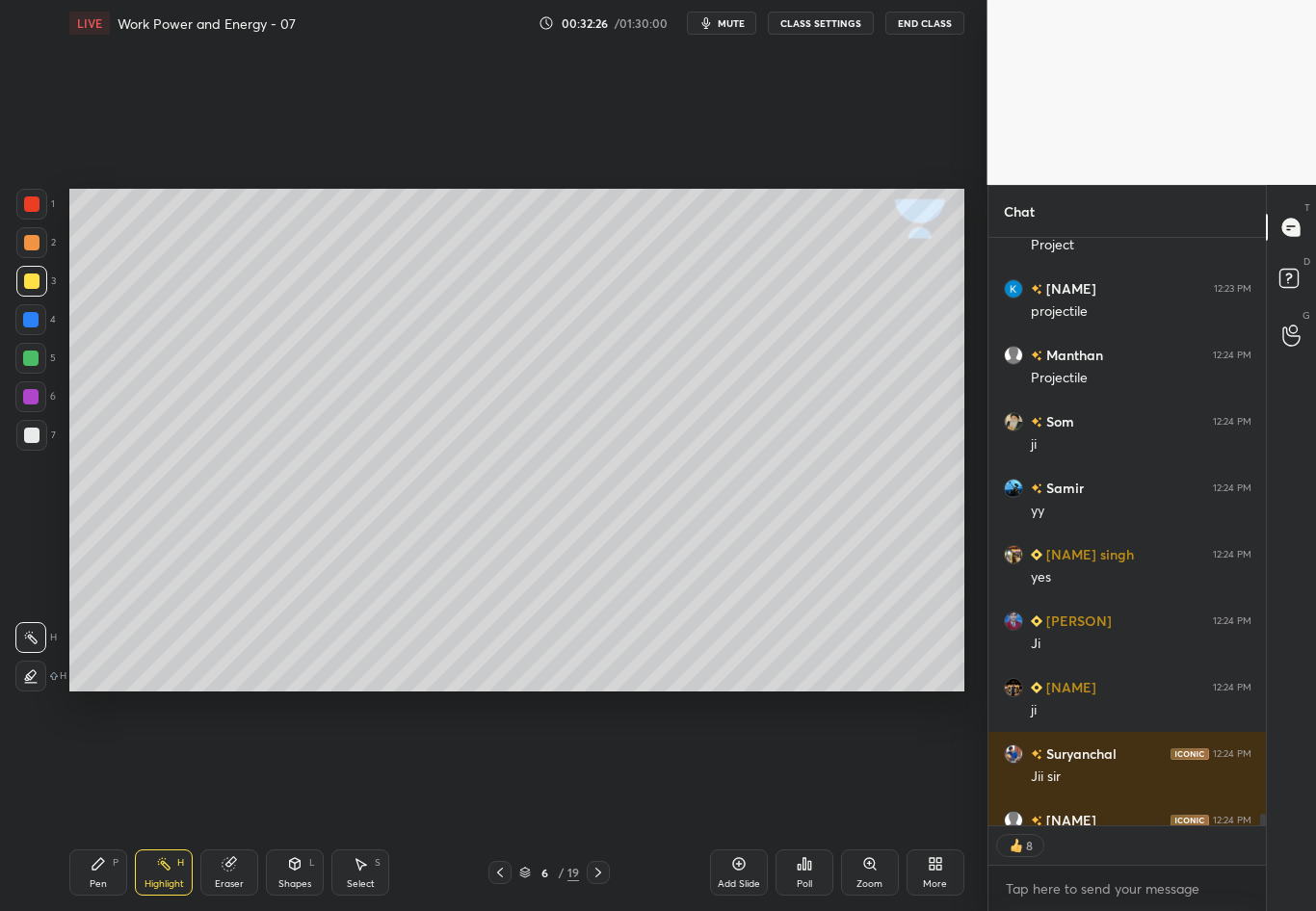 click 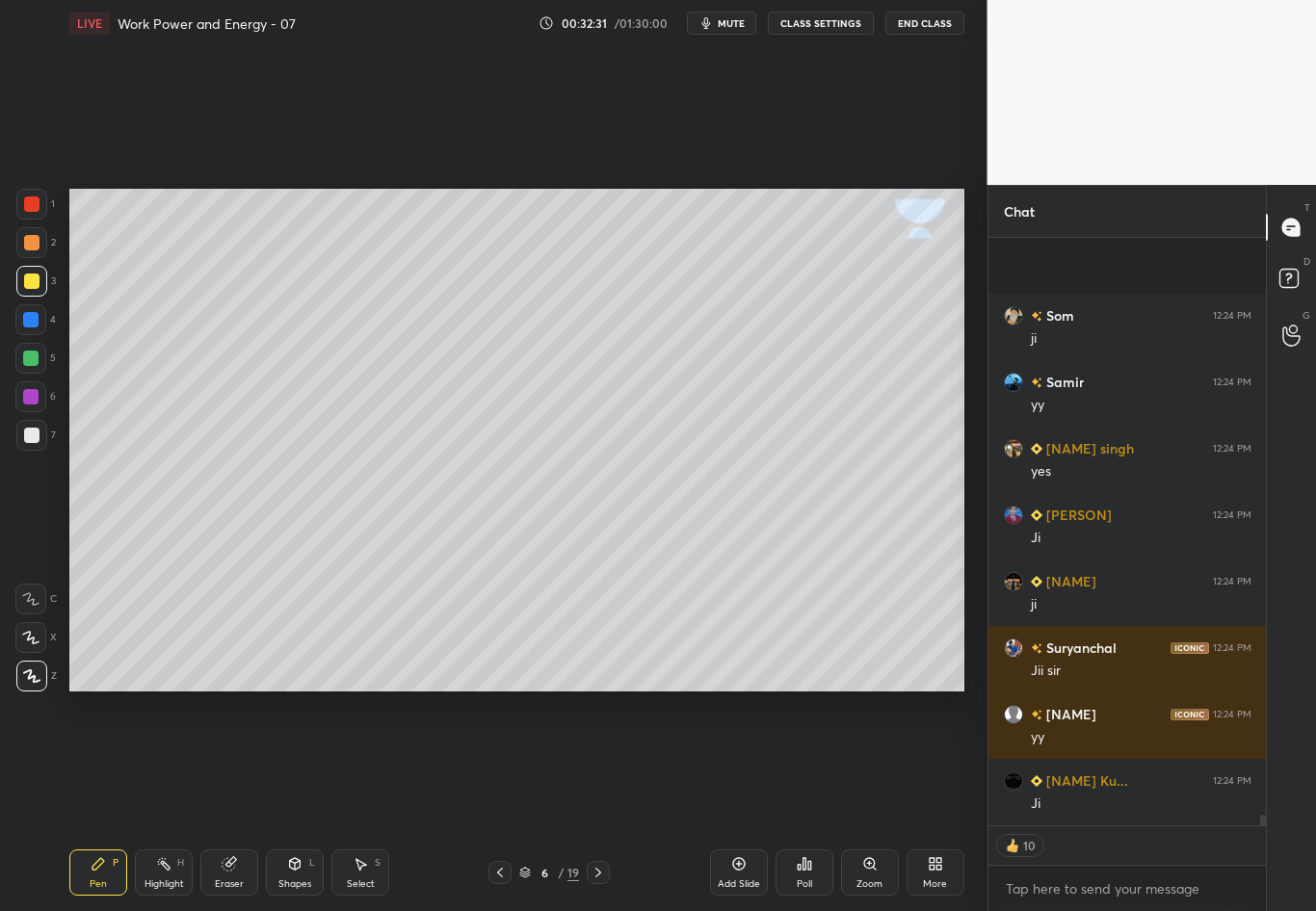 scroll, scrollTop: 31219, scrollLeft: 0, axis: vertical 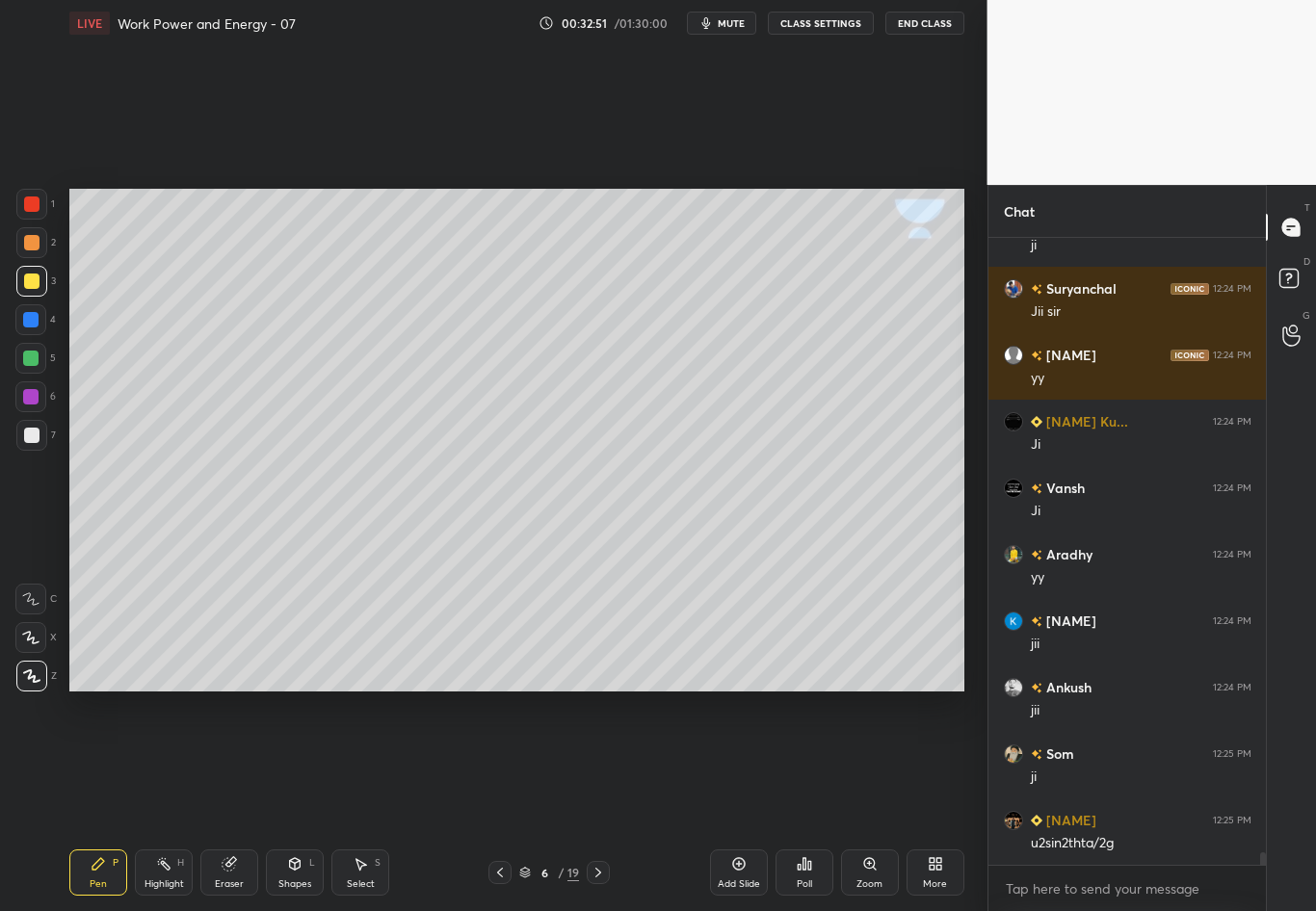 click on "Select" at bounding box center (360, 884) 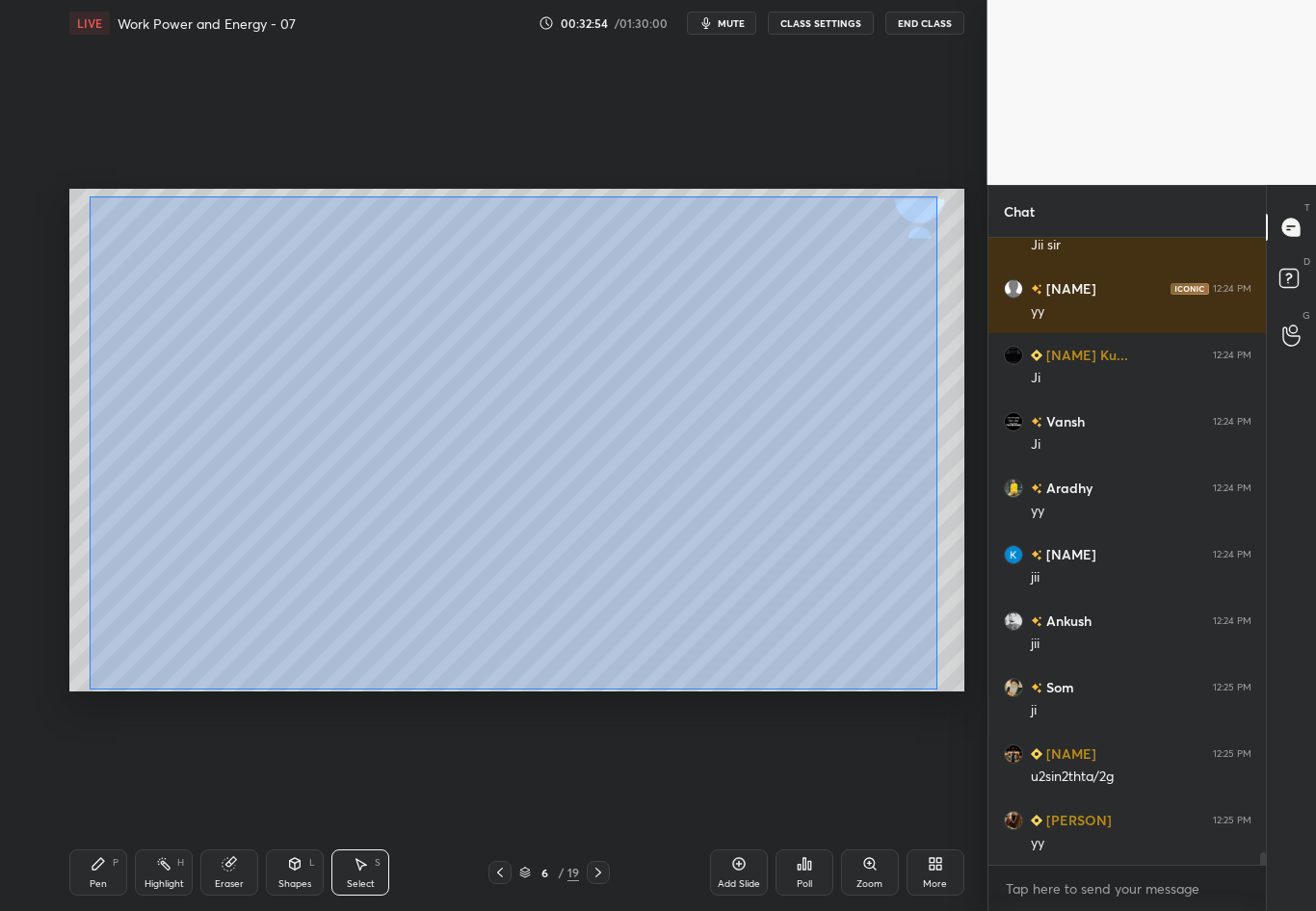 drag, startPoint x: 90, startPoint y: 195, endPoint x: 937, endPoint y: 689, distance: 980.53302 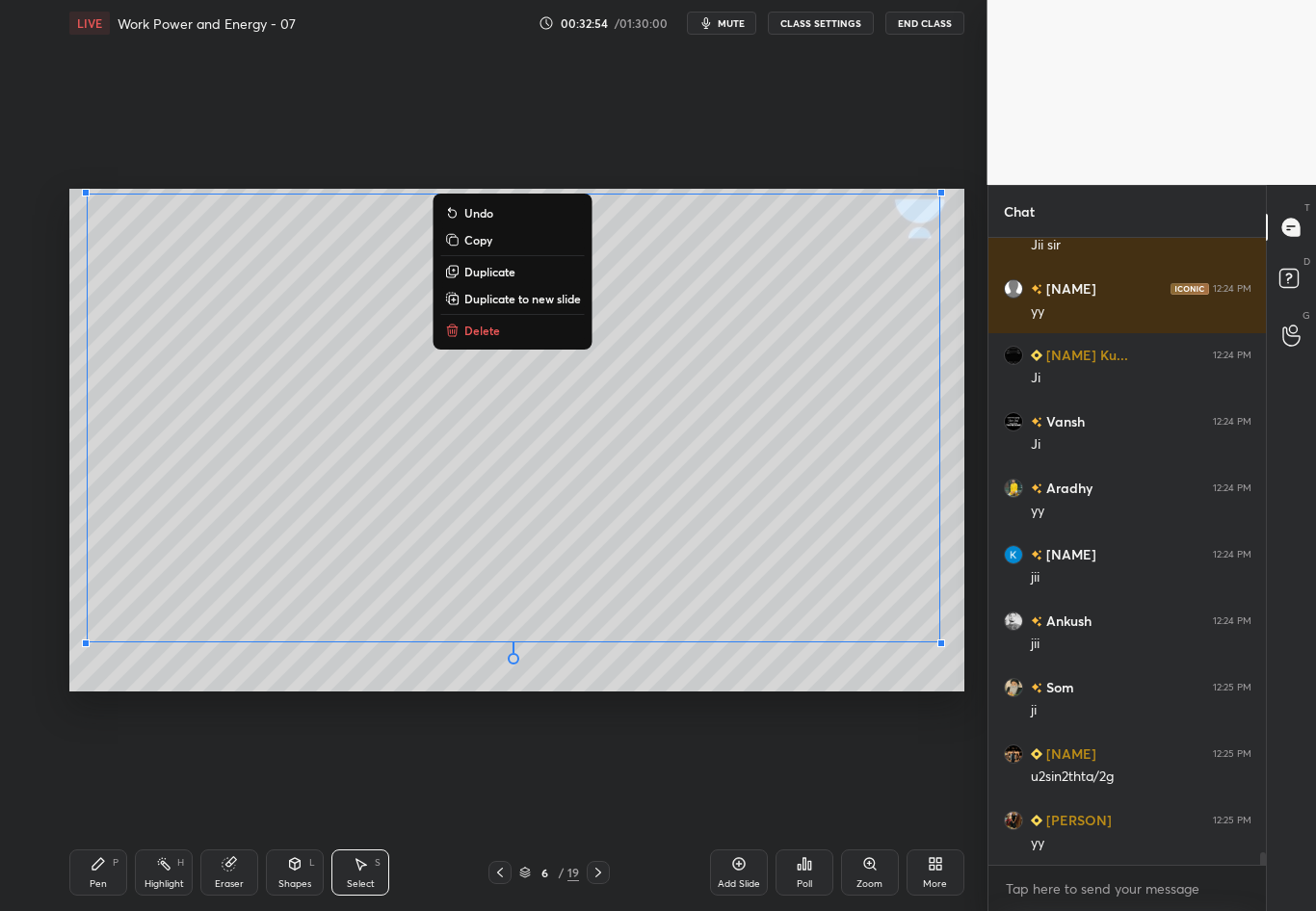 scroll, scrollTop: 31578, scrollLeft: 0, axis: vertical 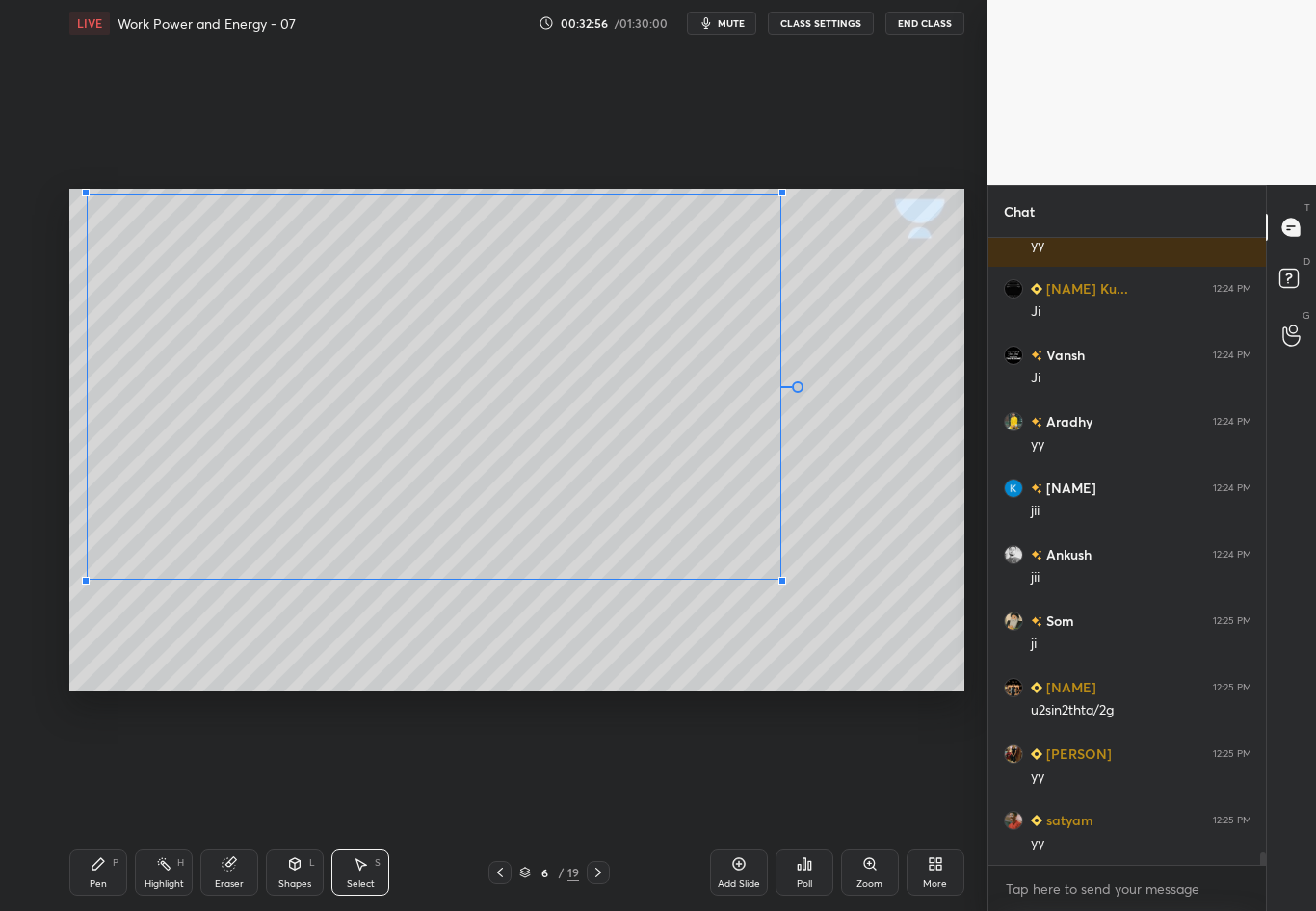 drag, startPoint x: 936, startPoint y: 640, endPoint x: 780, endPoint y: 578, distance: 167.869 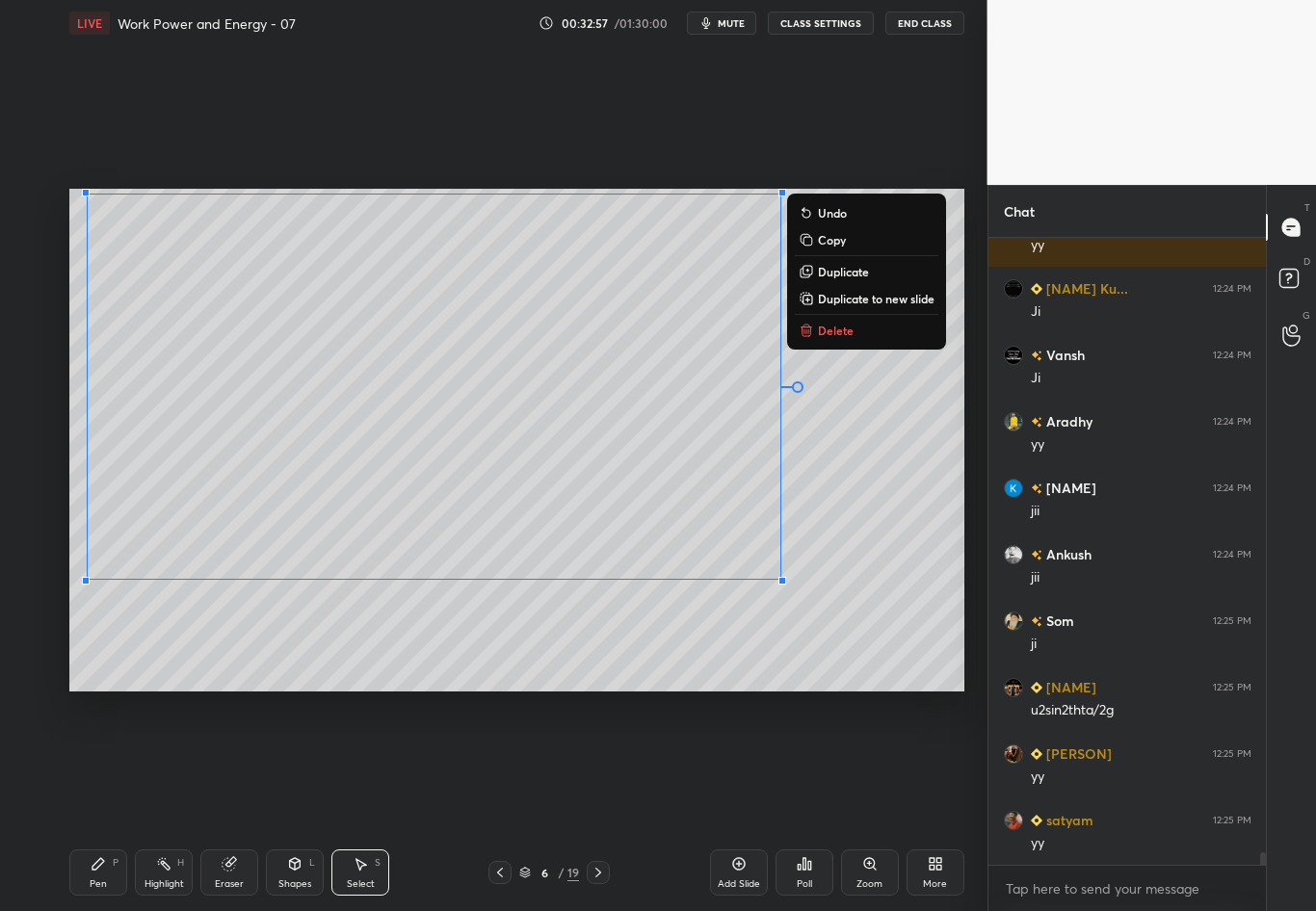 click on "0 ° Undo Copy Duplicate Duplicate to new slide Delete" at bounding box center [516, 440] 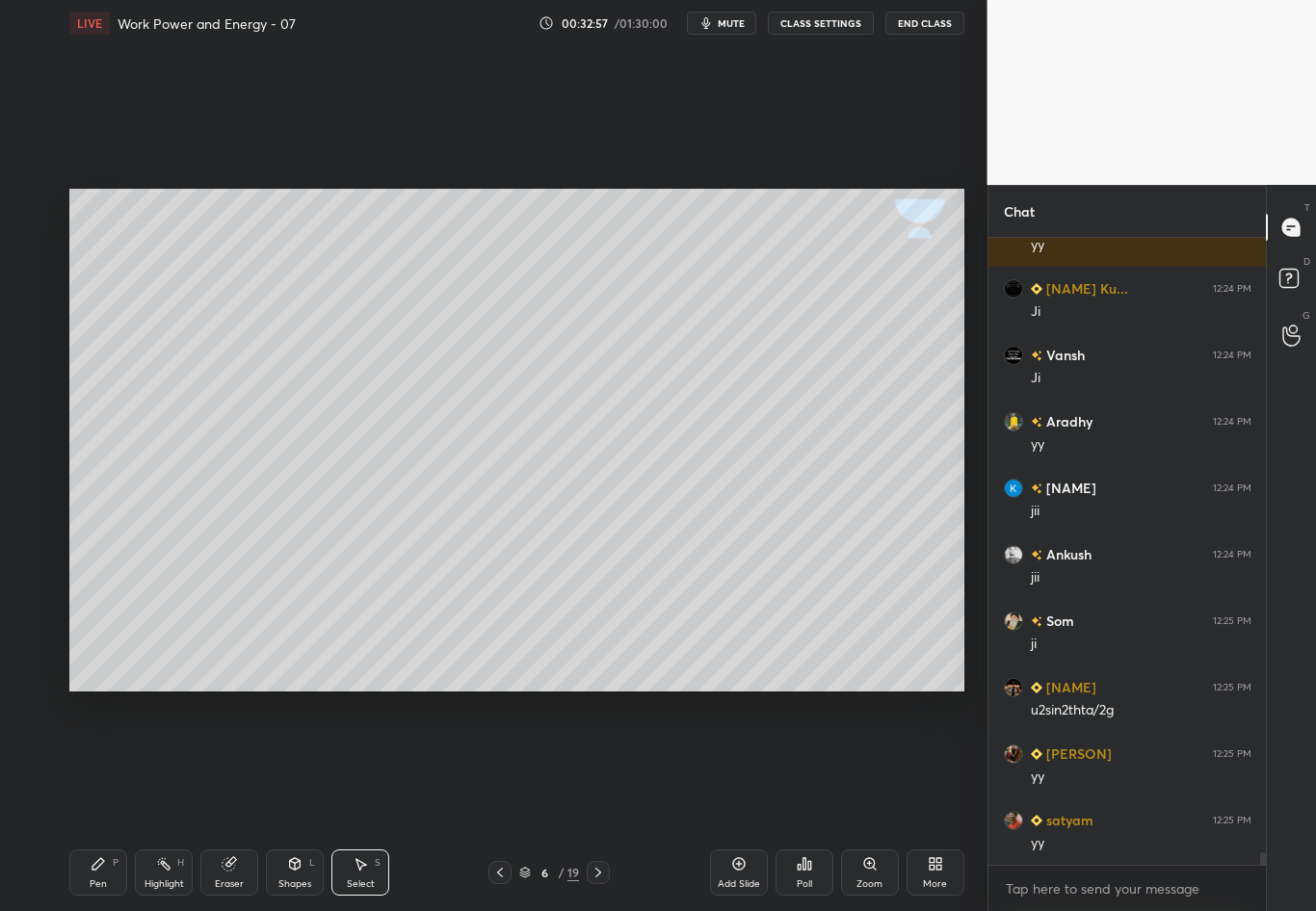 scroll, scrollTop: 31644, scrollLeft: 0, axis: vertical 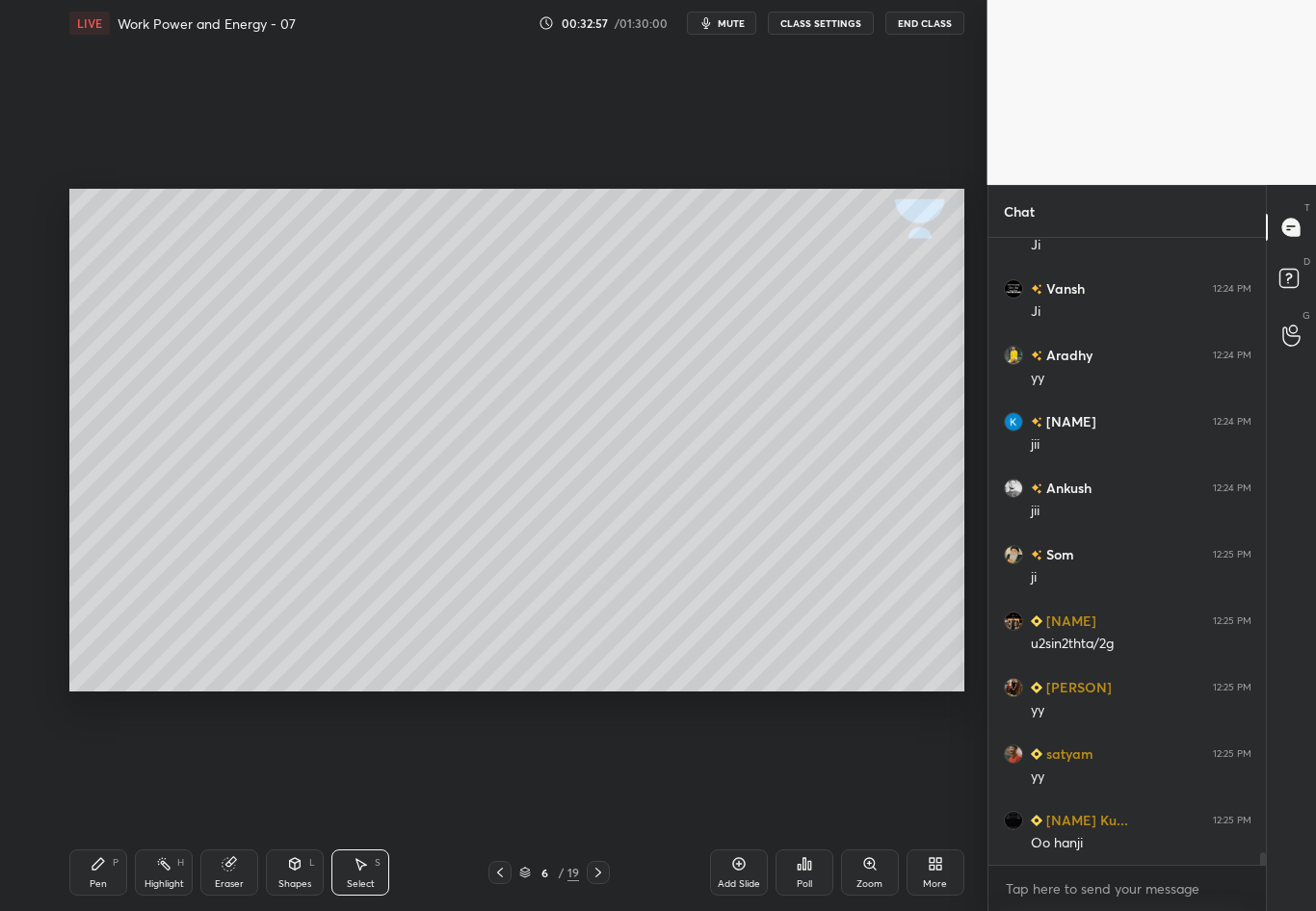 click on "Pen P" at bounding box center (98, 872) 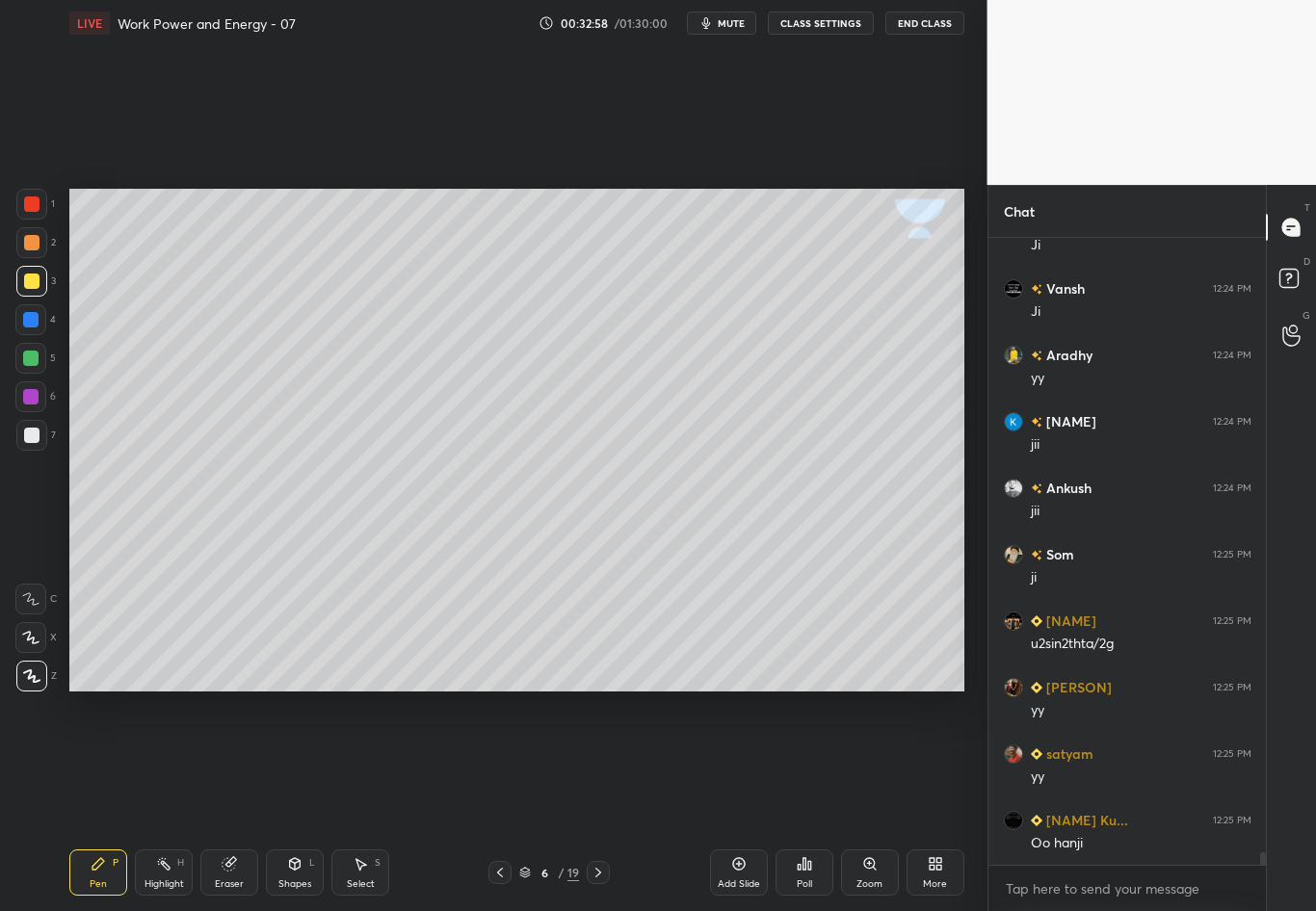 click at bounding box center (32, 435) 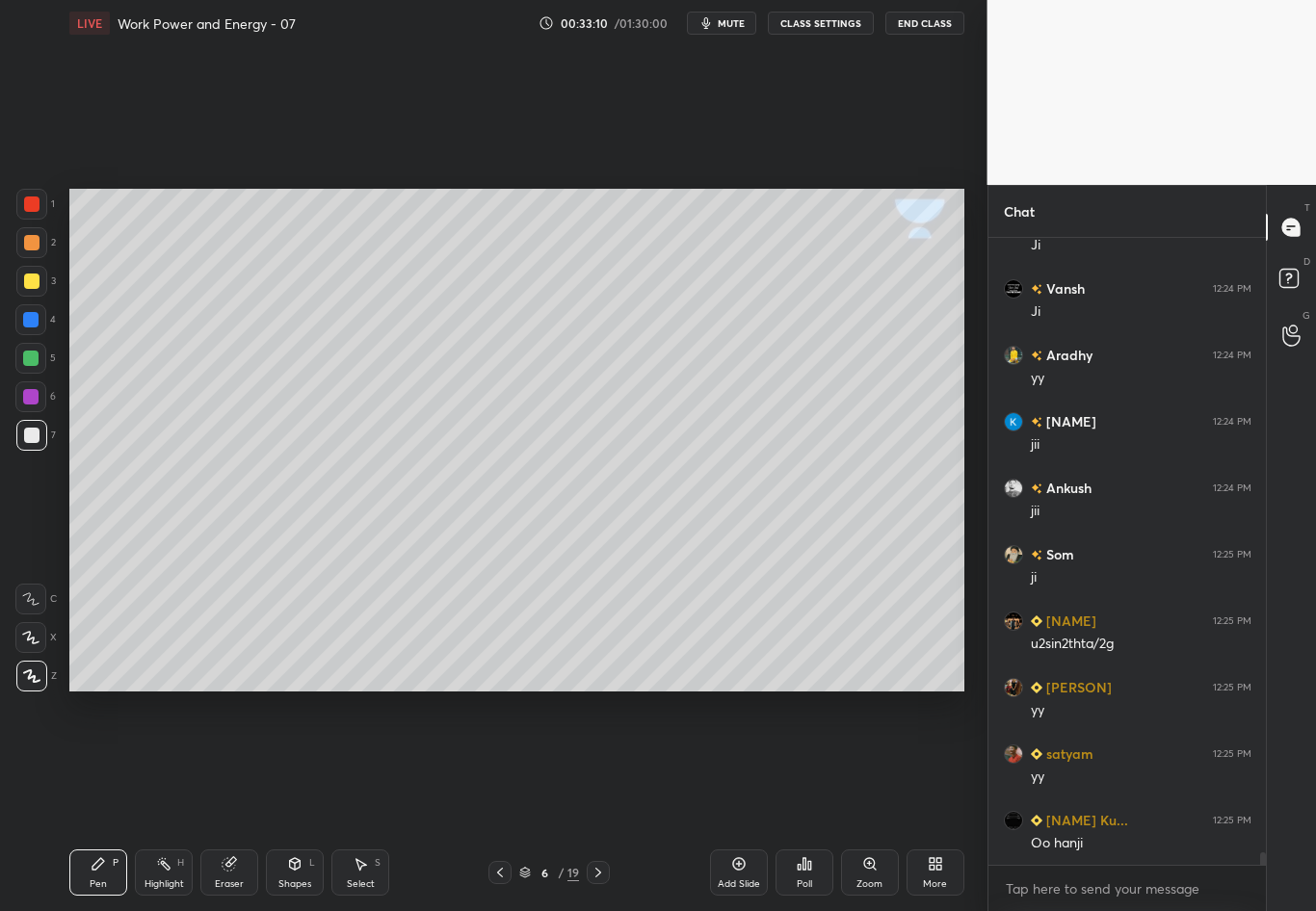 scroll, scrollTop: 31711, scrollLeft: 0, axis: vertical 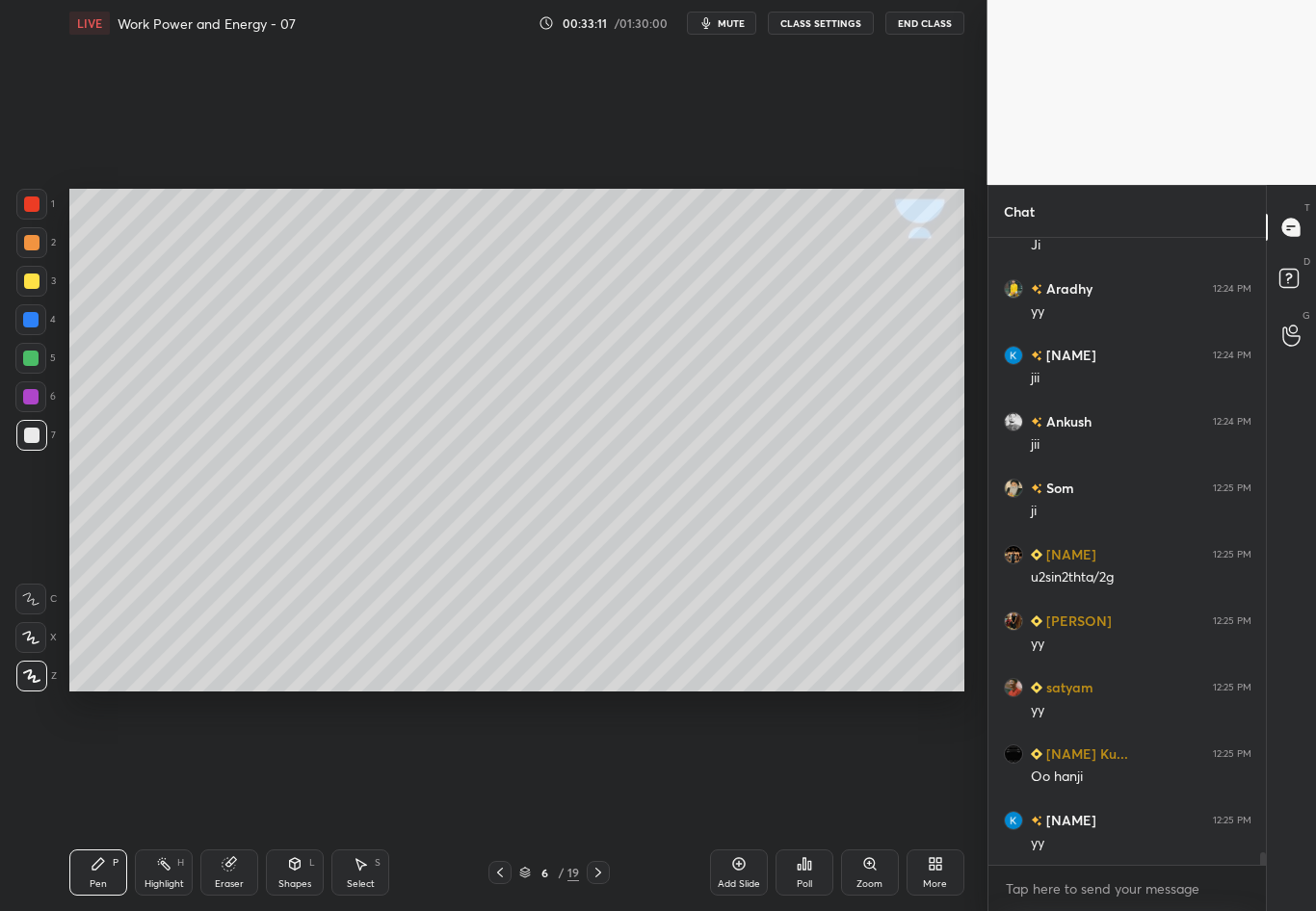 click at bounding box center (31, 320) 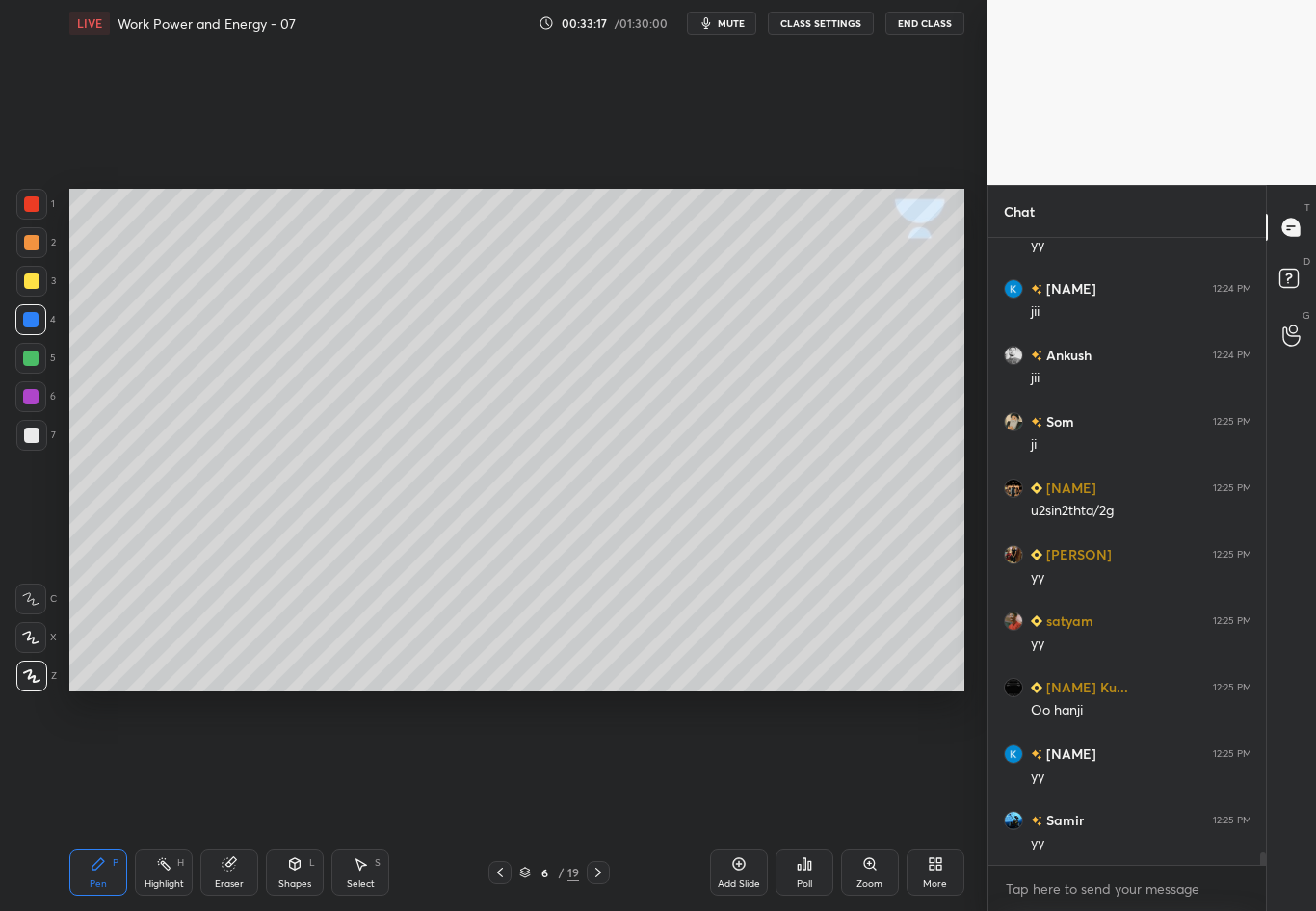 scroll, scrollTop: 31844, scrollLeft: 0, axis: vertical 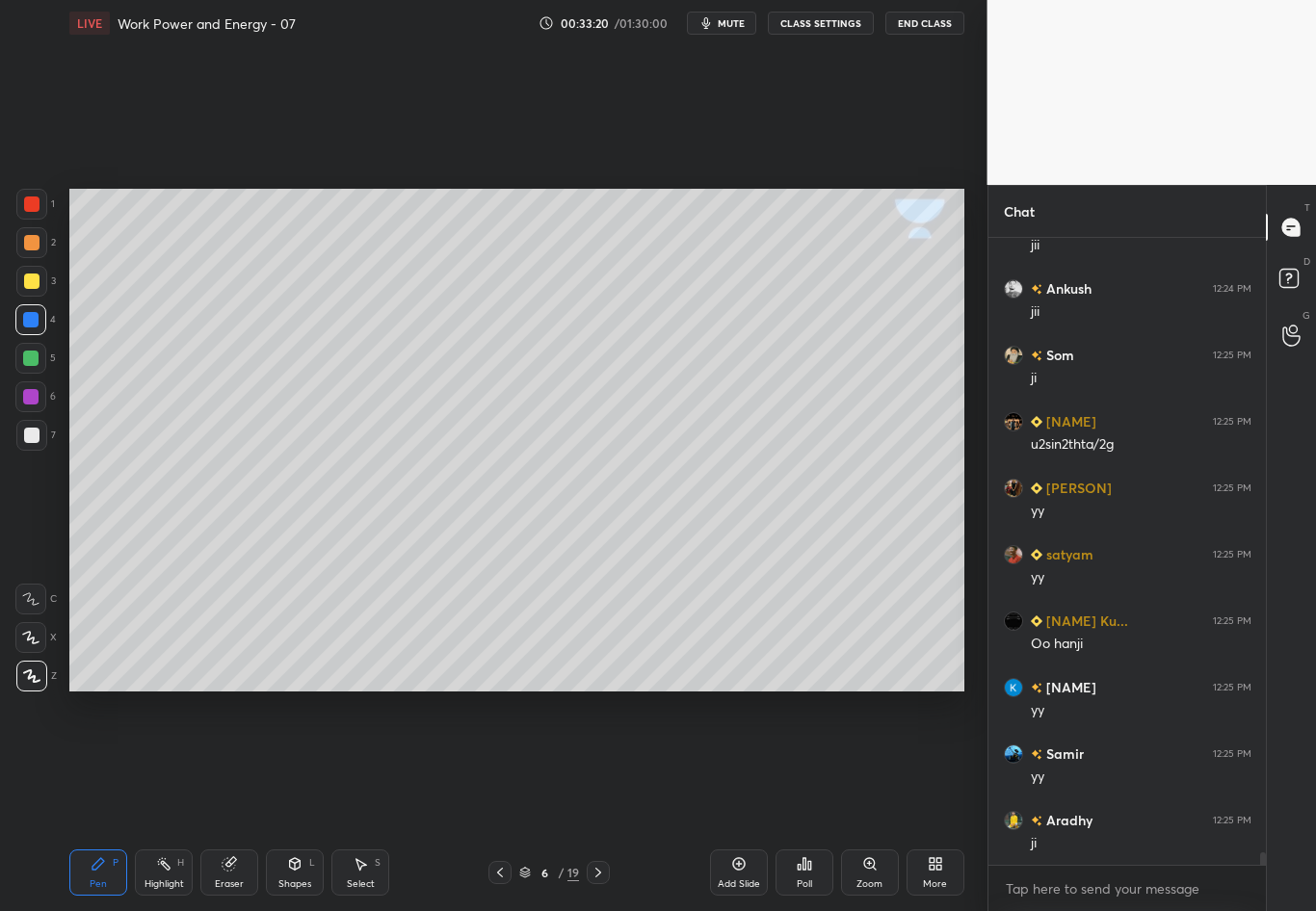 click at bounding box center [32, 435] 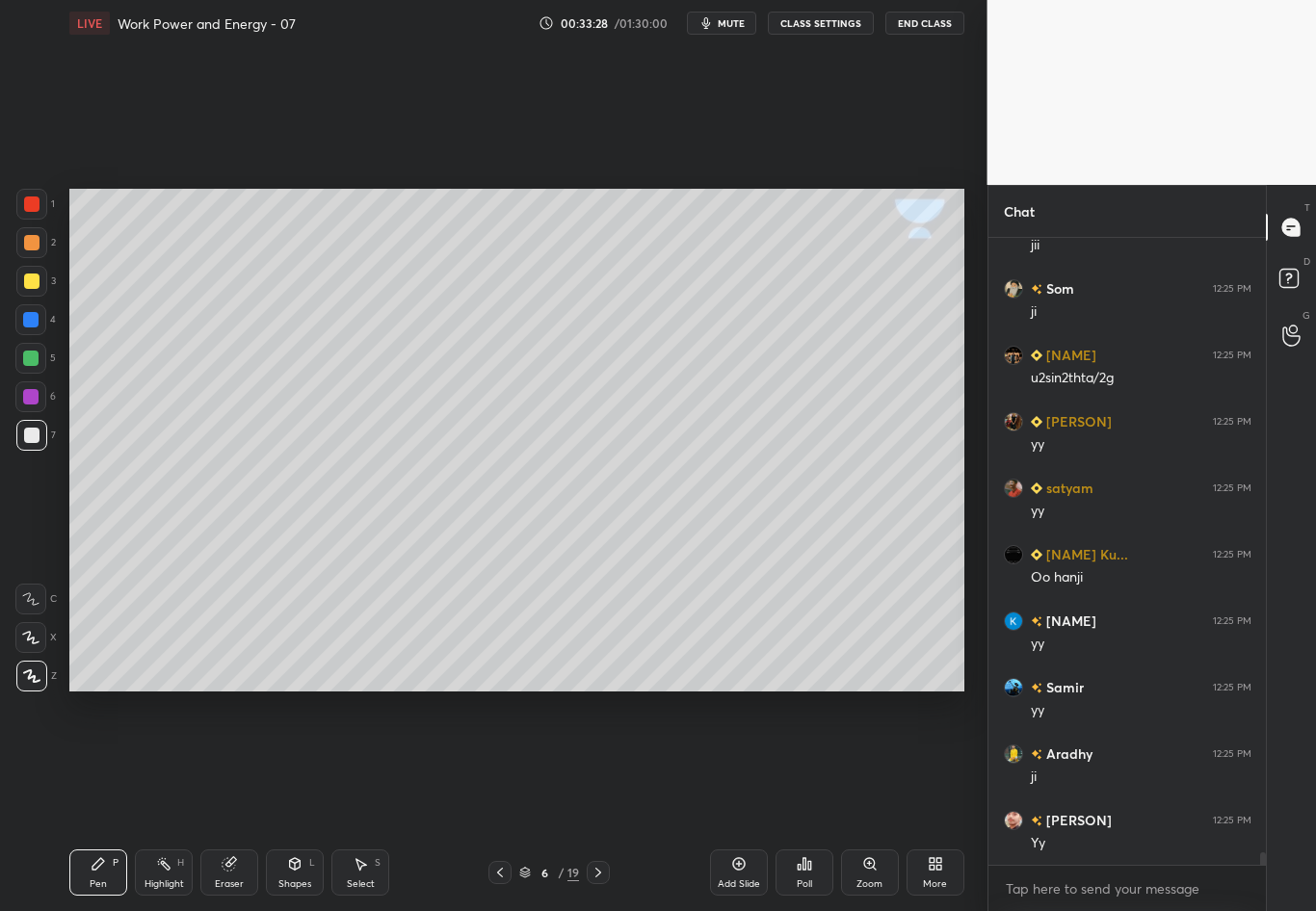 scroll, scrollTop: 31976, scrollLeft: 0, axis: vertical 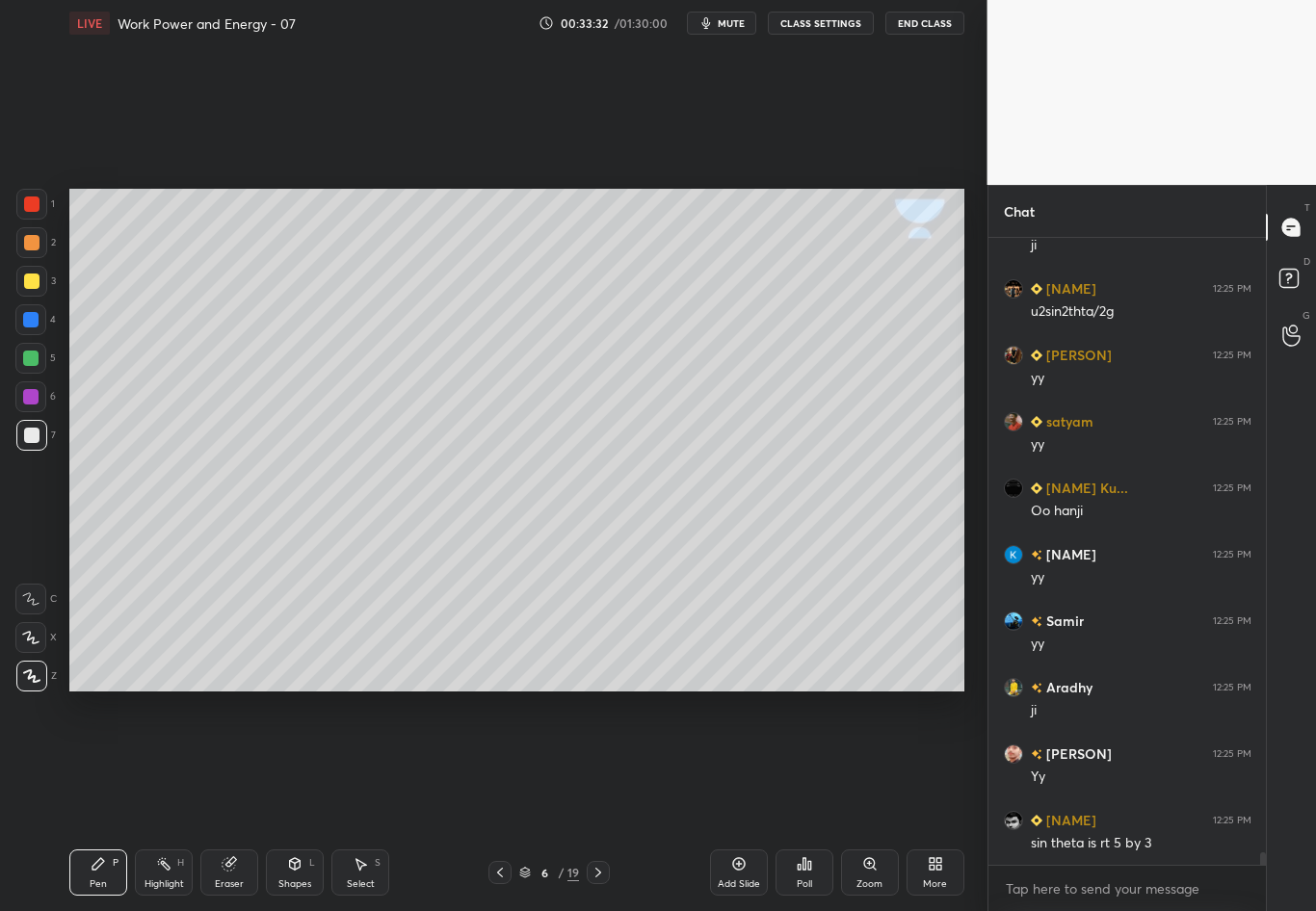 click on "Eraser" at bounding box center (229, 872) 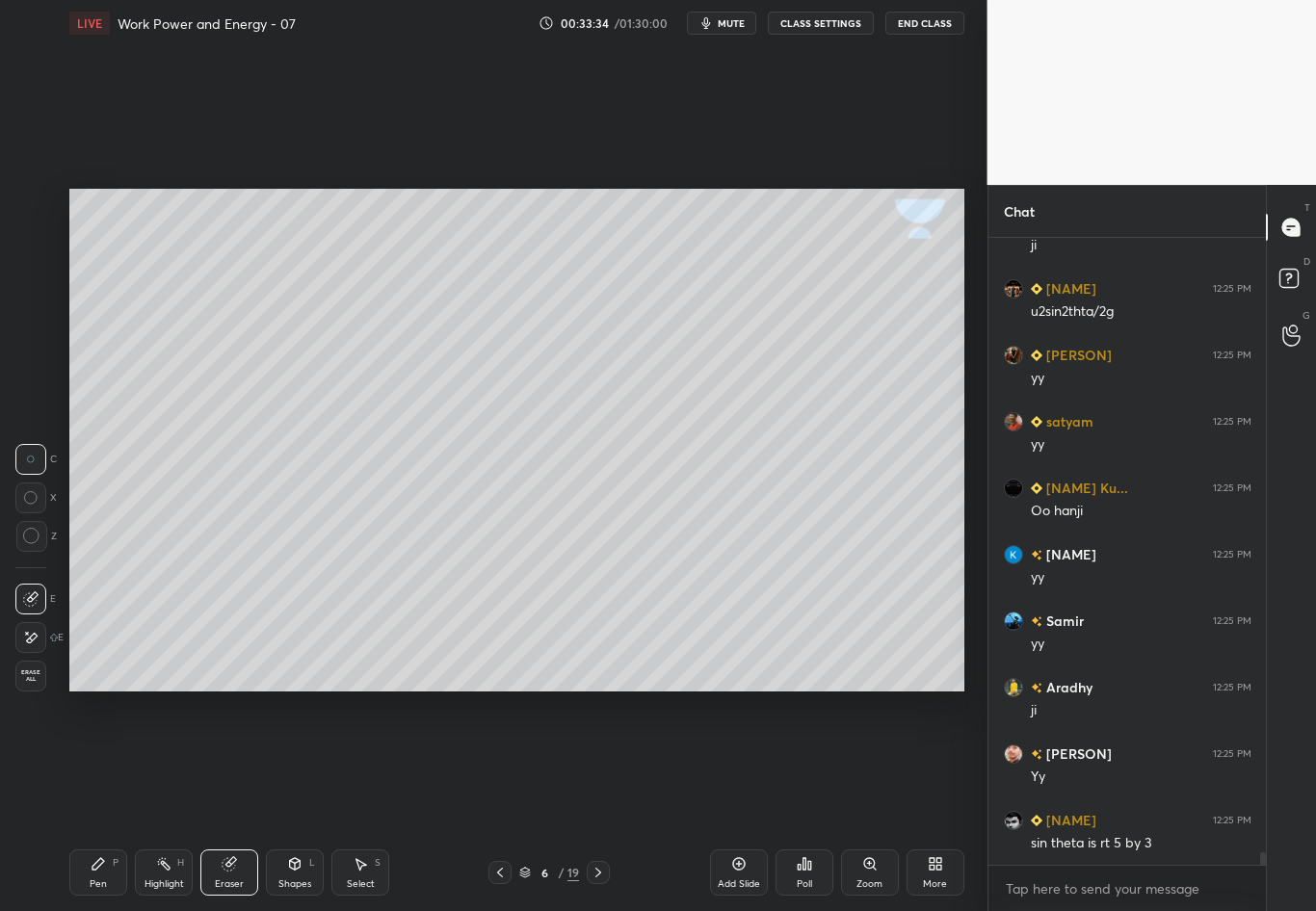 click on "Pen P" at bounding box center (98, 872) 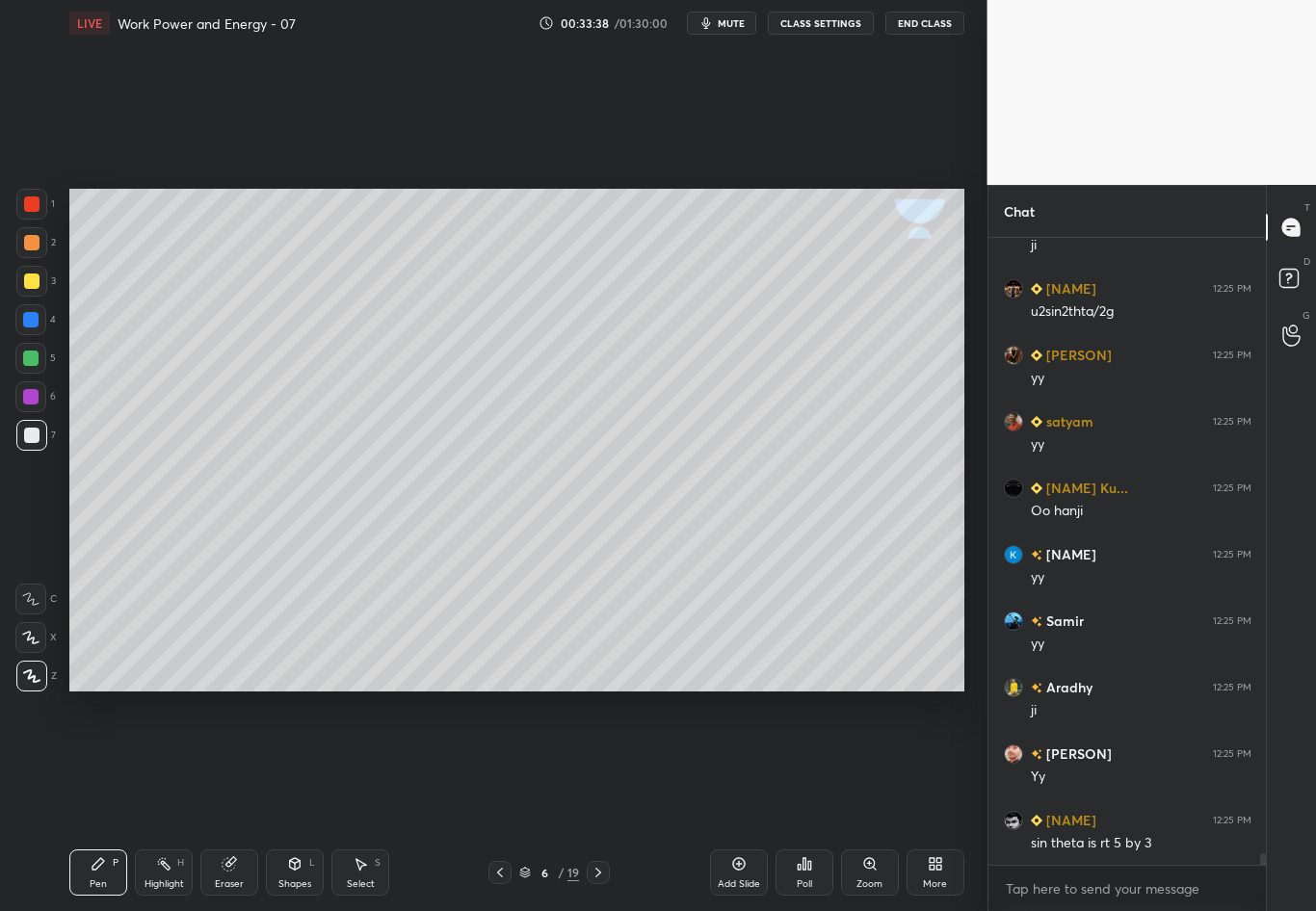 scroll, scrollTop: 32043, scrollLeft: 0, axis: vertical 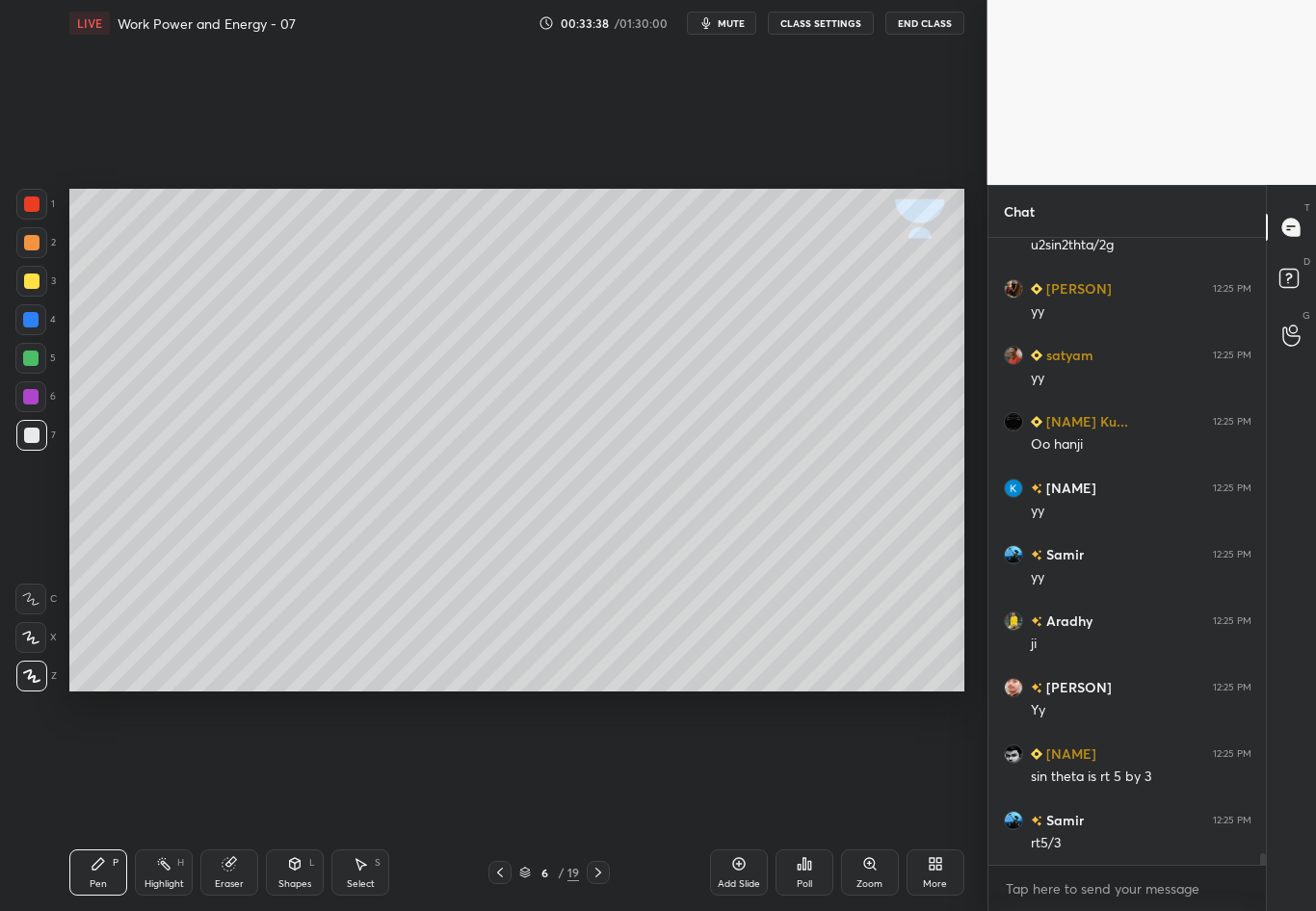 click at bounding box center [32, 435] 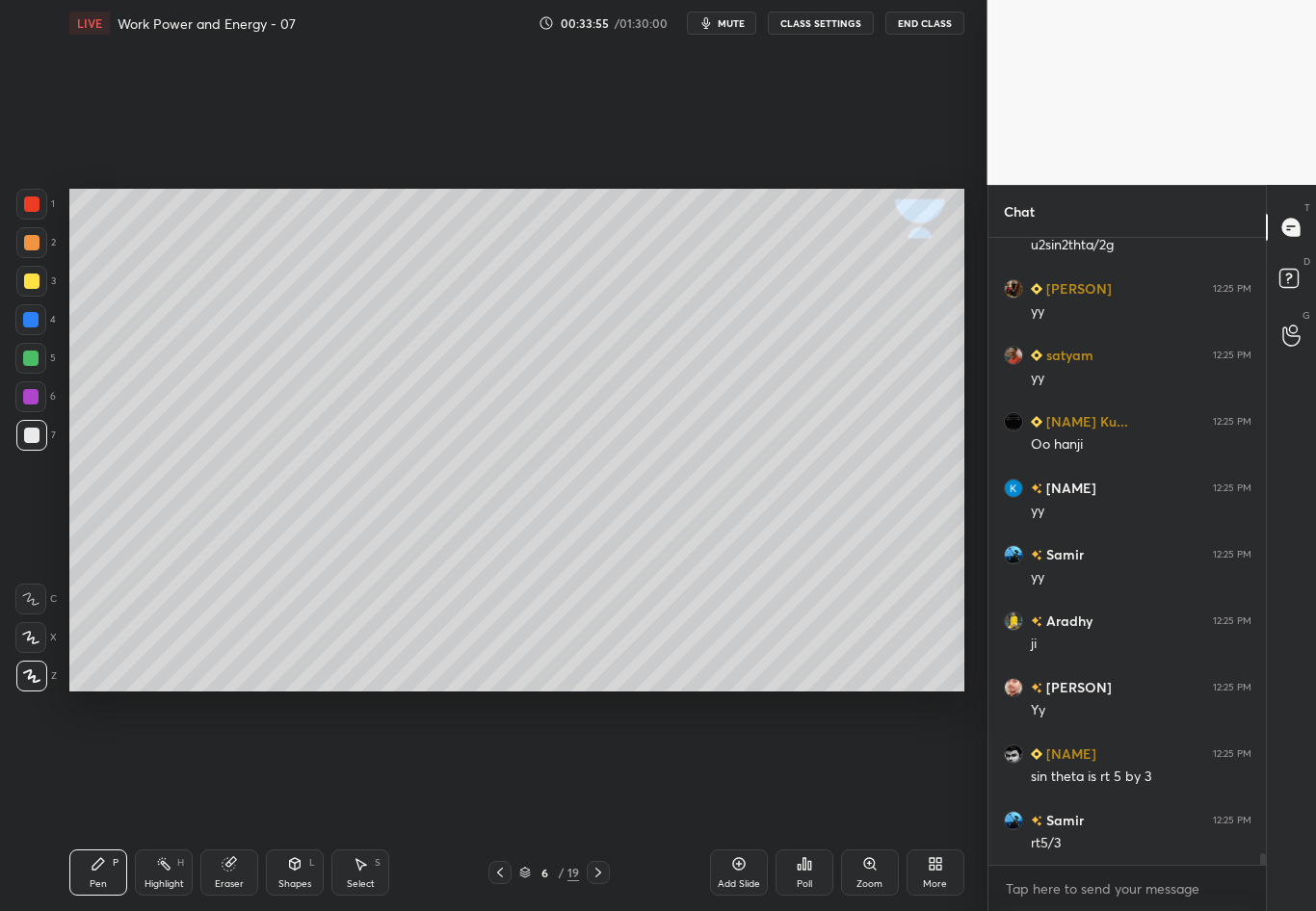 scroll, scrollTop: 32109, scrollLeft: 0, axis: vertical 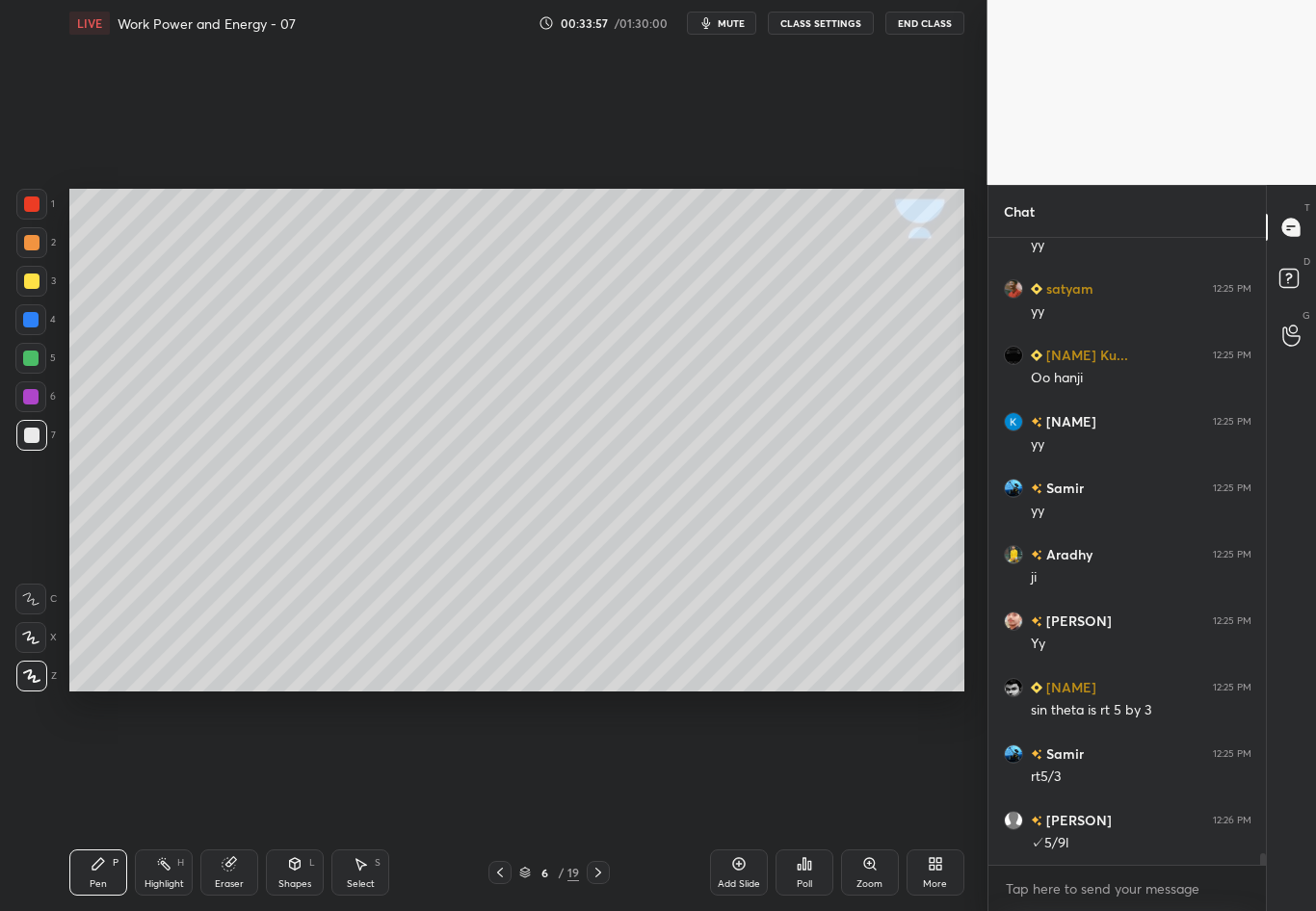click on "Setting up your live class Poll for   secs No correct answer Start poll" at bounding box center (516, 440) 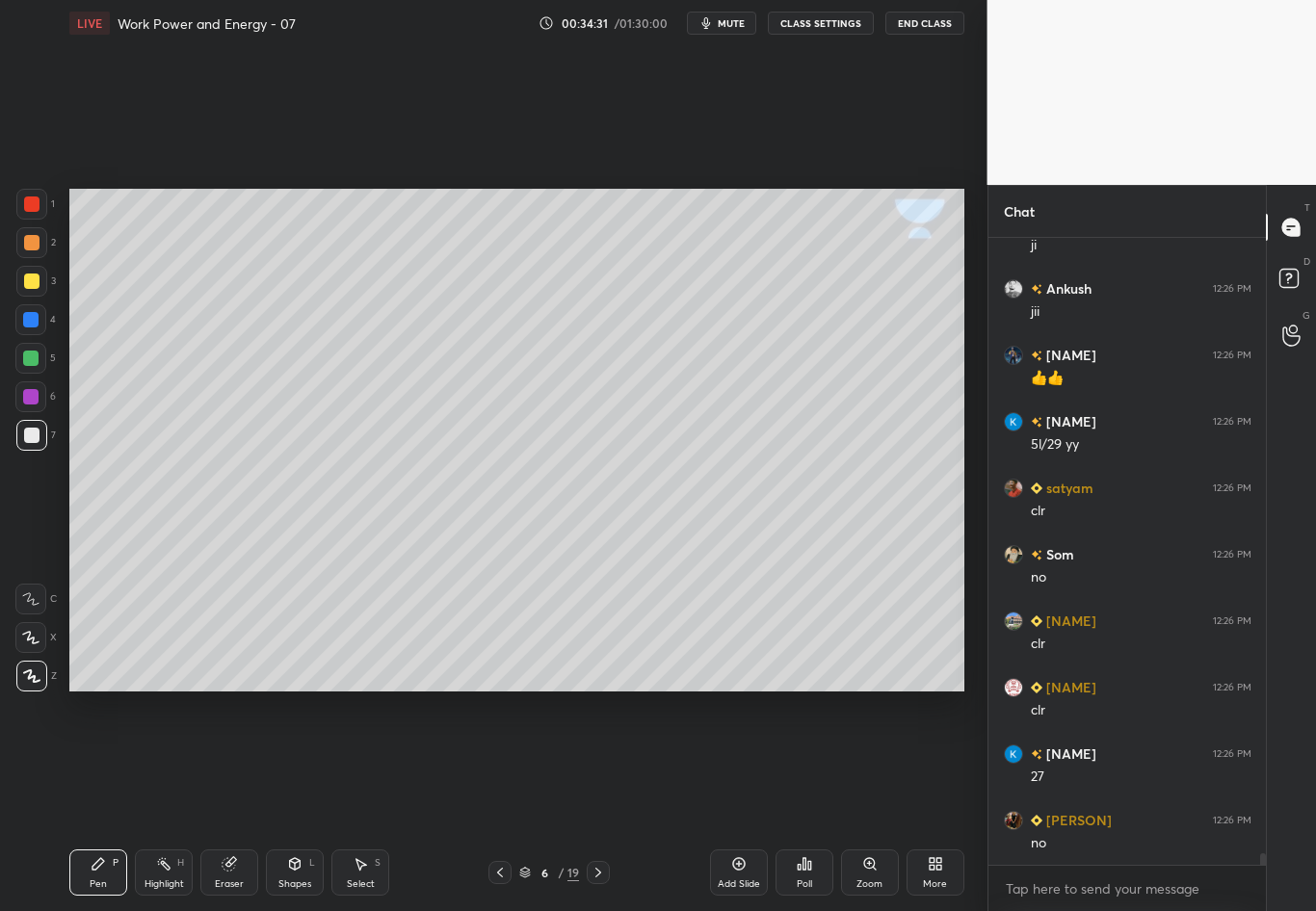 scroll, scrollTop: 32907, scrollLeft: 0, axis: vertical 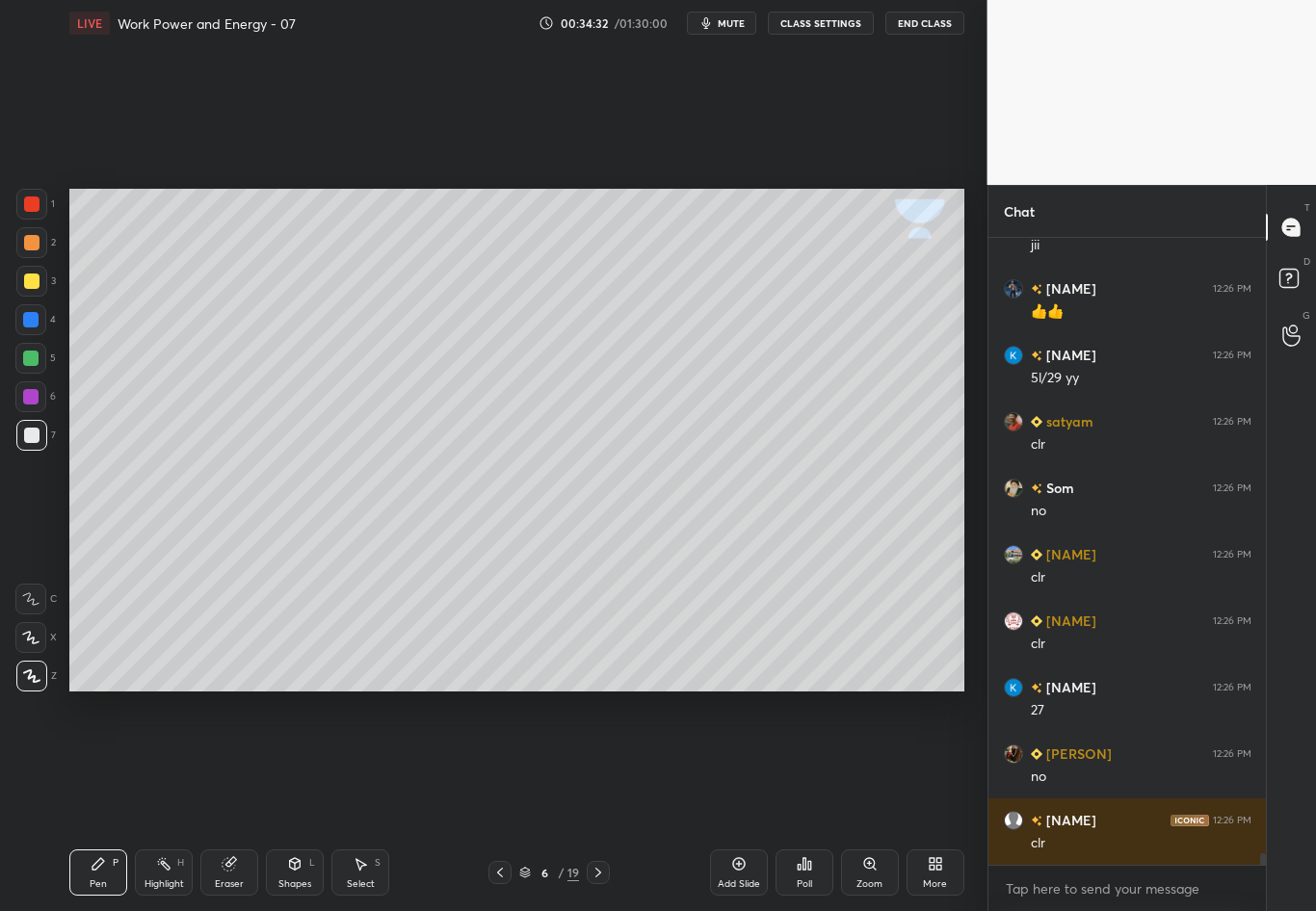 click 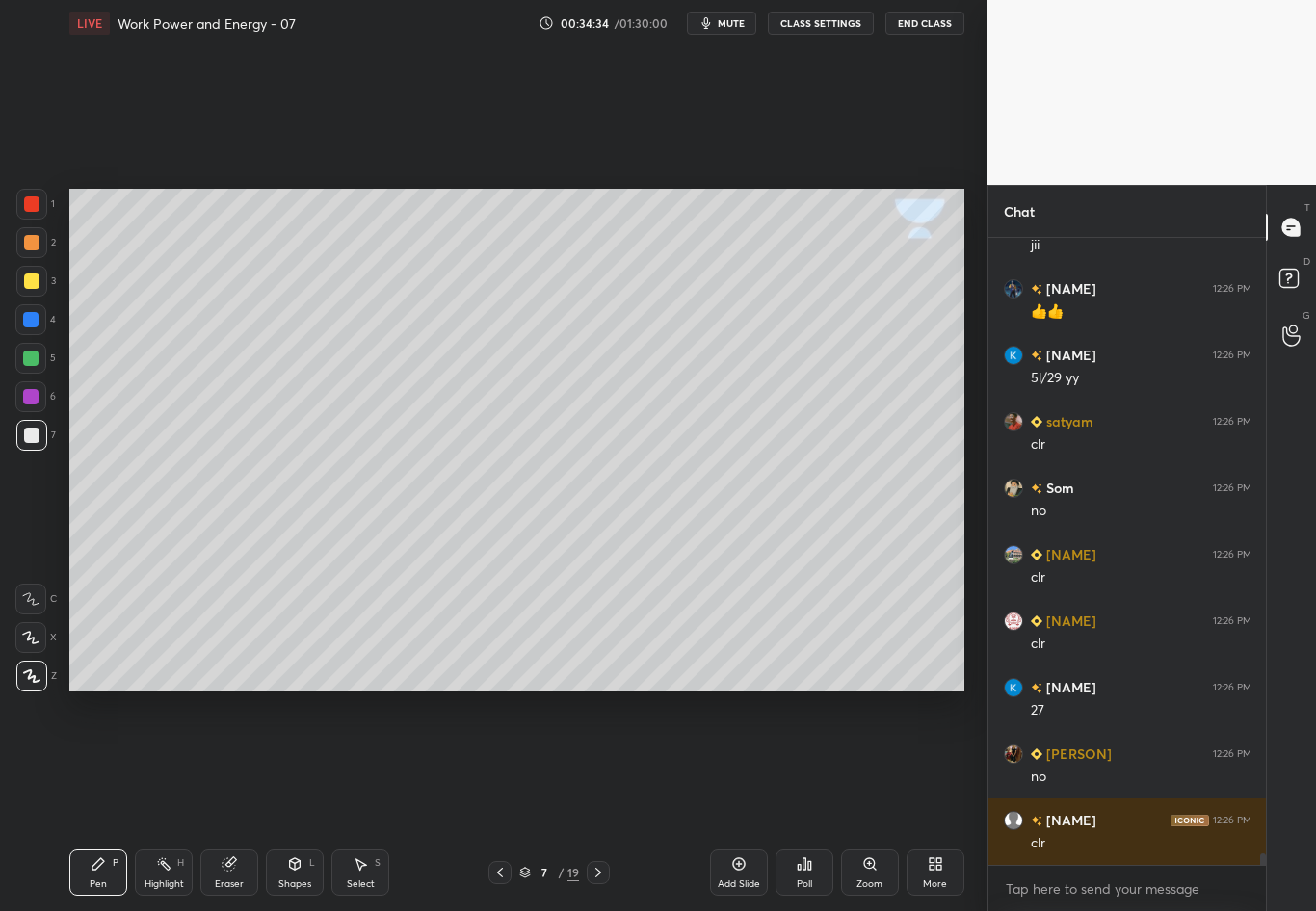 click at bounding box center (32, 435) 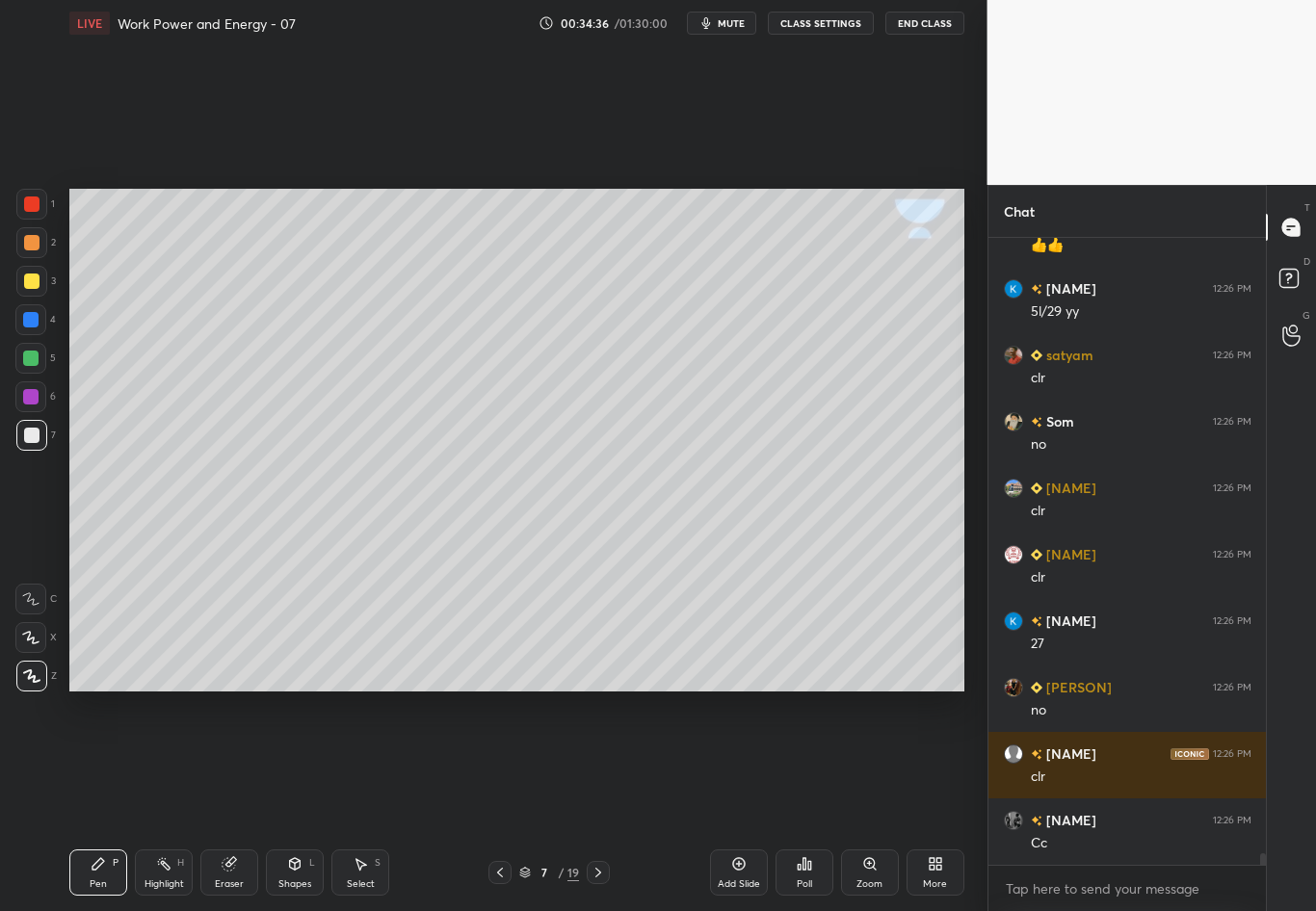 scroll, scrollTop: 33040, scrollLeft: 0, axis: vertical 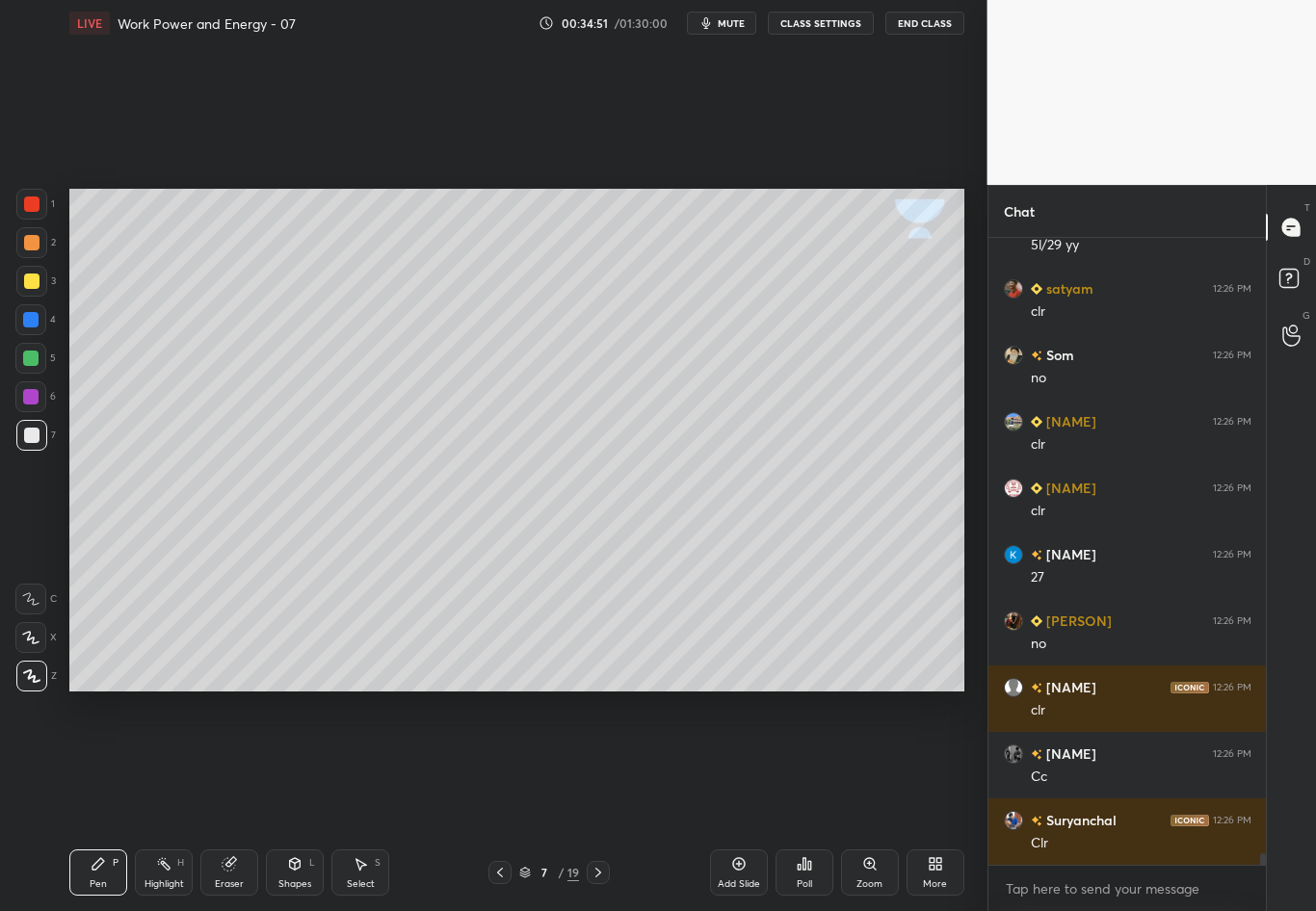 click on "Shapes" at bounding box center [295, 884] 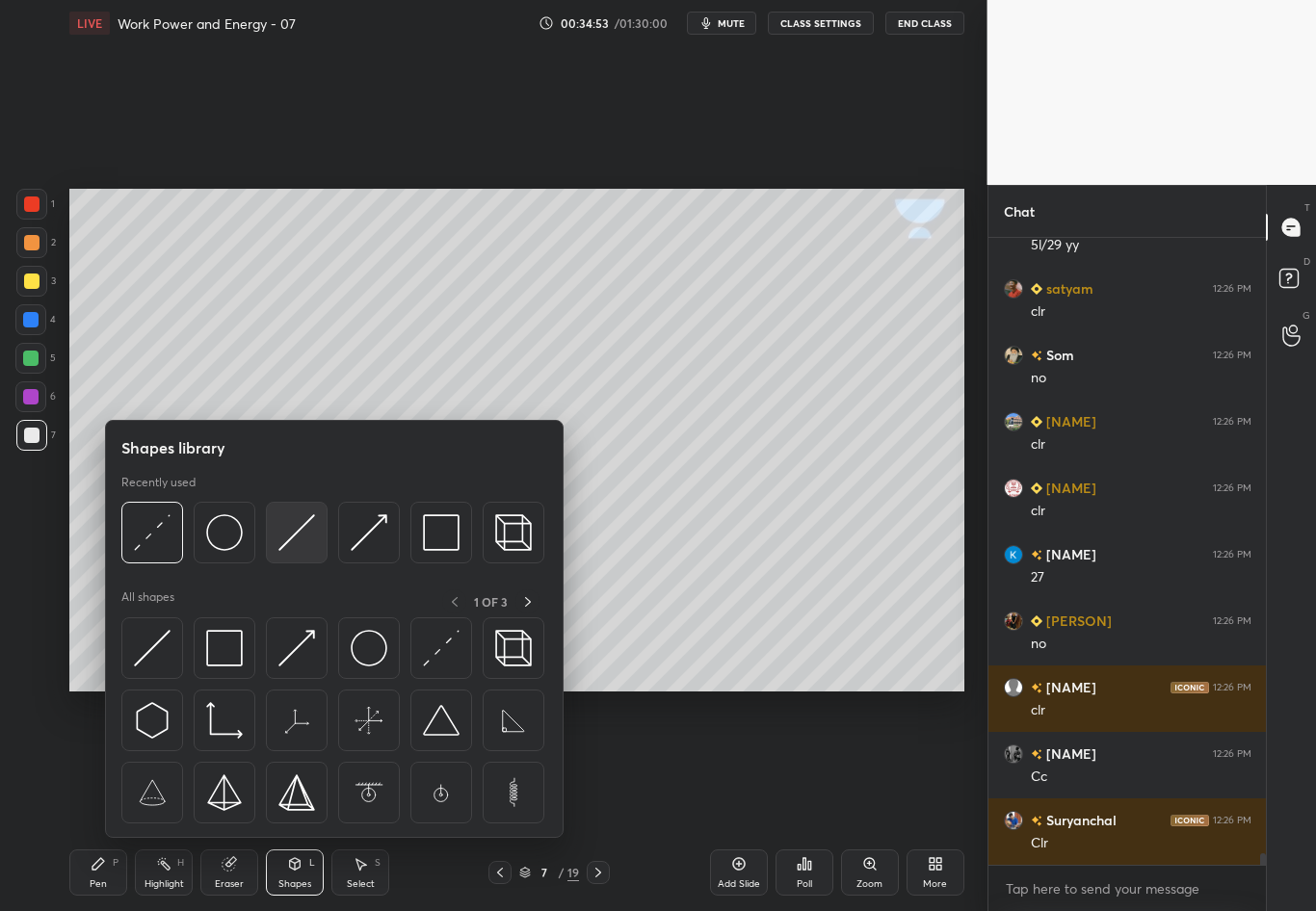 drag, startPoint x: 291, startPoint y: 532, endPoint x: 26, endPoint y: 549, distance: 265.54472 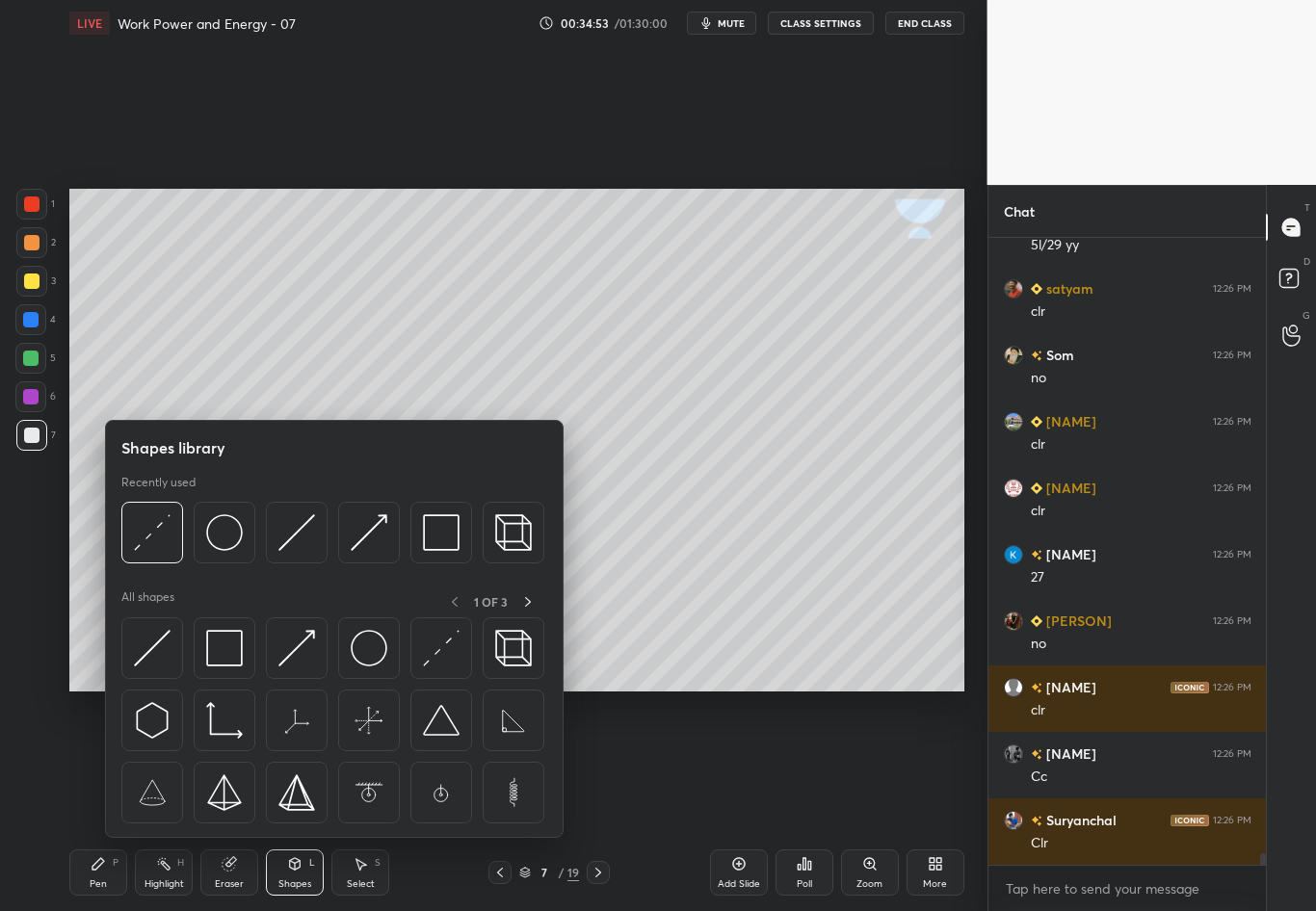 click on "1 2 3 4 5 6 7 C X Z C X Z E E Erase all   H H" at bounding box center [31, 440] 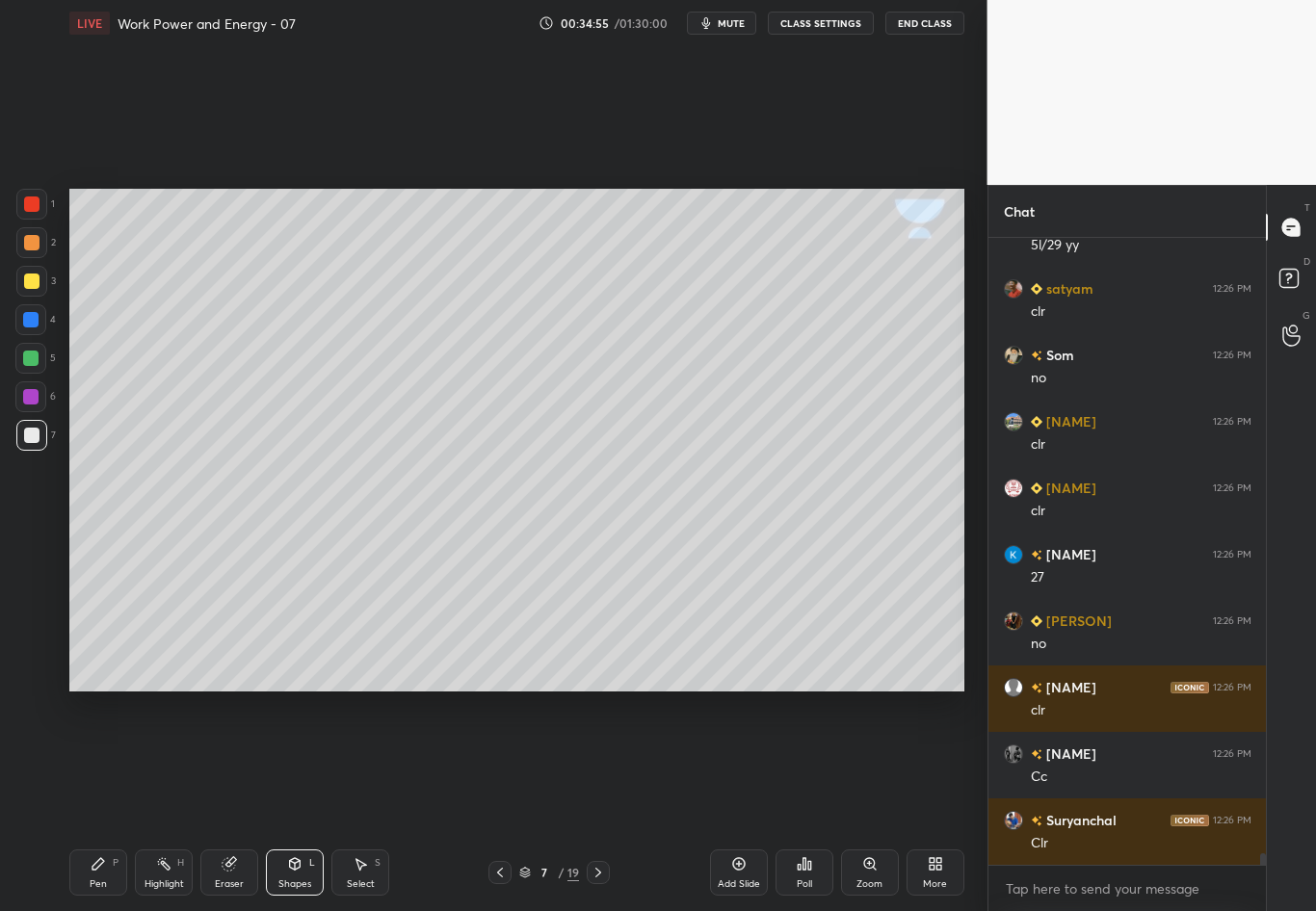 click on "Shapes L" at bounding box center [295, 872] 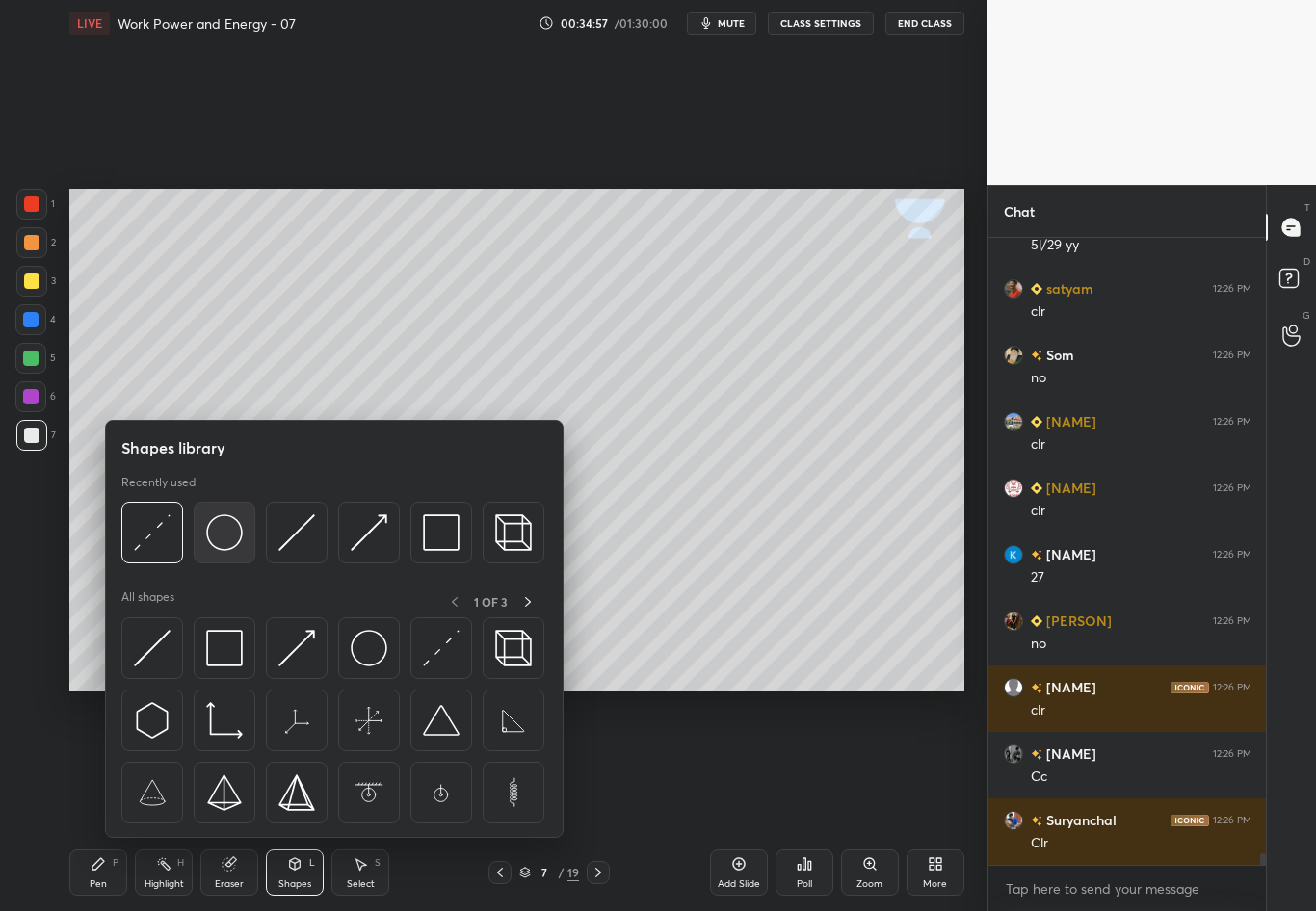 click at bounding box center (224, 533) 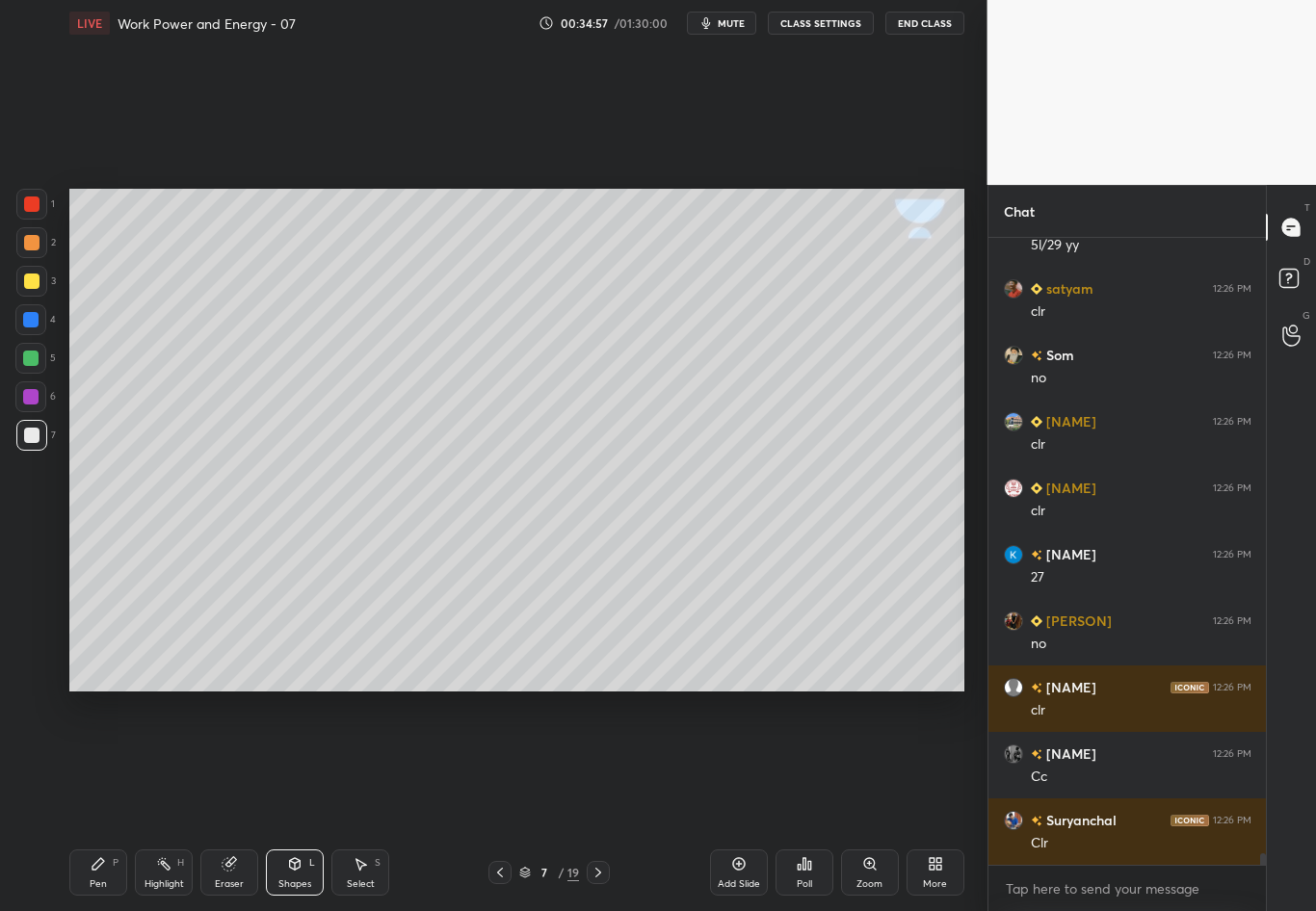 click at bounding box center (32, 281) 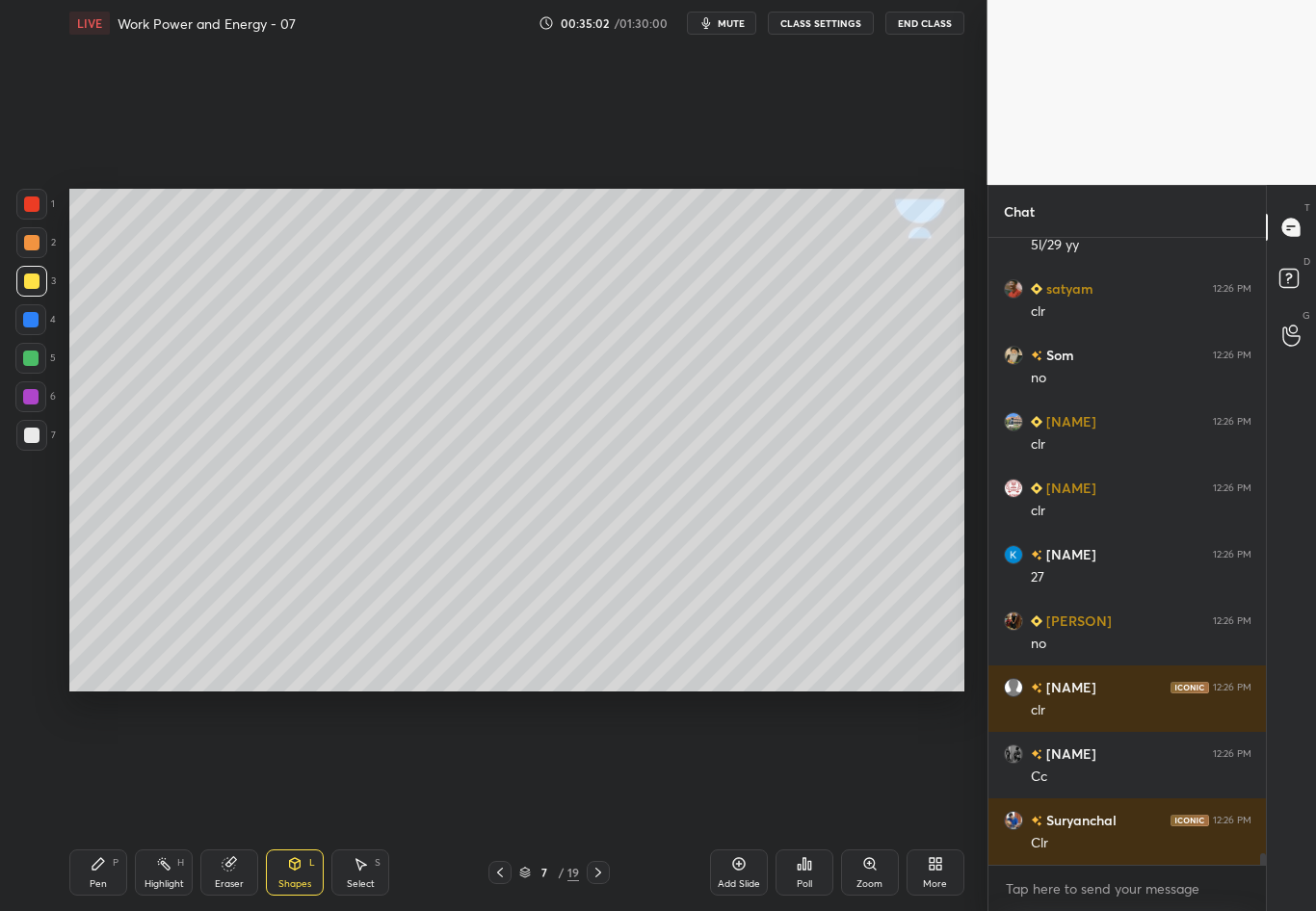 click on "Select" at bounding box center (360, 884) 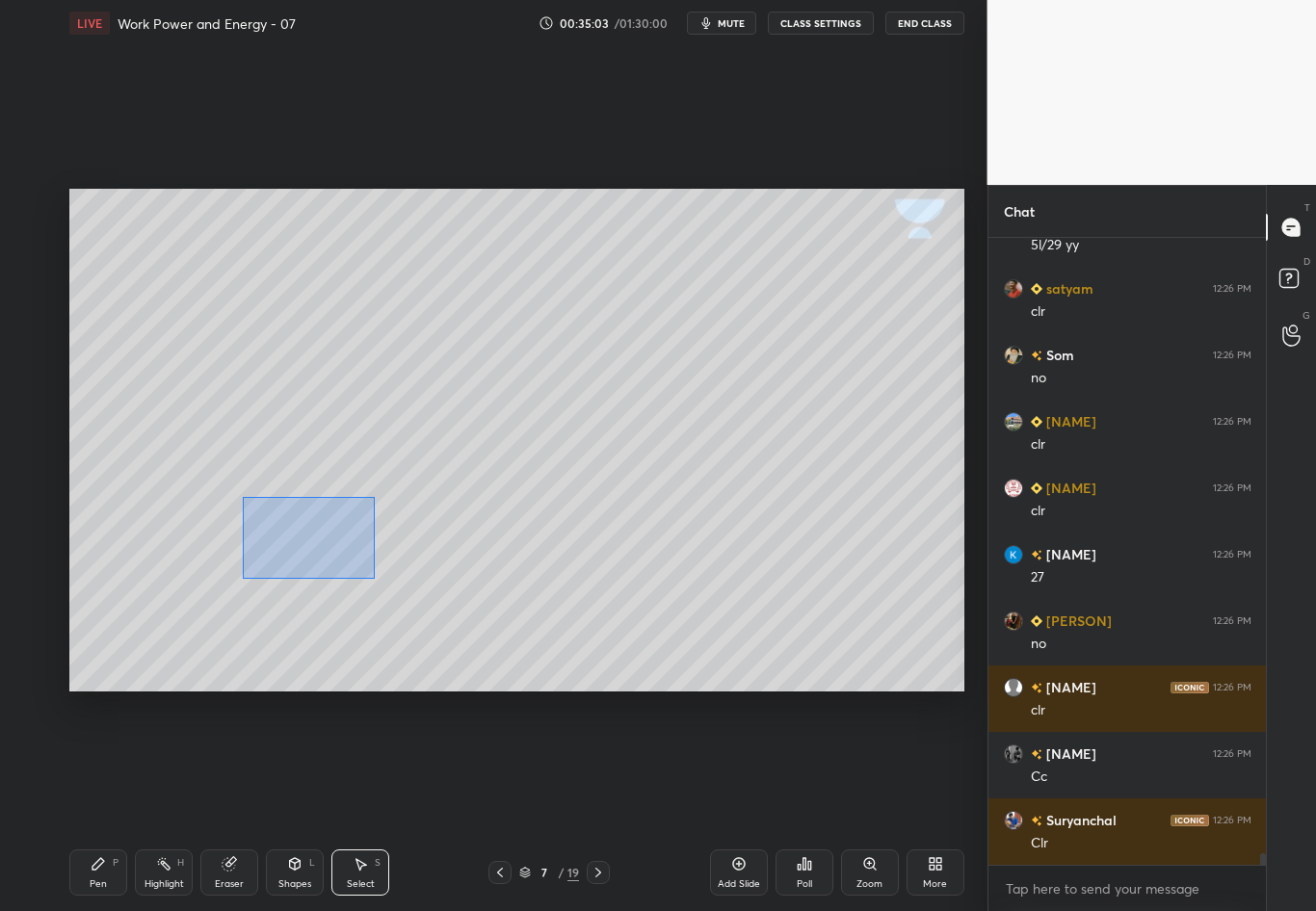 drag, startPoint x: 242, startPoint y: 494, endPoint x: 369, endPoint y: 576, distance: 151 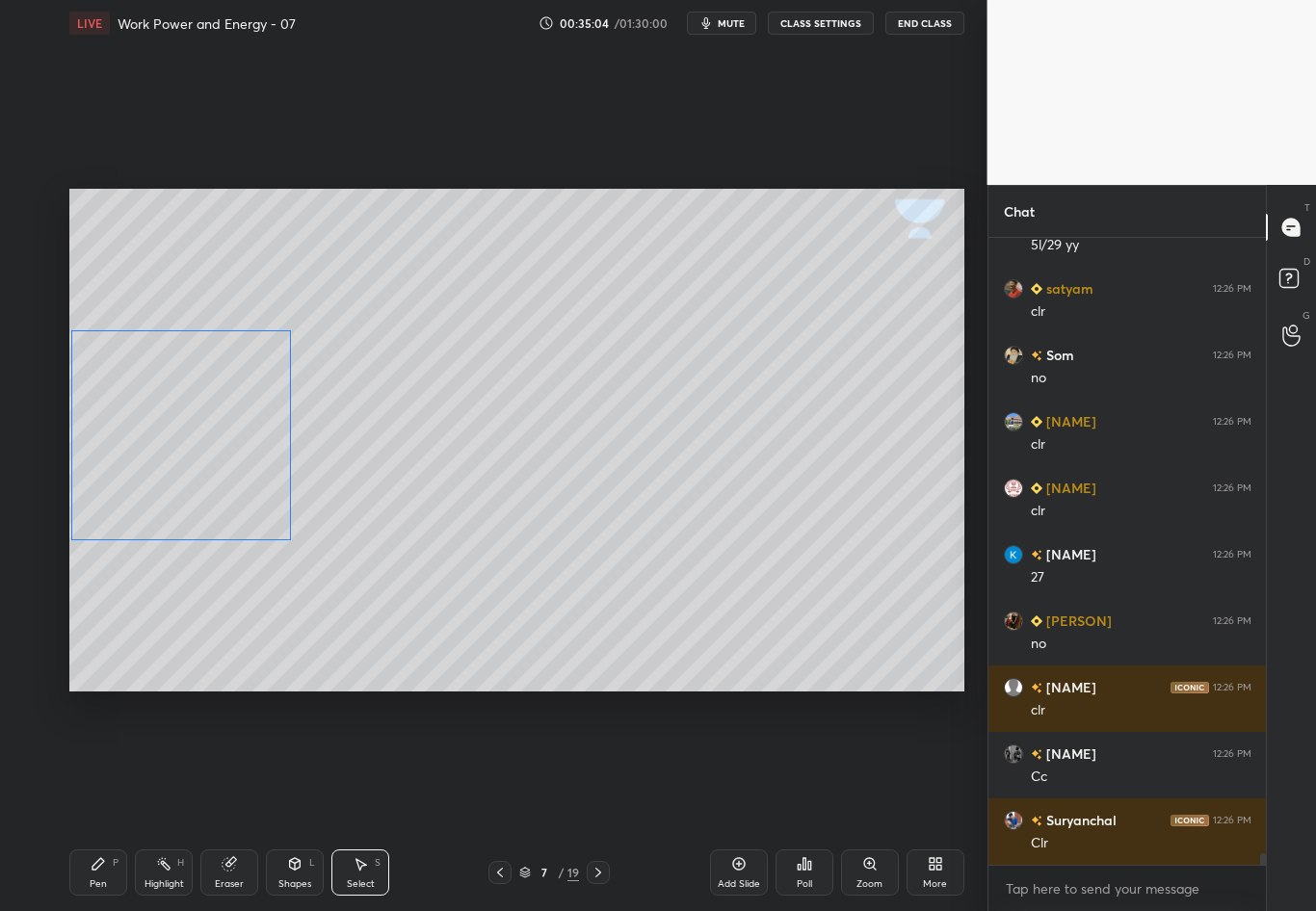 scroll, scrollTop: 33106, scrollLeft: 0, axis: vertical 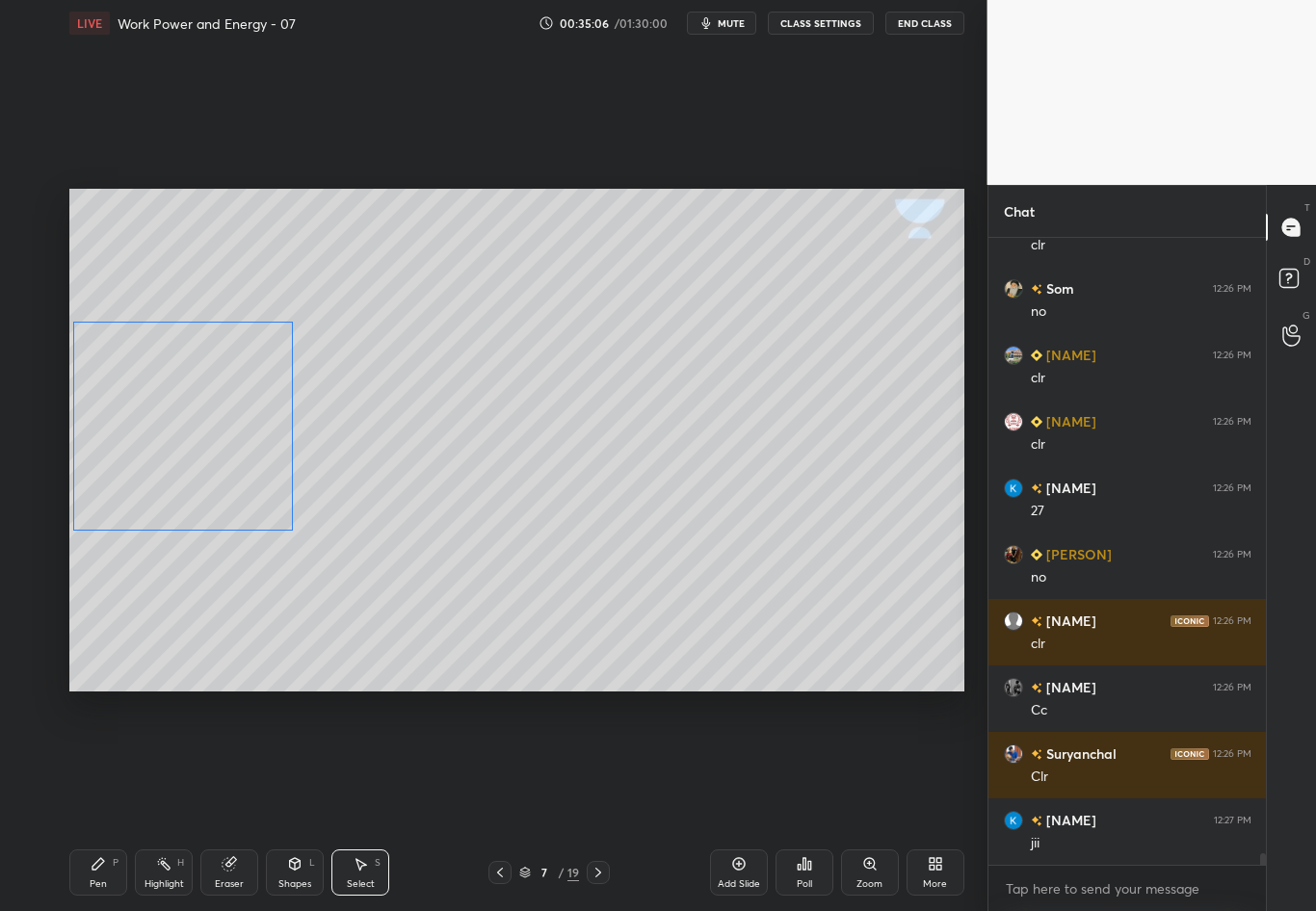 drag, startPoint x: 259, startPoint y: 484, endPoint x: 258, endPoint y: 466, distance: 18.027756 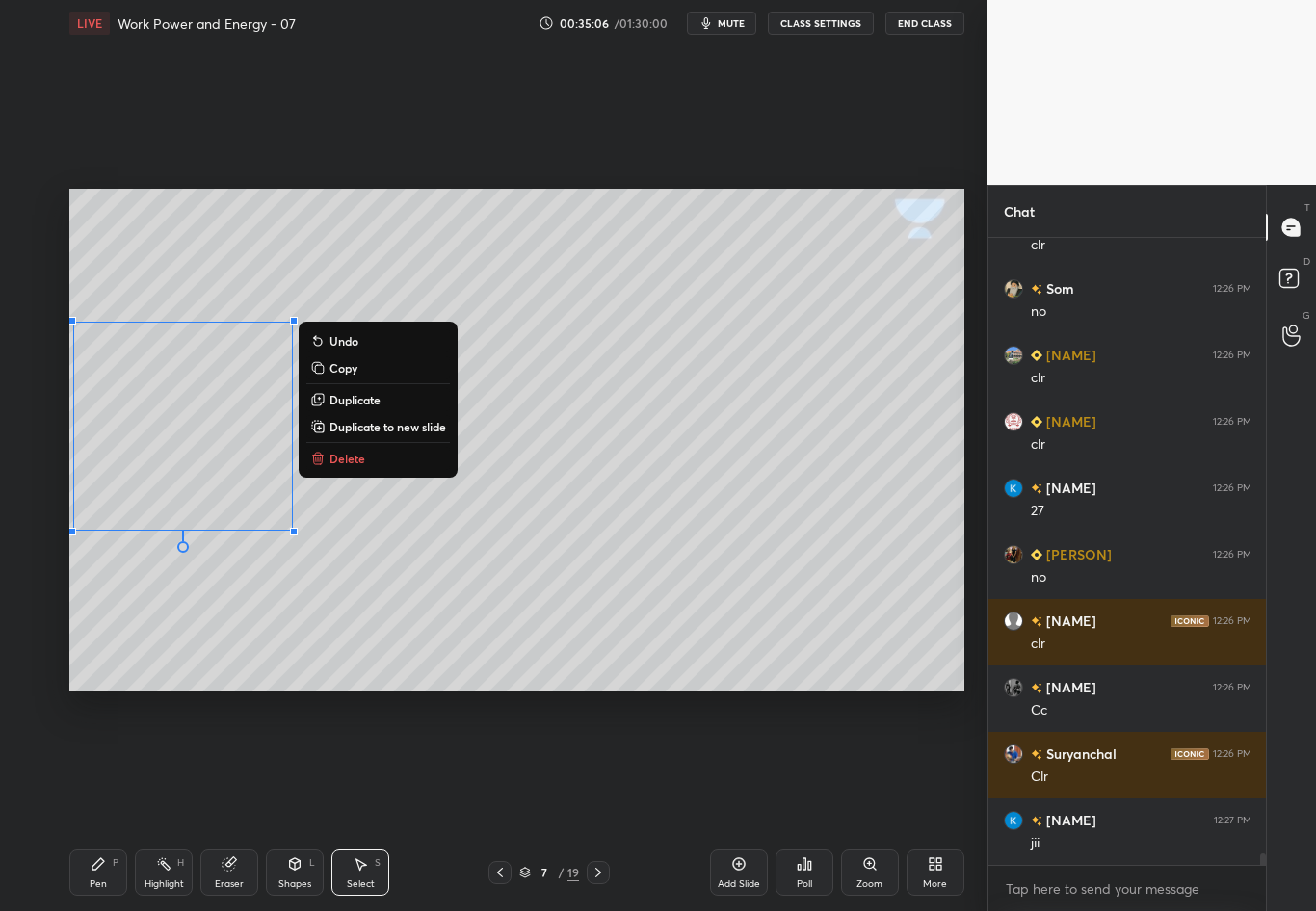 click on "0 ° Undo Copy Duplicate Duplicate to new slide Delete" at bounding box center (516, 440) 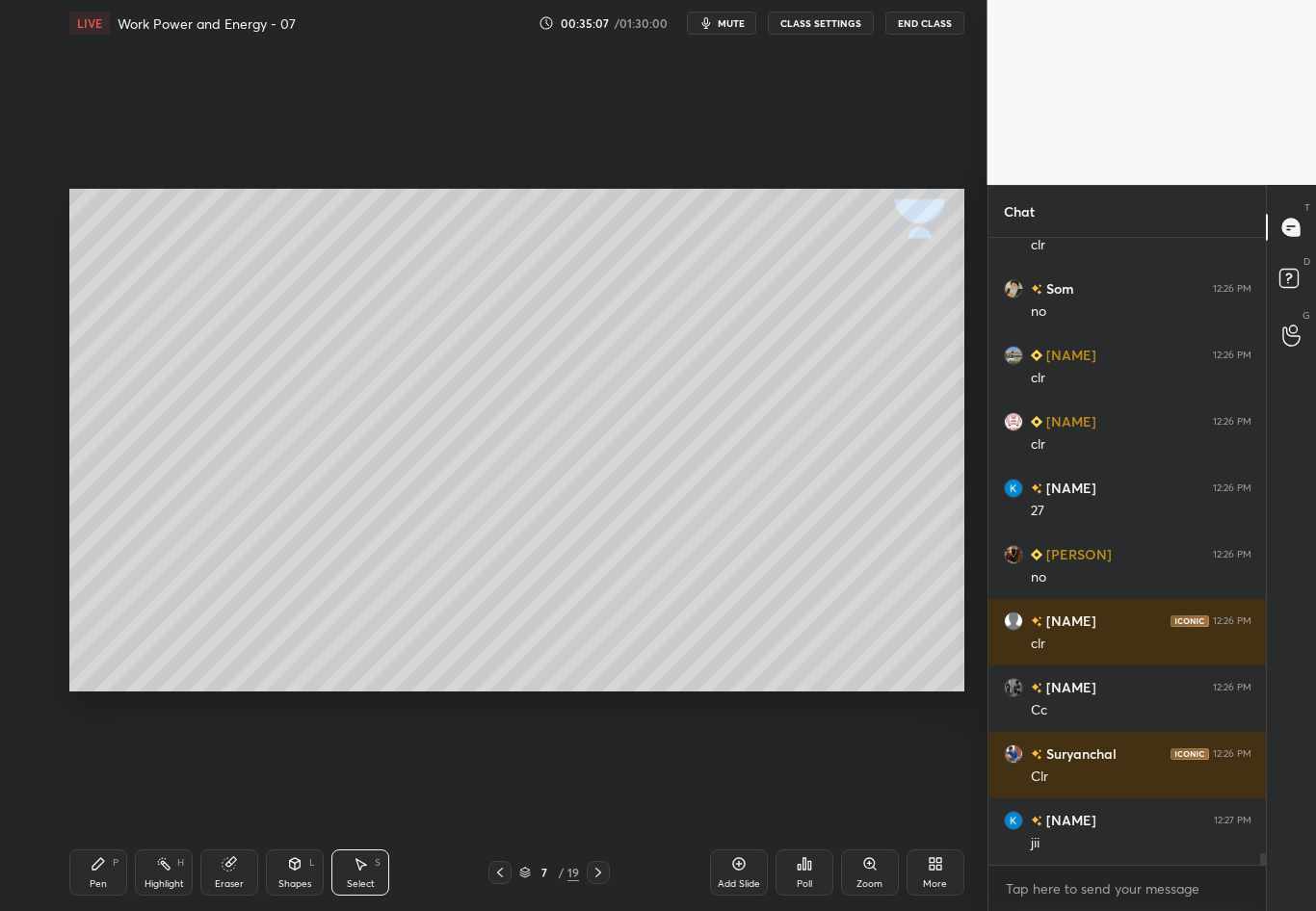 click on "Pen P Highlight H Eraser Shapes L Select S 7 / 19 Add Slide Poll Zoom More" at bounding box center (516, 872) 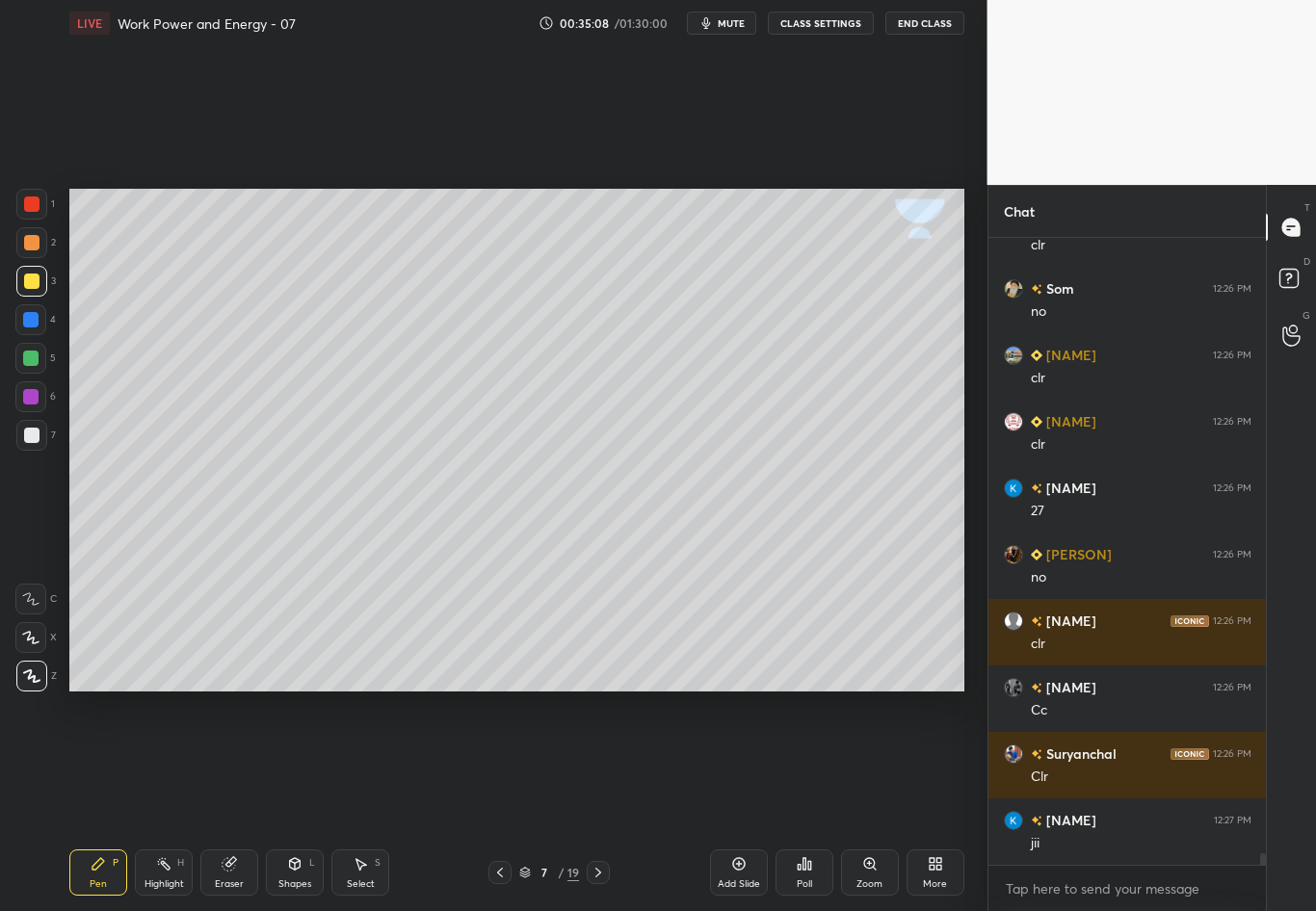 click at bounding box center [32, 435] 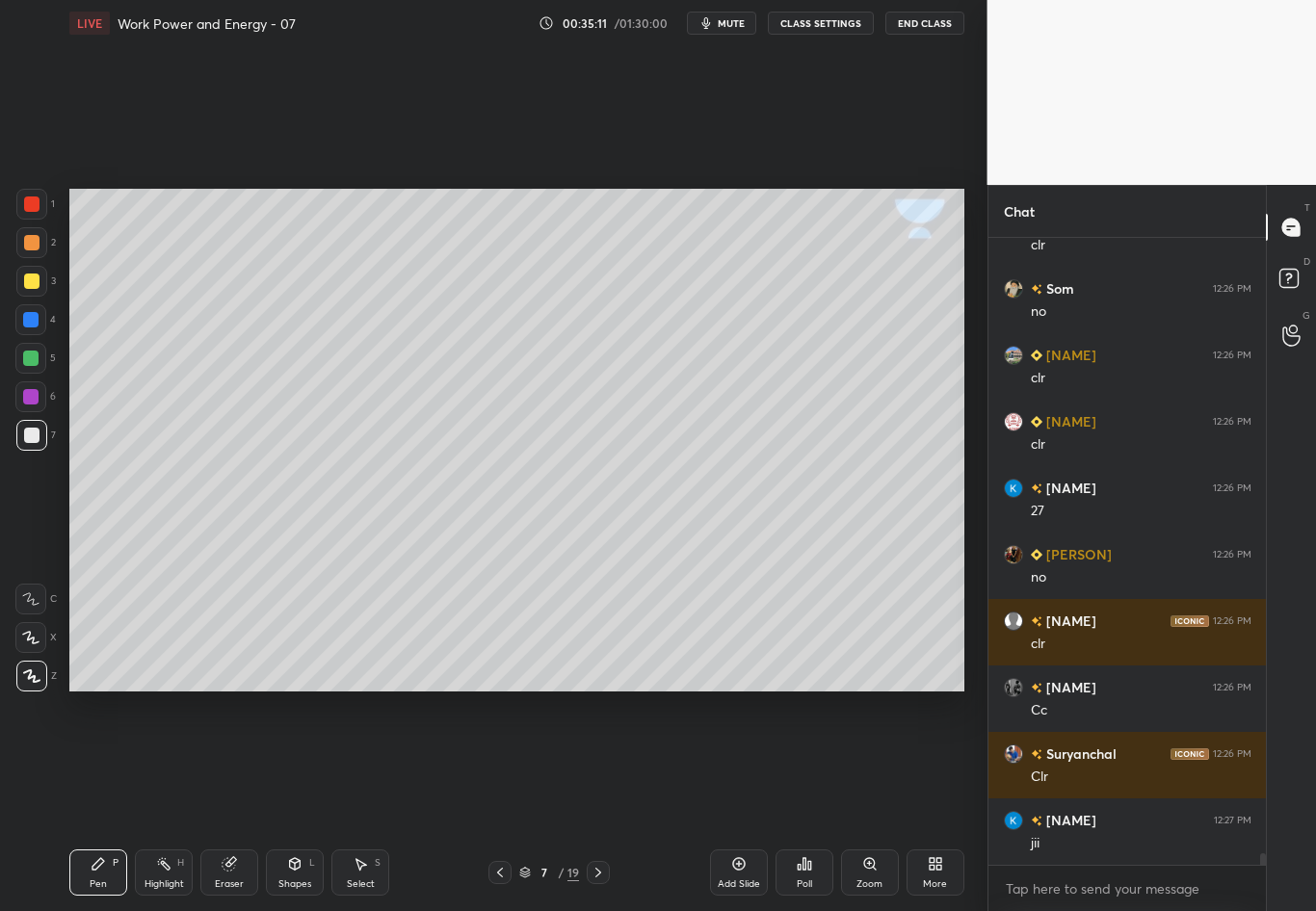 scroll, scrollTop: 33173, scrollLeft: 0, axis: vertical 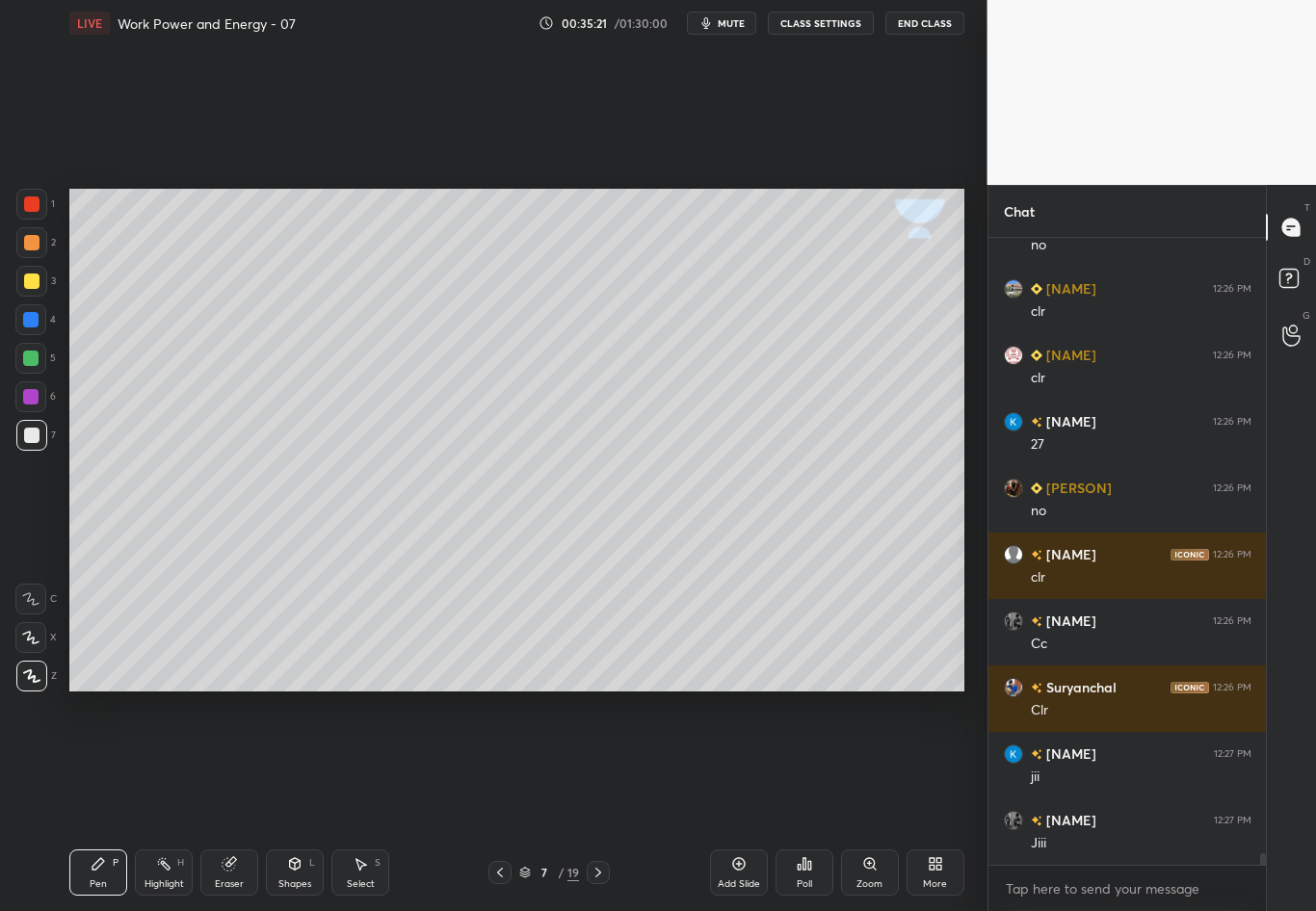 click at bounding box center [31, 320] 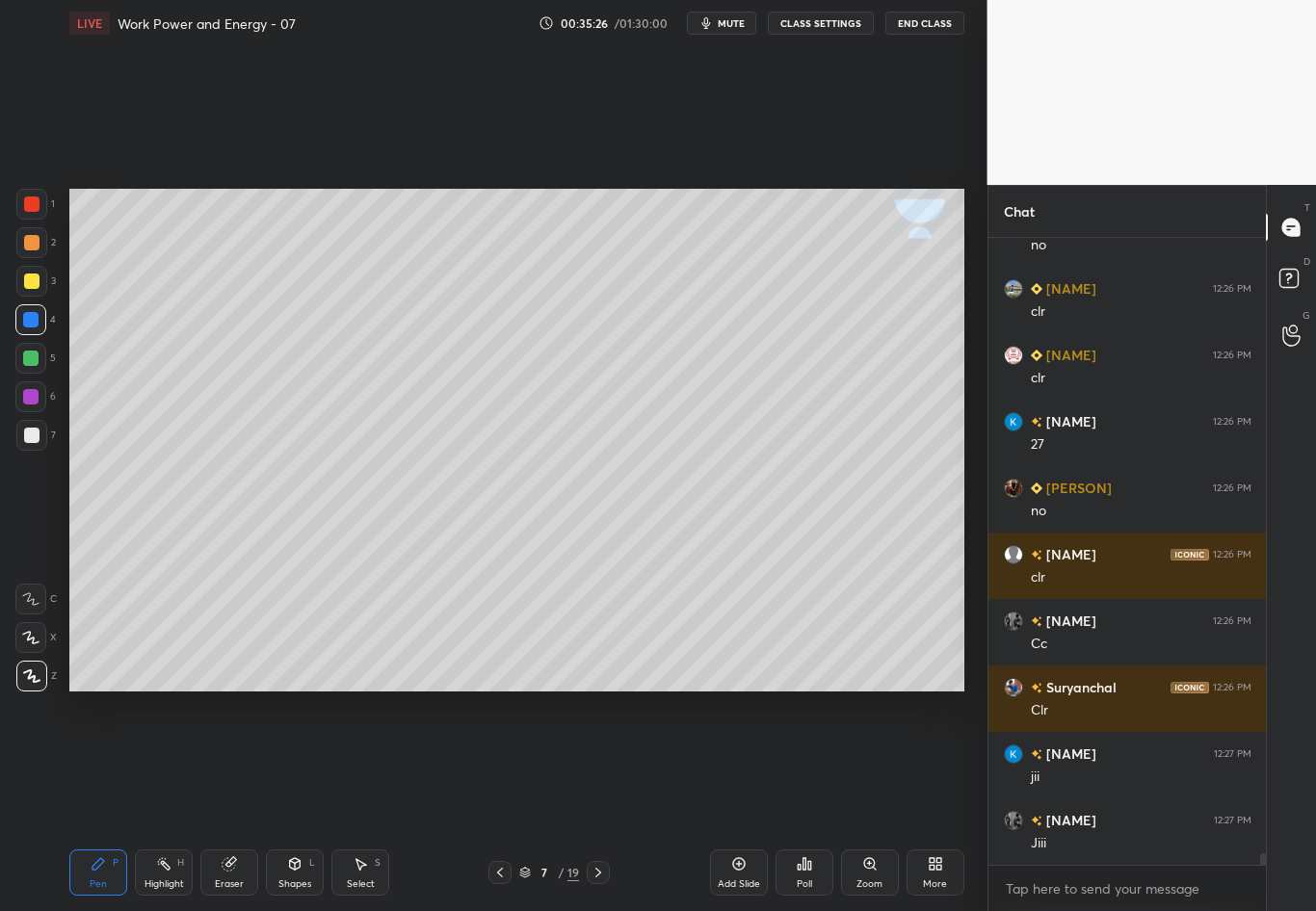 click at bounding box center (32, 435) 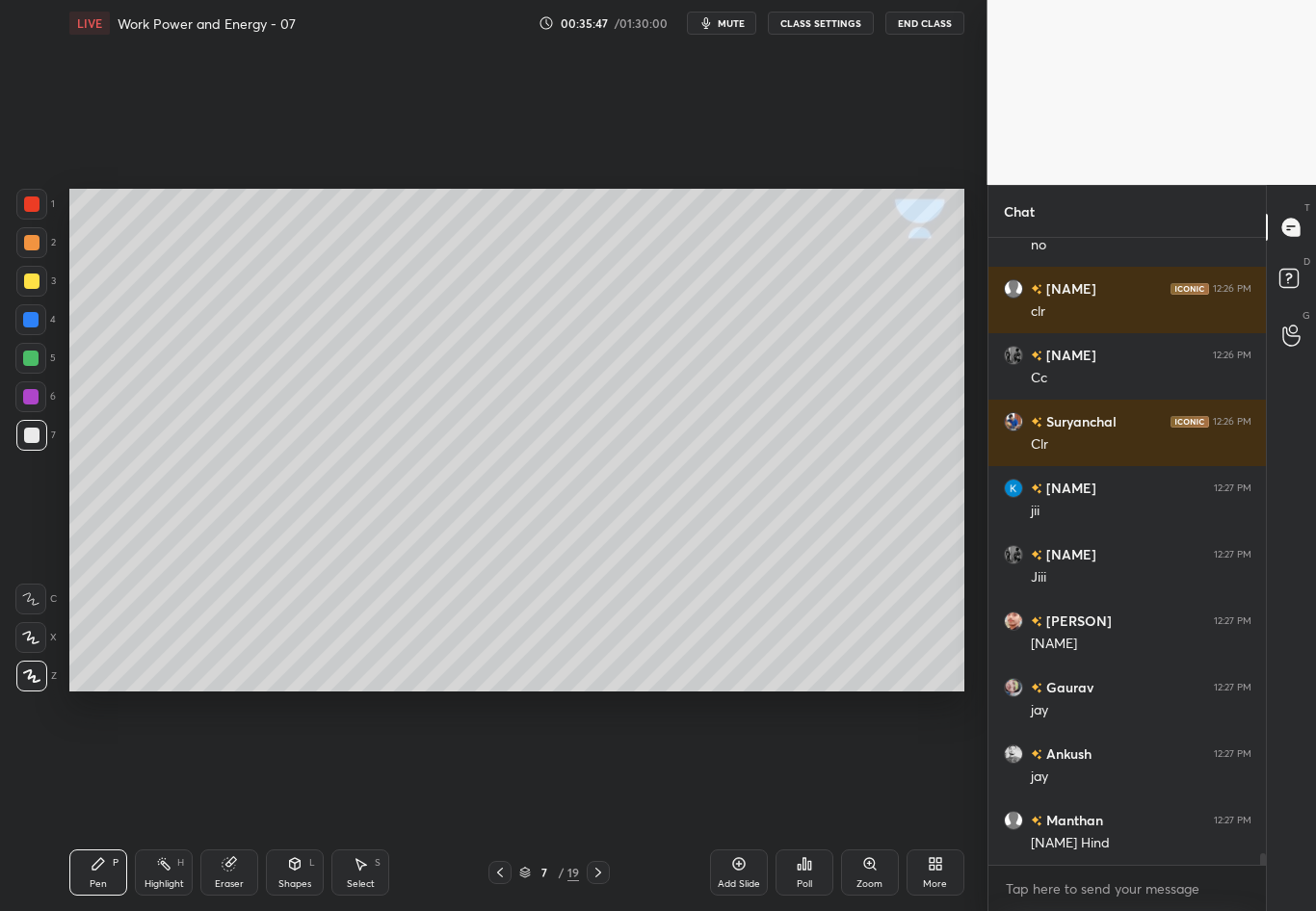scroll, scrollTop: 33505, scrollLeft: 0, axis: vertical 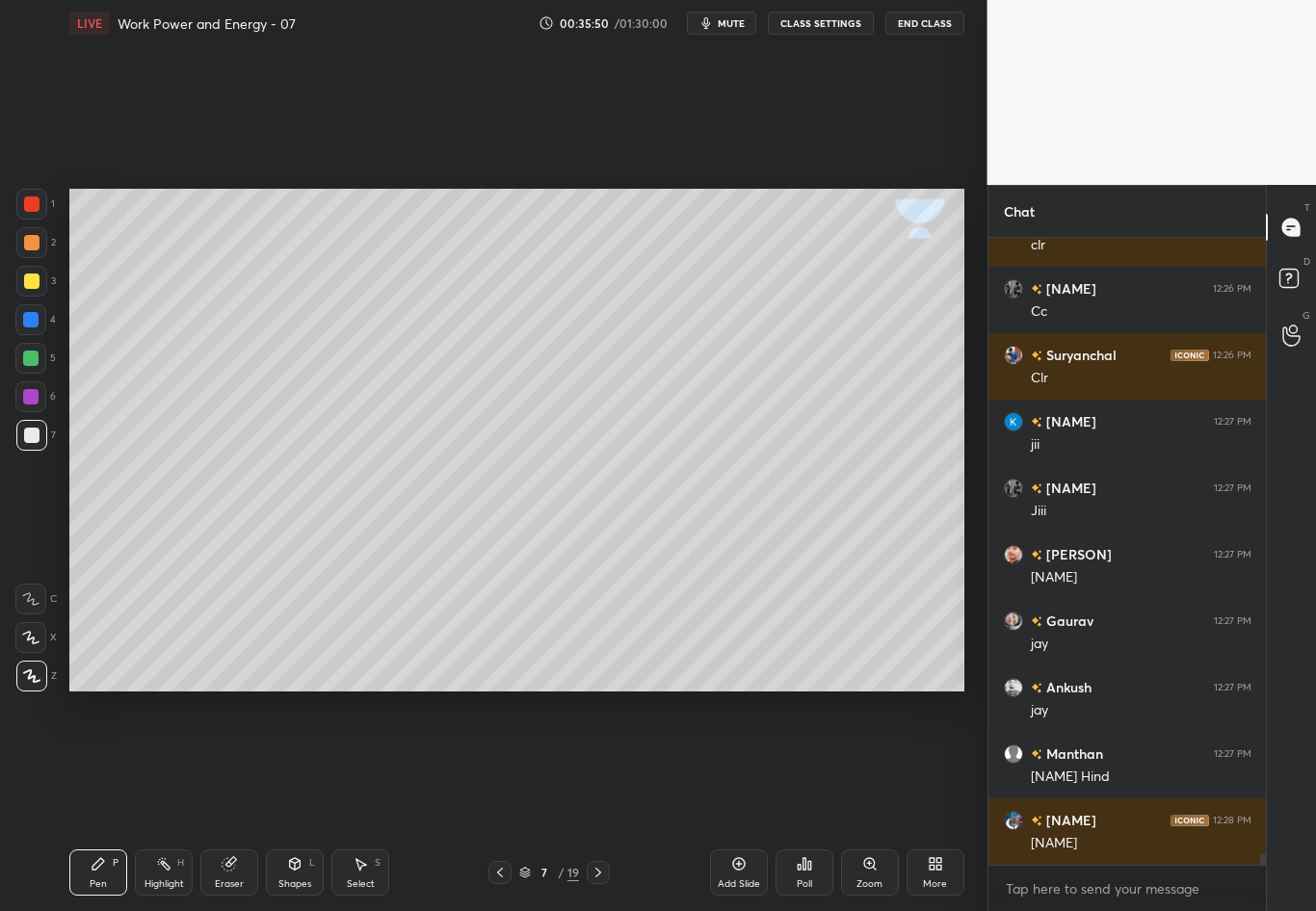 click on "Shapes L" at bounding box center (295, 872) 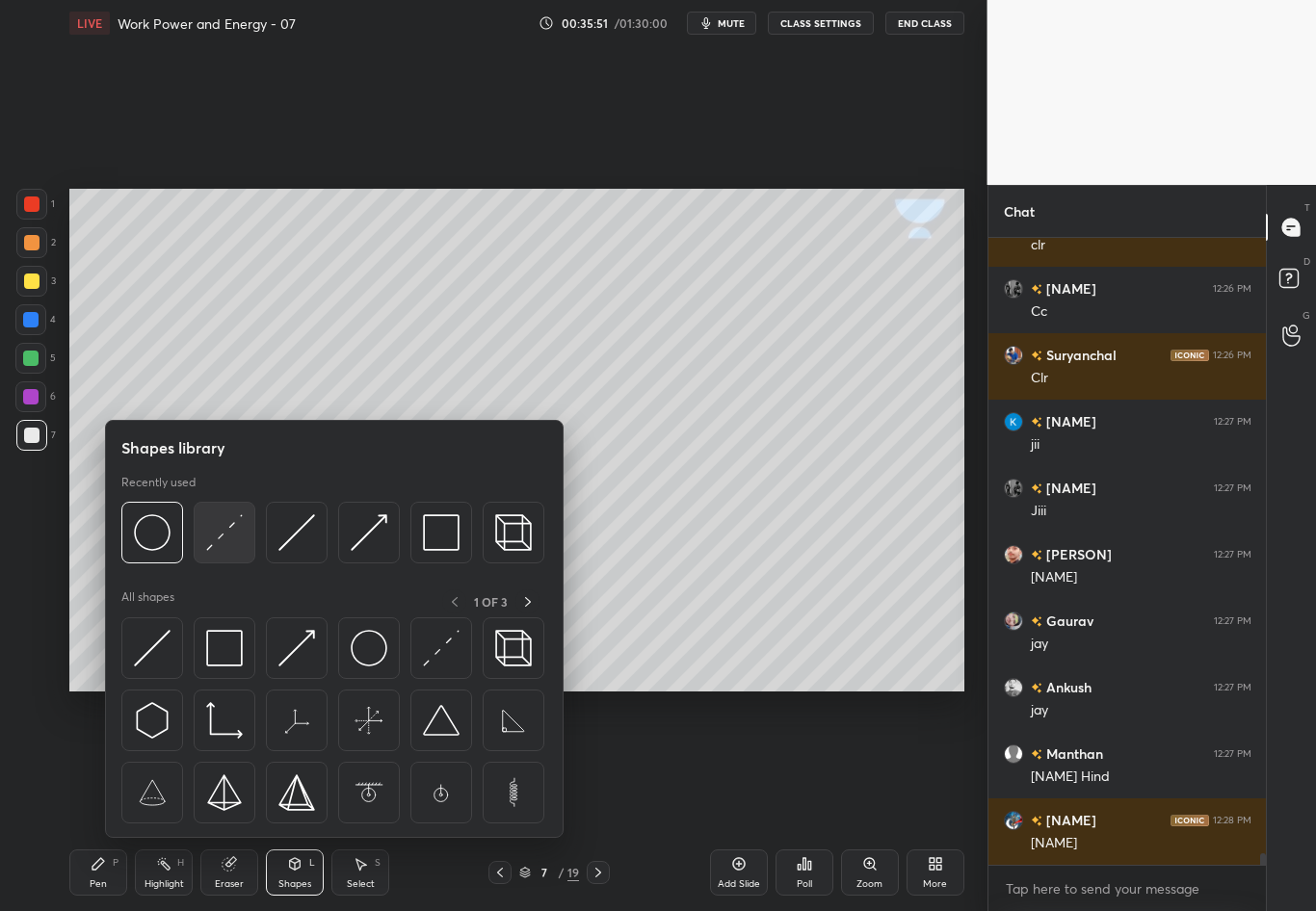 scroll, scrollTop: 33571, scrollLeft: 0, axis: vertical 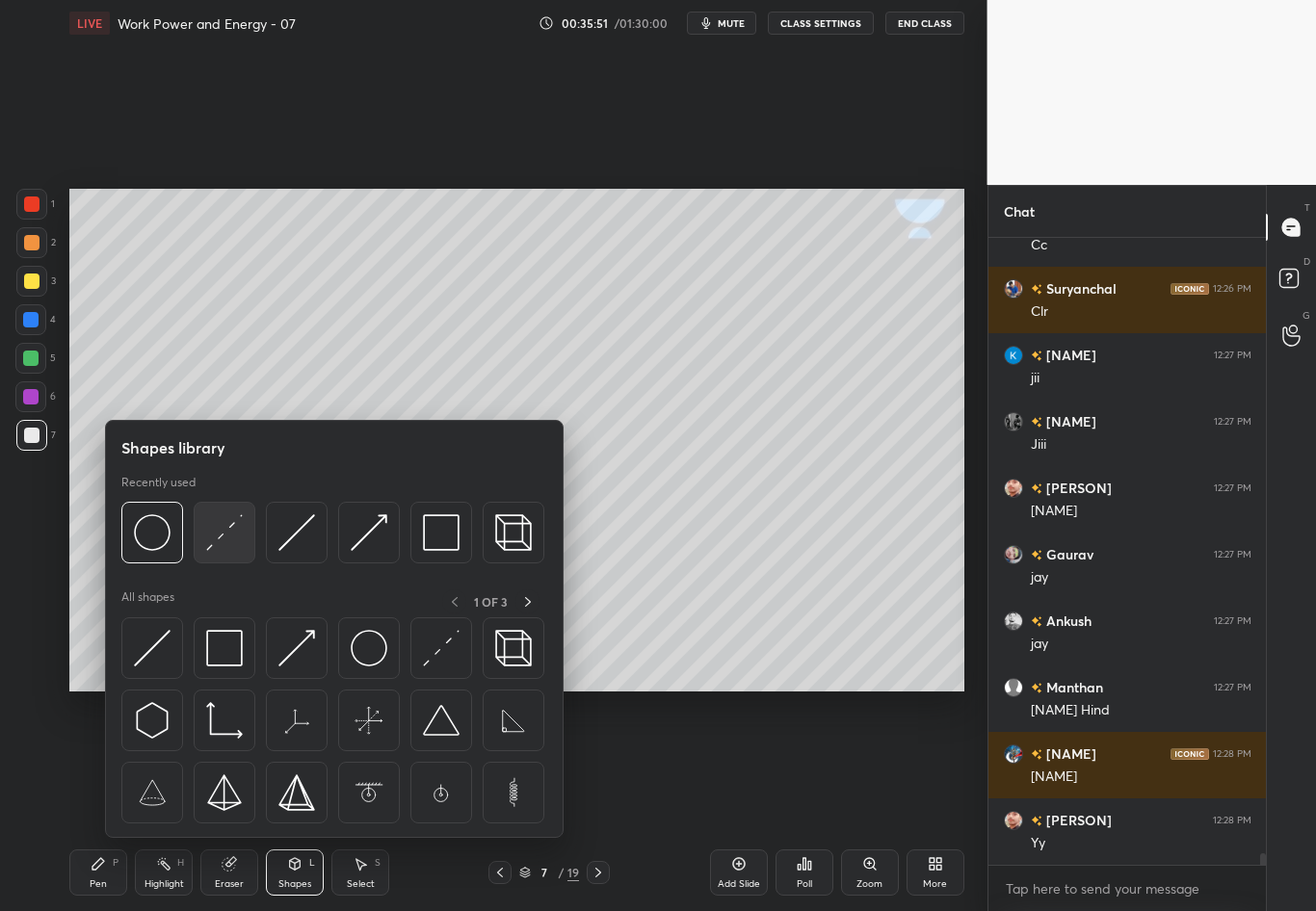 click at bounding box center (224, 533) 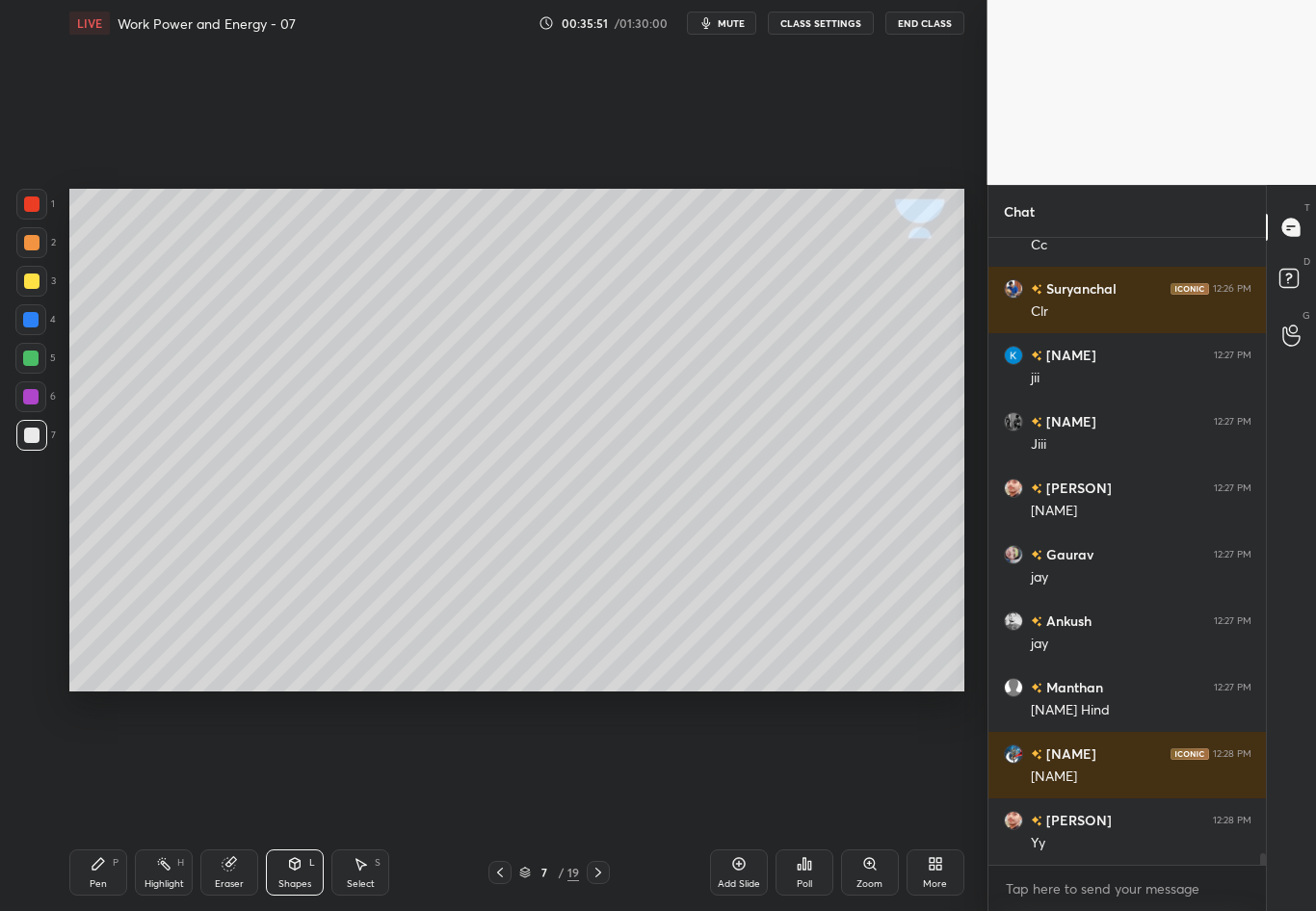 click on "1 2 3 4 5 6 7 C X Z C X Z E E Erase all   H H" at bounding box center (31, 440) 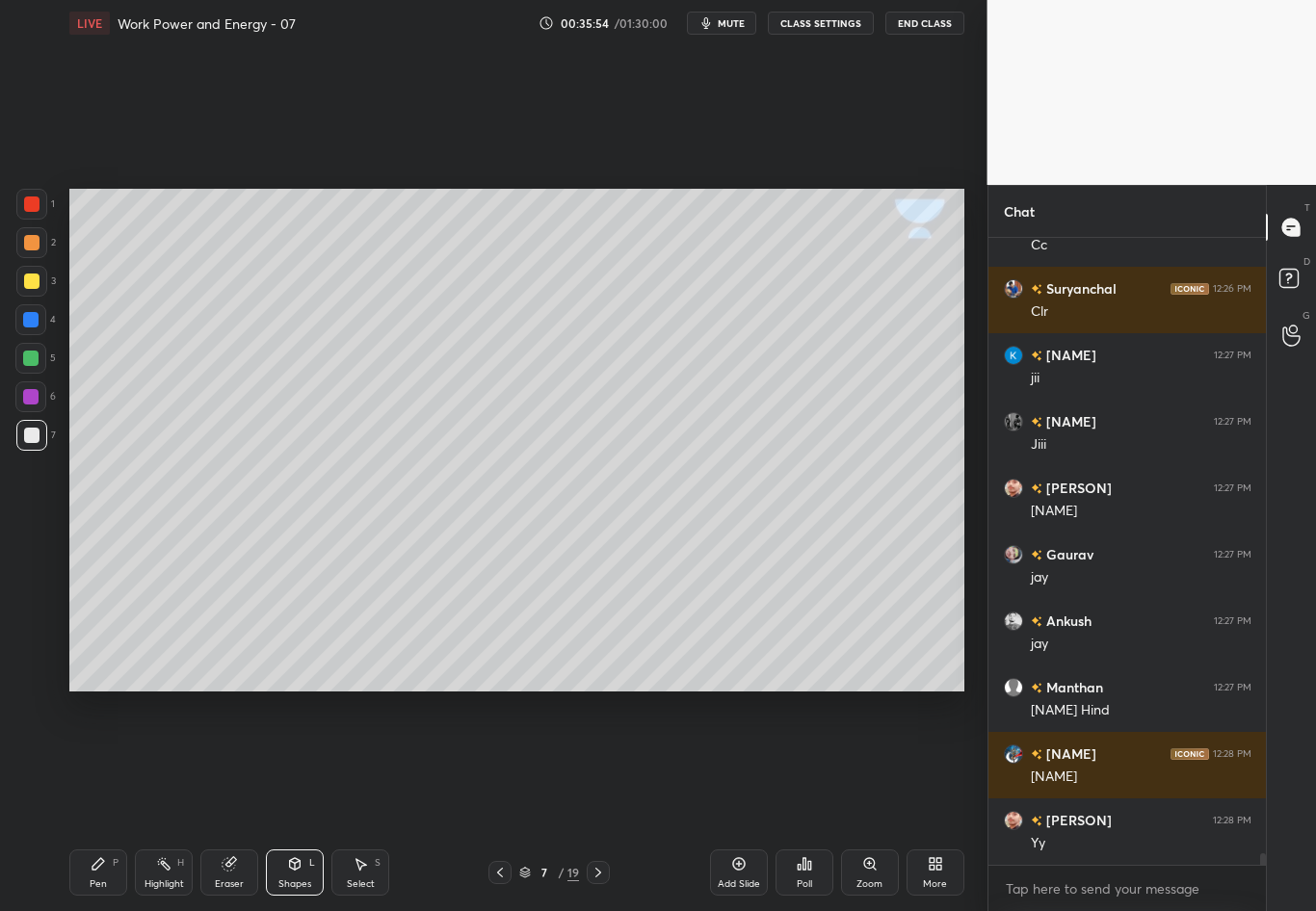 click on "Pen P" at bounding box center [98, 872] 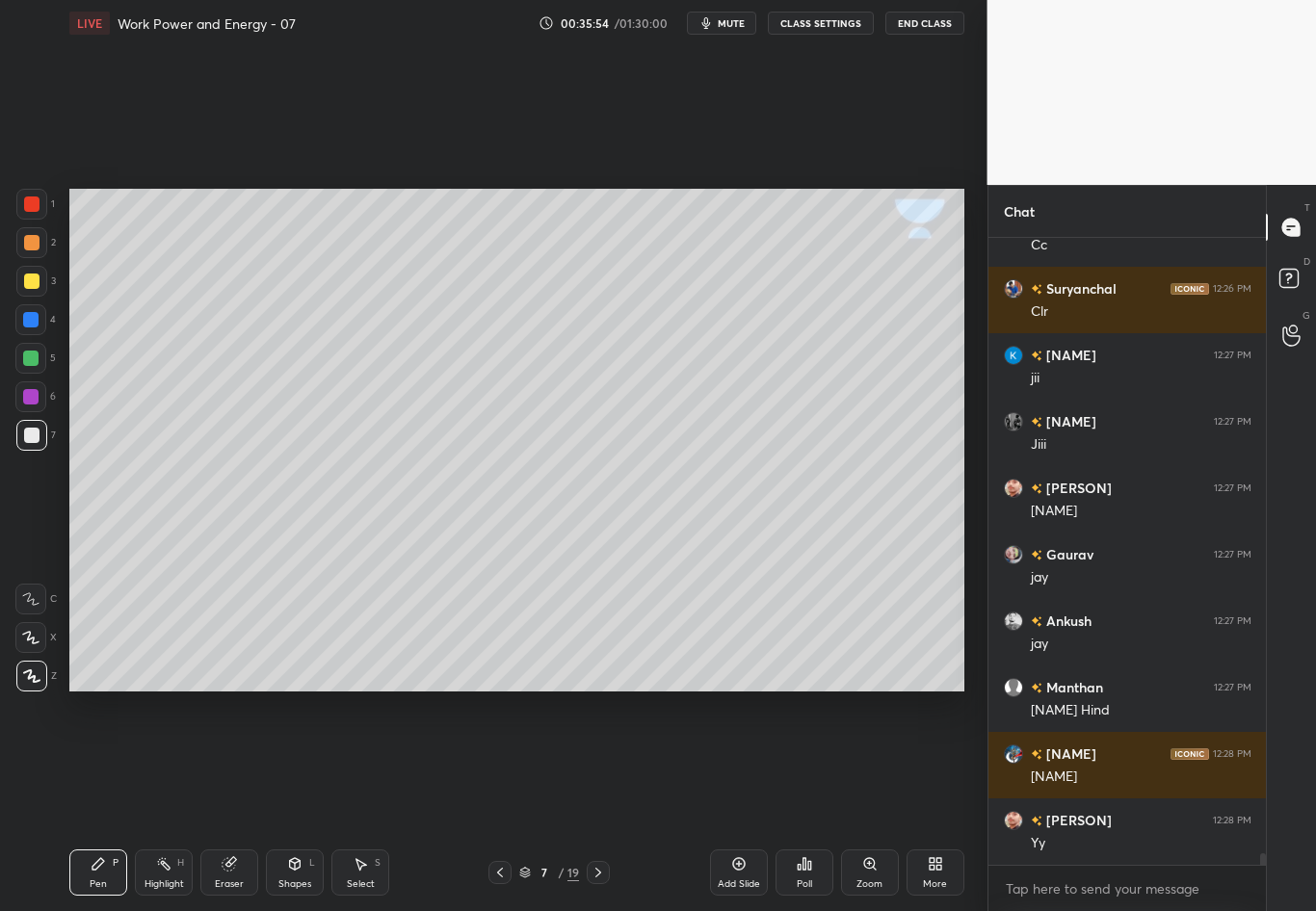 click at bounding box center [32, 435] 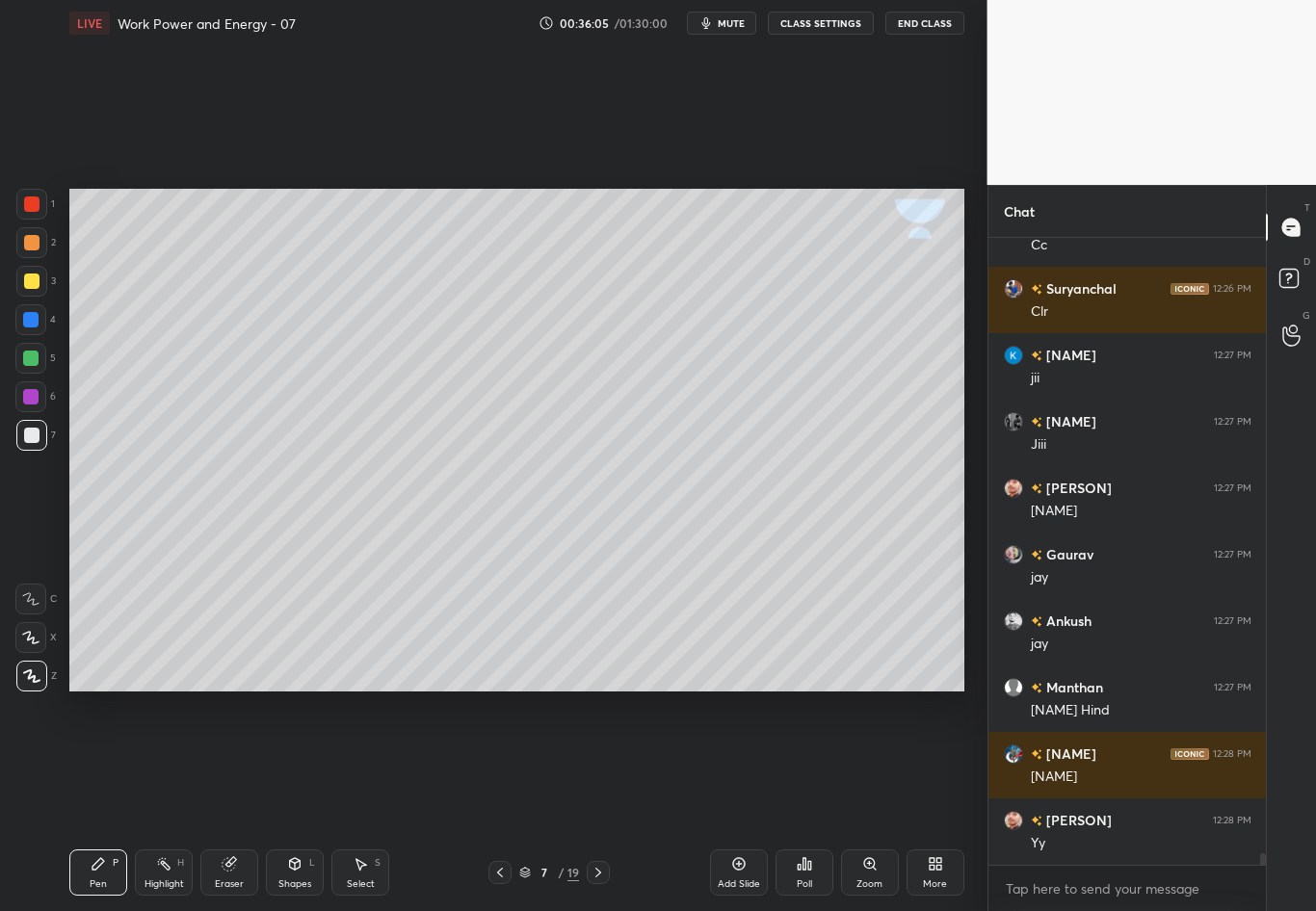 scroll, scrollTop: 33638, scrollLeft: 0, axis: vertical 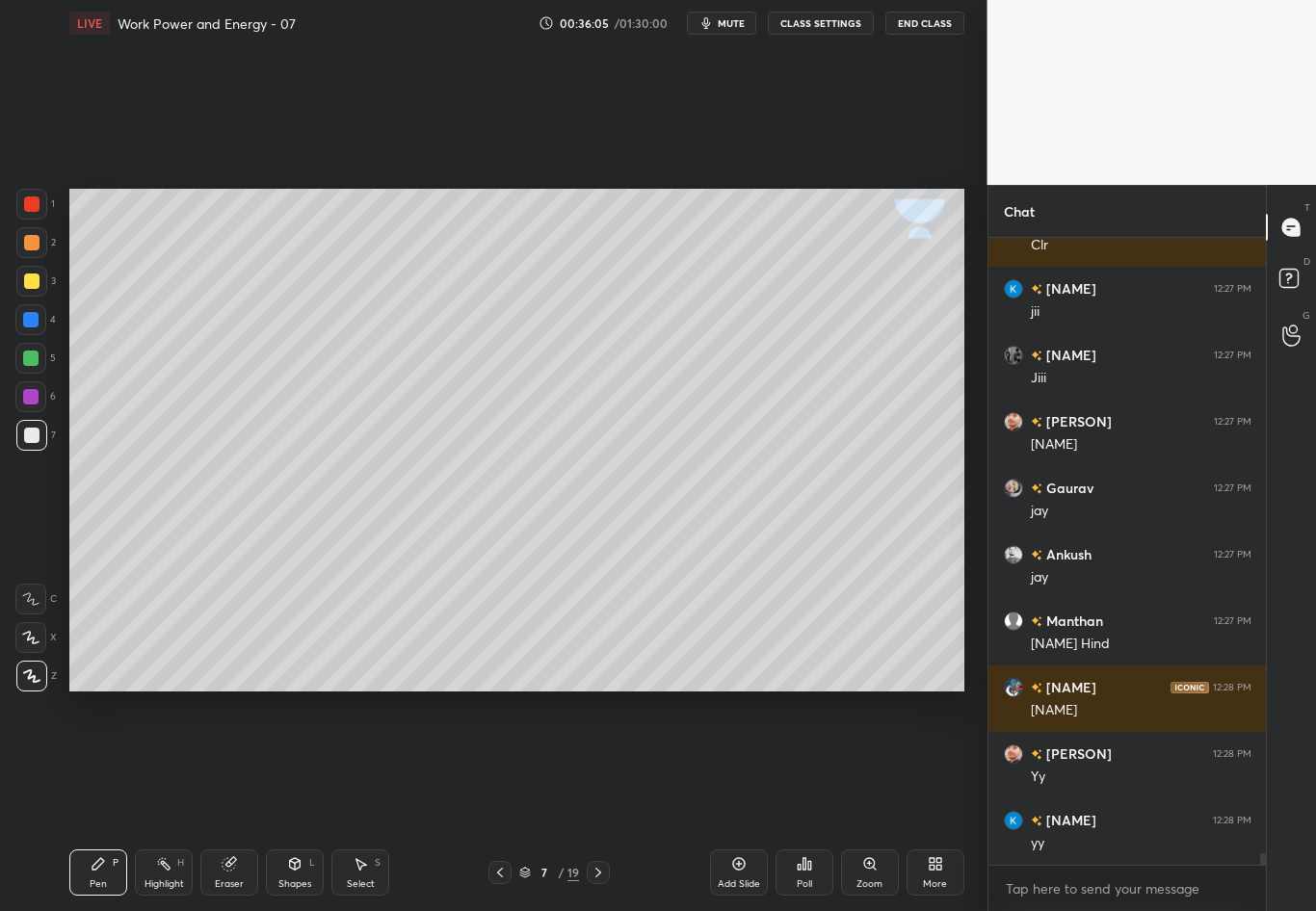 click on "Shapes" at bounding box center [295, 884] 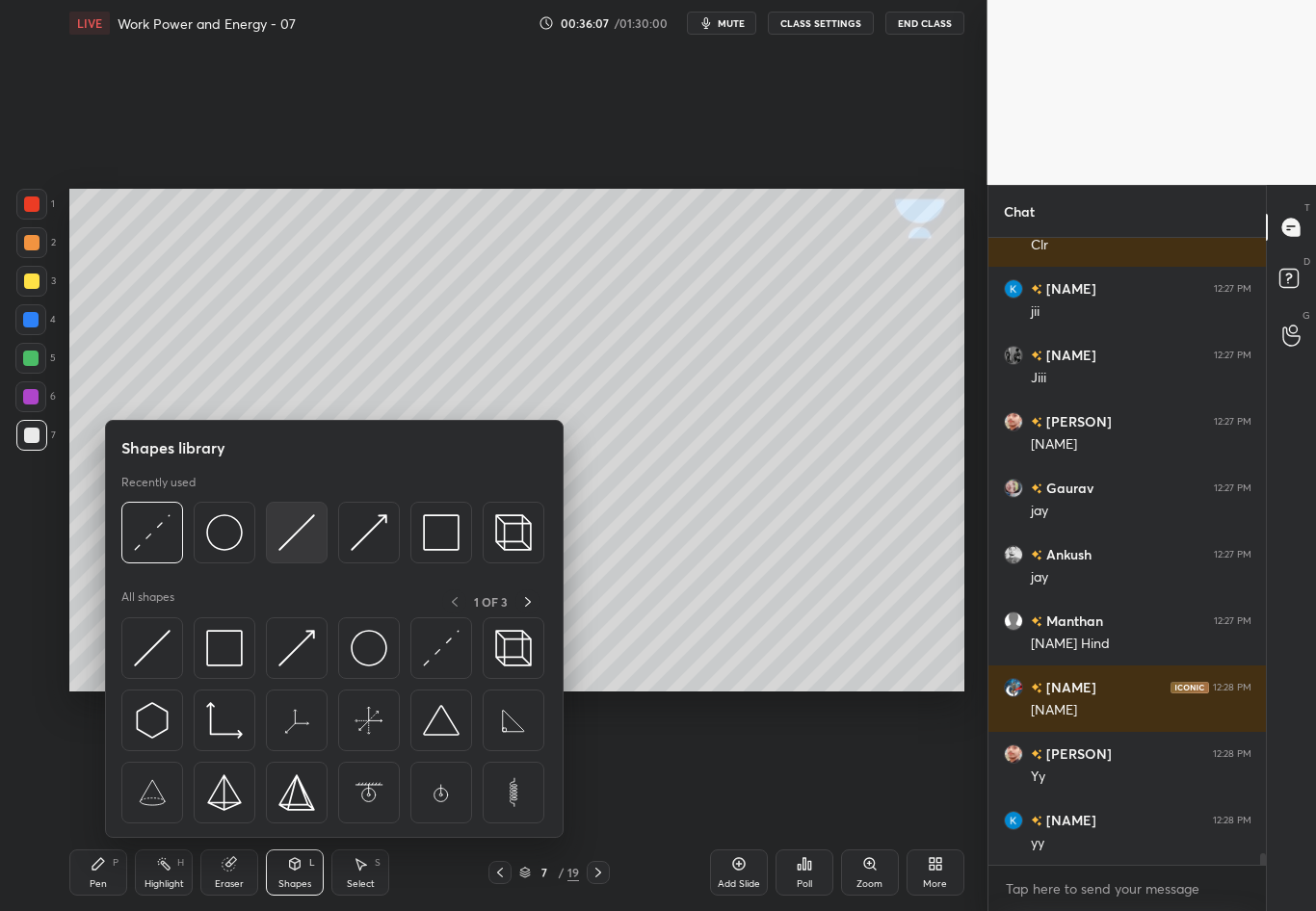 click at bounding box center (297, 533) 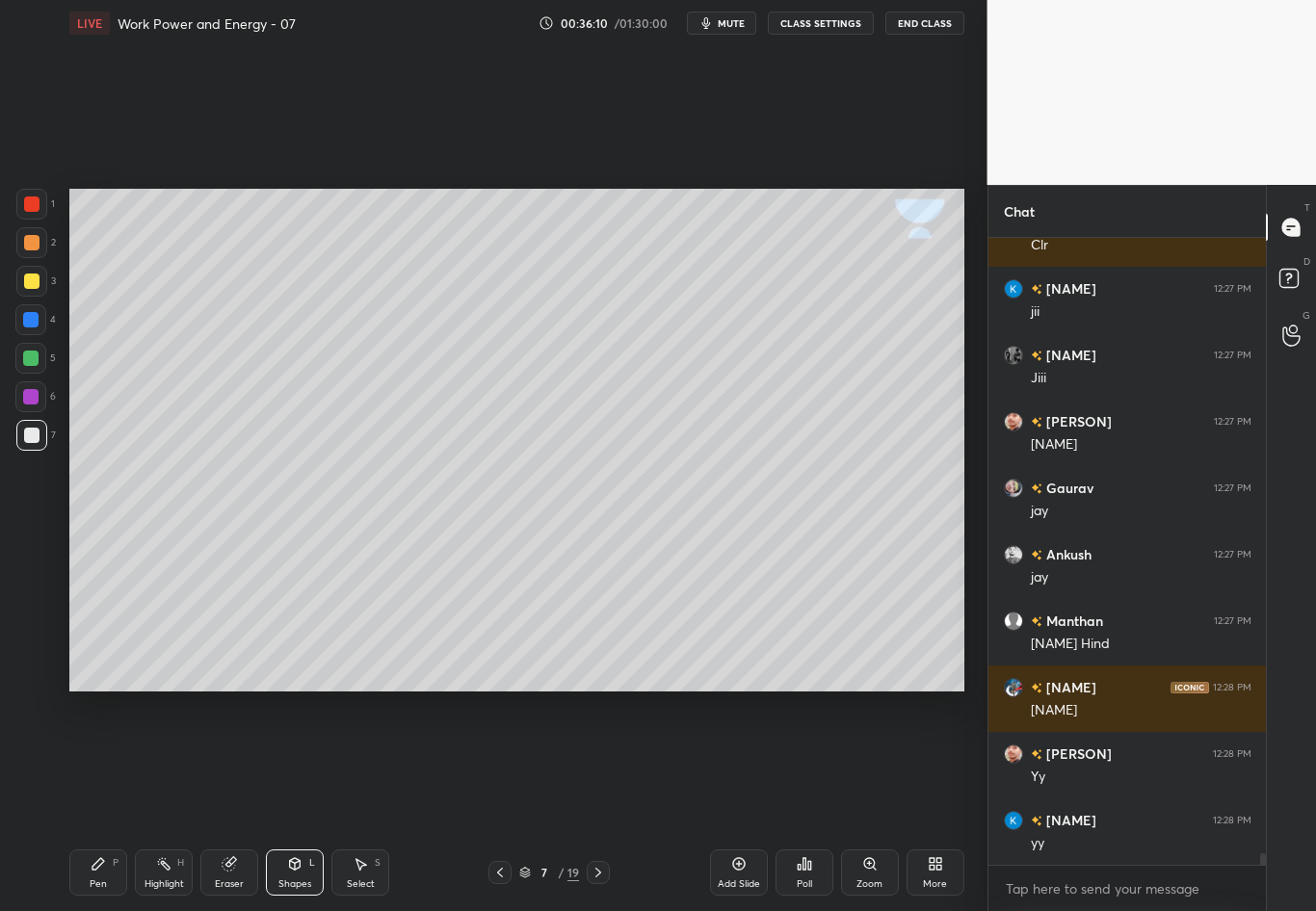 click at bounding box center [32, 281] 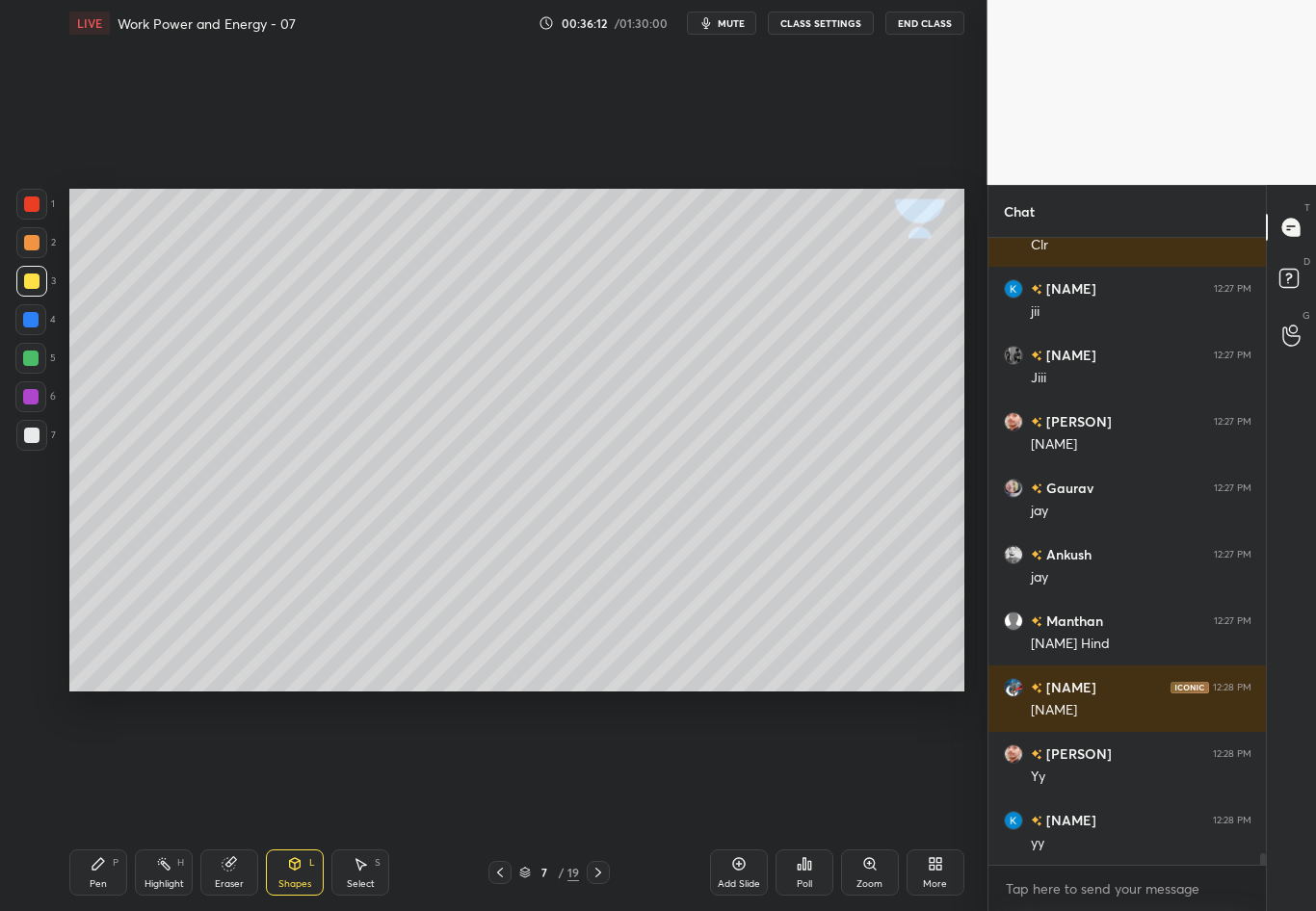click on "Pen P" at bounding box center (98, 872) 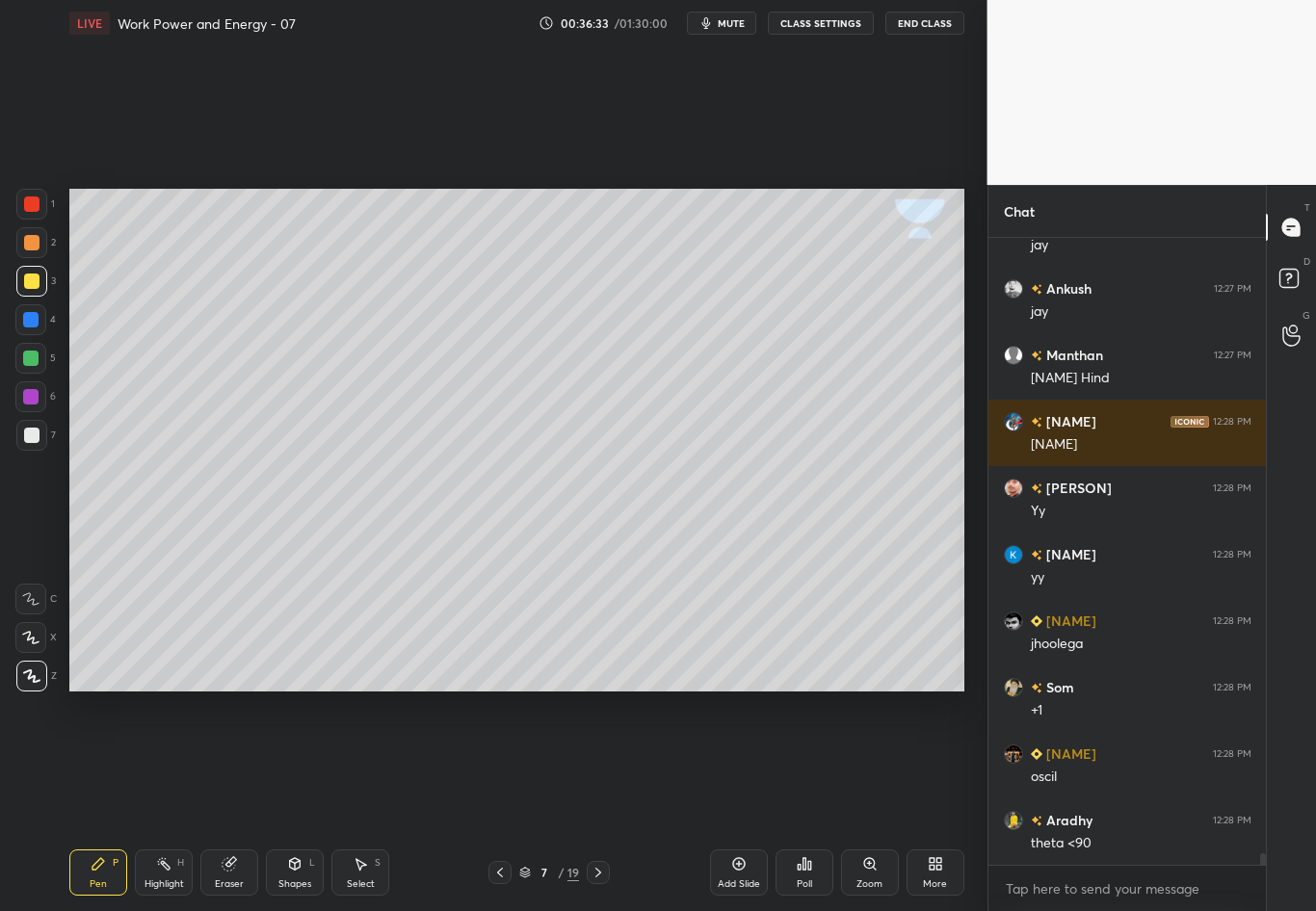 scroll, scrollTop: 33970, scrollLeft: 0, axis: vertical 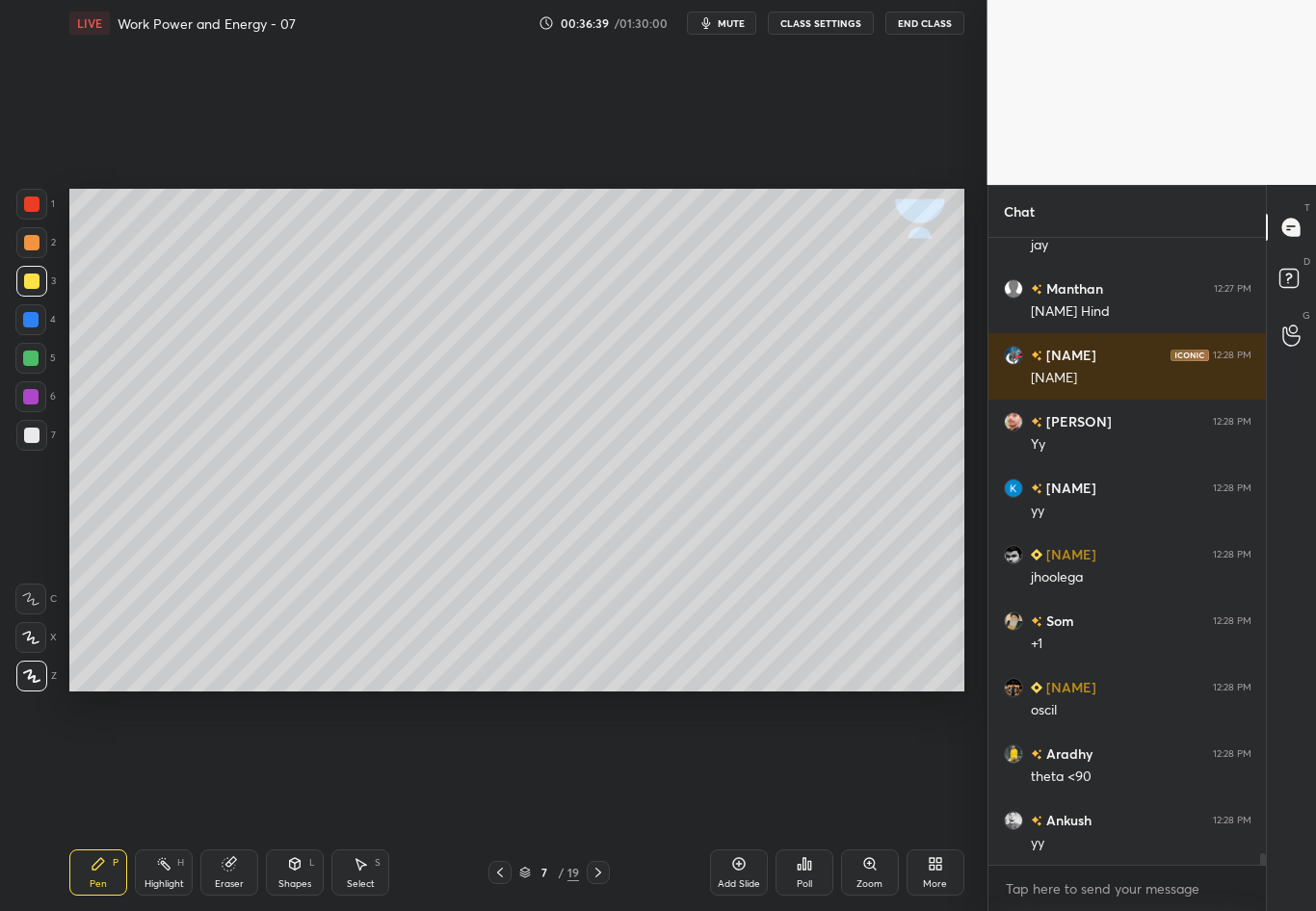 click at bounding box center (32, 435) 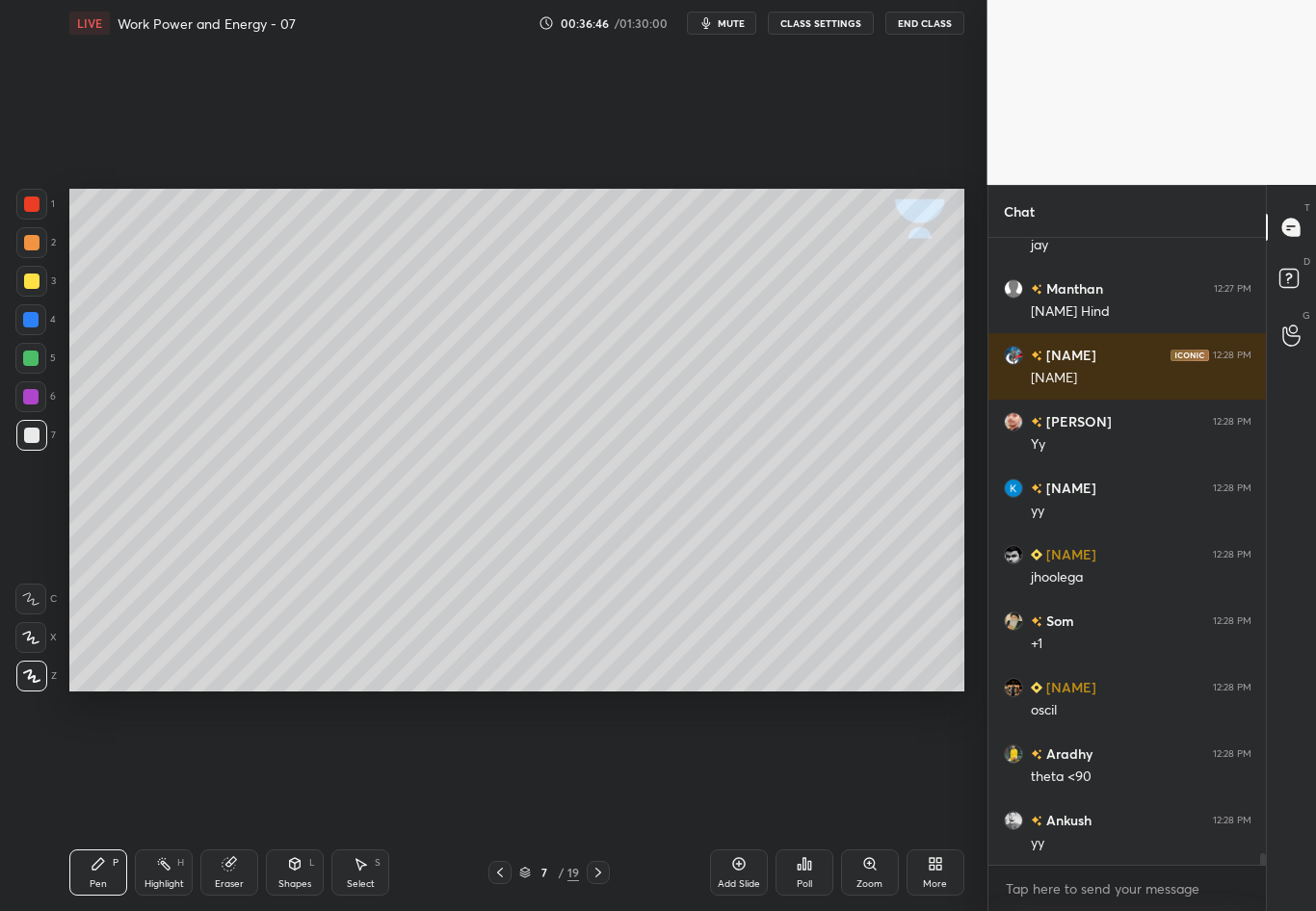 click at bounding box center [32, 435] 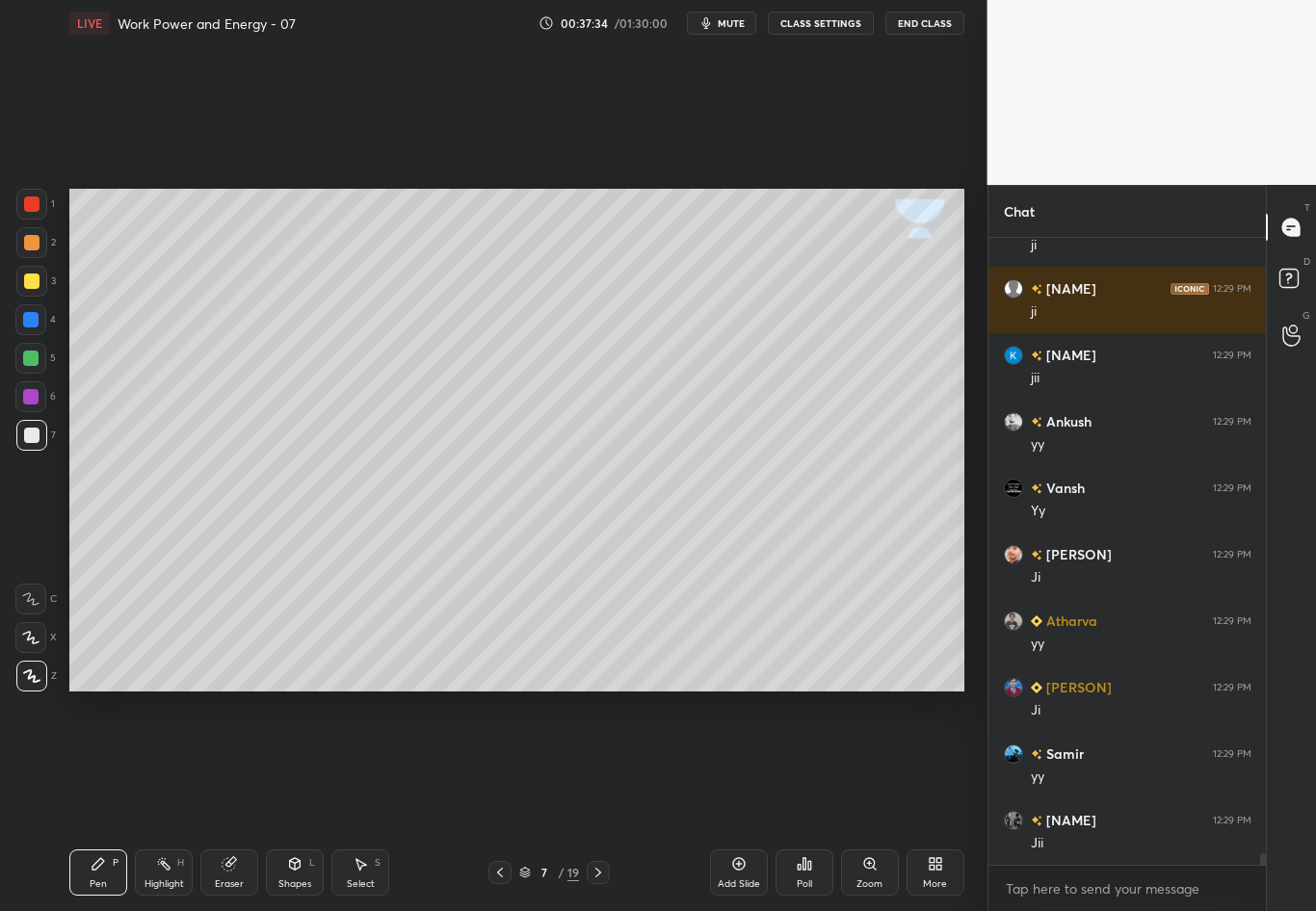 scroll, scrollTop: 34701, scrollLeft: 0, axis: vertical 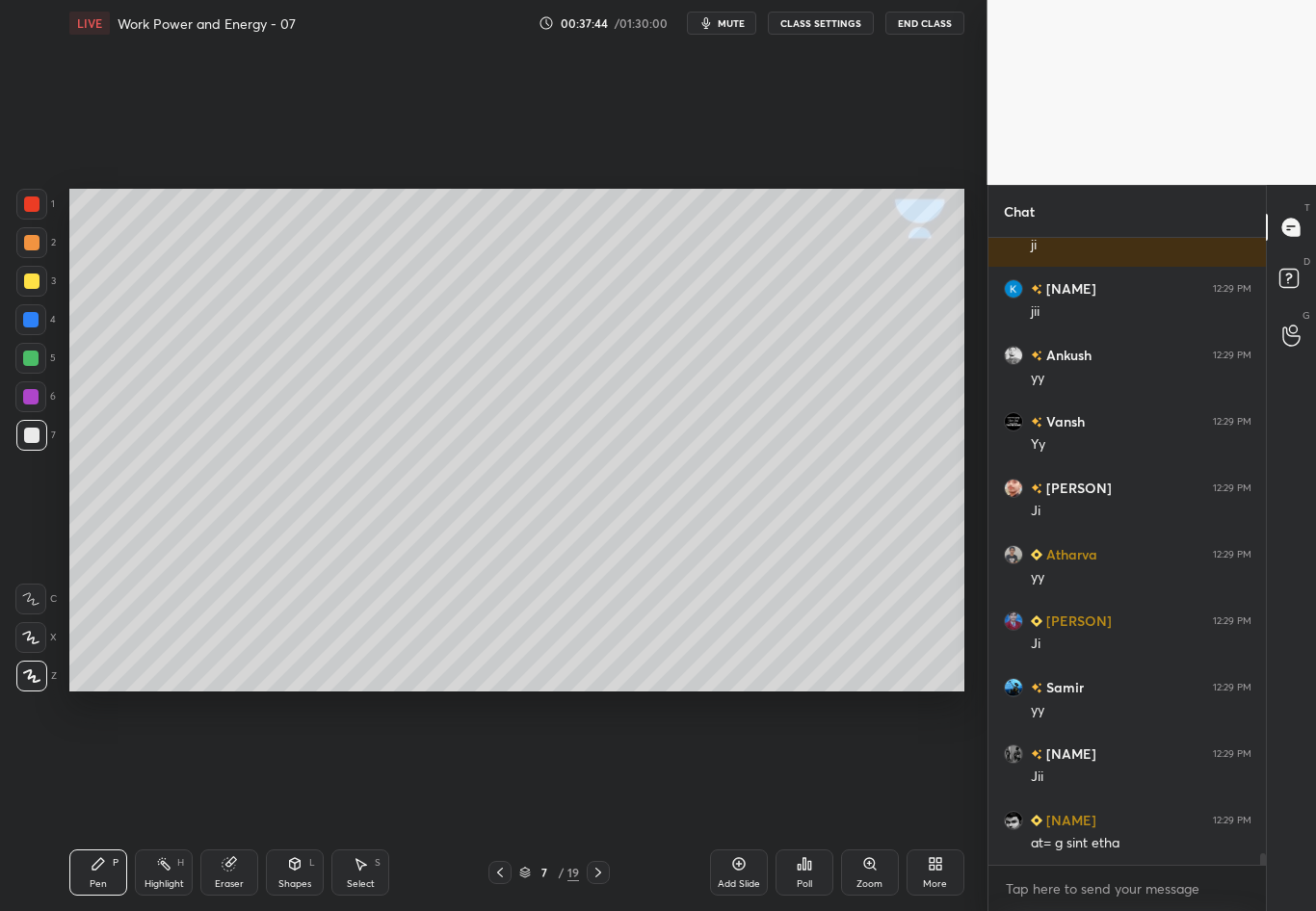 click at bounding box center [32, 435] 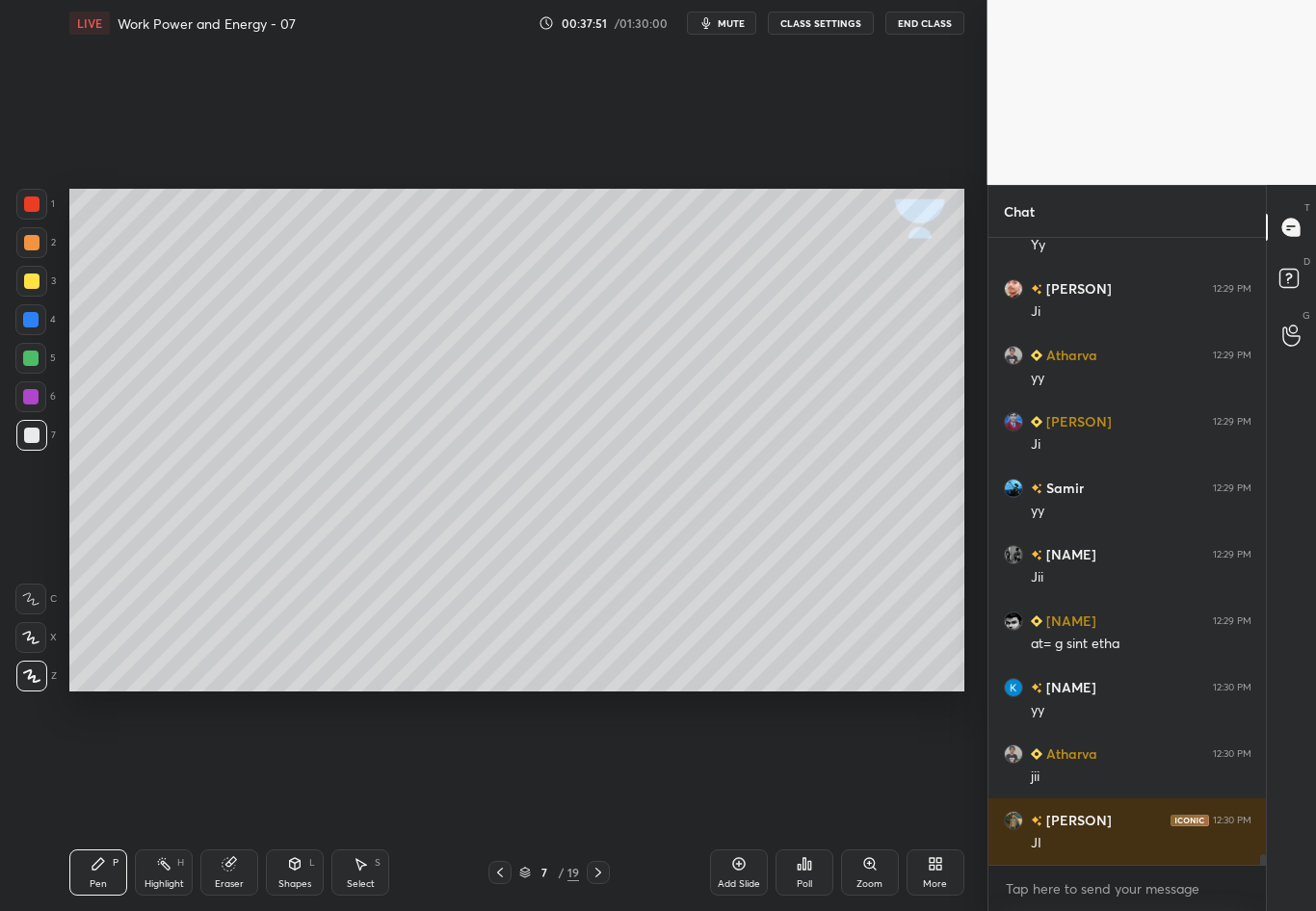 scroll, scrollTop: 34967, scrollLeft: 0, axis: vertical 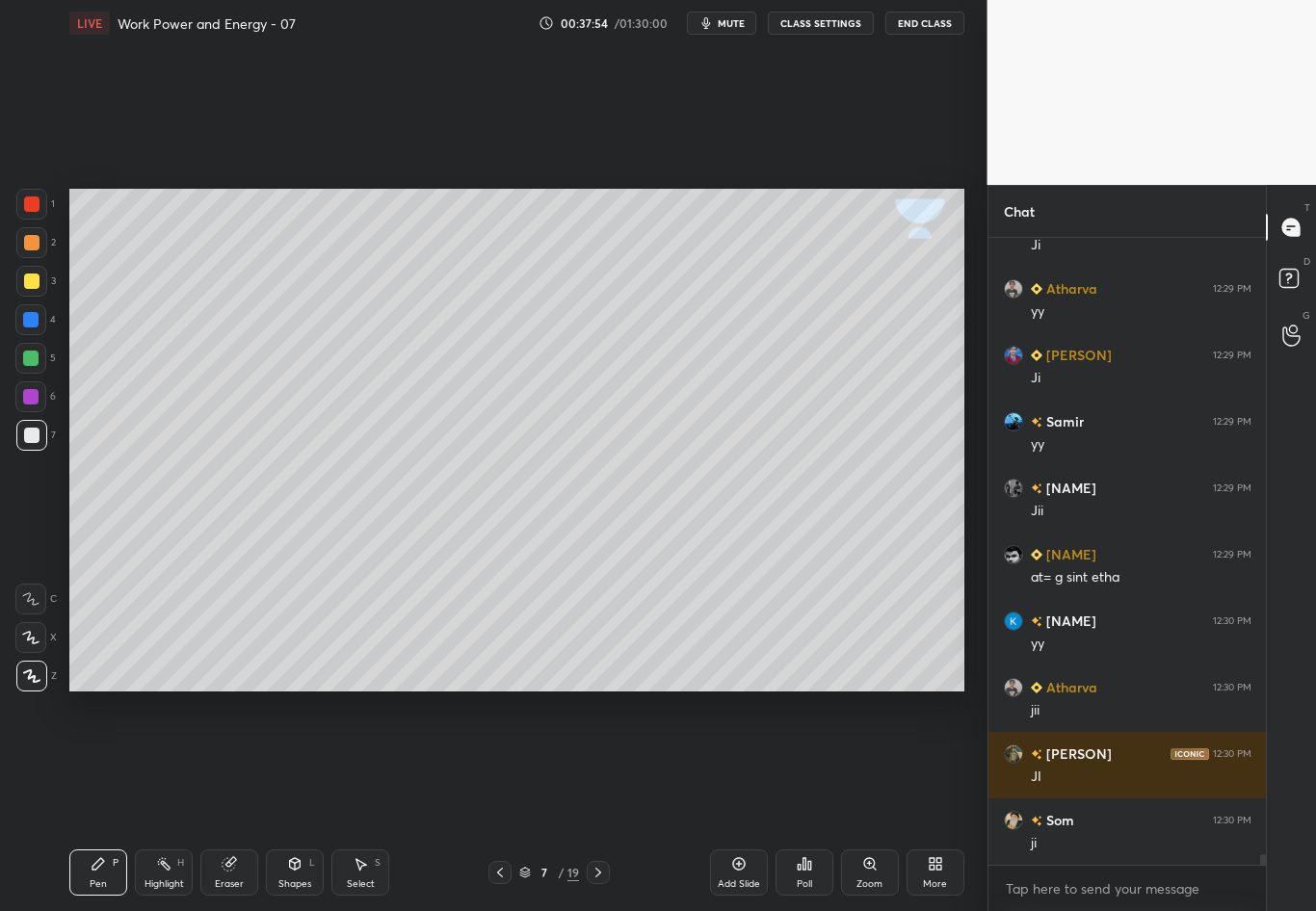 click on "Select S" at bounding box center [360, 872] 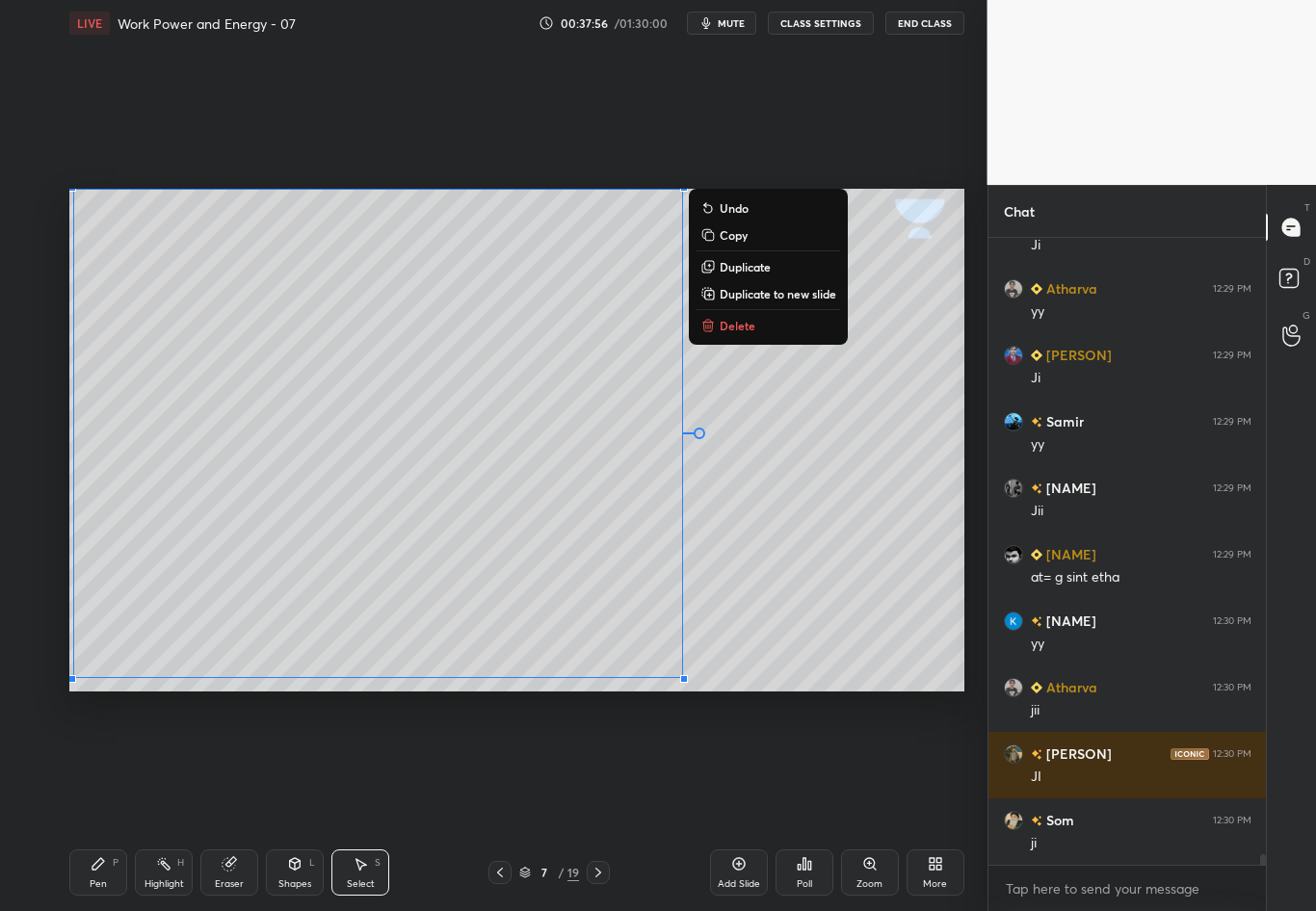 drag, startPoint x: 78, startPoint y: 237, endPoint x: 963, endPoint y: 705, distance: 1001.1239 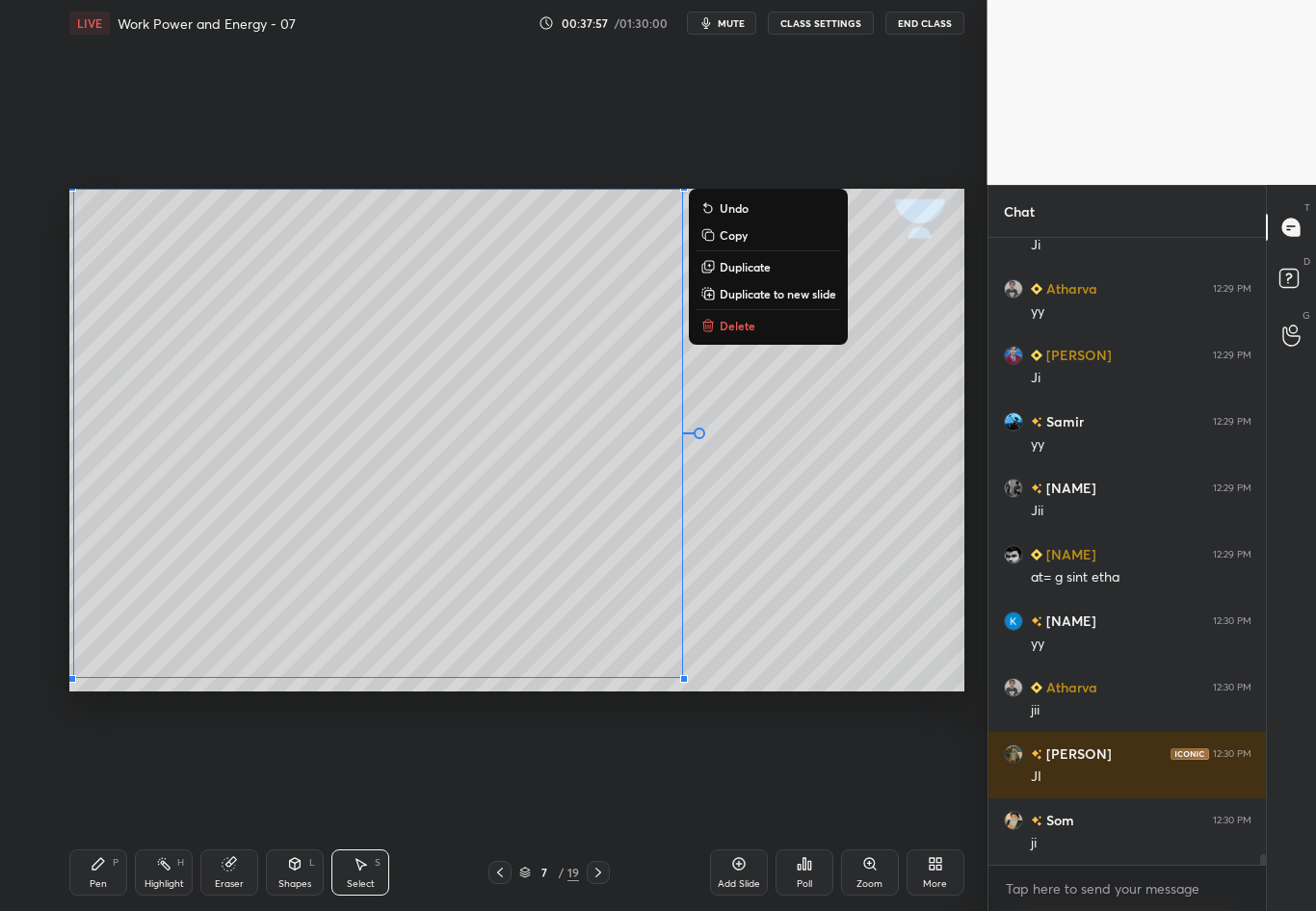 click on "0 ° Undo Copy Duplicate Duplicate to new slide Delete" at bounding box center (516, 440) 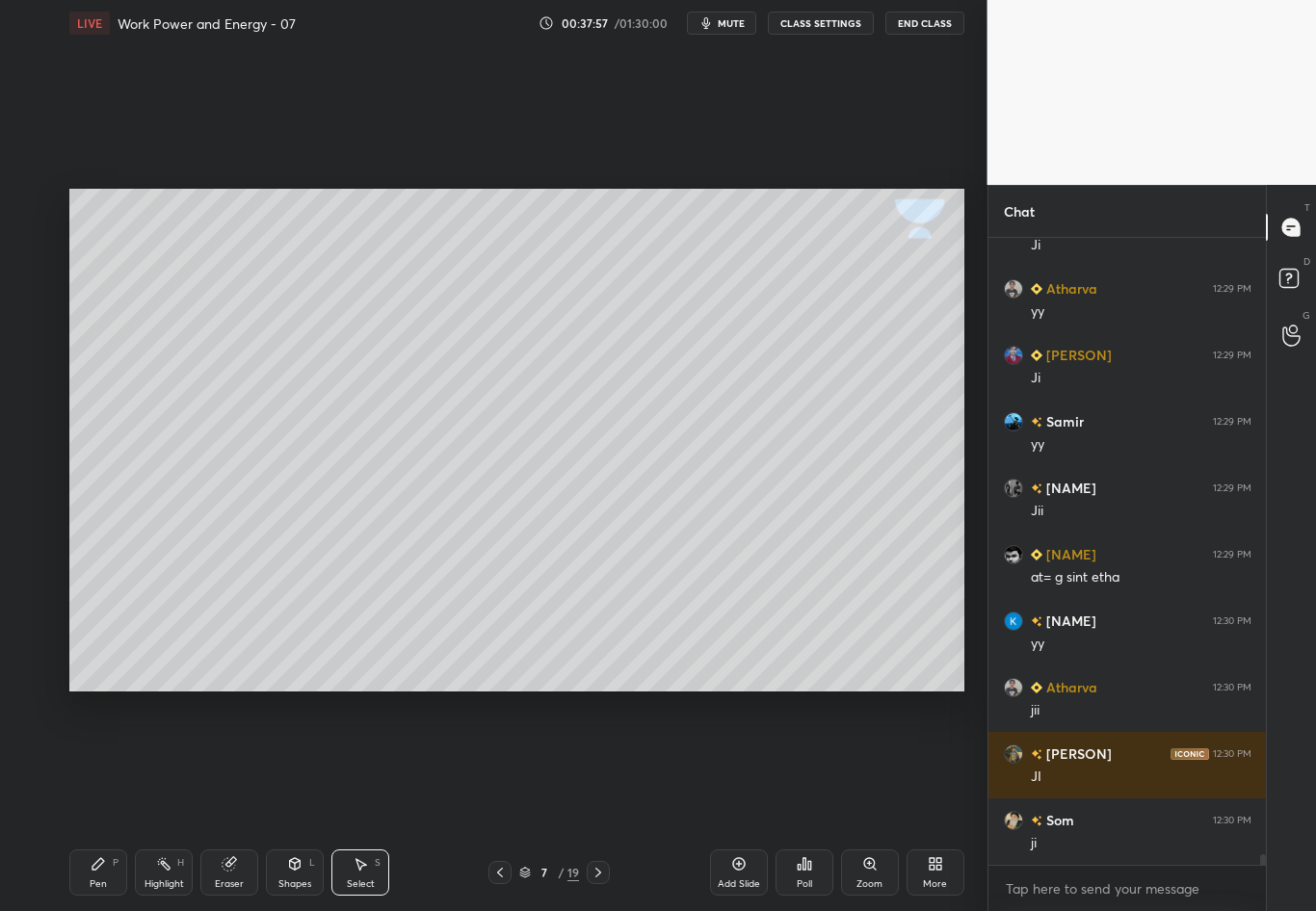 scroll, scrollTop: 35033, scrollLeft: 0, axis: vertical 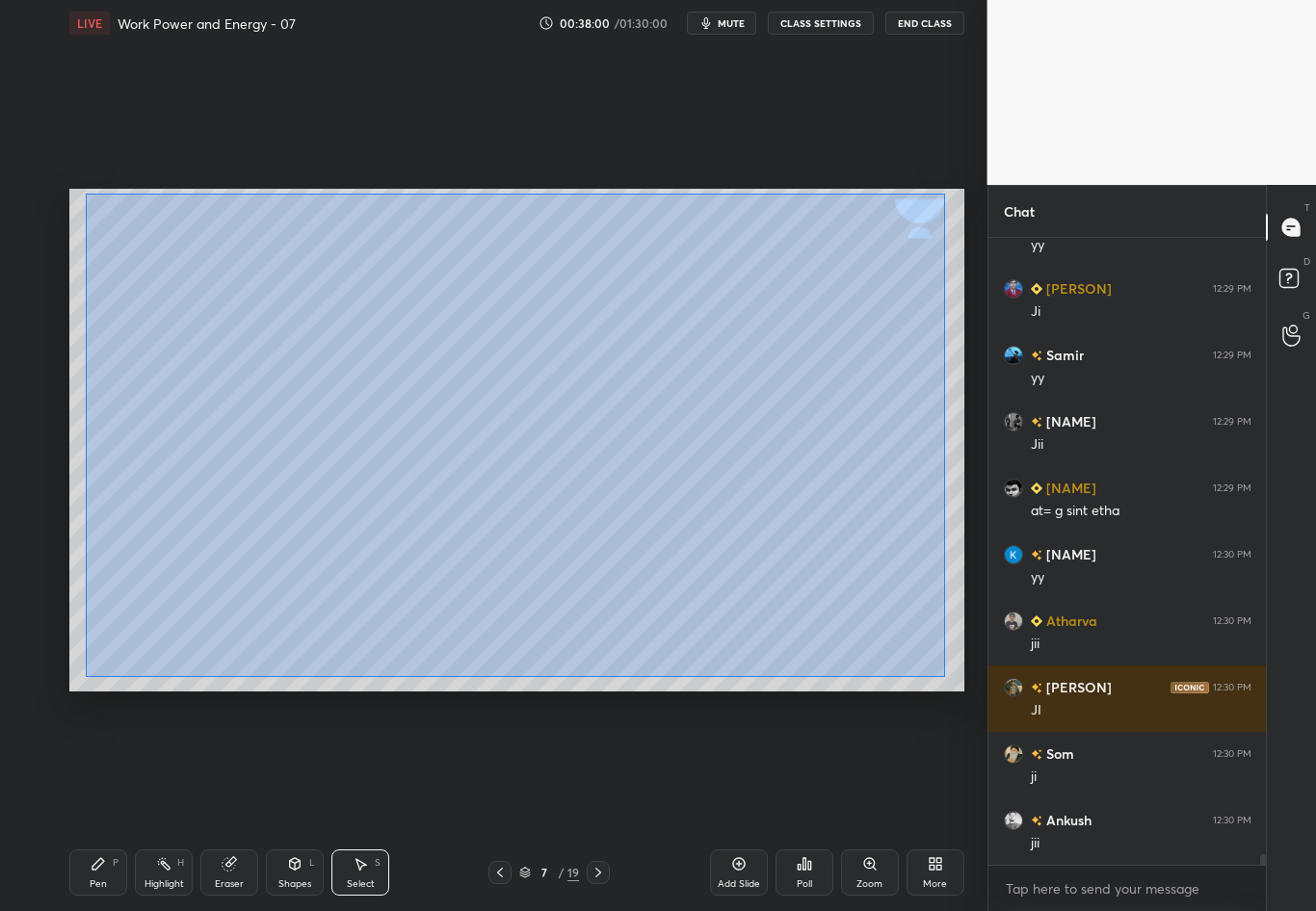 drag, startPoint x: 85, startPoint y: 190, endPoint x: 945, endPoint y: 677, distance: 988.3162 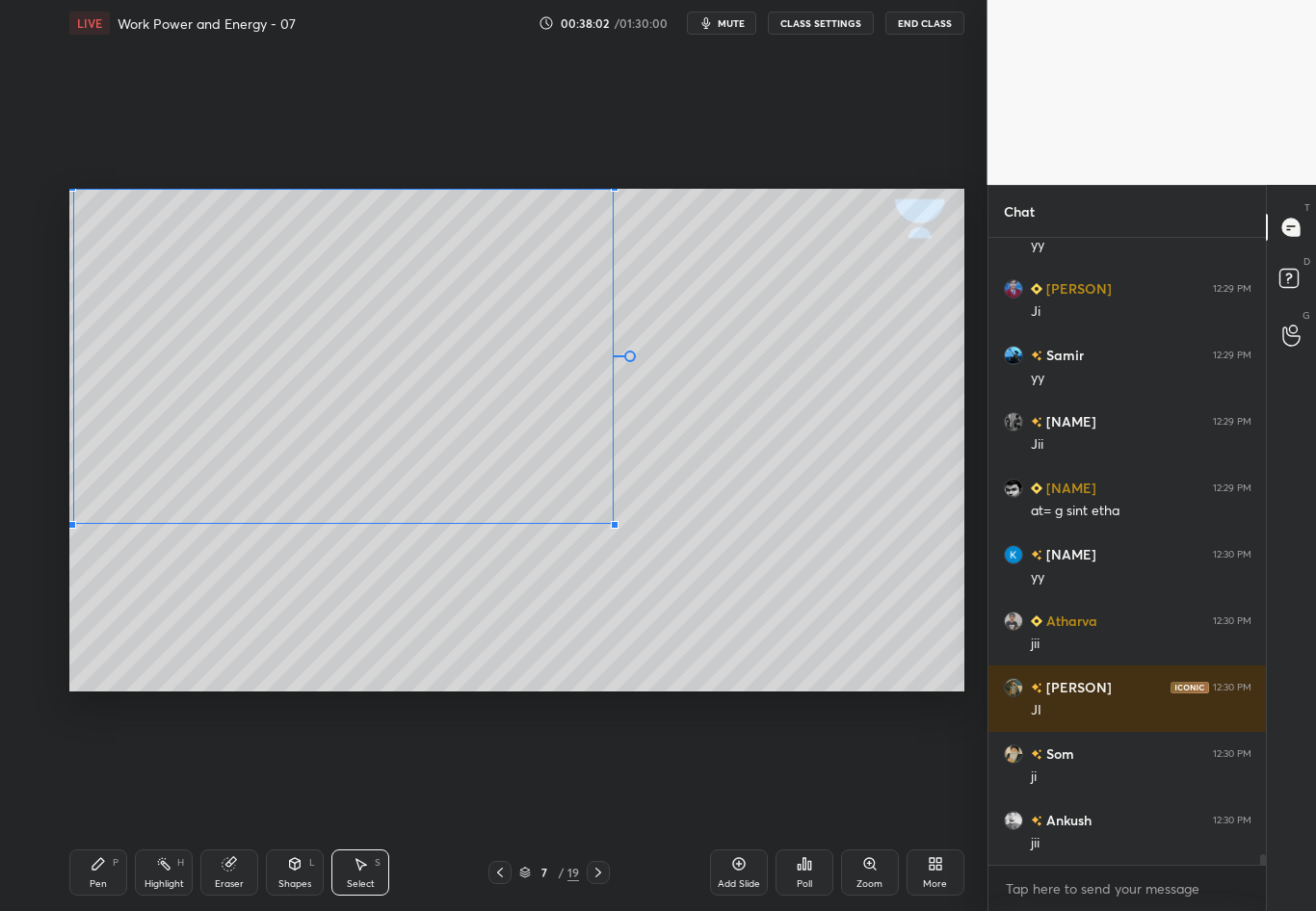 drag, startPoint x: 916, startPoint y: 677, endPoint x: 613, endPoint y: 523, distance: 339.88969 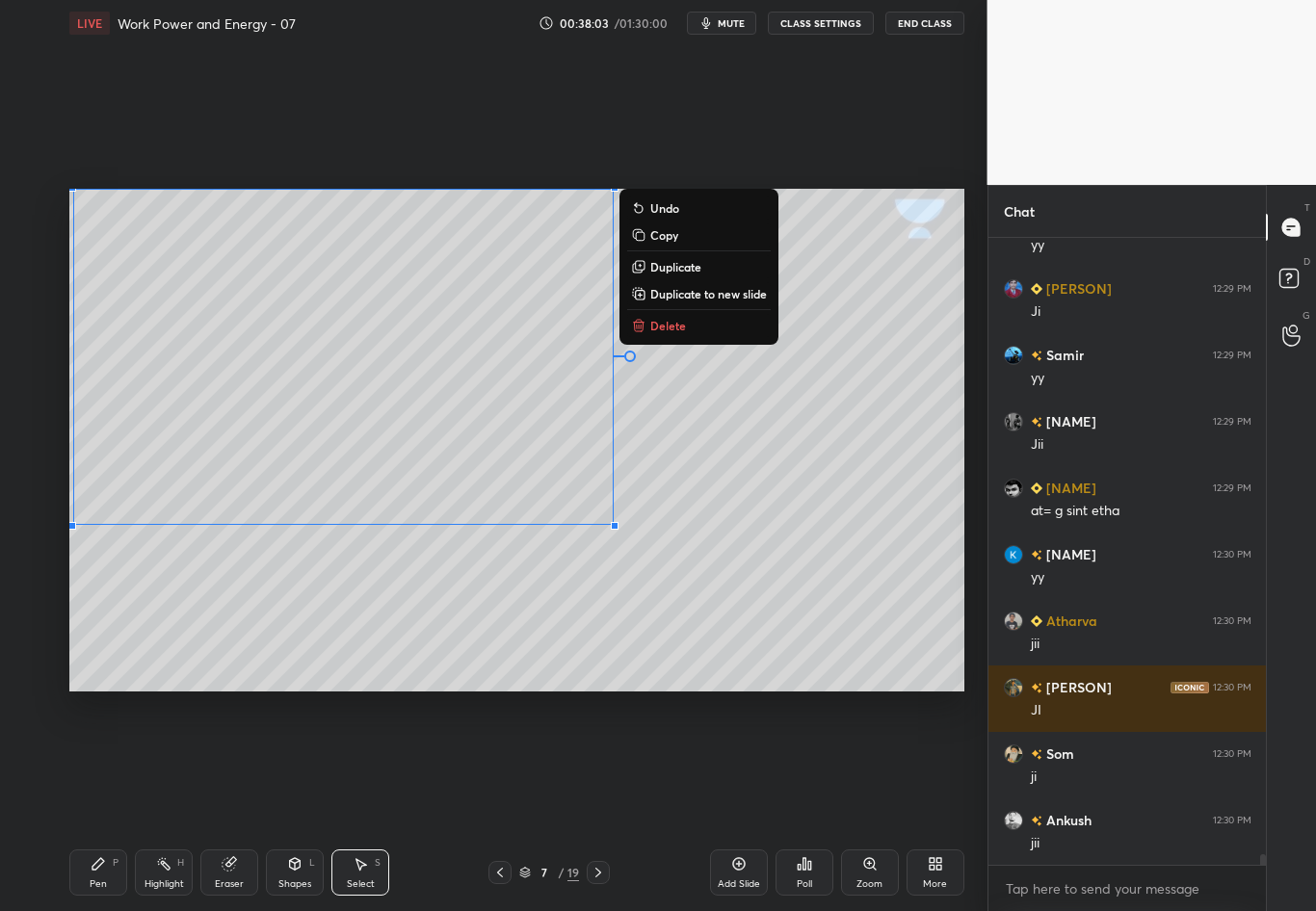 click on "0 ° Undo Copy Duplicate Duplicate to new slide Delete" at bounding box center (516, 440) 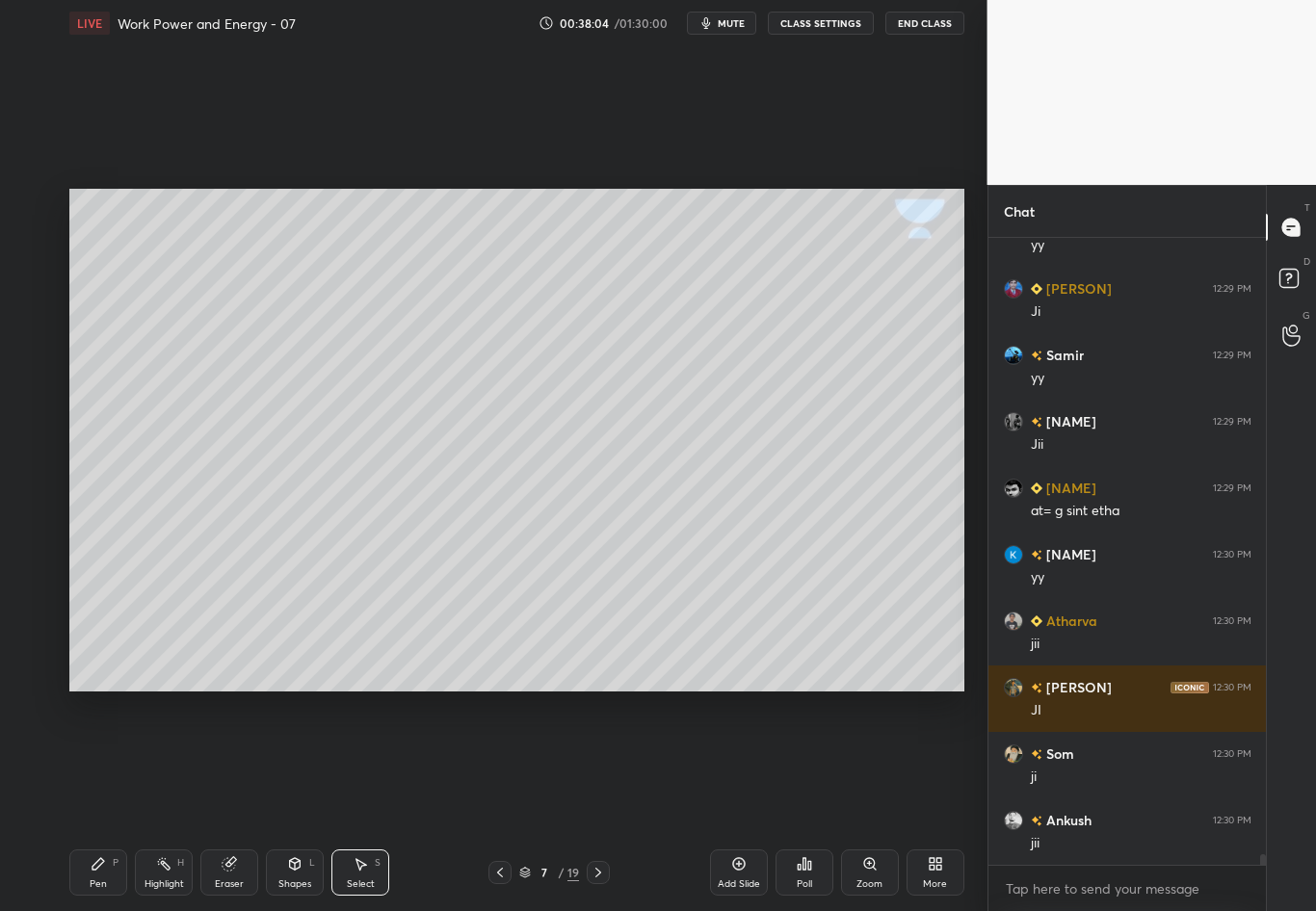 click on "Shapes" at bounding box center (295, 884) 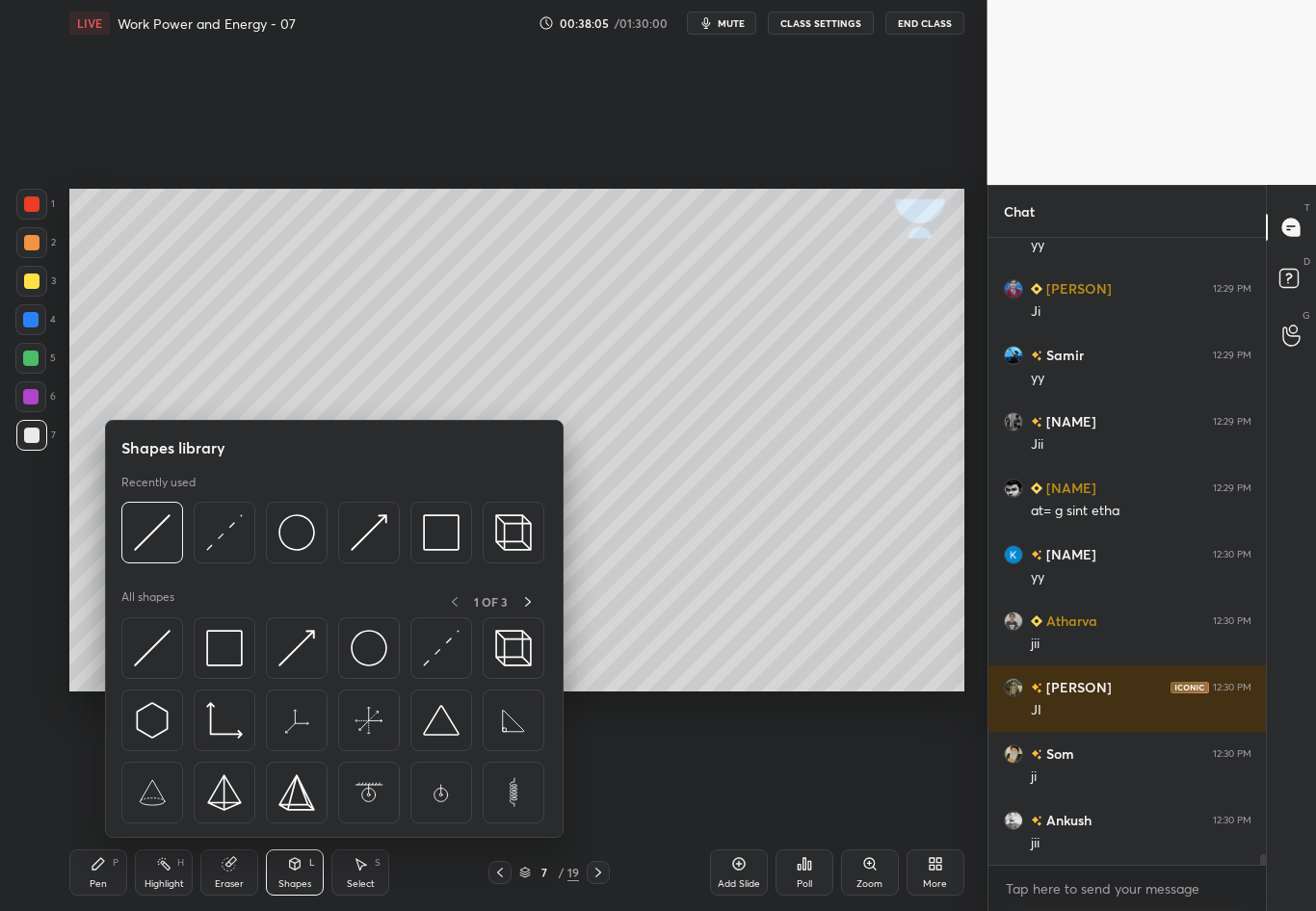 click at bounding box center [224, 533] 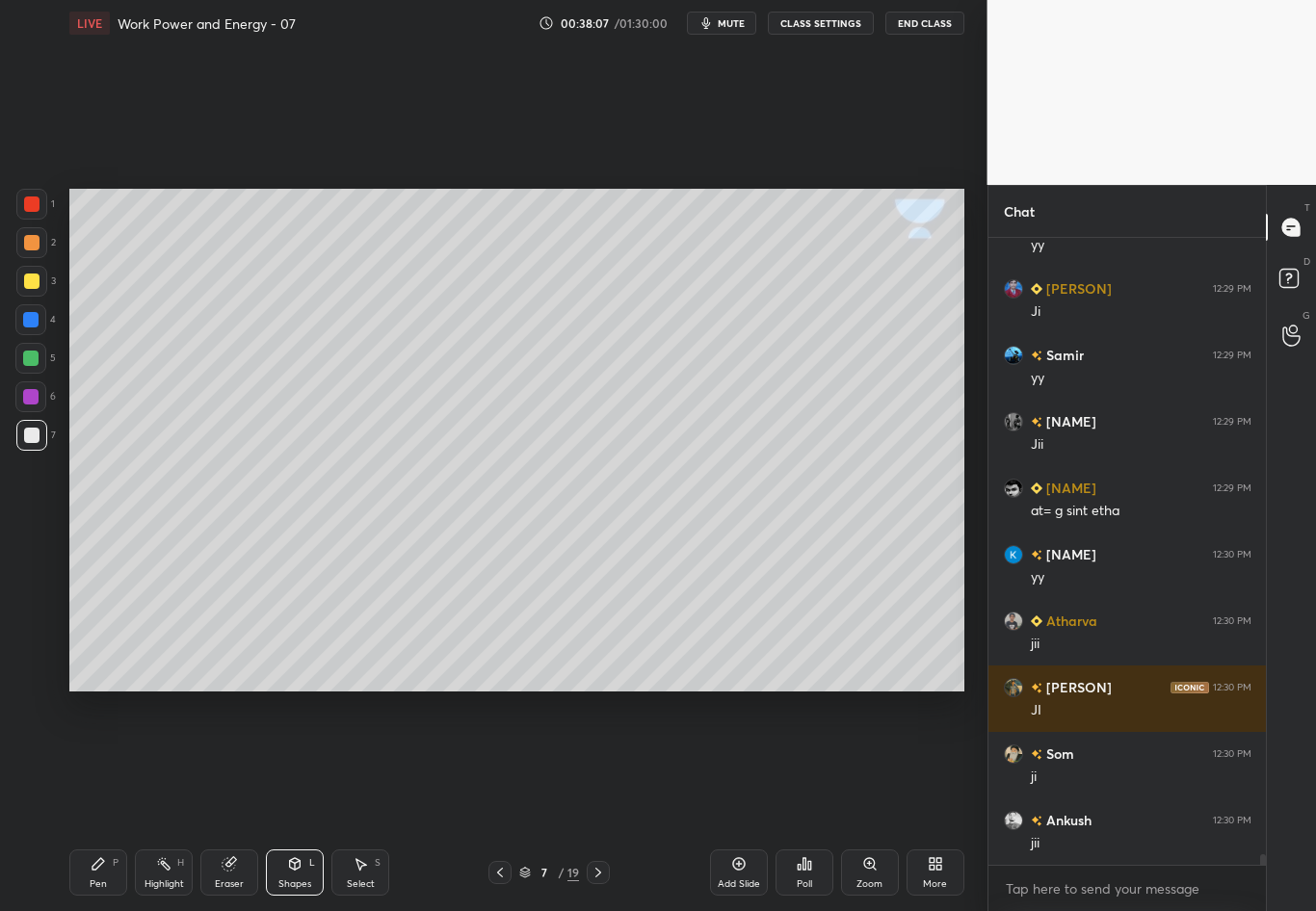 click on "Pen" at bounding box center (98, 884) 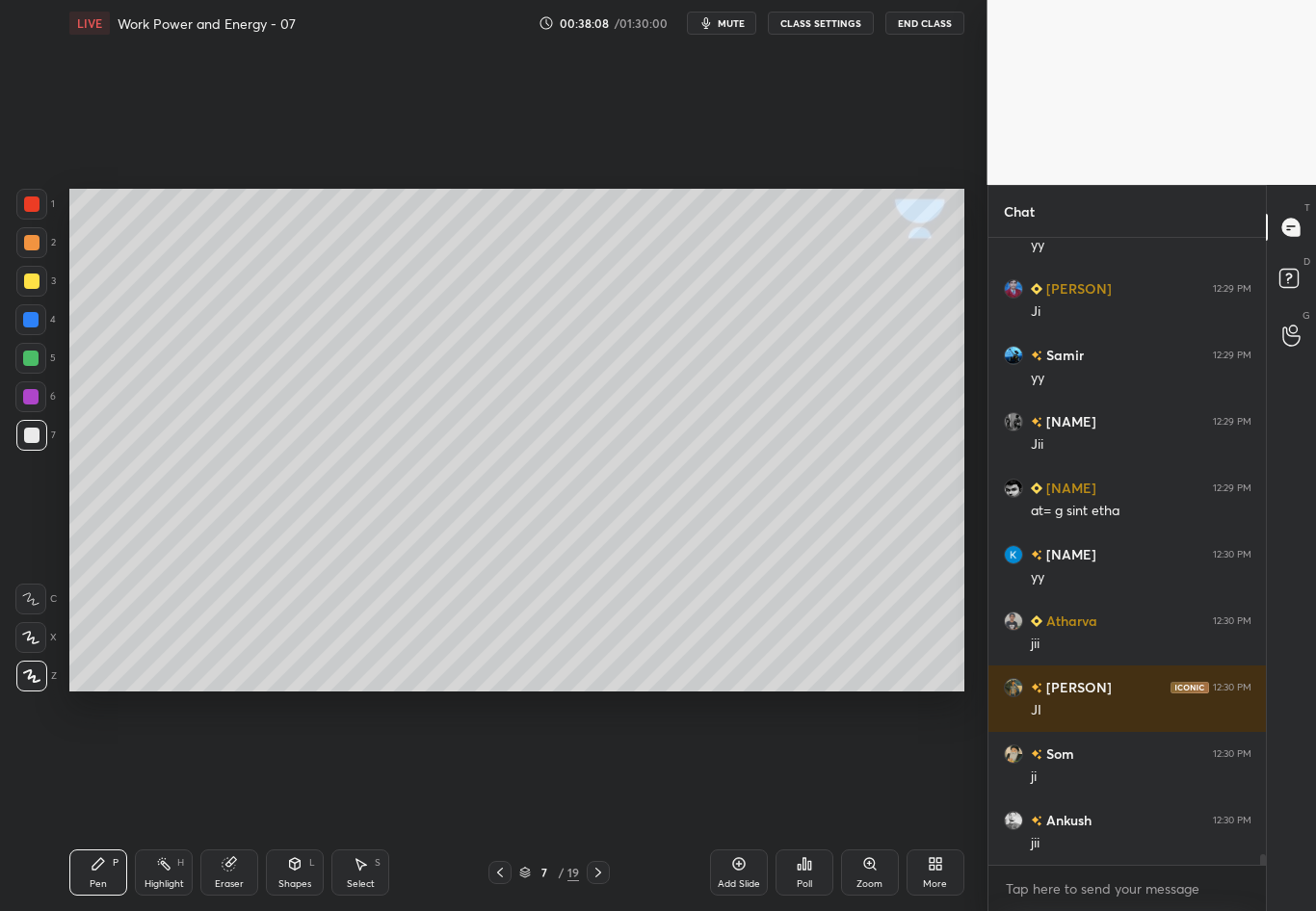click at bounding box center (32, 435) 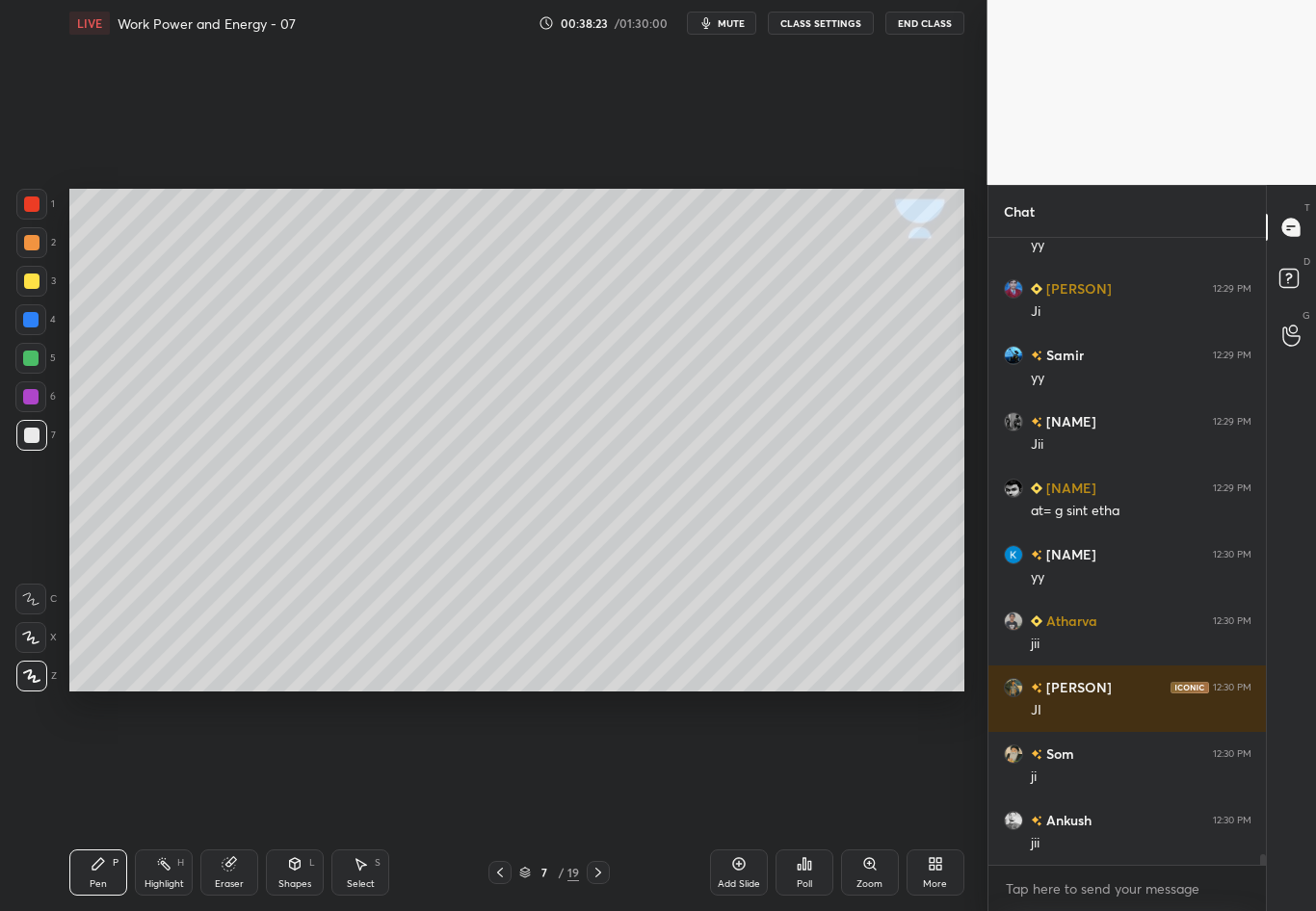 click at bounding box center (32, 281) 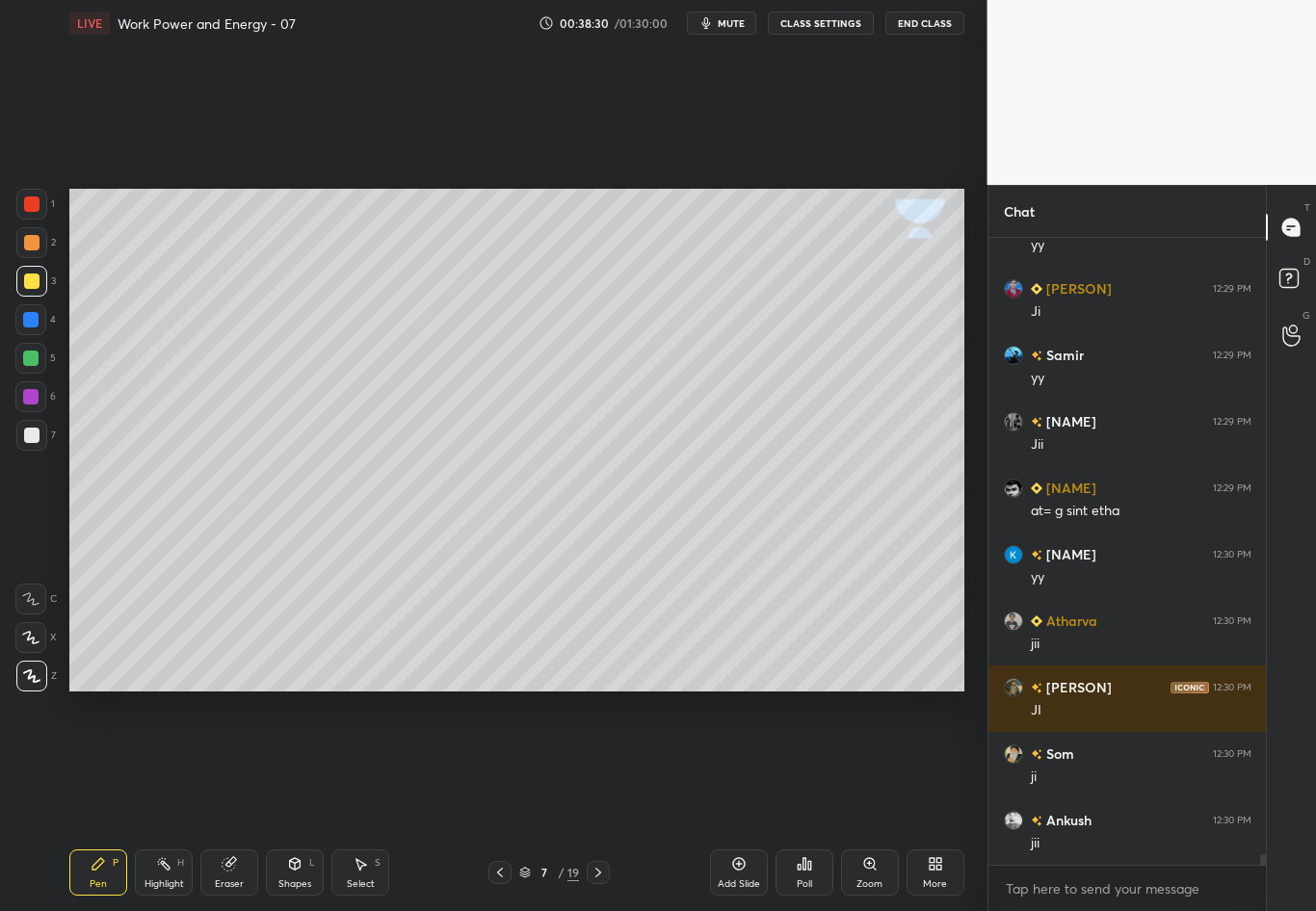 click at bounding box center (32, 435) 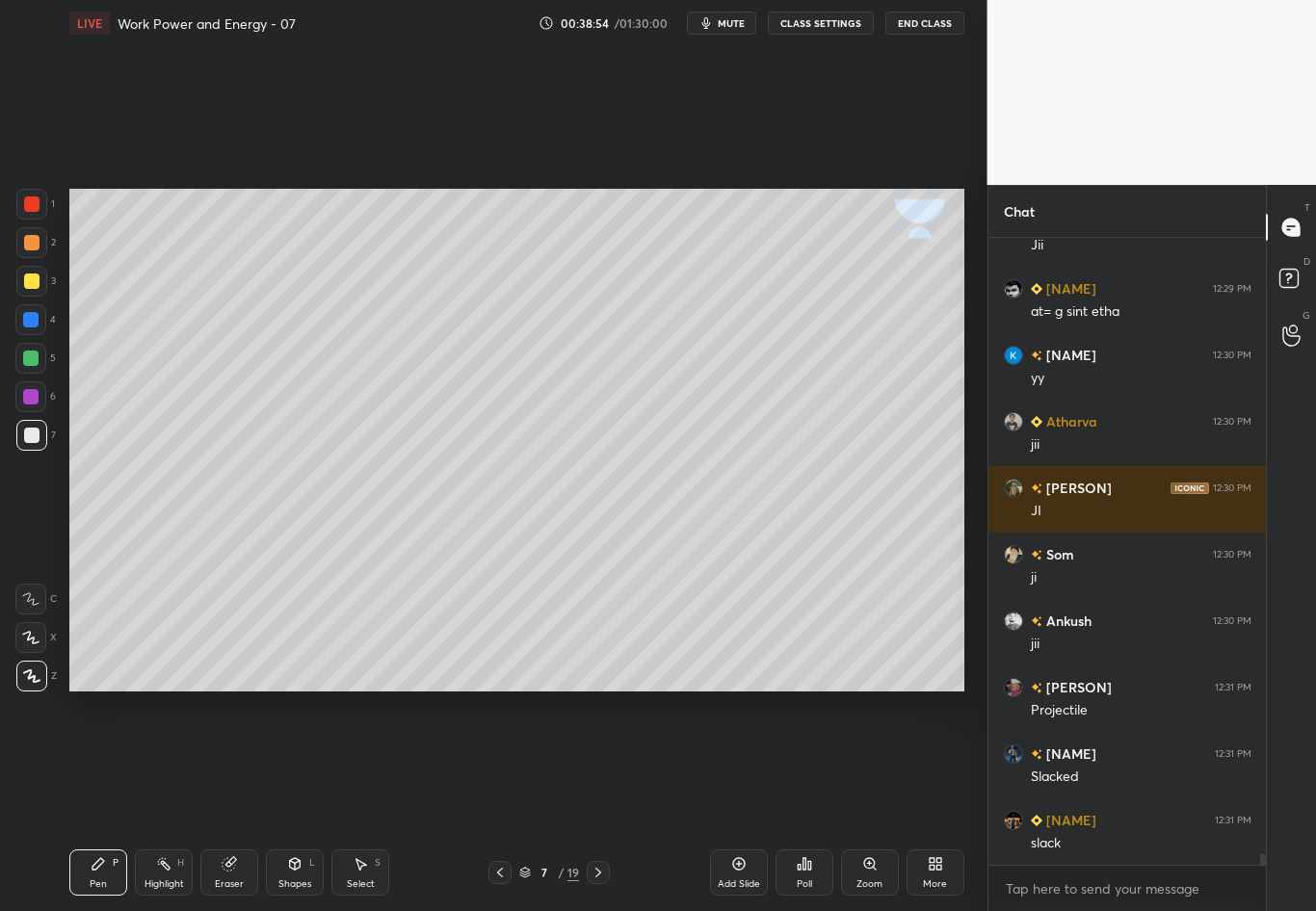 scroll, scrollTop: 35299, scrollLeft: 0, axis: vertical 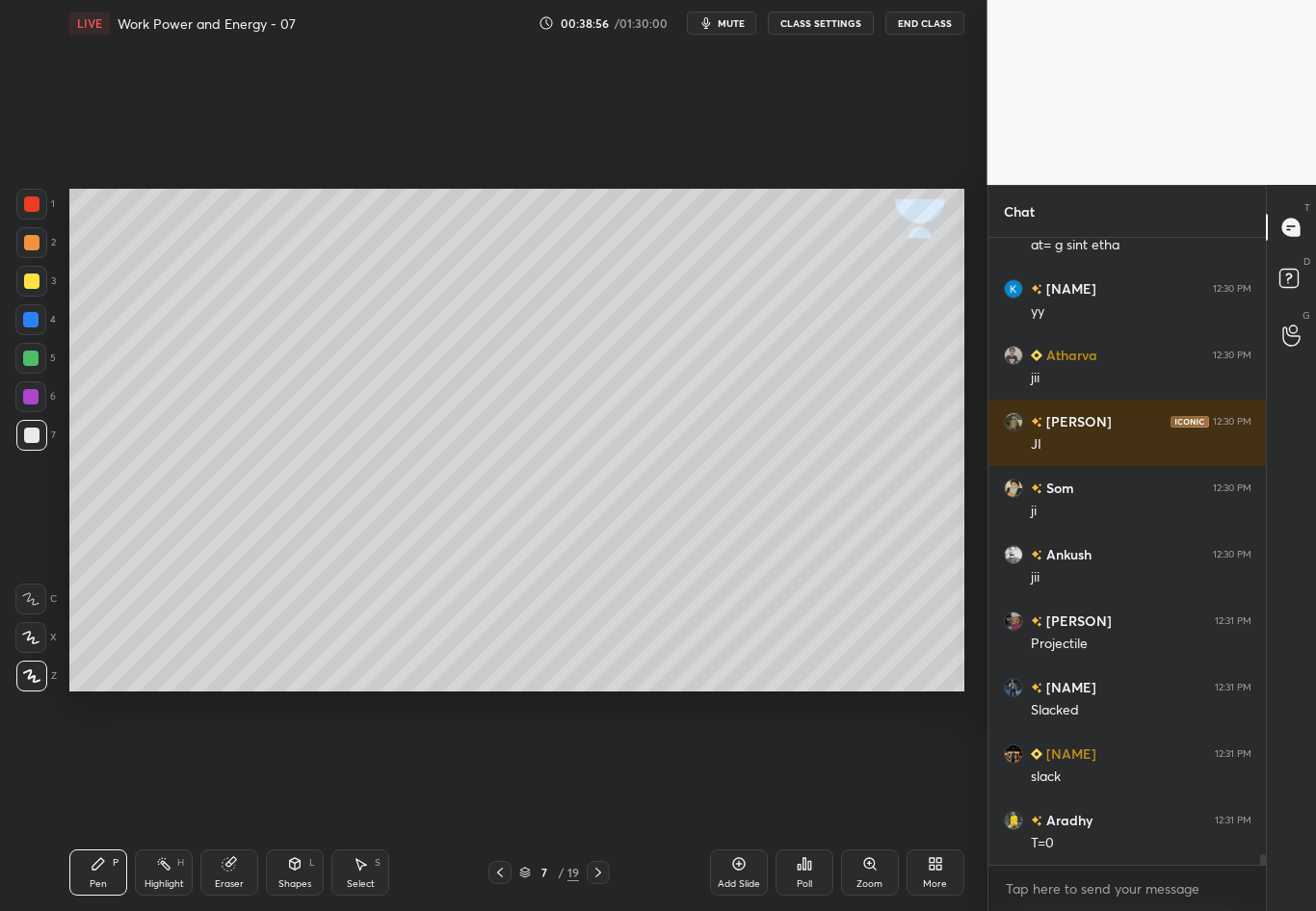 click at bounding box center (31, 320) 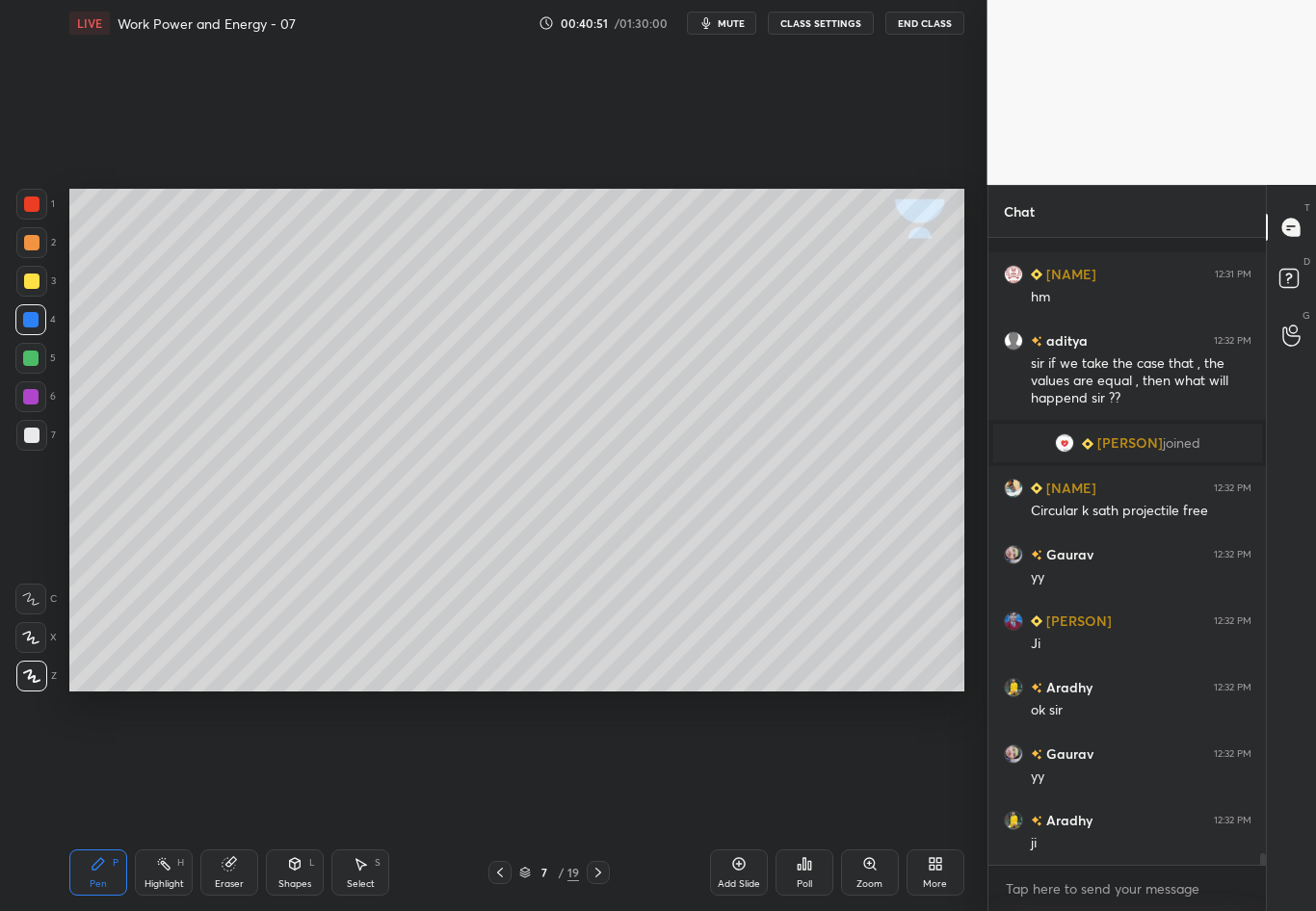 scroll, scrollTop: 34830, scrollLeft: 0, axis: vertical 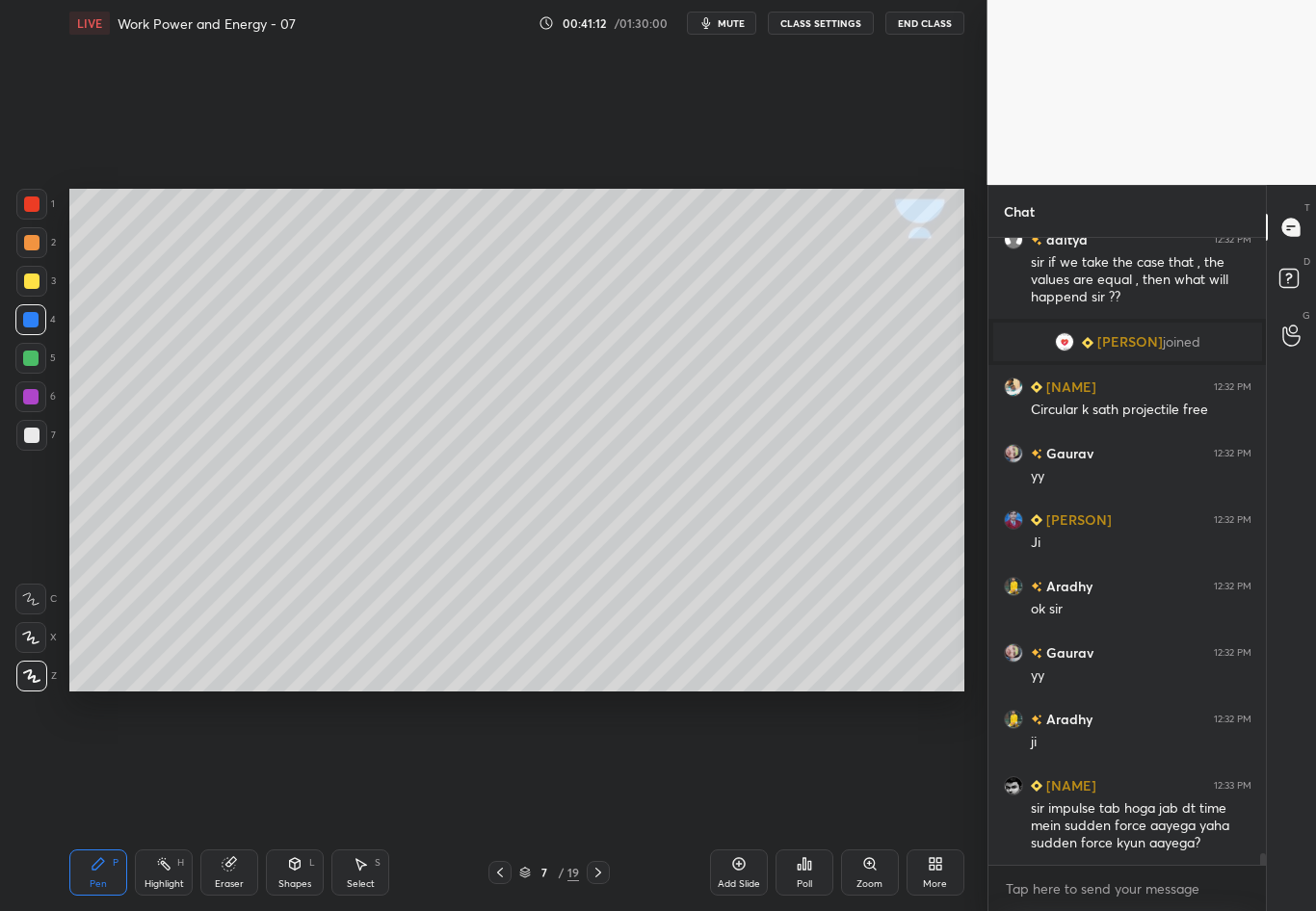 click at bounding box center [598, 872] 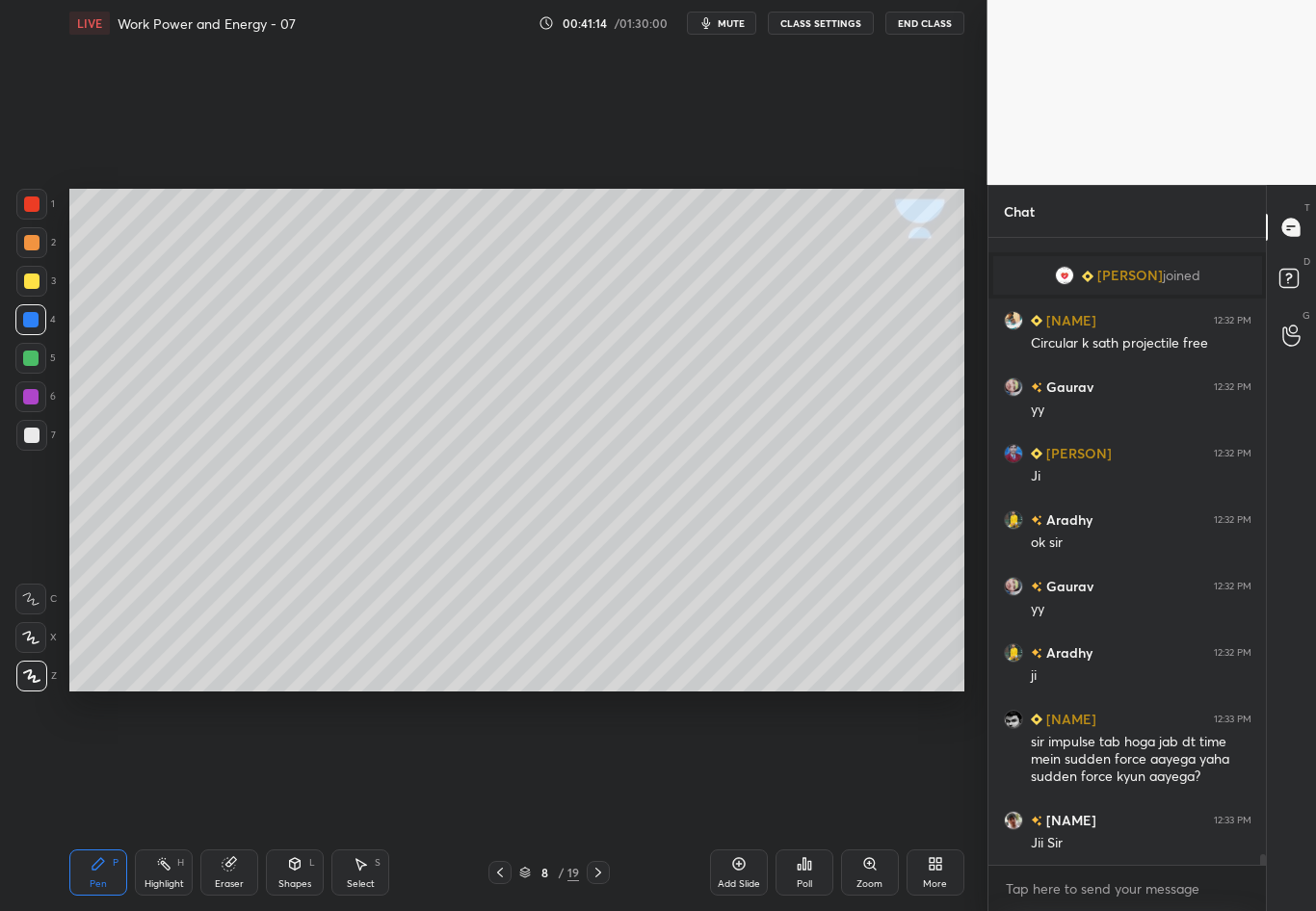 click at bounding box center (32, 435) 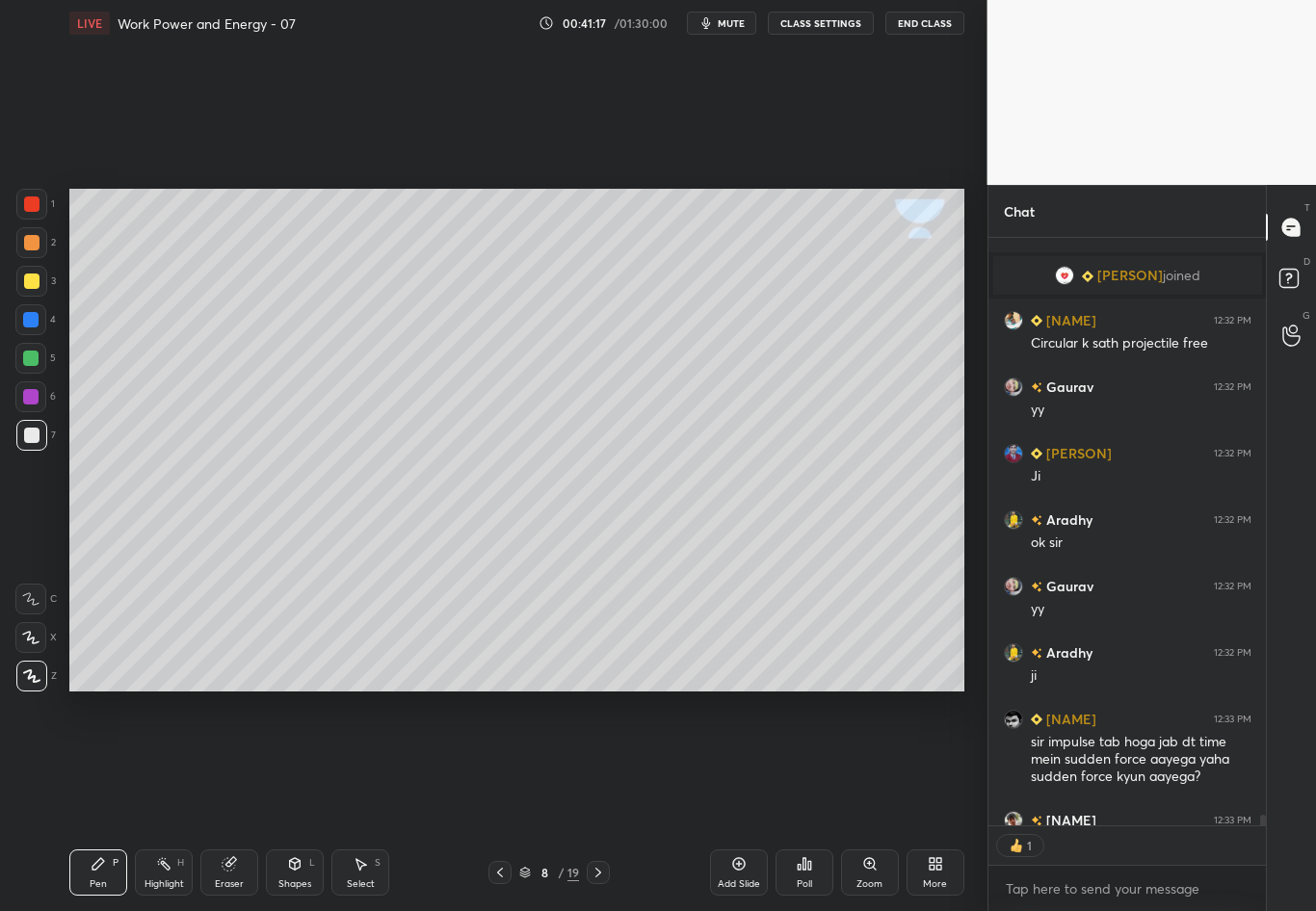 scroll, scrollTop: 600, scrollLeft: 272, axis: both 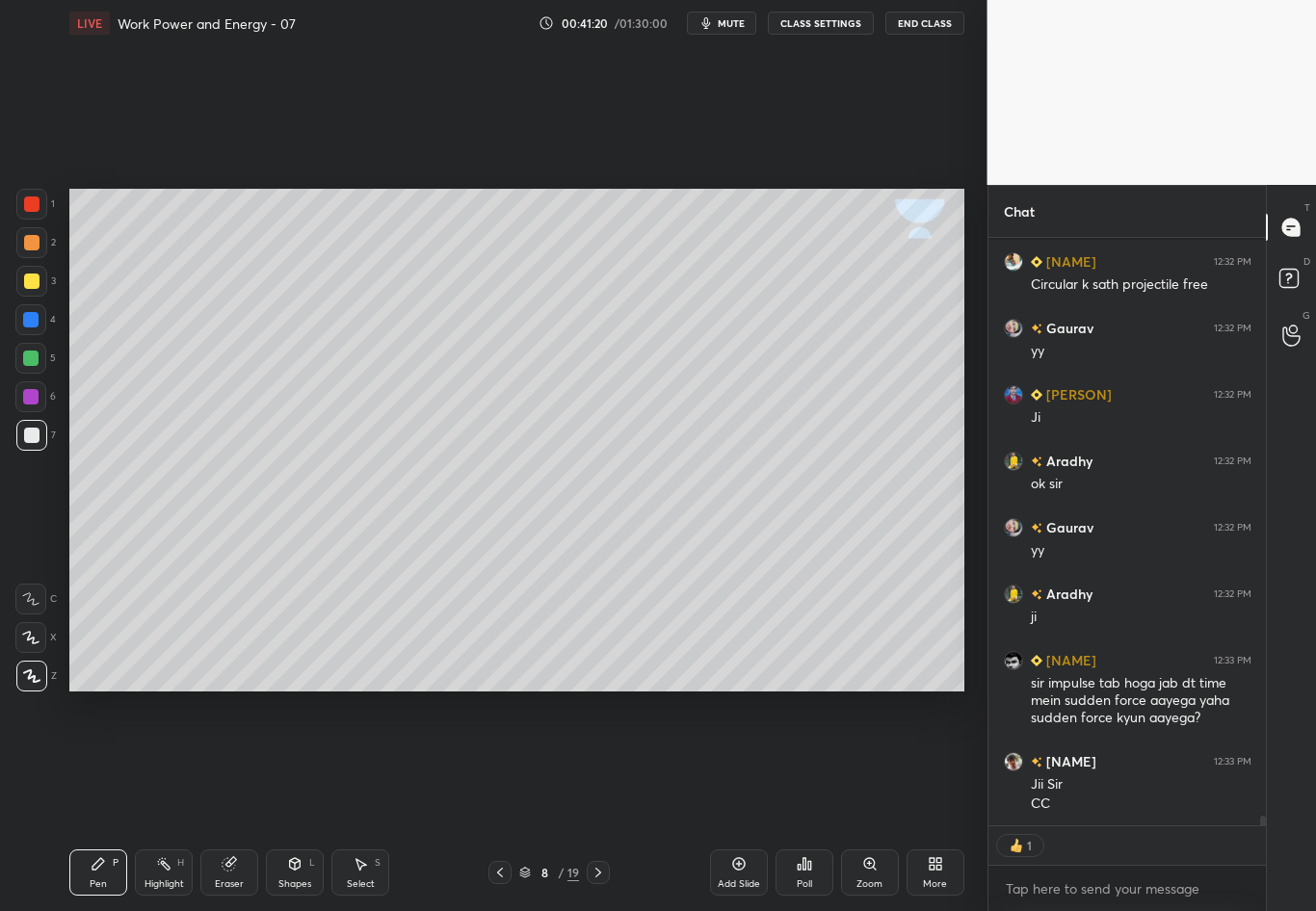 click on "Shapes L" at bounding box center [295, 872] 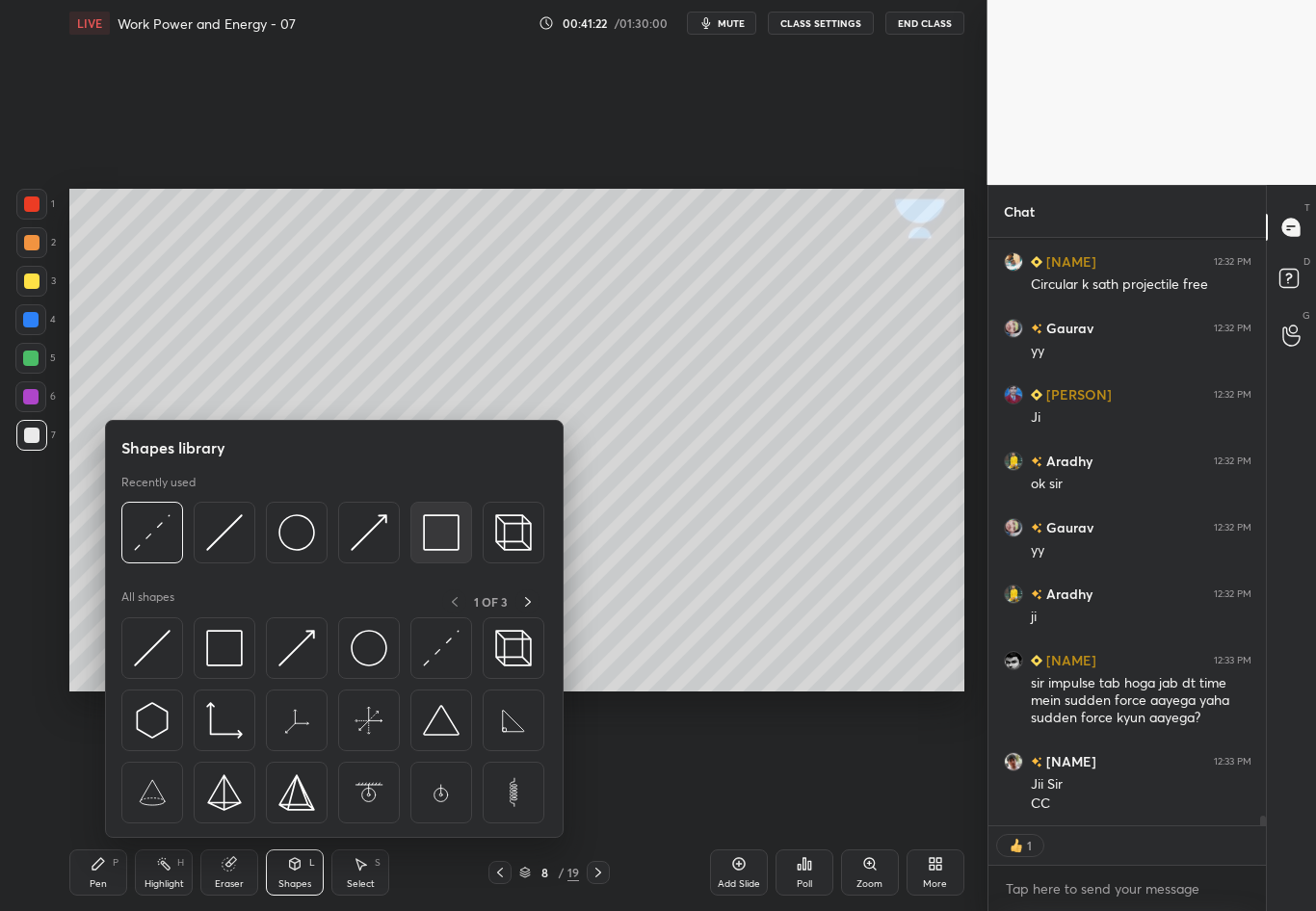 click at bounding box center (441, 533) 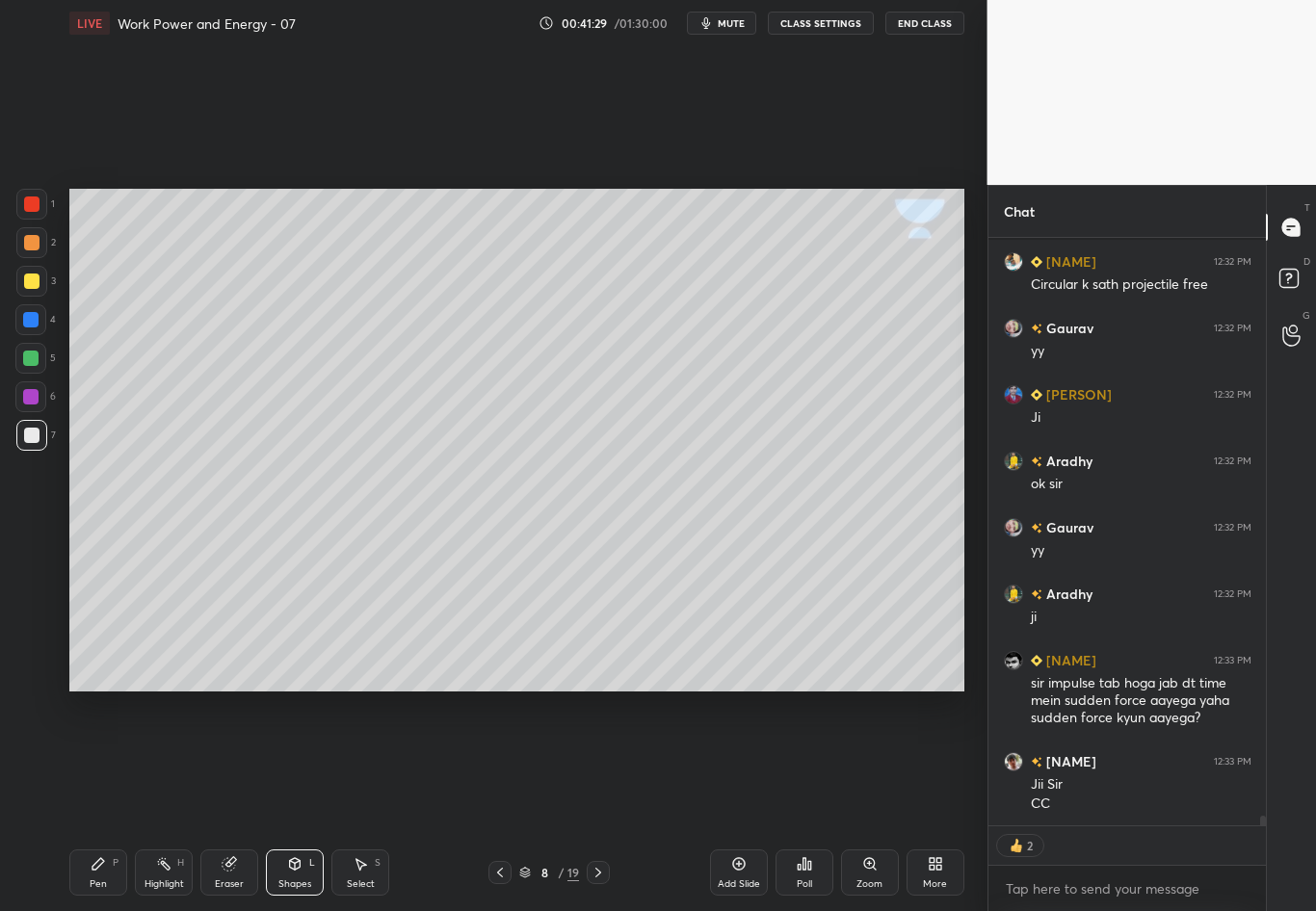 click on "Select S" at bounding box center [360, 872] 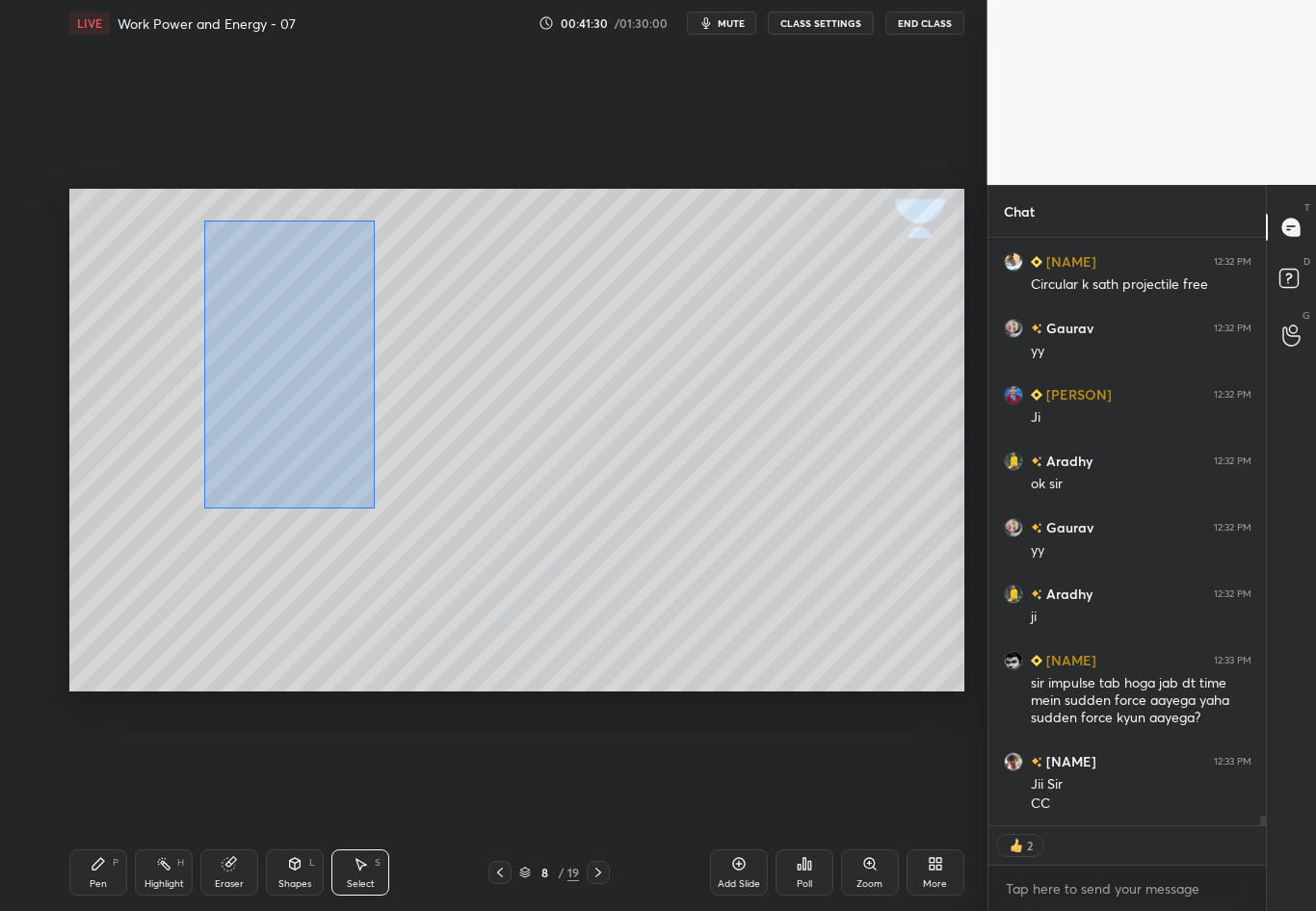 drag, startPoint x: 203, startPoint y: 217, endPoint x: 373, endPoint y: 509, distance: 337.88164 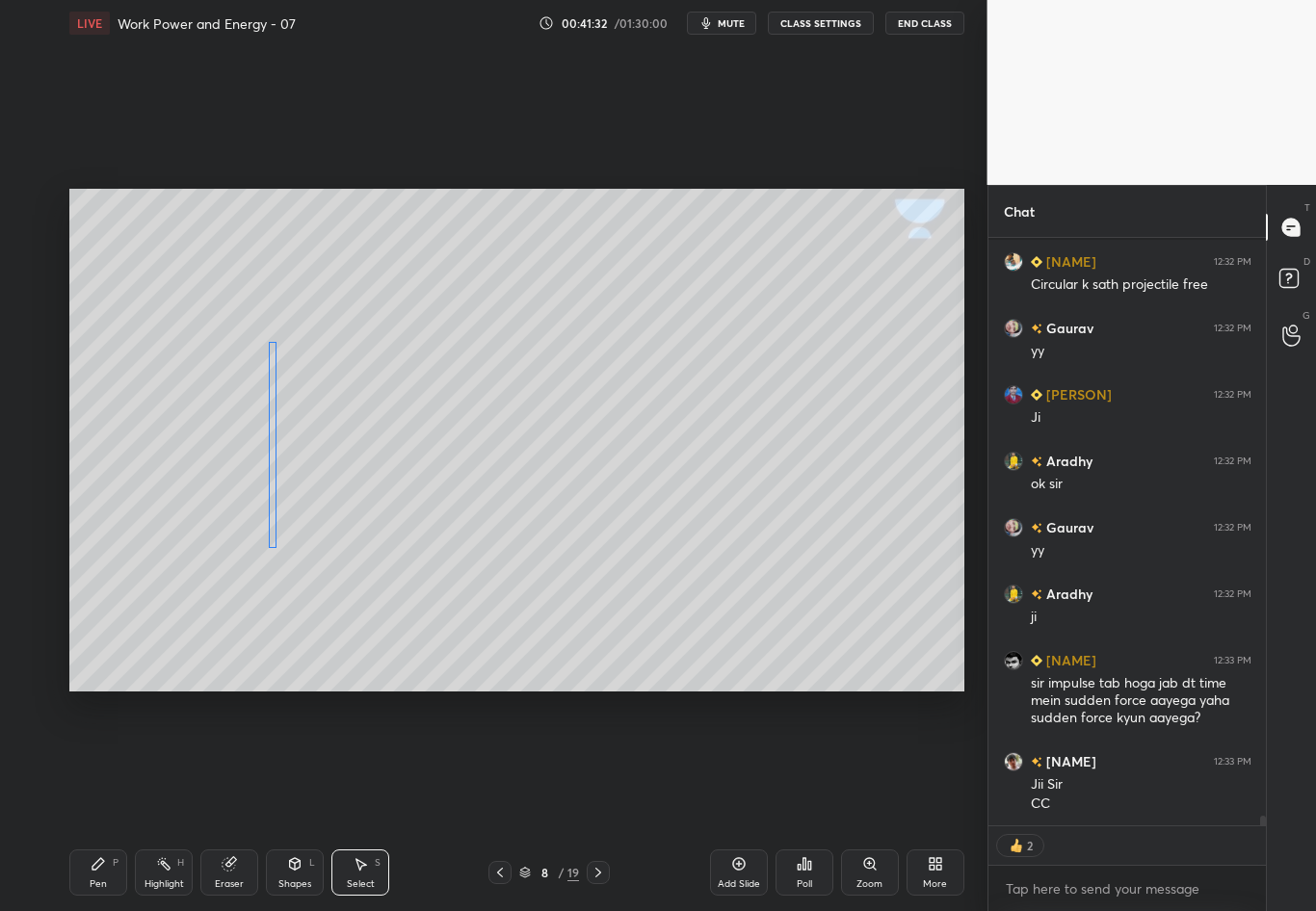 drag, startPoint x: 240, startPoint y: 420, endPoint x: 274, endPoint y: 499, distance: 86.005814 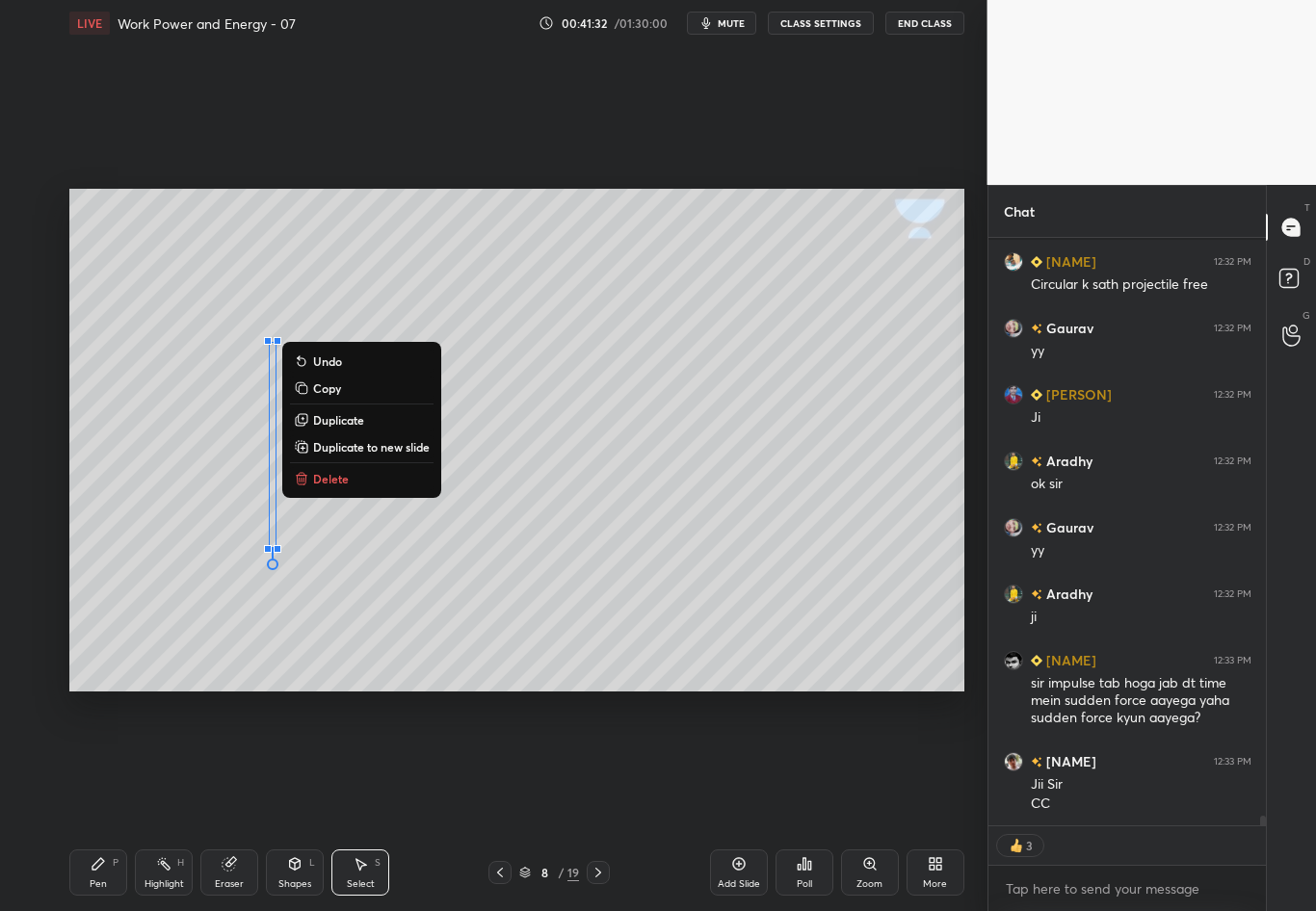 click on "0 ° Undo Copy Duplicate Duplicate to new slide Delete" at bounding box center [516, 440] 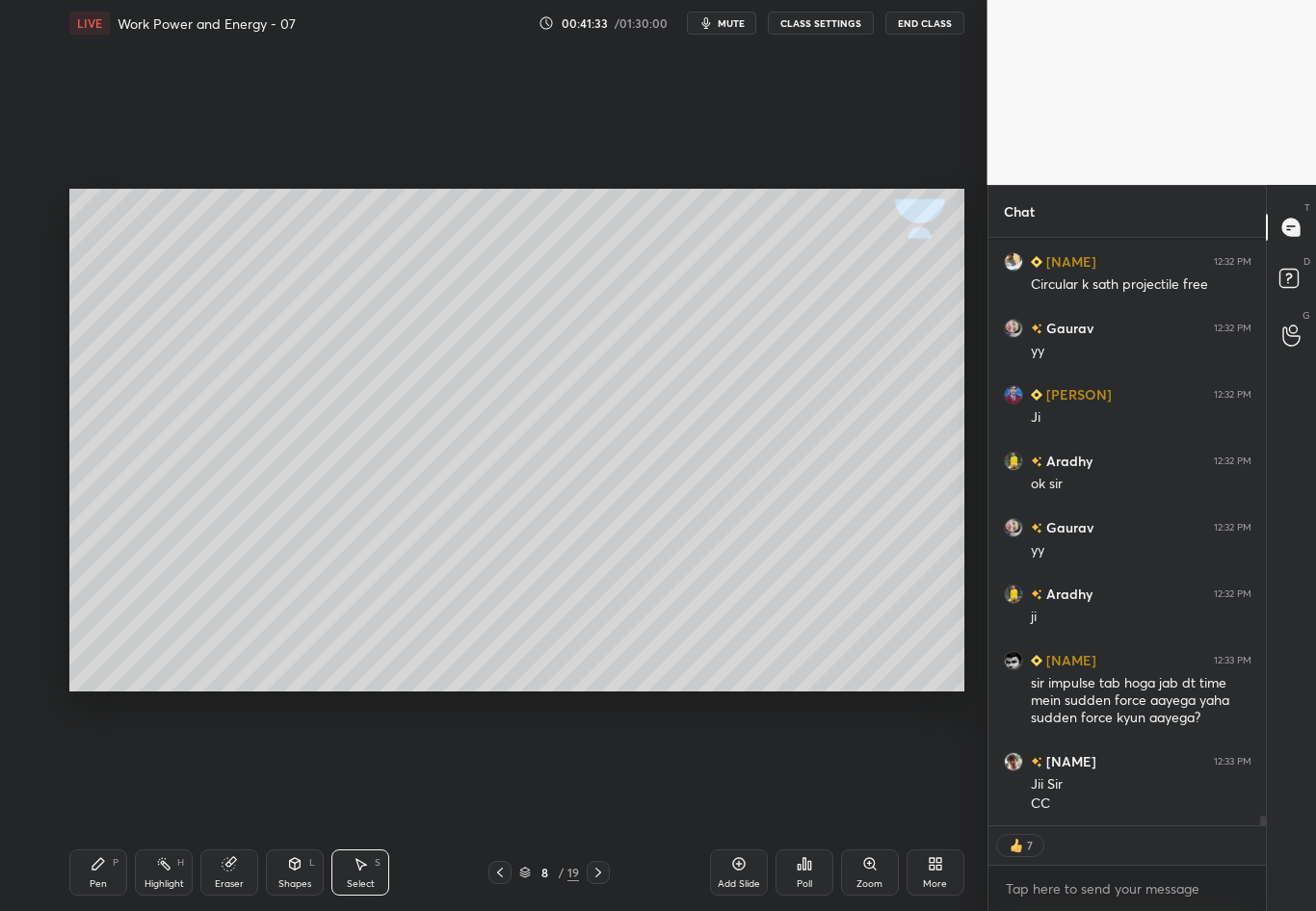 click on "Pen P" at bounding box center (98, 872) 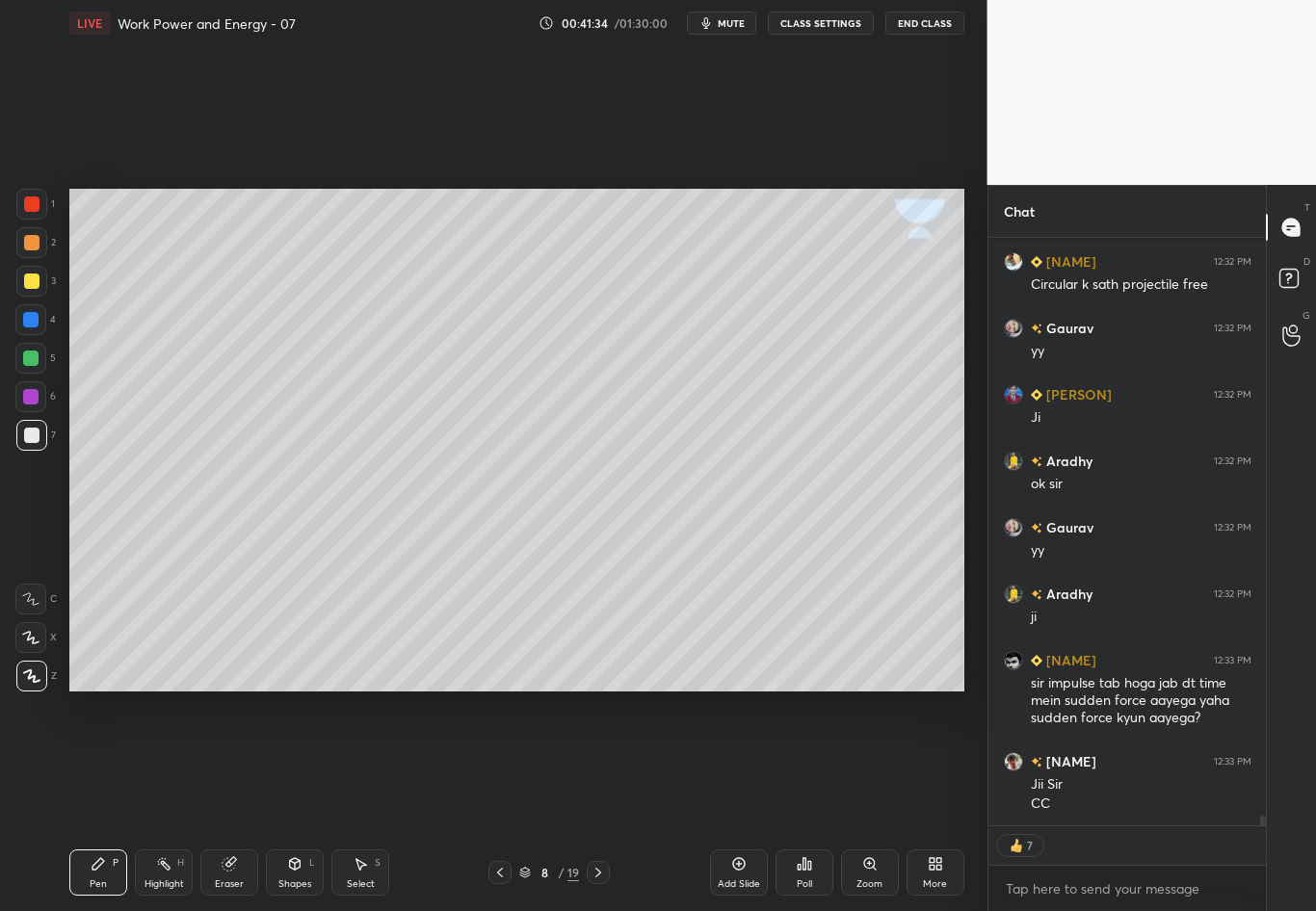click on "Shapes" at bounding box center (295, 884) 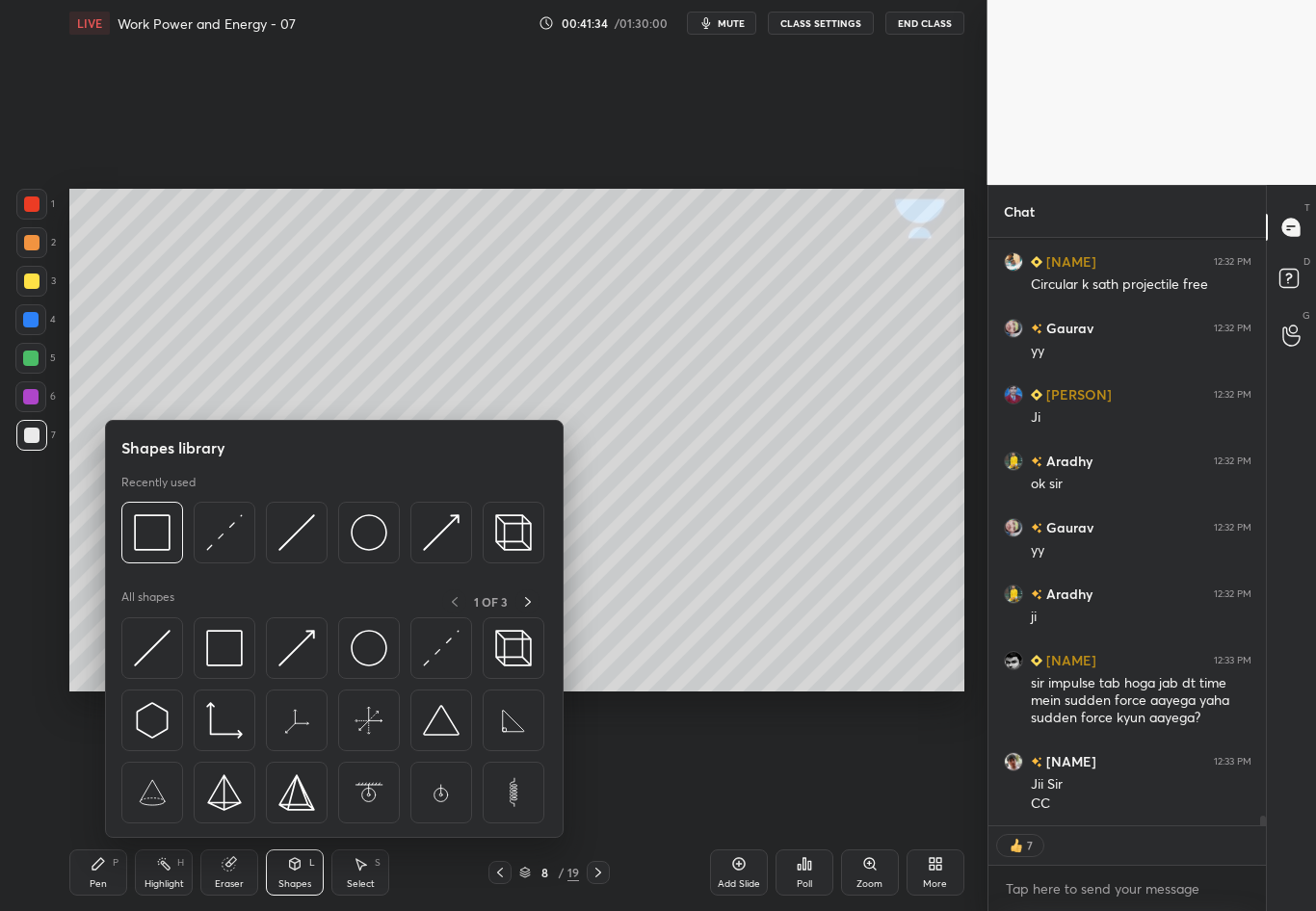 click on "Eraser" at bounding box center [229, 872] 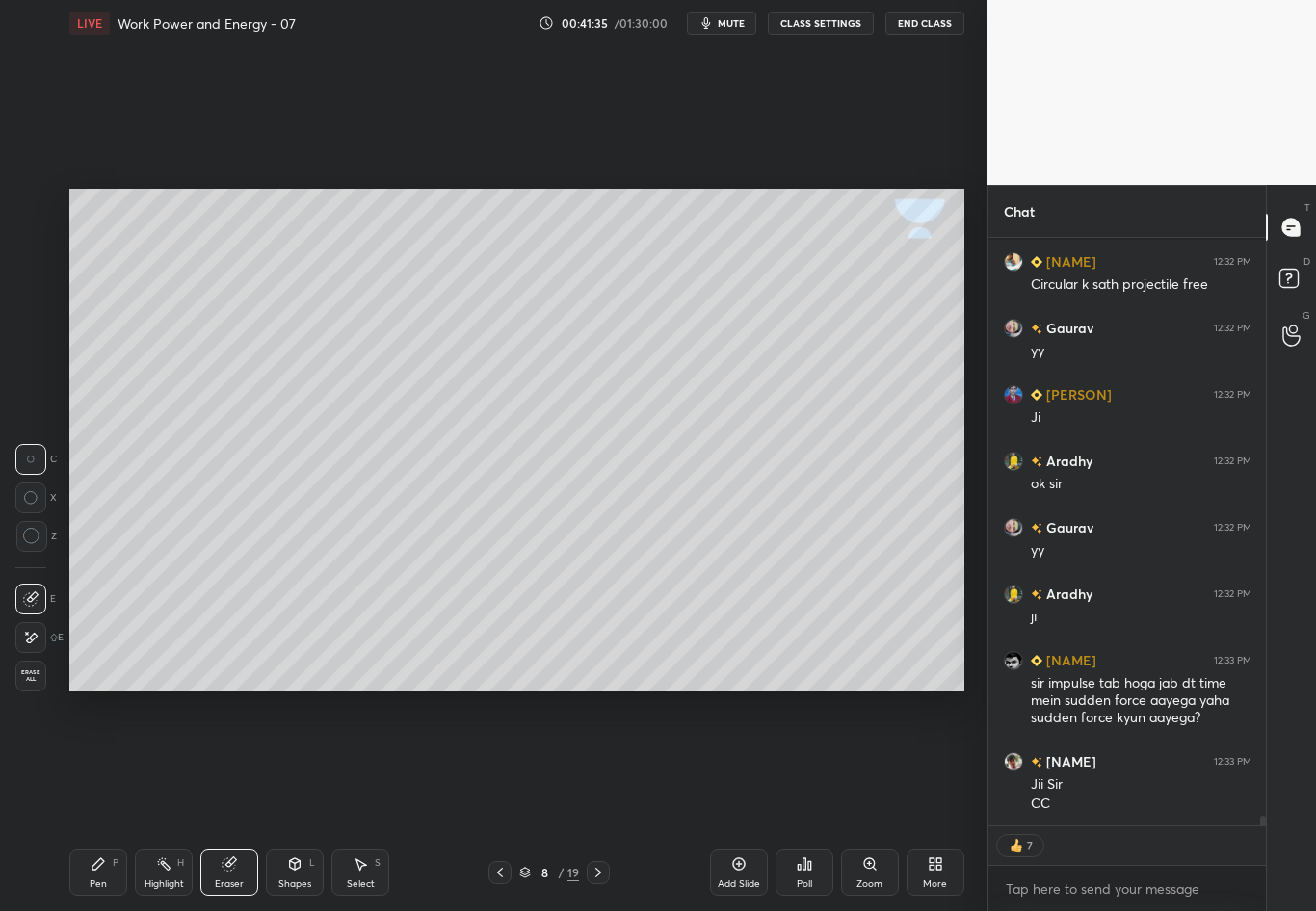 click on "Pen P" at bounding box center [98, 872] 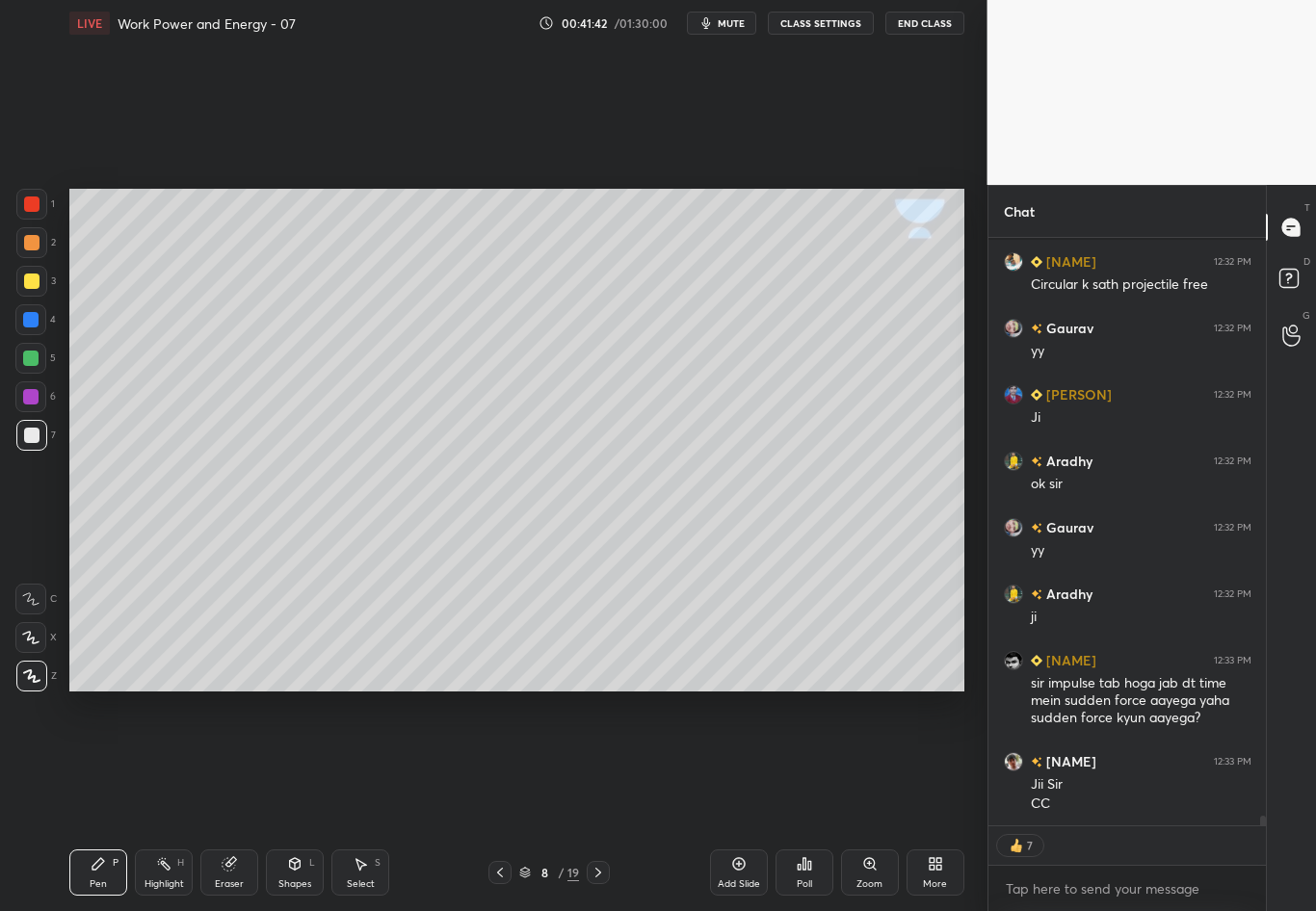 click at bounding box center [32, 281] 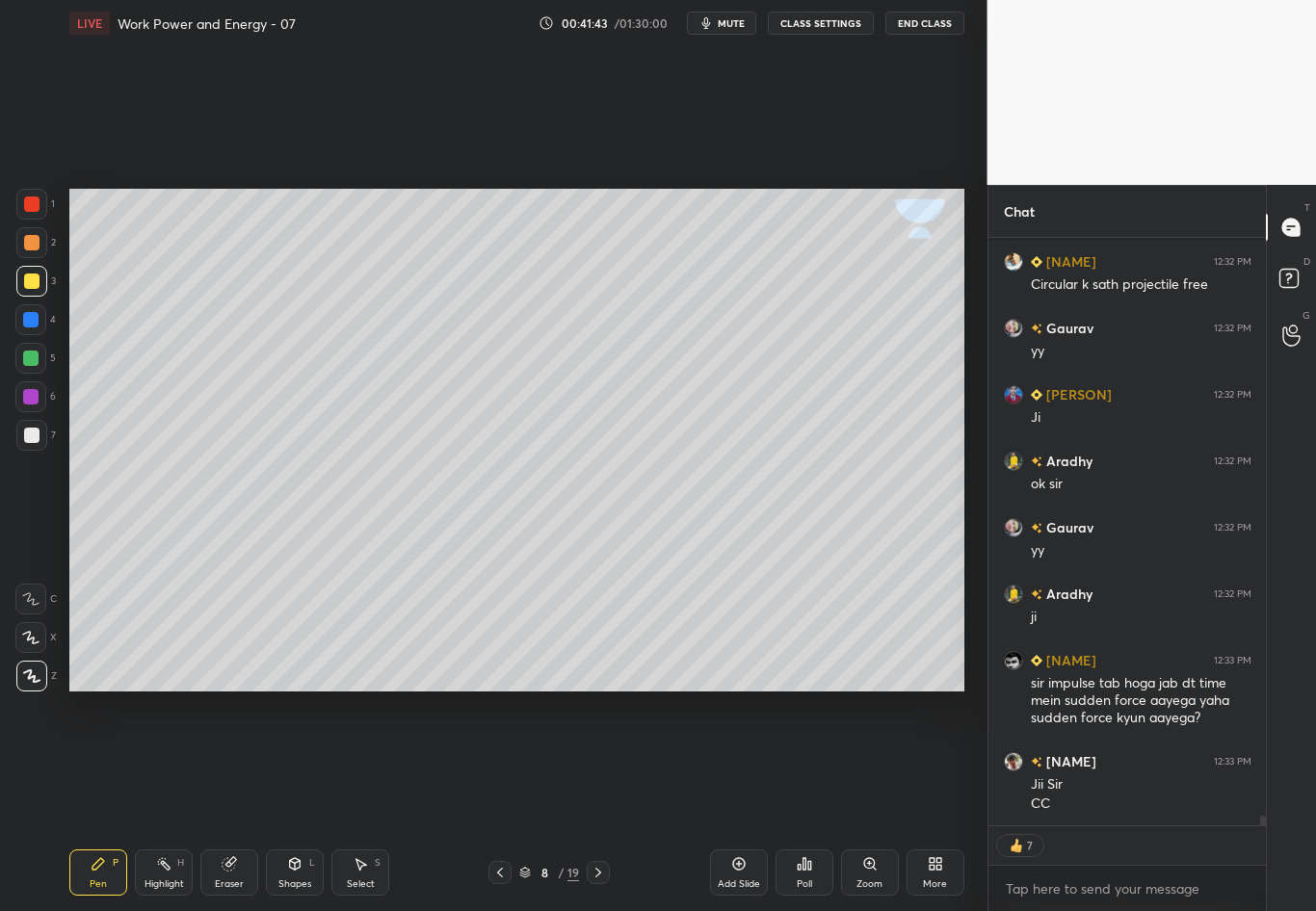 scroll, scrollTop: 7, scrollLeft: 7, axis: both 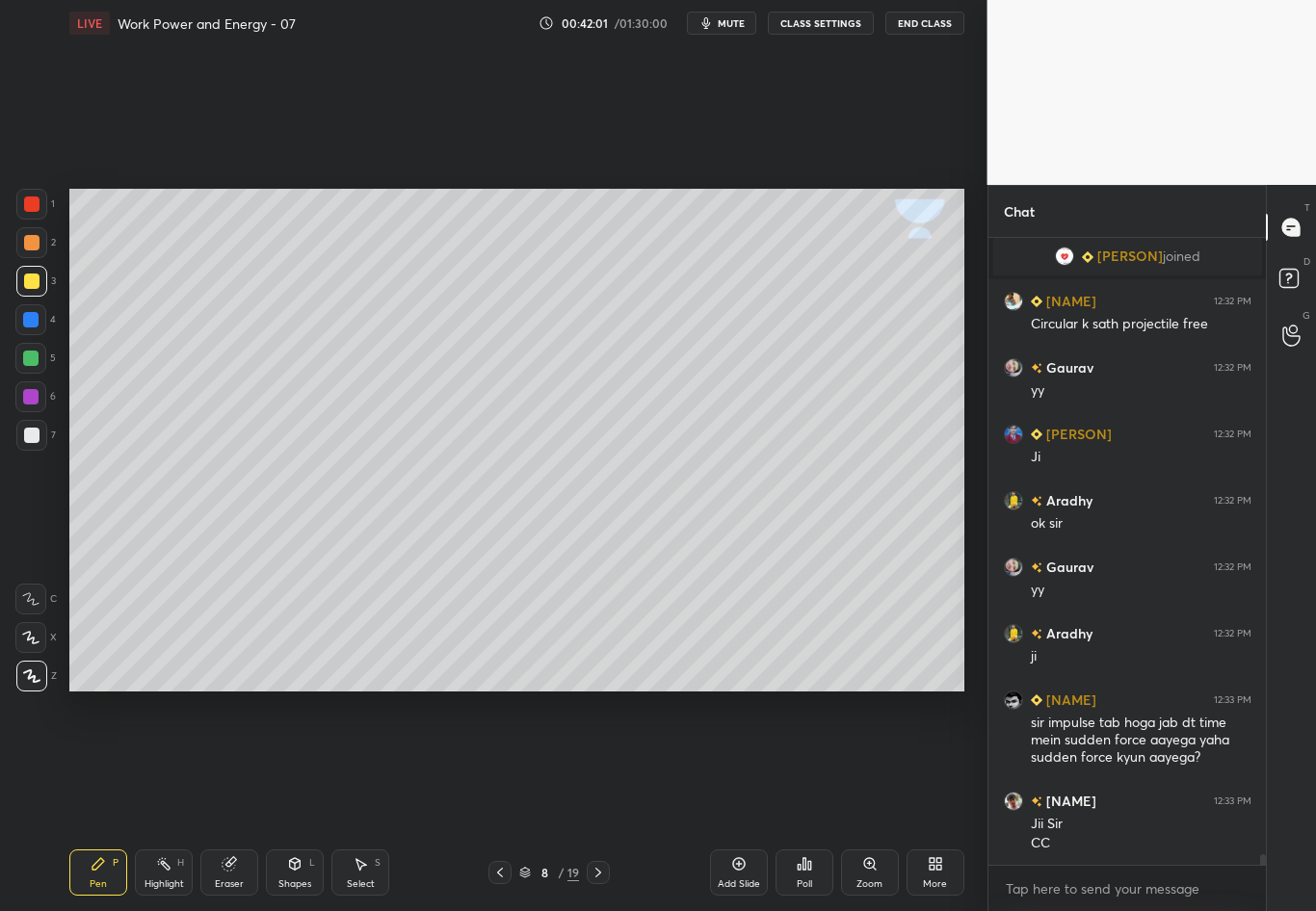 click 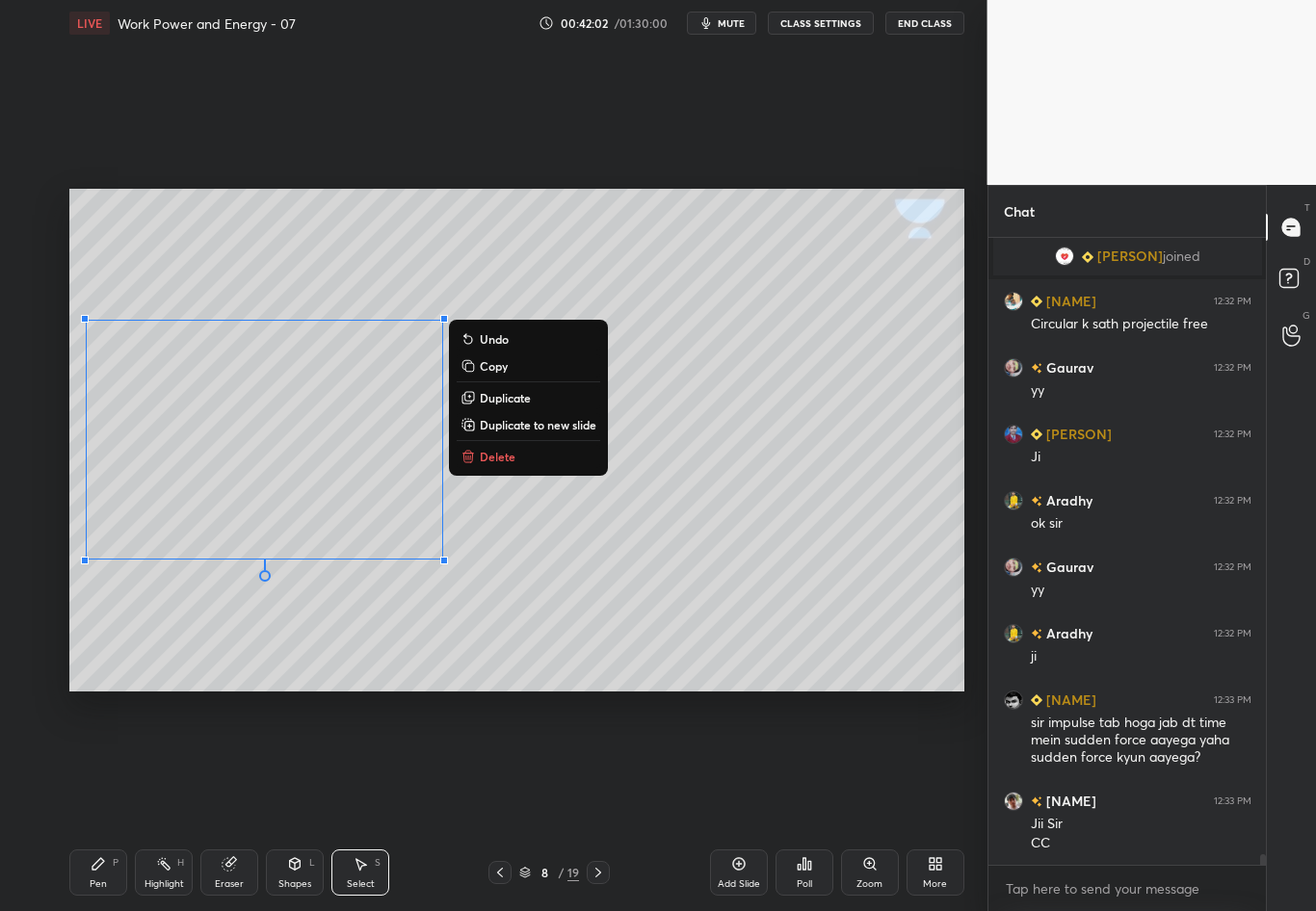 drag, startPoint x: 92, startPoint y: 347, endPoint x: 552, endPoint y: 700, distance: 579.8353 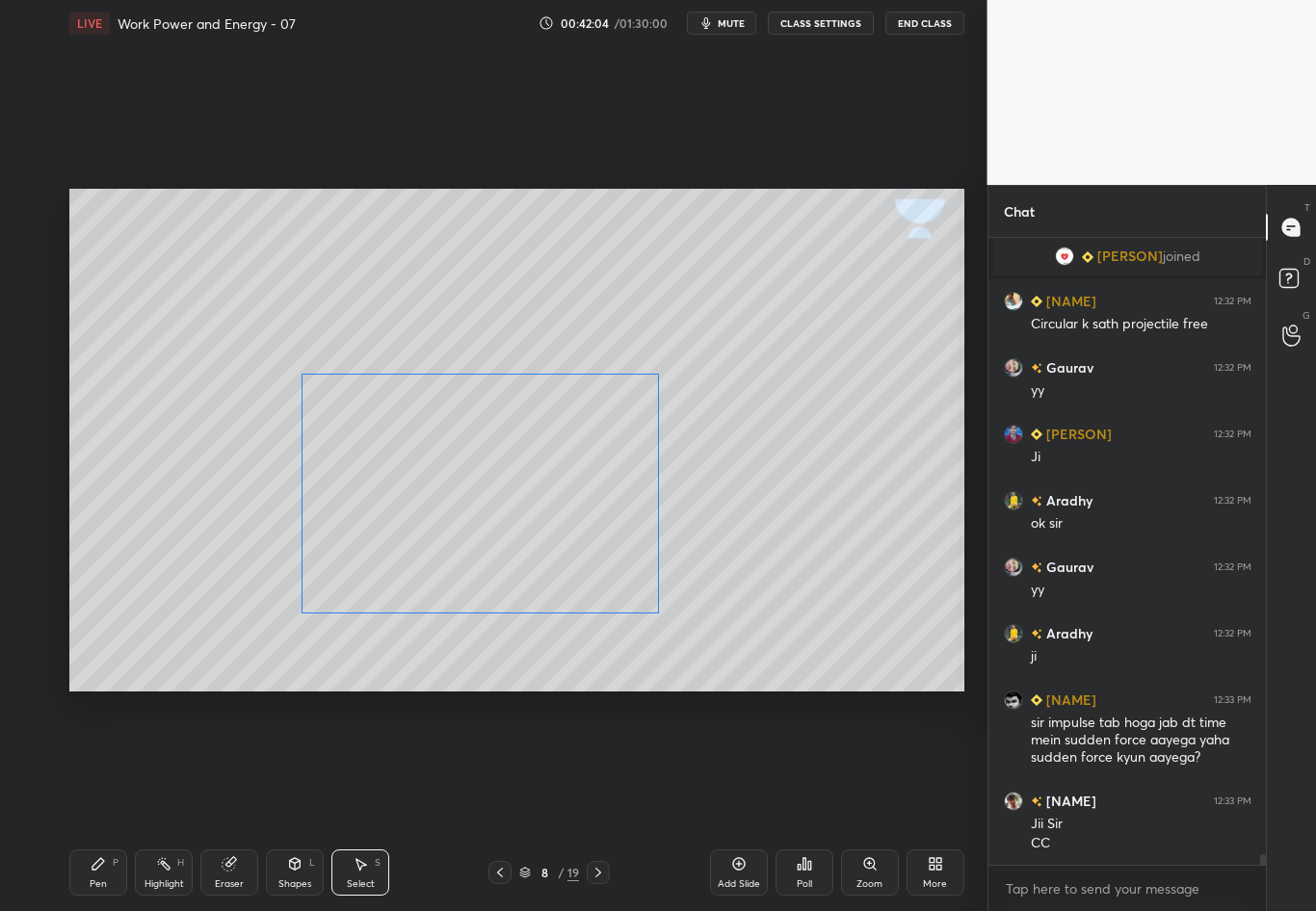 drag, startPoint x: 296, startPoint y: 436, endPoint x: 505, endPoint y: 493, distance: 216.63333 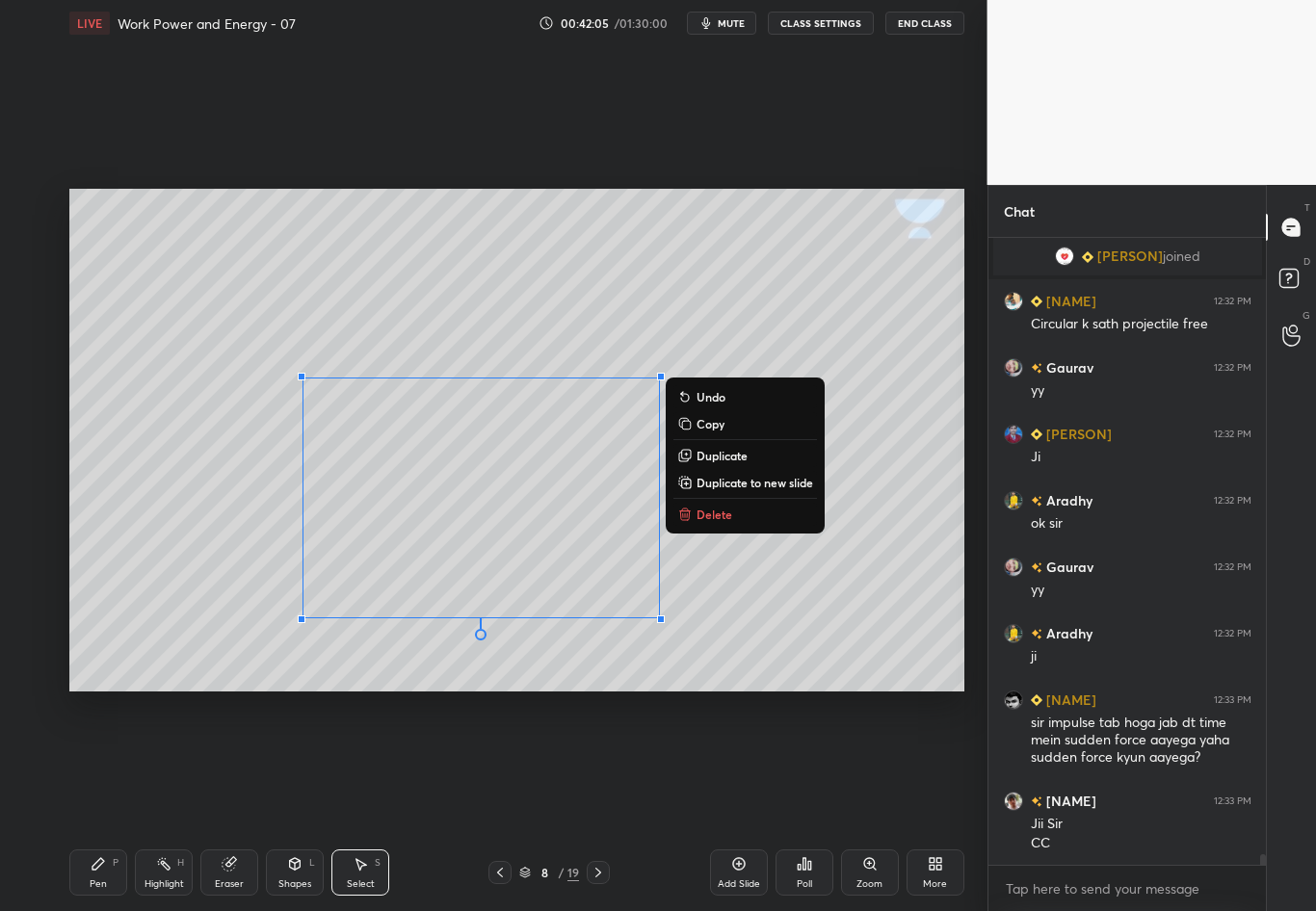 click on "0 ° Undo Copy Duplicate Duplicate to new slide Delete" at bounding box center [516, 440] 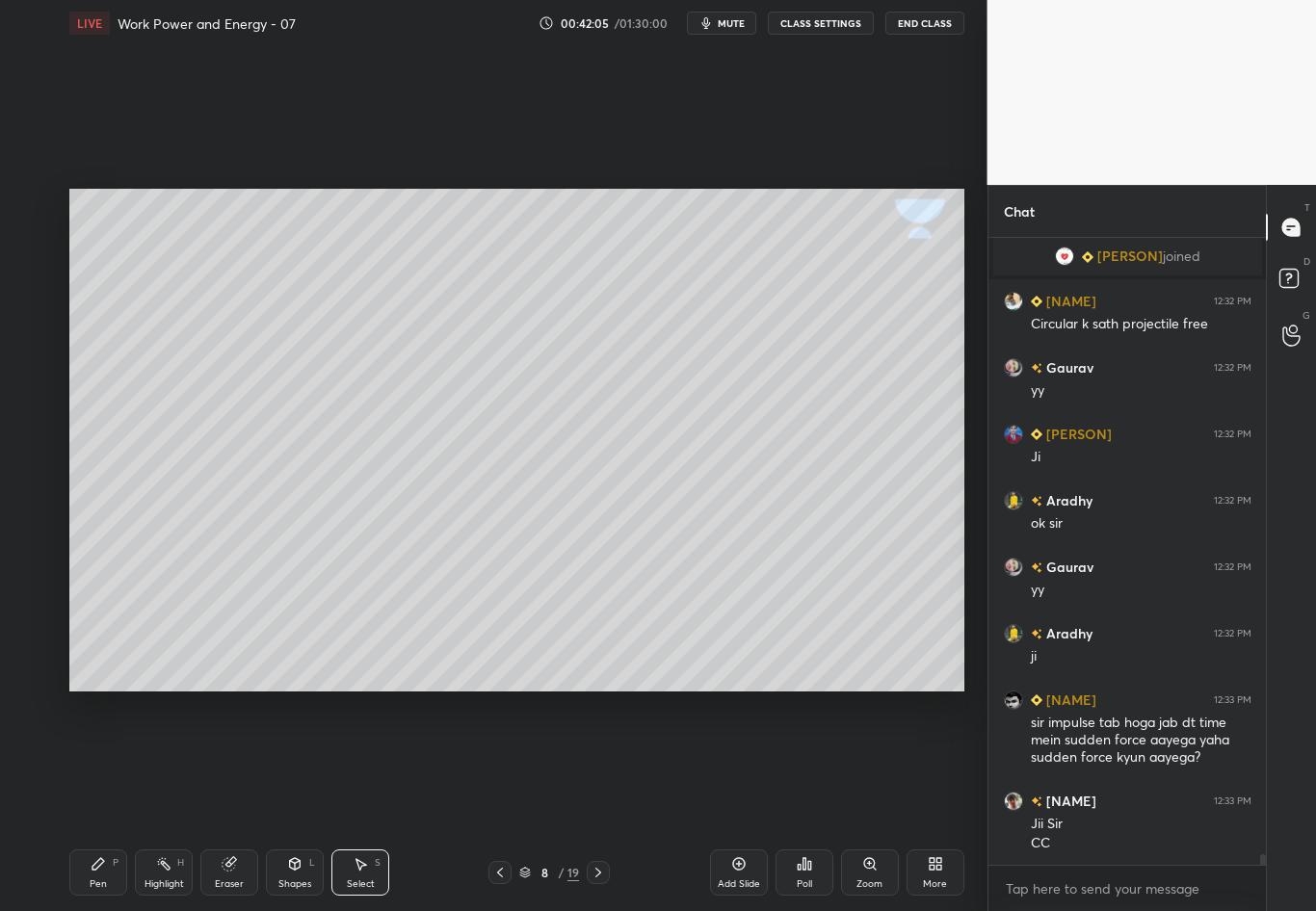 click 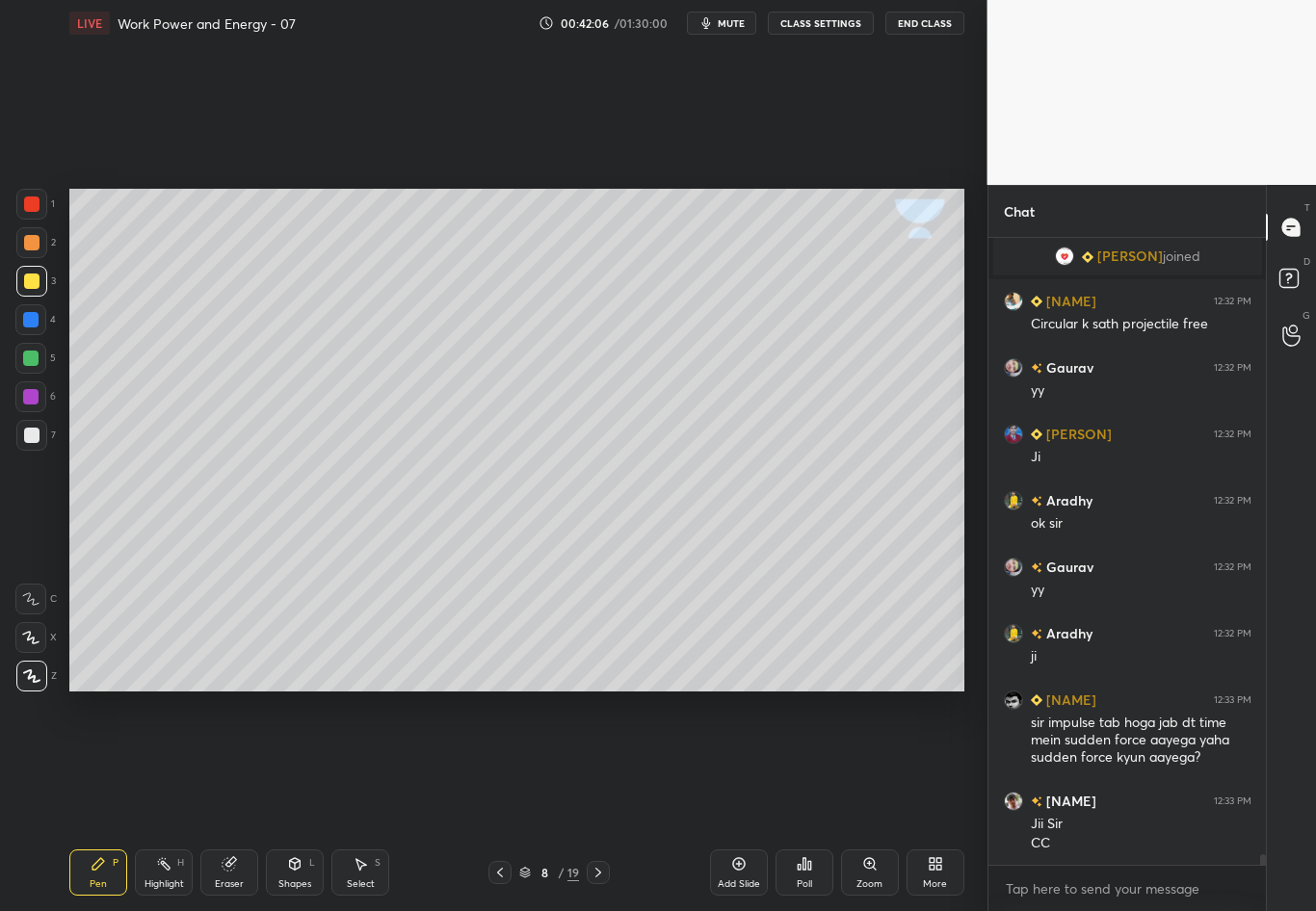 click at bounding box center (32, 435) 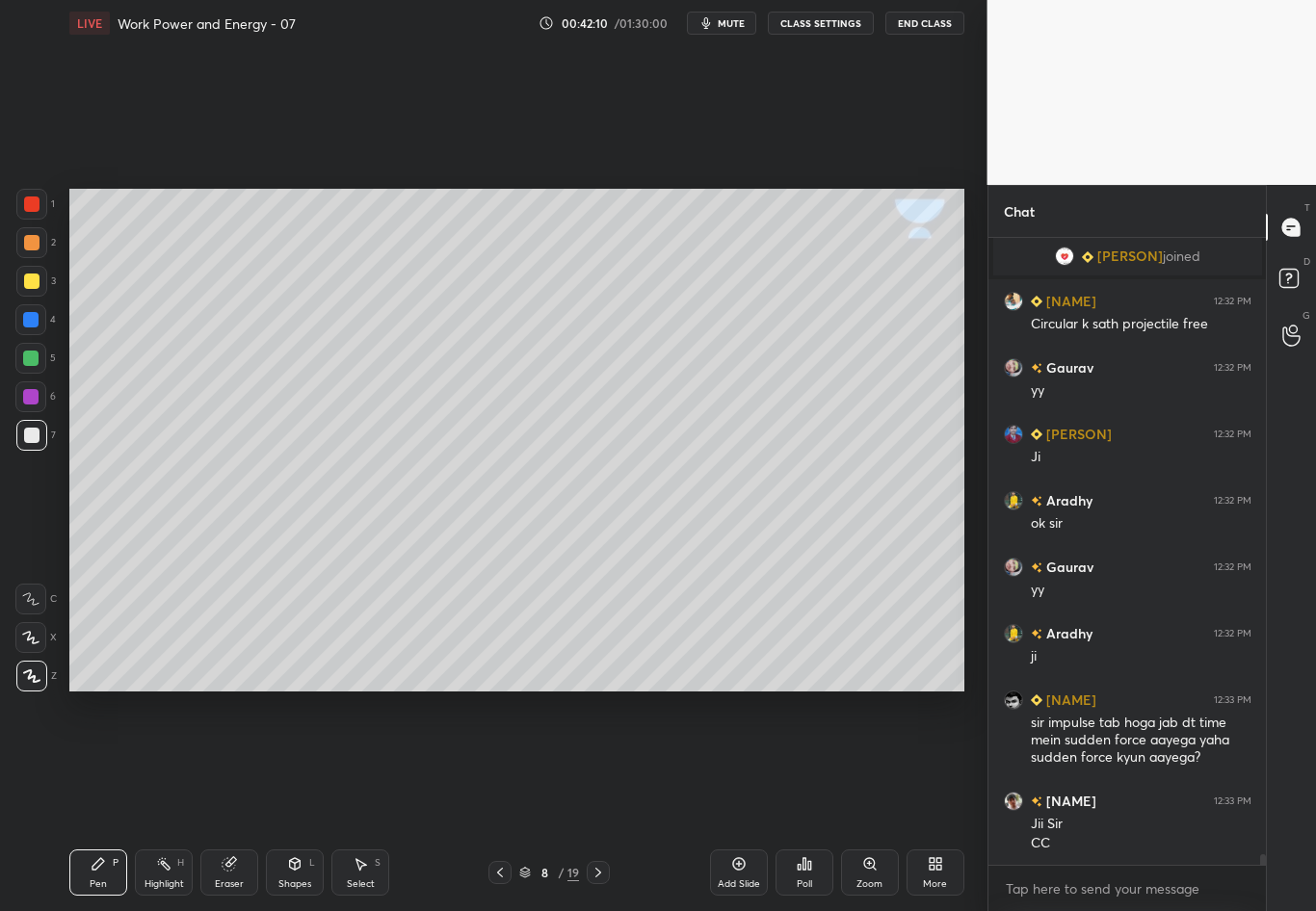 click on "Select" at bounding box center (360, 884) 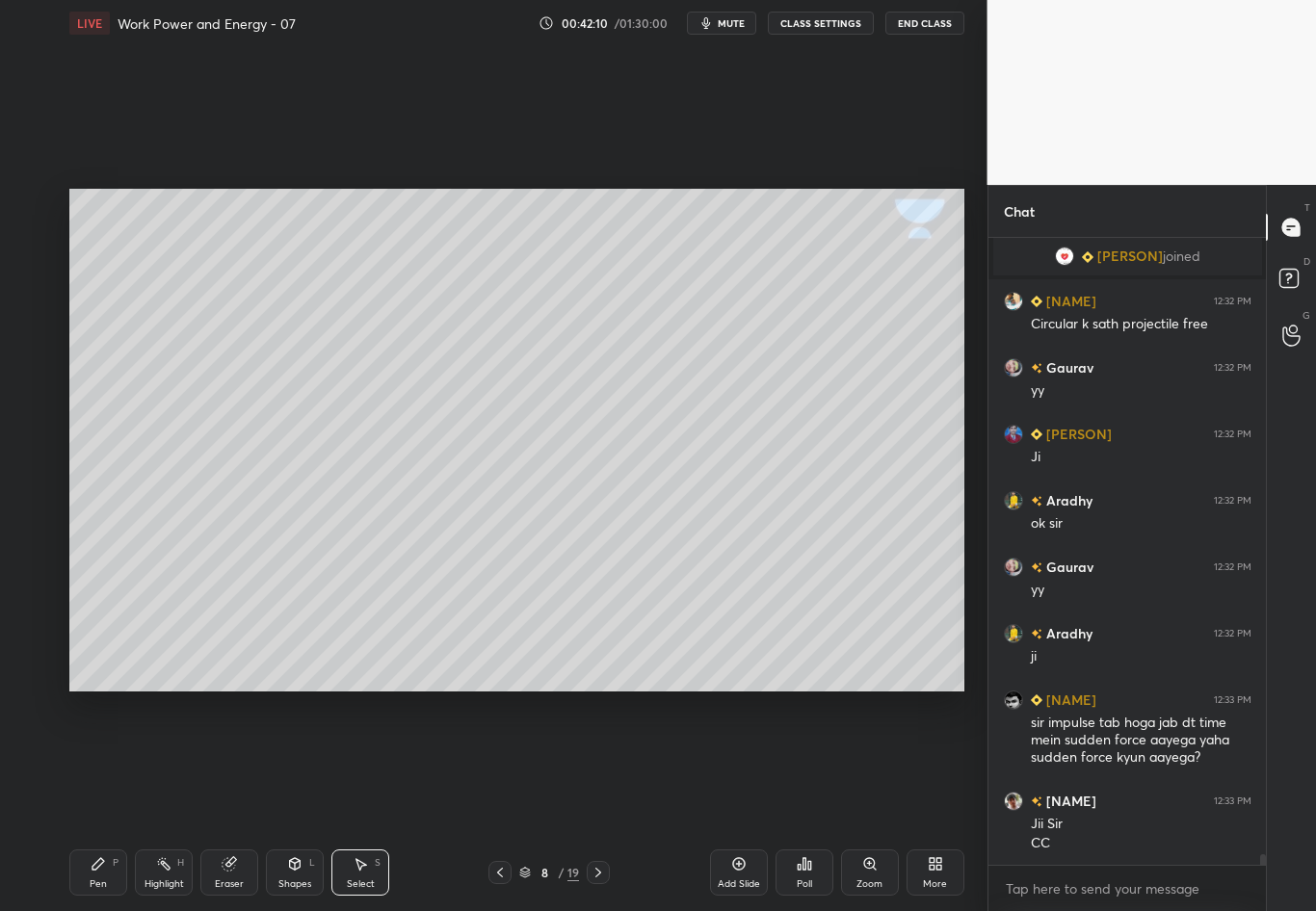 click on "Shapes L" at bounding box center (295, 872) 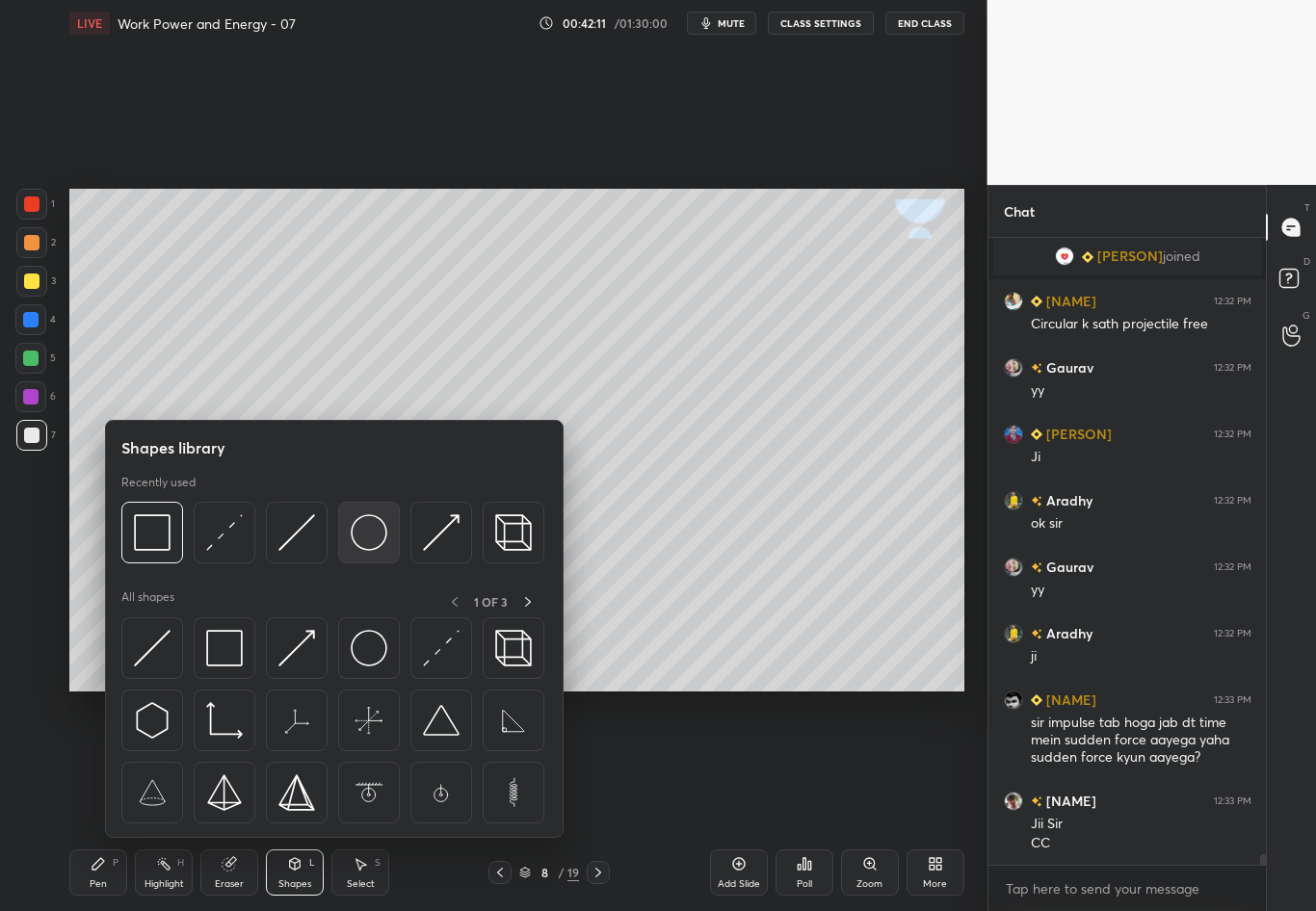 click at bounding box center (369, 533) 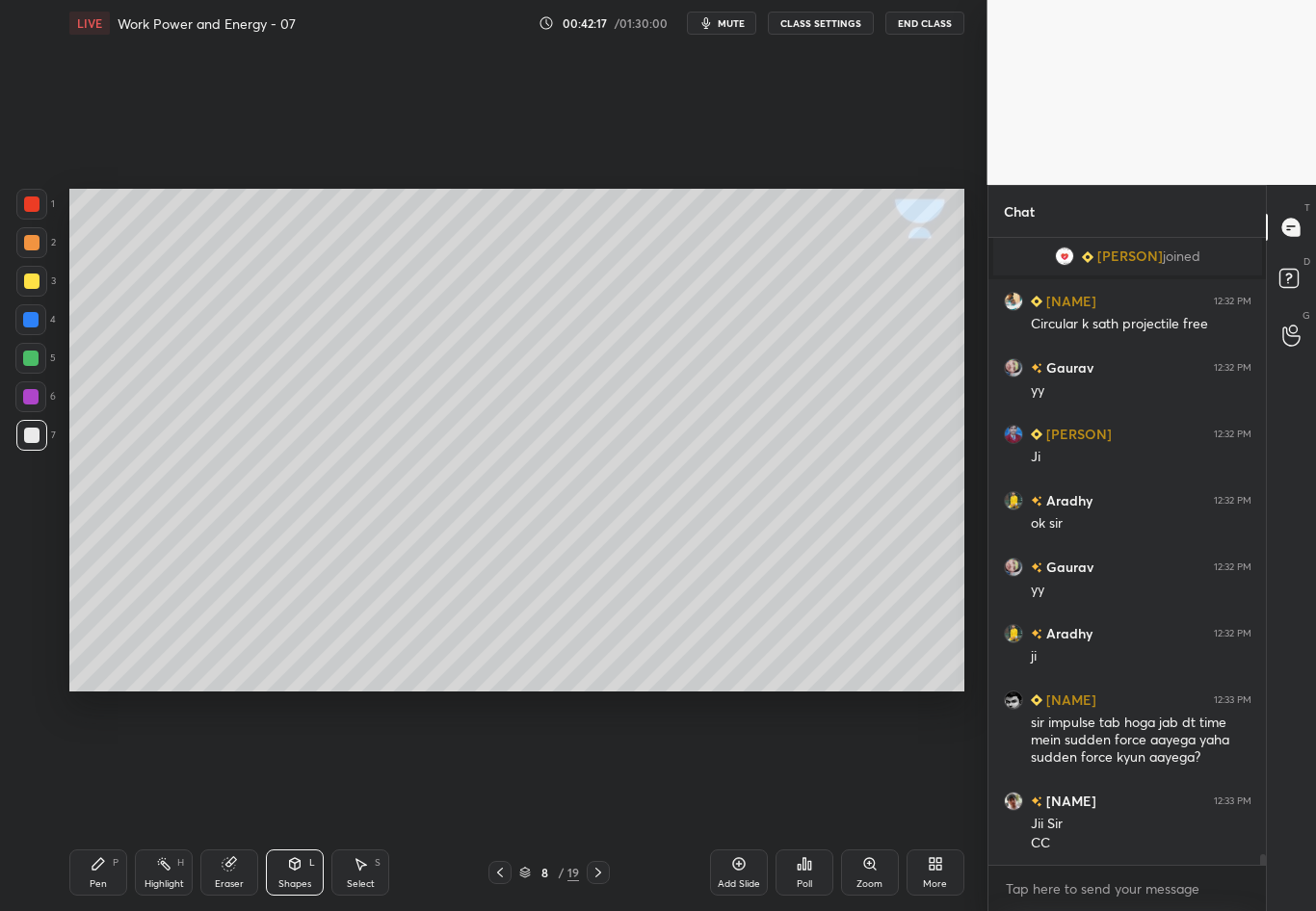 click on "Select" at bounding box center [360, 884] 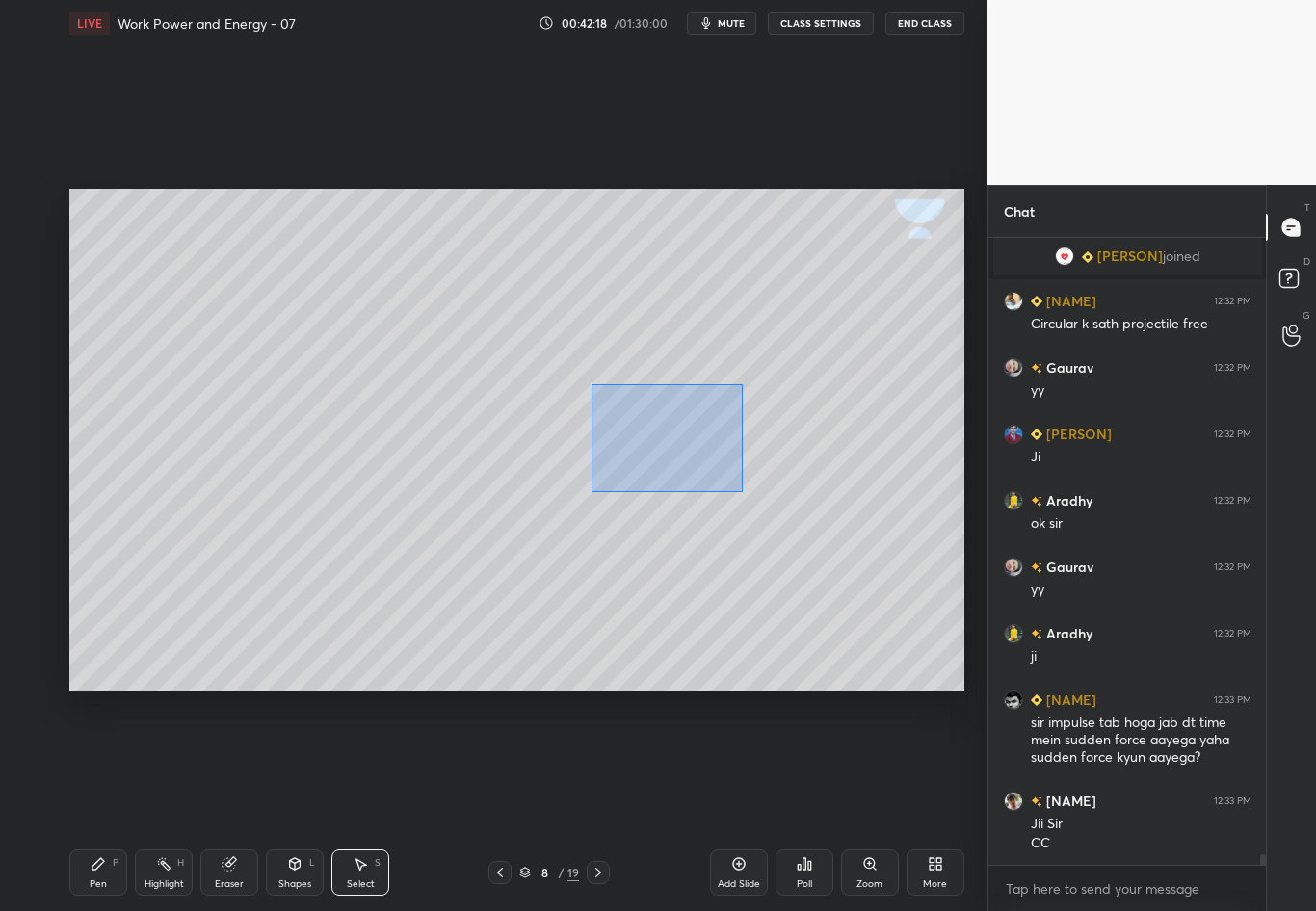 drag, startPoint x: 587, startPoint y: 402, endPoint x: 735, endPoint y: 494, distance: 174.26417 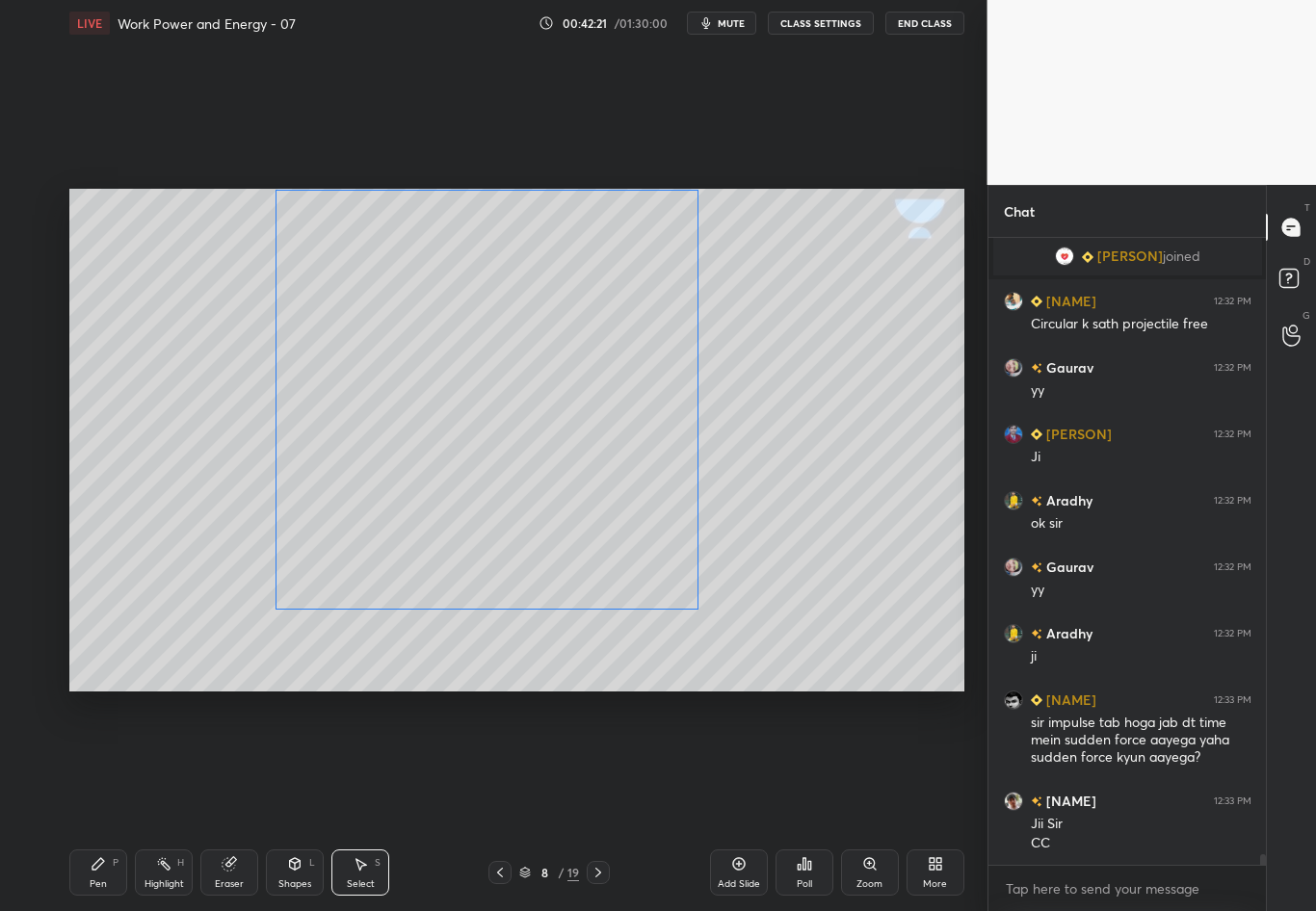 drag, startPoint x: 629, startPoint y: 443, endPoint x: 649, endPoint y: 427, distance: 25.612497 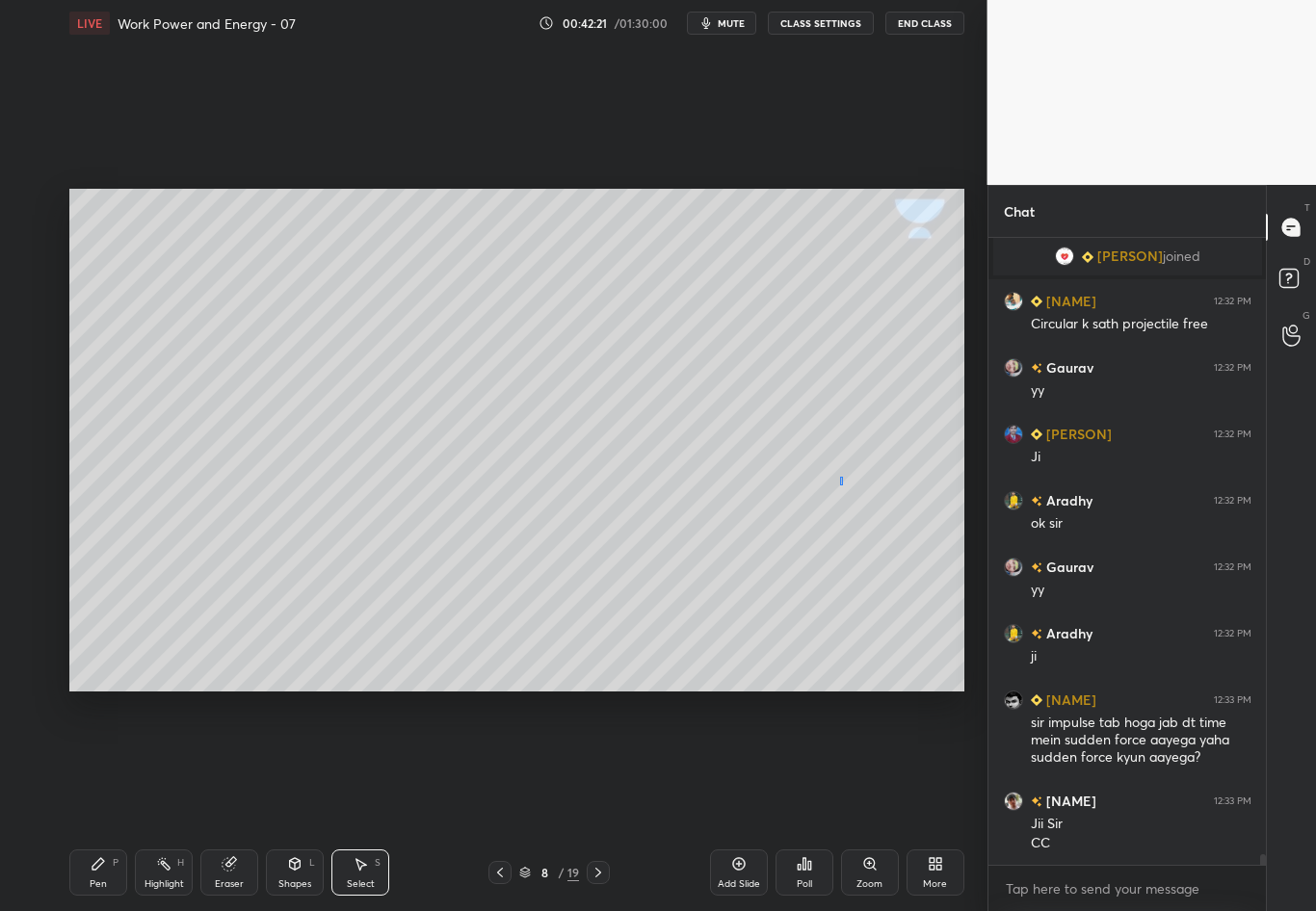 click on "0 ° Undo Copy Duplicate Duplicate to new slide Delete" at bounding box center (516, 440) 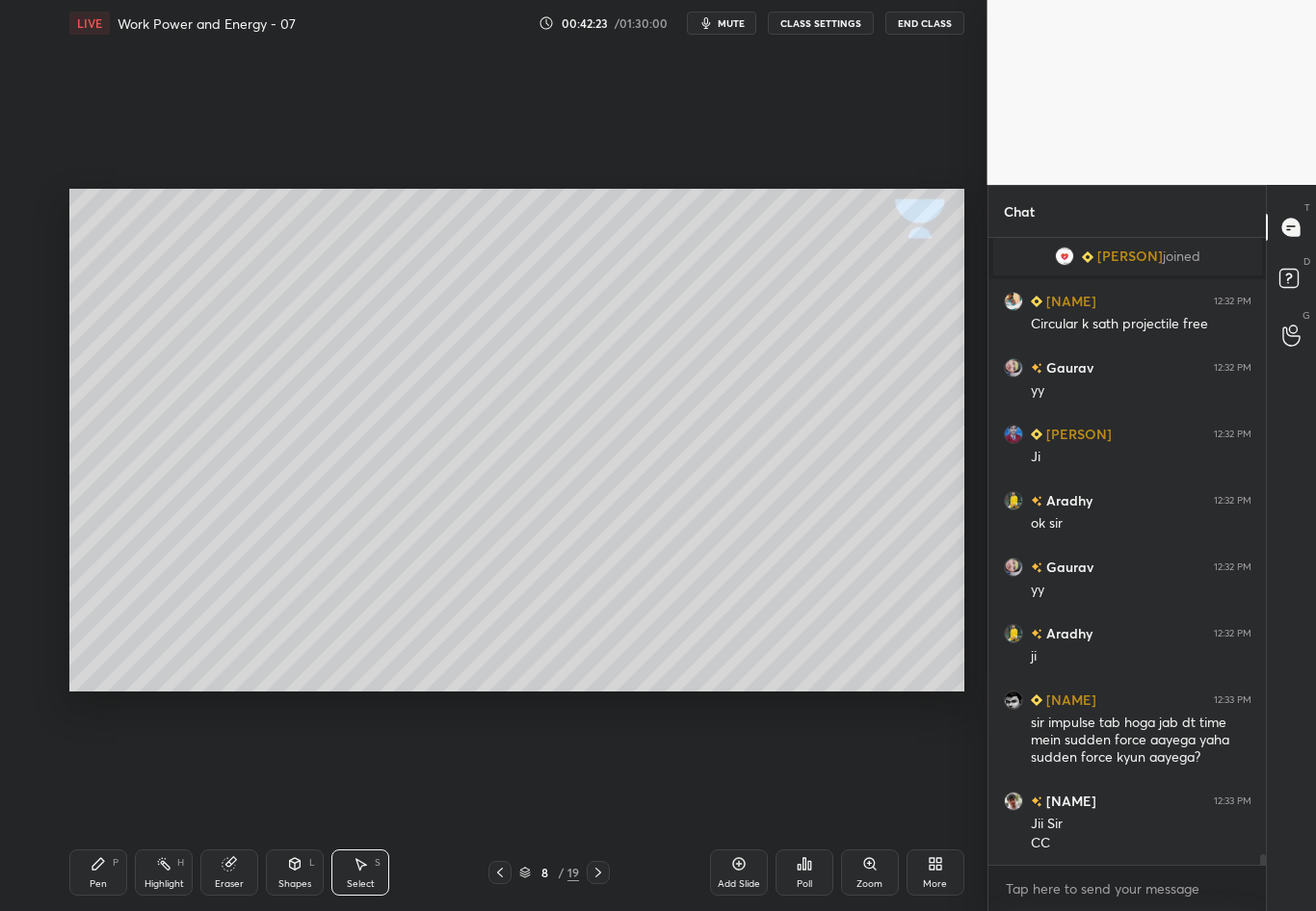 click on "Pen P" at bounding box center [98, 872] 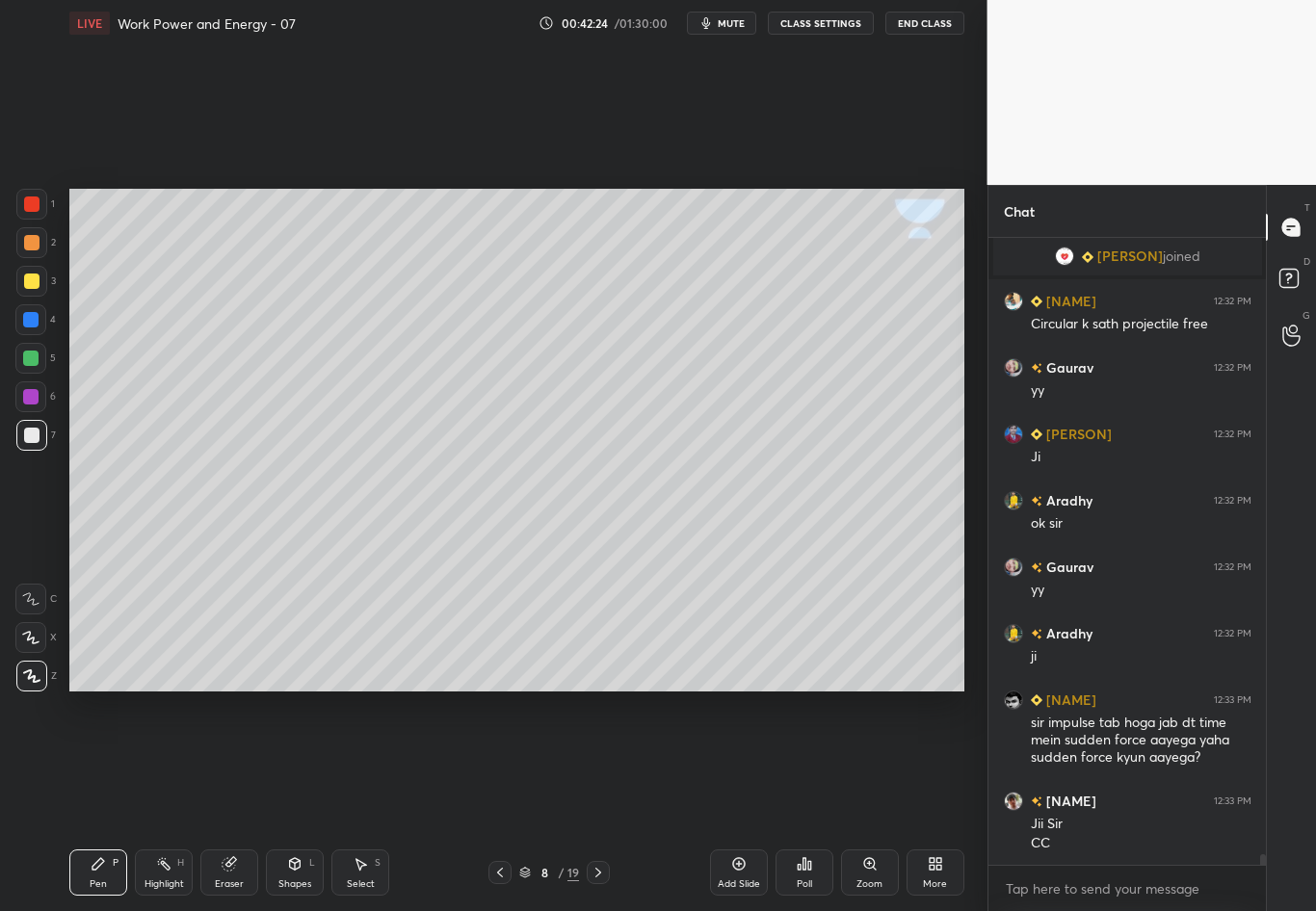 click at bounding box center (32, 435) 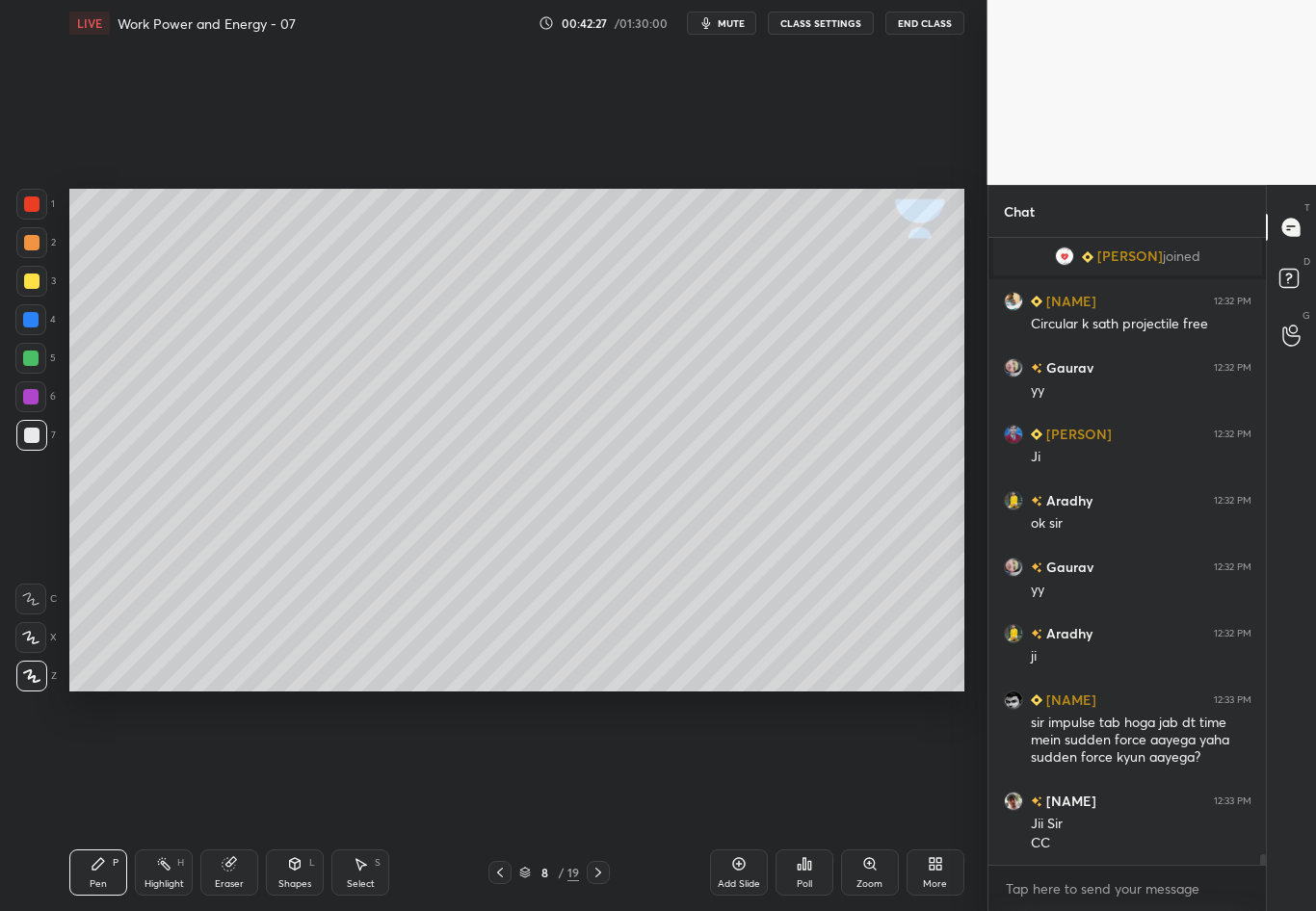 click on "Select S" at bounding box center [360, 872] 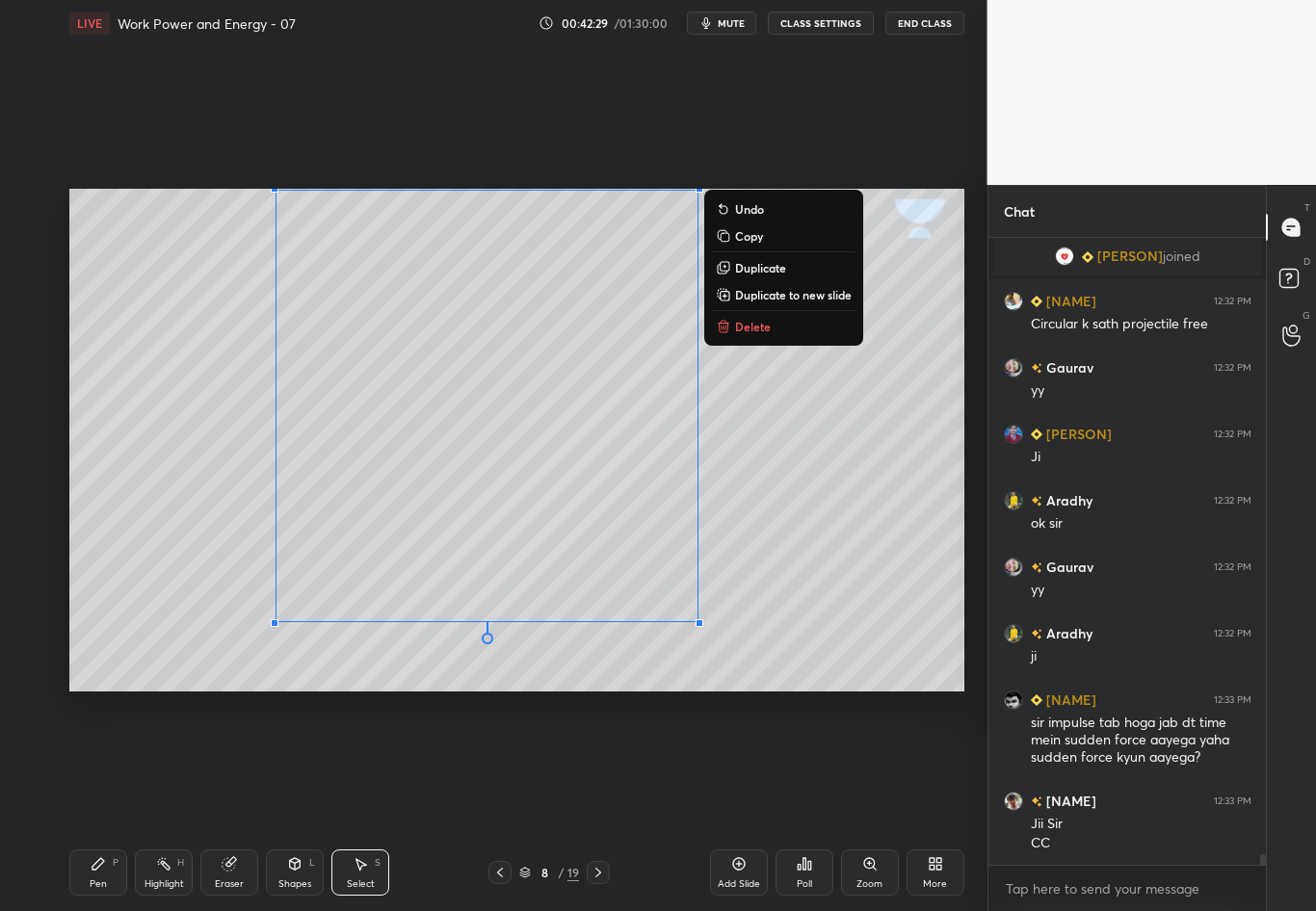 drag, startPoint x: 248, startPoint y: 329, endPoint x: 875, endPoint y: 722, distance: 739.98513 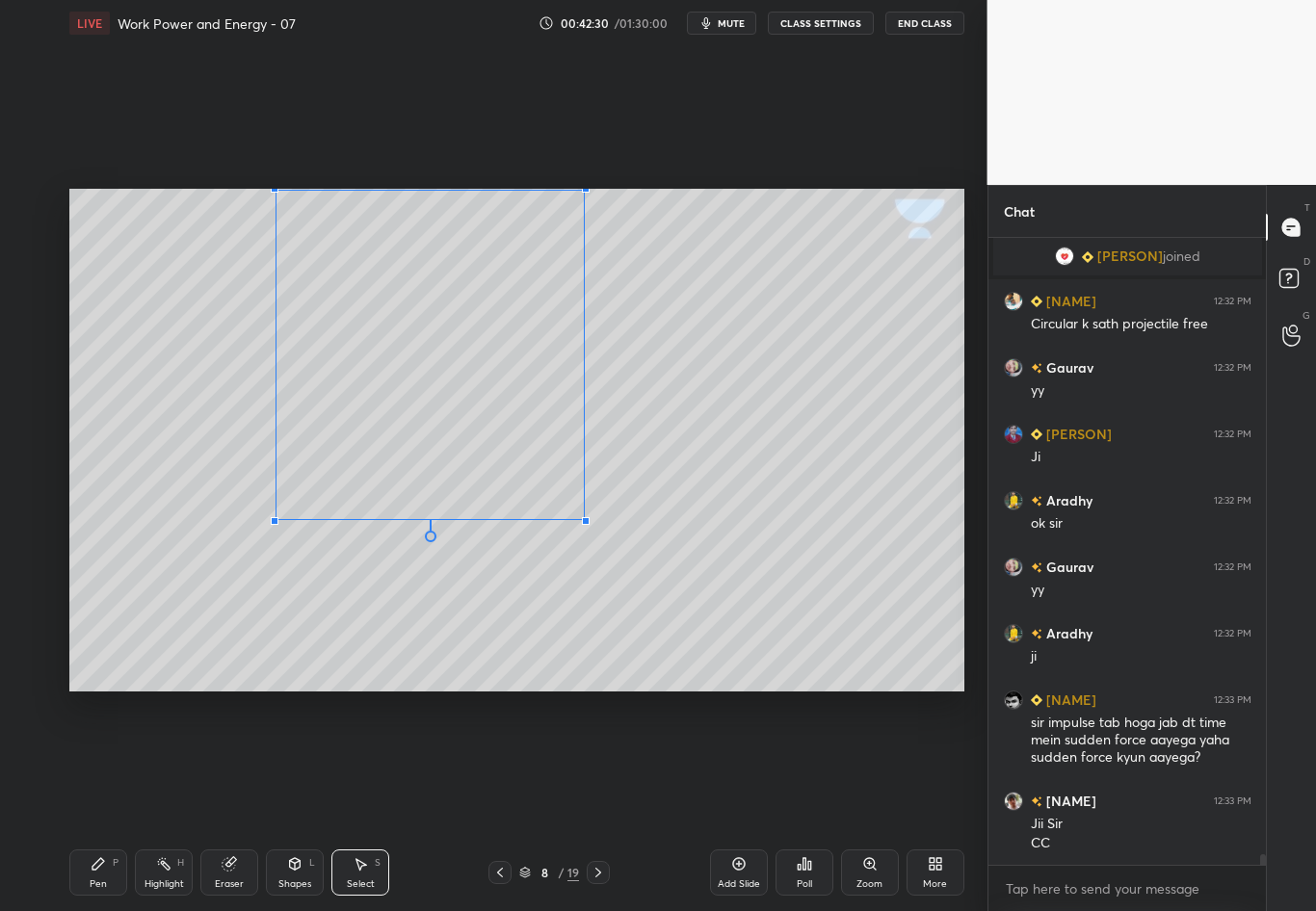 drag, startPoint x: 672, startPoint y: 602, endPoint x: 584, endPoint y: 519, distance: 120.96694 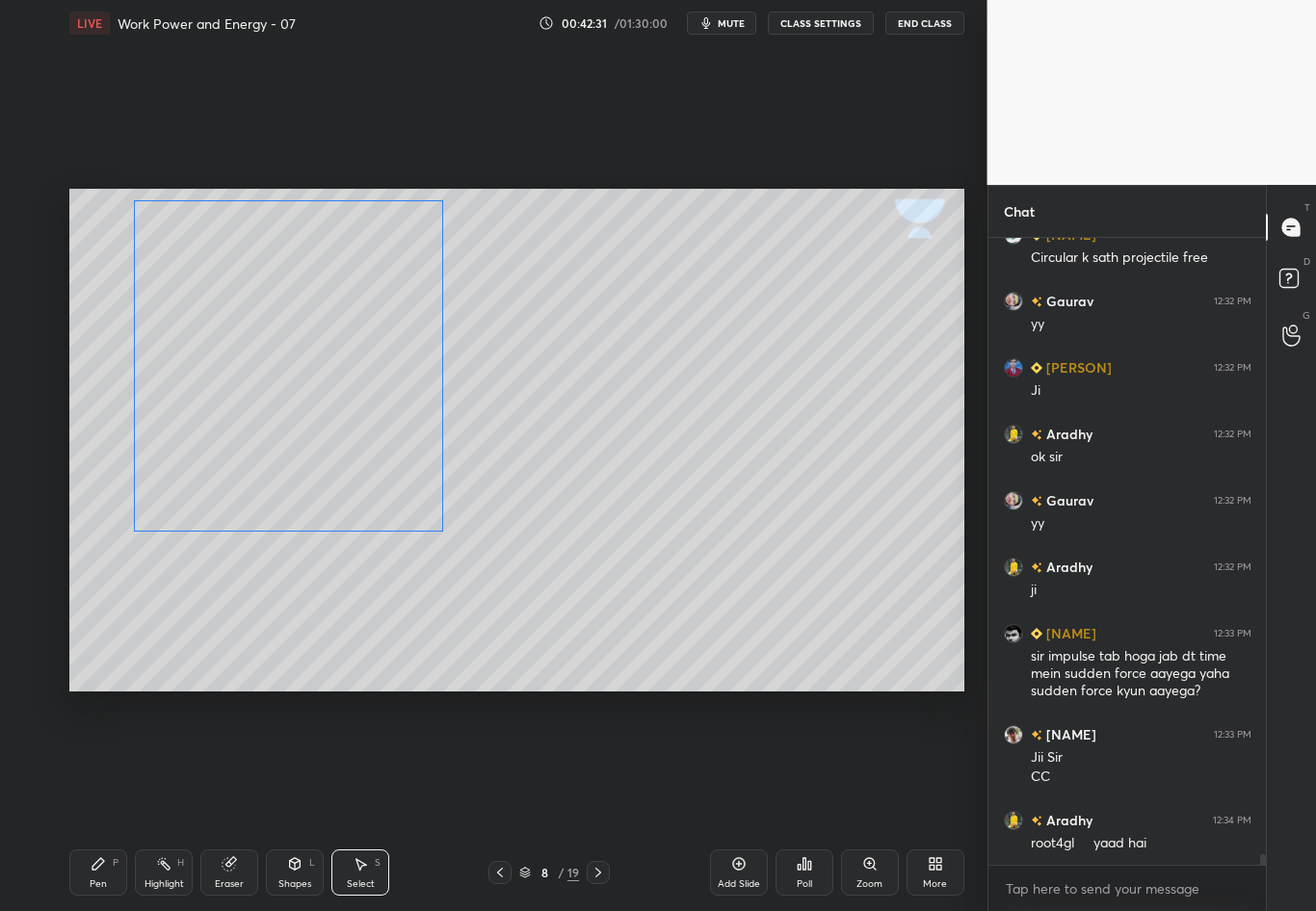 drag, startPoint x: 419, startPoint y: 371, endPoint x: 355, endPoint y: 381, distance: 64.77654 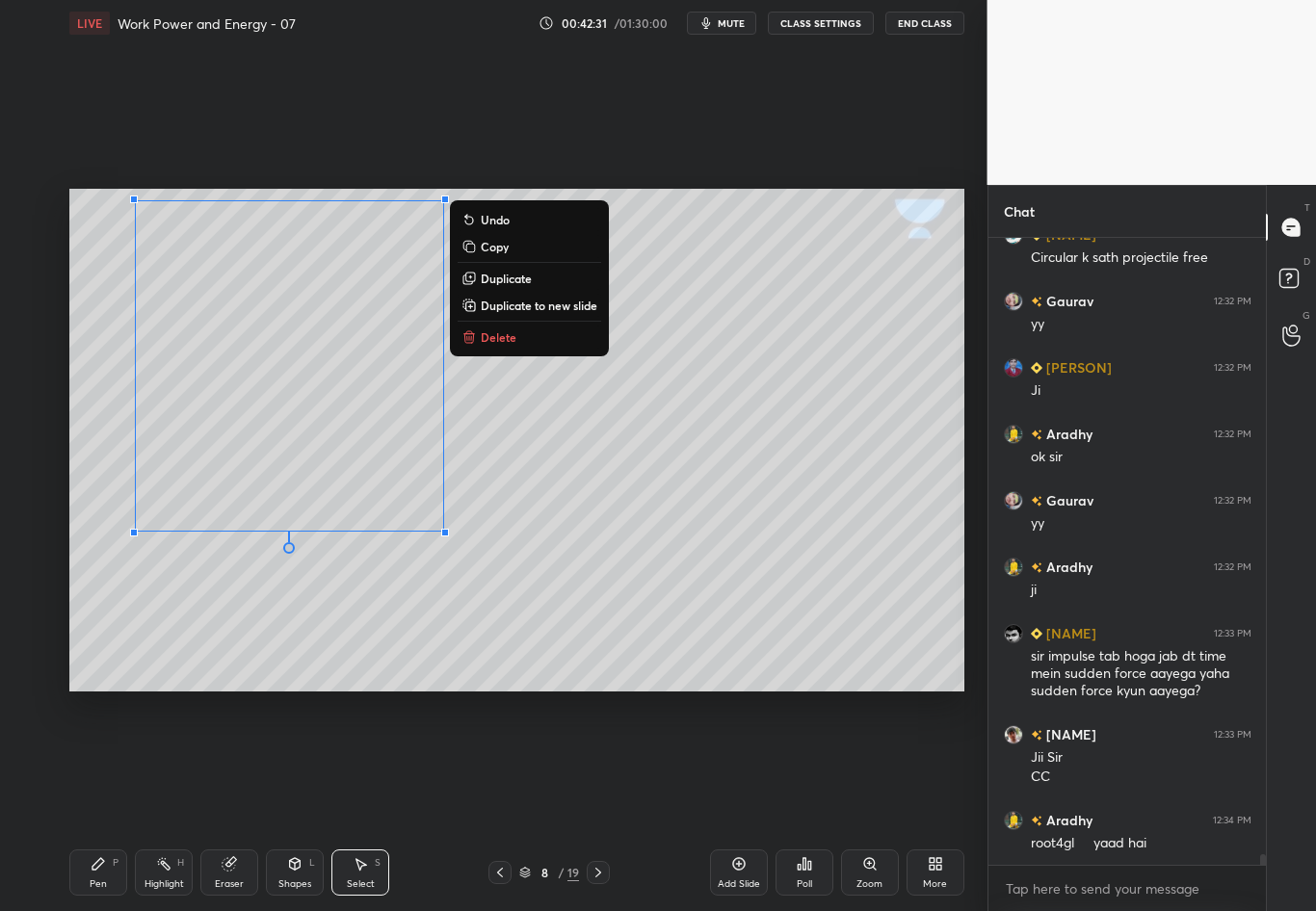 click on "0 ° Undo Copy Duplicate Duplicate to new slide Delete" at bounding box center (516, 440) 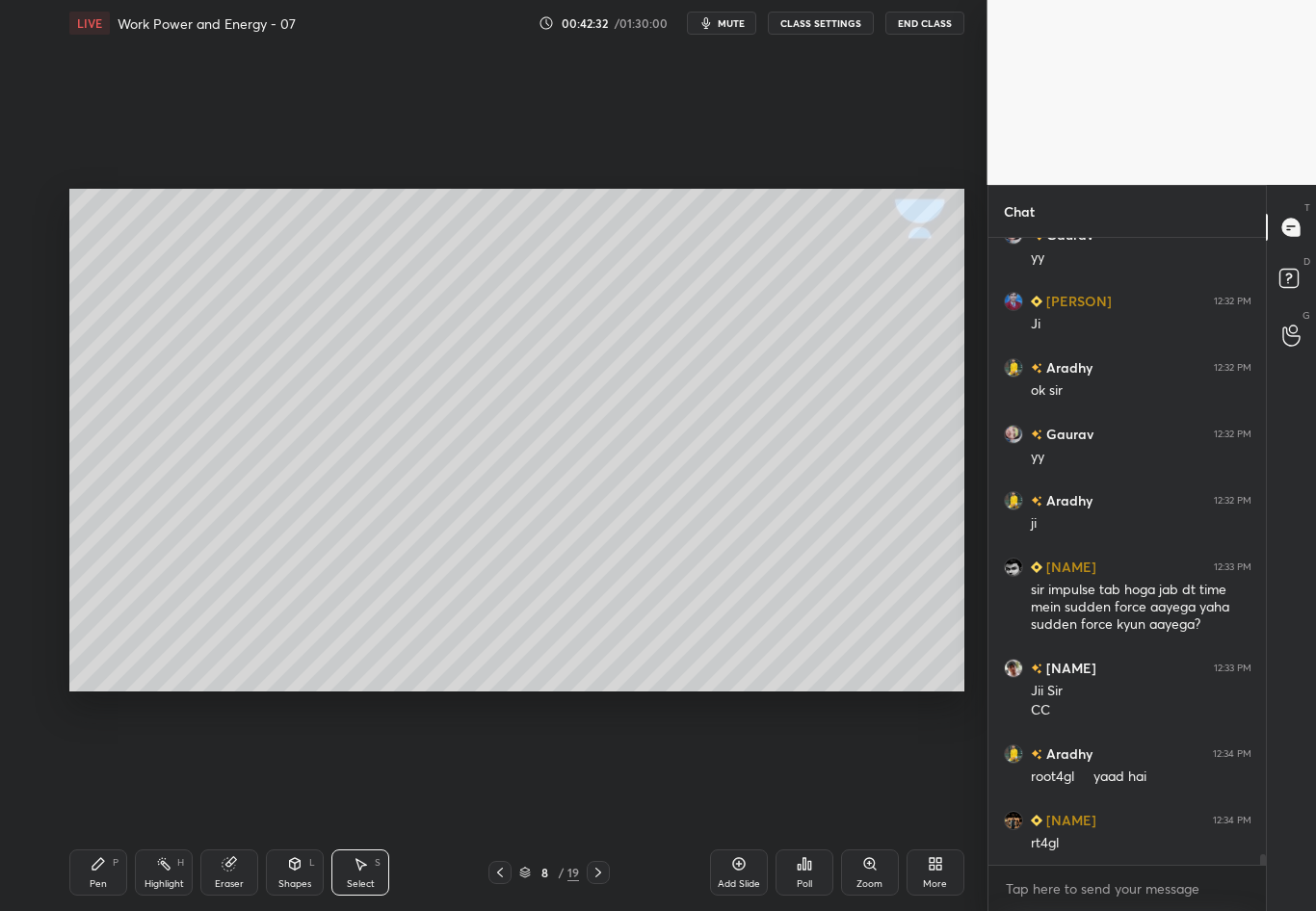 click on "Pen" at bounding box center (98, 884) 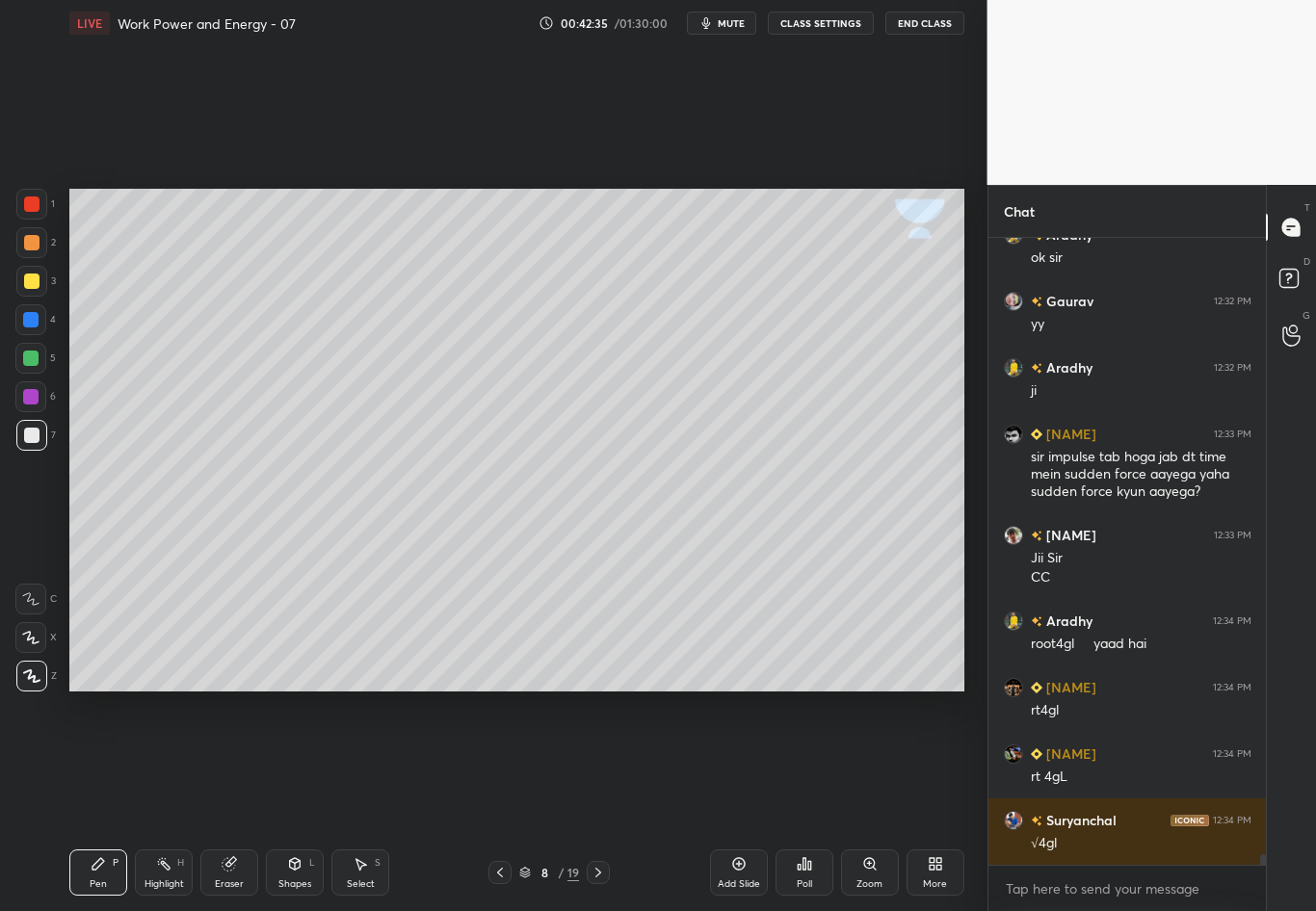scroll, scrollTop: 35314, scrollLeft: 0, axis: vertical 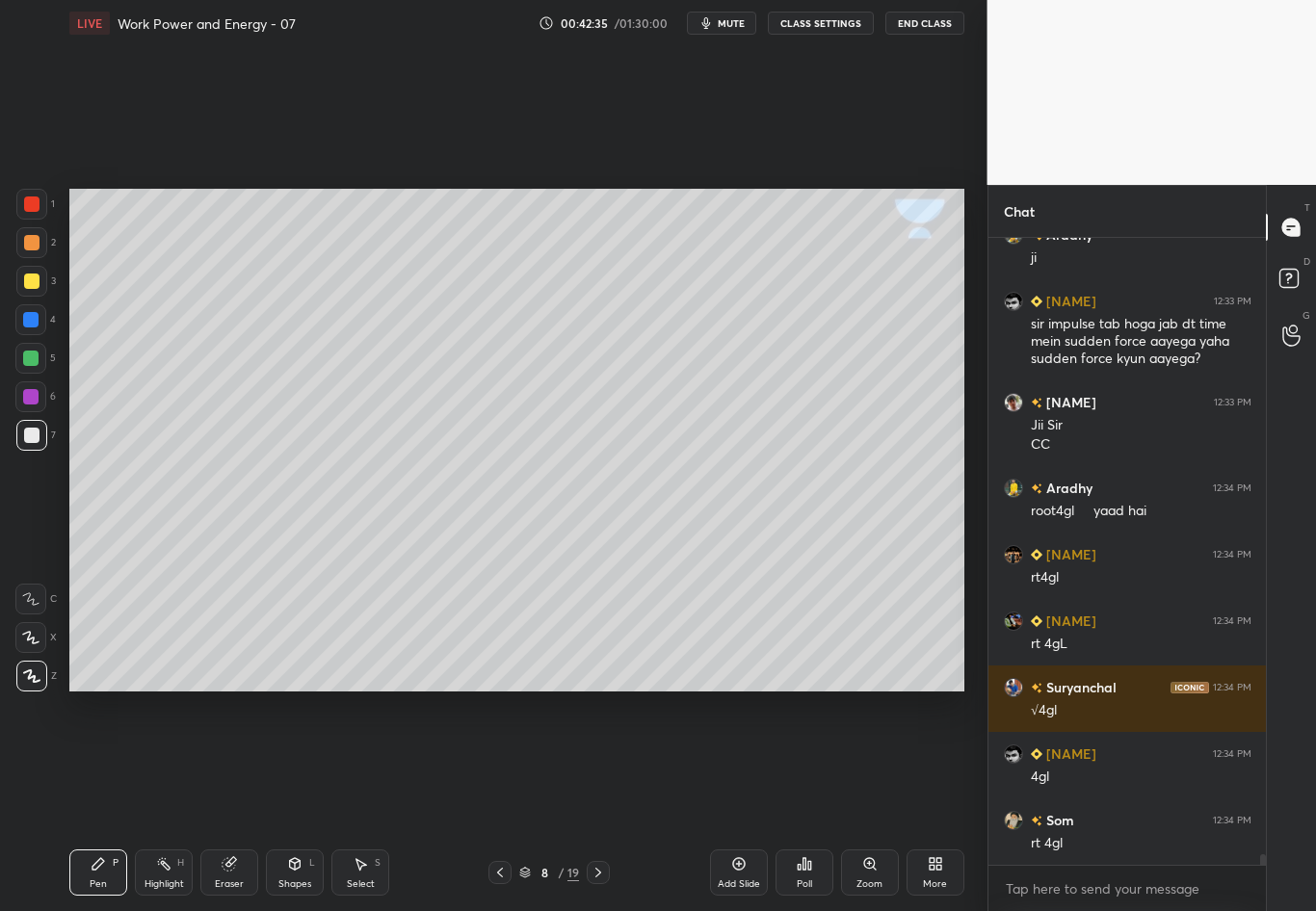 click on "Eraser" at bounding box center [229, 884] 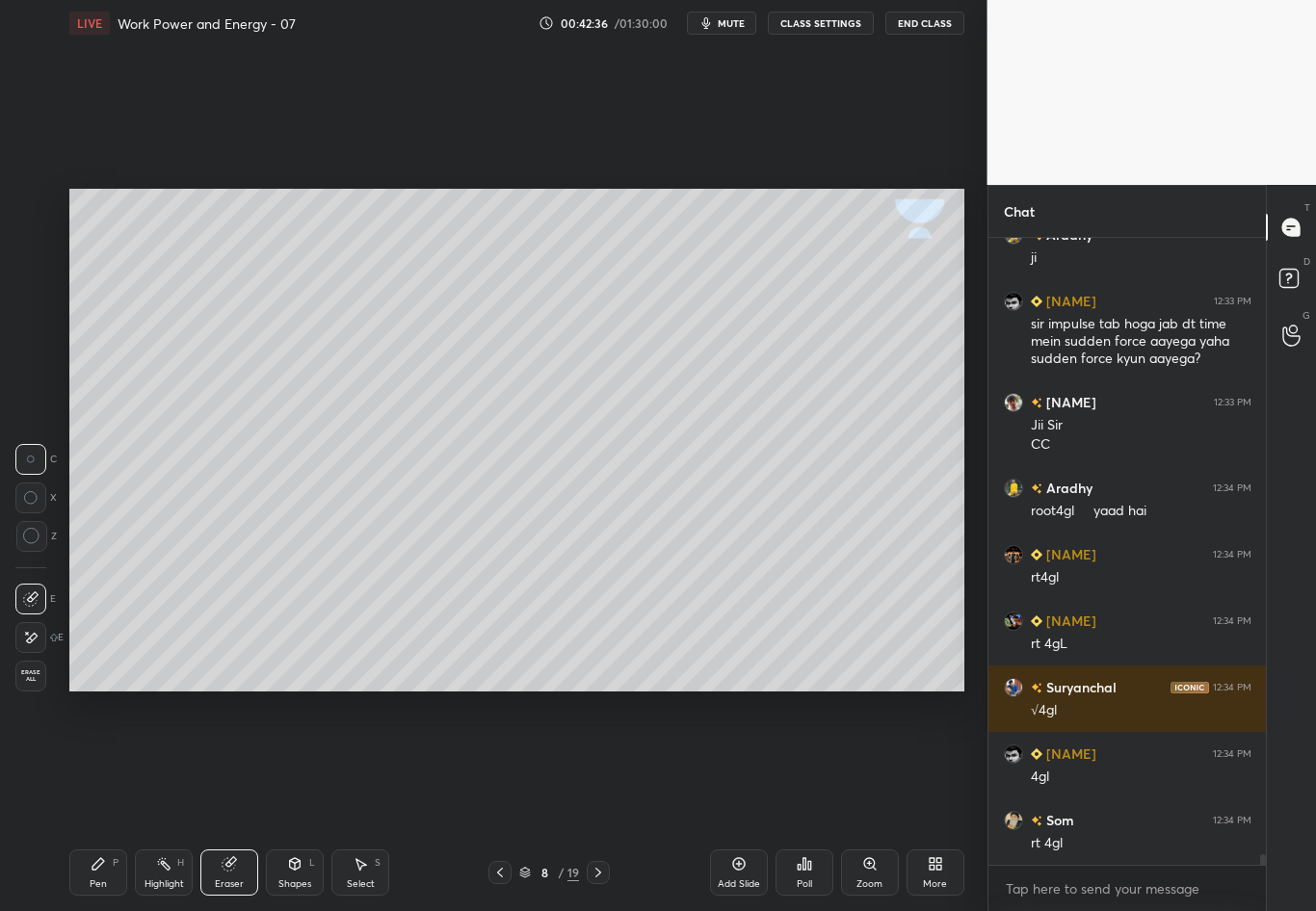 scroll, scrollTop: 35381, scrollLeft: 0, axis: vertical 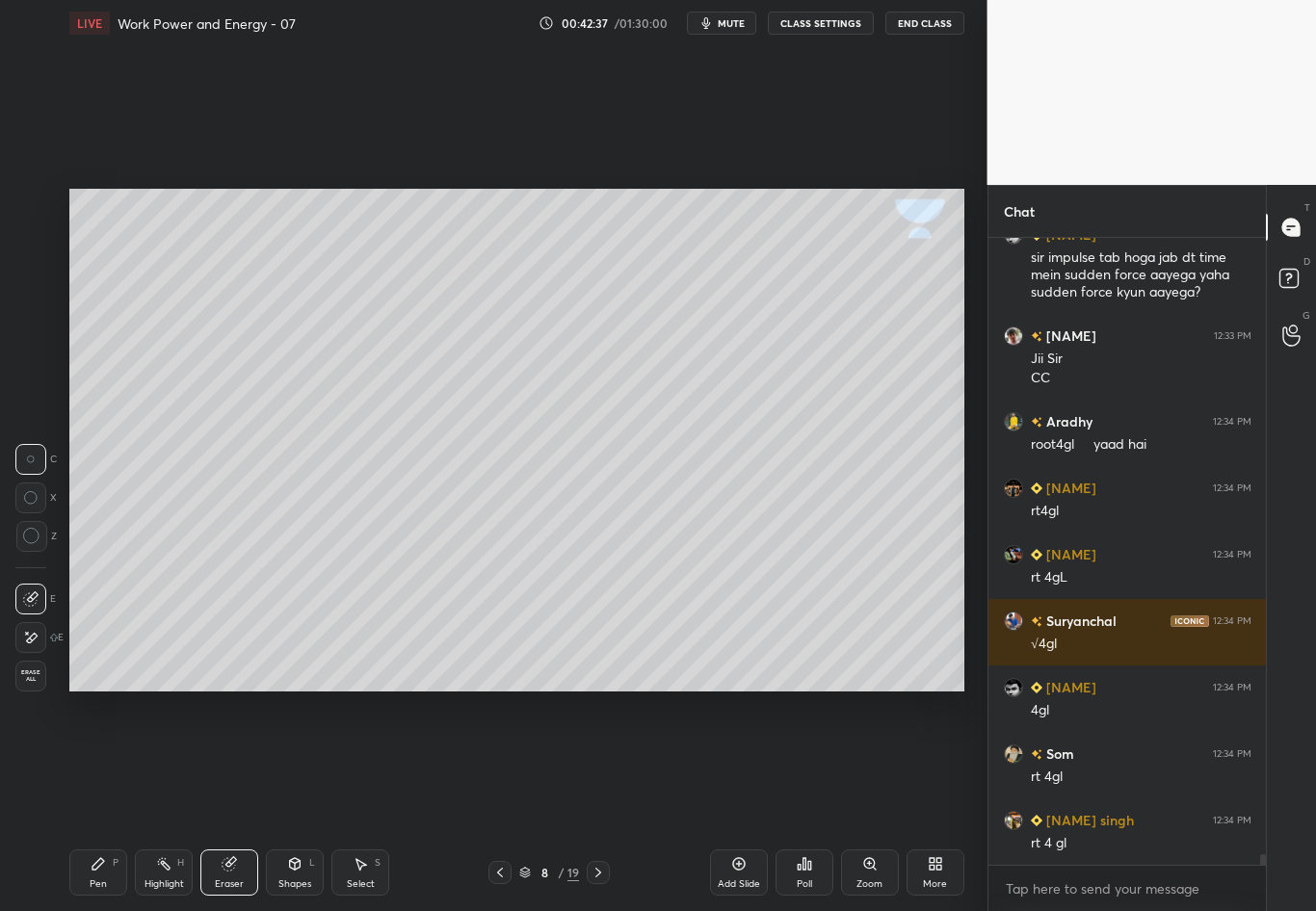 click on "Pen P Highlight H Eraser Shapes L Select S" at bounding box center [229, 872] 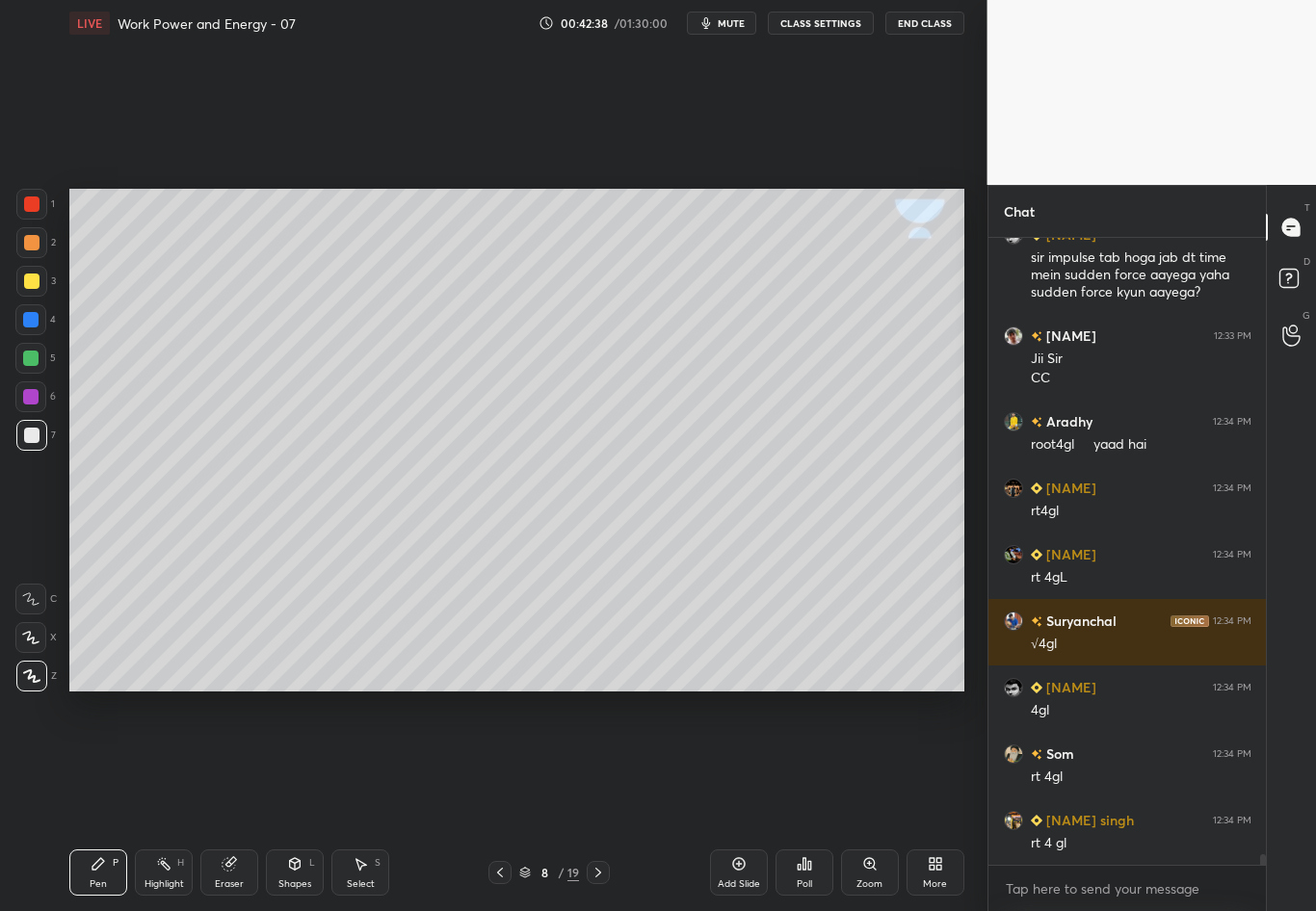 click at bounding box center (32, 435) 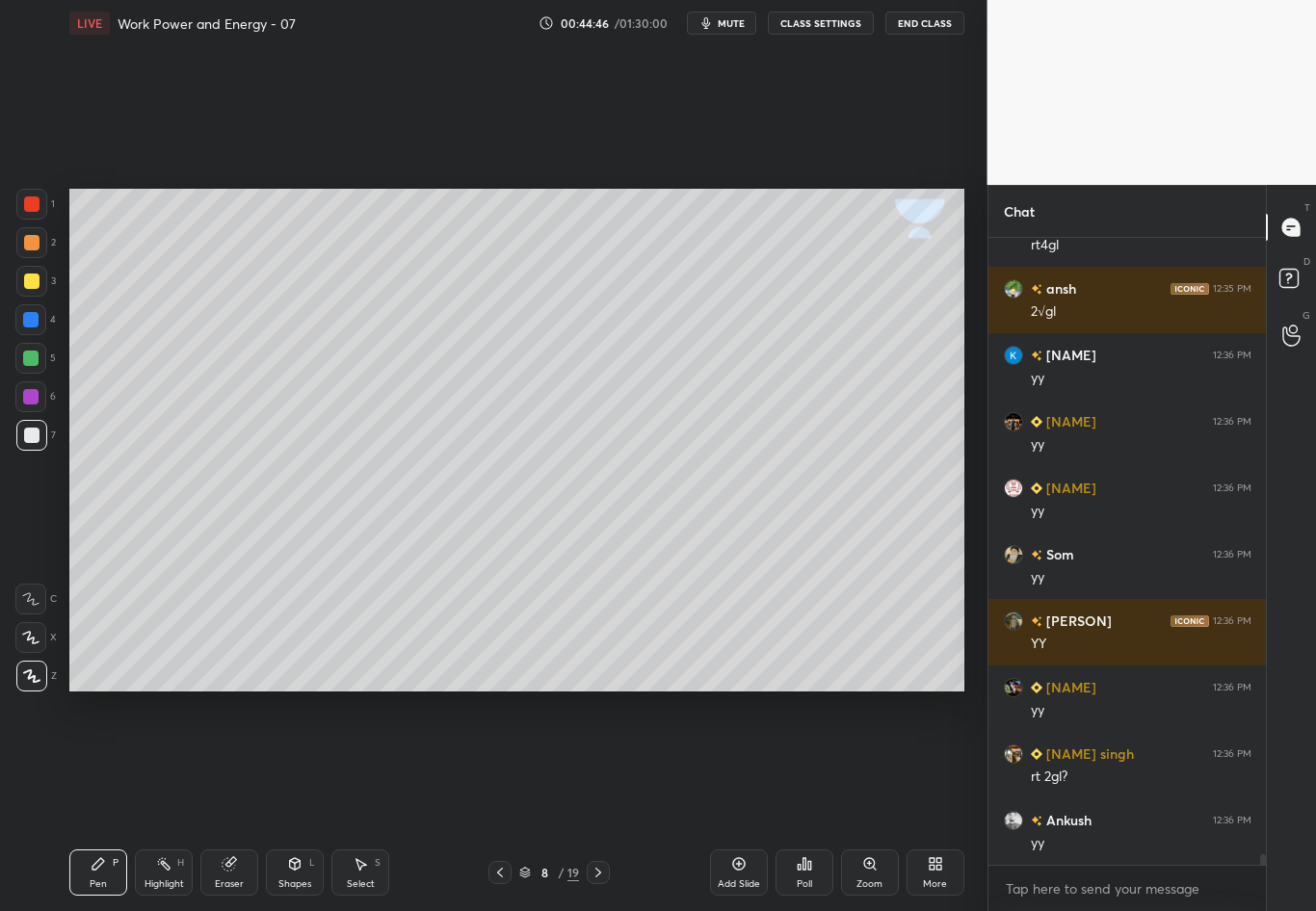 scroll, scrollTop: 36776, scrollLeft: 0, axis: vertical 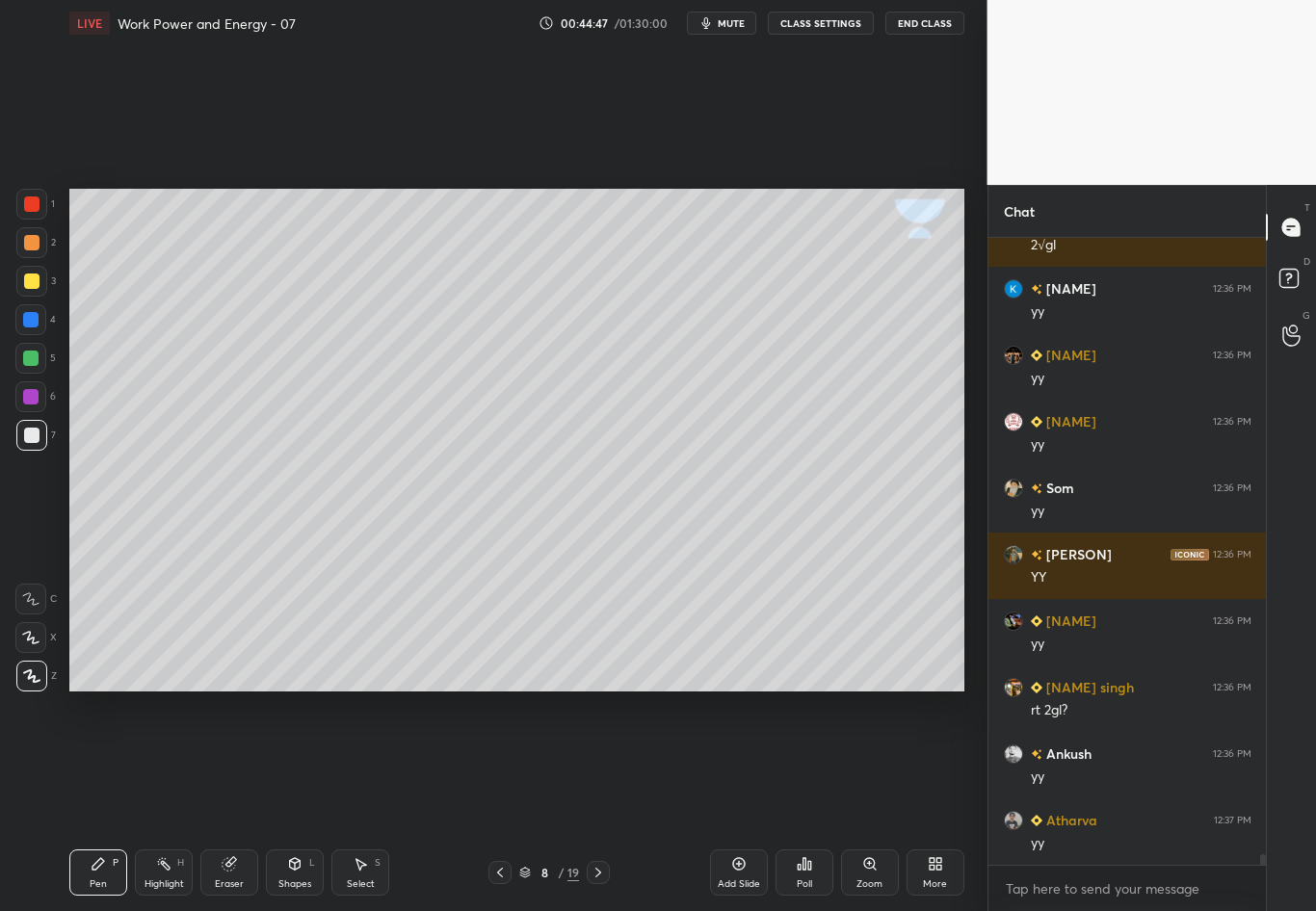 click at bounding box center (32, 281) 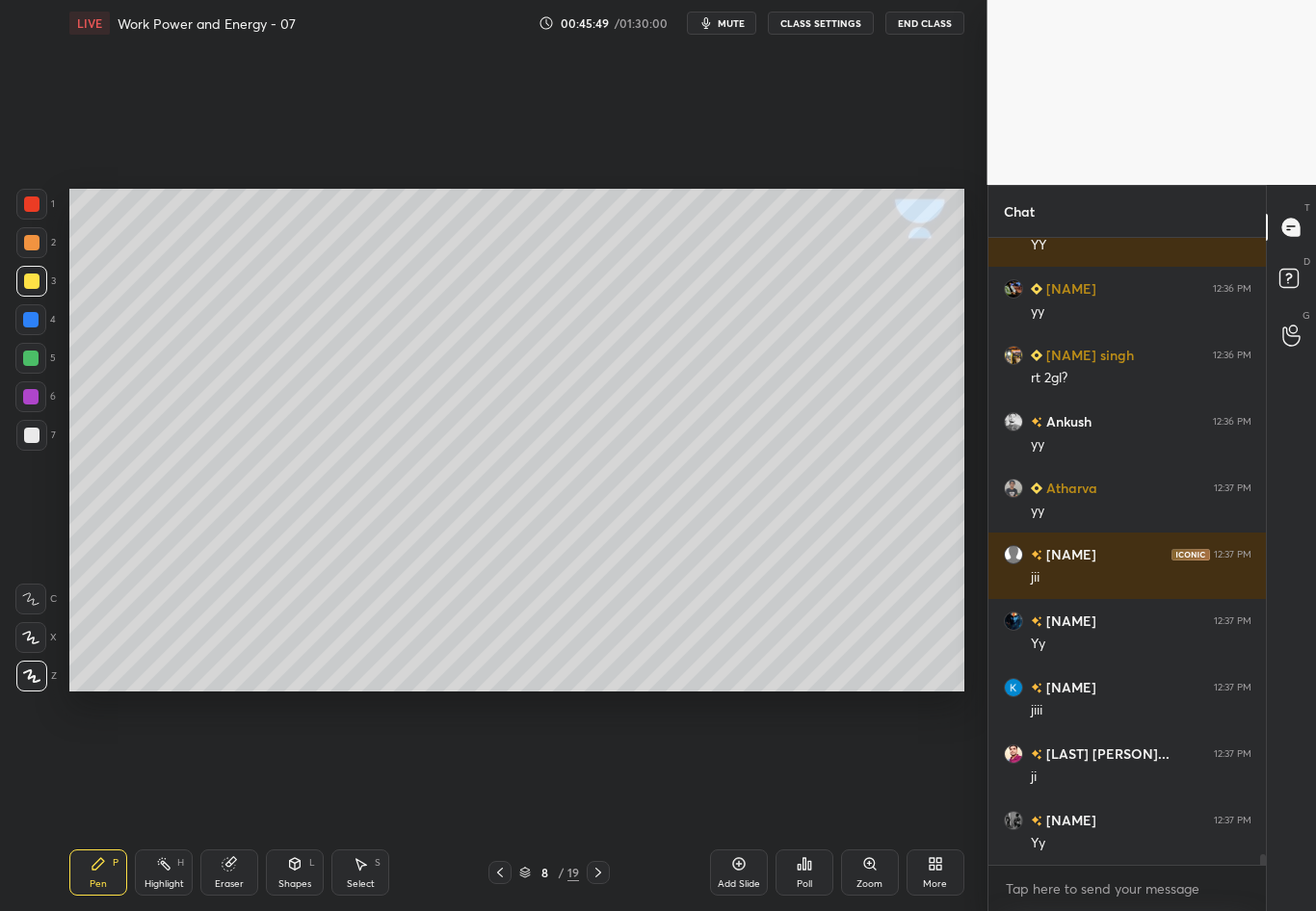 scroll, scrollTop: 37175, scrollLeft: 0, axis: vertical 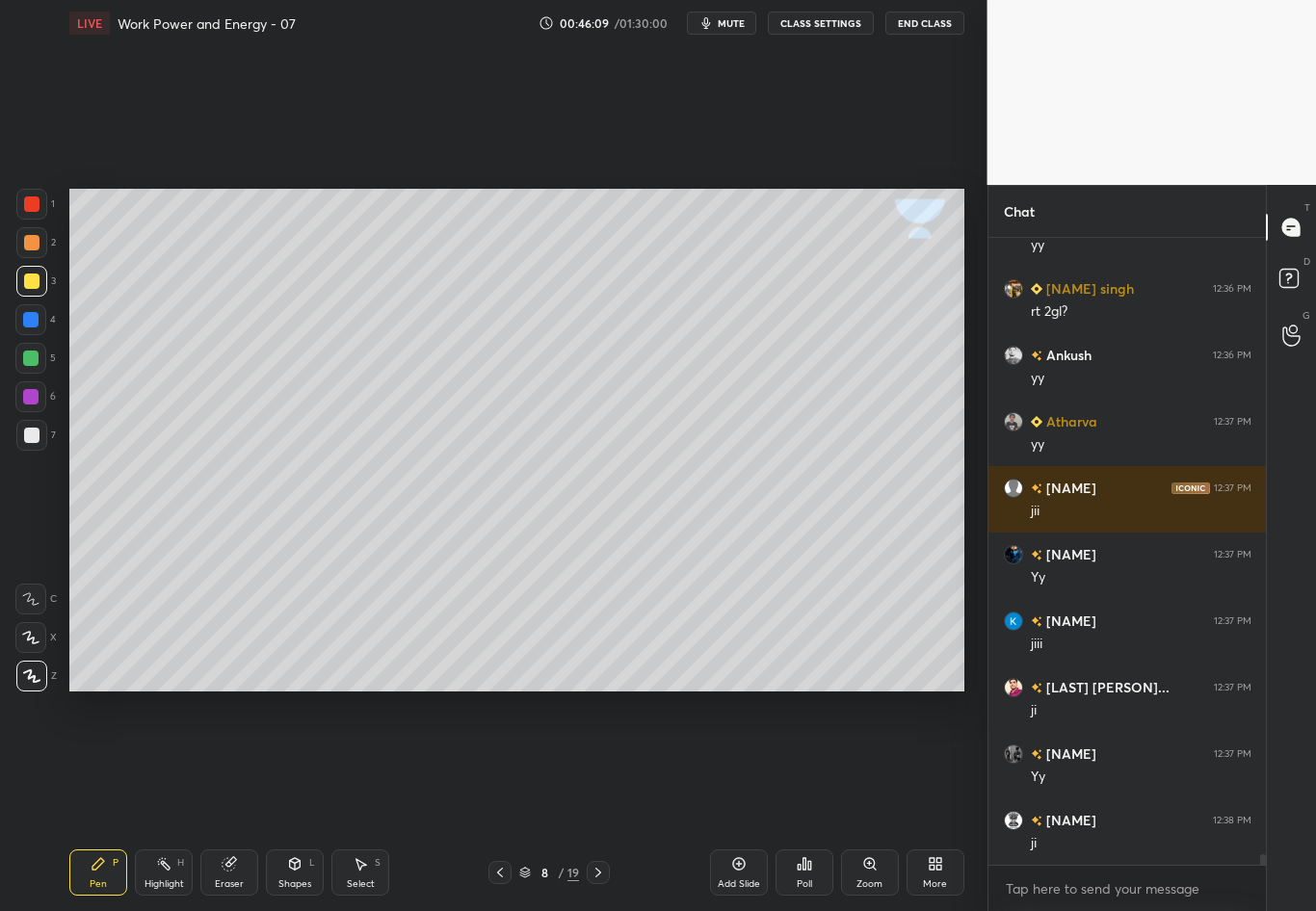 click 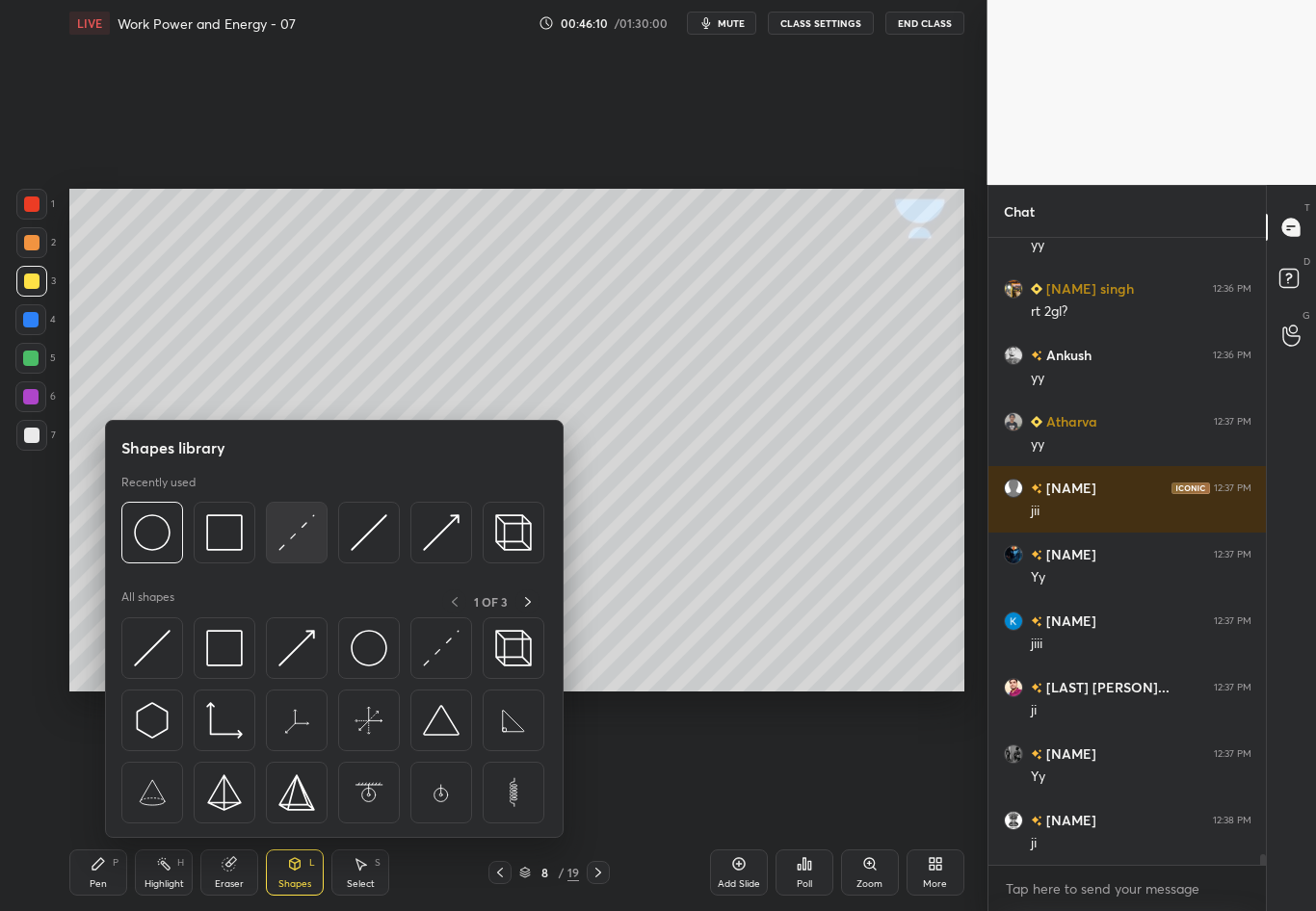 click at bounding box center [297, 533] 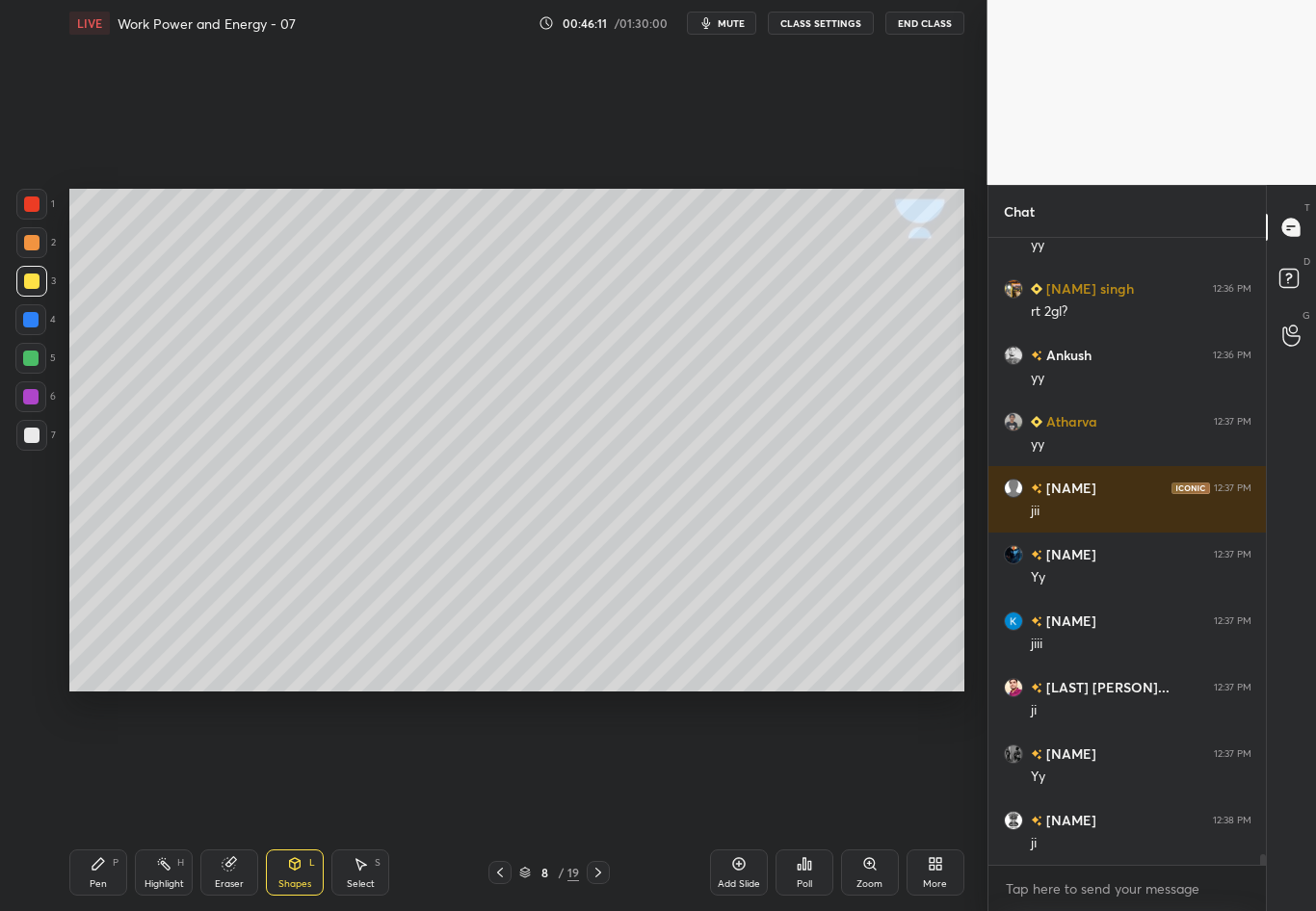 click at bounding box center (31, 320) 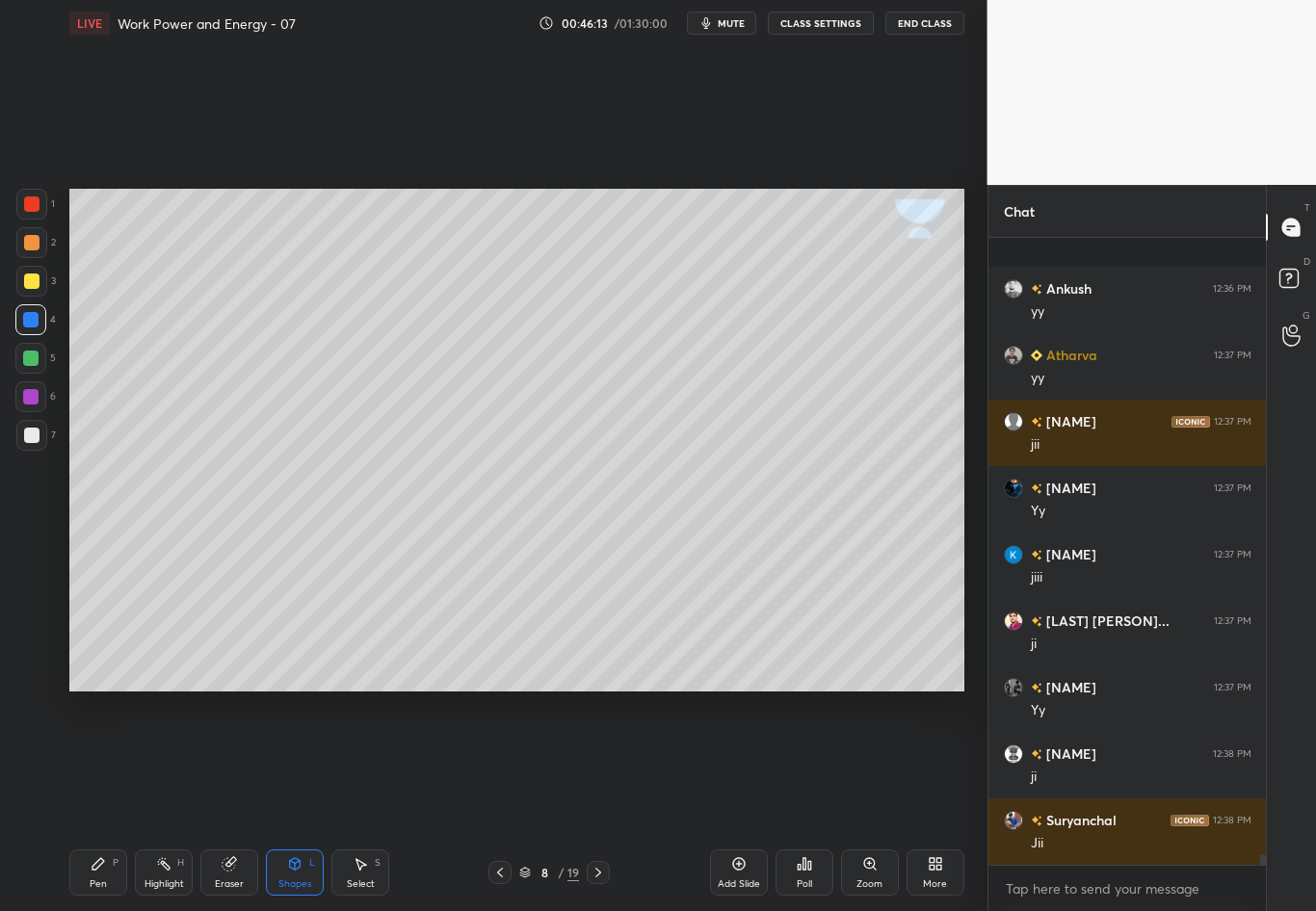 scroll, scrollTop: 37374, scrollLeft: 0, axis: vertical 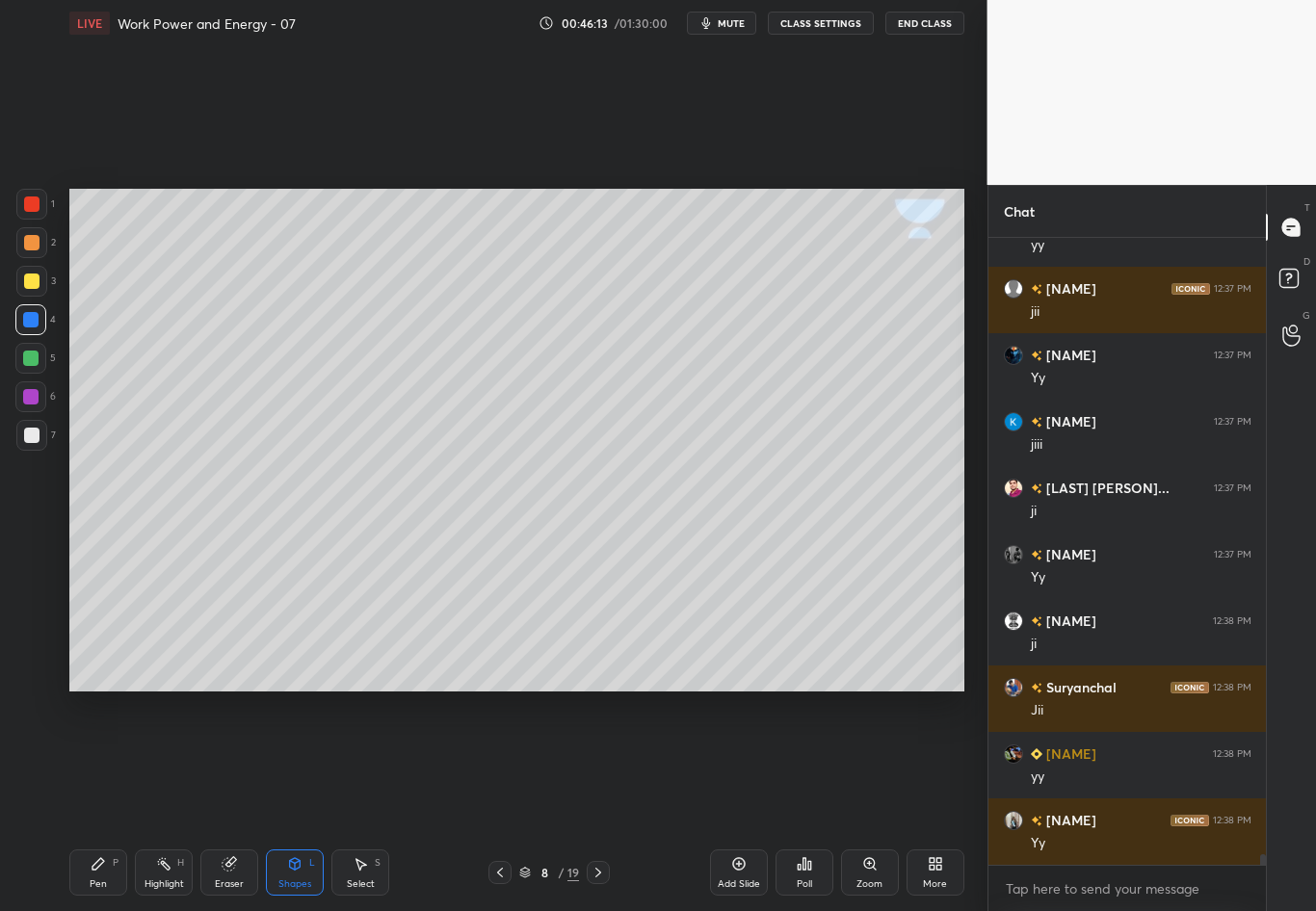 click 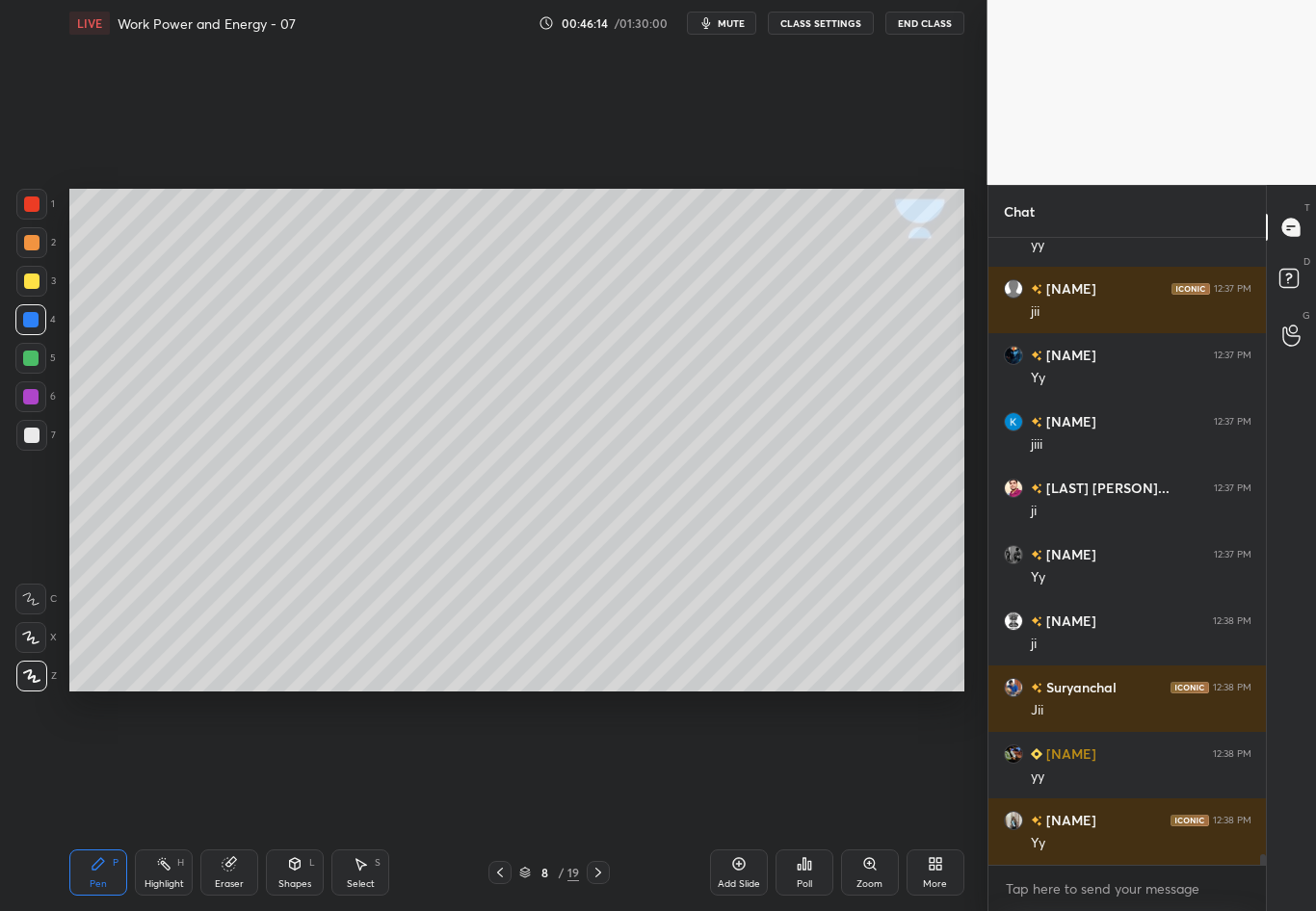 scroll, scrollTop: 37441, scrollLeft: 0, axis: vertical 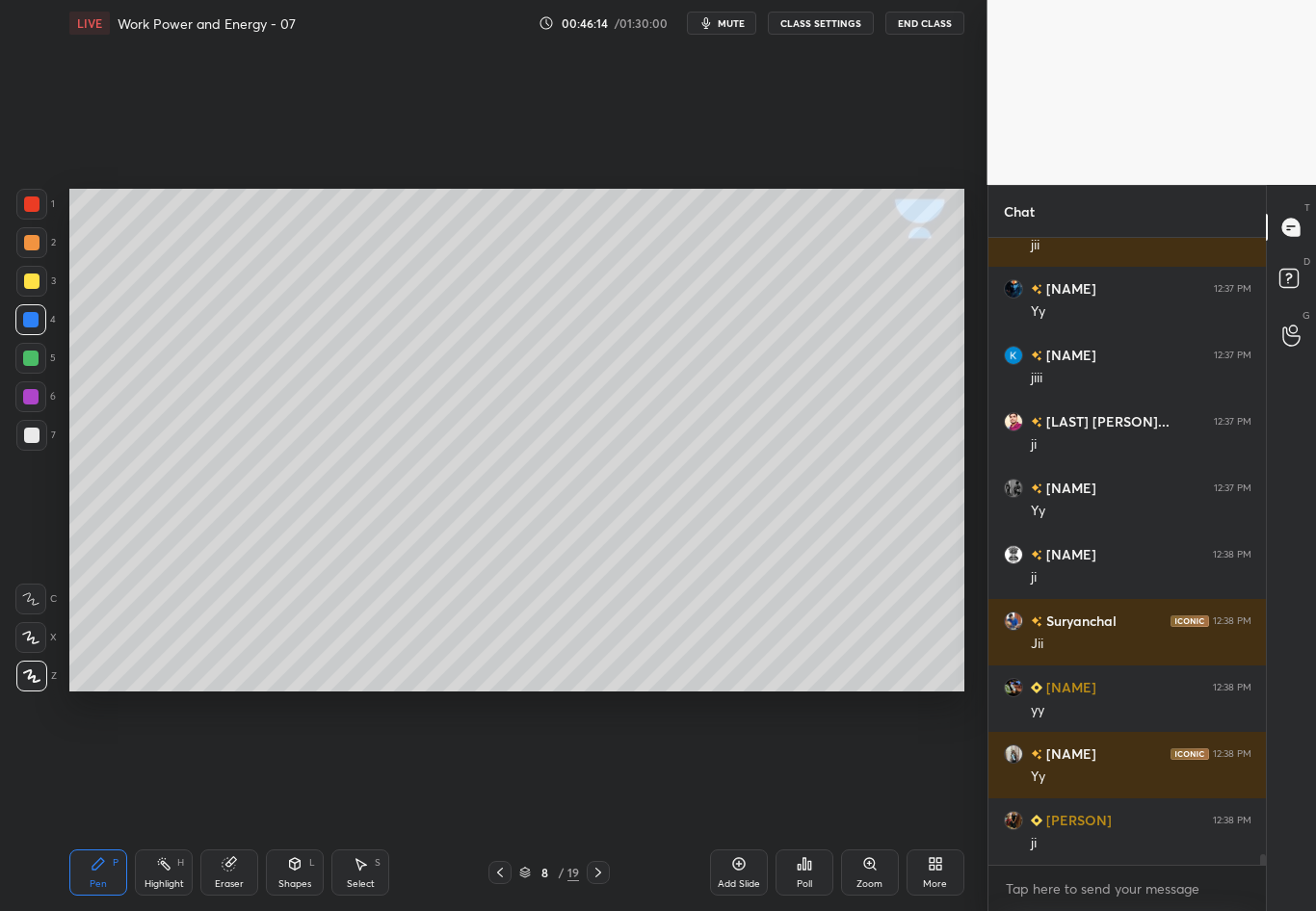 click at bounding box center [32, 435] 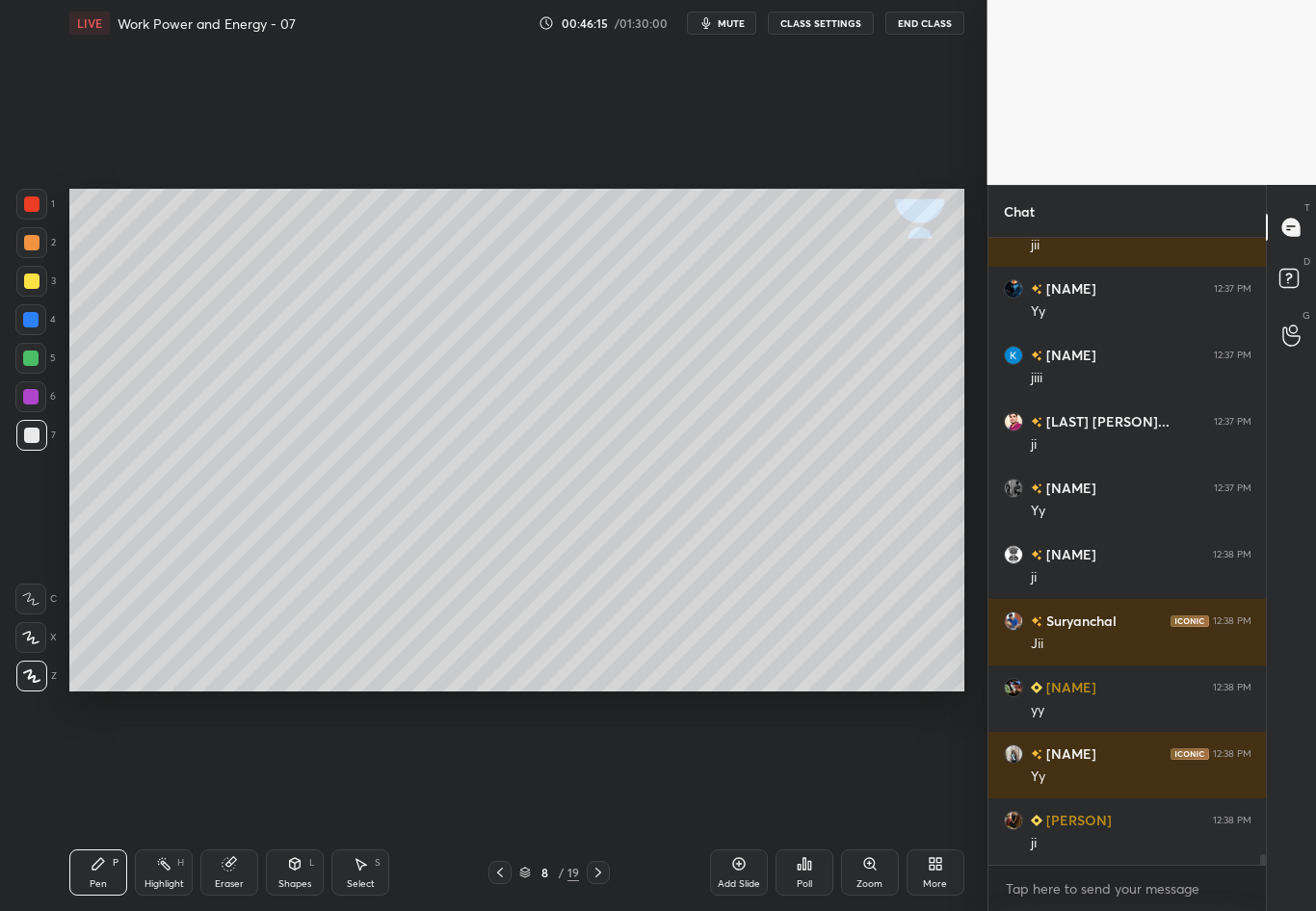 scroll, scrollTop: 600, scrollLeft: 272, axis: both 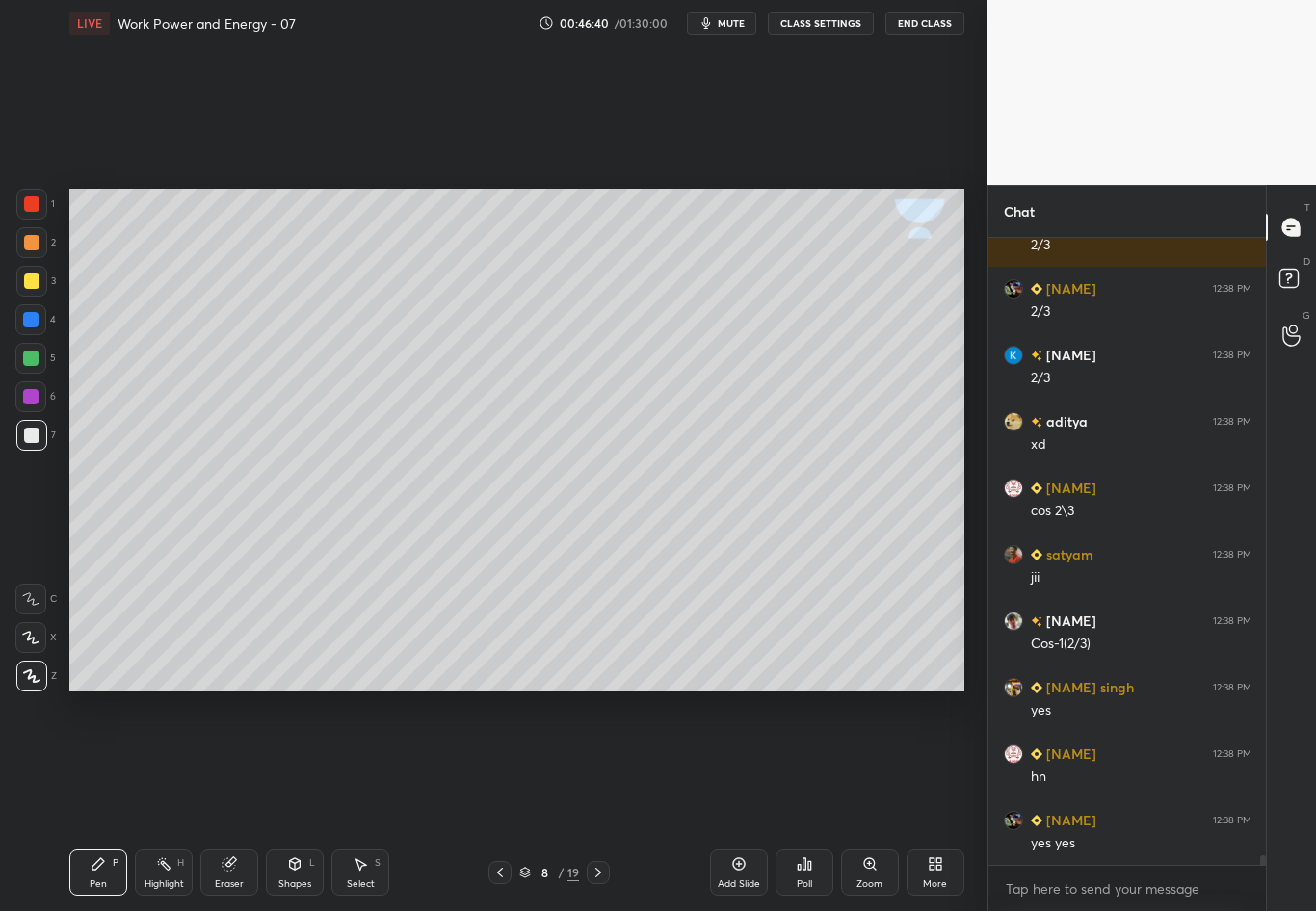 click at bounding box center [31, 320] 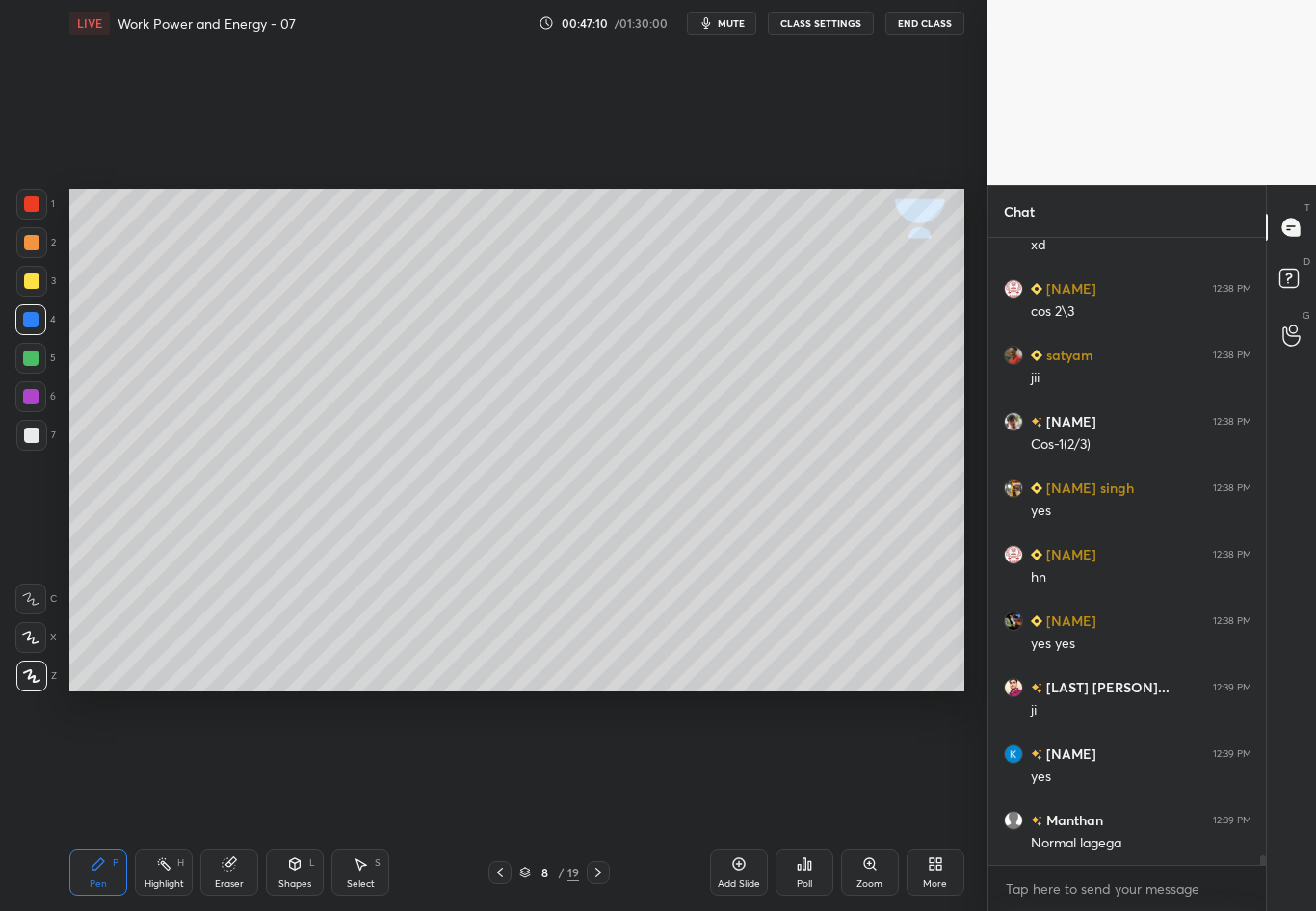 scroll, scrollTop: 38770, scrollLeft: 0, axis: vertical 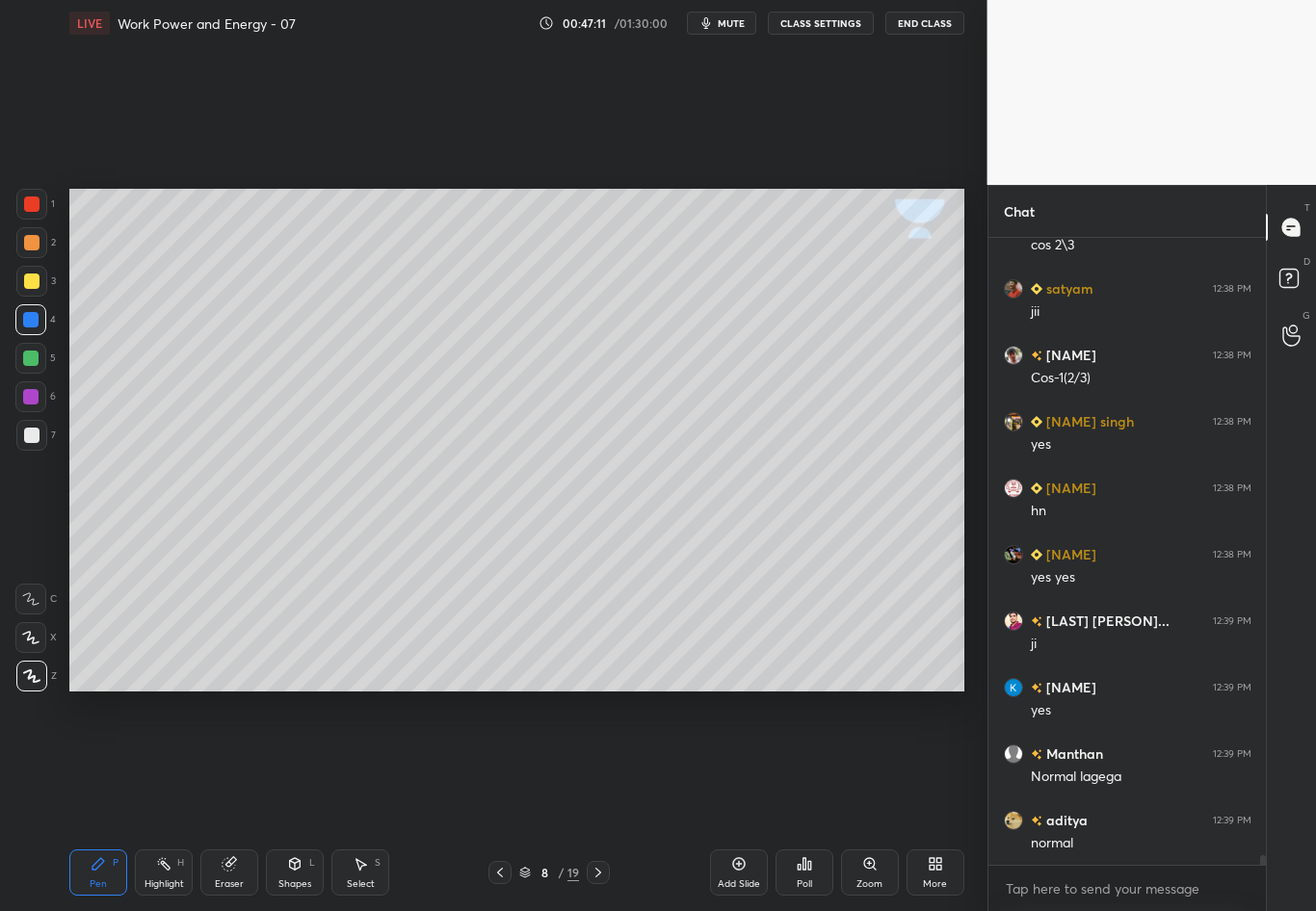 click at bounding box center (32, 435) 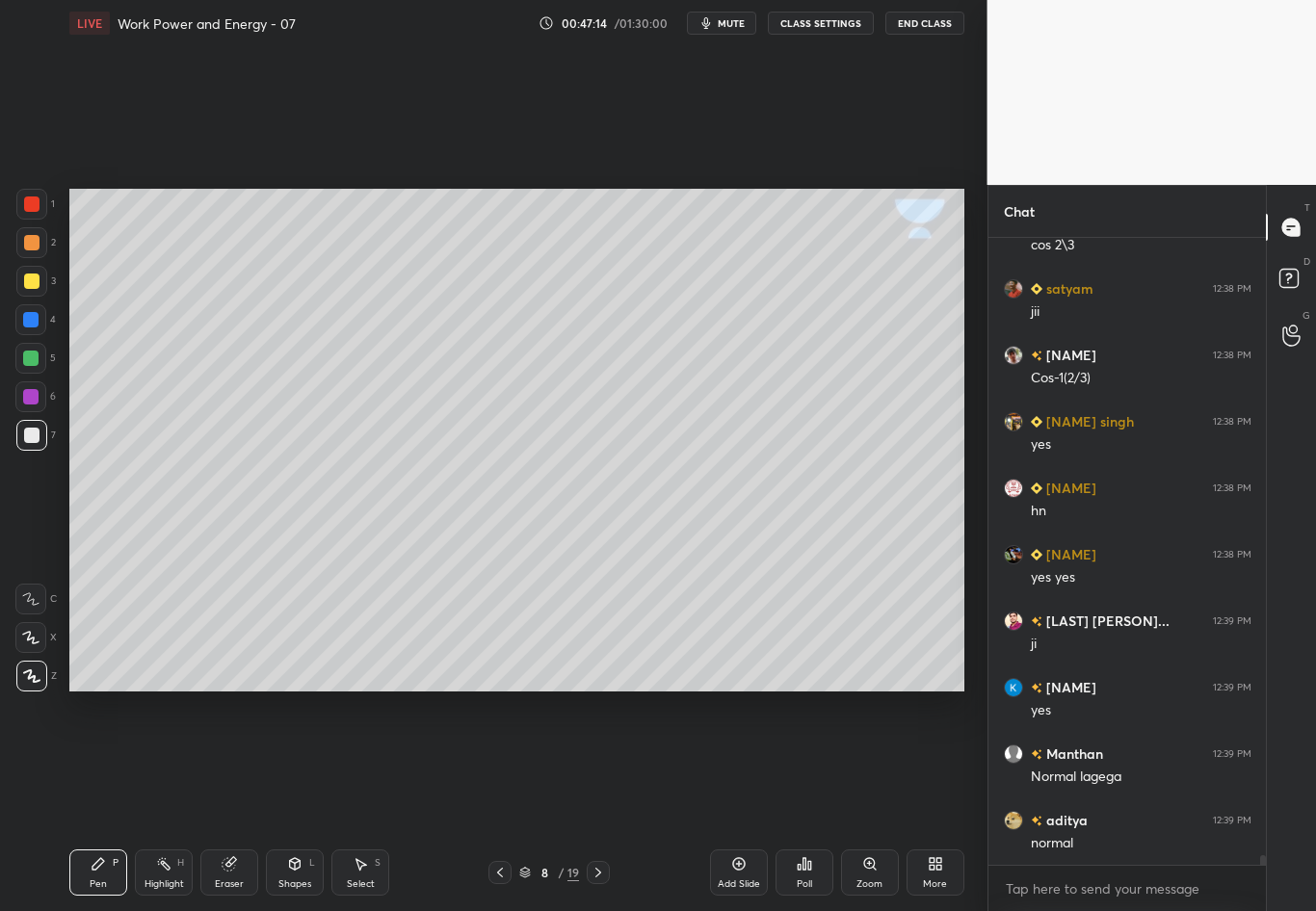 scroll, scrollTop: 38836, scrollLeft: 0, axis: vertical 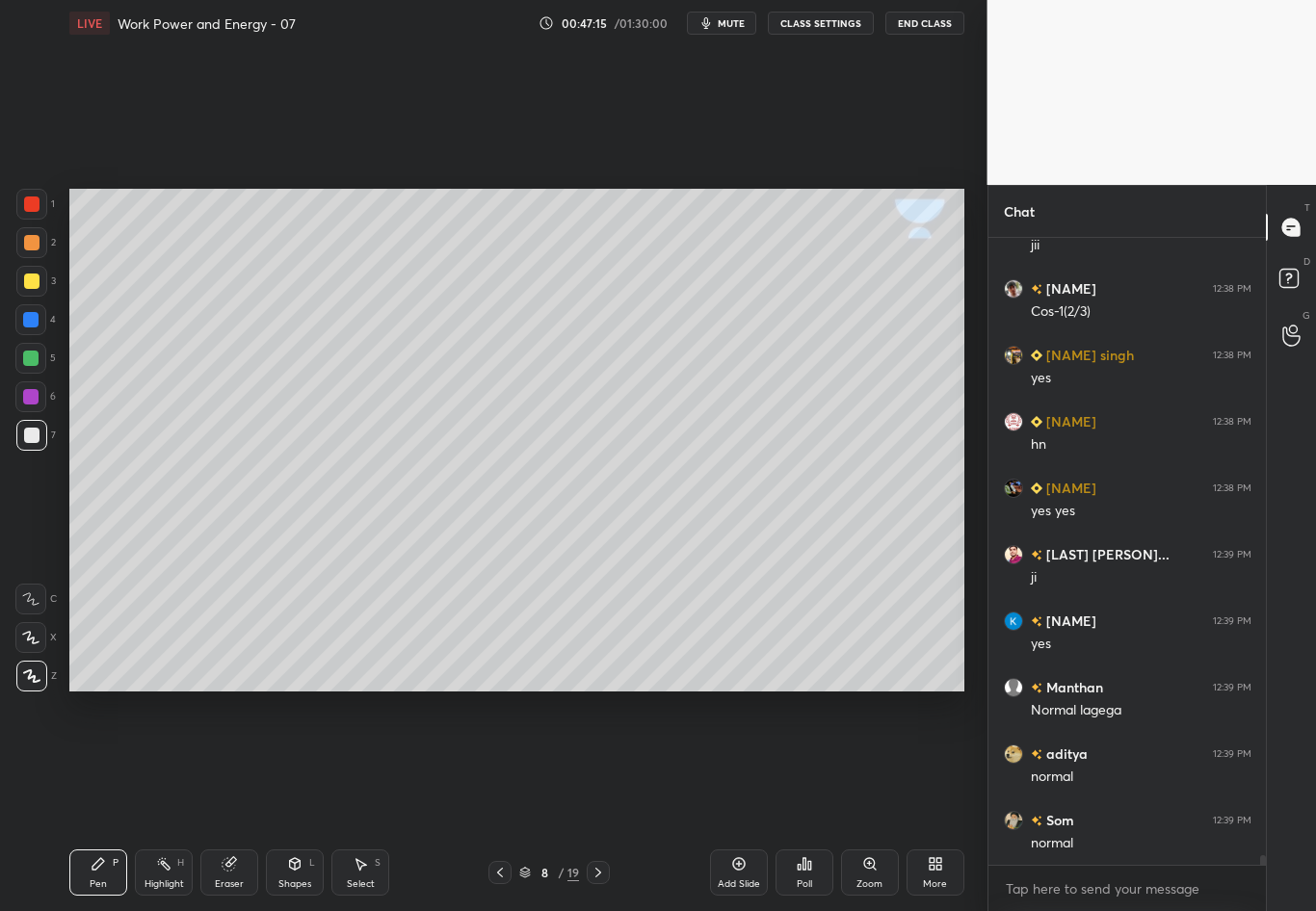 click at bounding box center (32, 281) 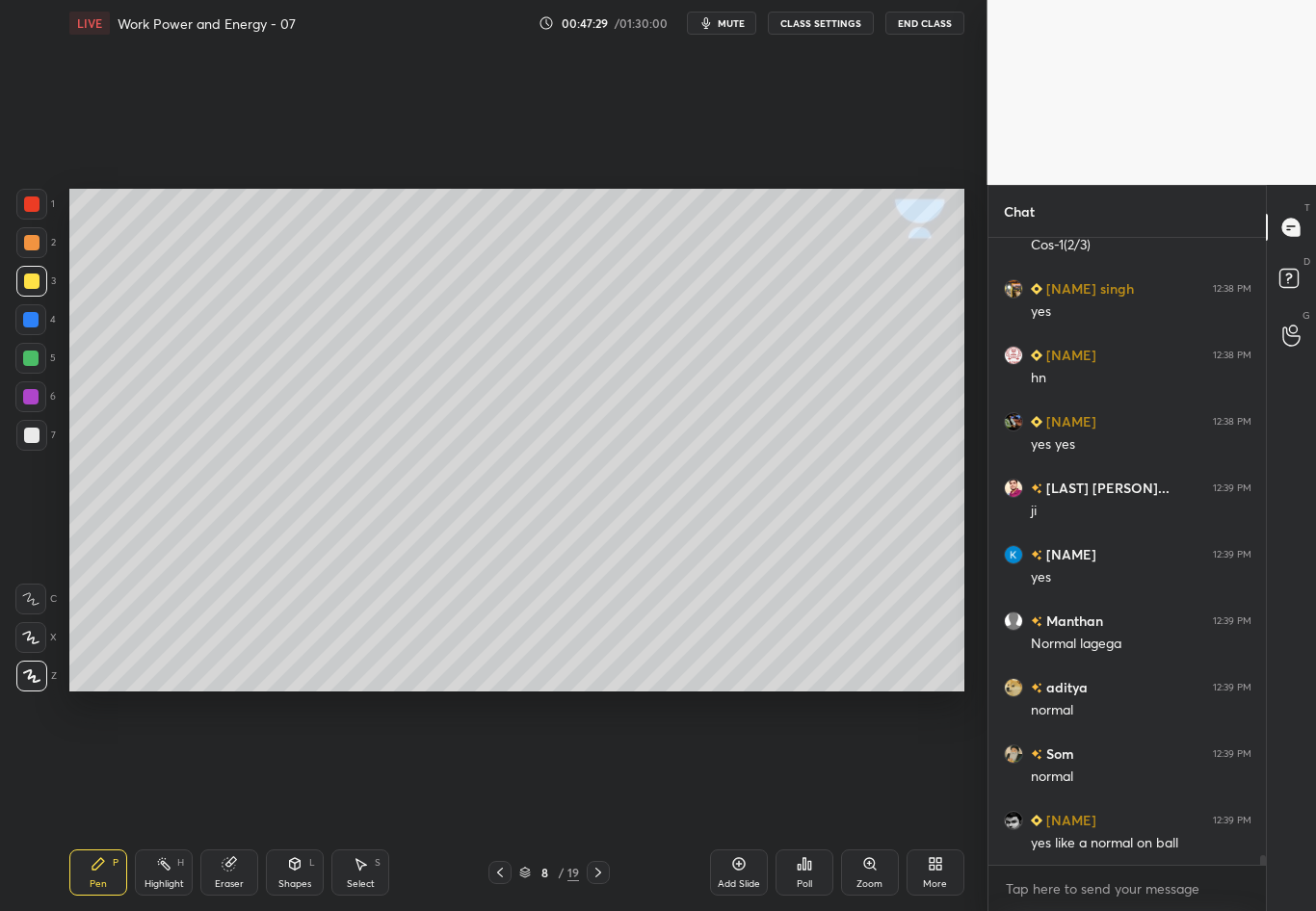 scroll, scrollTop: 38969, scrollLeft: 0, axis: vertical 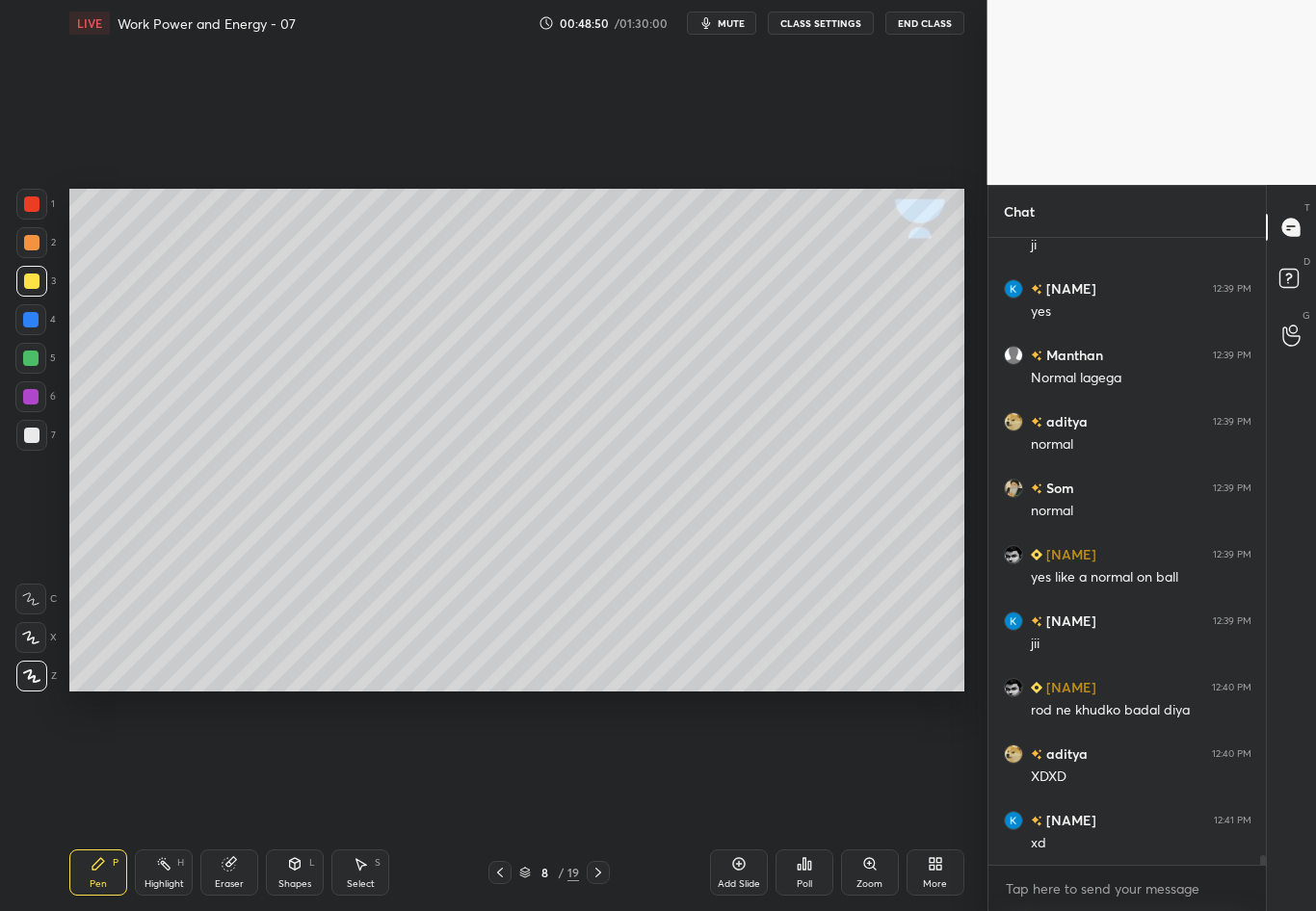 click on "Highlight" at bounding box center [164, 884] 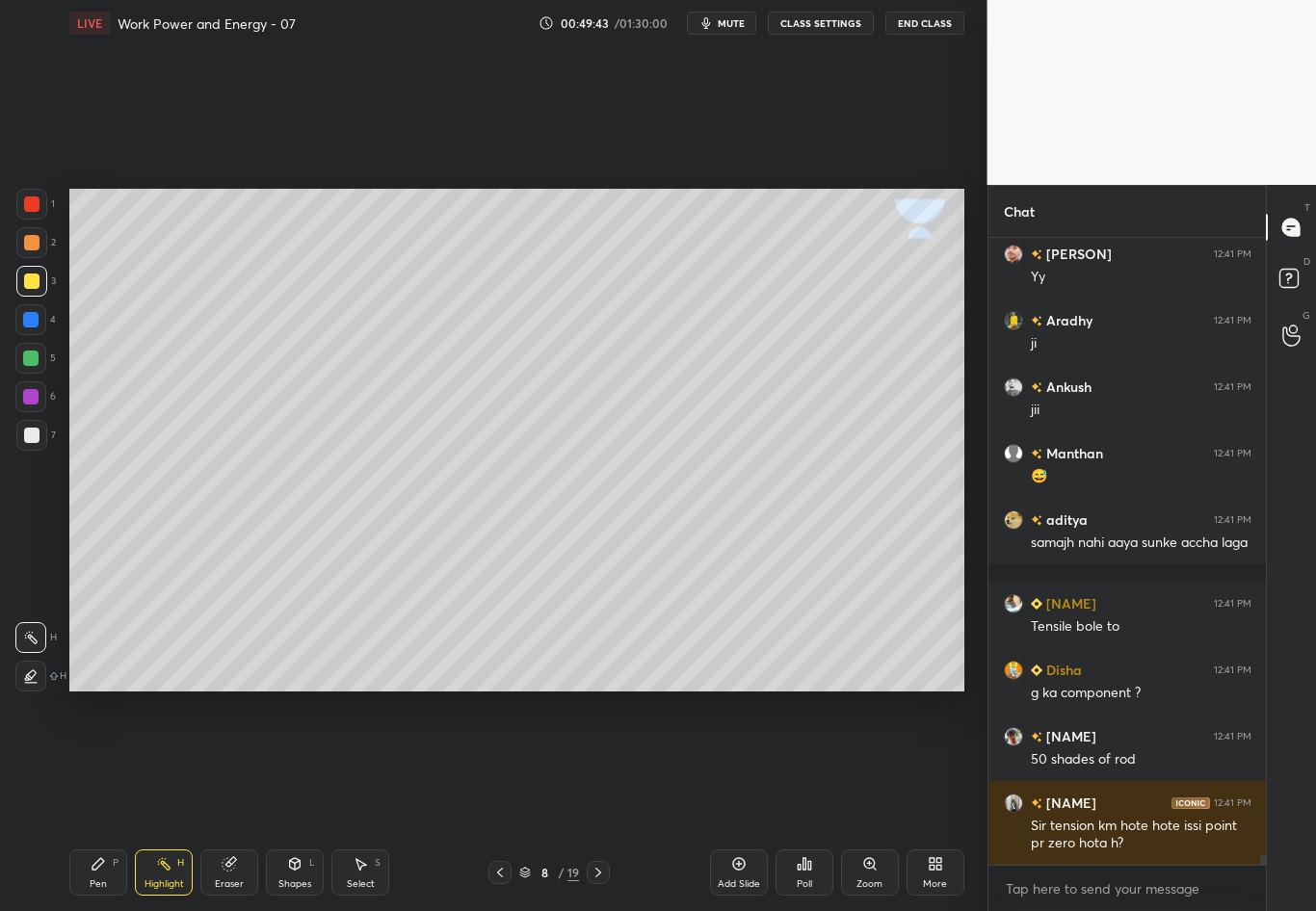 scroll, scrollTop: 39885, scrollLeft: 0, axis: vertical 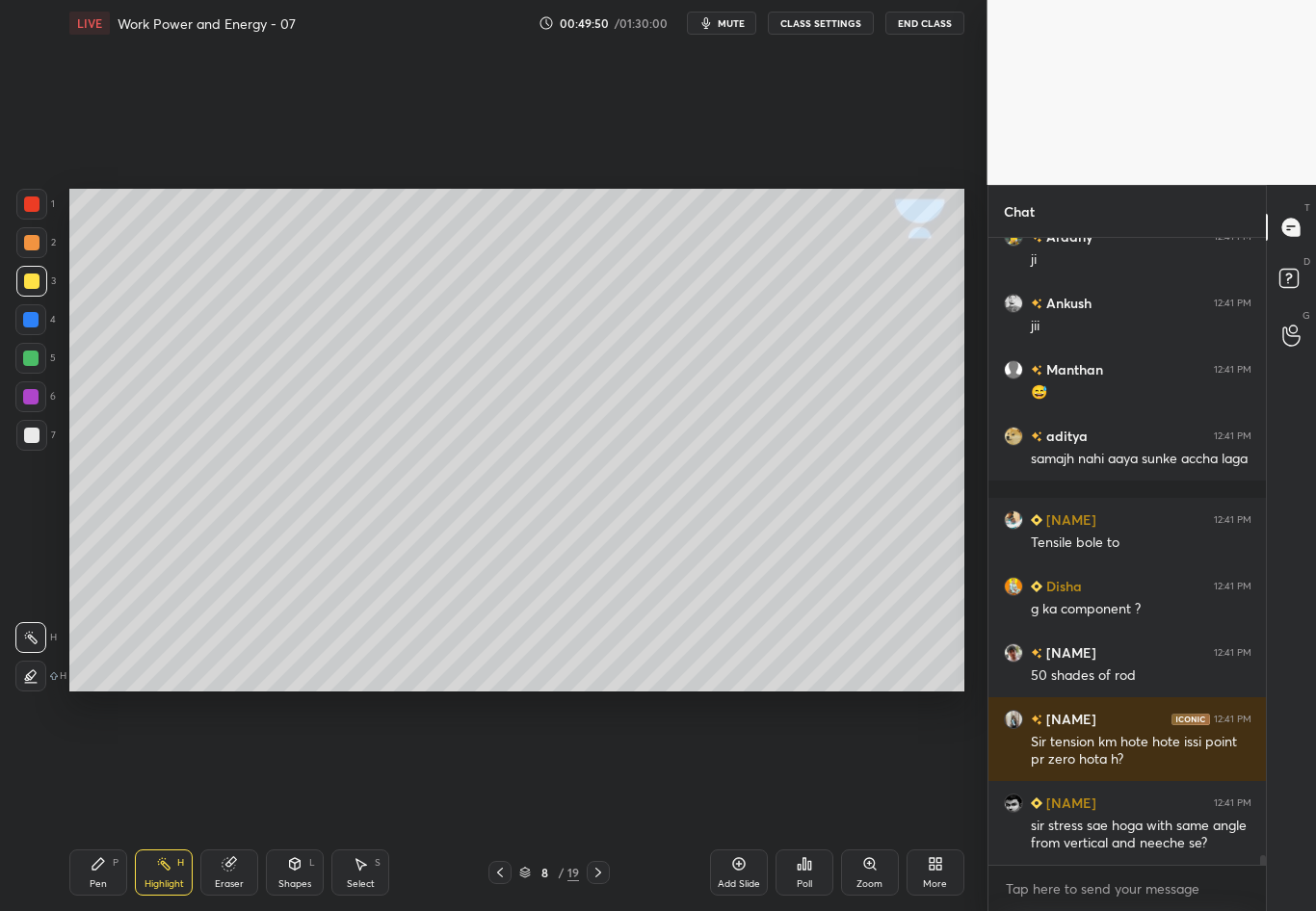 click 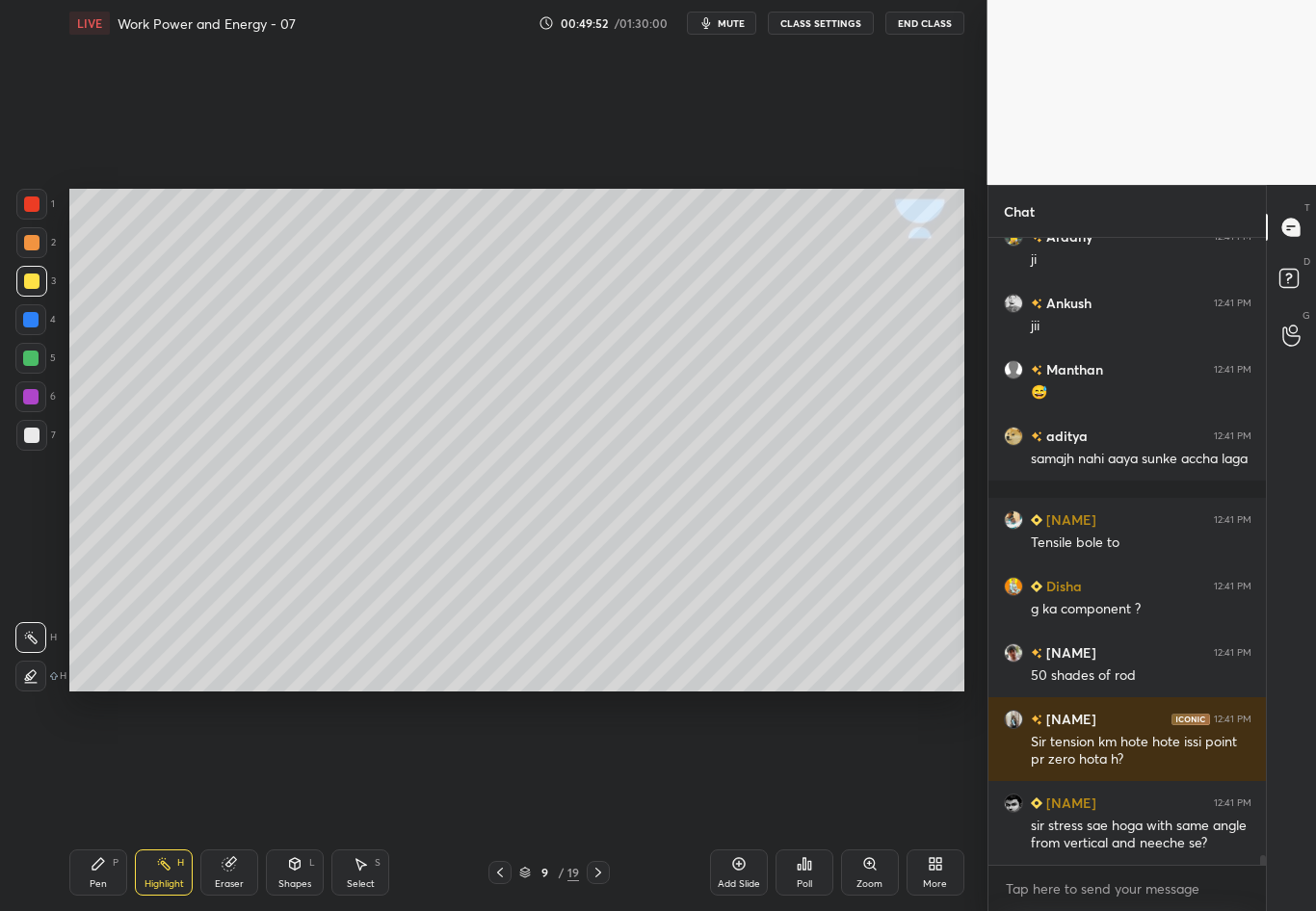 click on "Shapes L" at bounding box center [295, 872] 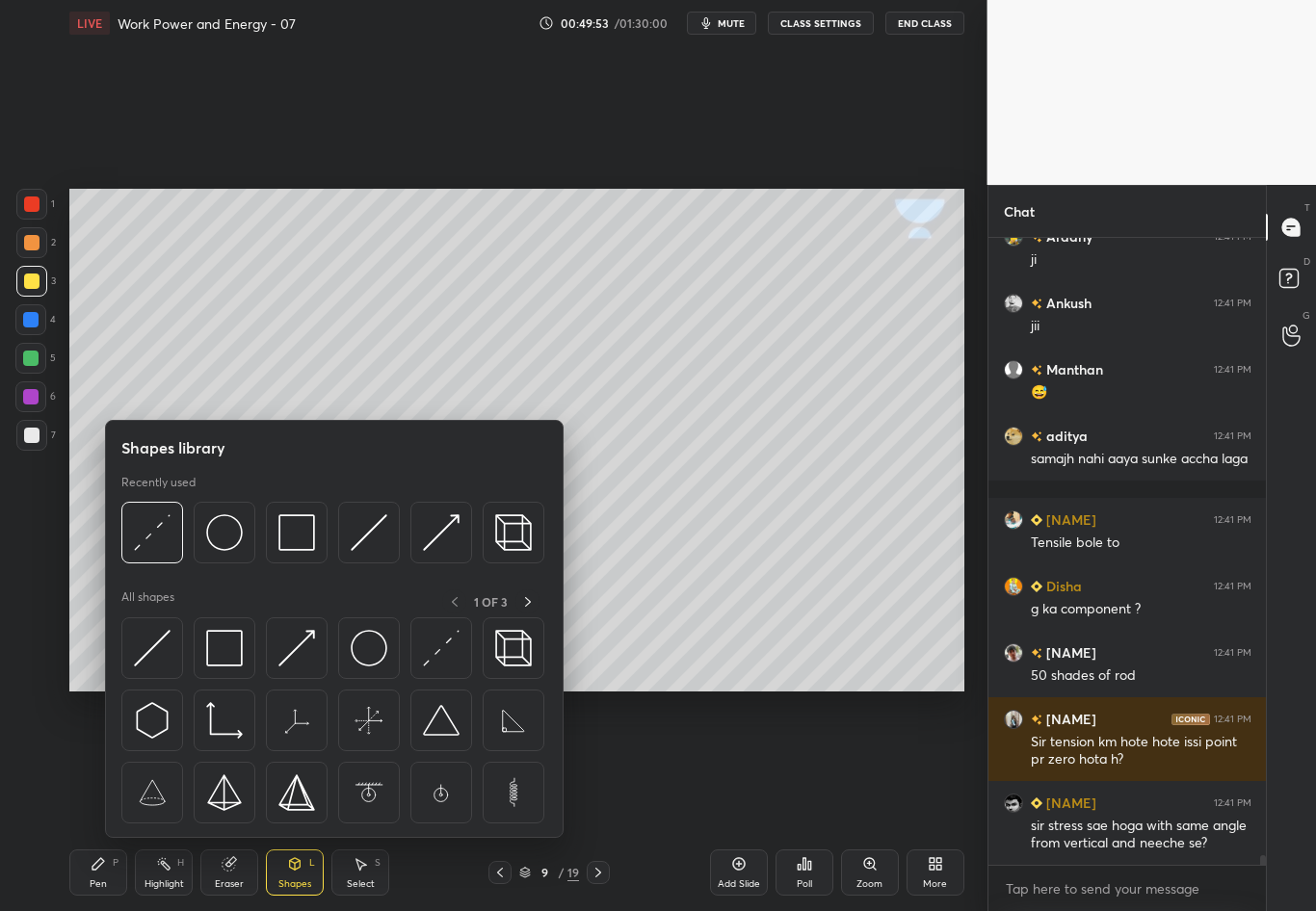 click at bounding box center (224, 533) 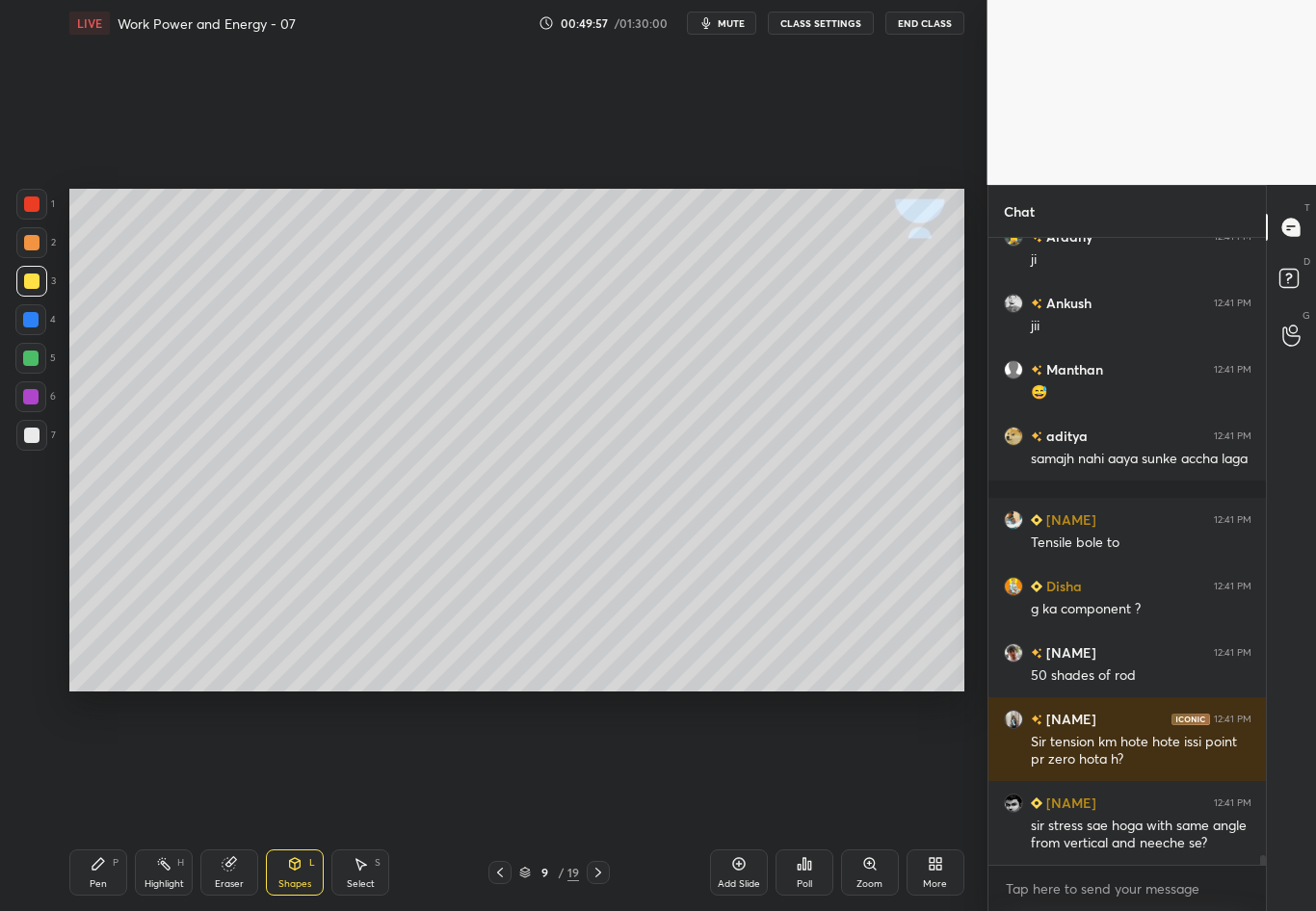 click on "Select S" at bounding box center [360, 872] 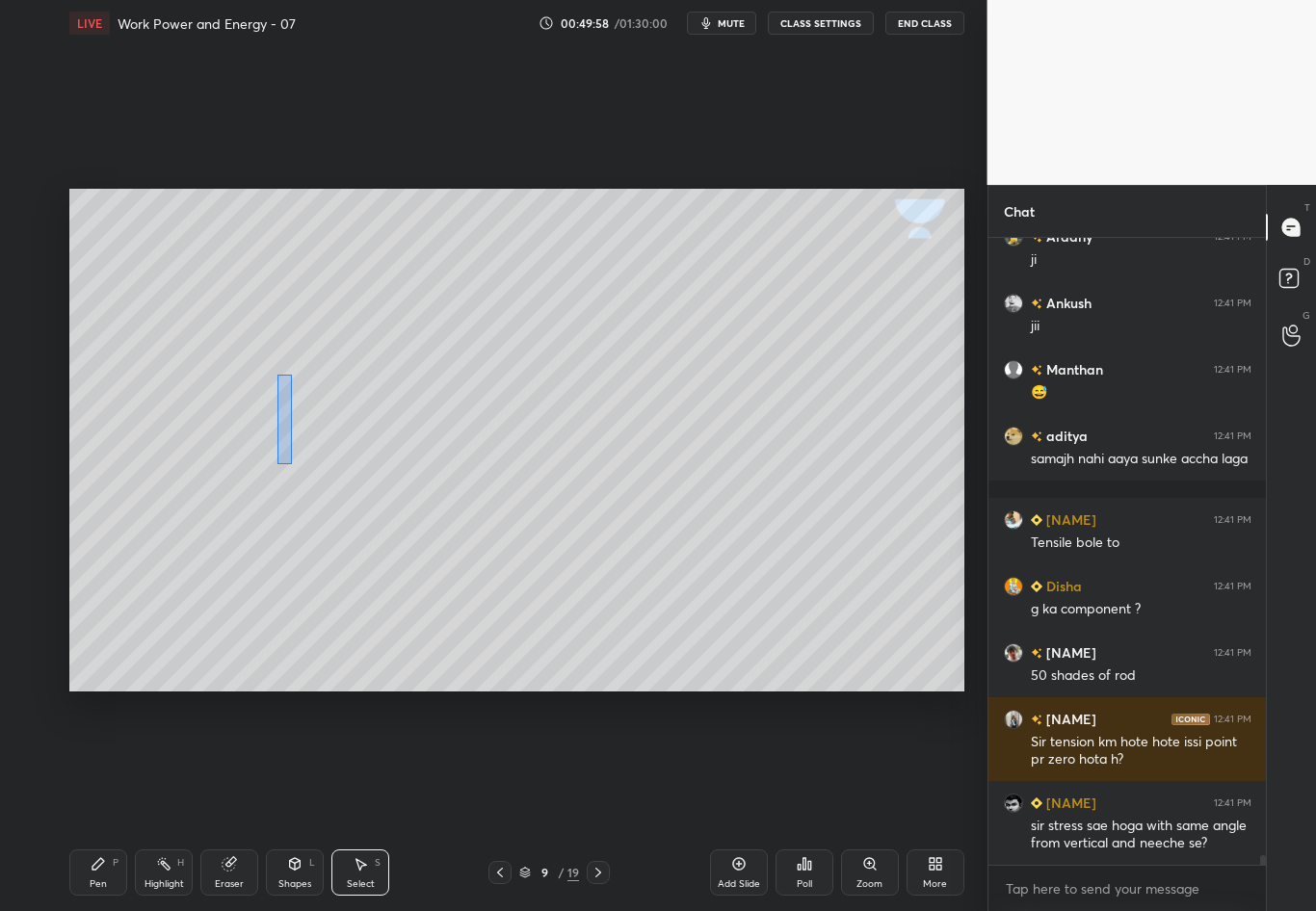 drag, startPoint x: 291, startPoint y: 464, endPoint x: 517, endPoint y: 522, distance: 233.32381 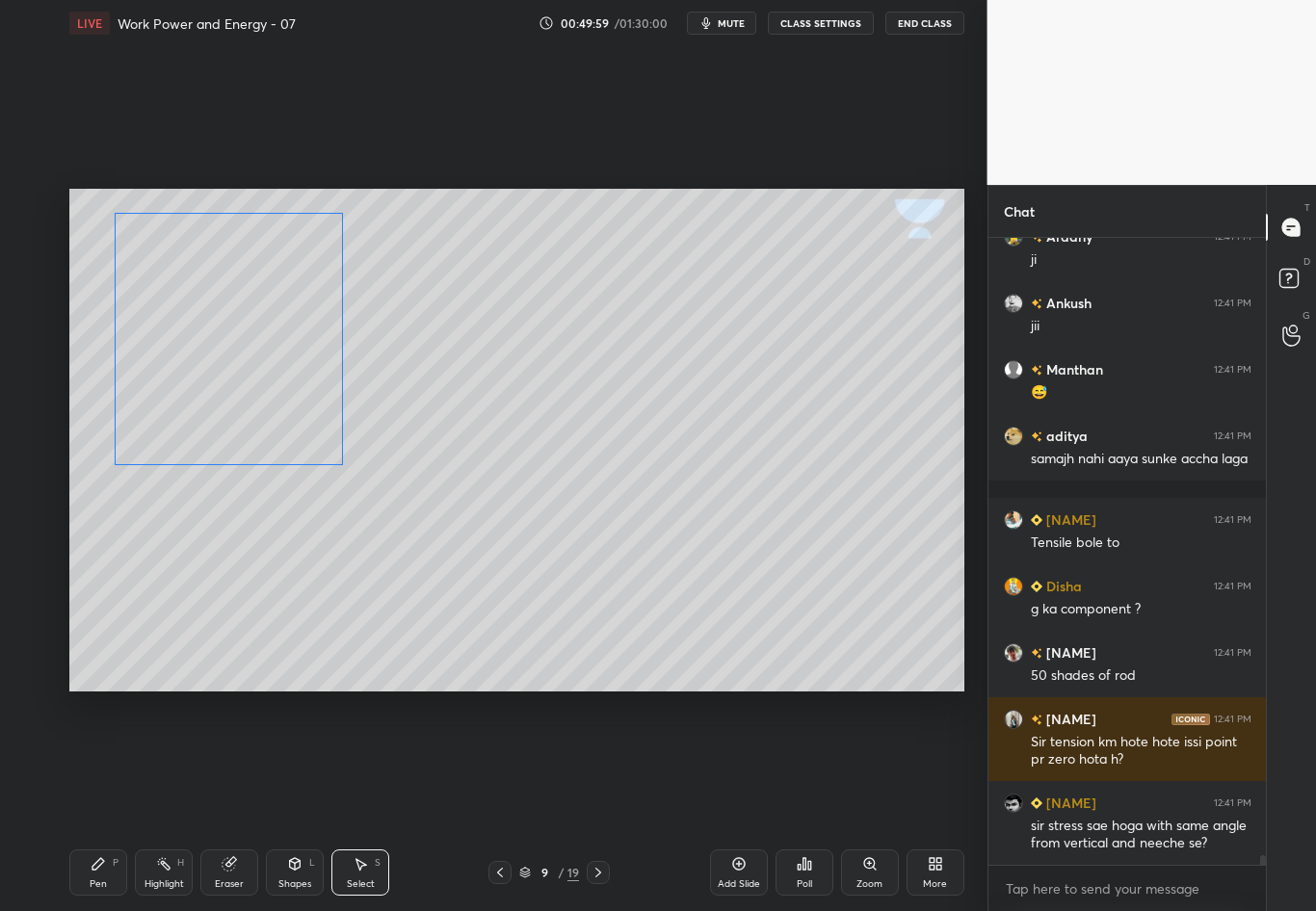 drag, startPoint x: 297, startPoint y: 383, endPoint x: 257, endPoint y: 373, distance: 41.23106 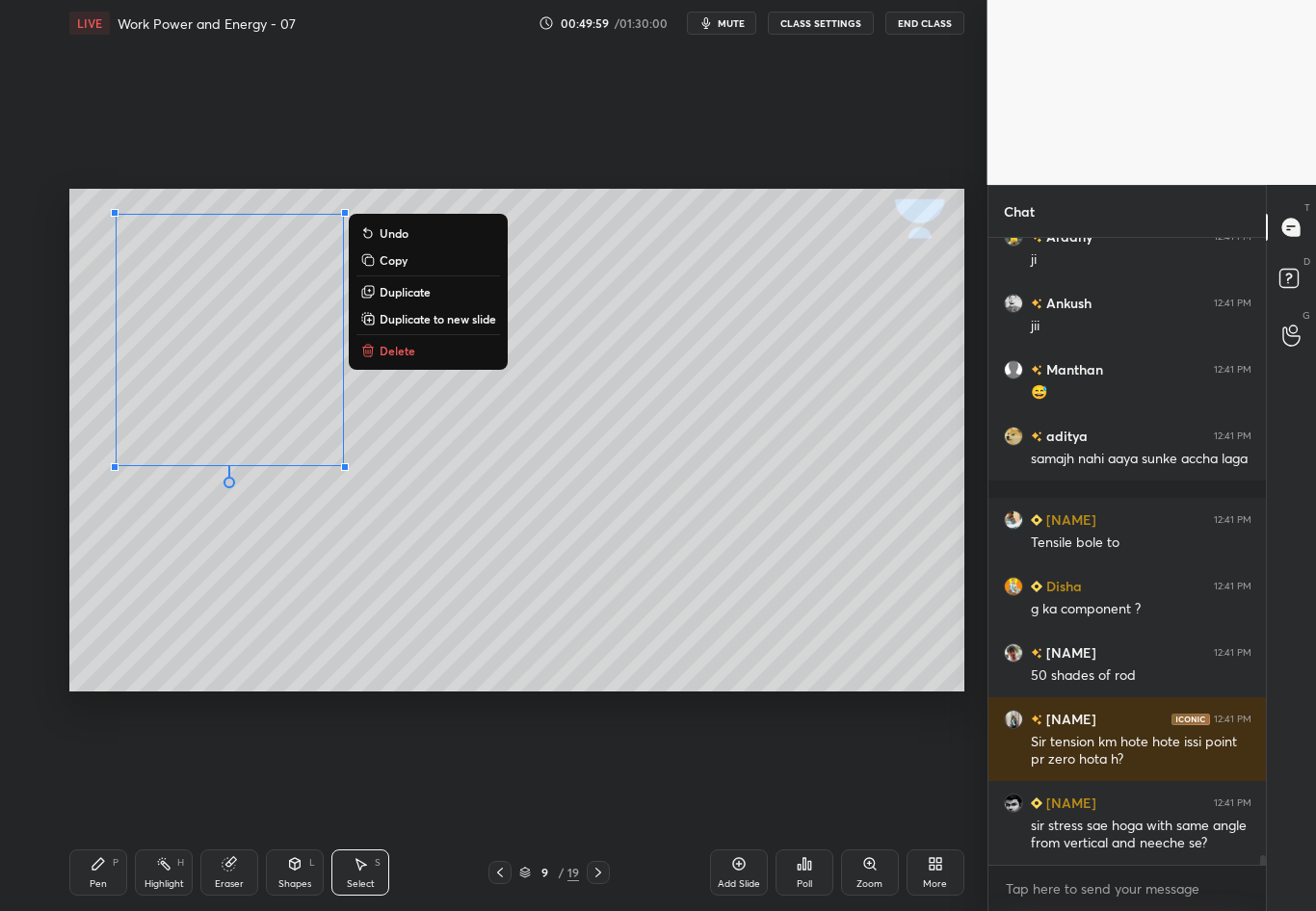 click on "0 ° Undo Copy Duplicate Duplicate to new slide Delete" at bounding box center (516, 440) 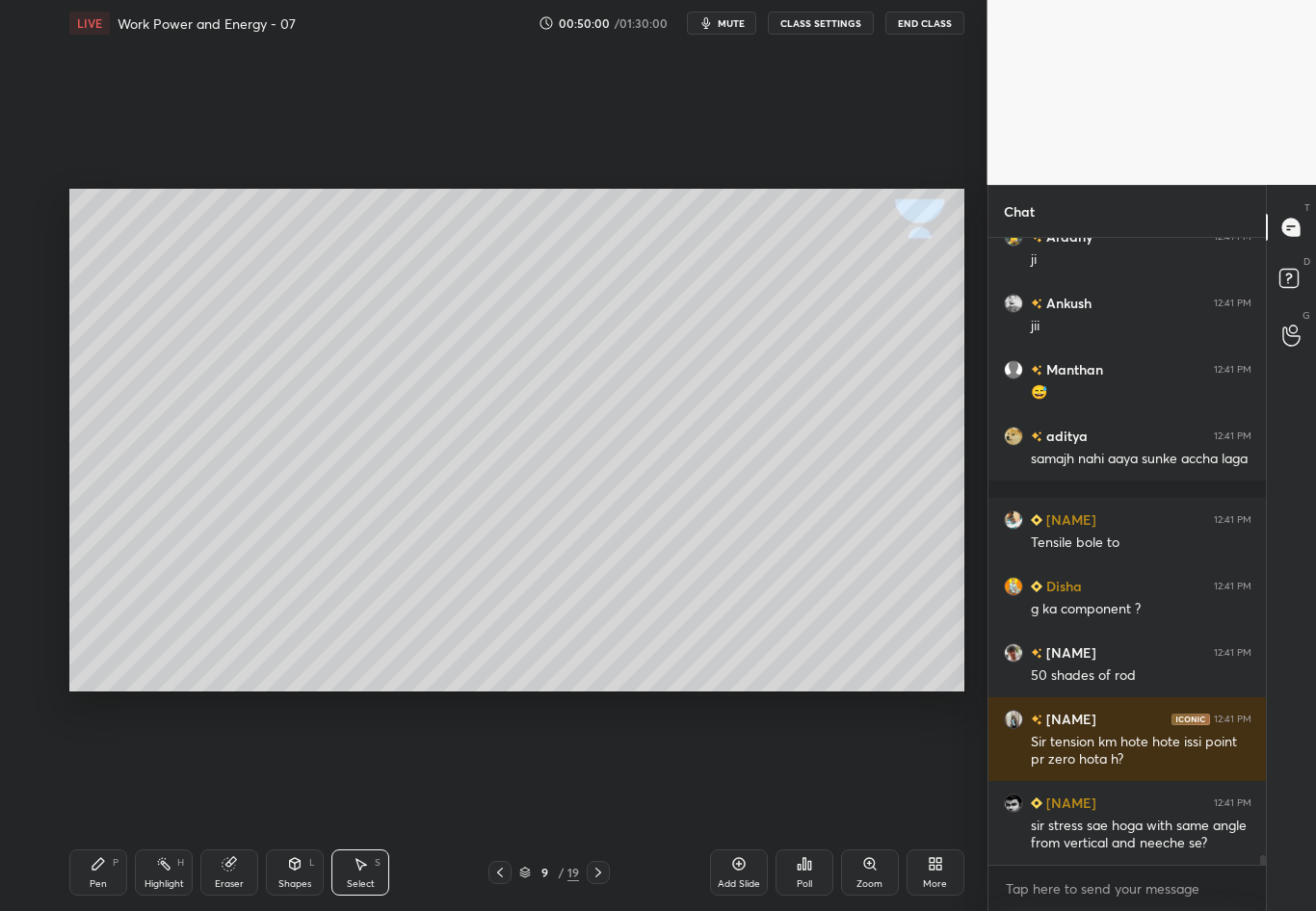 click on "Shapes L" at bounding box center (295, 872) 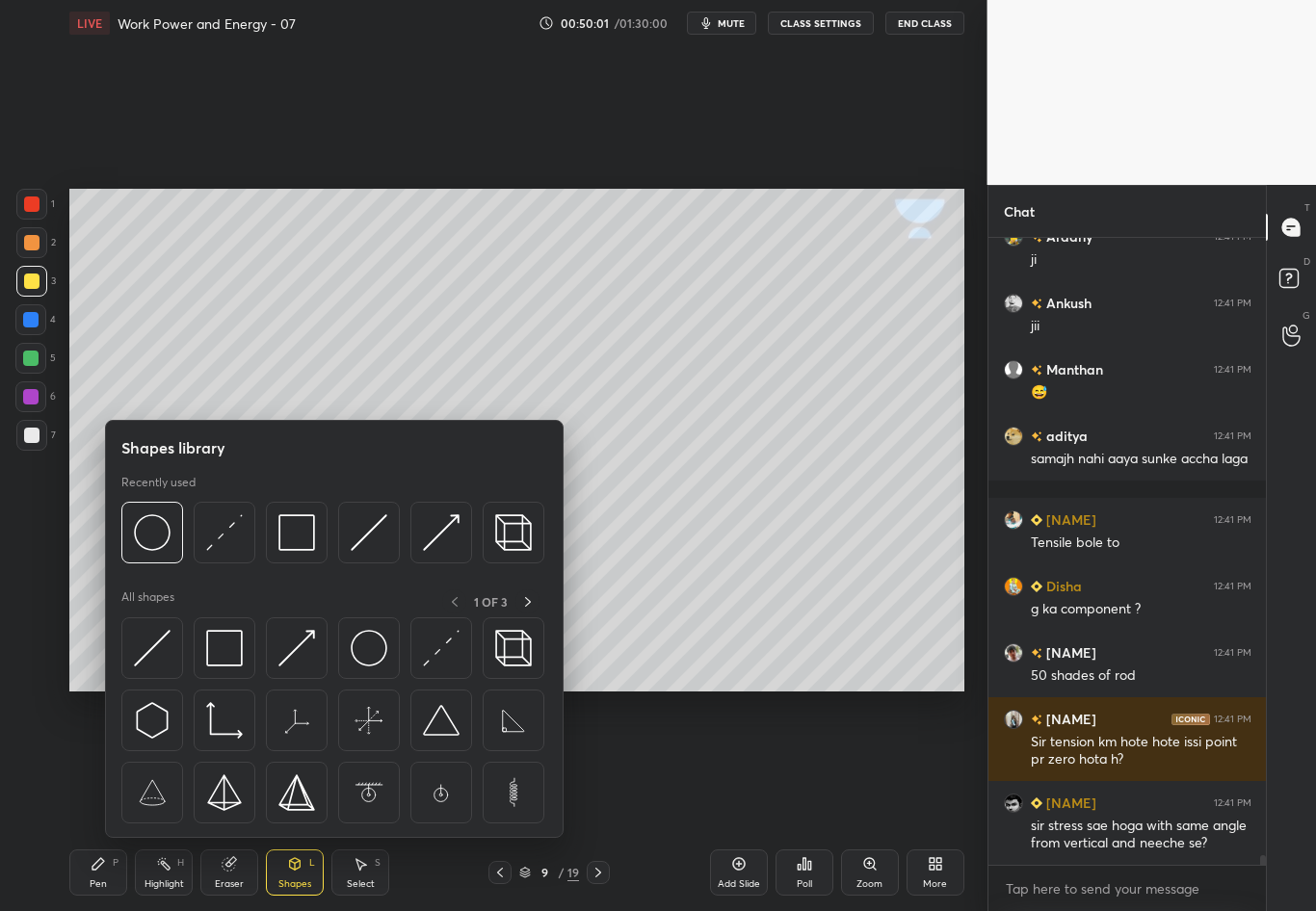 click at bounding box center [152, 533] 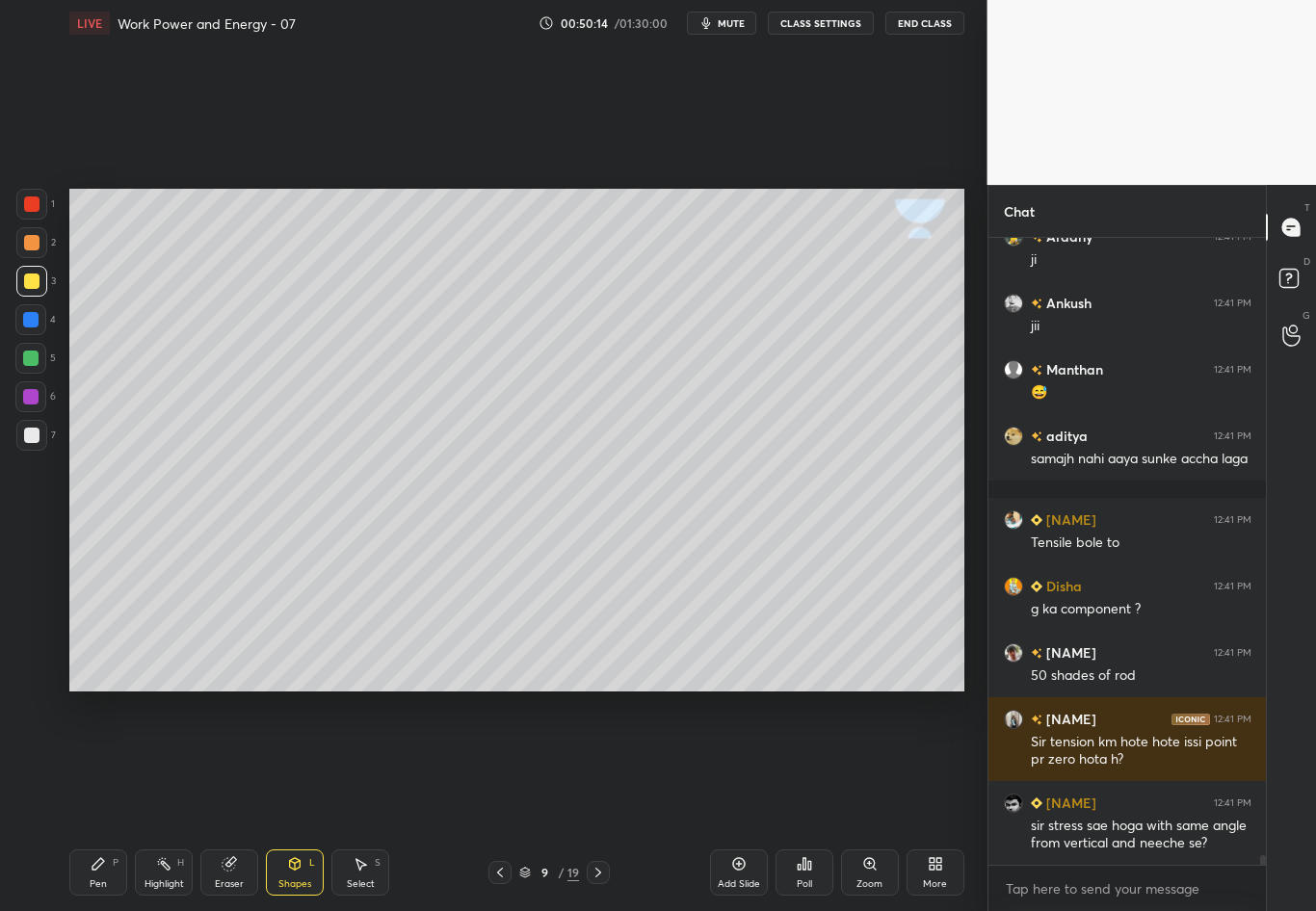 click on "Select S" at bounding box center [360, 872] 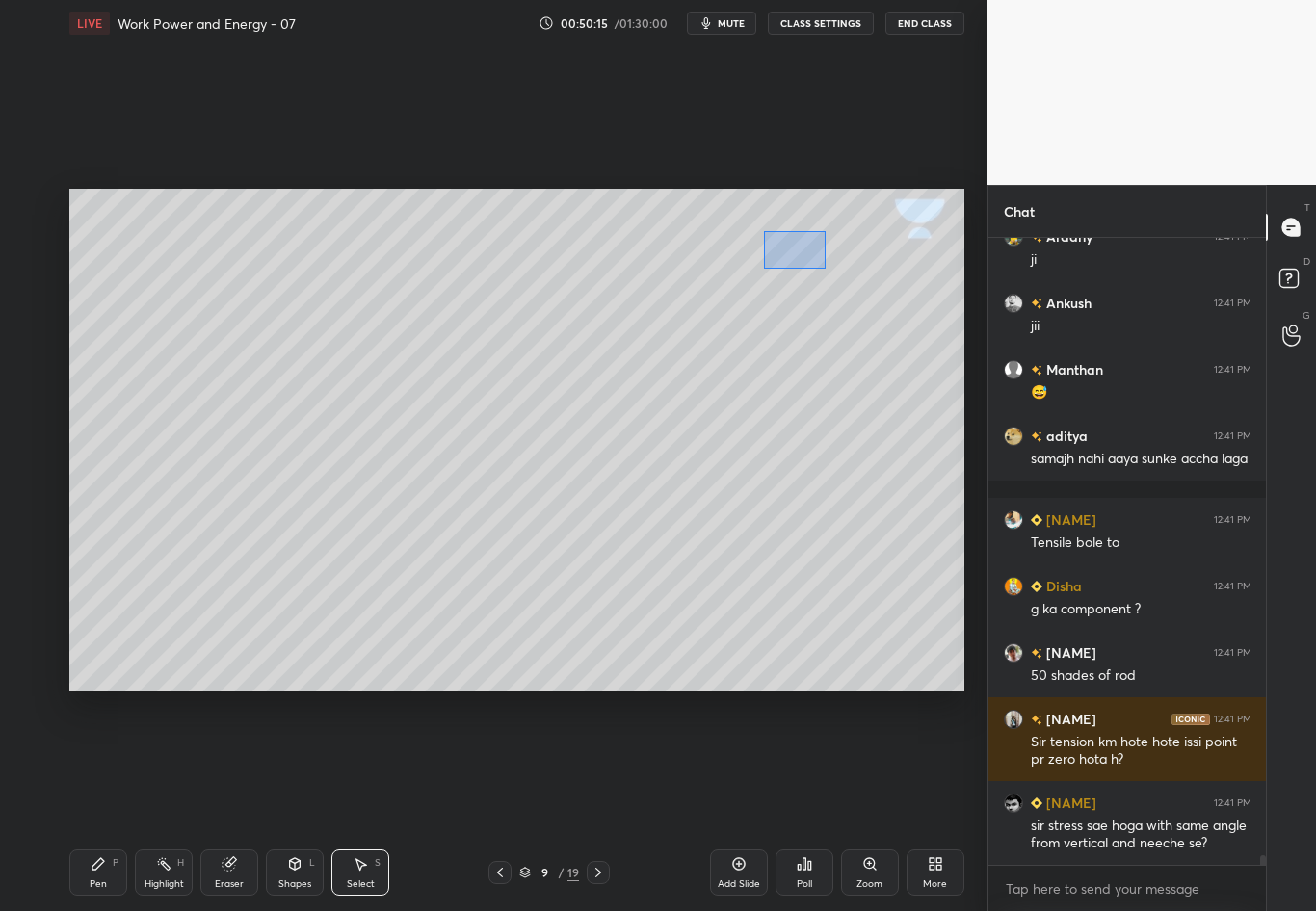 drag, startPoint x: 762, startPoint y: 266, endPoint x: 824, endPoint y: 270, distance: 62.1289 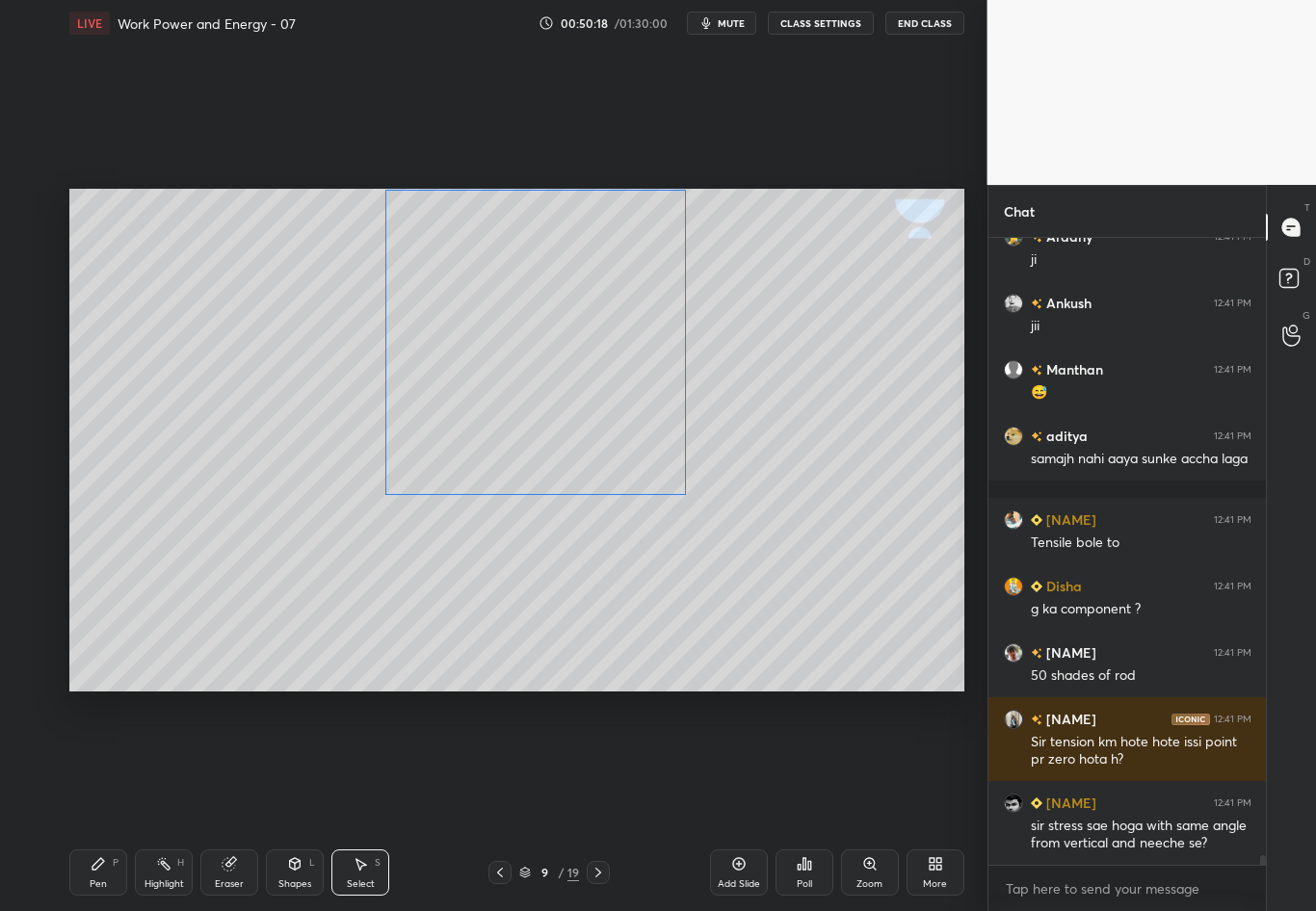 drag, startPoint x: 771, startPoint y: 258, endPoint x: 662, endPoint y: 244, distance: 109.8954 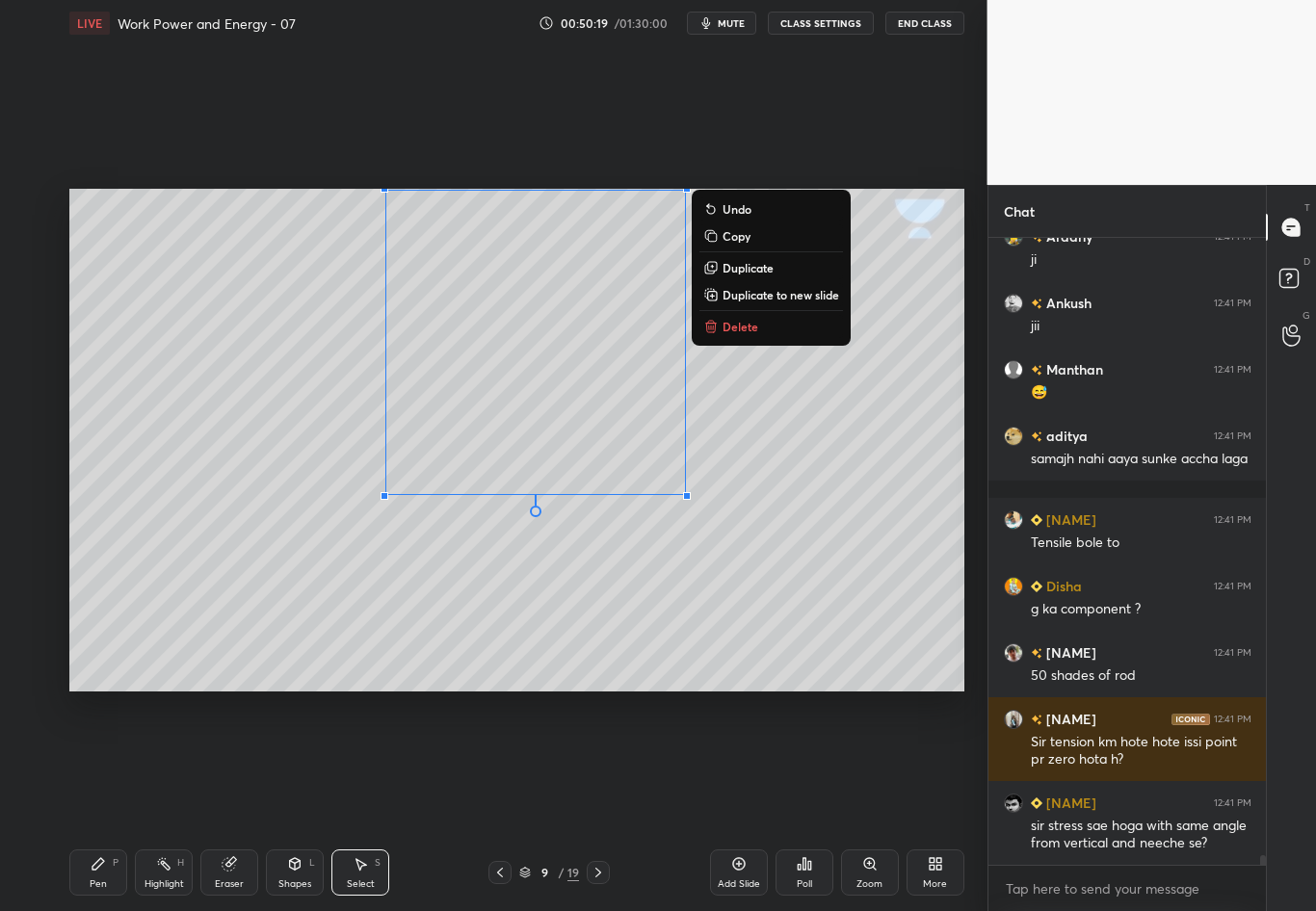 click on "0 ° Undo Copy Duplicate Duplicate to new slide Delete" at bounding box center [516, 440] 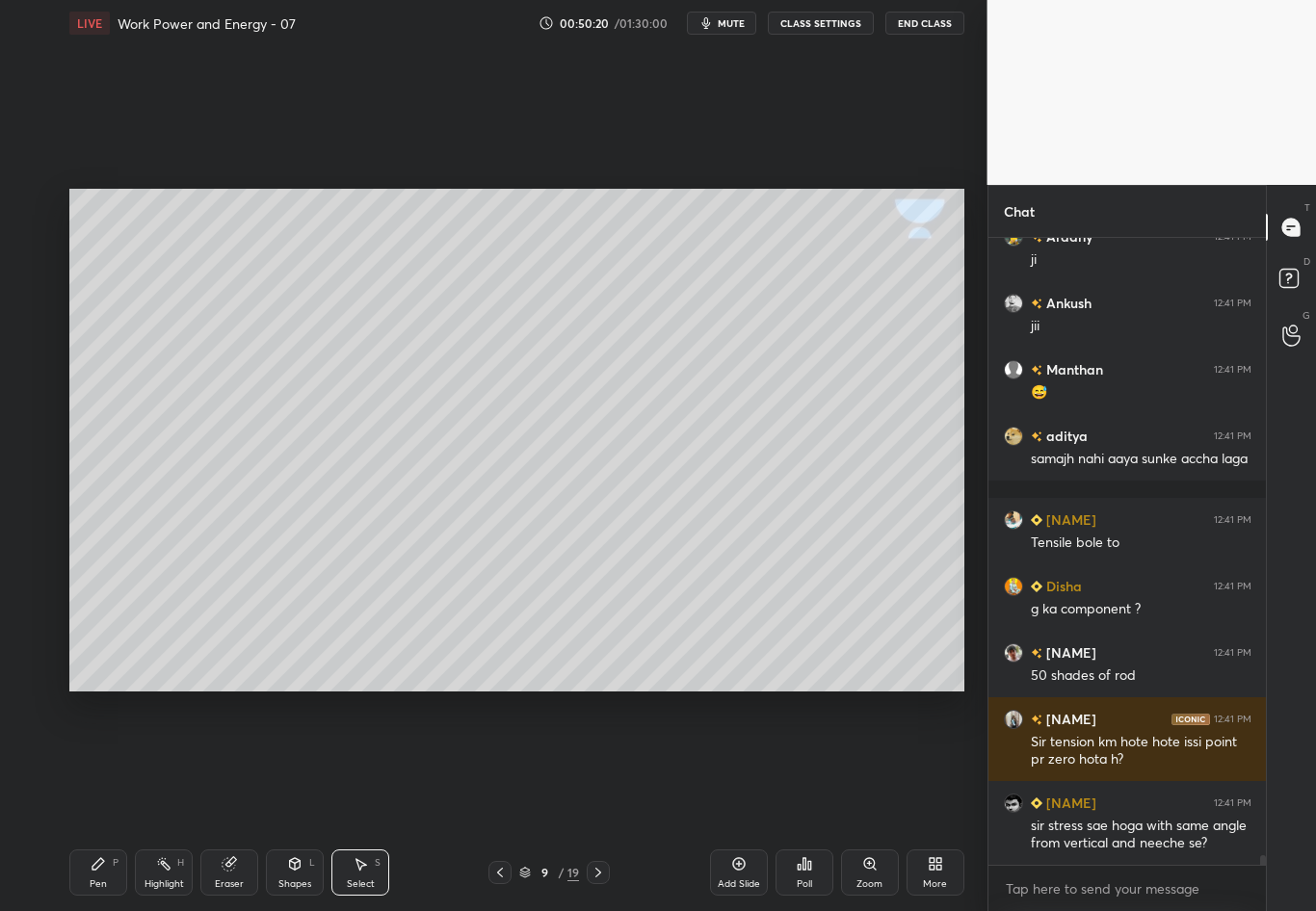 click on "Pen" at bounding box center [98, 884] 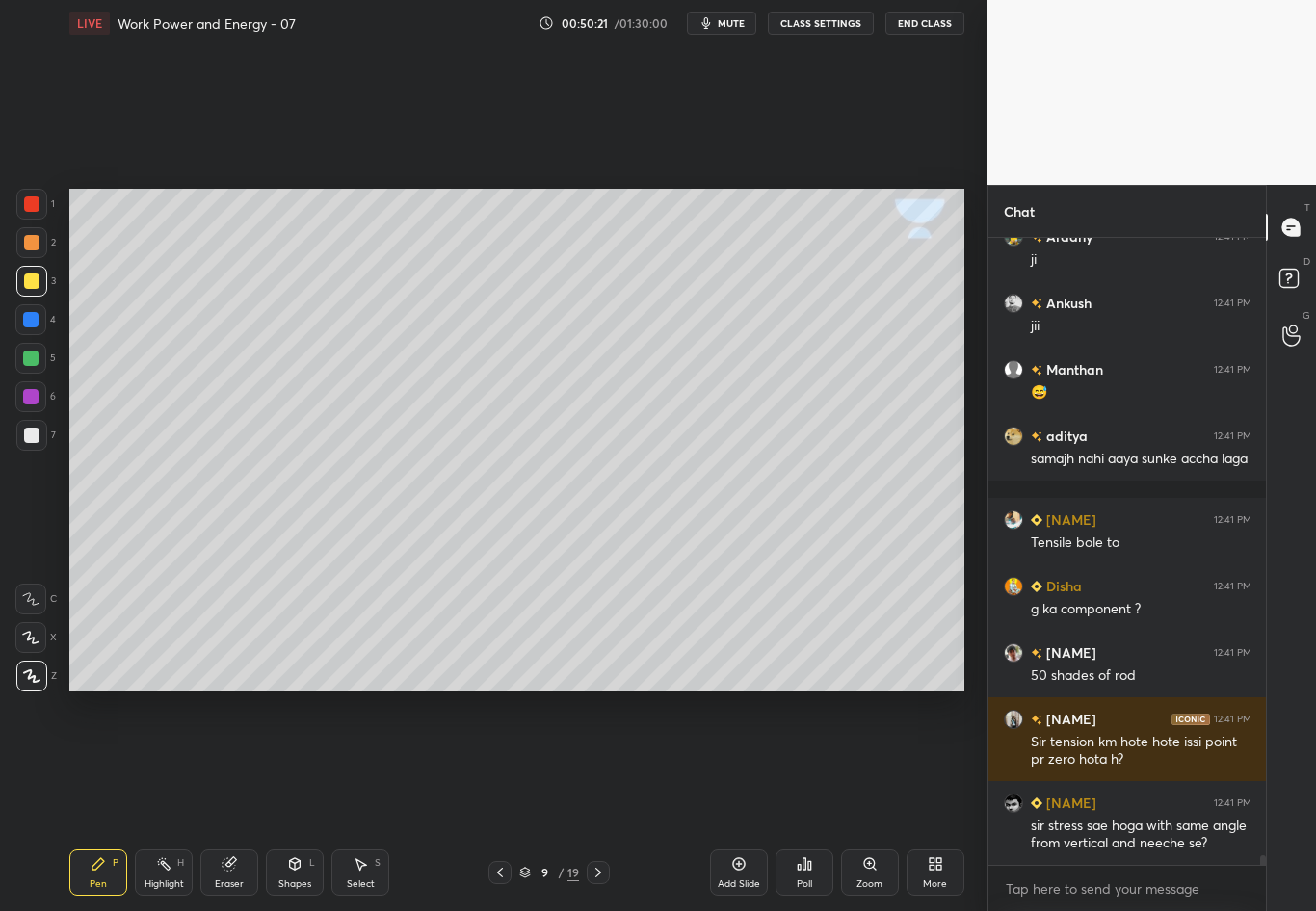 click at bounding box center (32, 435) 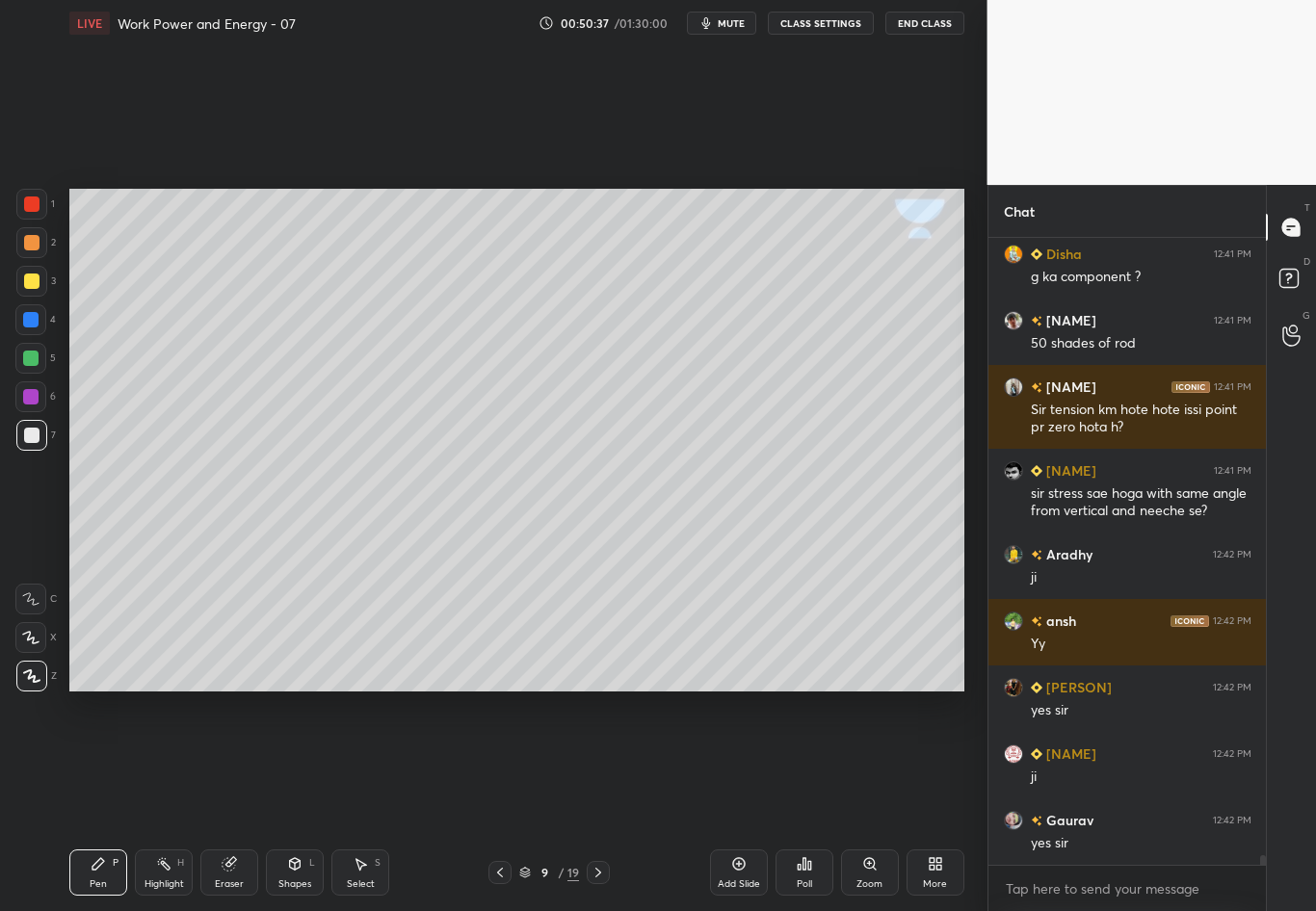 scroll, scrollTop: 40283, scrollLeft: 0, axis: vertical 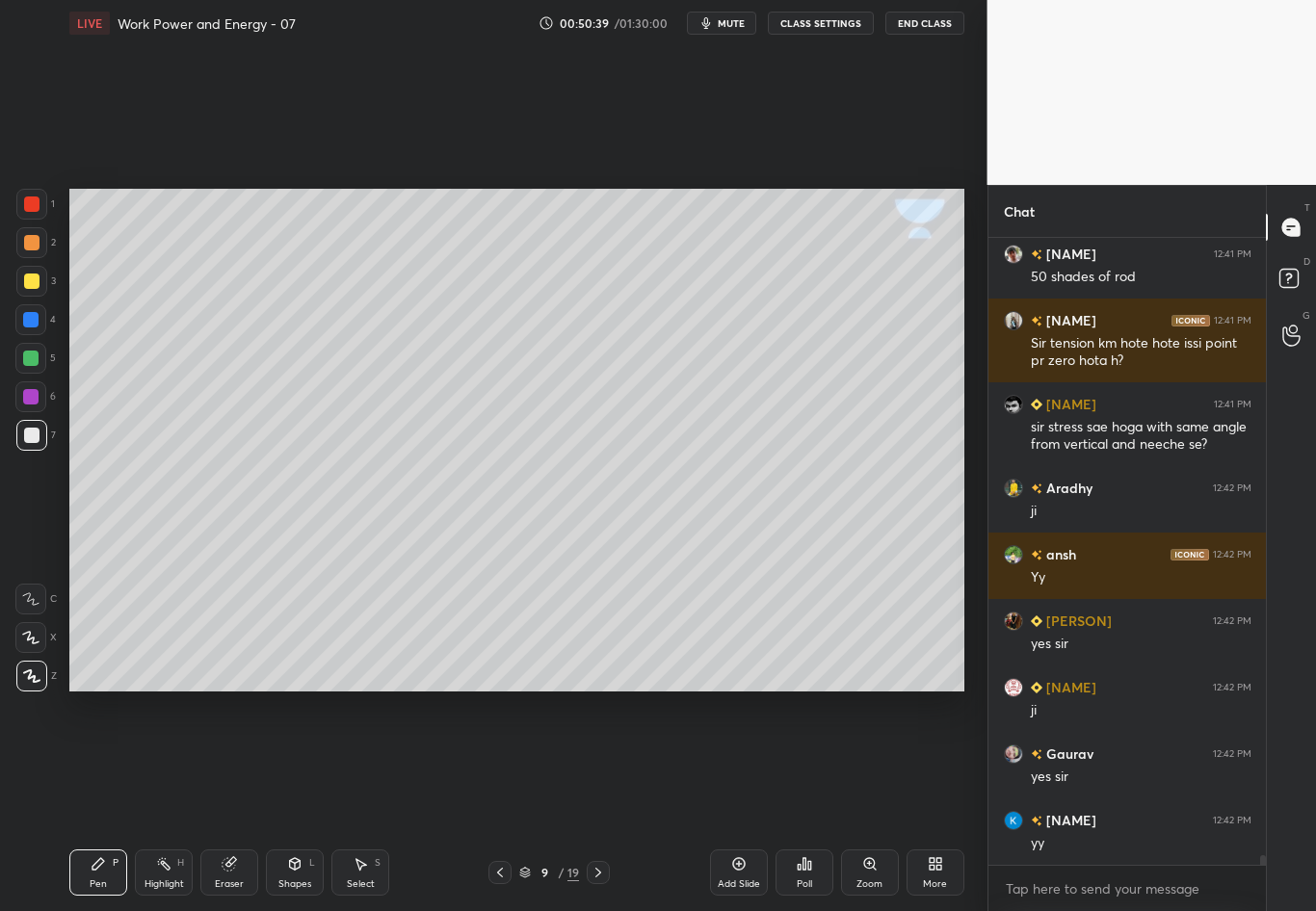 click on "Select" at bounding box center [360, 884] 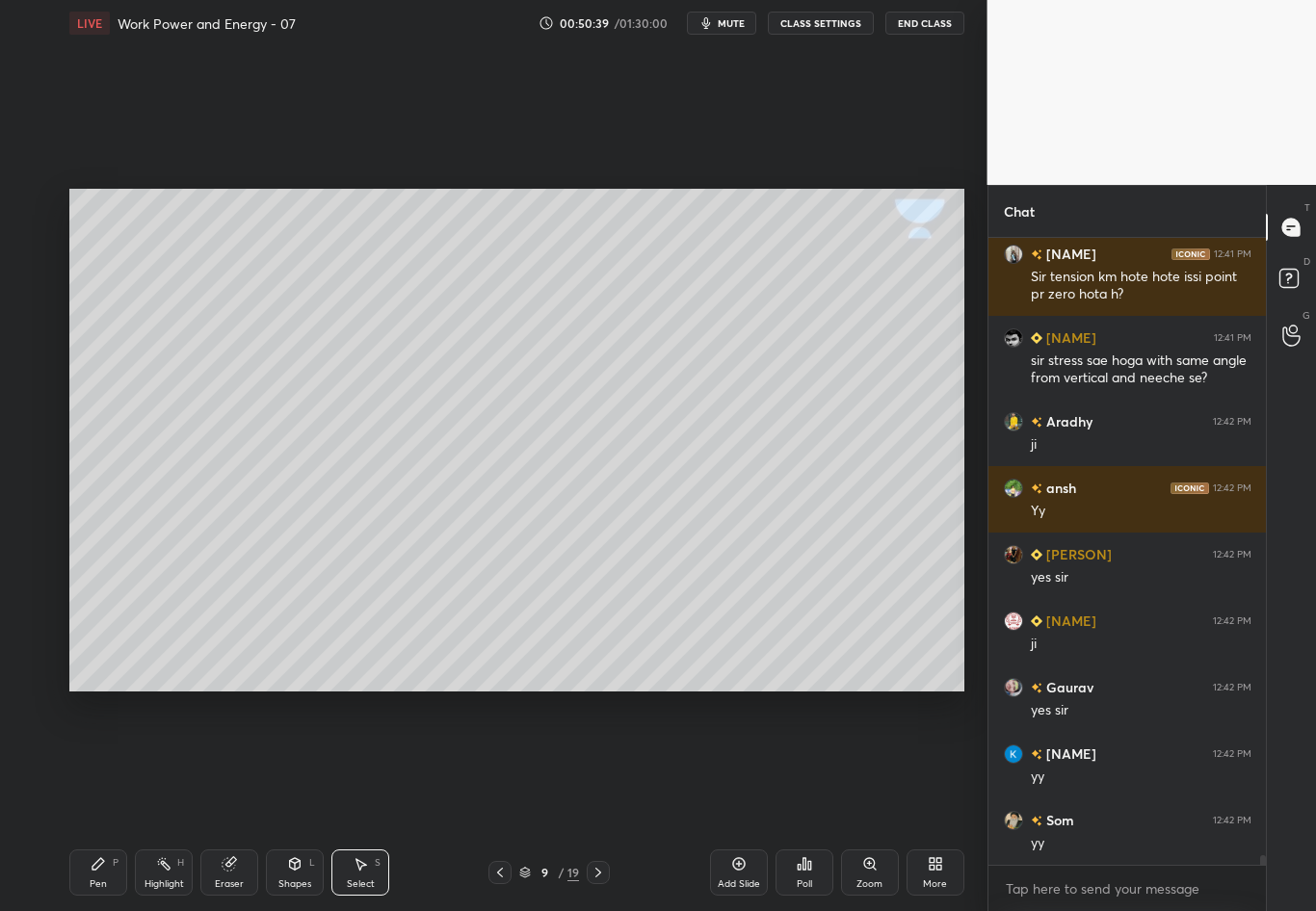 click on "Shapes L" at bounding box center [295, 872] 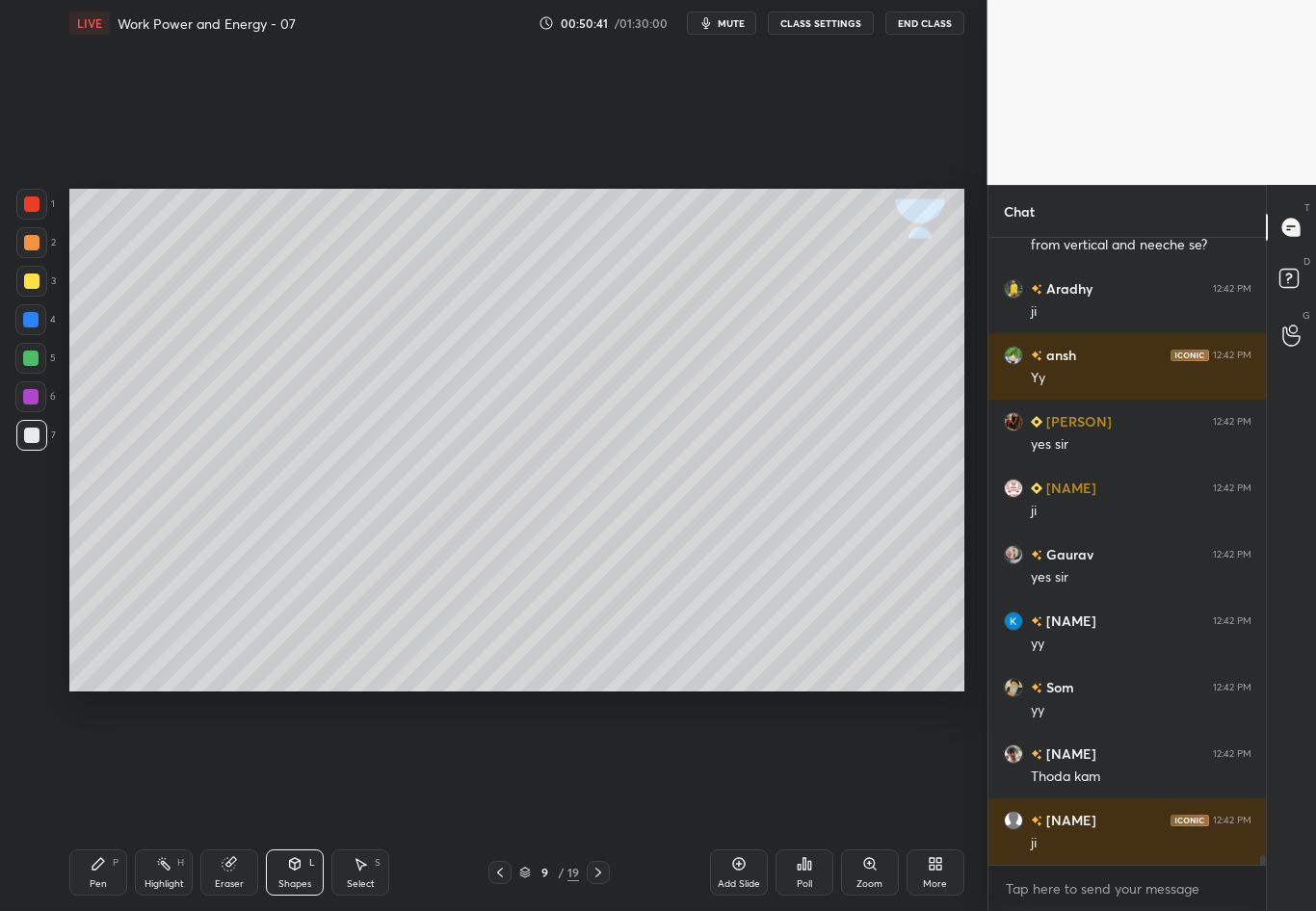 scroll, scrollTop: 40549, scrollLeft: 0, axis: vertical 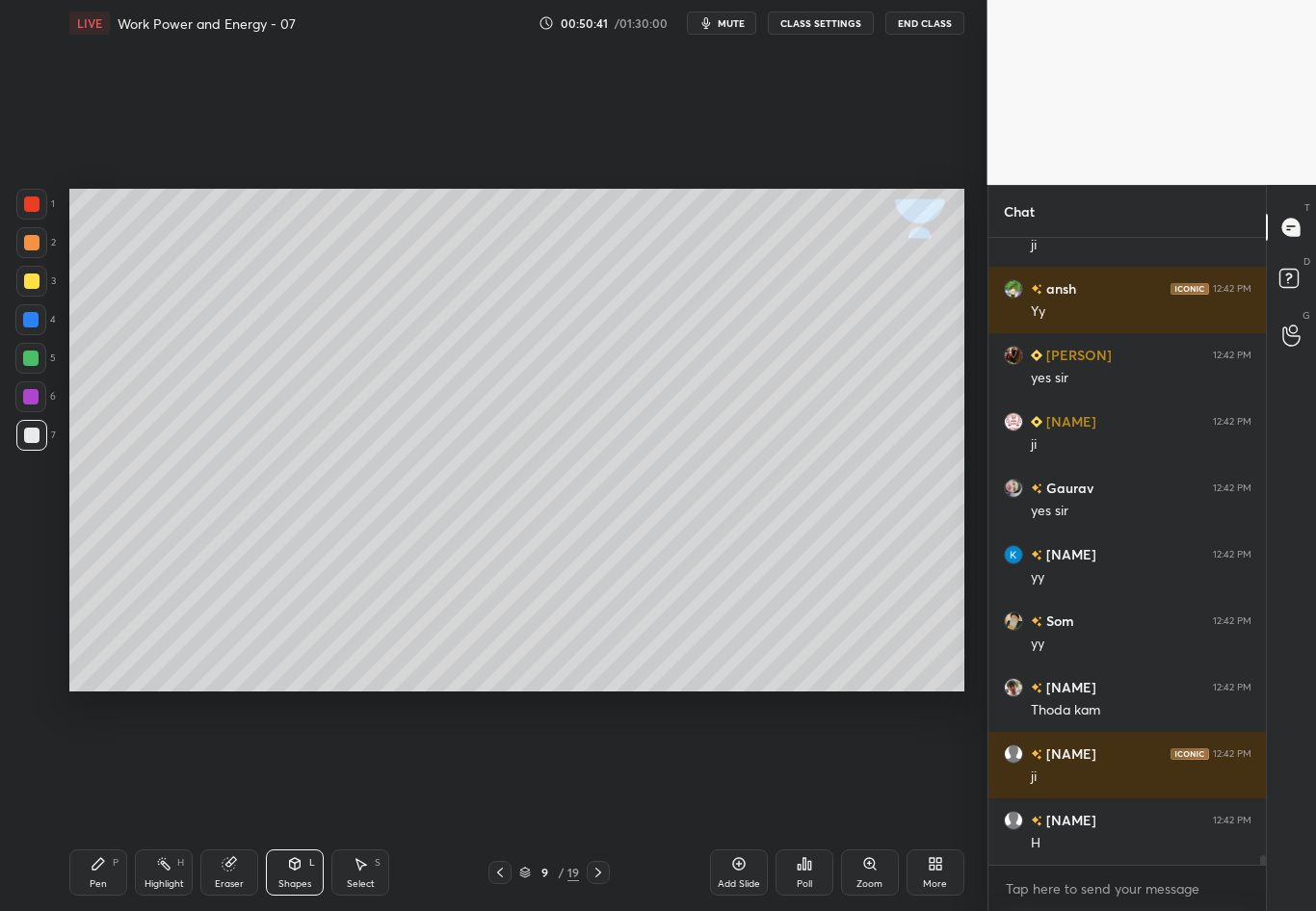 click on "Select S" at bounding box center [360, 872] 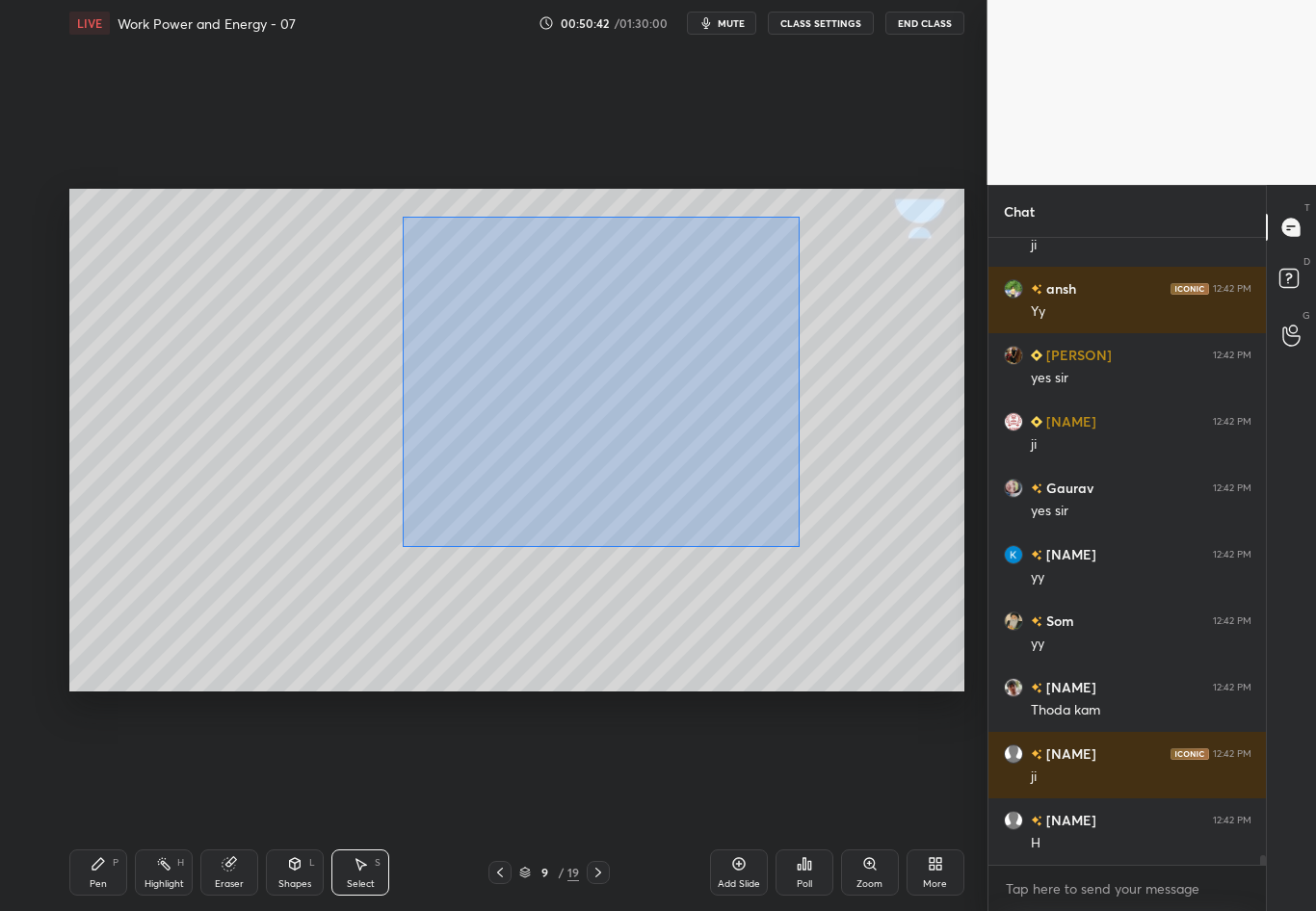 drag, startPoint x: 403, startPoint y: 214, endPoint x: 799, endPoint y: 547, distance: 517.40216 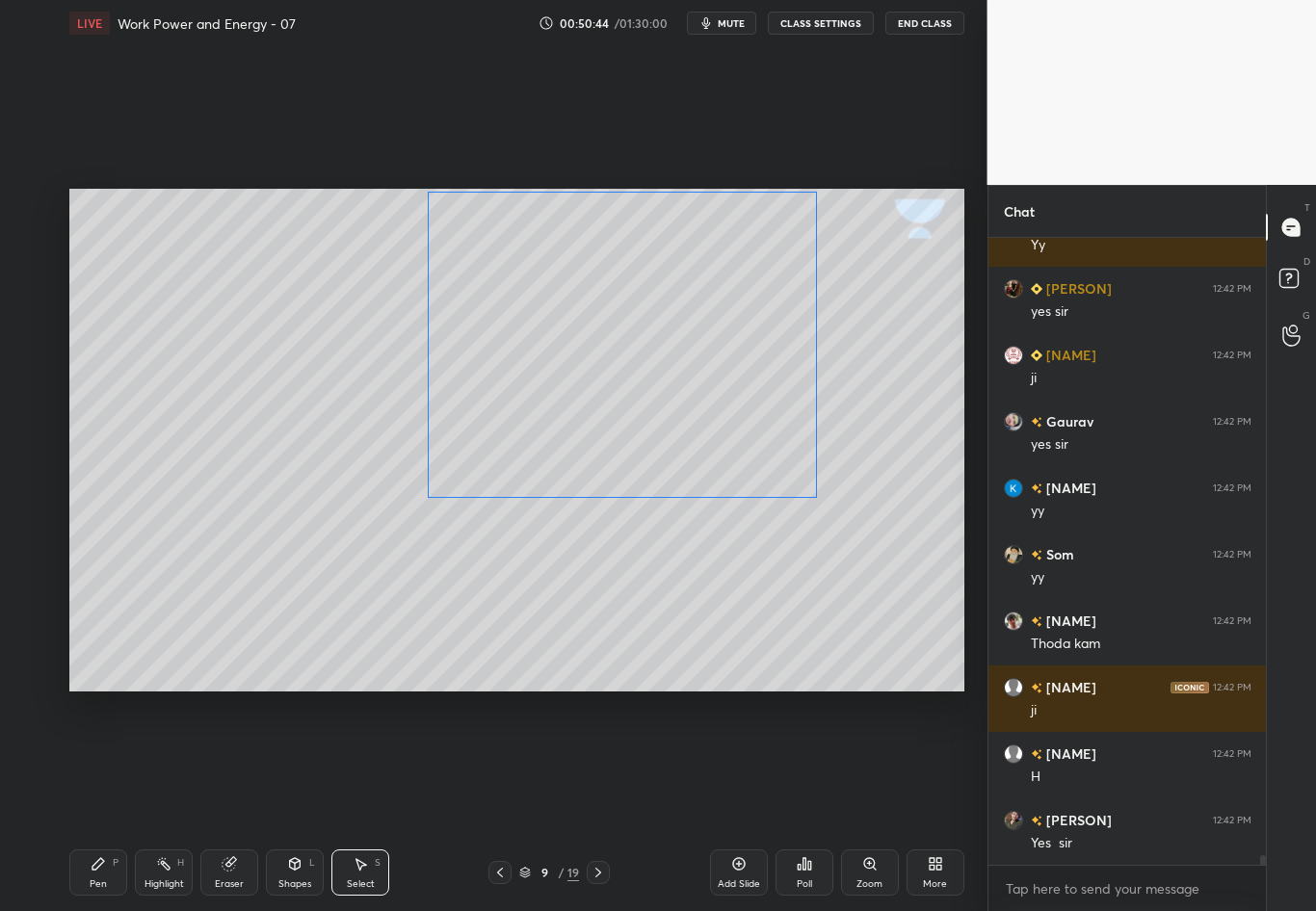 scroll, scrollTop: 40682, scrollLeft: 0, axis: vertical 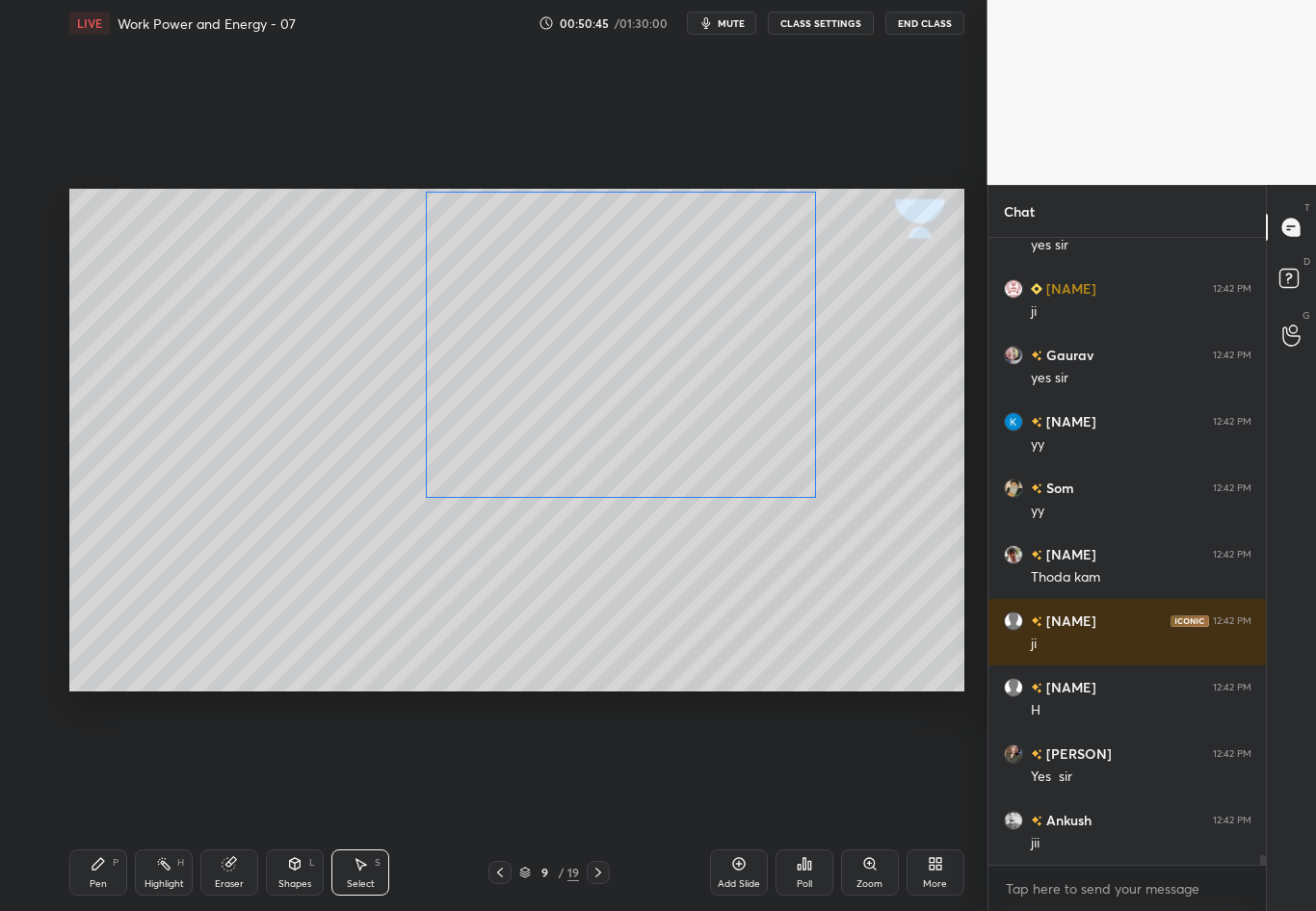 drag, startPoint x: 642, startPoint y: 370, endPoint x: 633, endPoint y: 377, distance: 11.401754 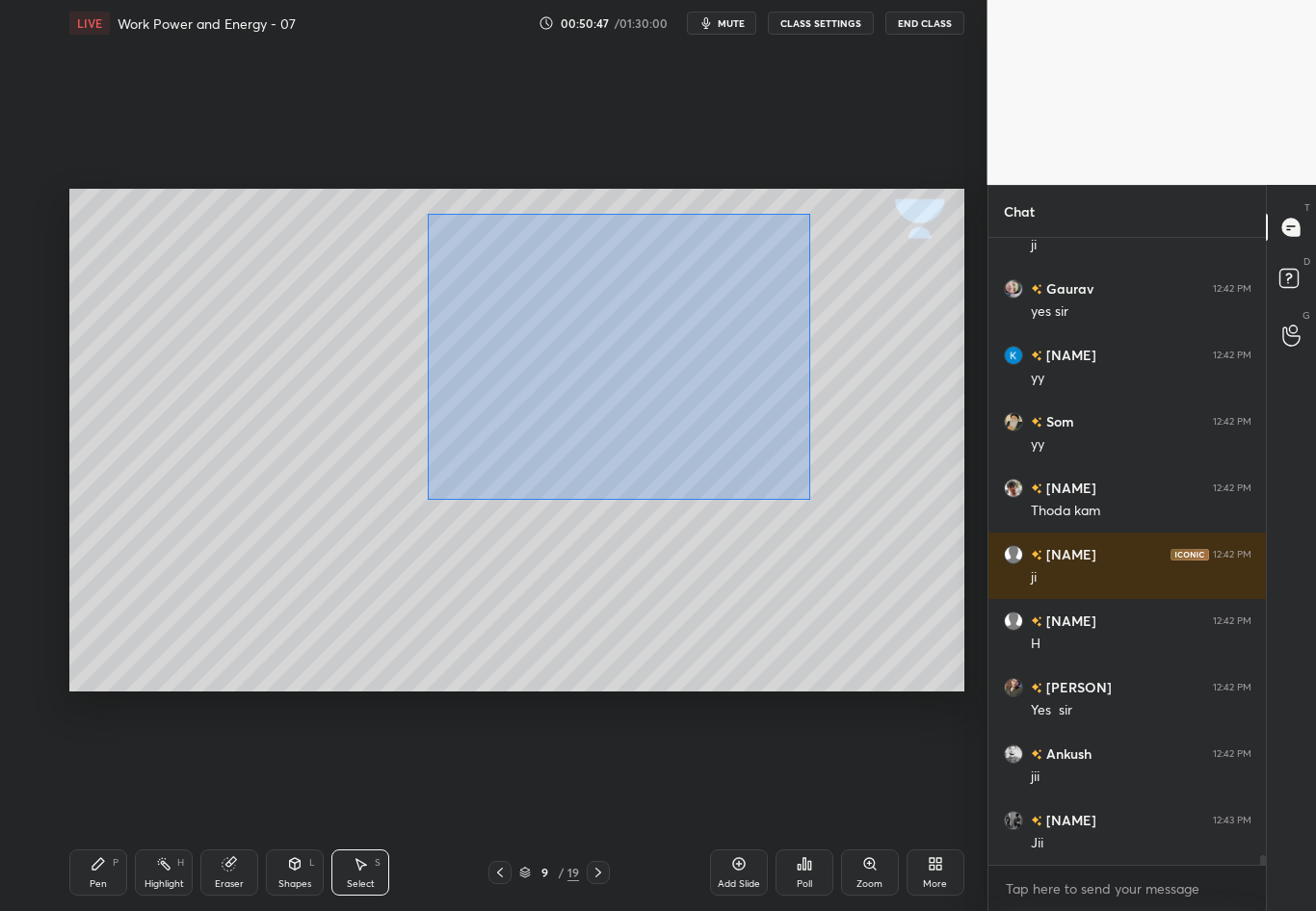 scroll, scrollTop: 40832, scrollLeft: 0, axis: vertical 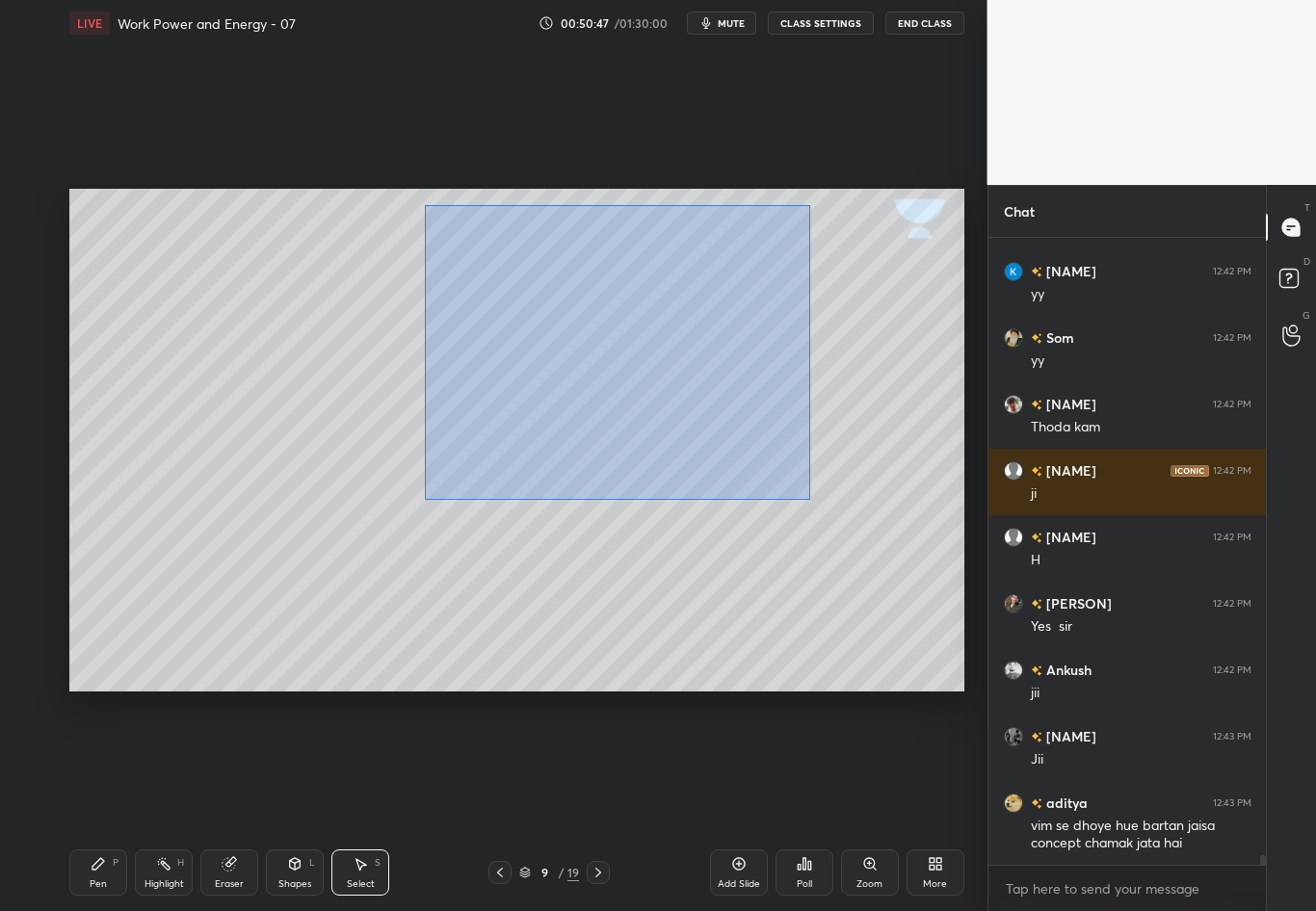 drag, startPoint x: 791, startPoint y: 485, endPoint x: 426, endPoint y: 203, distance: 461.24722 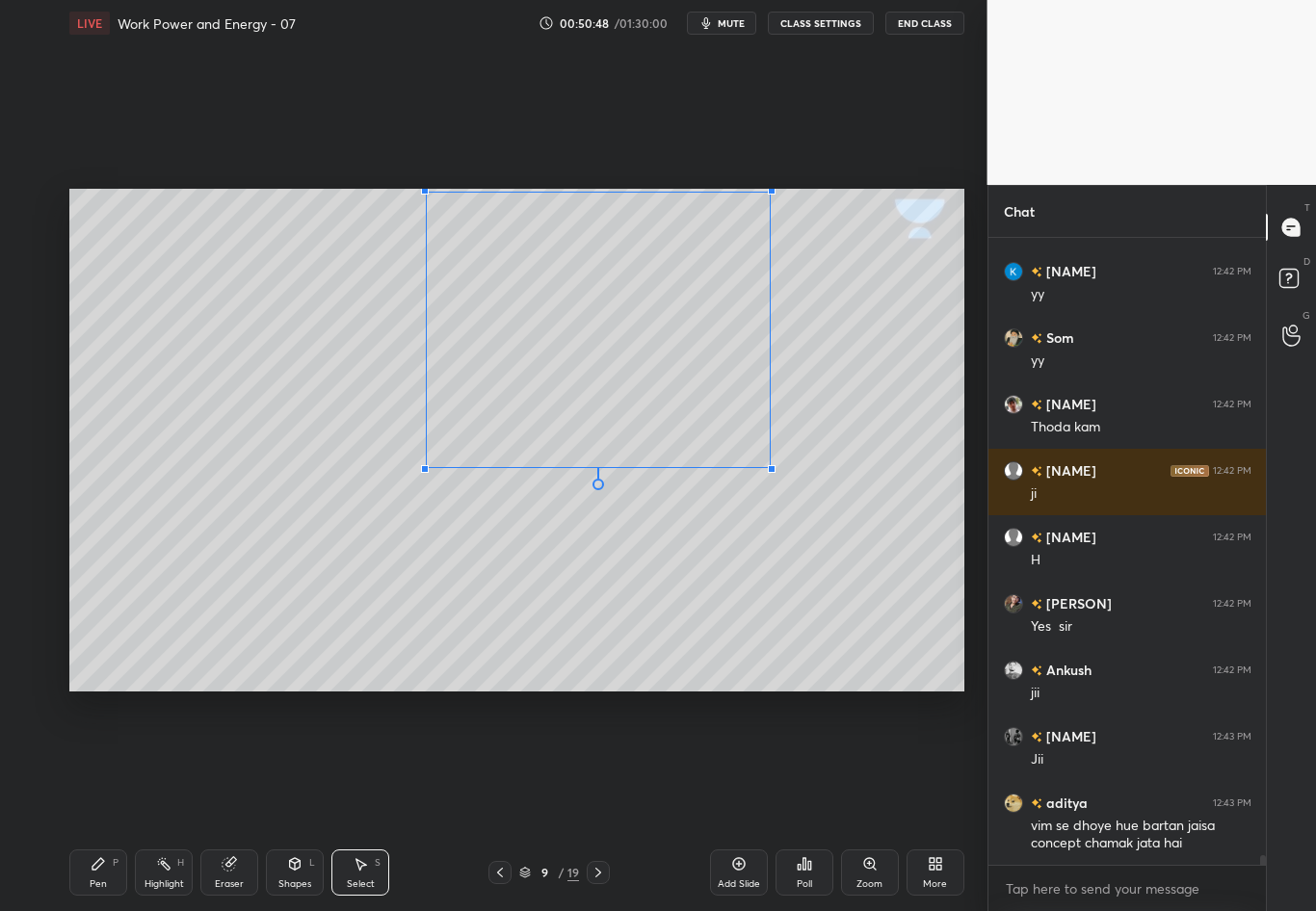 scroll, scrollTop: 40899, scrollLeft: 0, axis: vertical 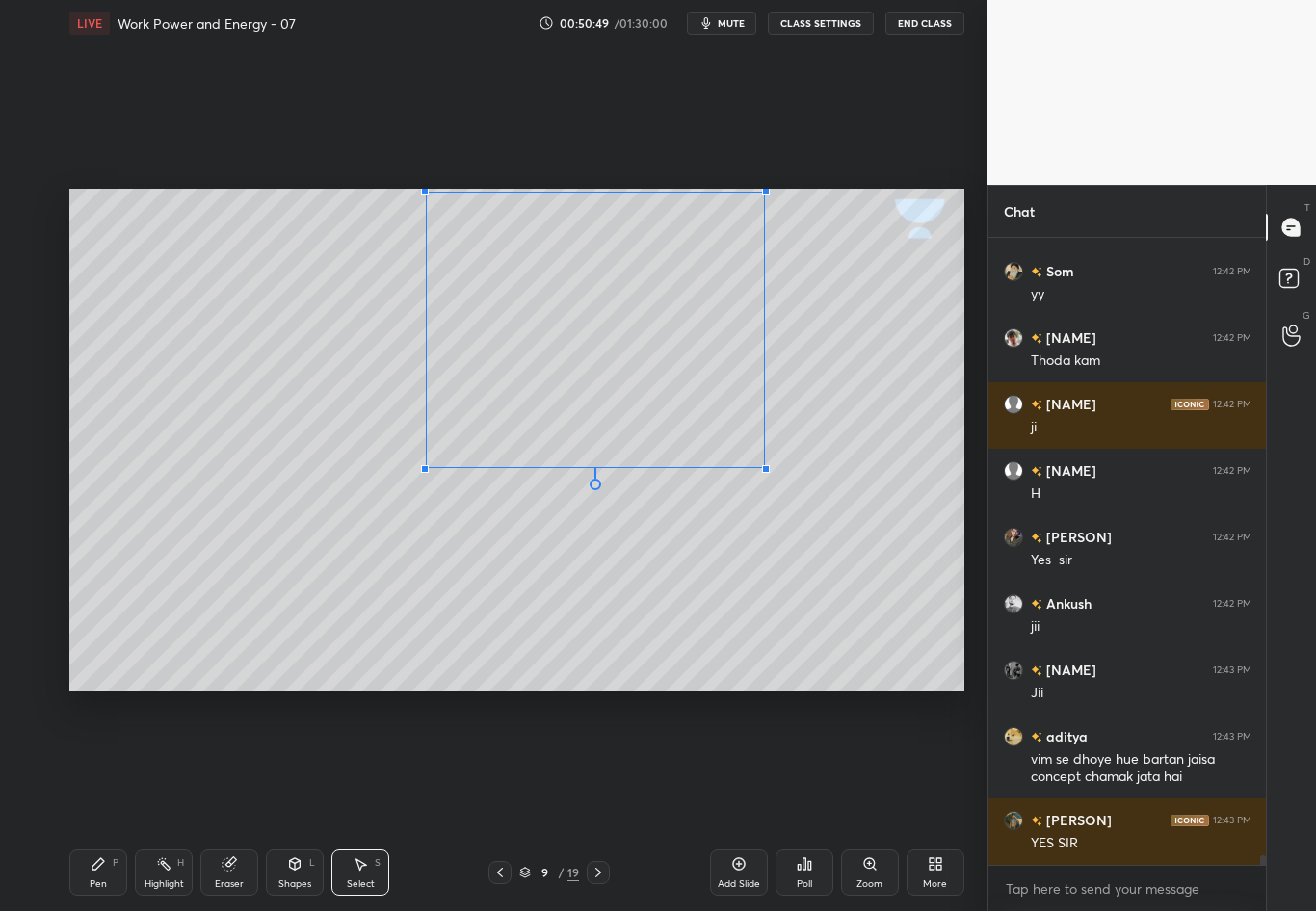 drag, startPoint x: 800, startPoint y: 485, endPoint x: 764, endPoint y: 467, distance: 40.24922 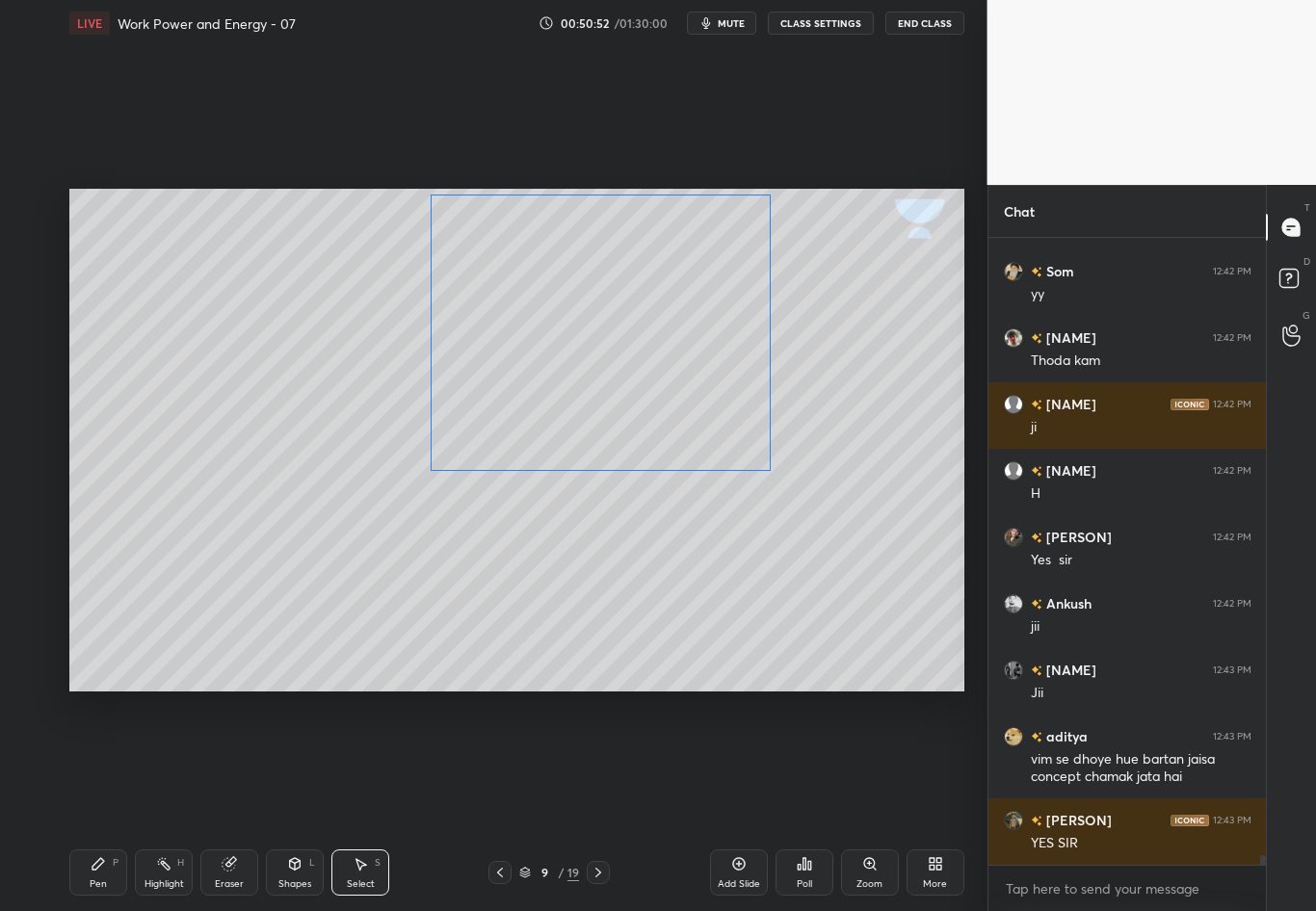 drag, startPoint x: 725, startPoint y: 388, endPoint x: 715, endPoint y: 377, distance: 14.866069 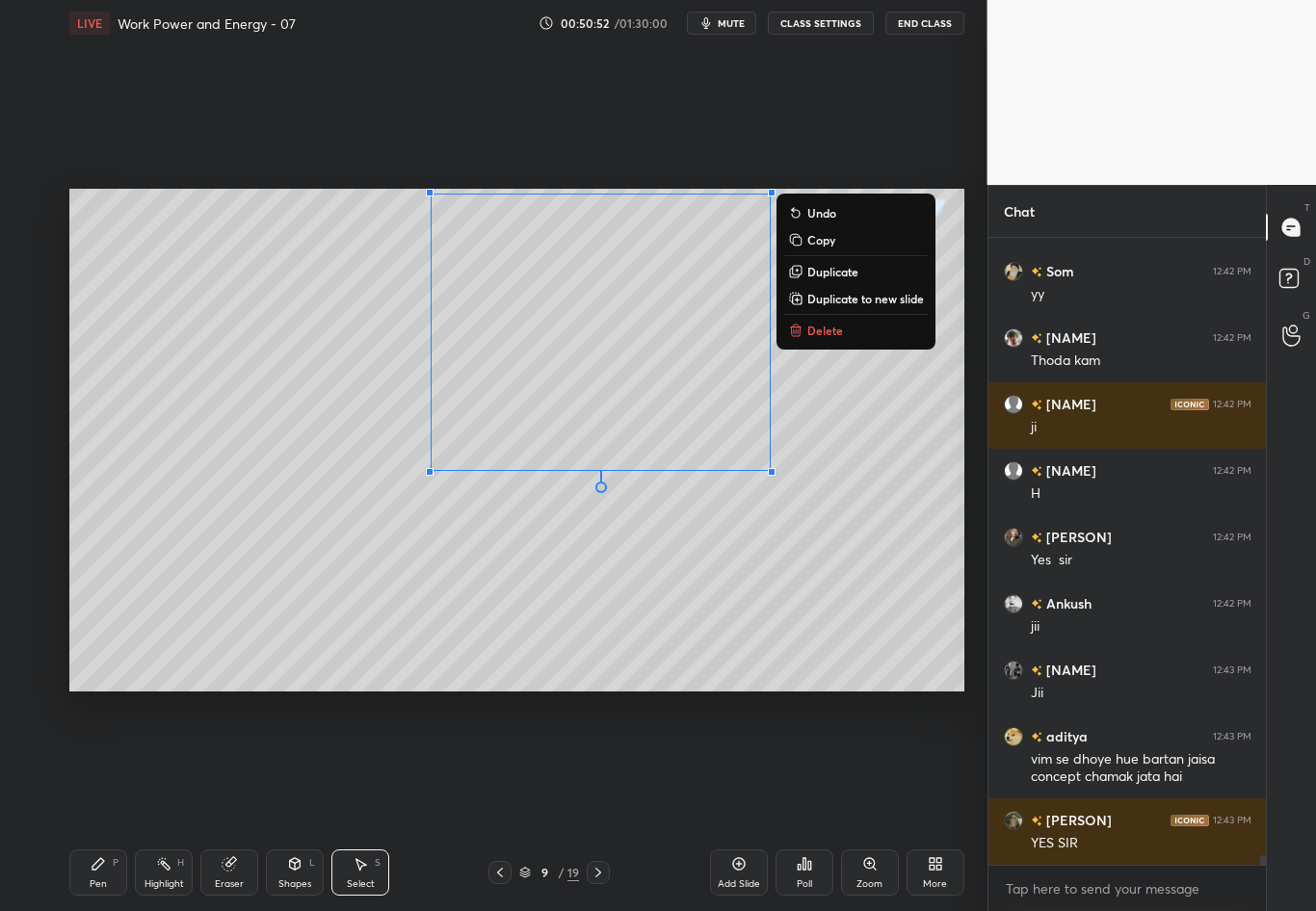 click on "0 ° Undo Copy Duplicate Duplicate to new slide Delete" at bounding box center [516, 440] 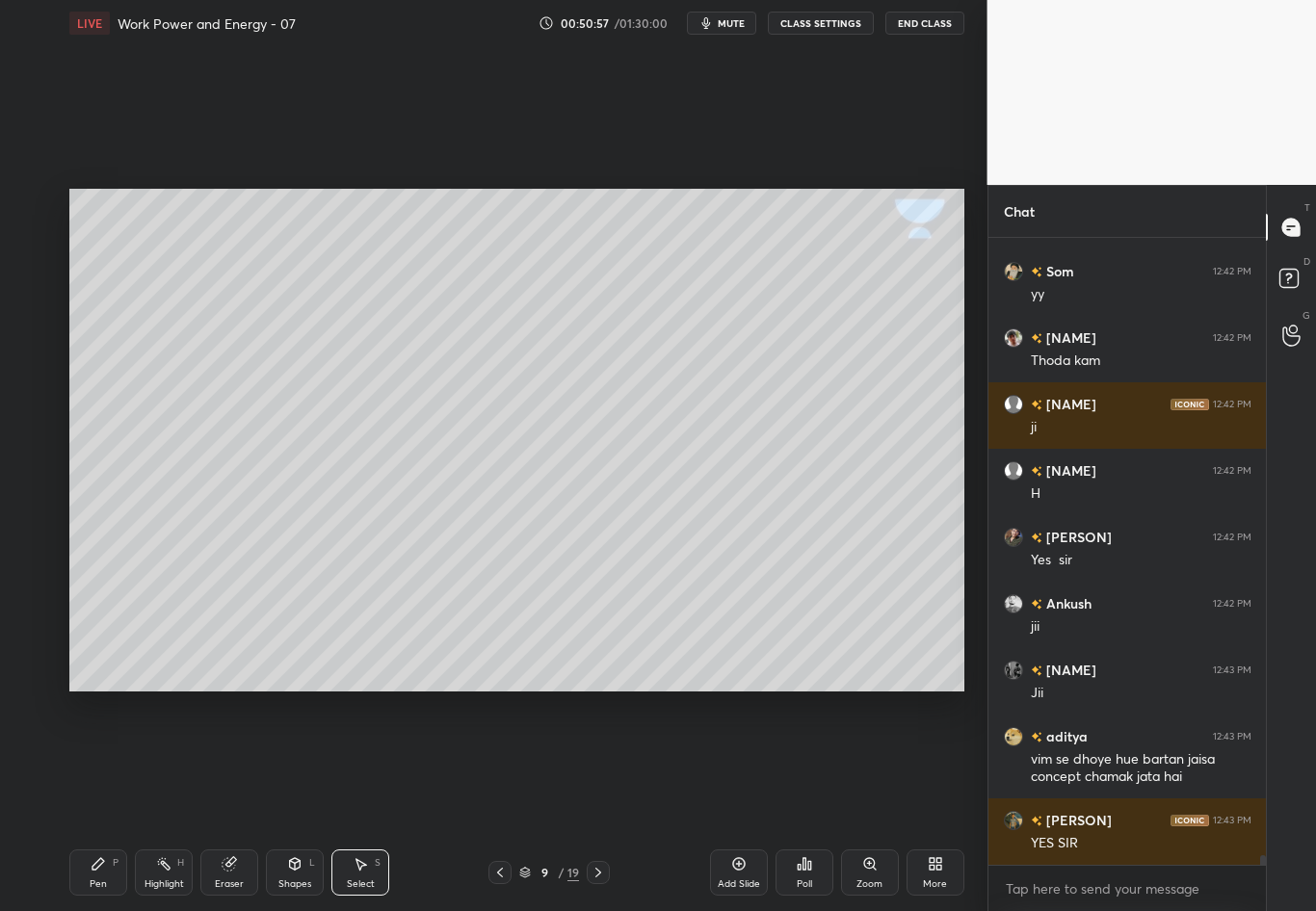 click on "Pen P" at bounding box center [98, 872] 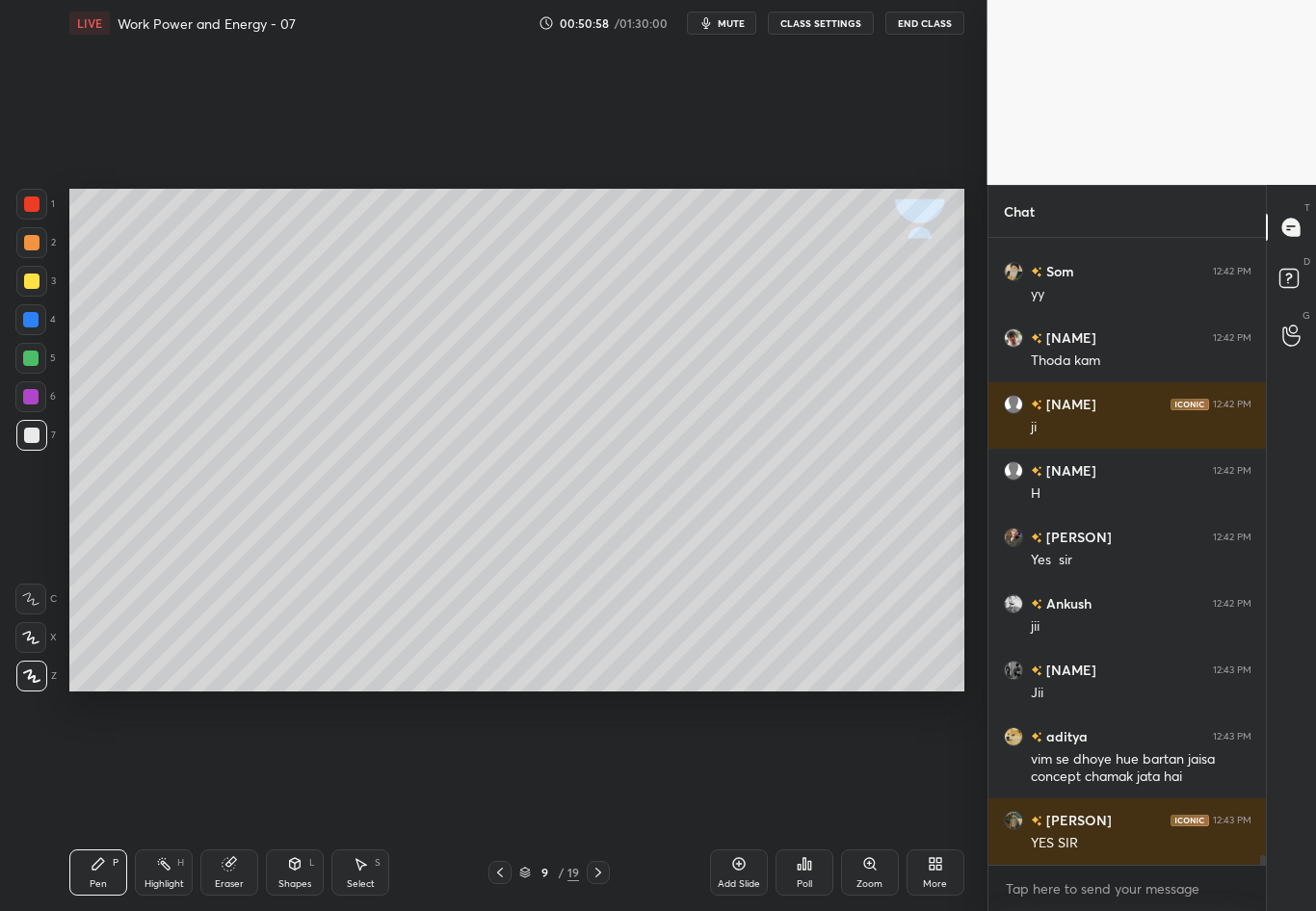 click at bounding box center [32, 435] 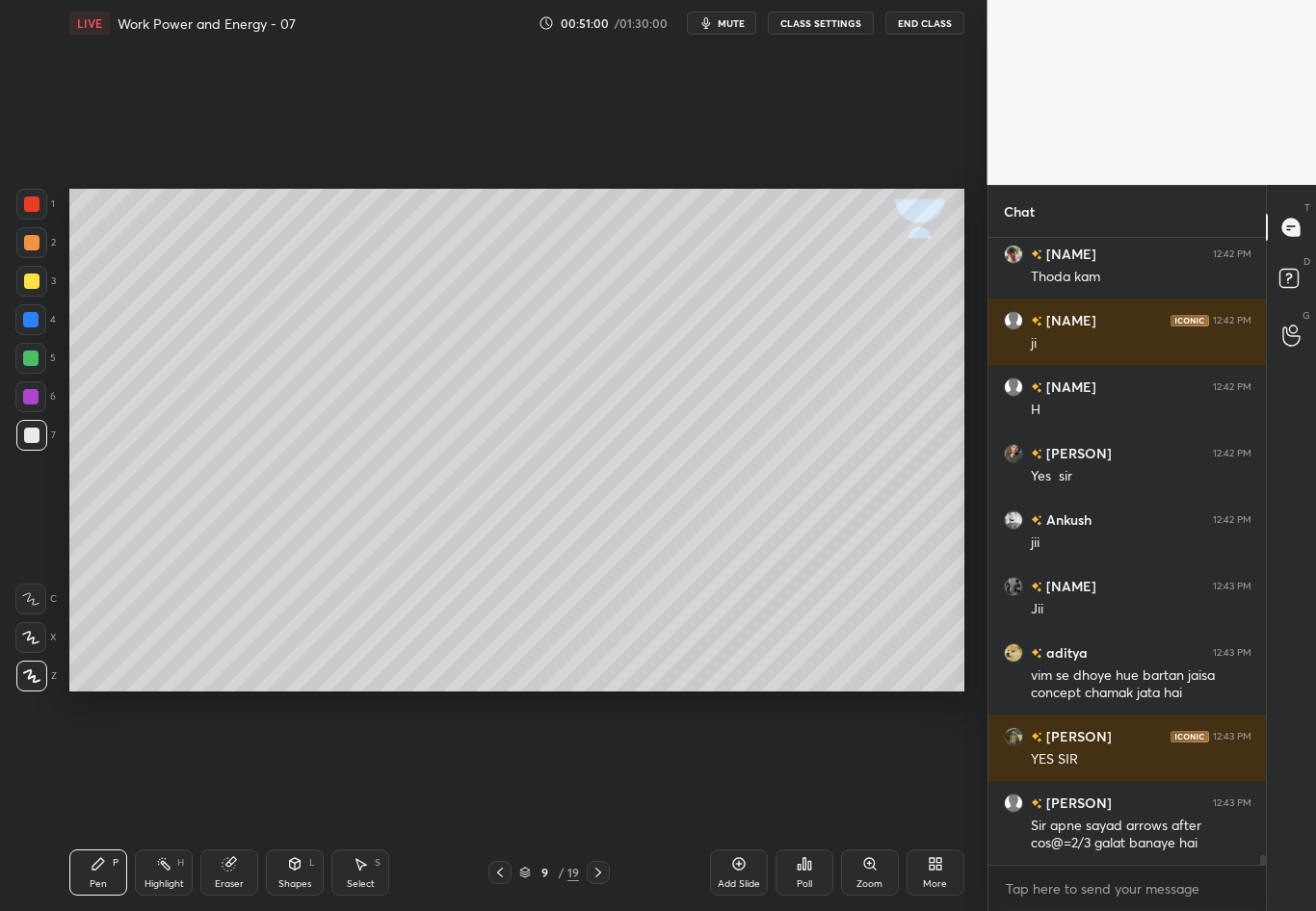 scroll, scrollTop: 41049, scrollLeft: 0, axis: vertical 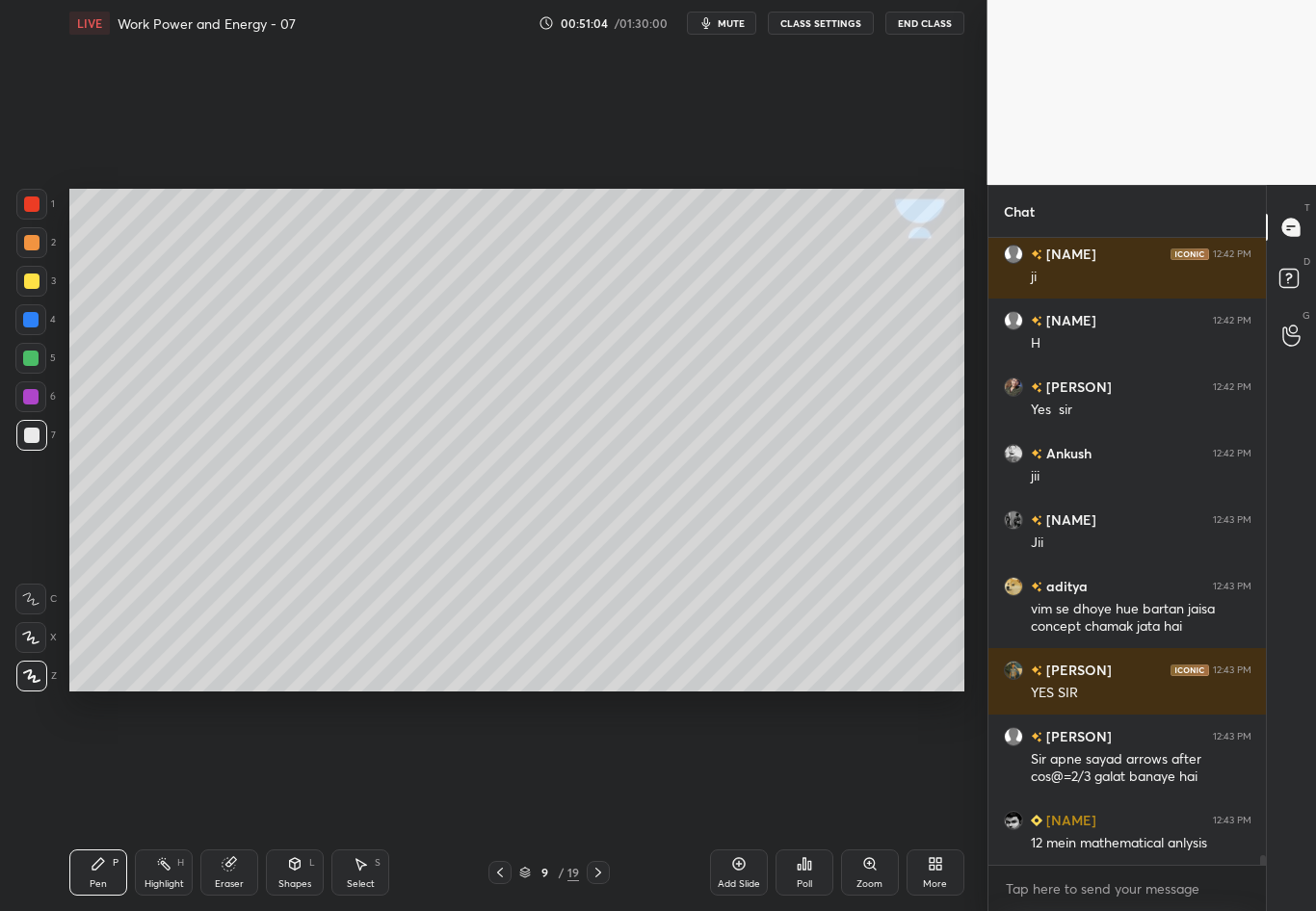 click at bounding box center [500, 872] 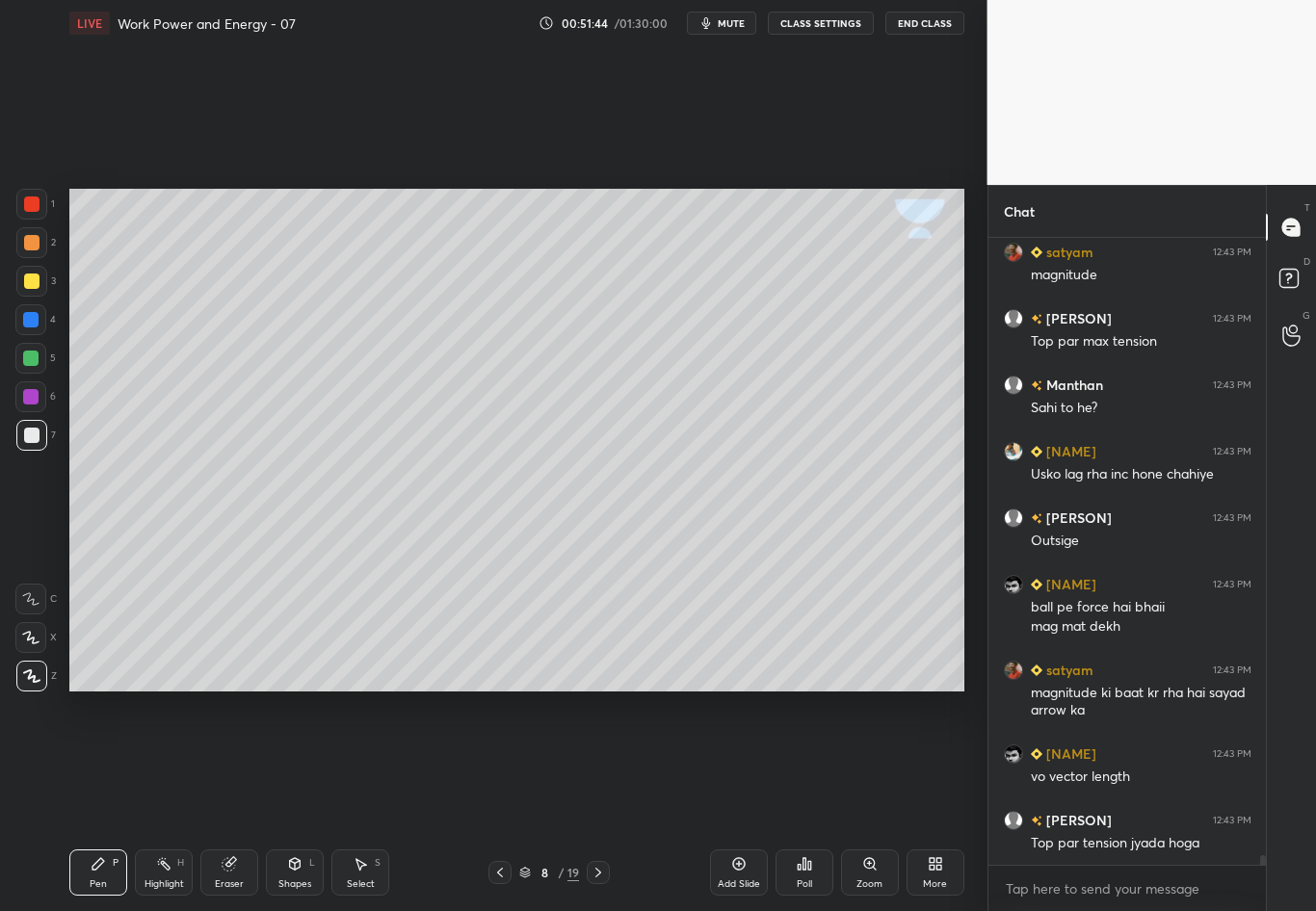 scroll, scrollTop: 41750, scrollLeft: 0, axis: vertical 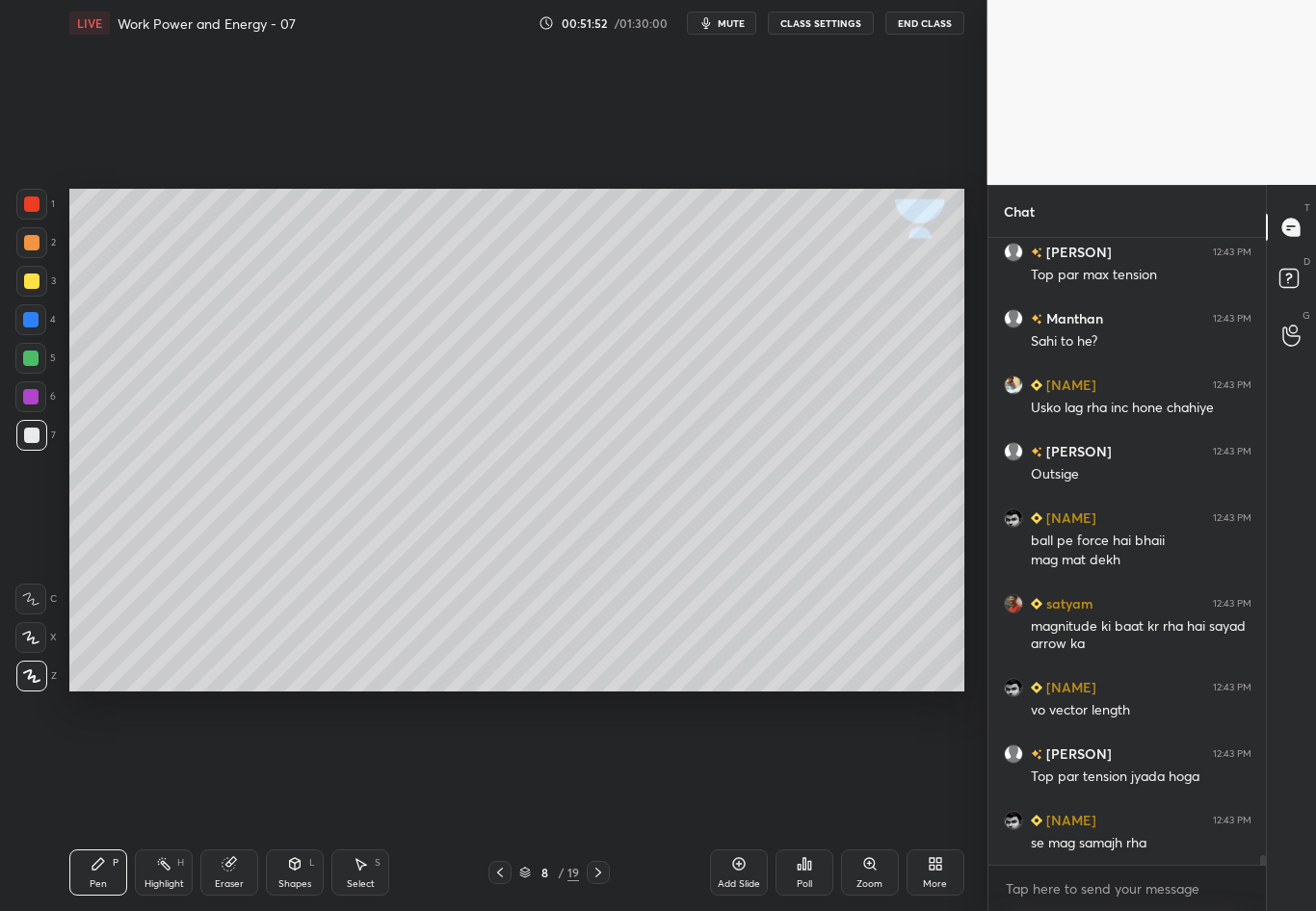 click on "Highlight" at bounding box center (164, 884) 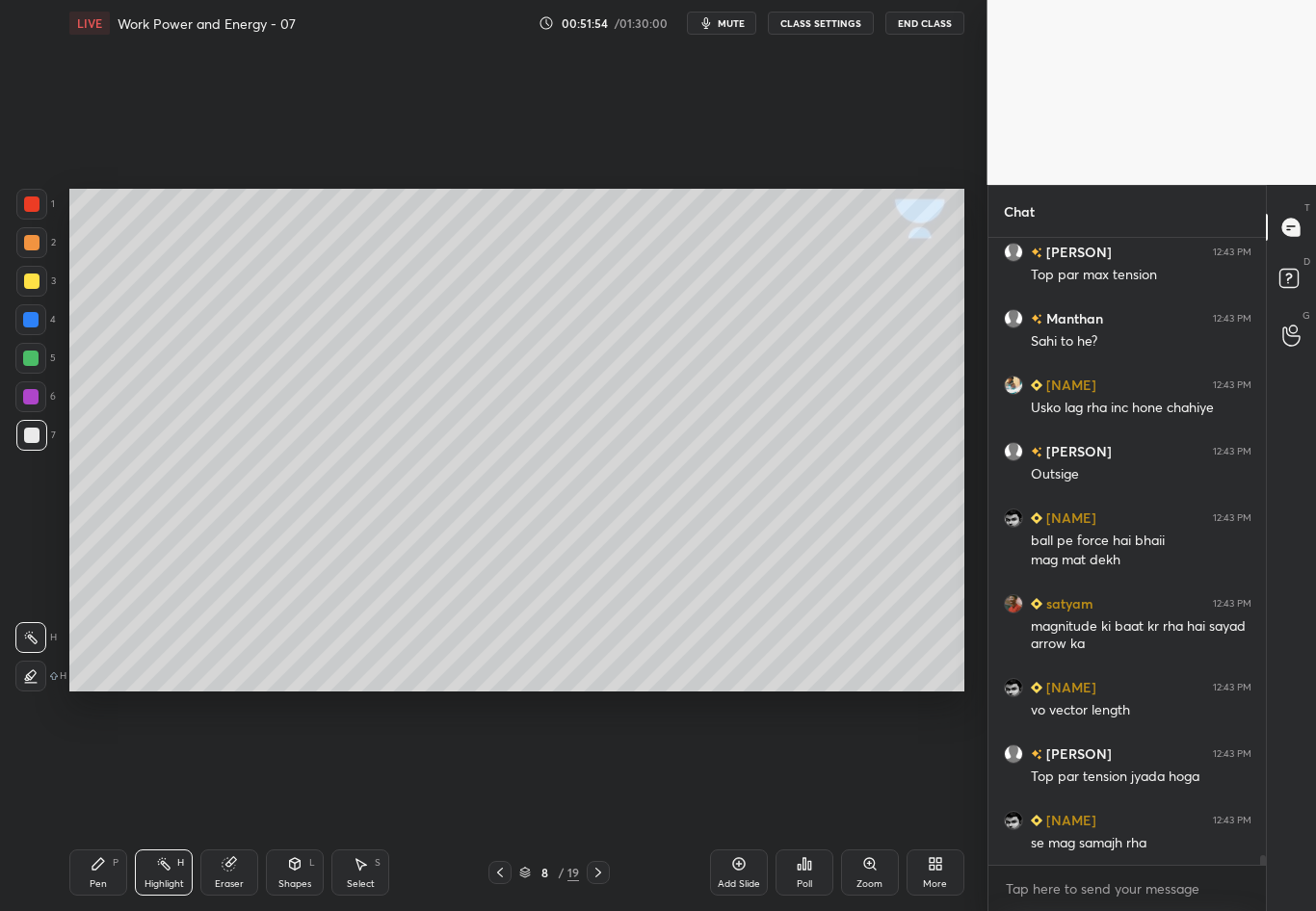 scroll, scrollTop: 41816, scrollLeft: 0, axis: vertical 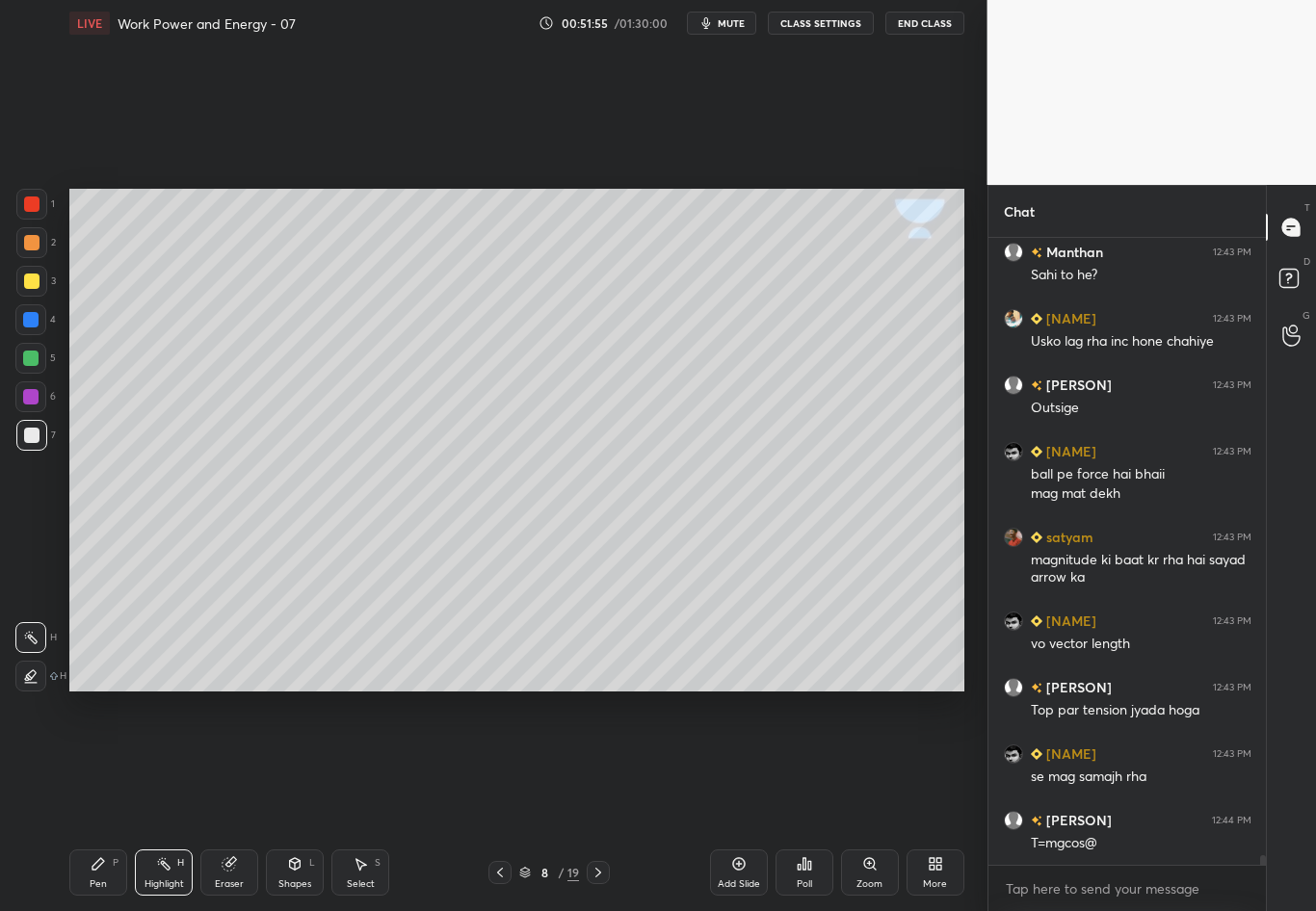 click on "Eraser" at bounding box center [229, 872] 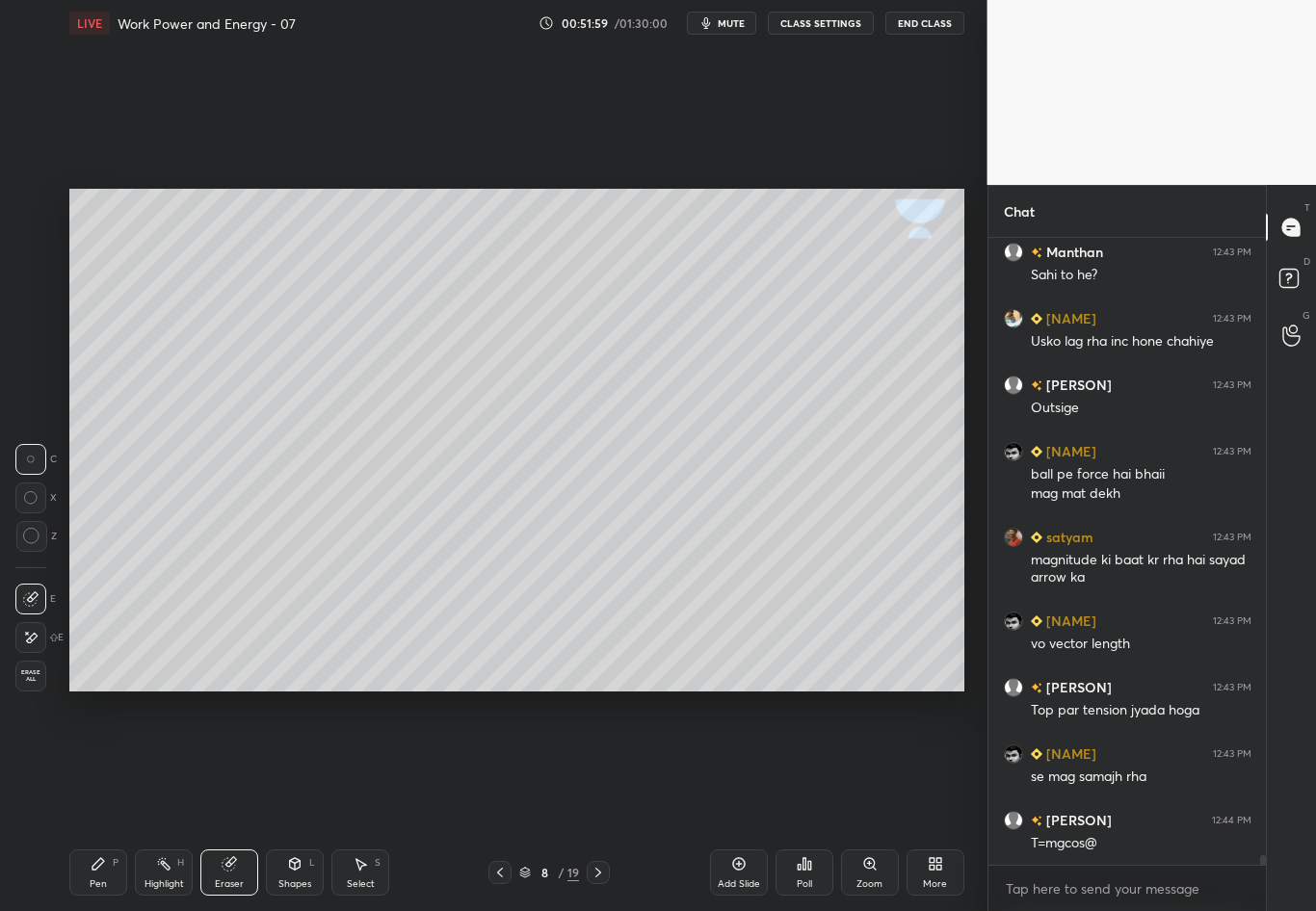 click 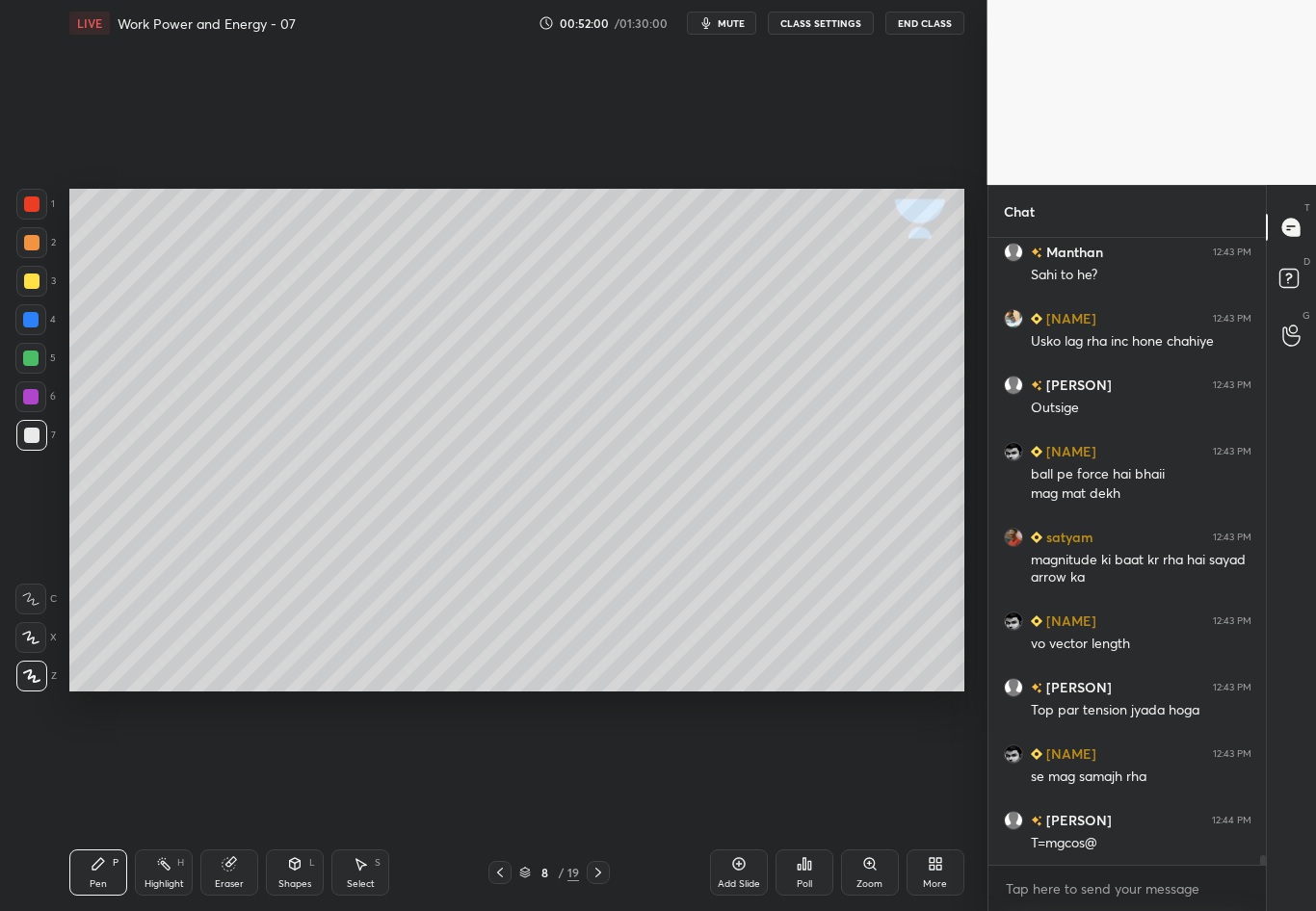 click at bounding box center [32, 281] 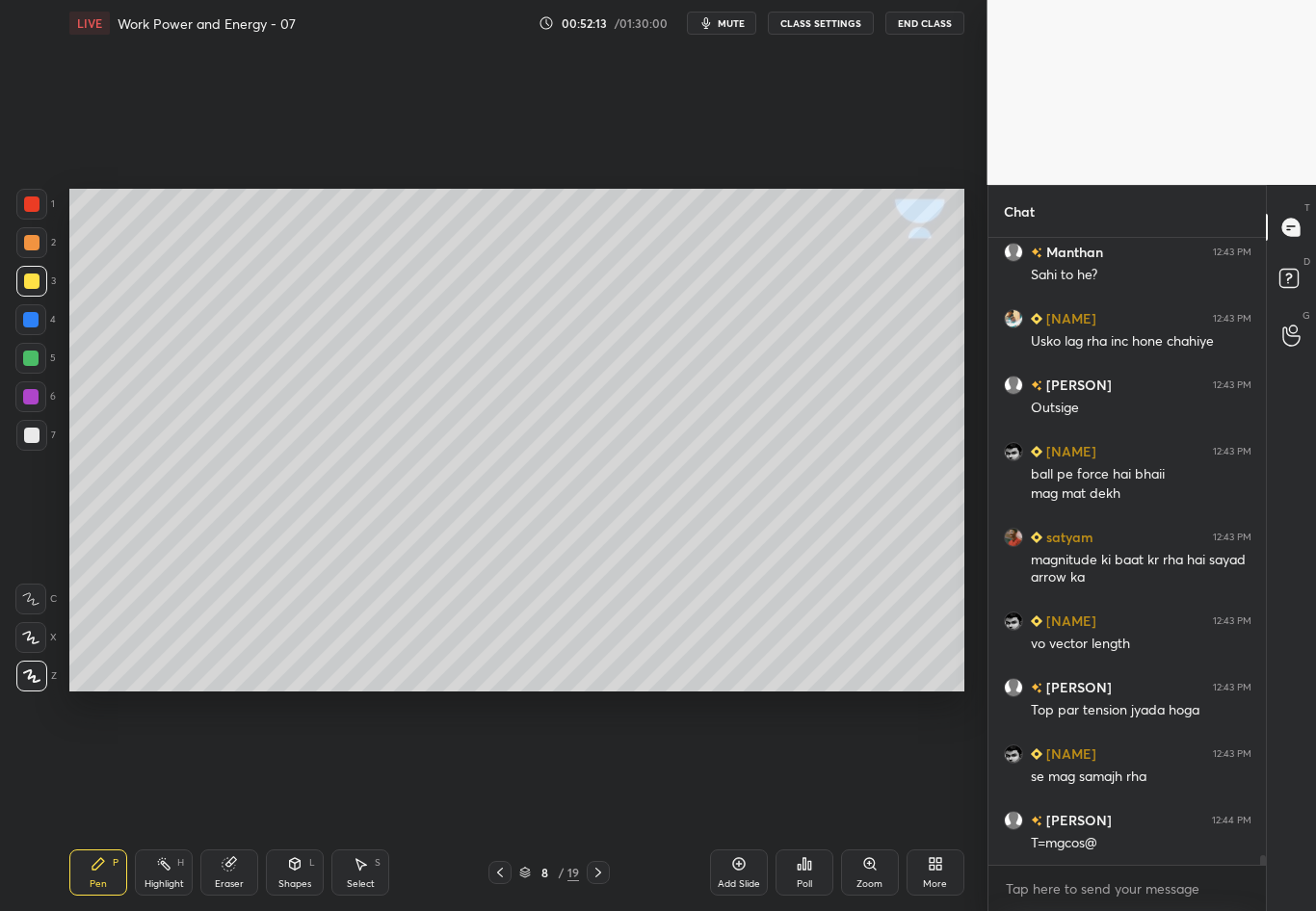 scroll, scrollTop: 41883, scrollLeft: 0, axis: vertical 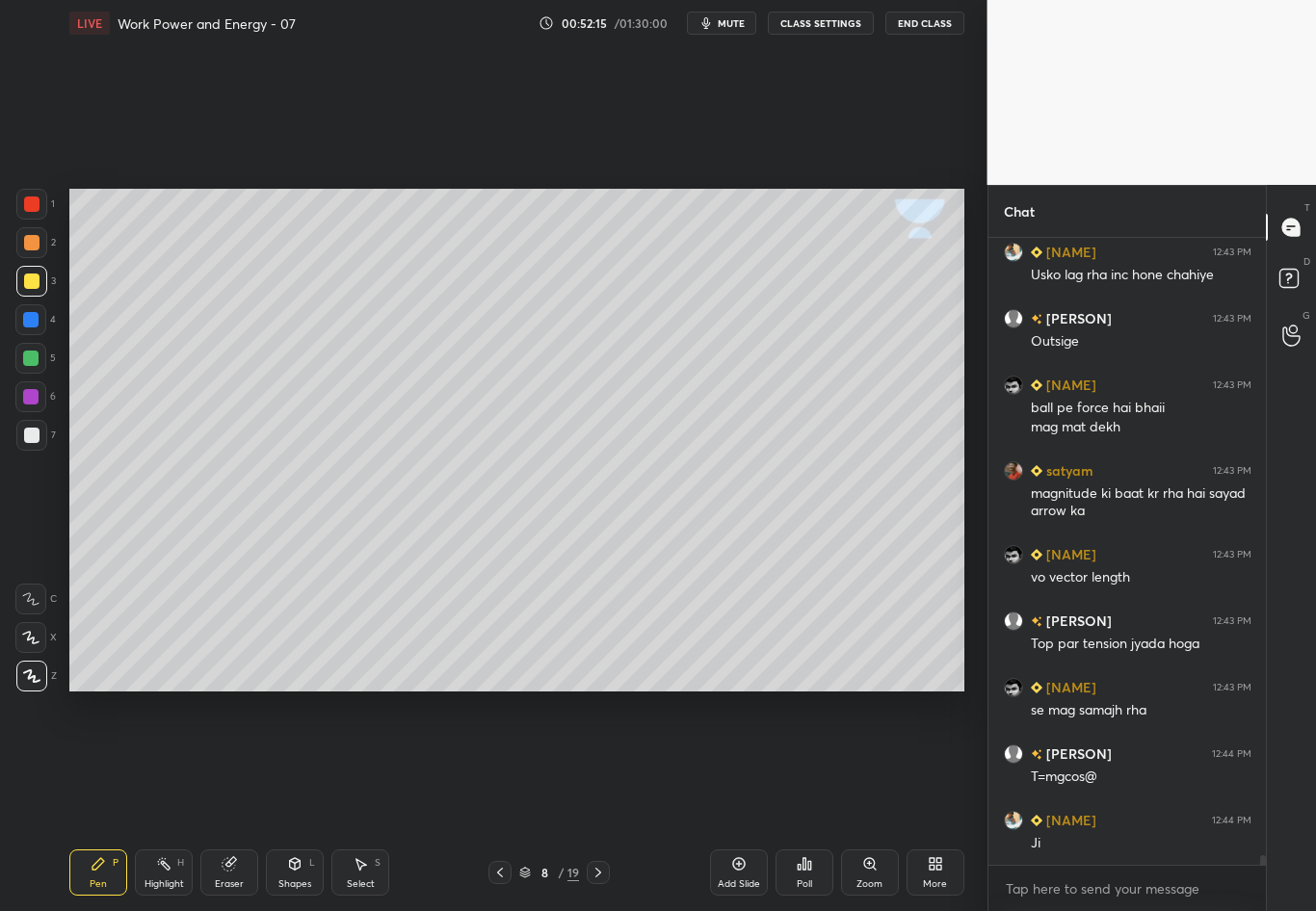click 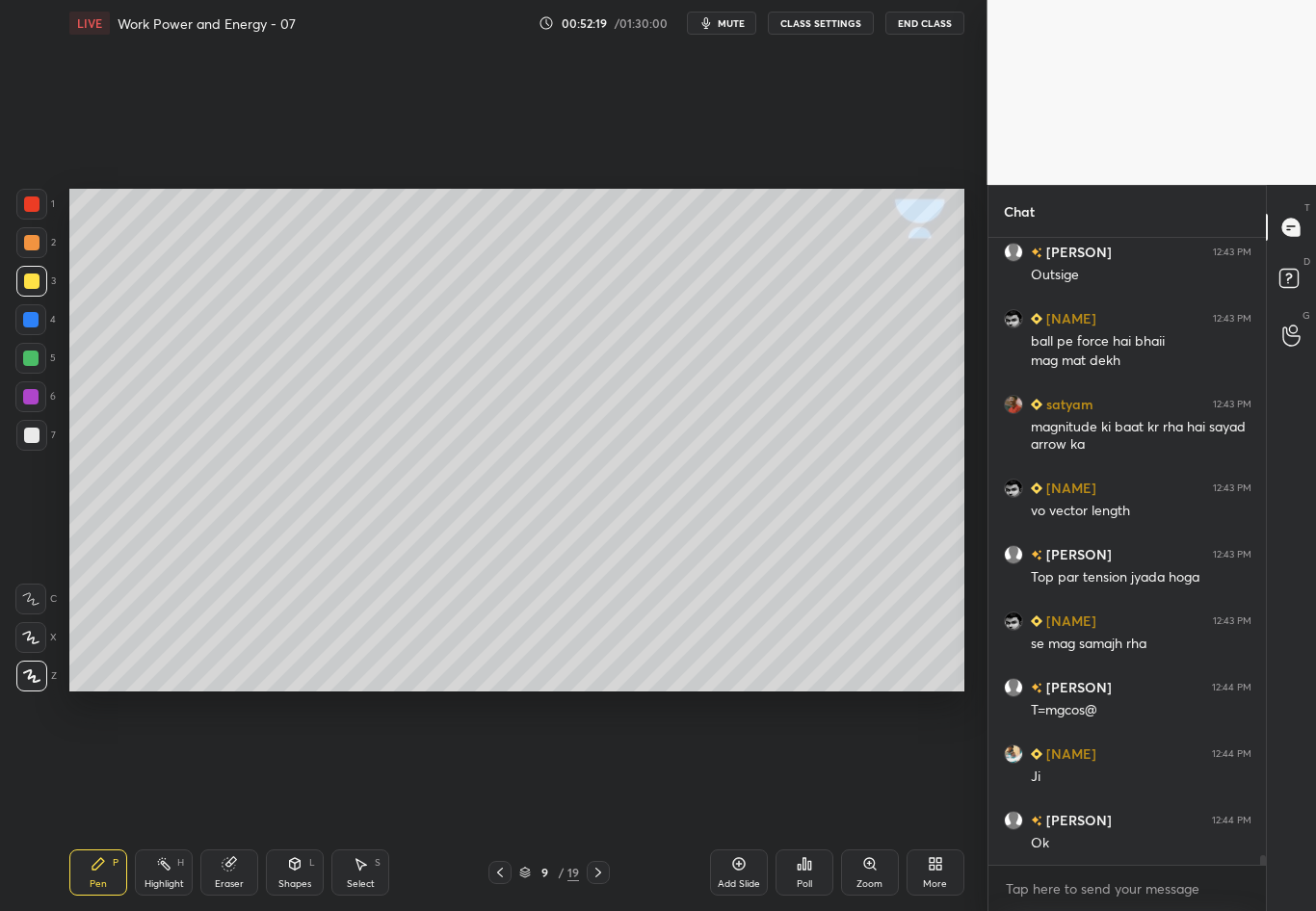 scroll, scrollTop: 42016, scrollLeft: 0, axis: vertical 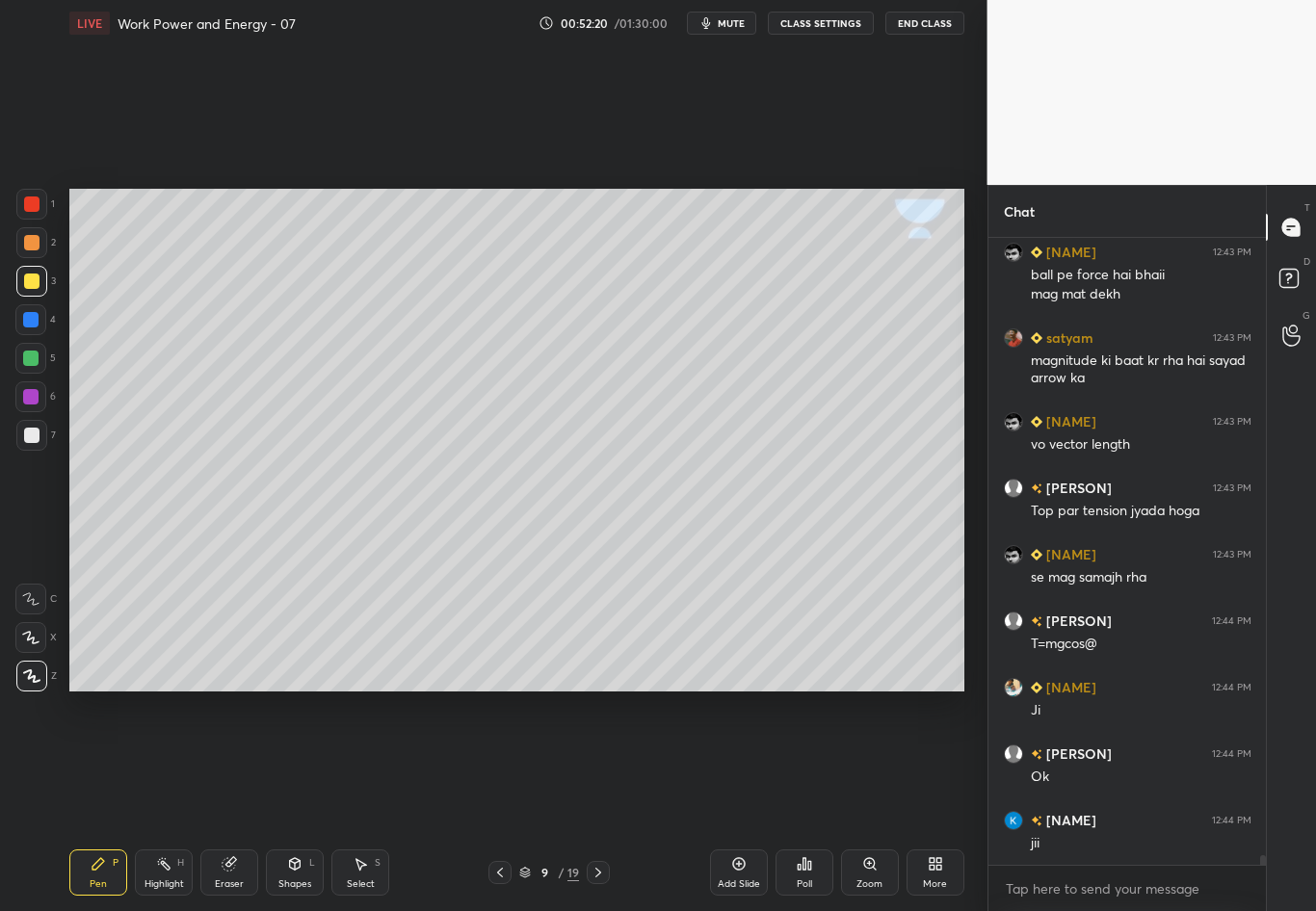 click at bounding box center (32, 435) 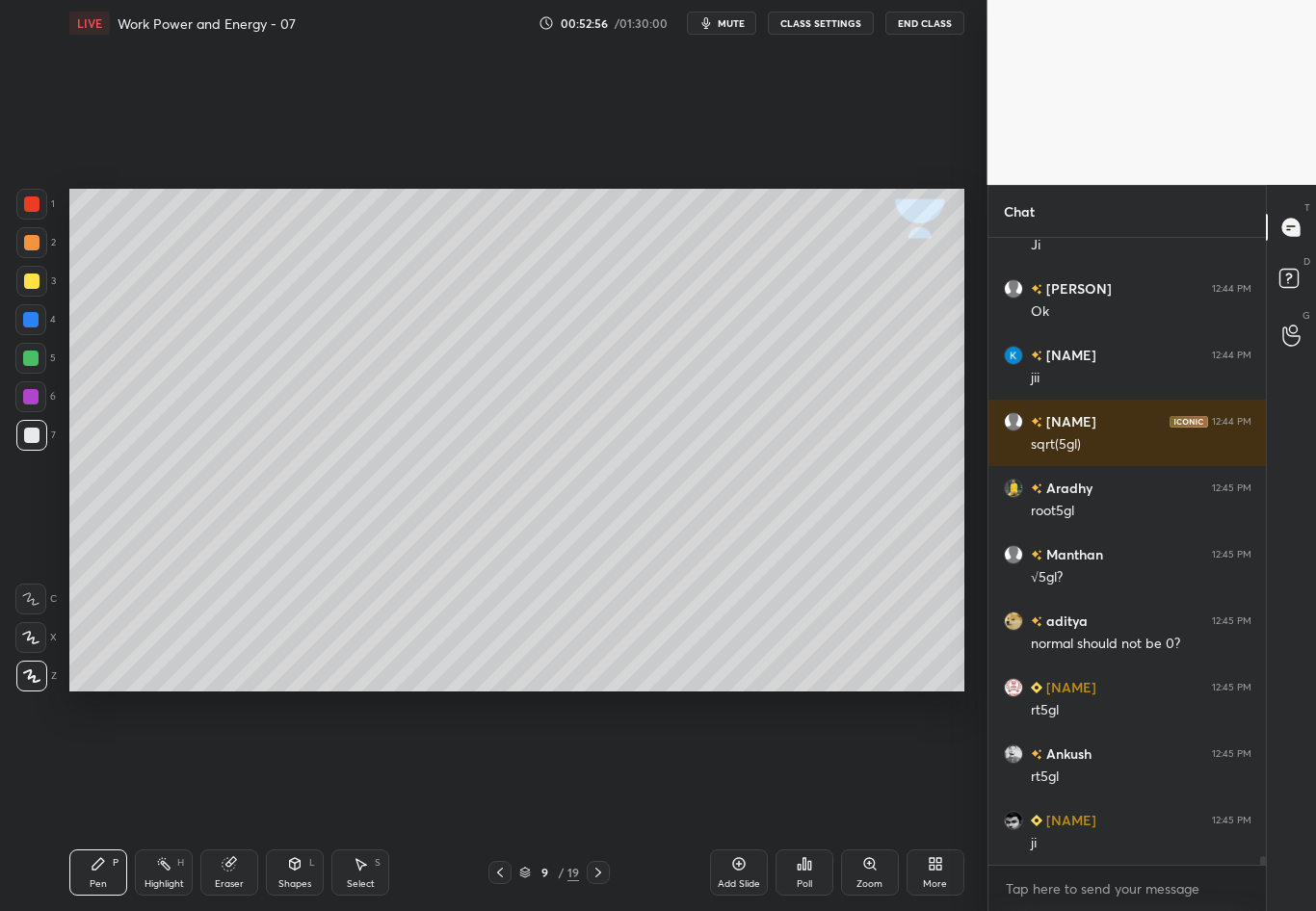scroll, scrollTop: 42547, scrollLeft: 0, axis: vertical 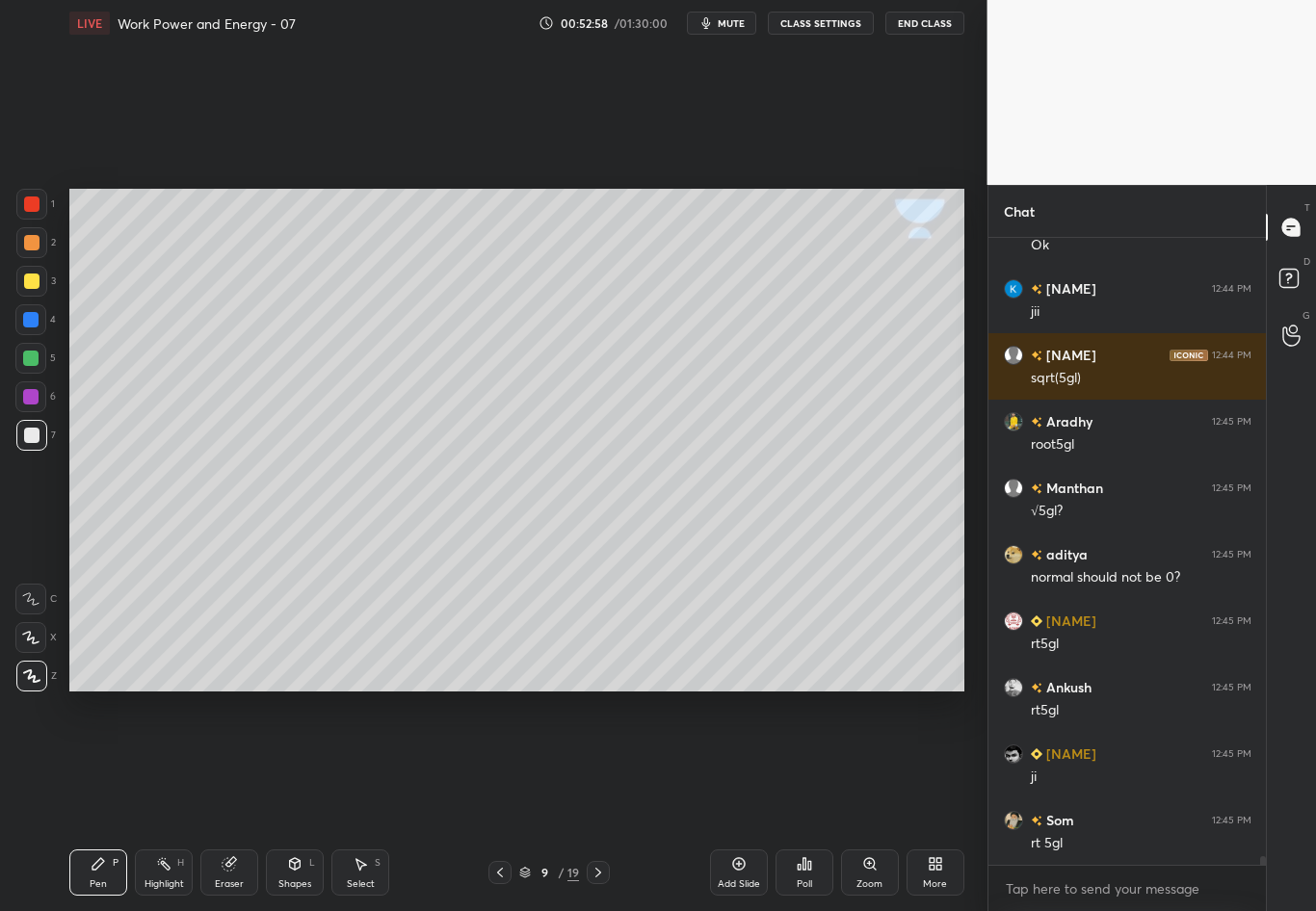 click at bounding box center (32, 435) 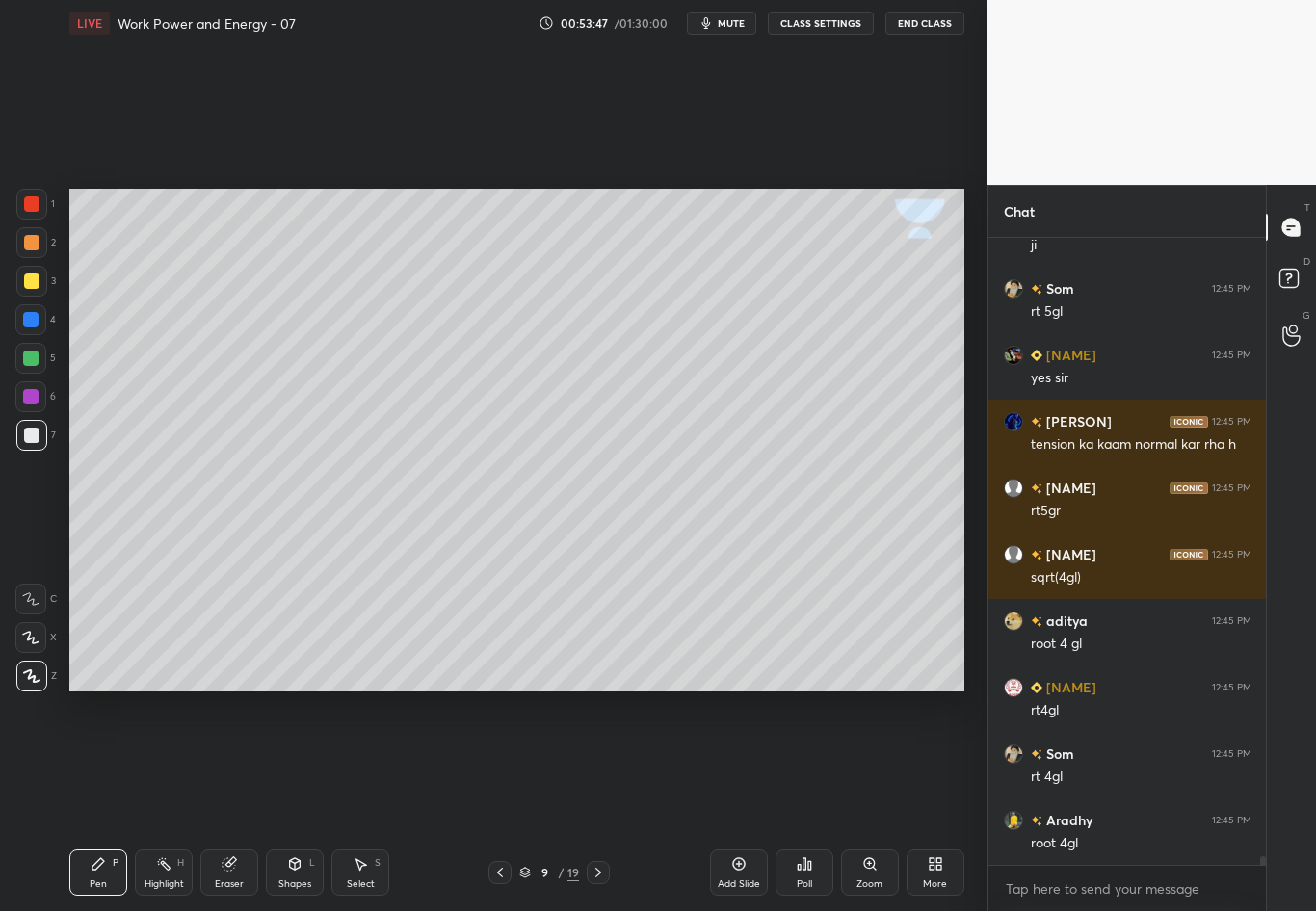 scroll, scrollTop: 43145, scrollLeft: 0, axis: vertical 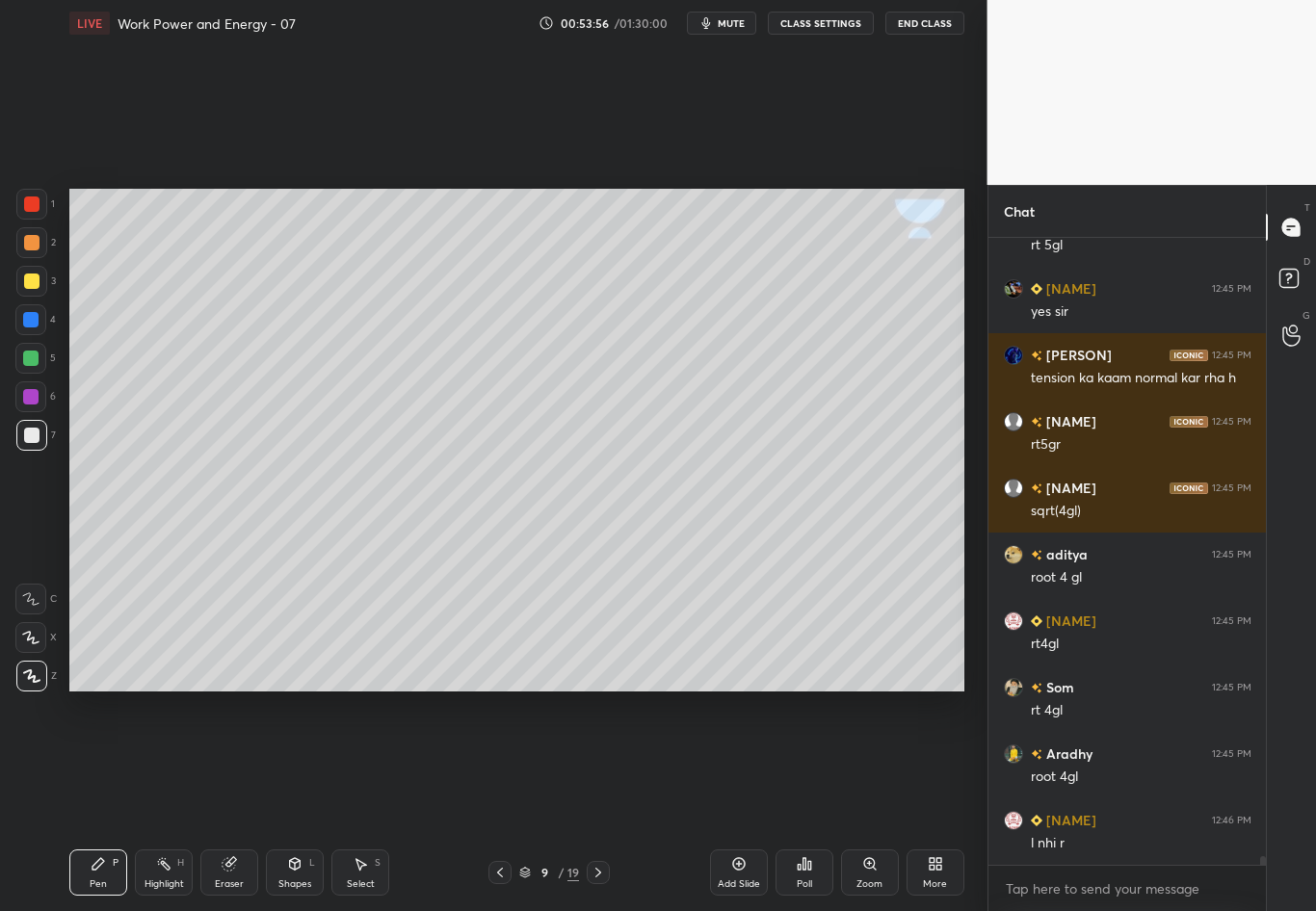 click on "Shapes L" at bounding box center [295, 872] 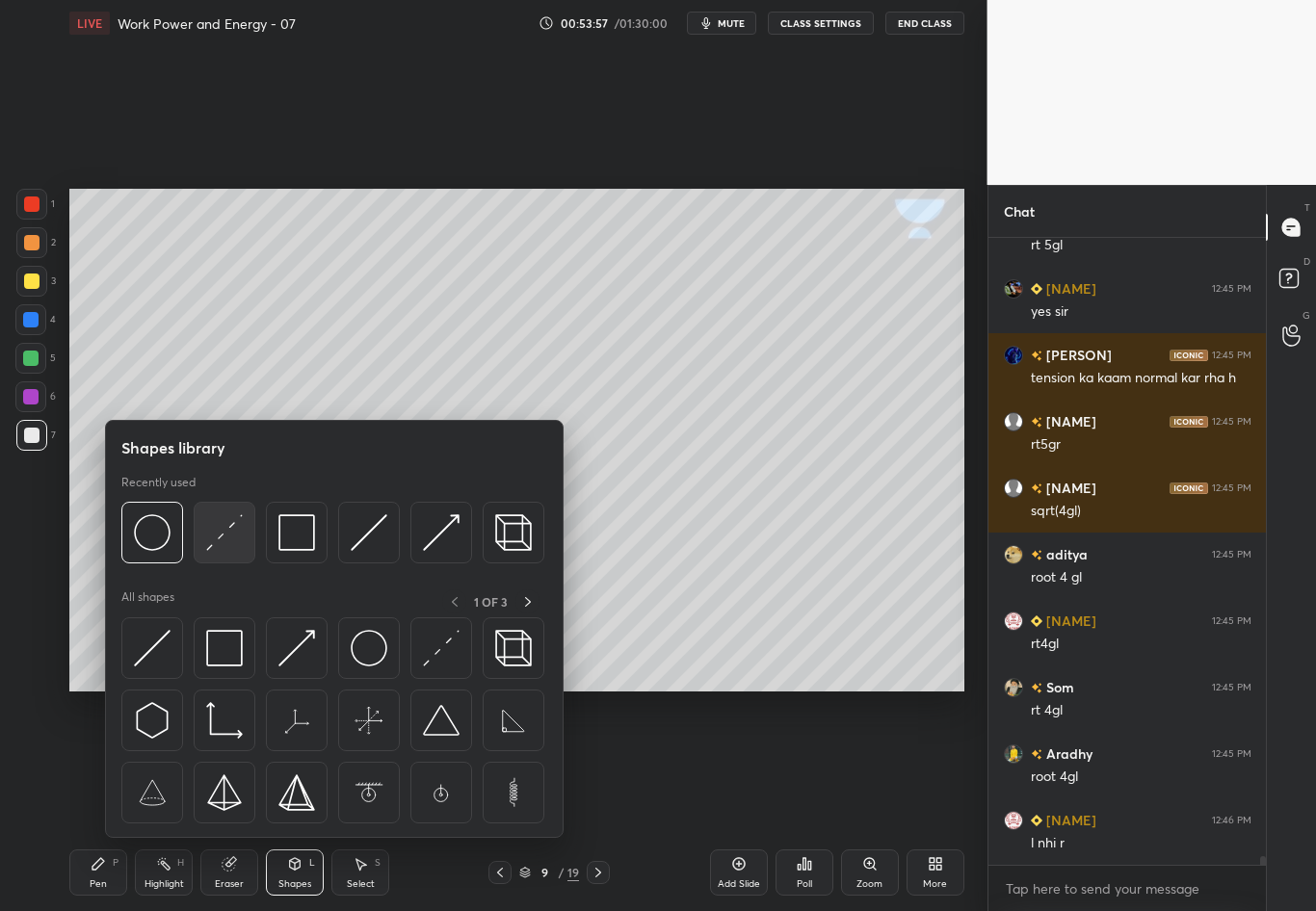 click at bounding box center (224, 533) 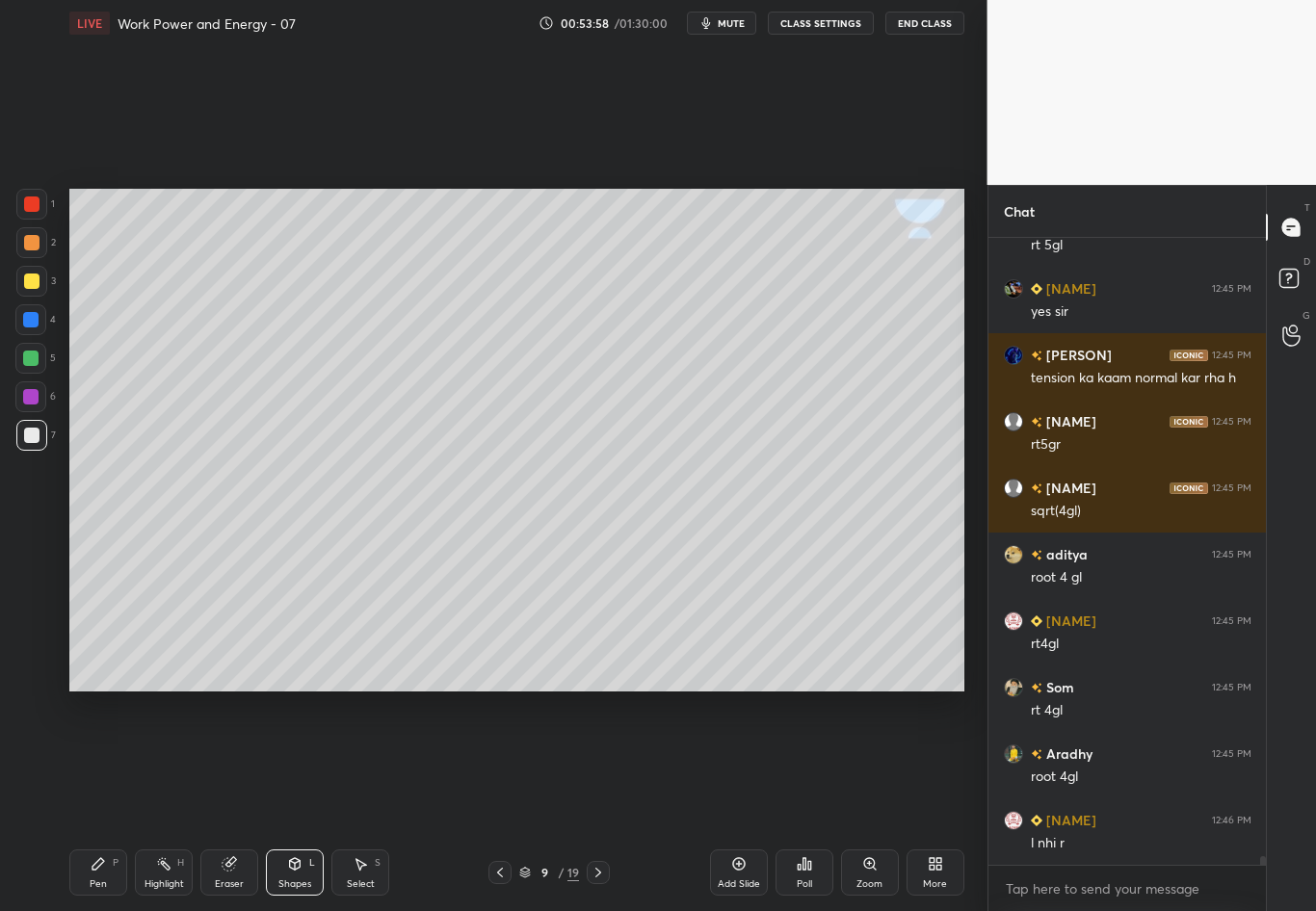 click at bounding box center (32, 435) 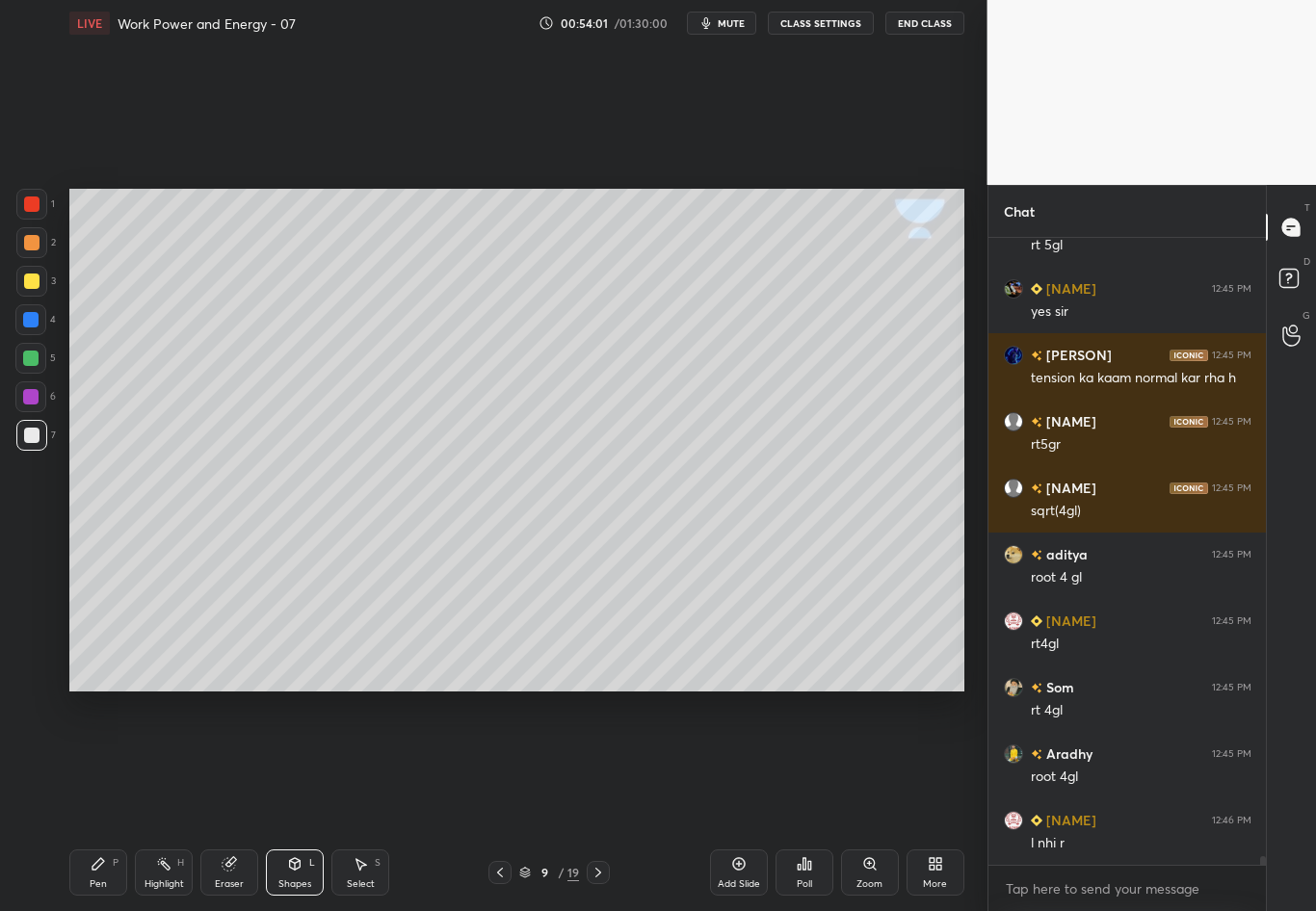 scroll, scrollTop: 43212, scrollLeft: 0, axis: vertical 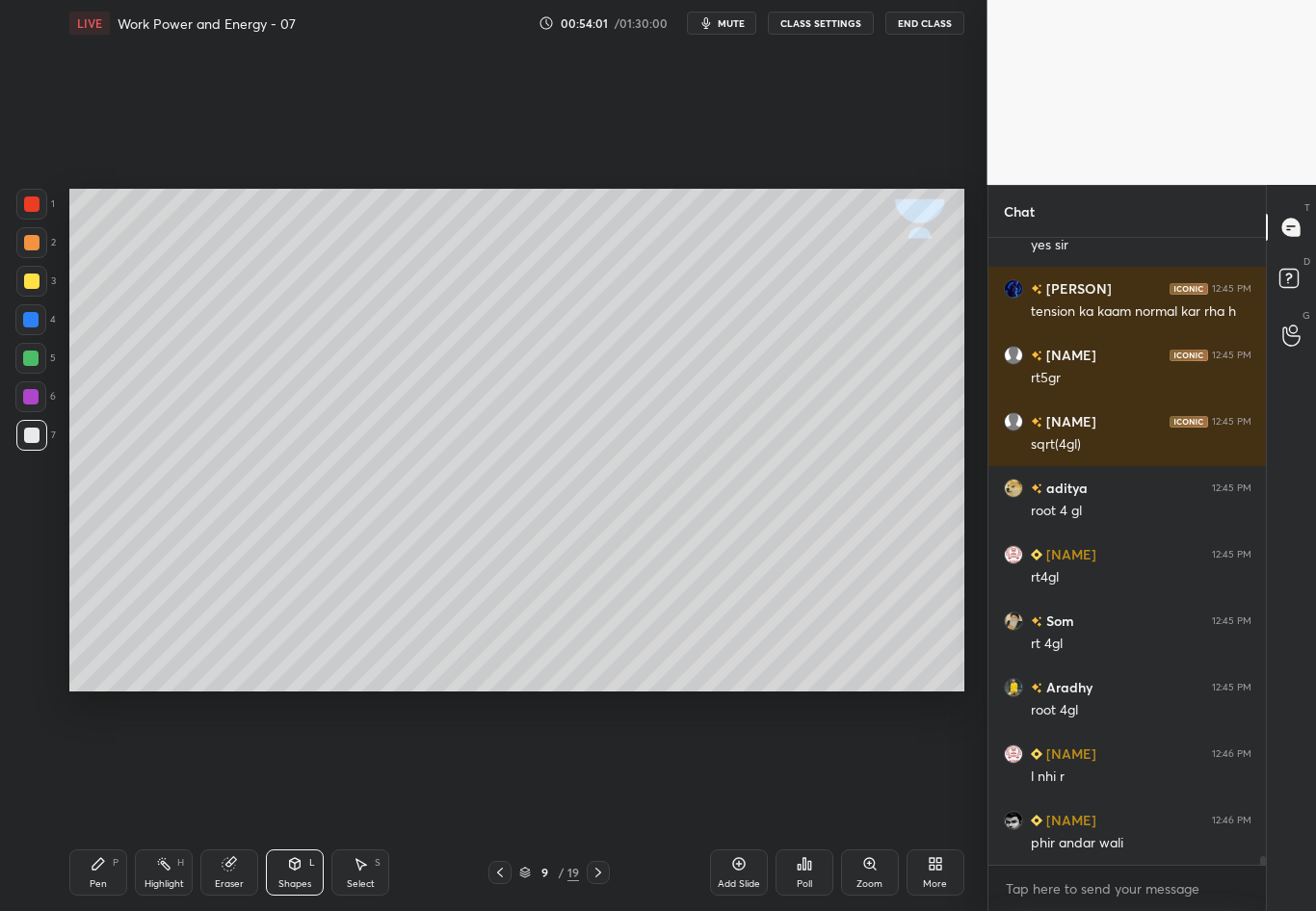 click on "Pen P" at bounding box center [98, 872] 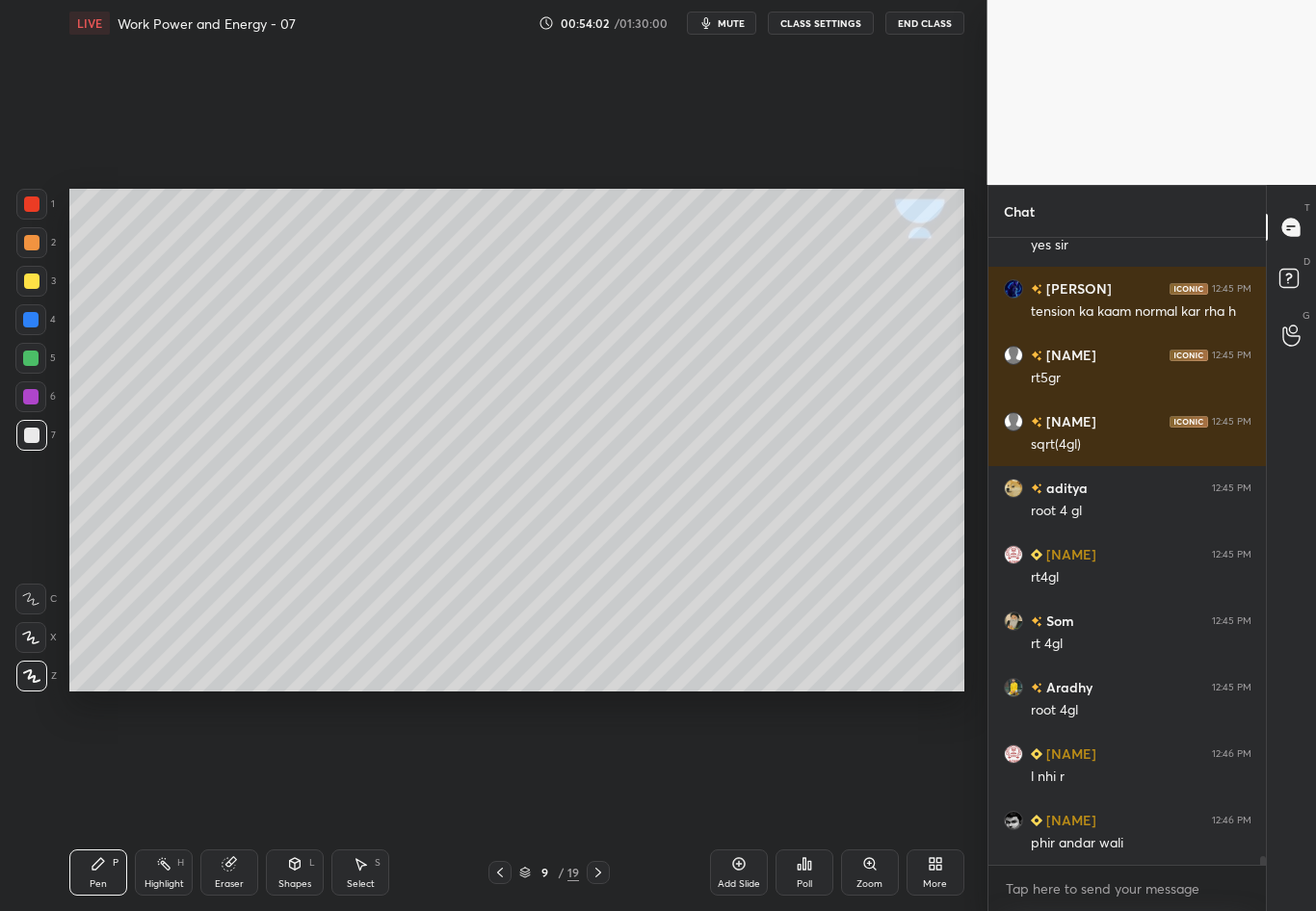 click at bounding box center (32, 435) 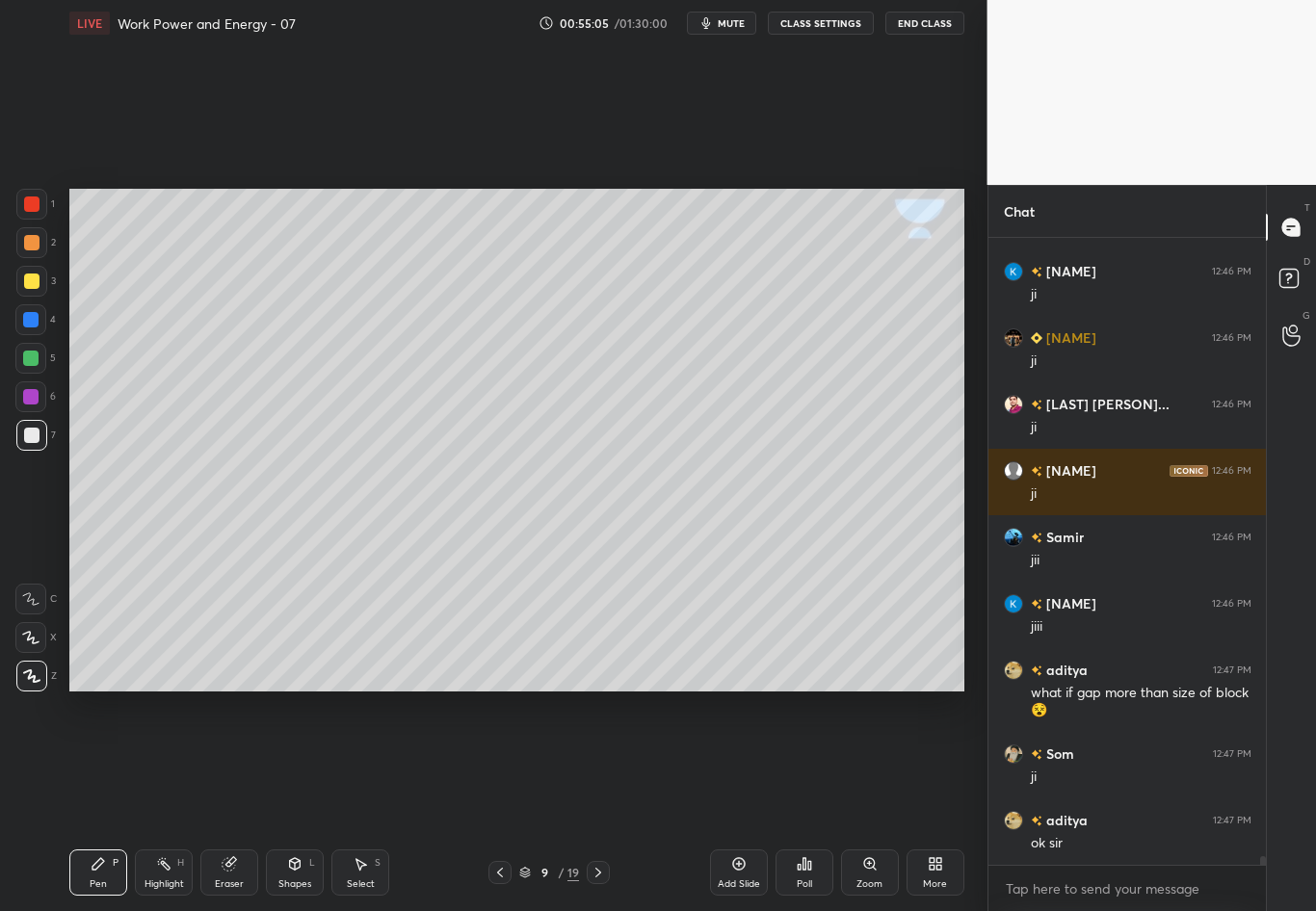 scroll, scrollTop: 43894, scrollLeft: 0, axis: vertical 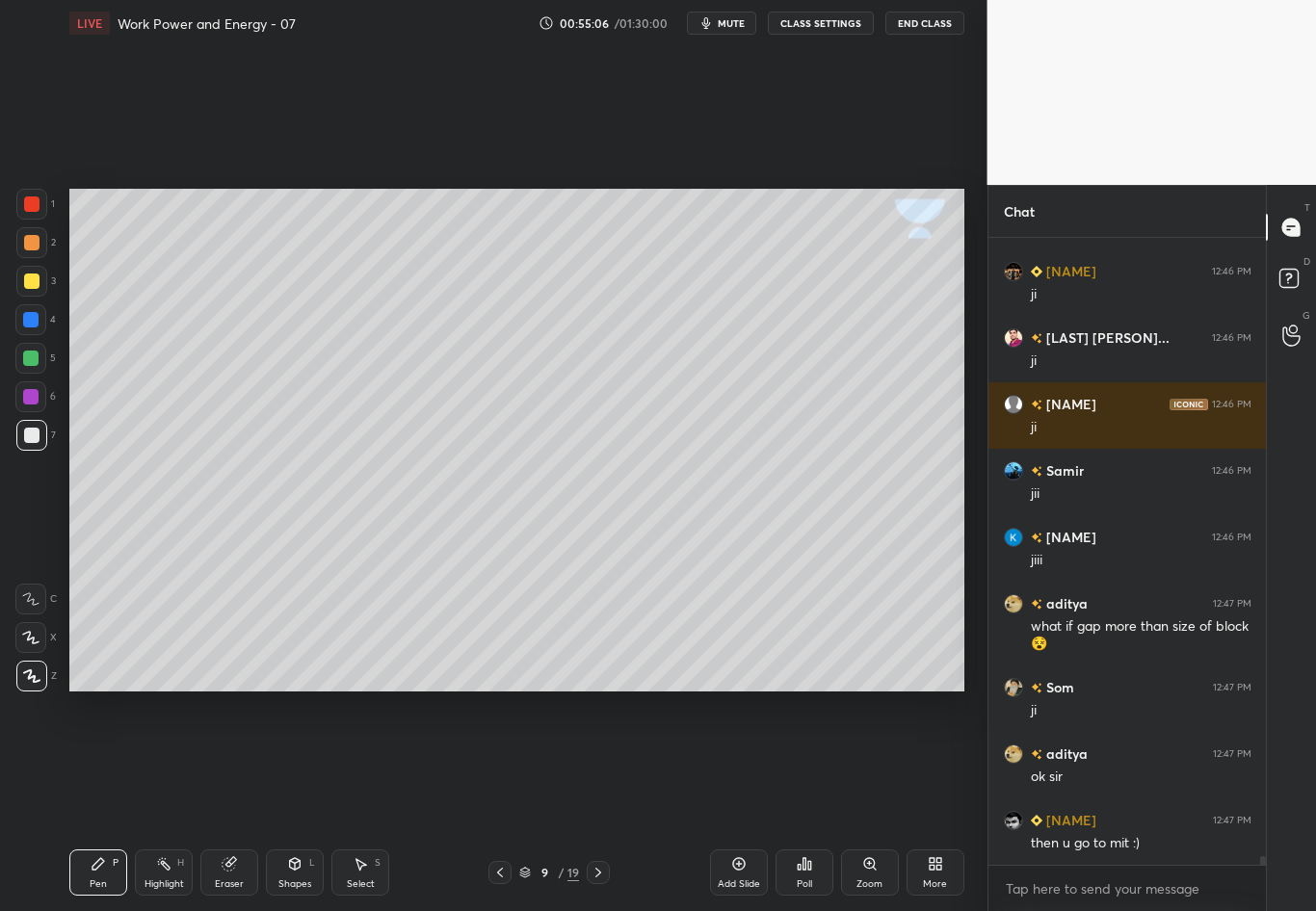 click 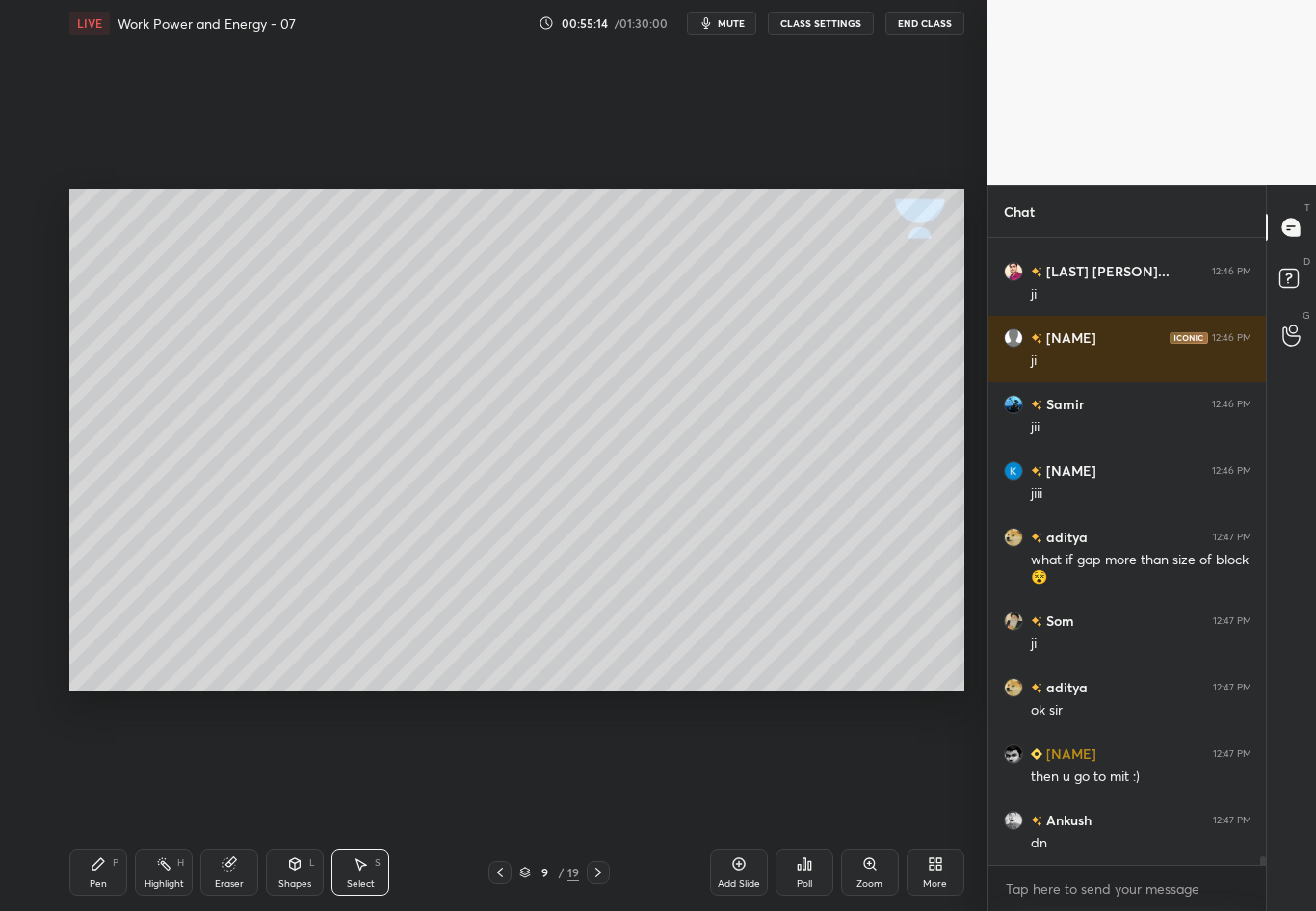 scroll, scrollTop: 44027, scrollLeft: 0, axis: vertical 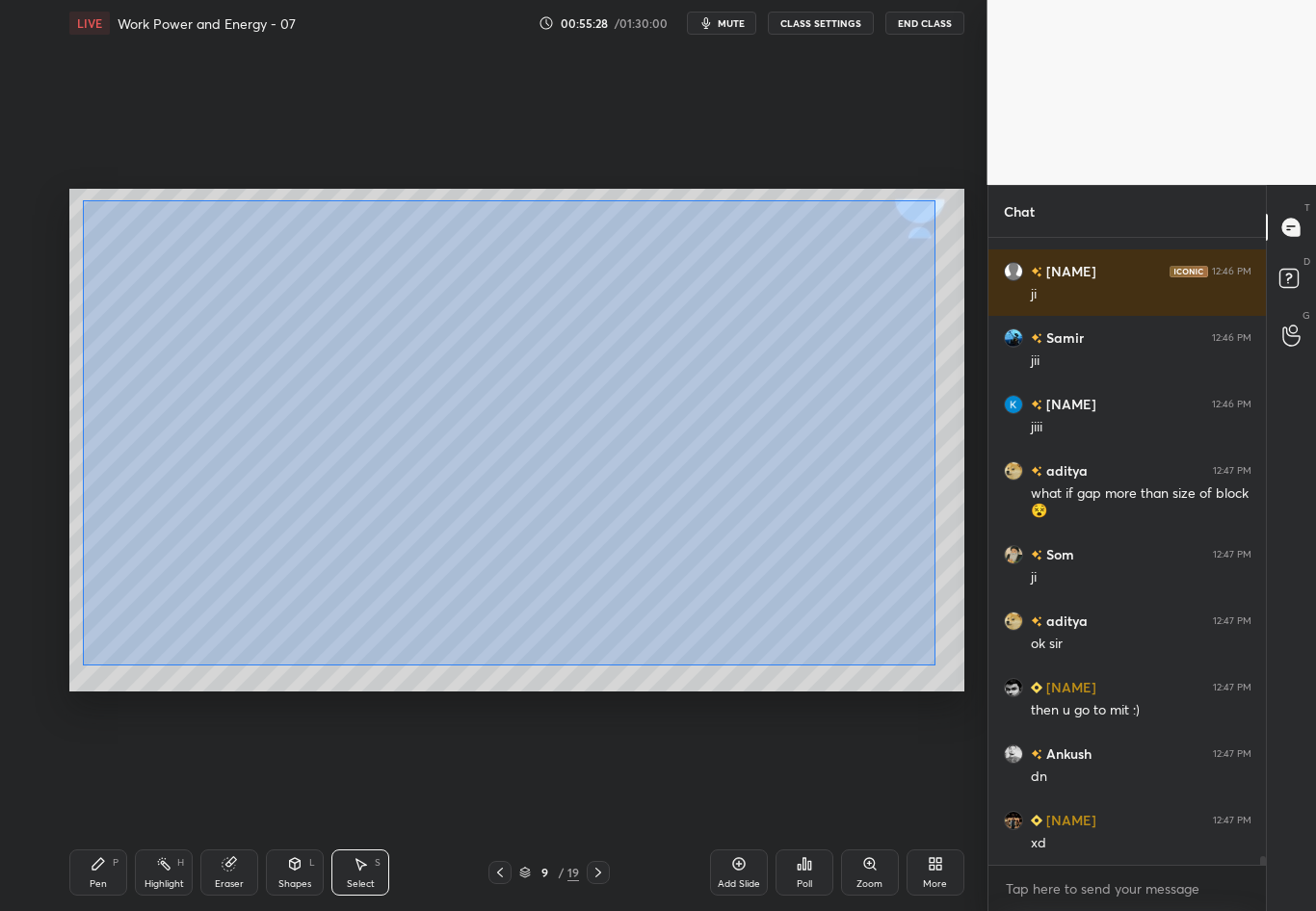 drag, startPoint x: 91, startPoint y: 190, endPoint x: 935, endPoint y: 664, distance: 967.9938 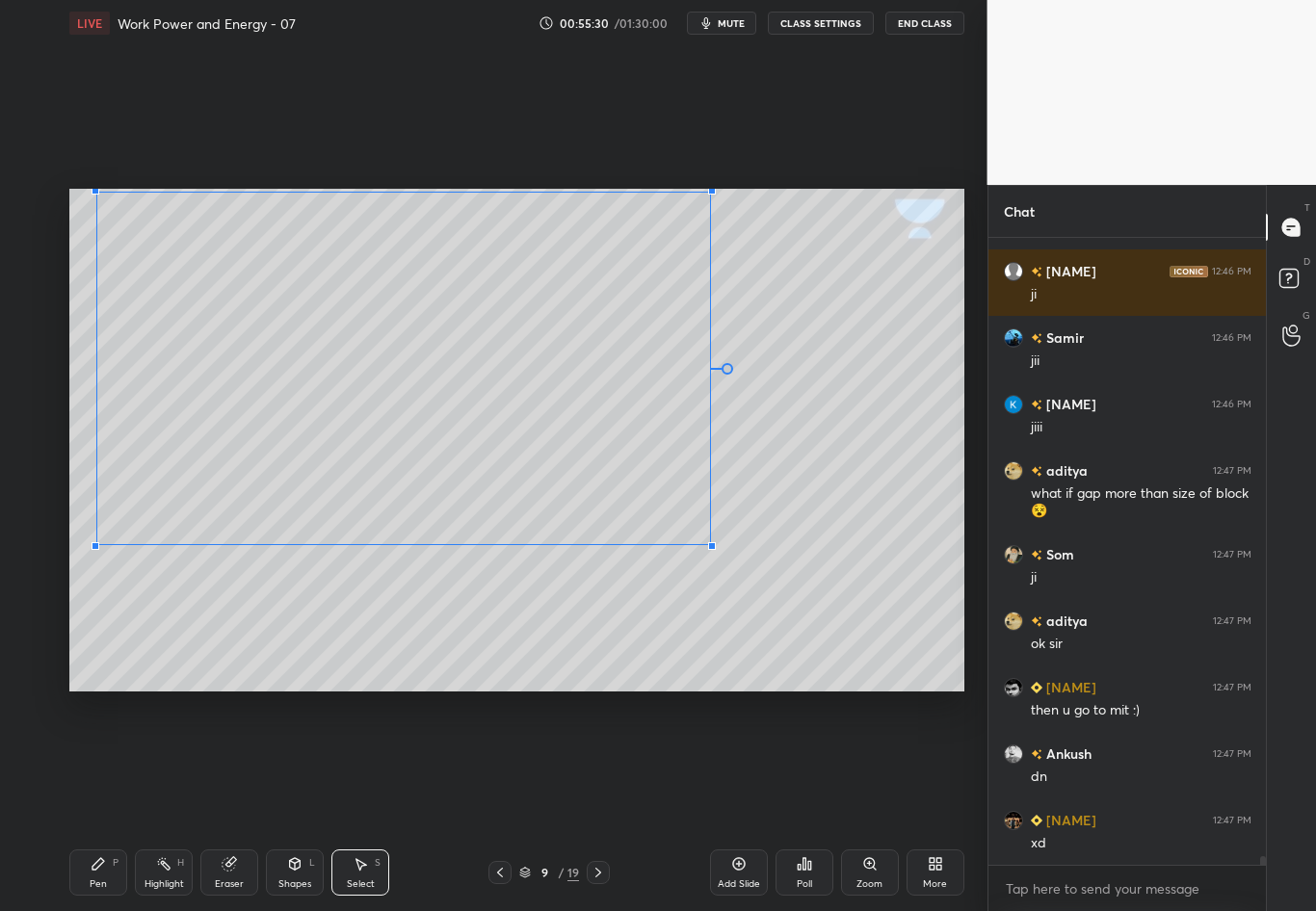 drag, startPoint x: 850, startPoint y: 616, endPoint x: 710, endPoint y: 544, distance: 157.42935 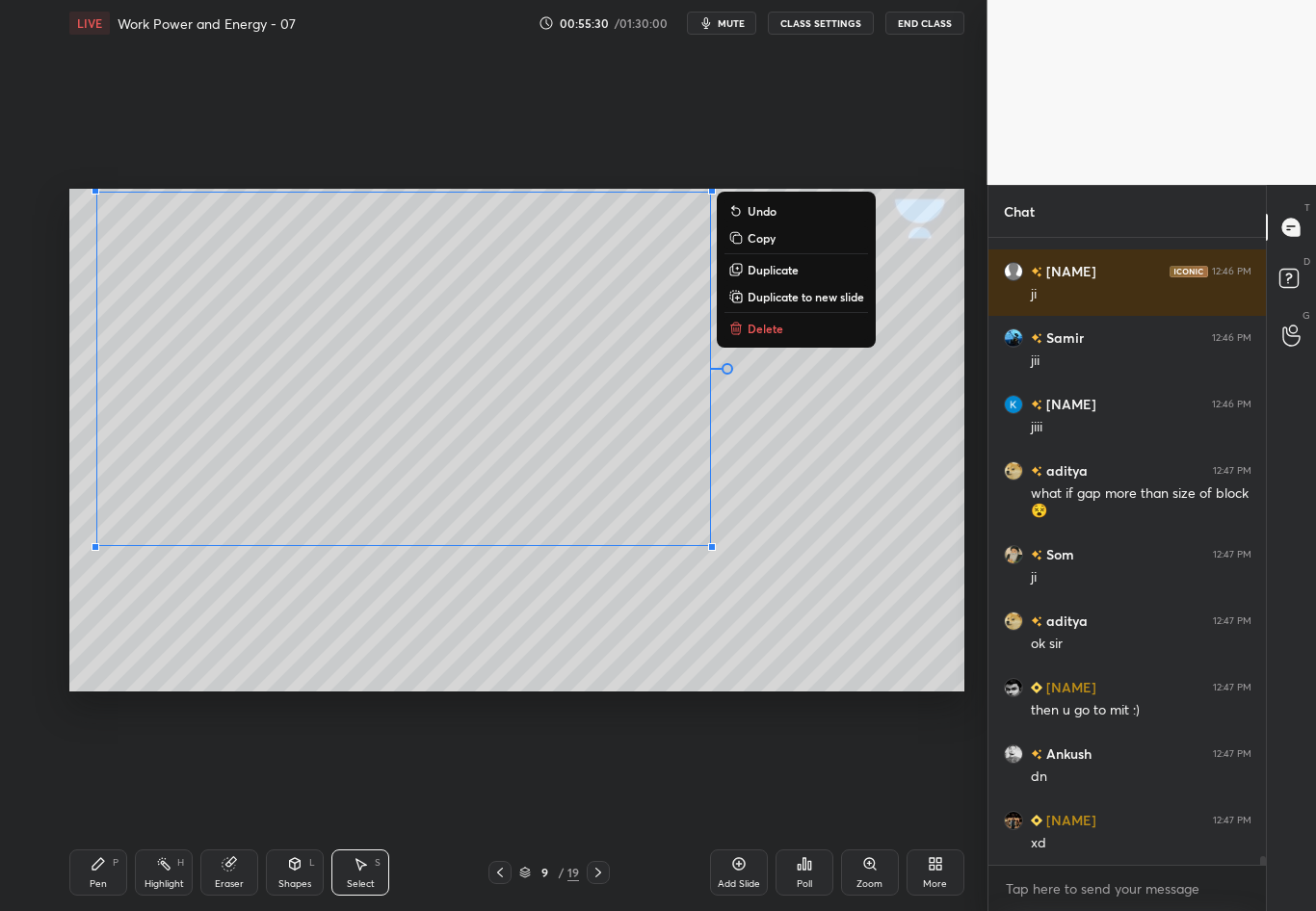 click on "0 ° Undo Copy Duplicate Duplicate to new slide Delete" at bounding box center [516, 440] 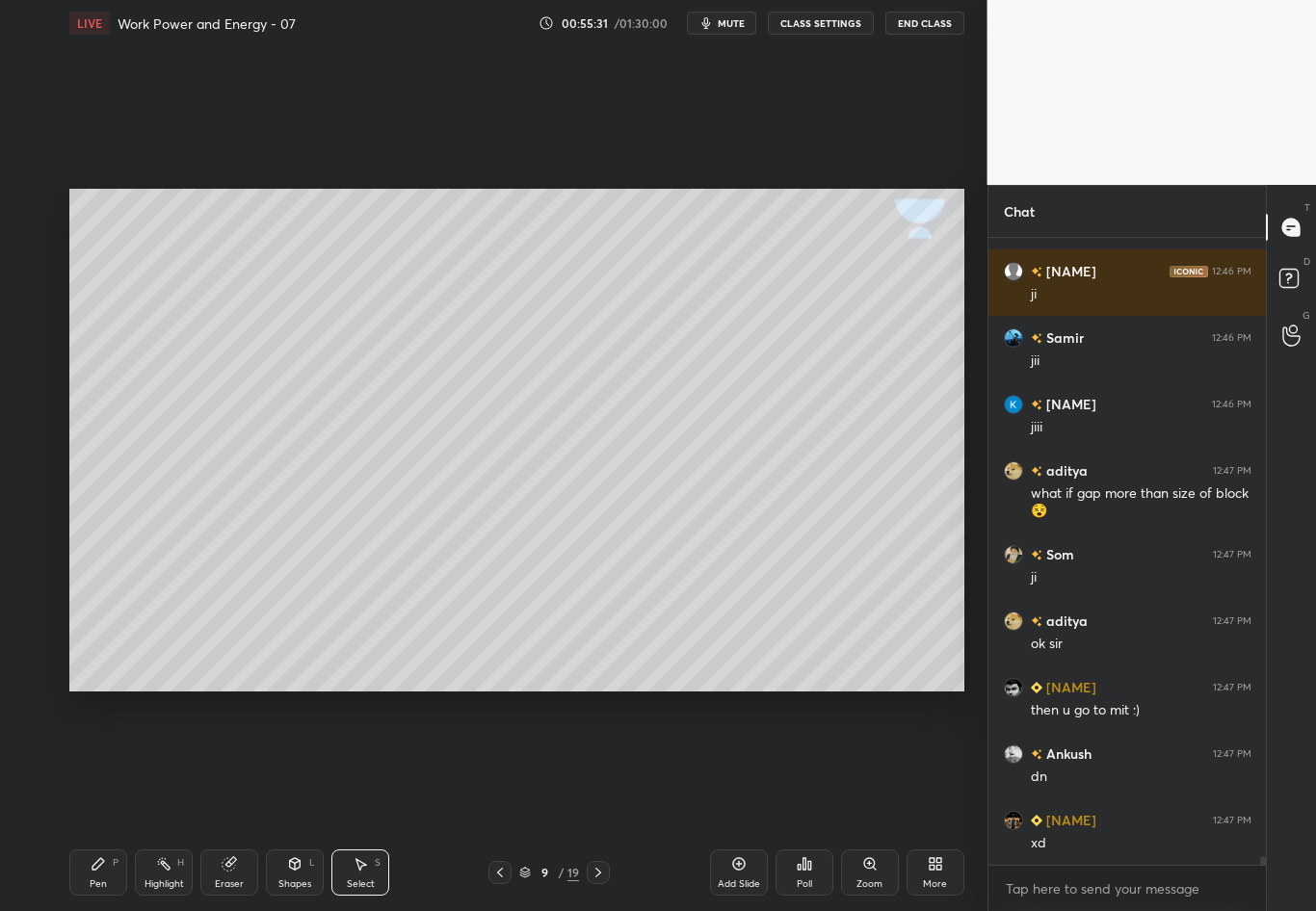 click on "Pen P" at bounding box center [98, 872] 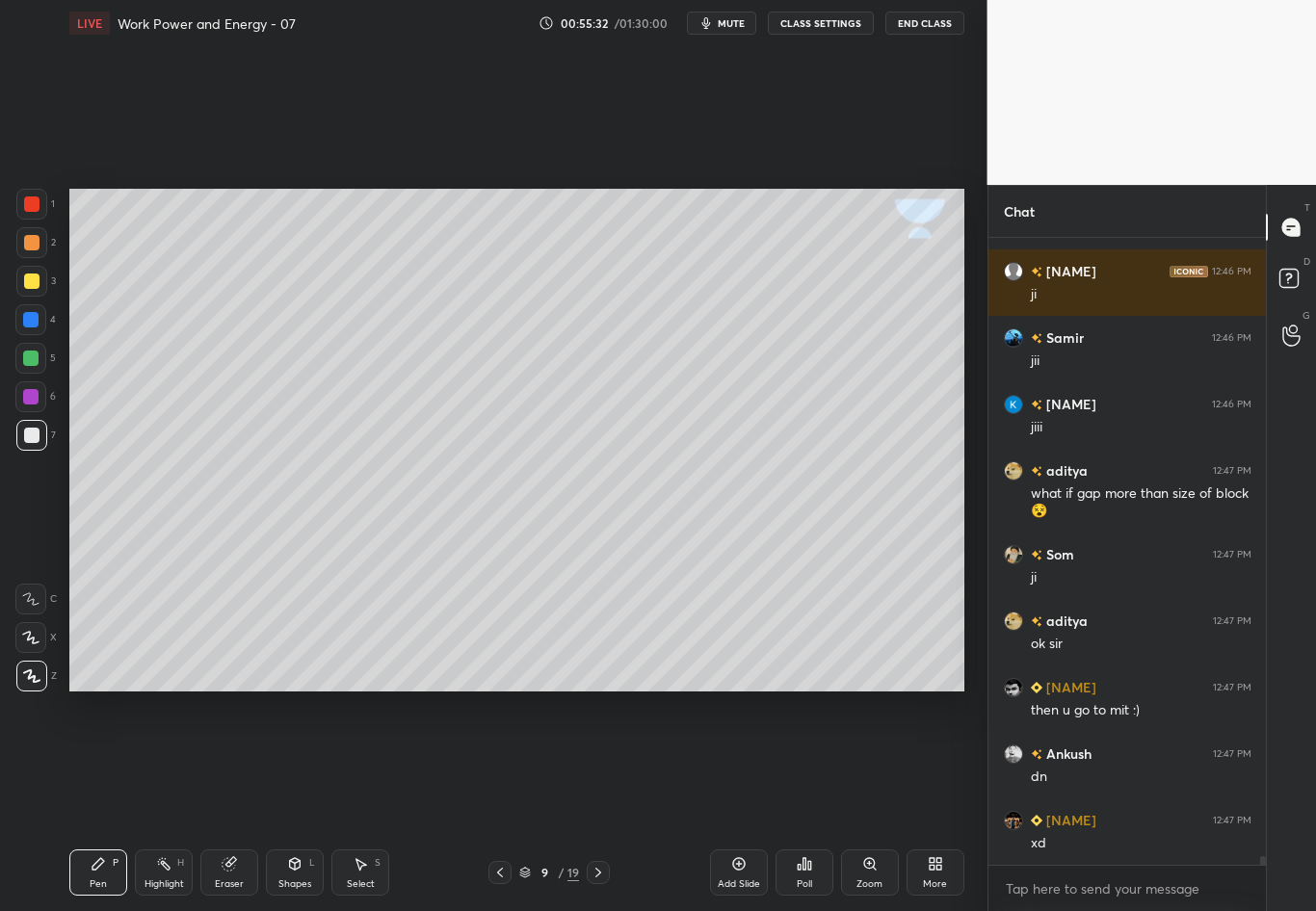 click on "7" at bounding box center [36, 439] 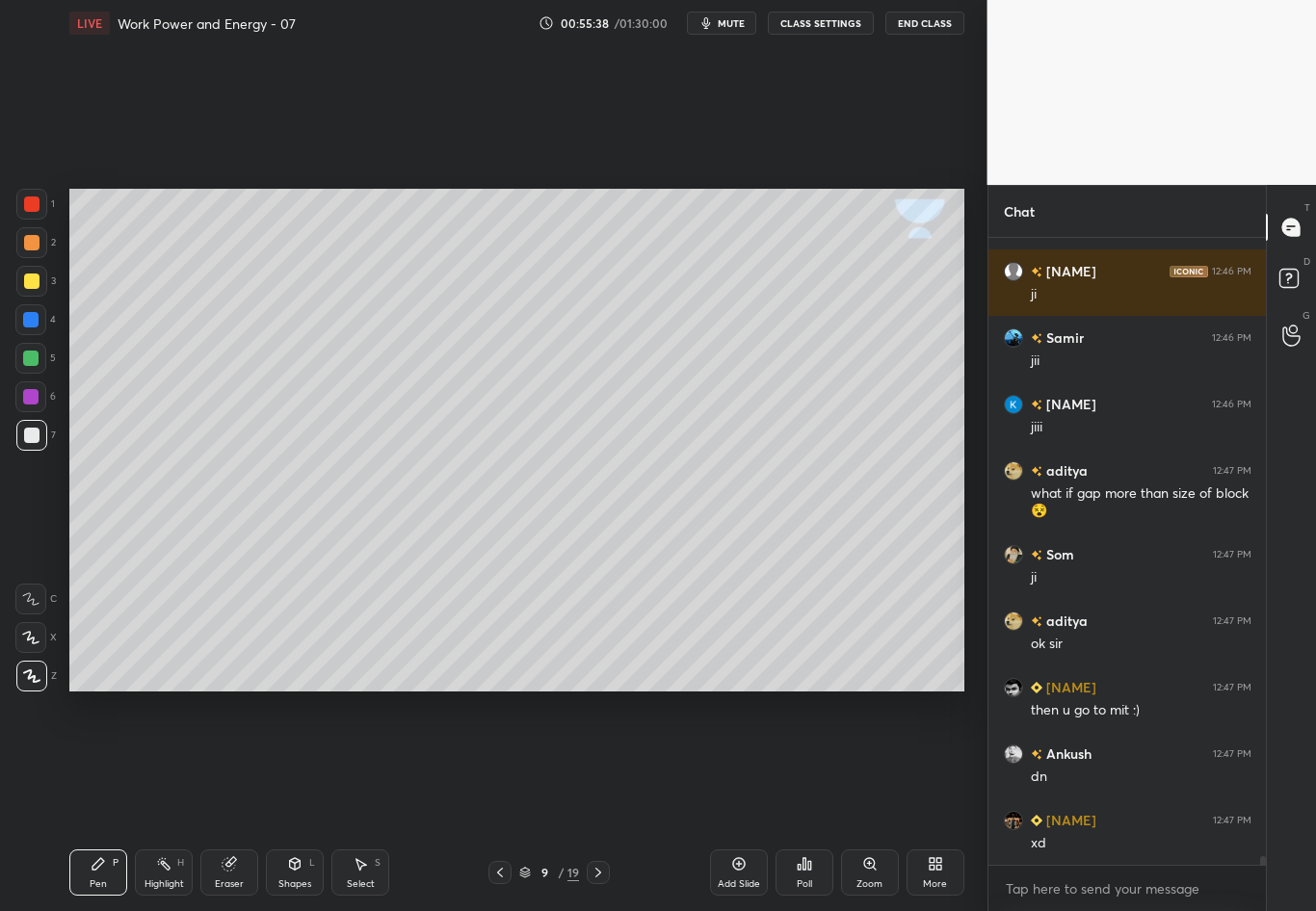 click on "Shapes L" at bounding box center [295, 872] 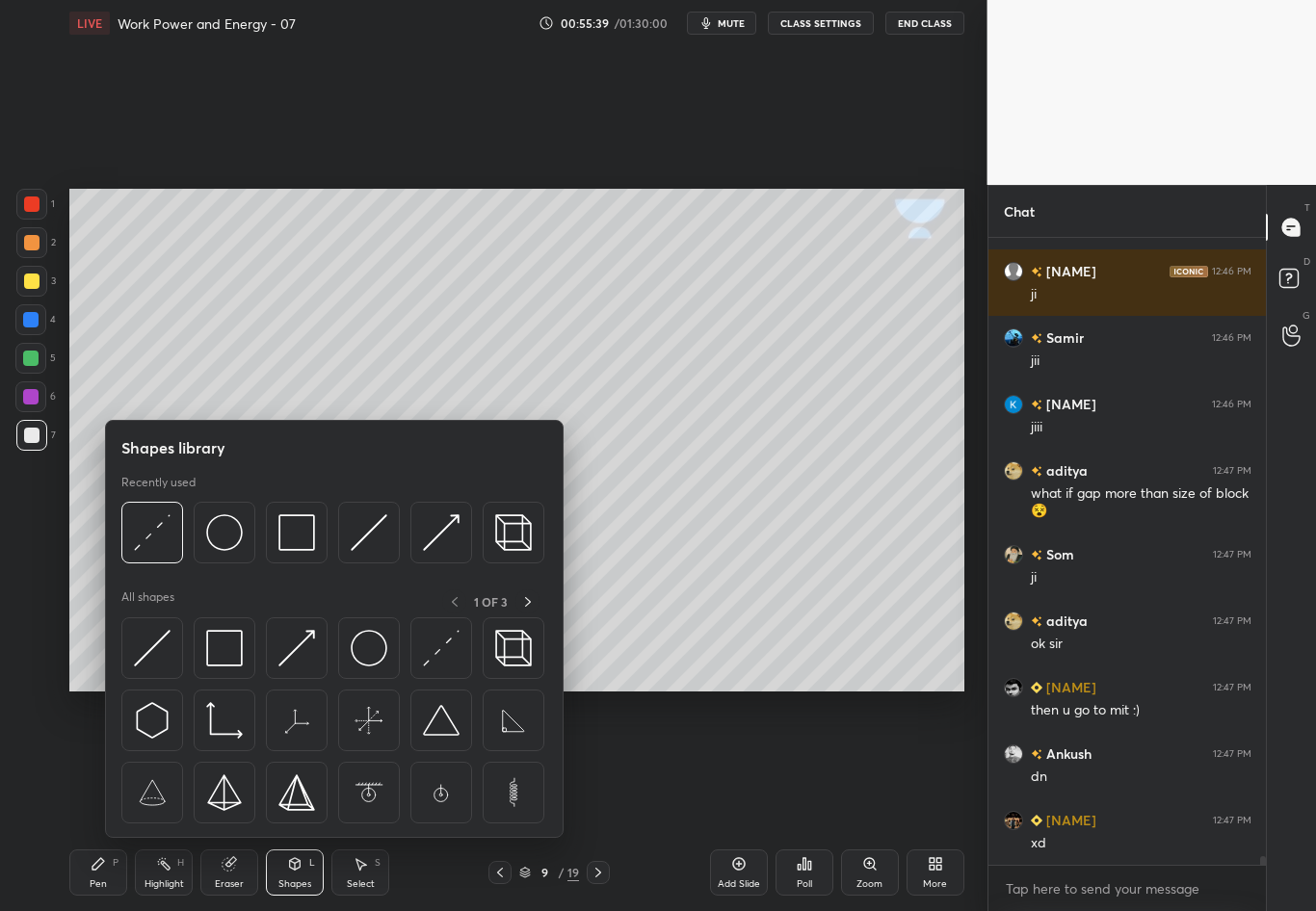click at bounding box center (224, 533) 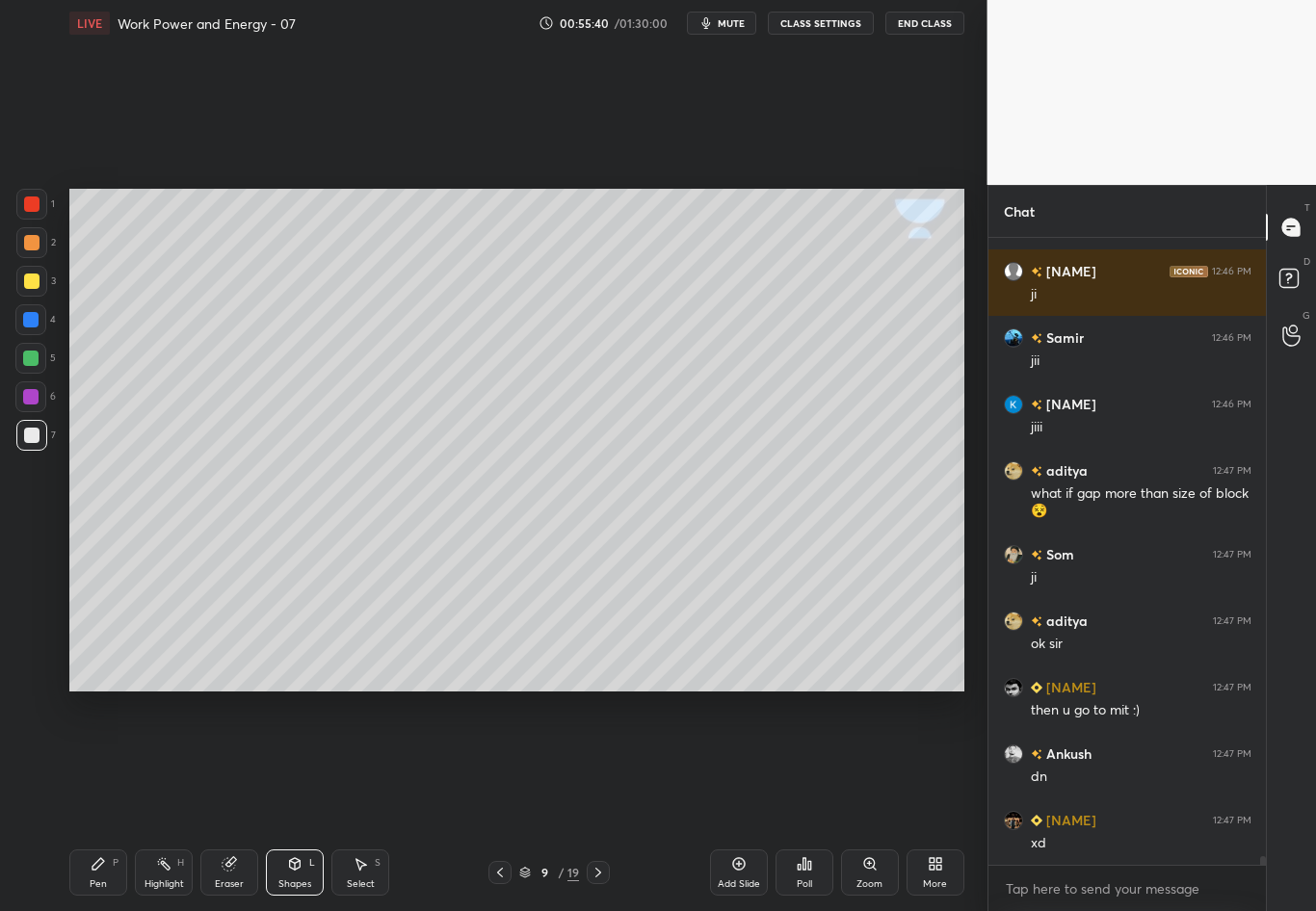 click at bounding box center (32, 281) 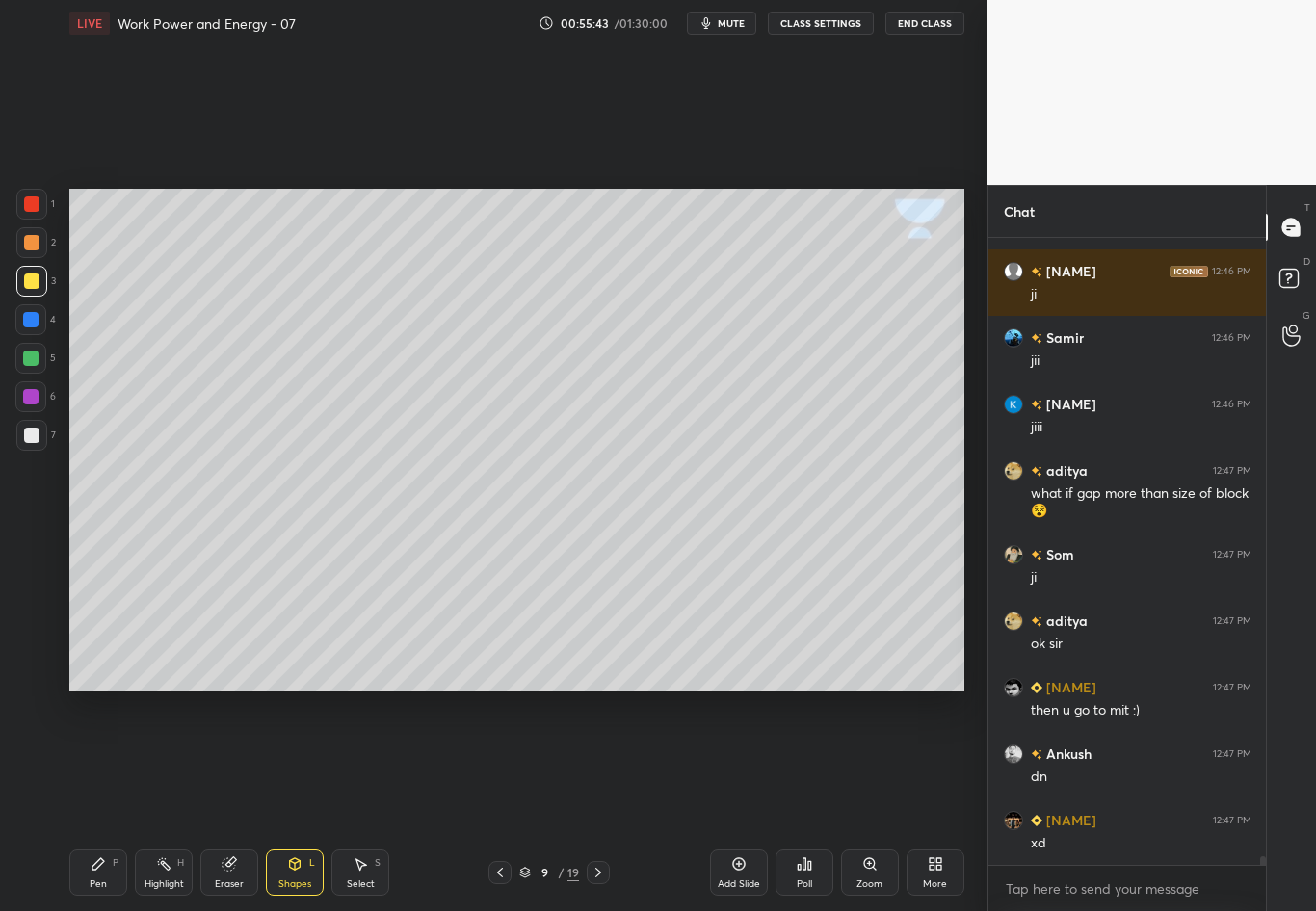 click at bounding box center (32, 435) 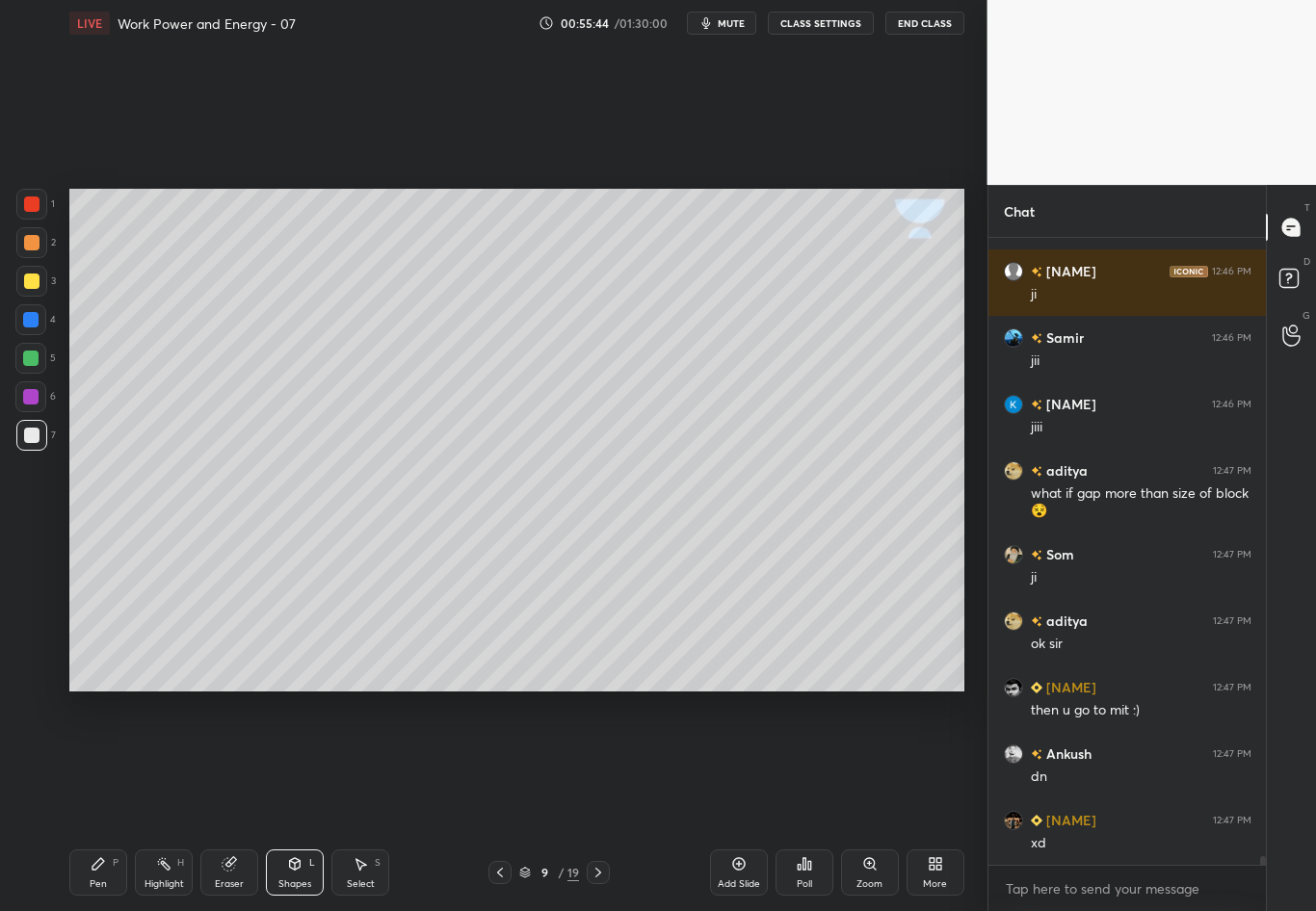 click at bounding box center (32, 435) 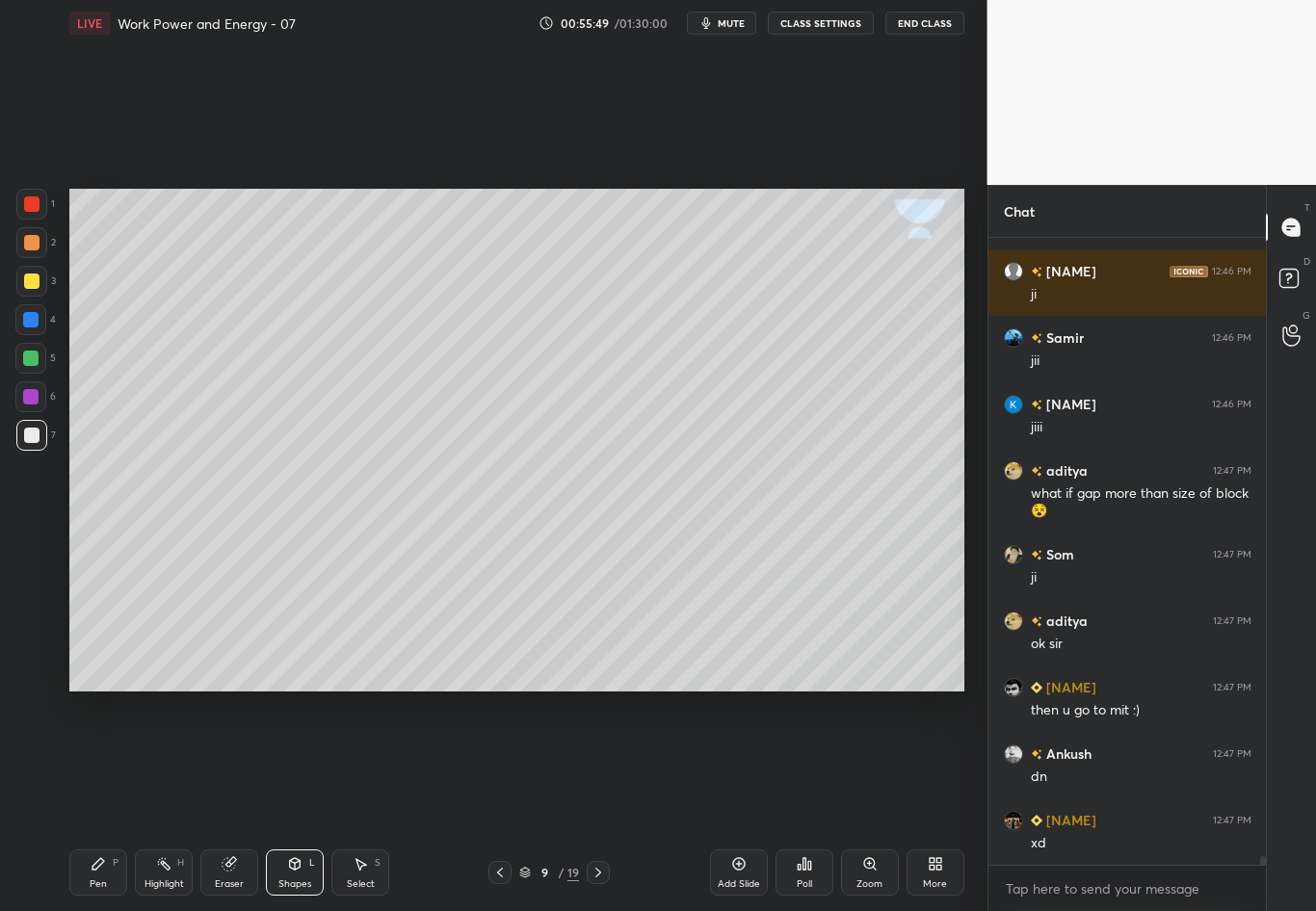 click on "Pen P" at bounding box center (98, 872) 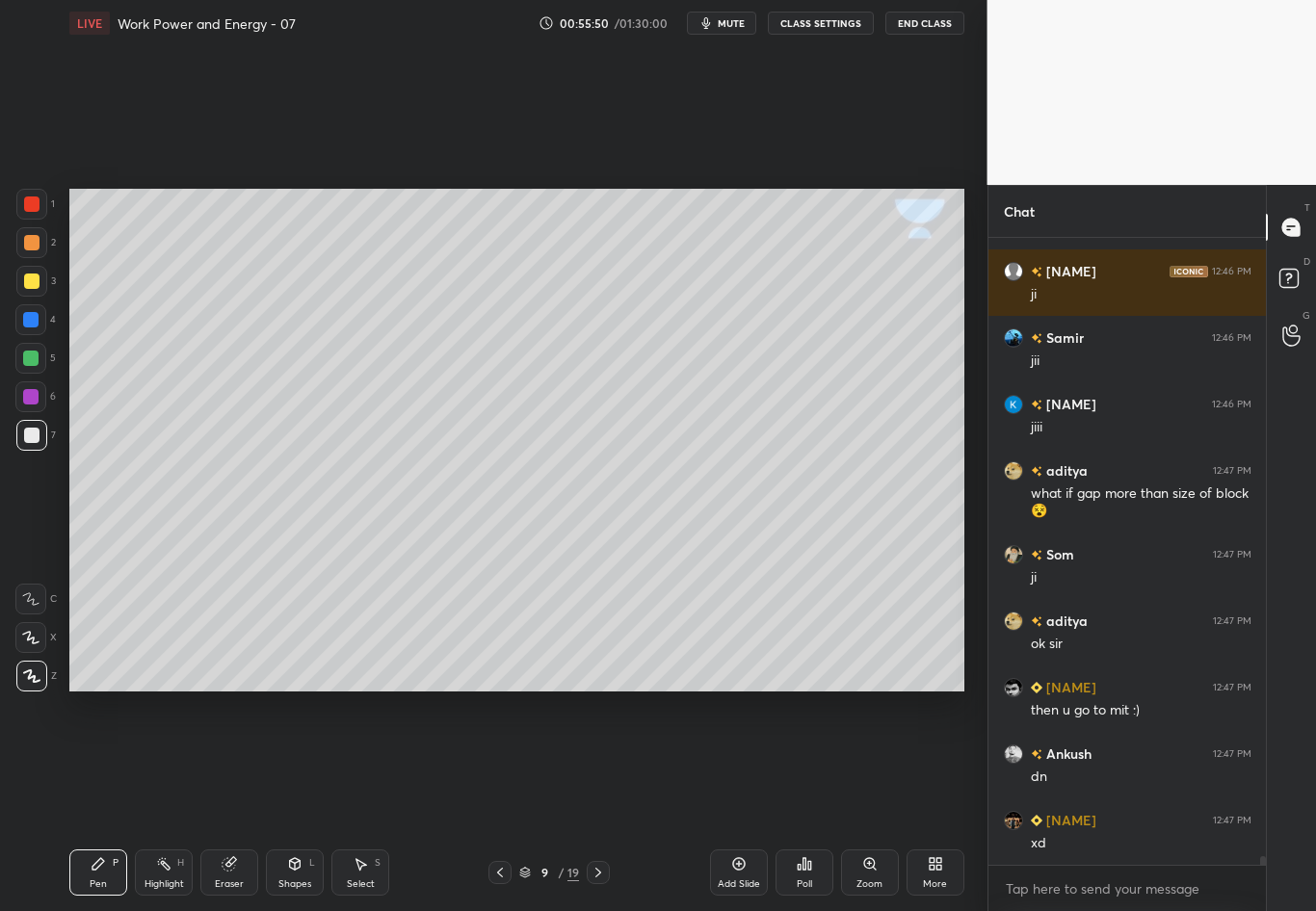 click at bounding box center [32, 435] 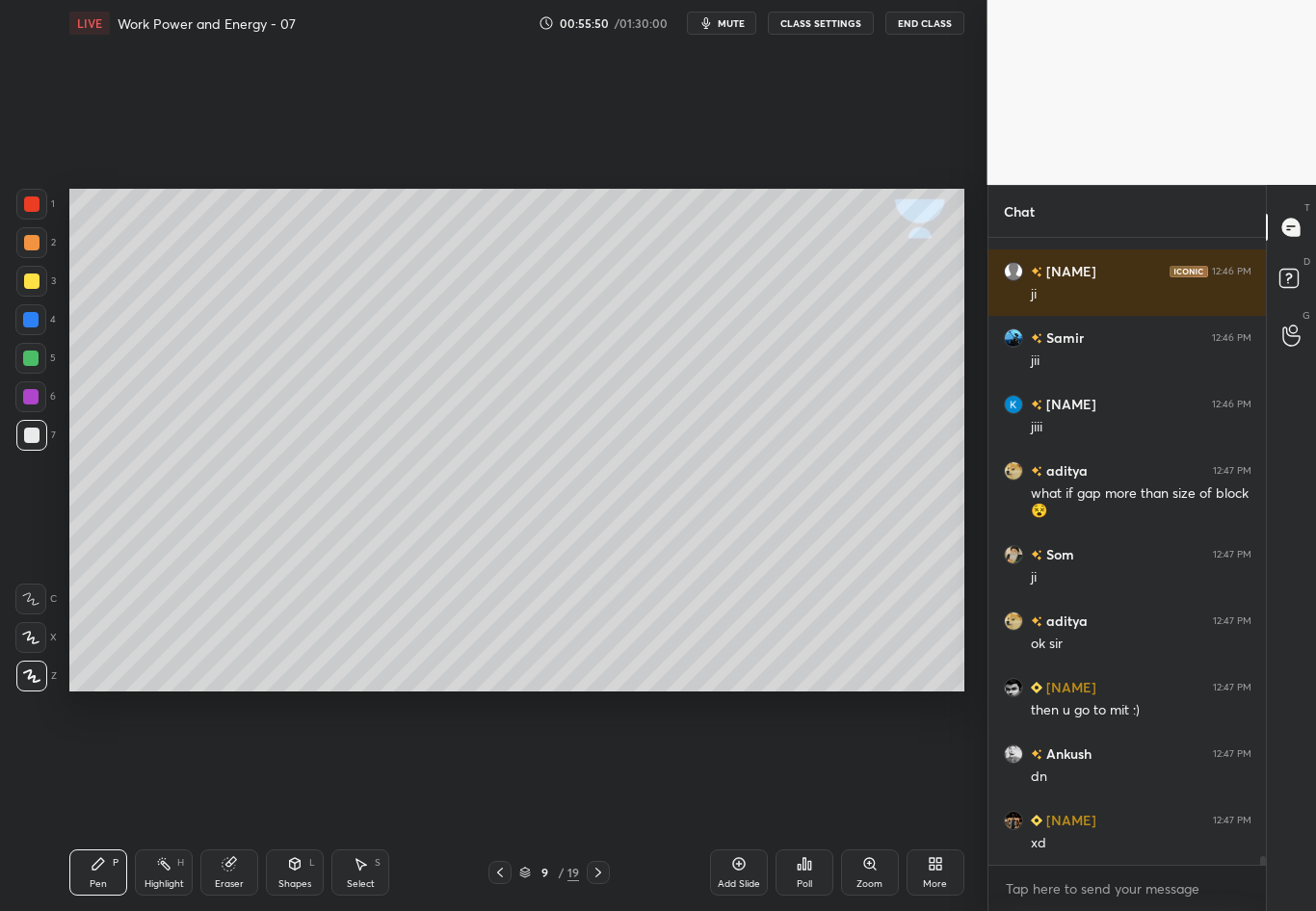 scroll, scrollTop: 44093, scrollLeft: 0, axis: vertical 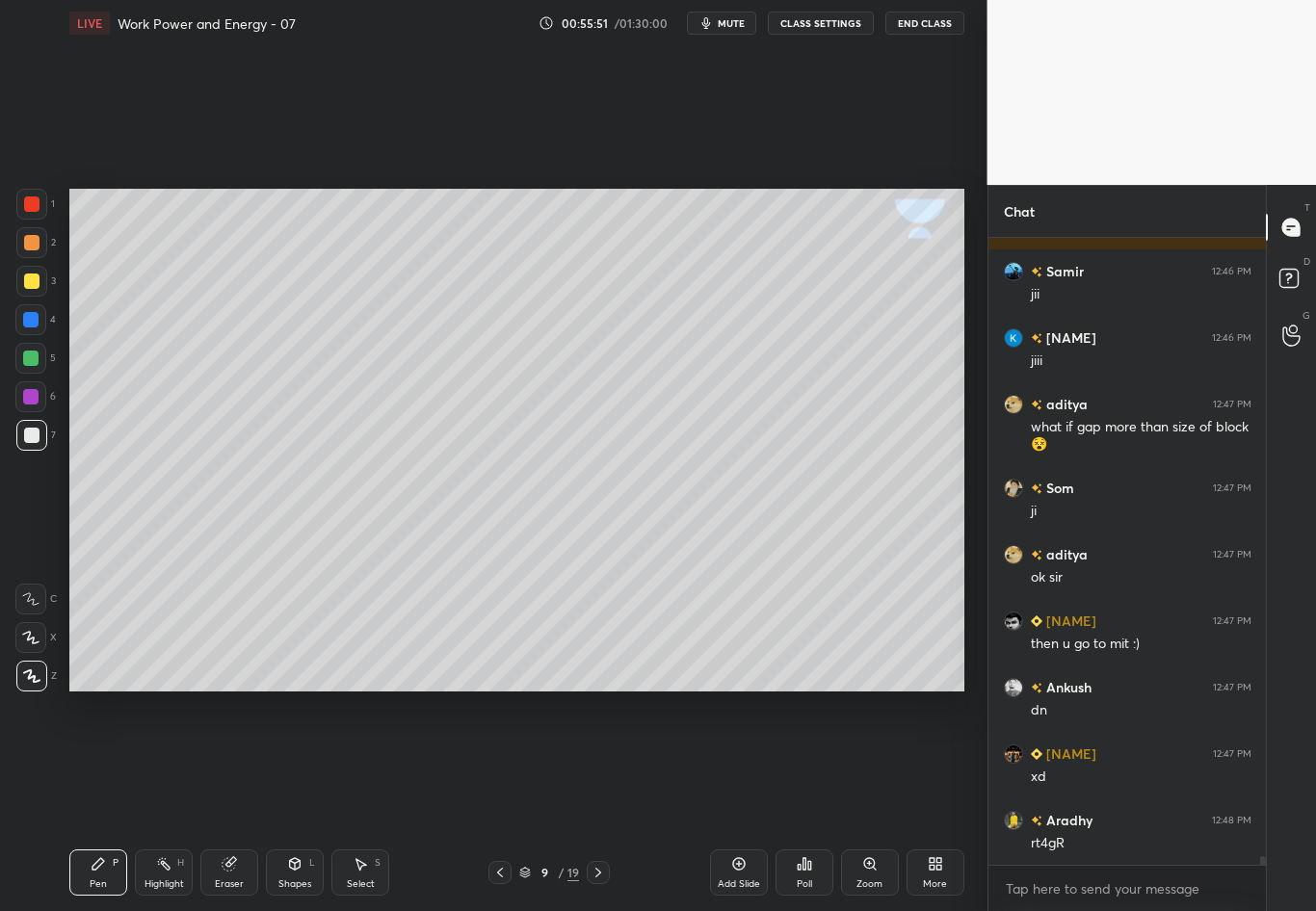 click on "Pen P" at bounding box center [98, 872] 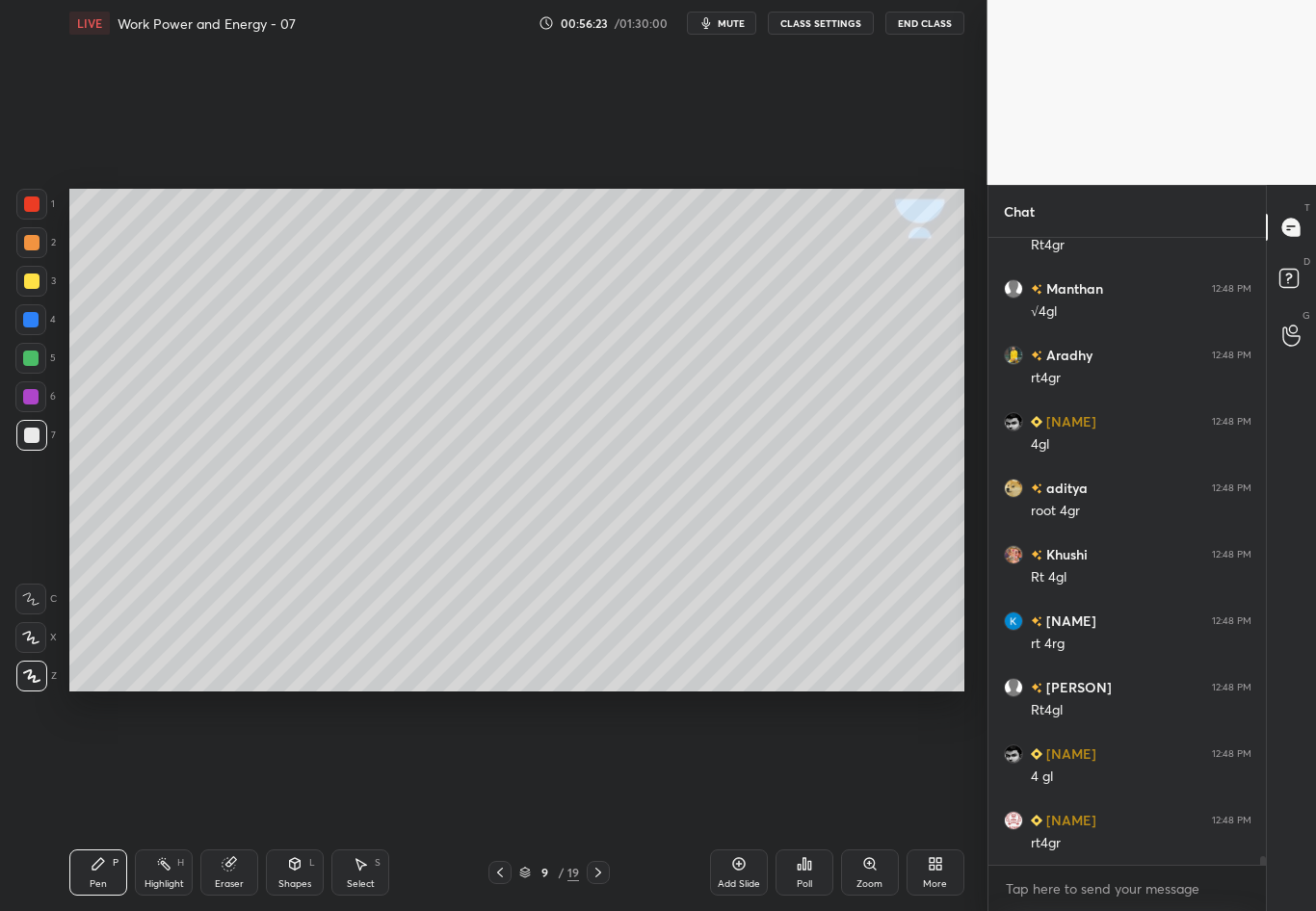 scroll, scrollTop: 45223, scrollLeft: 0, axis: vertical 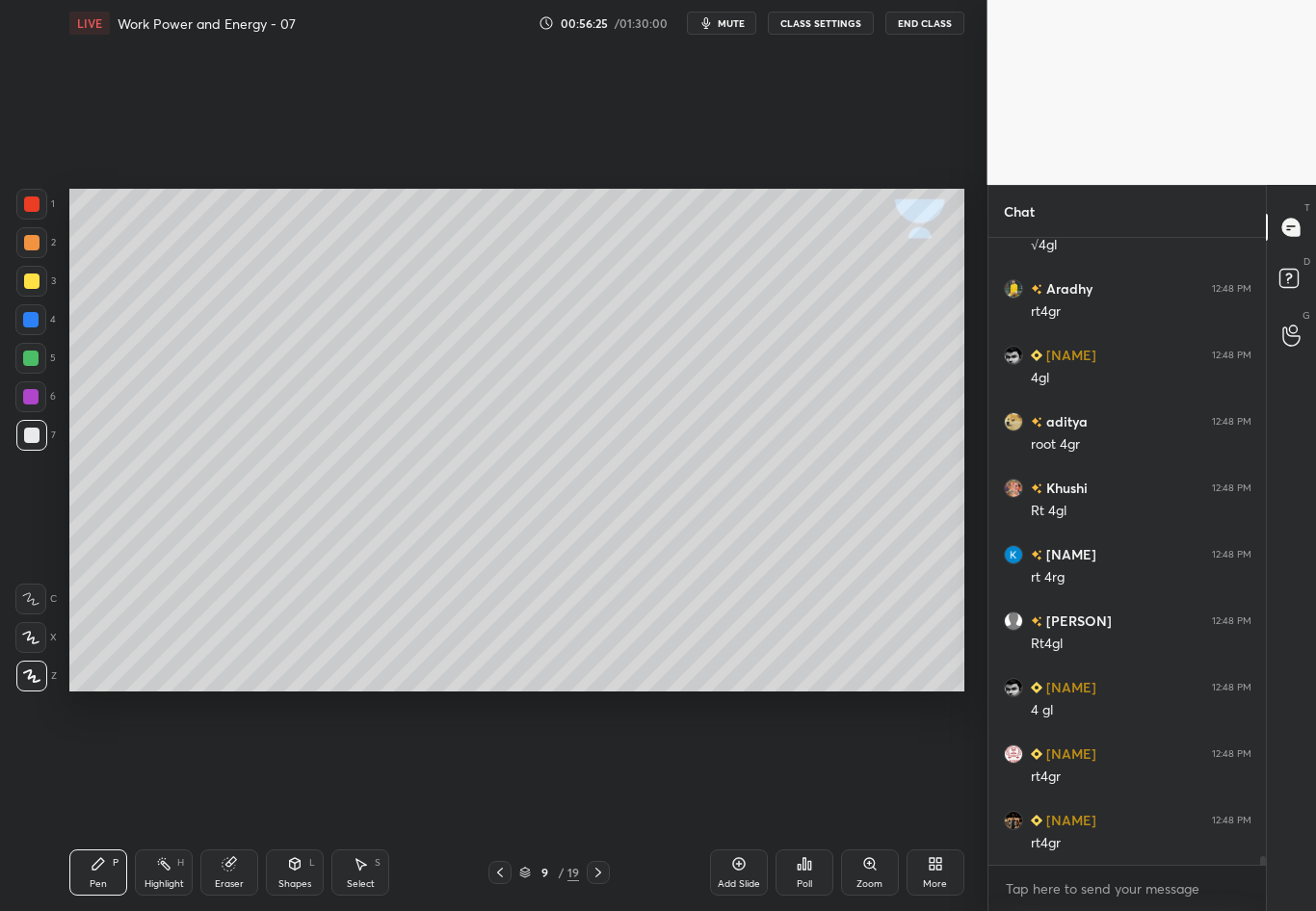 click at bounding box center (32, 435) 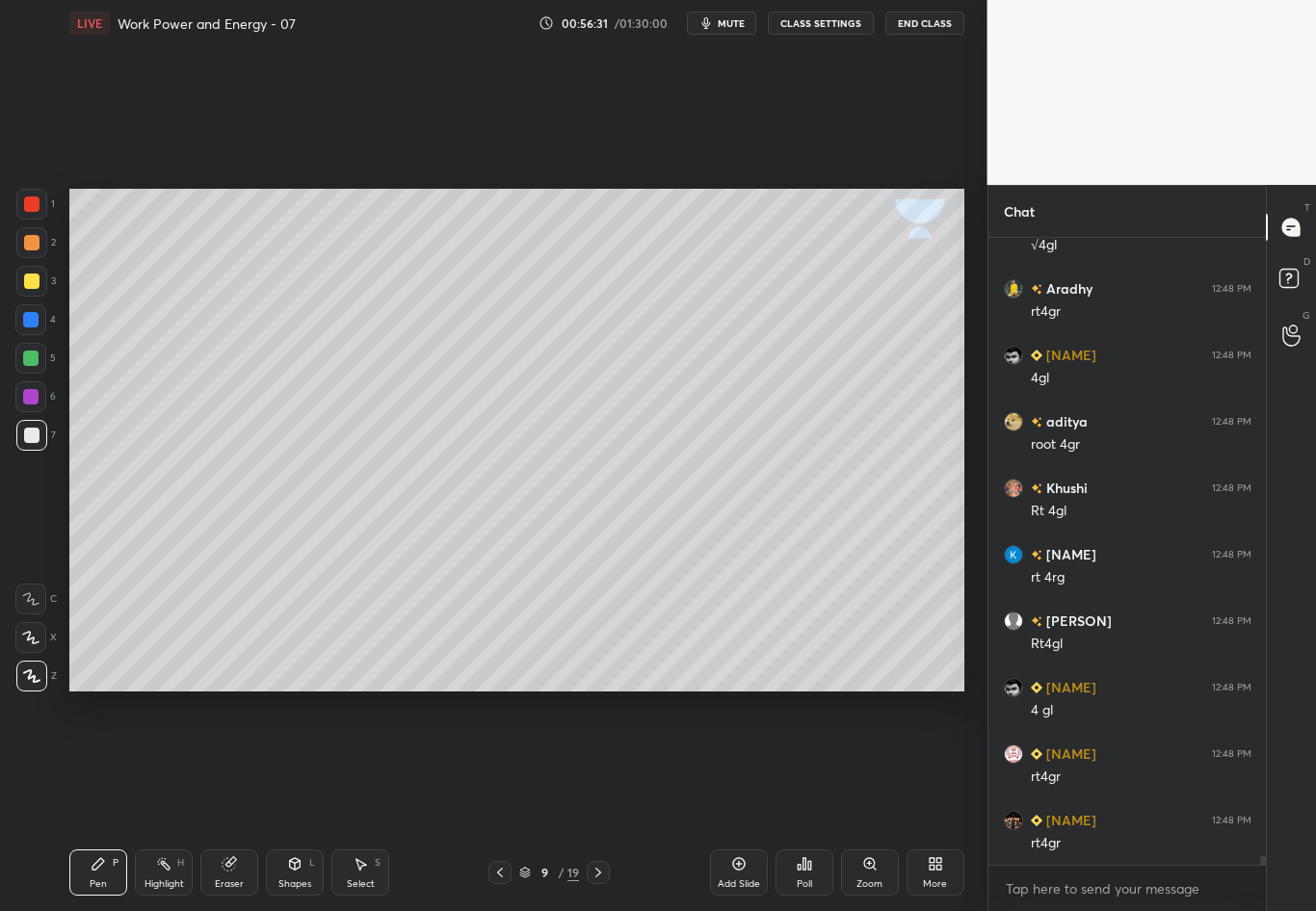 scroll, scrollTop: 45306, scrollLeft: 0, axis: vertical 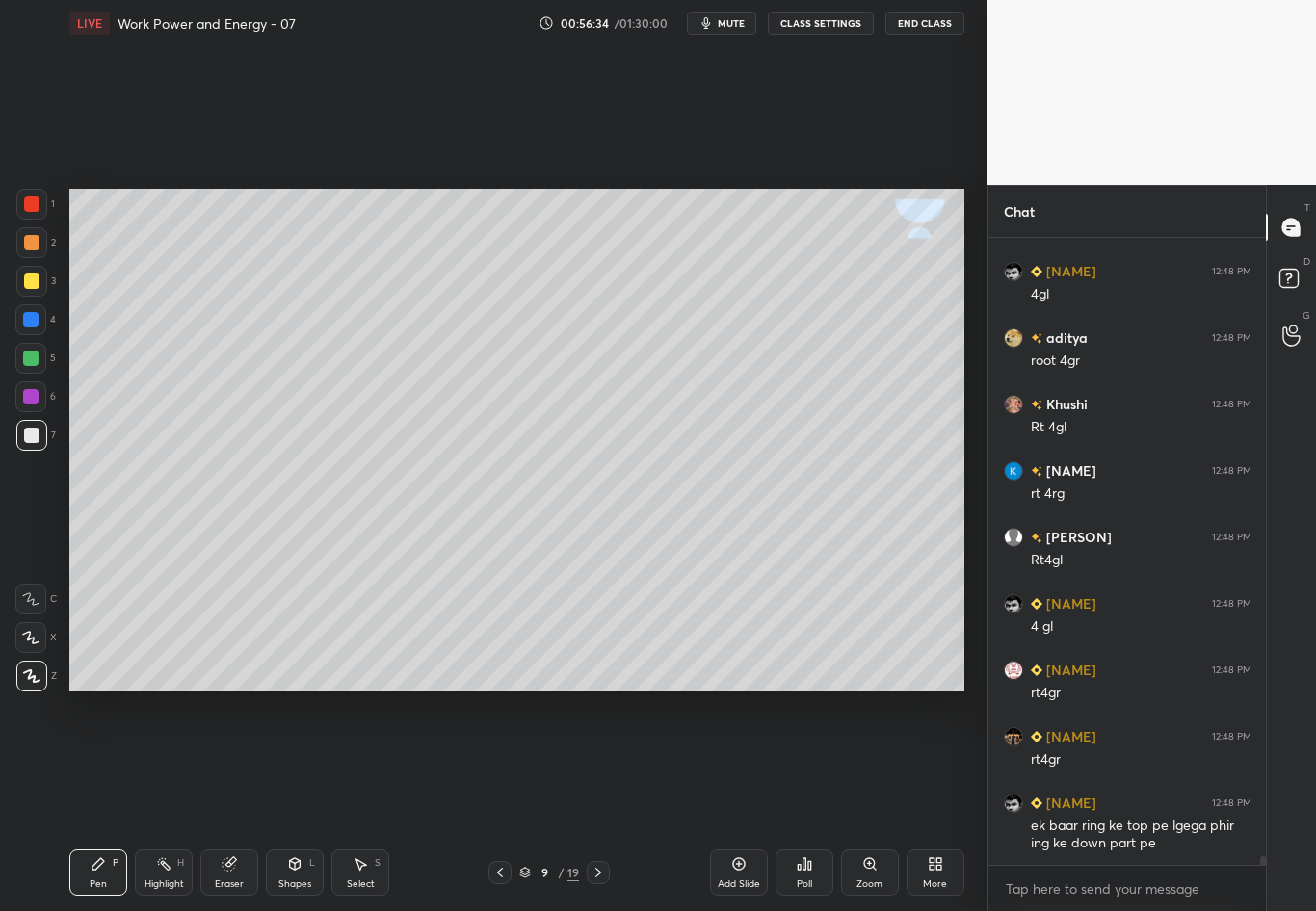 click on "Shapes L" at bounding box center [295, 872] 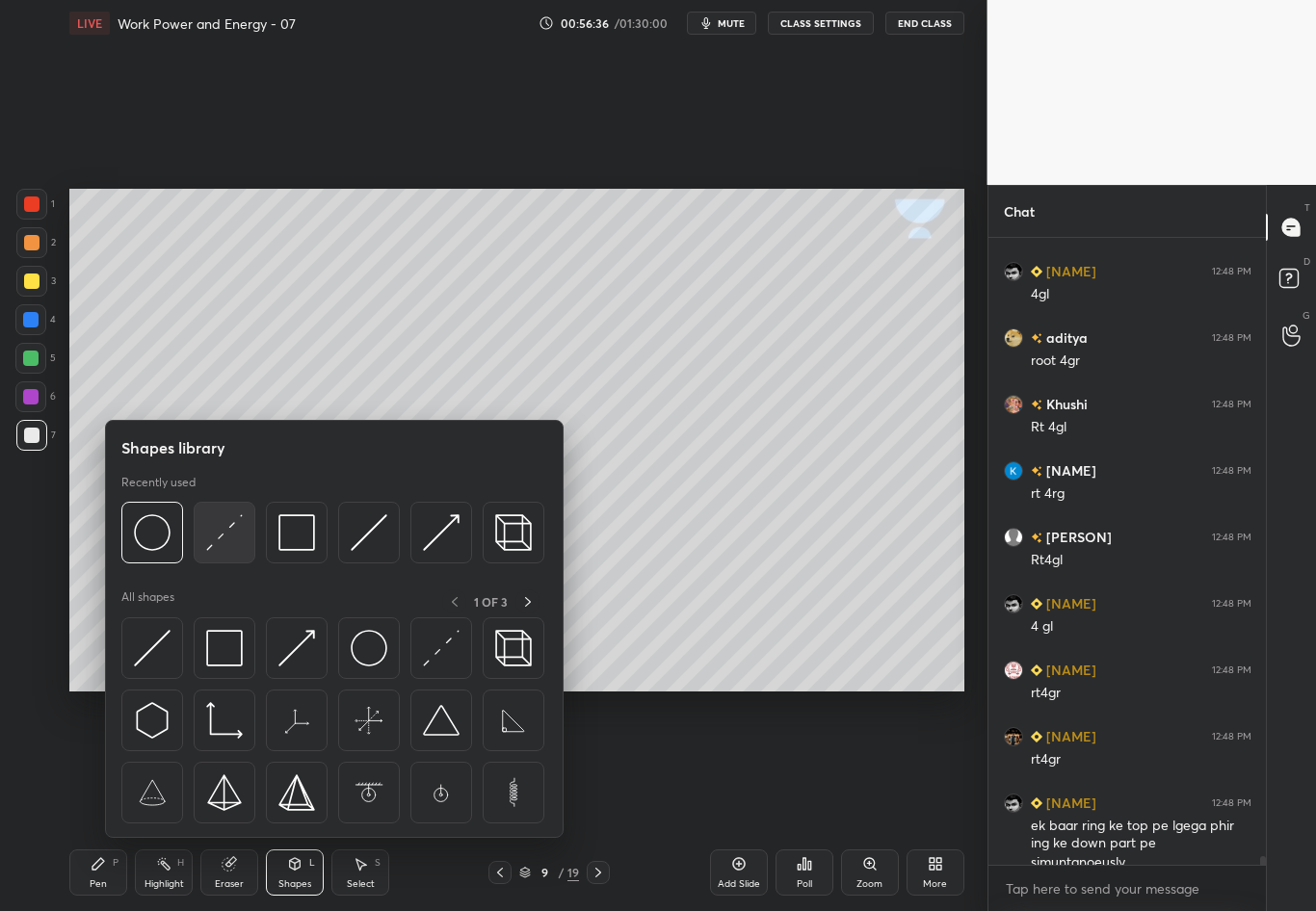 scroll, scrollTop: 45326, scrollLeft: 0, axis: vertical 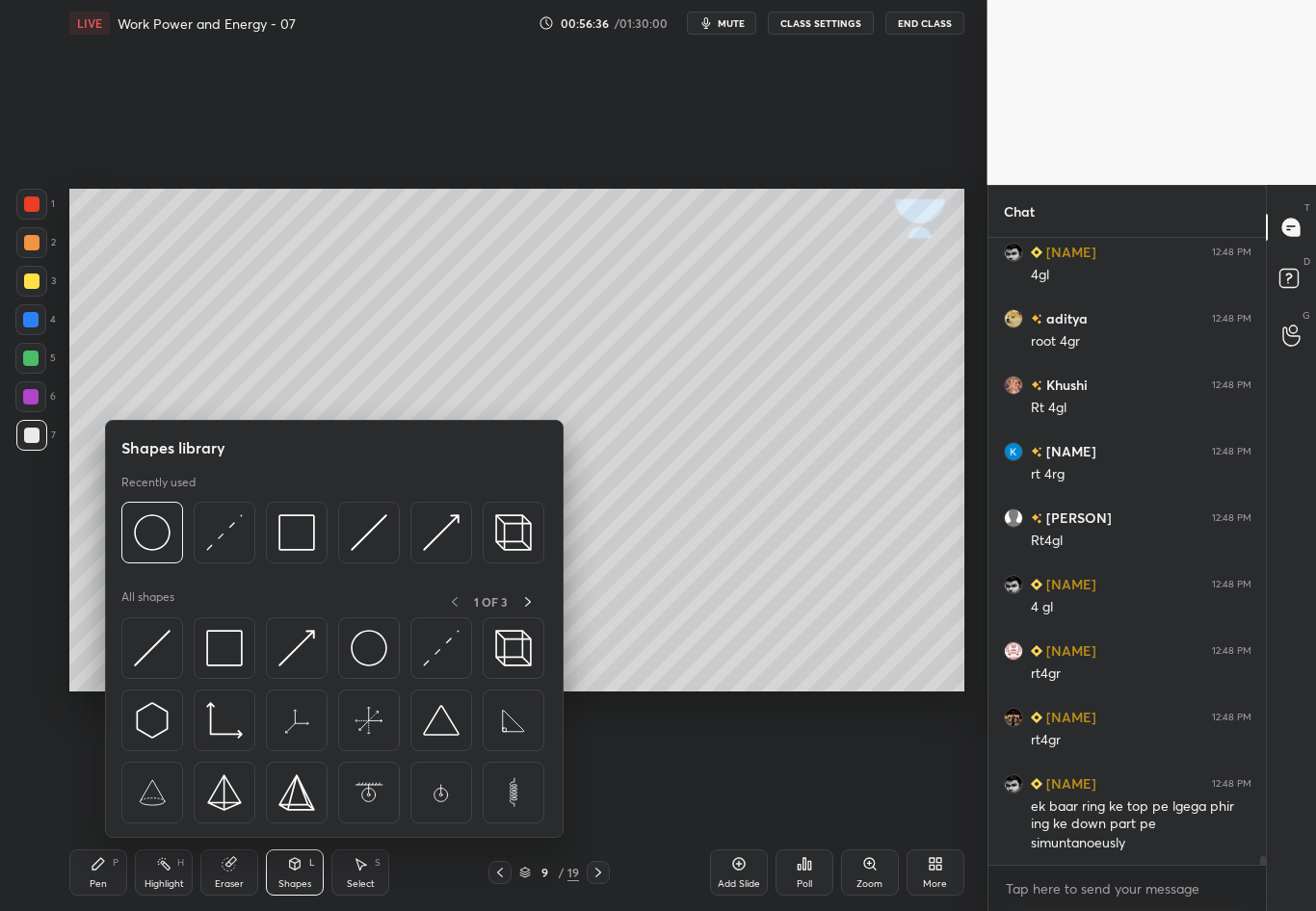 click at bounding box center [224, 533] 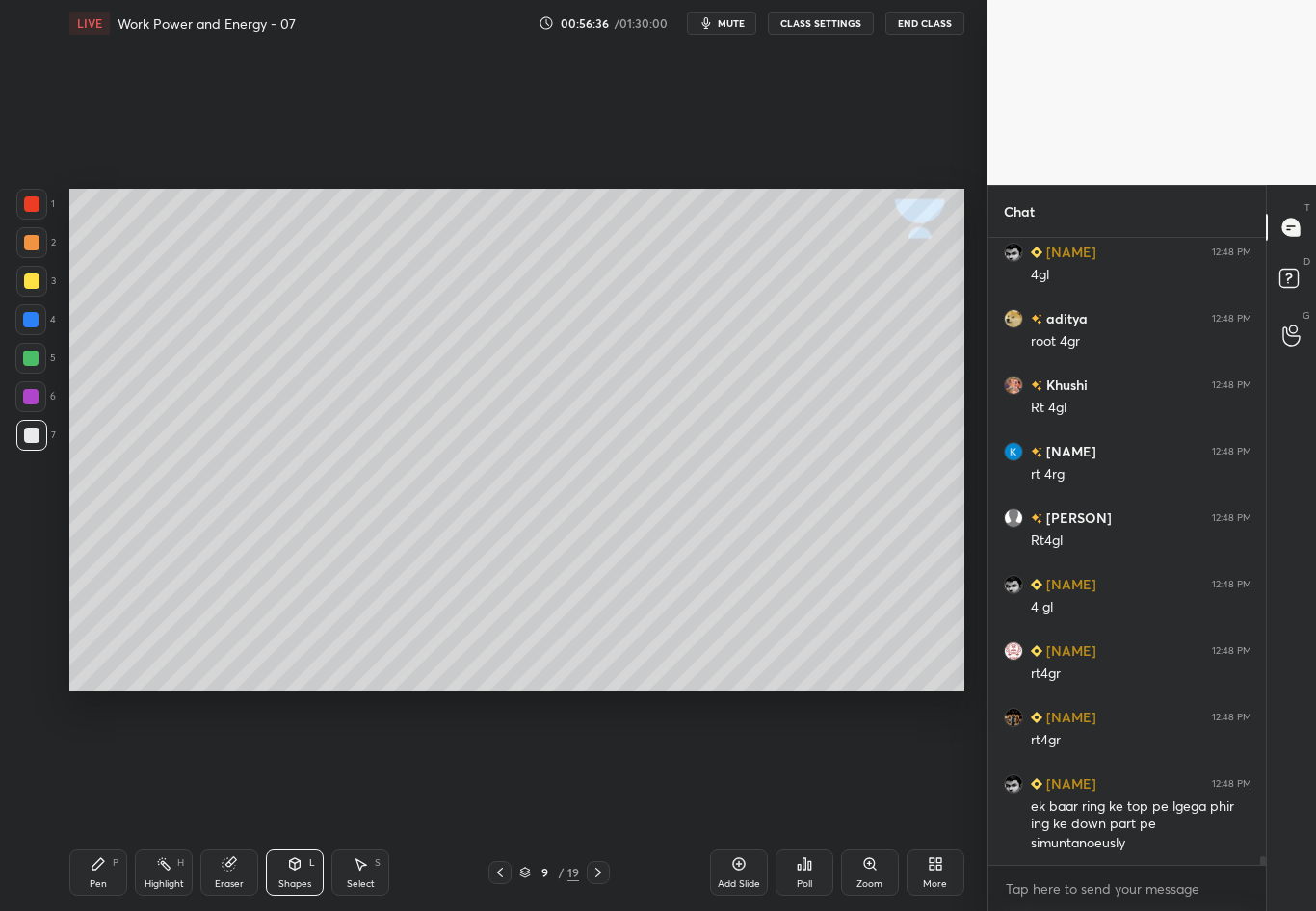 click on "4" at bounding box center (36, 320) 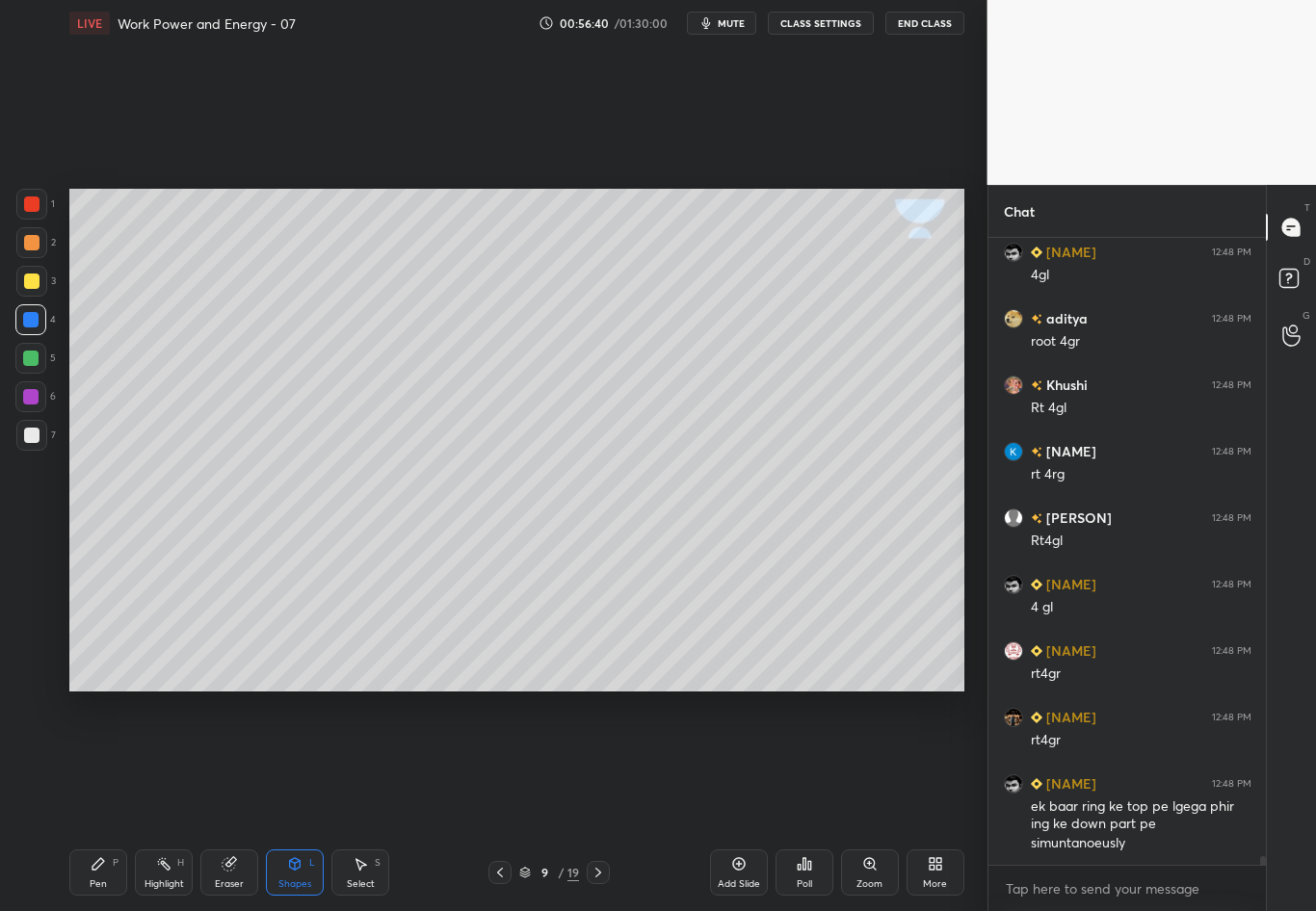click on "Pen P" at bounding box center [98, 872] 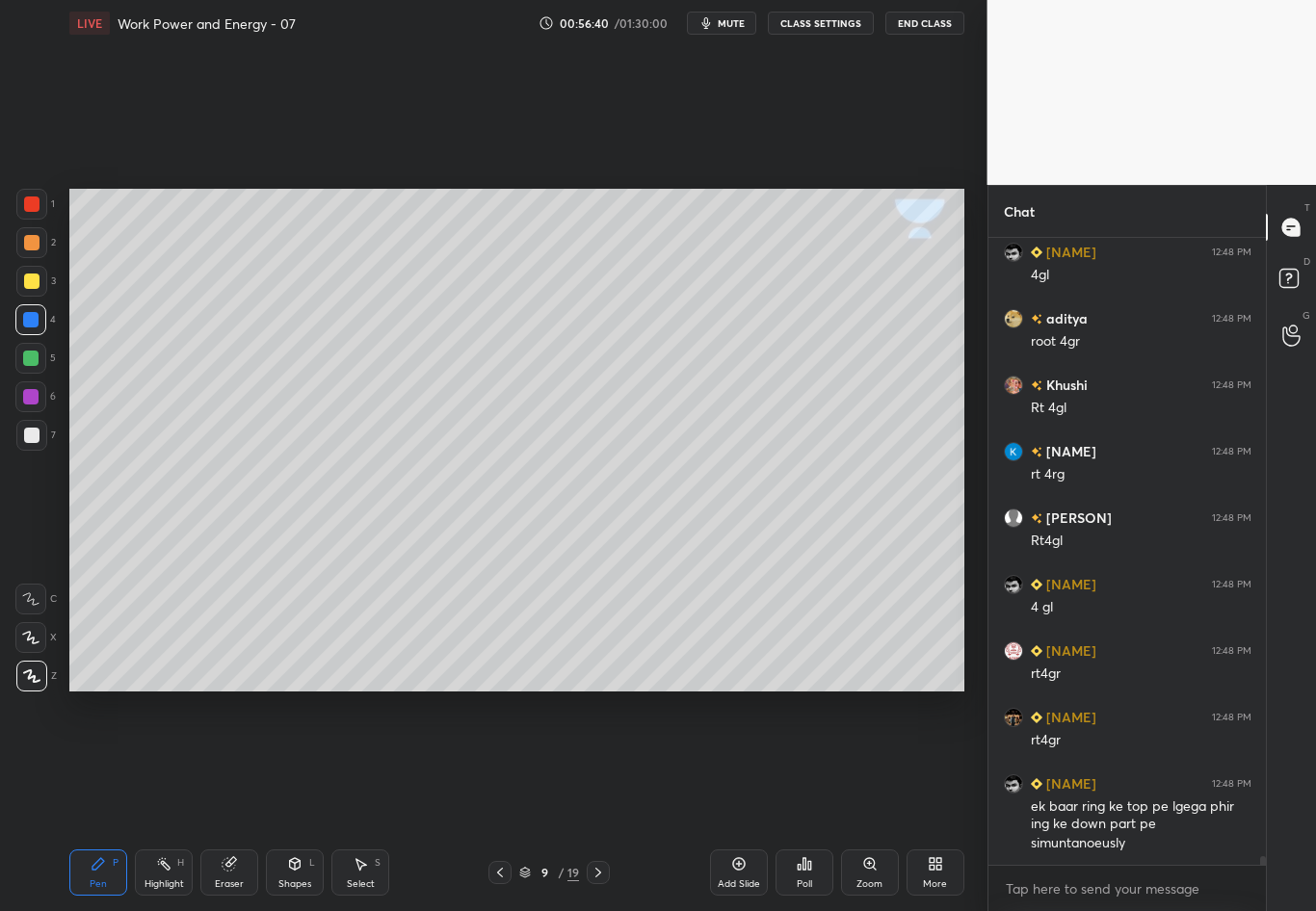 click at bounding box center (32, 435) 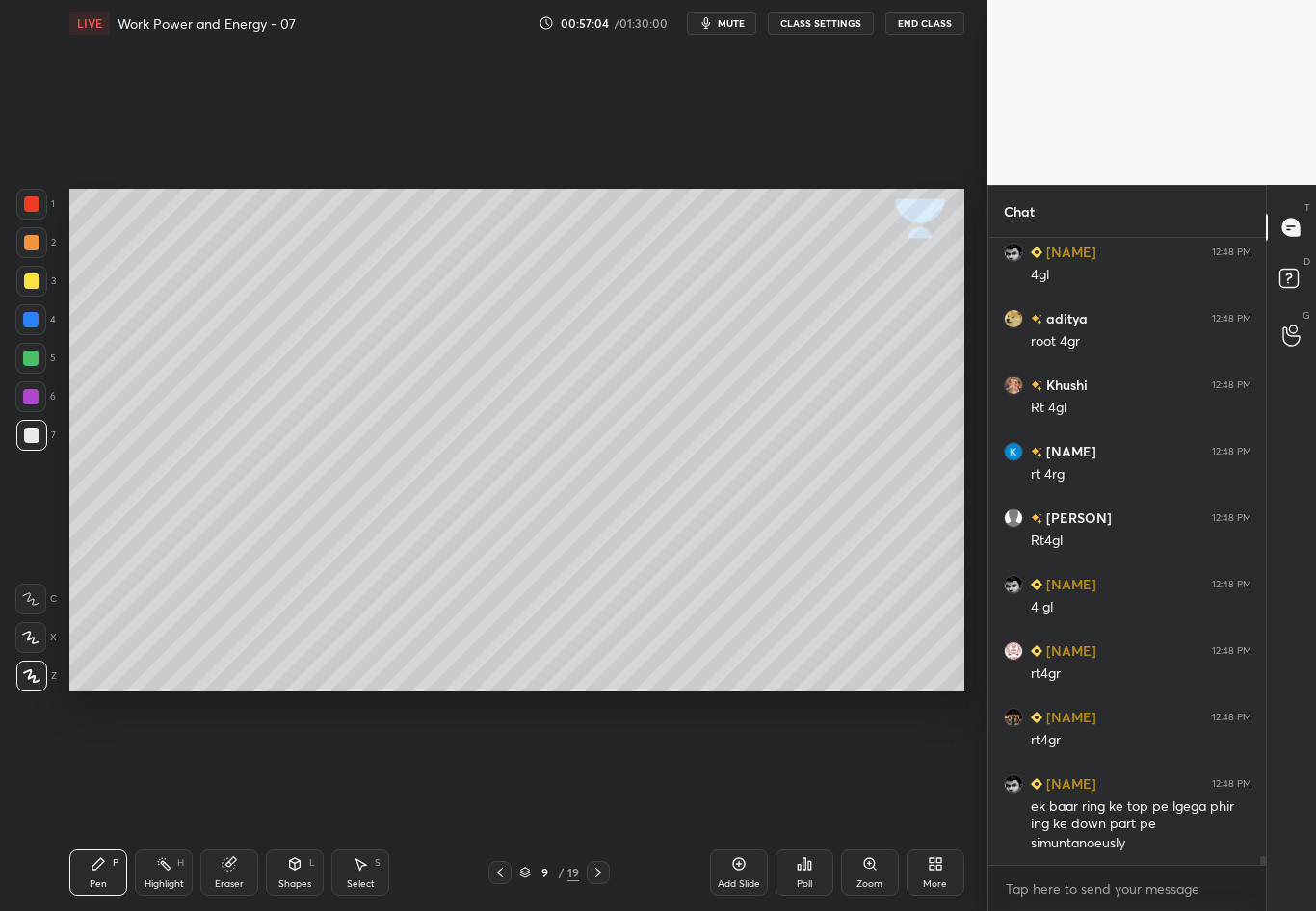 click at bounding box center [32, 281] 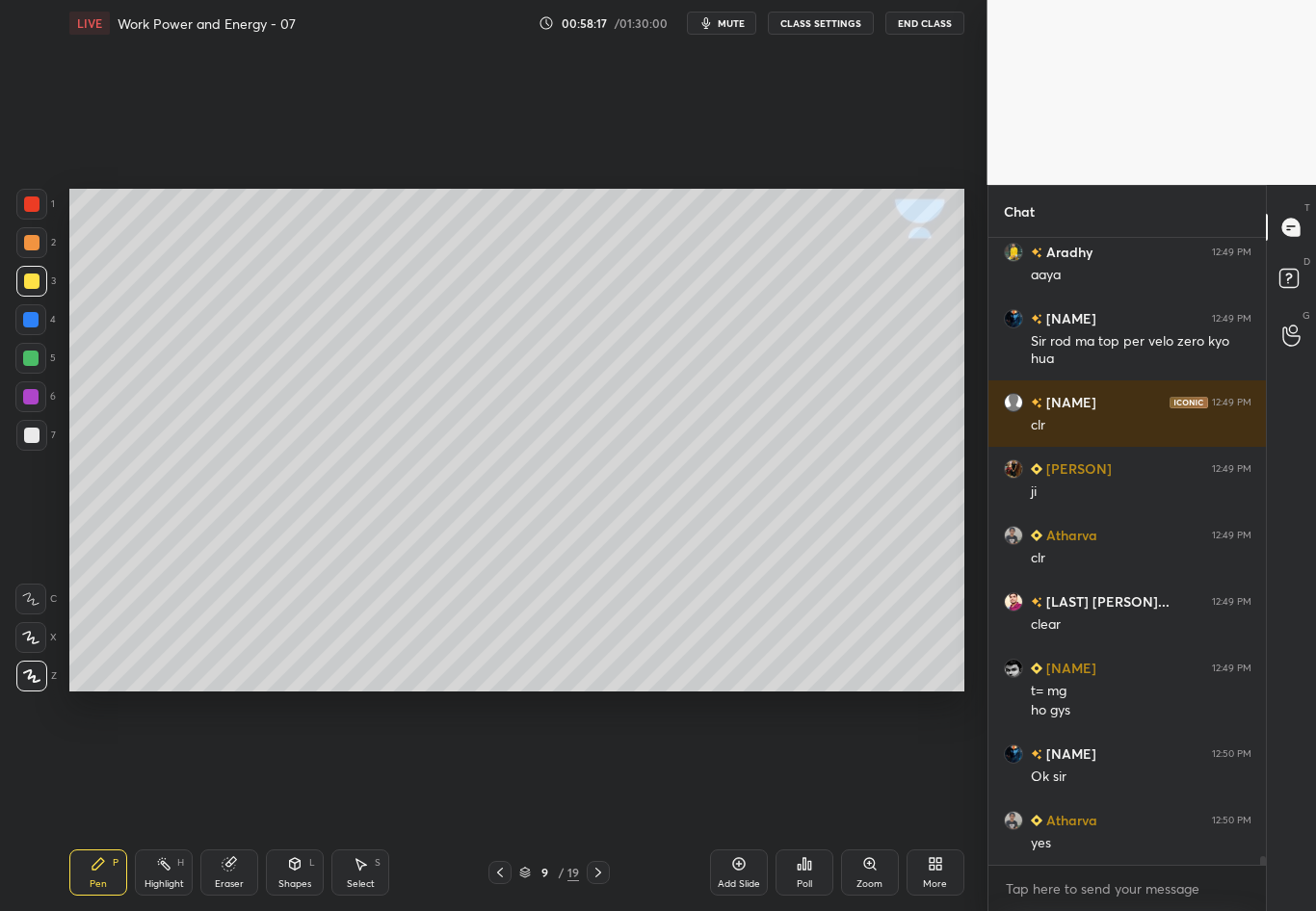 scroll, scrollTop: 46292, scrollLeft: 0, axis: vertical 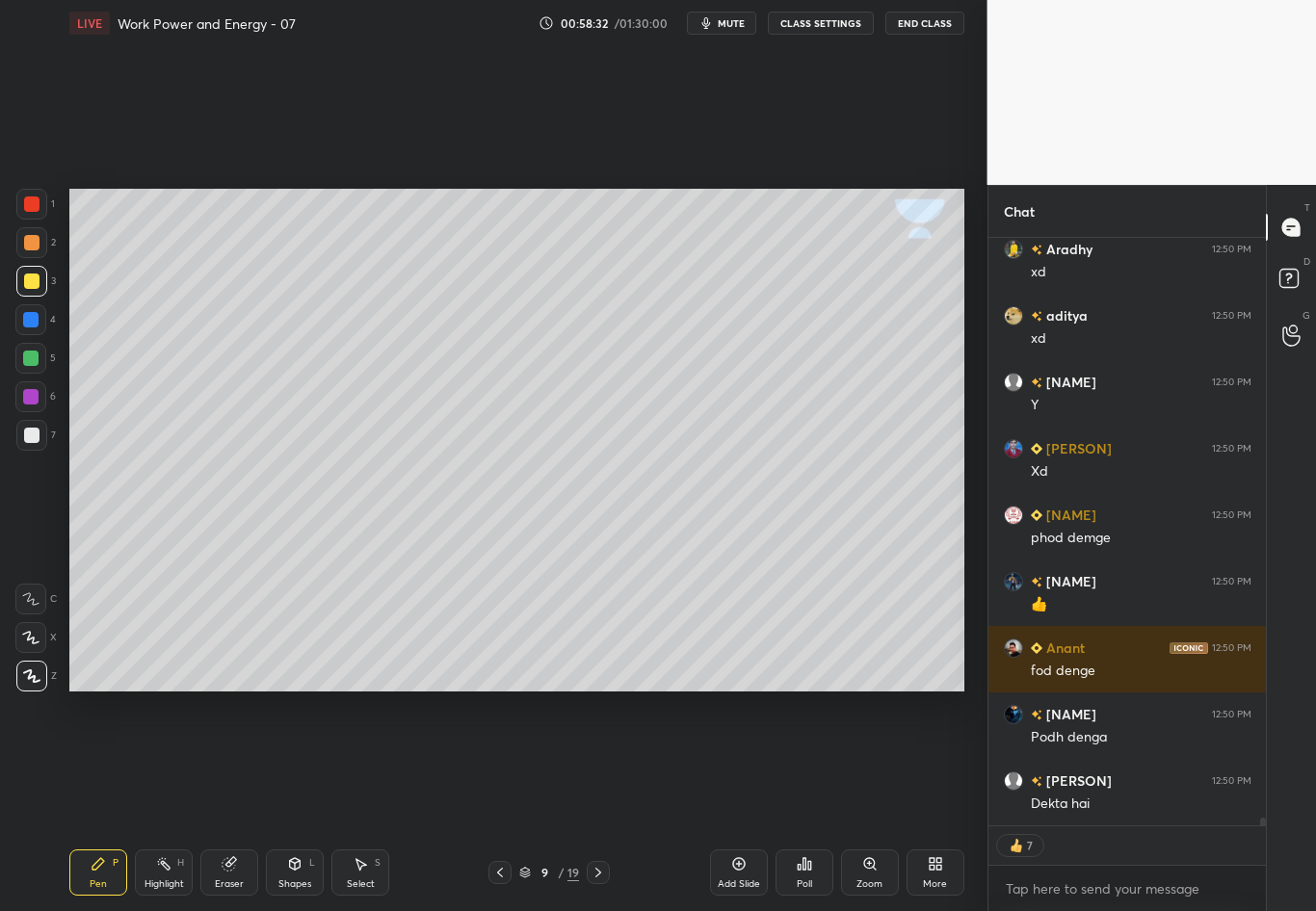 click at bounding box center [598, 872] 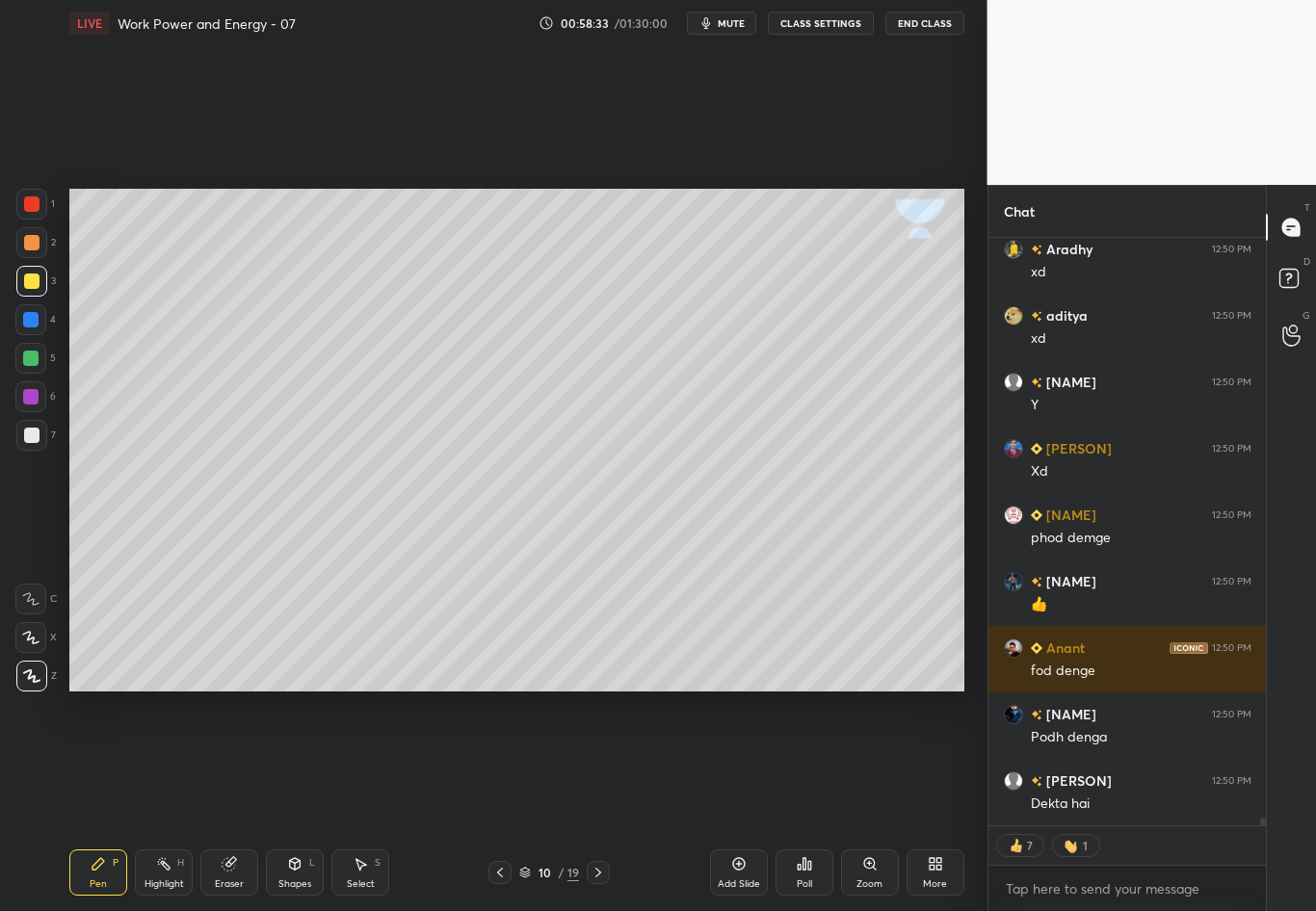 scroll, scrollTop: 47196, scrollLeft: 0, axis: vertical 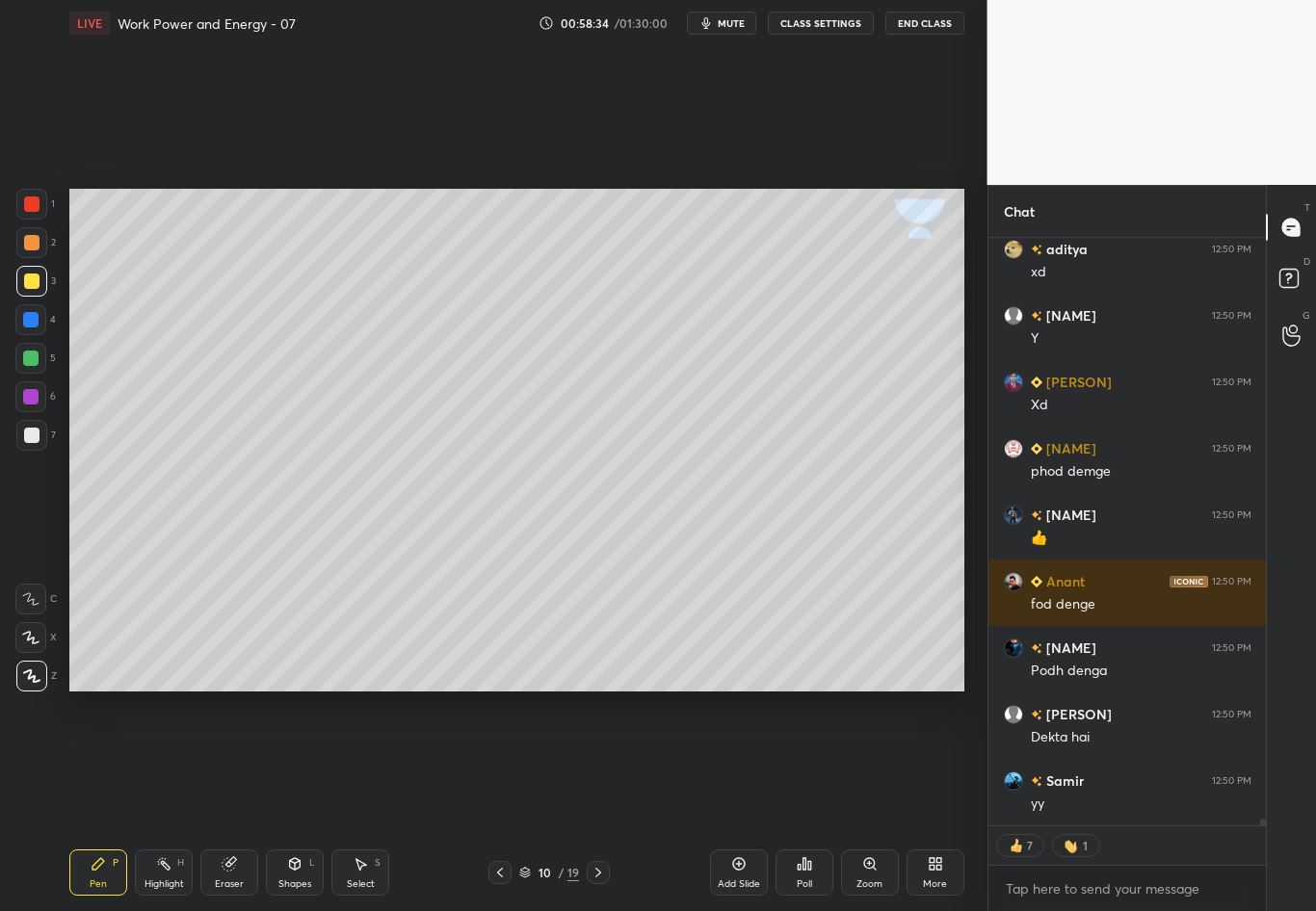click at bounding box center (32, 435) 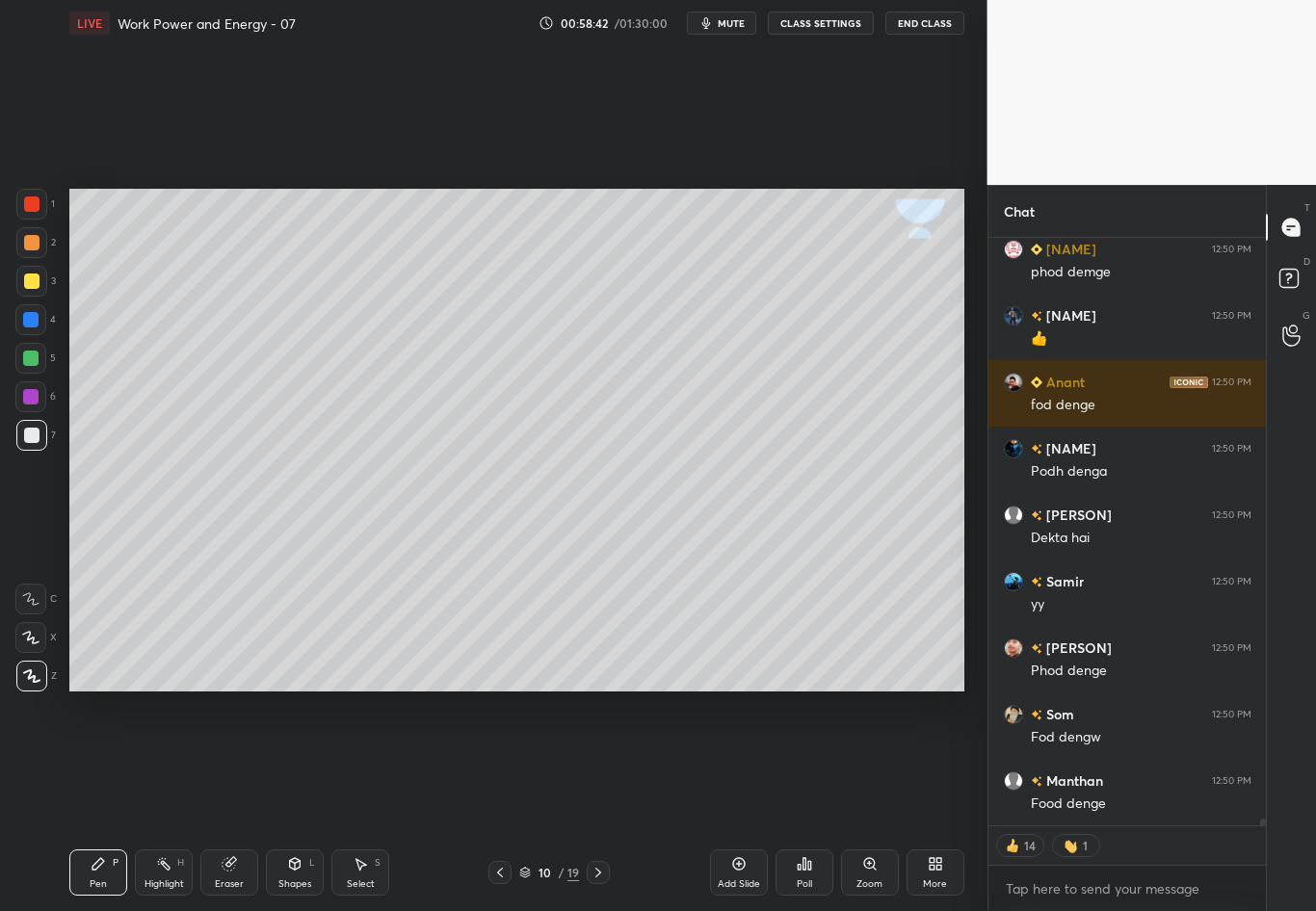 scroll, scrollTop: 47462, scrollLeft: 0, axis: vertical 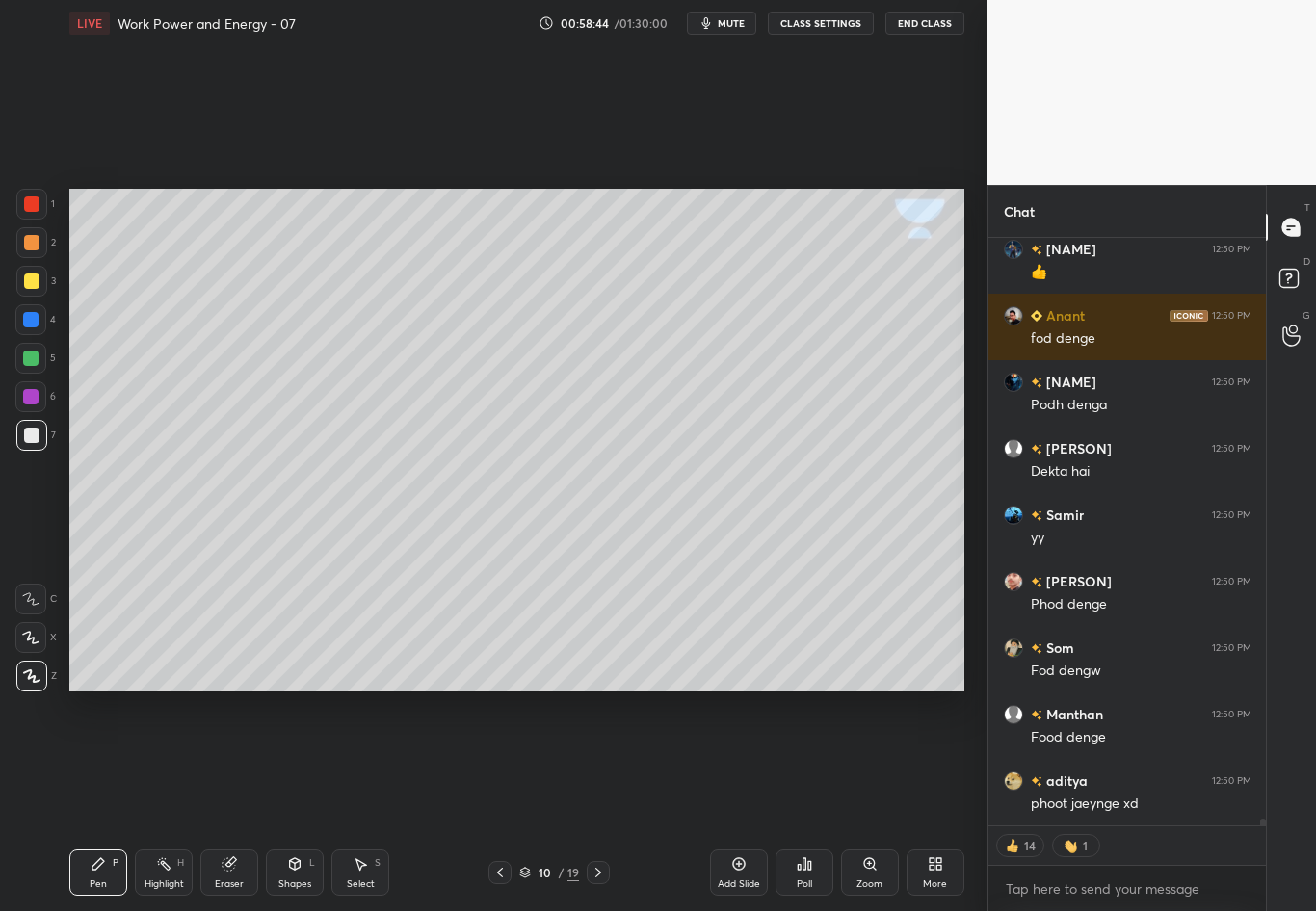 click at bounding box center (32, 281) 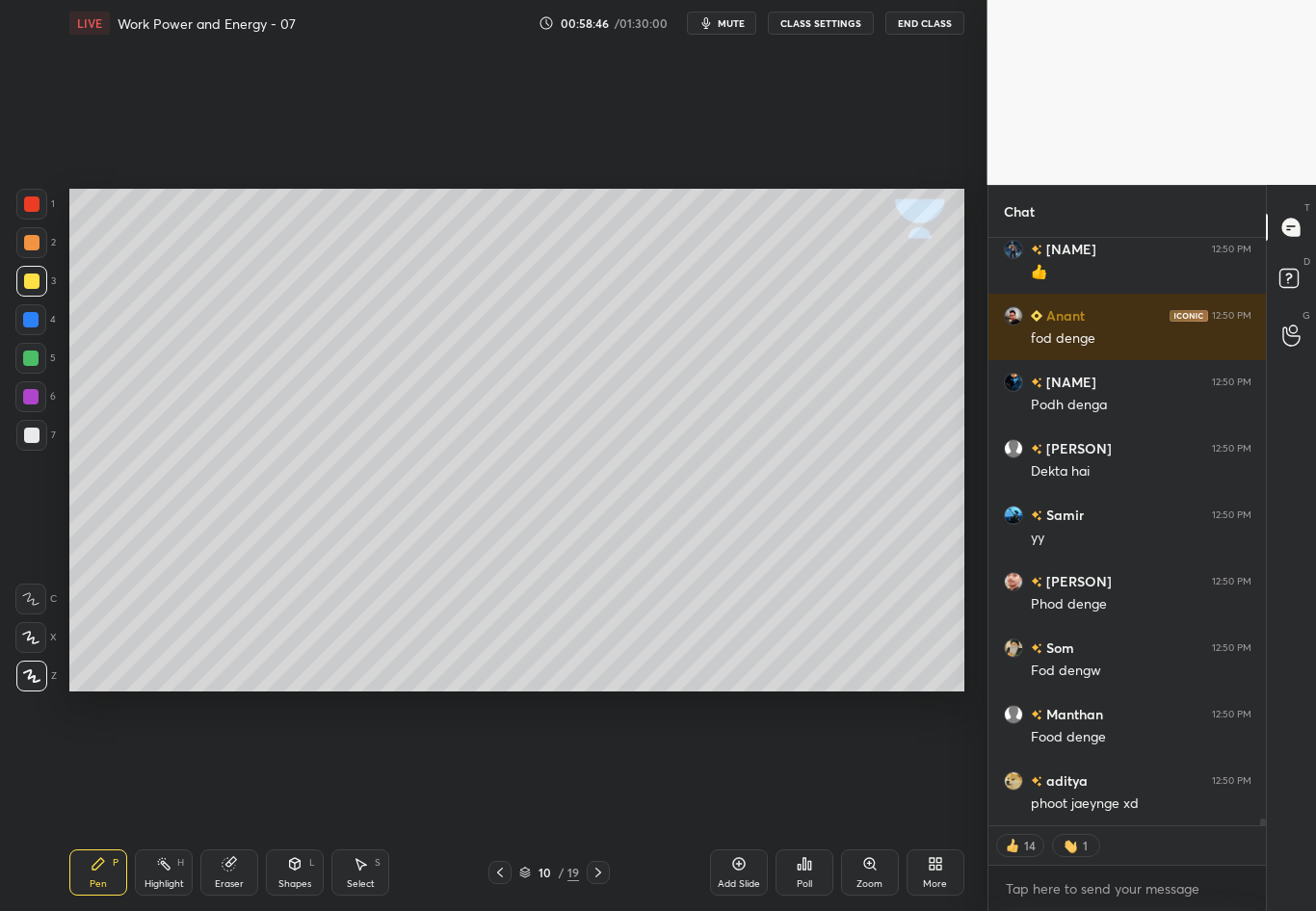 scroll, scrollTop: 47528, scrollLeft: 0, axis: vertical 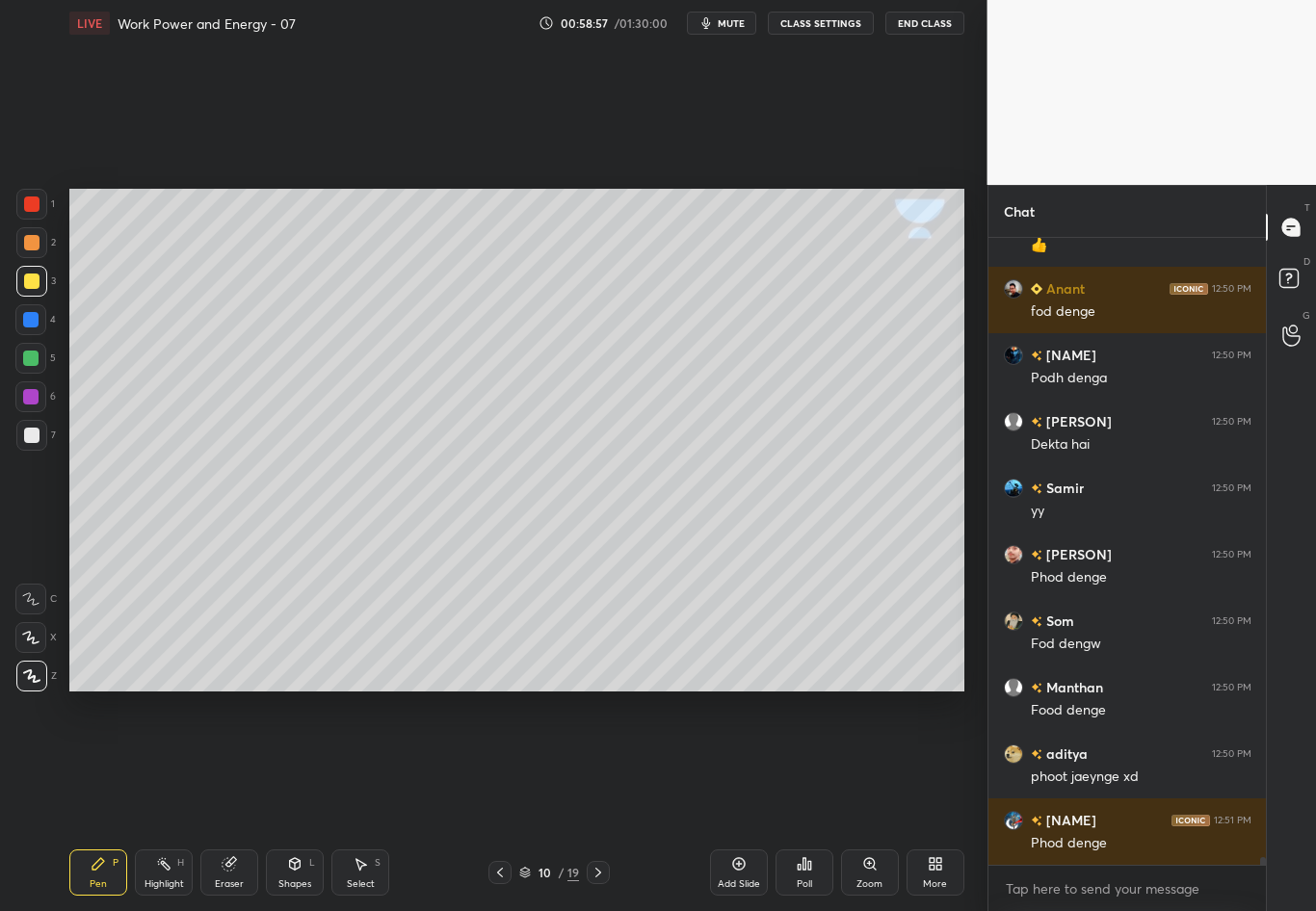 click at bounding box center [32, 435] 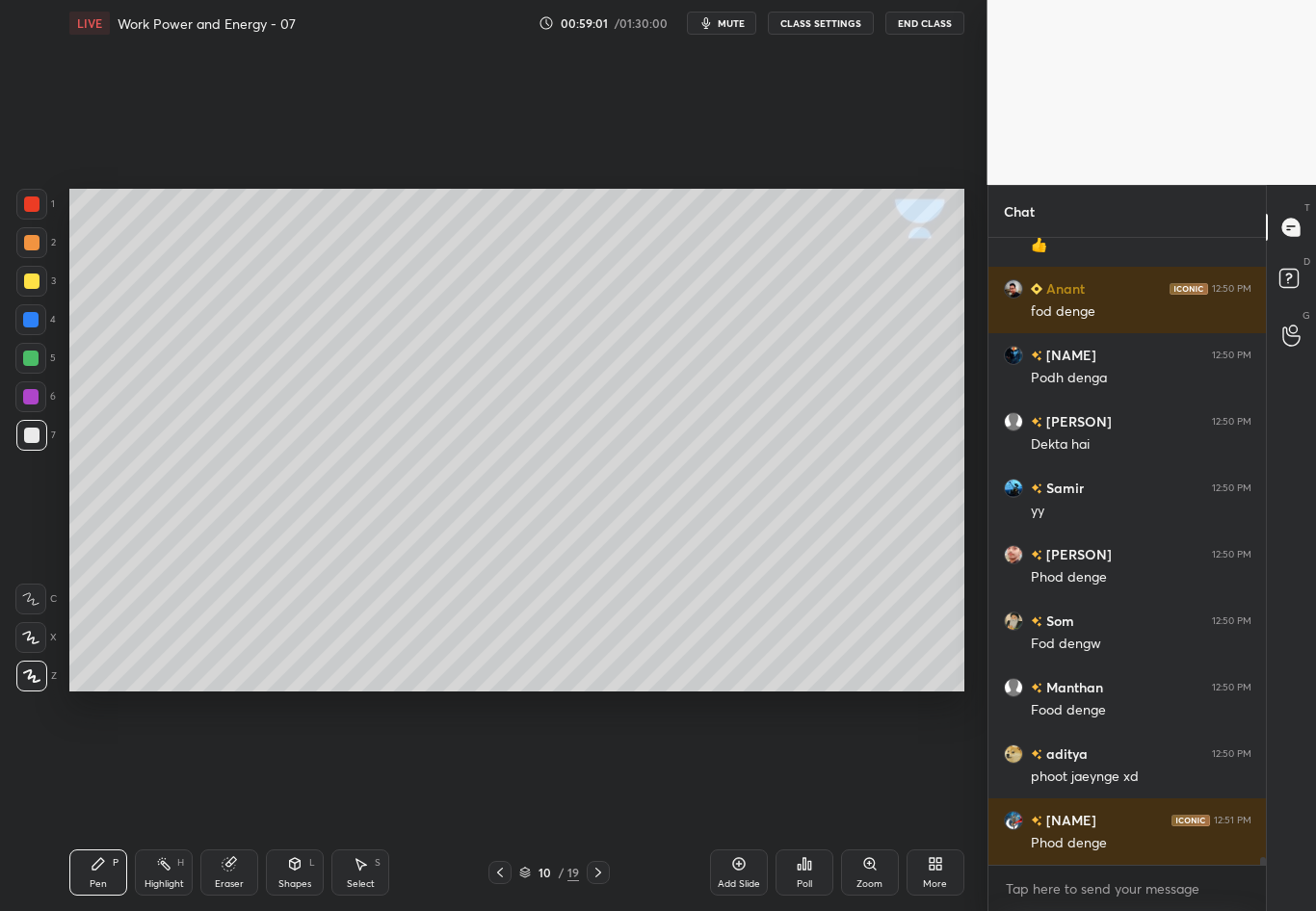 click on "Shapes L" at bounding box center (295, 872) 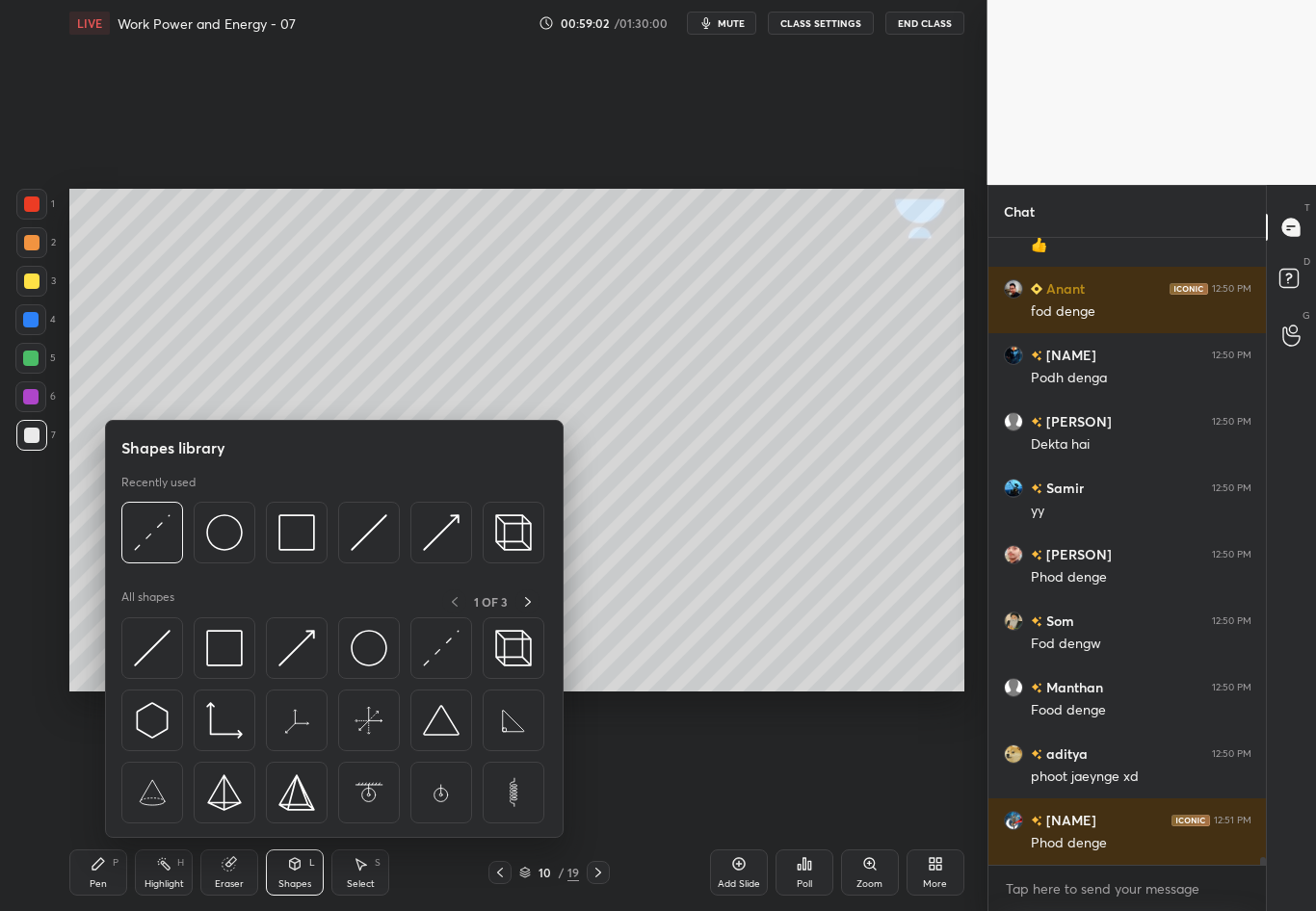 click at bounding box center [152, 533] 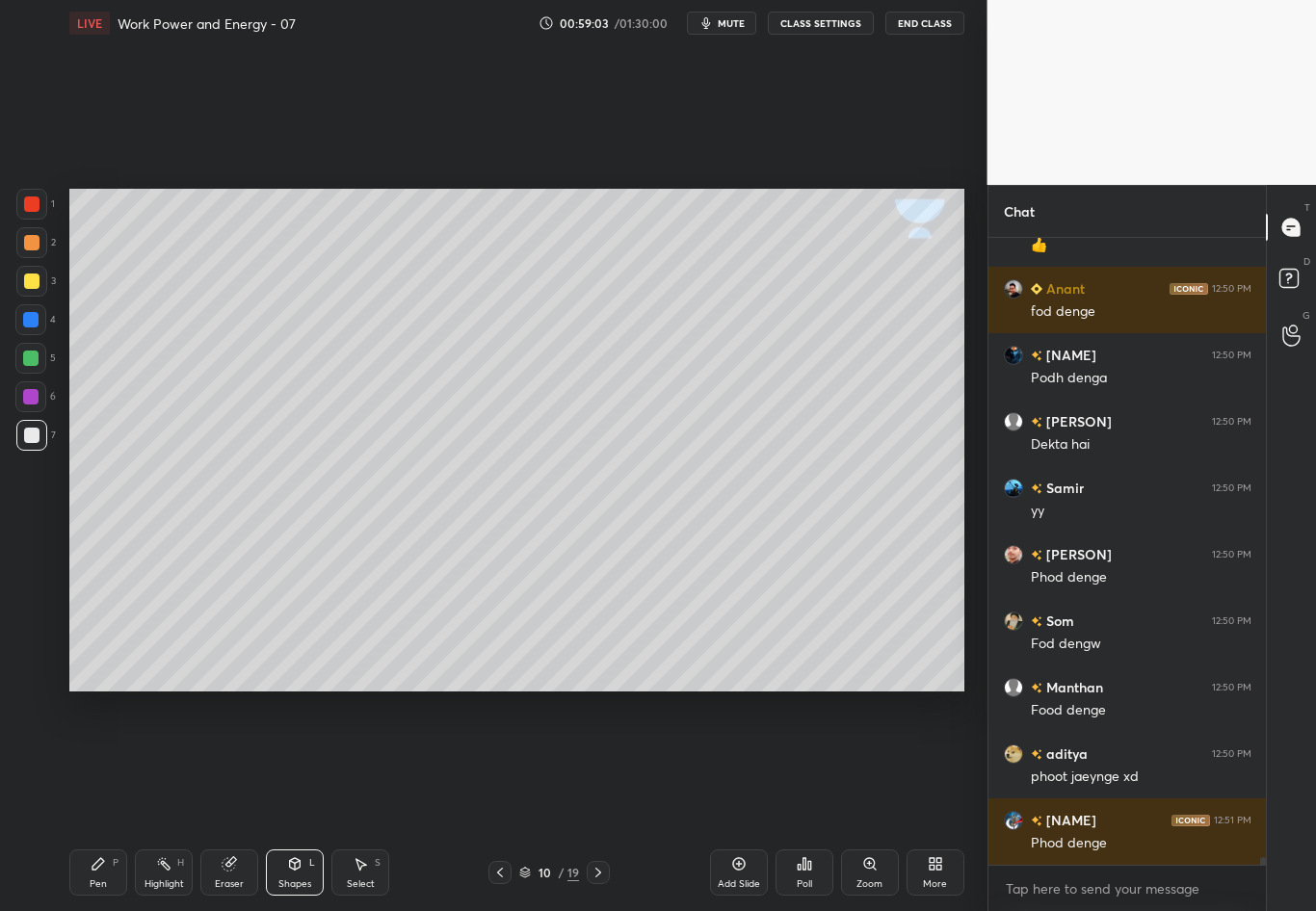 click at bounding box center [31, 320] 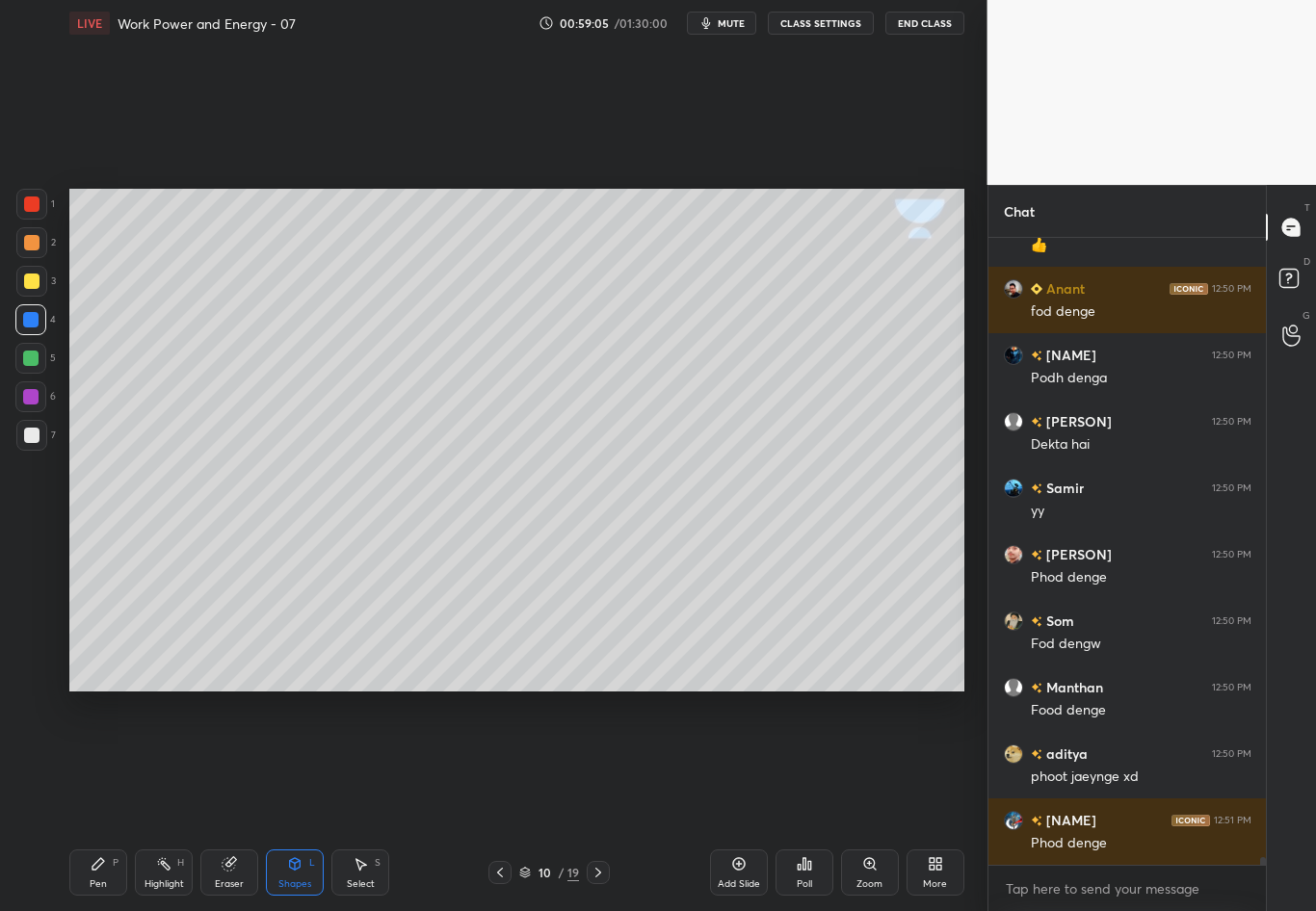 click on "Pen P" at bounding box center [98, 872] 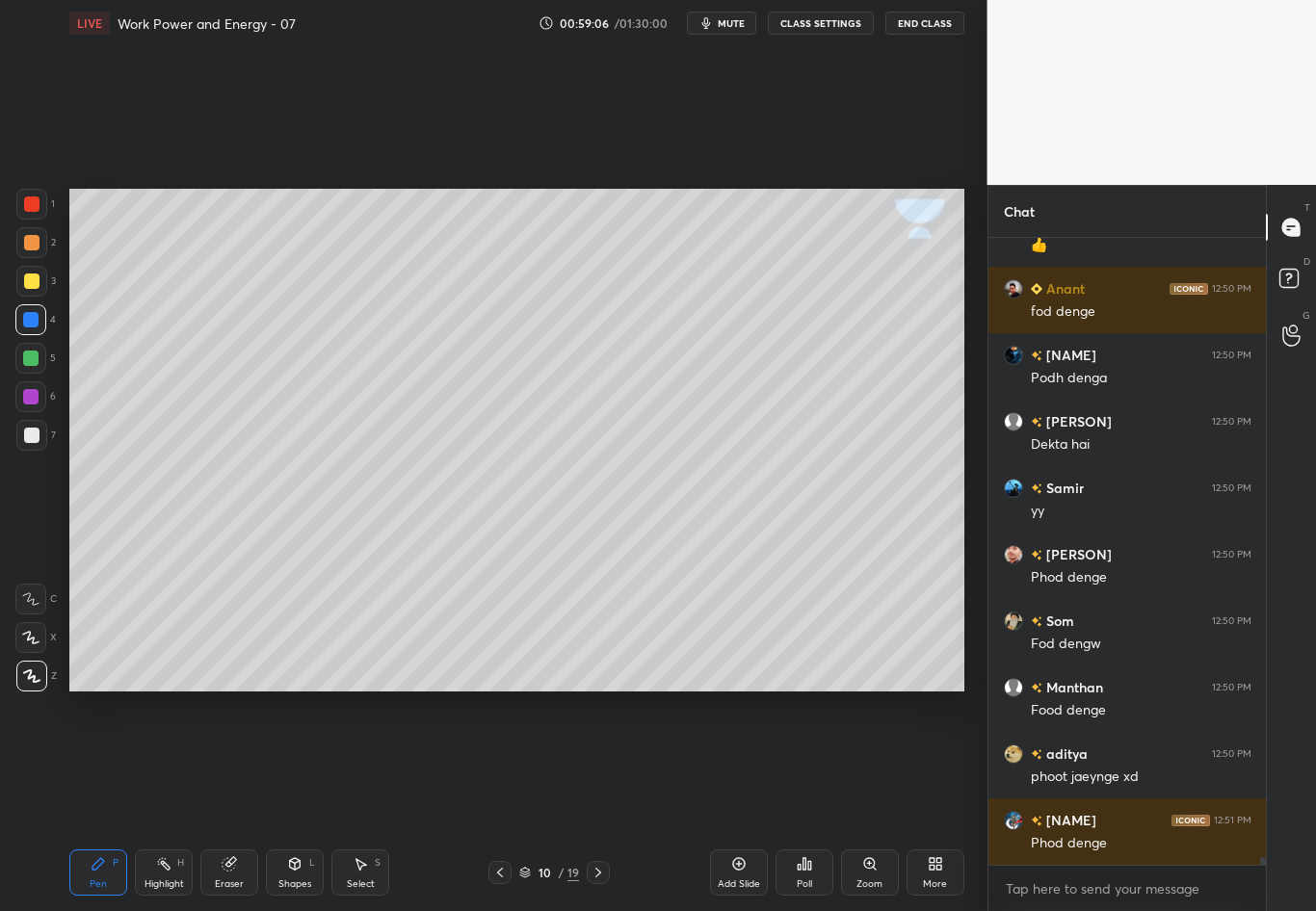 click at bounding box center (32, 435) 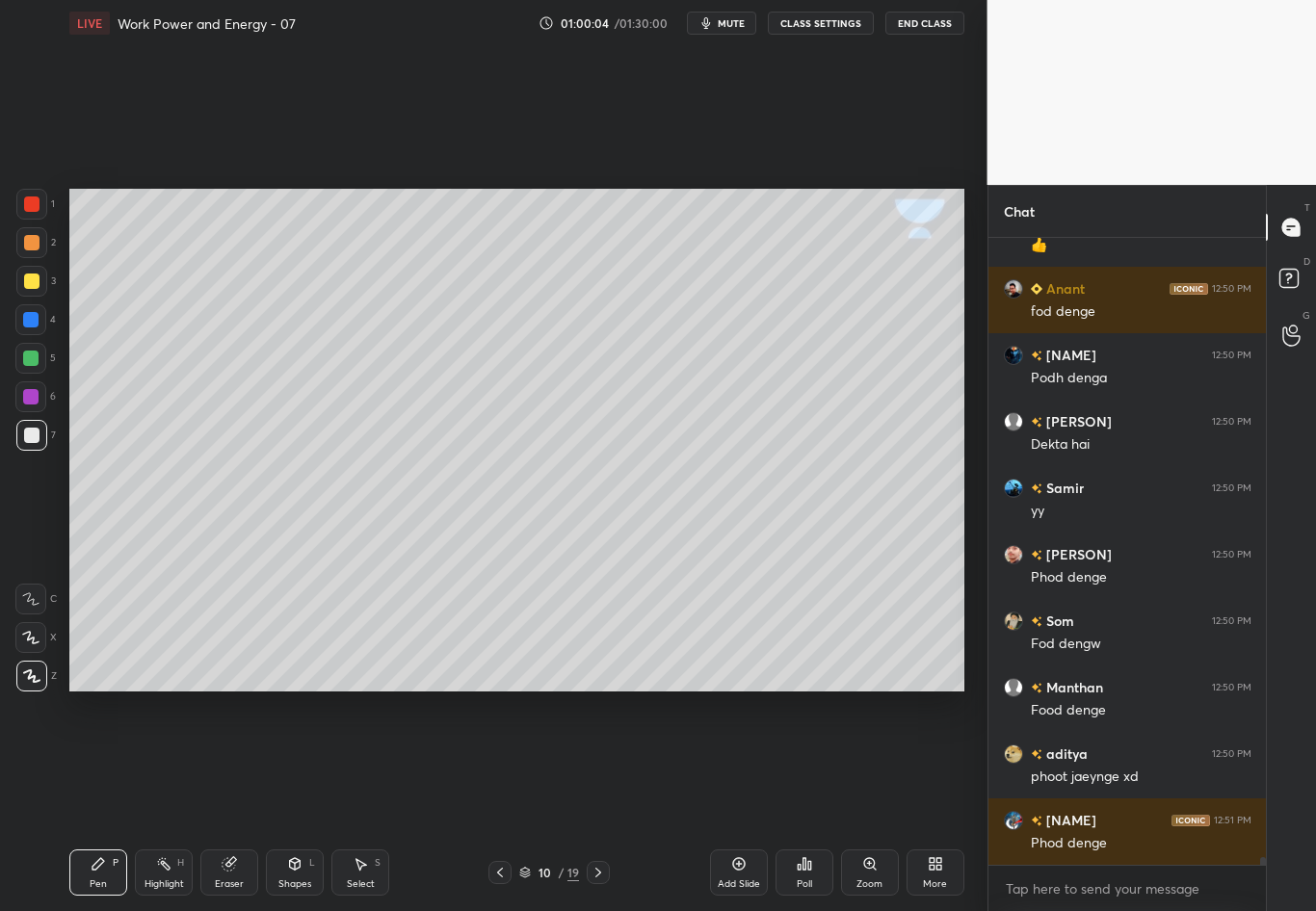 click on "Eraser" at bounding box center [229, 872] 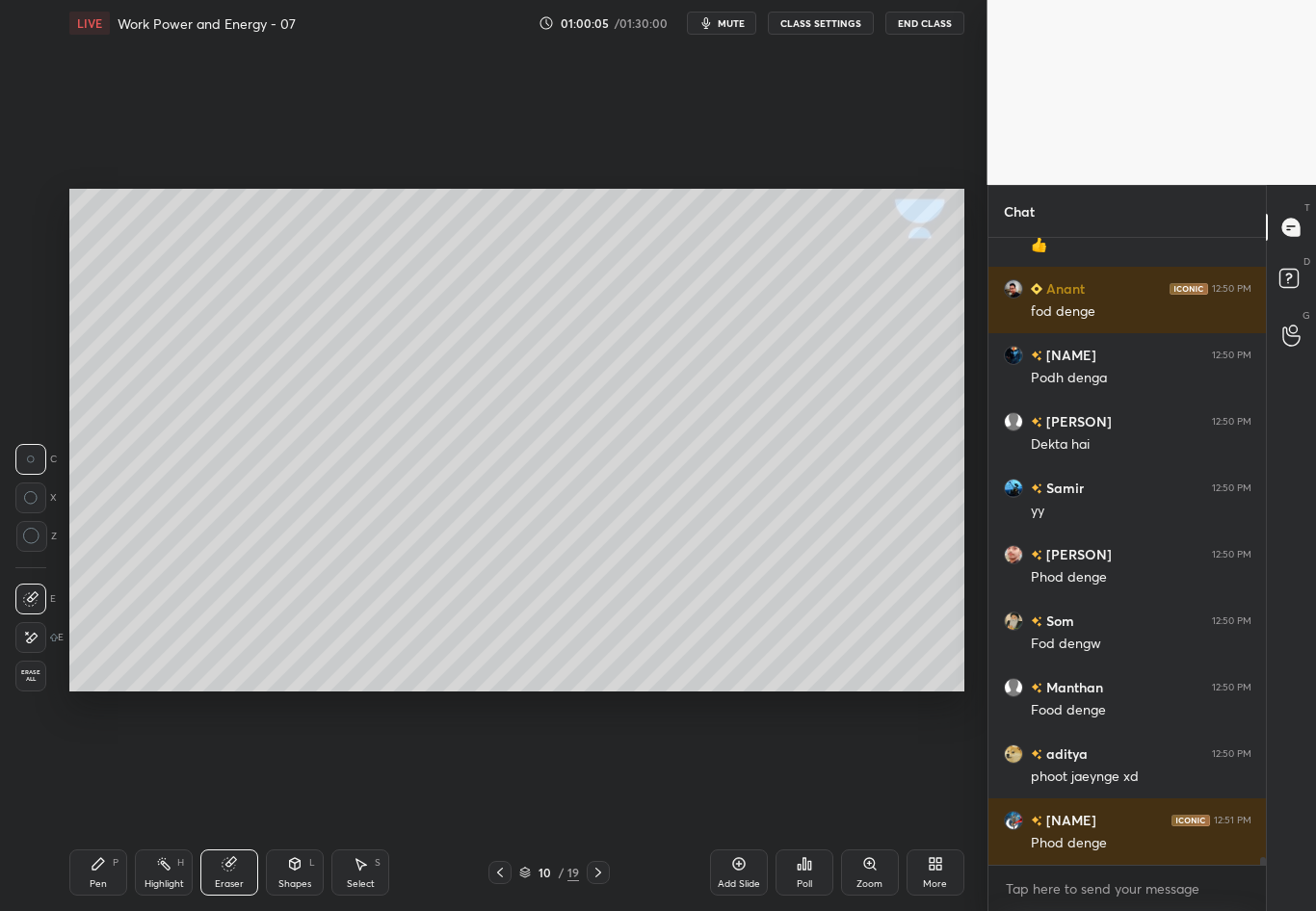 click on "Pen P" at bounding box center (98, 872) 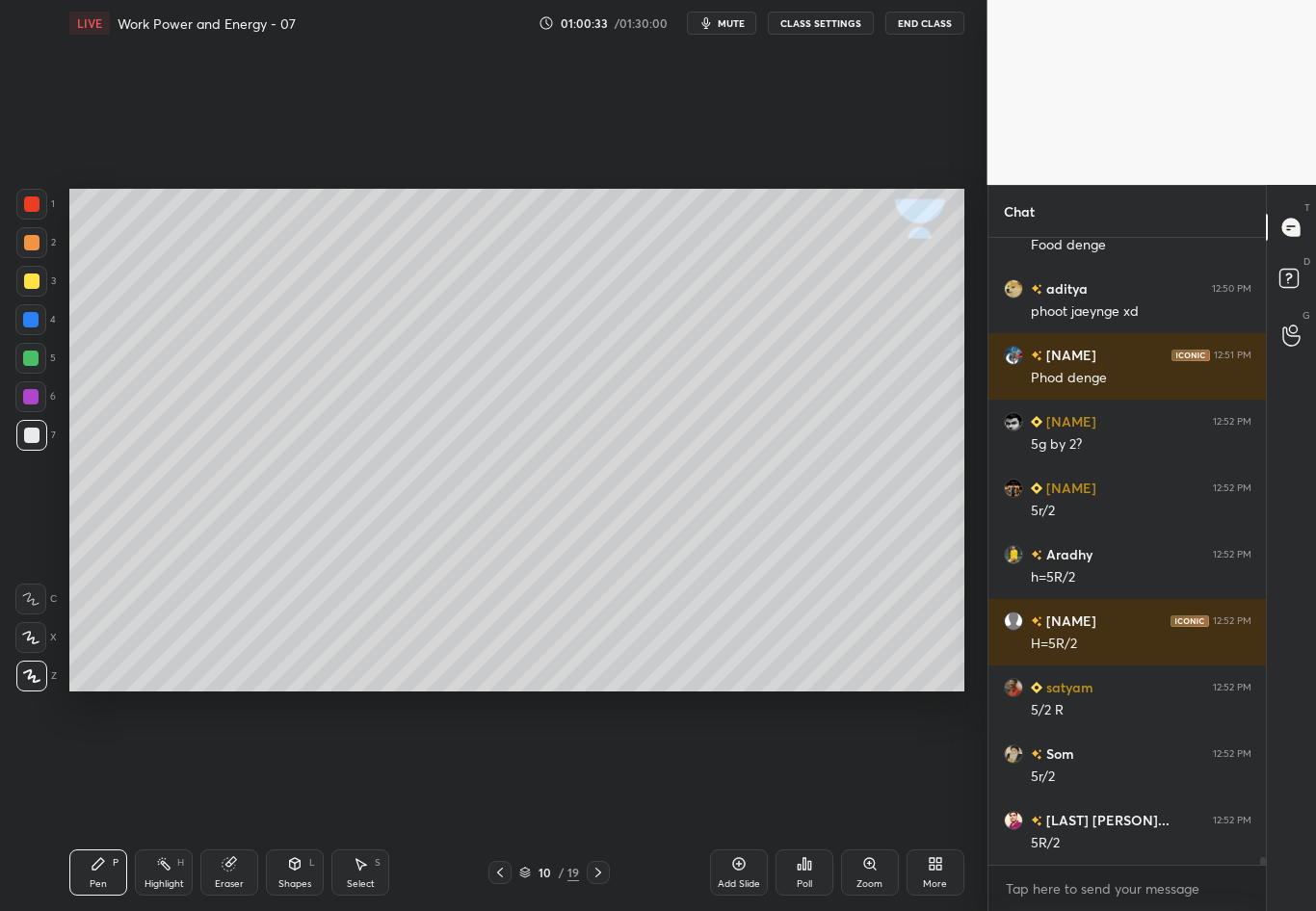 scroll, scrollTop: 48020, scrollLeft: 0, axis: vertical 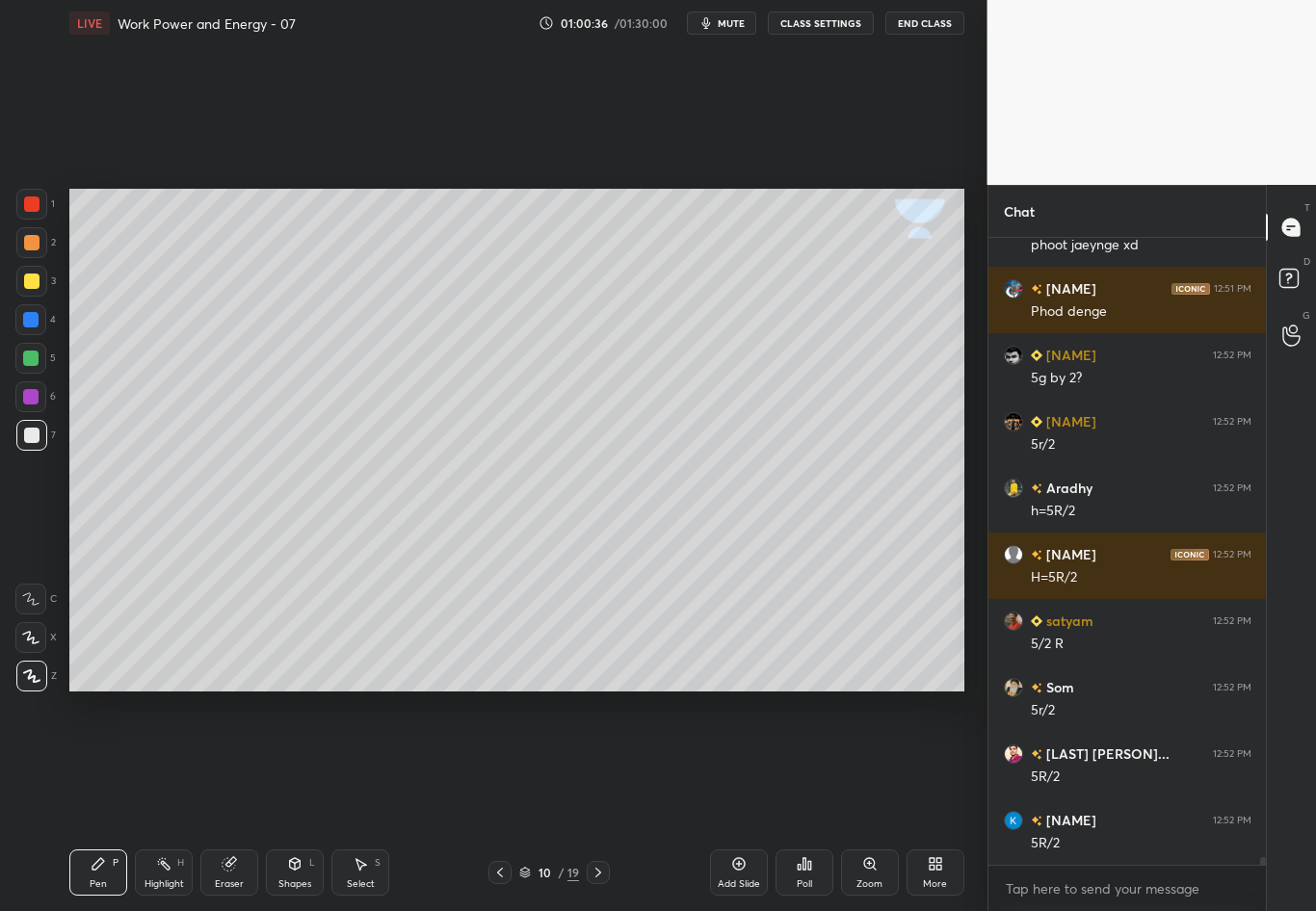 click at bounding box center (32, 435) 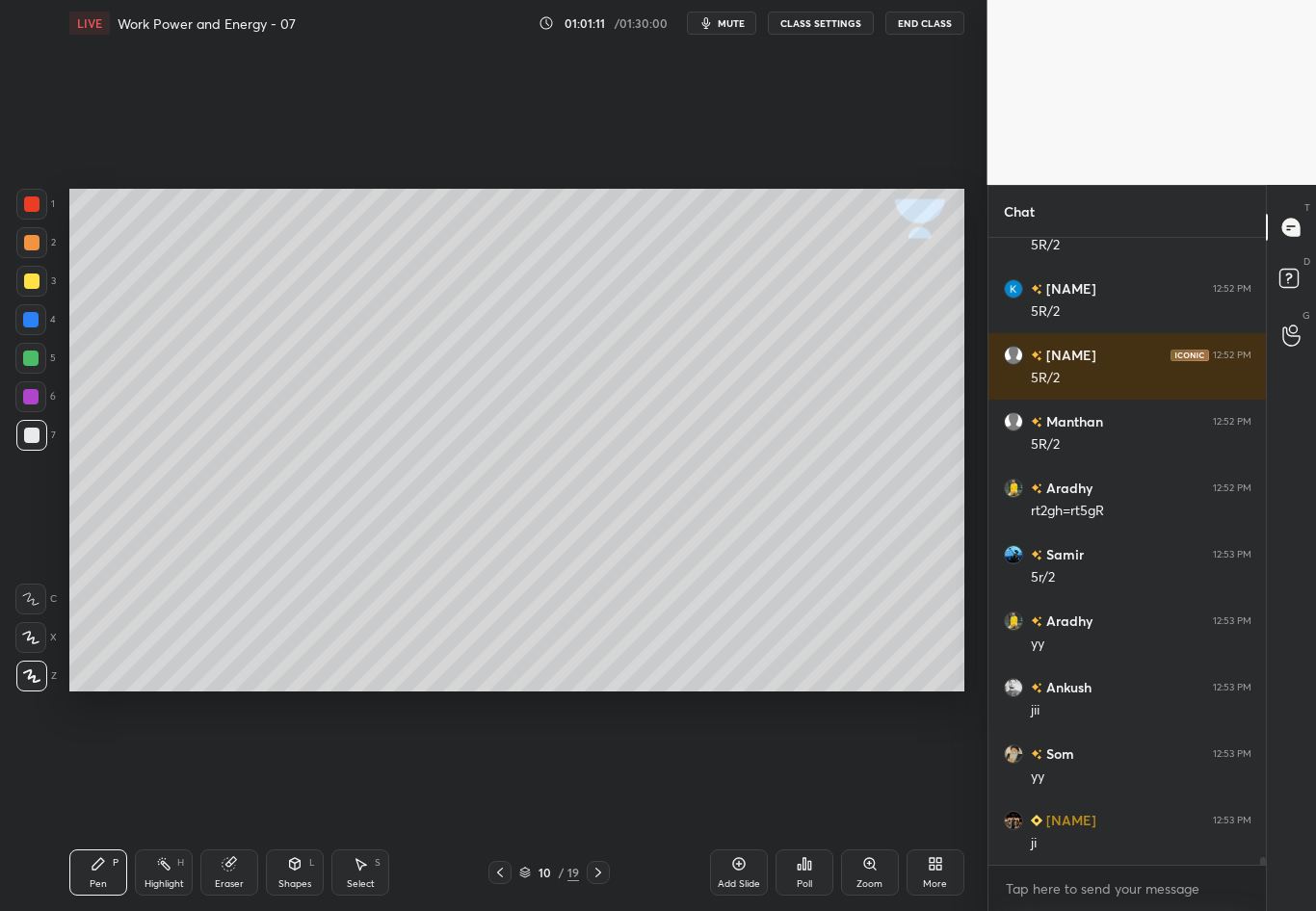 scroll, scrollTop: 48618, scrollLeft: 0, axis: vertical 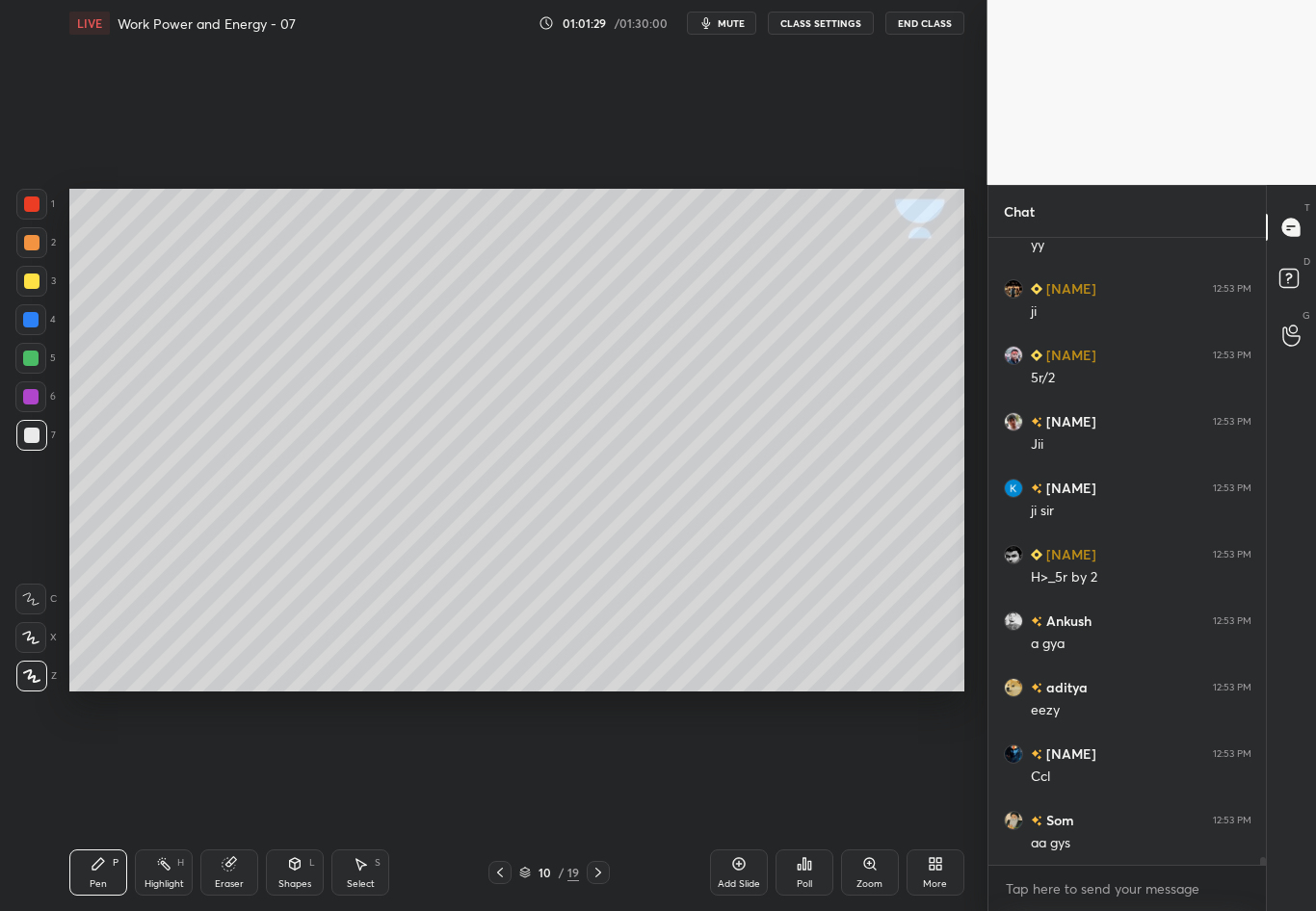 click at bounding box center [32, 435] 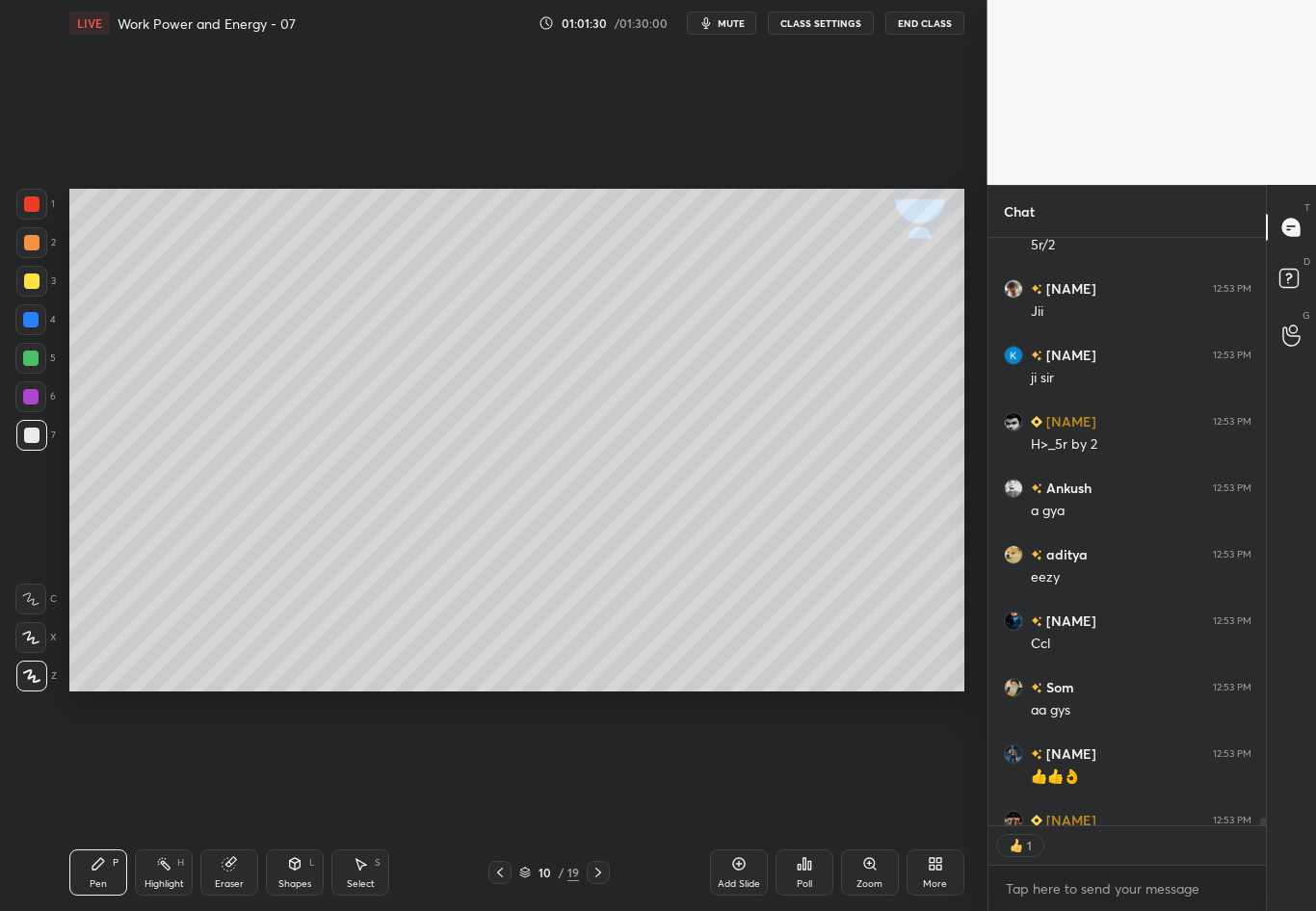 scroll, scrollTop: 600, scrollLeft: 272, axis: both 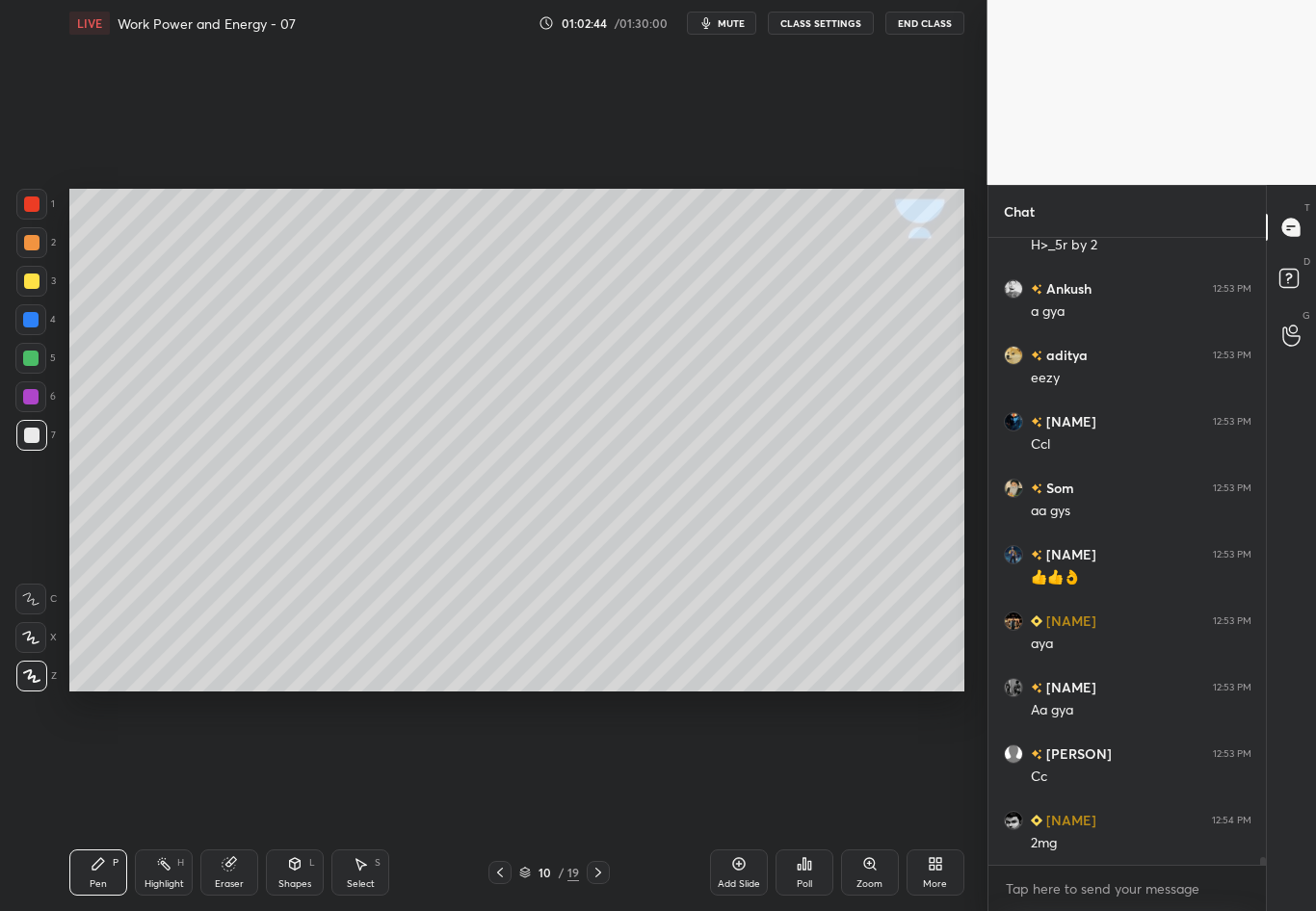 click 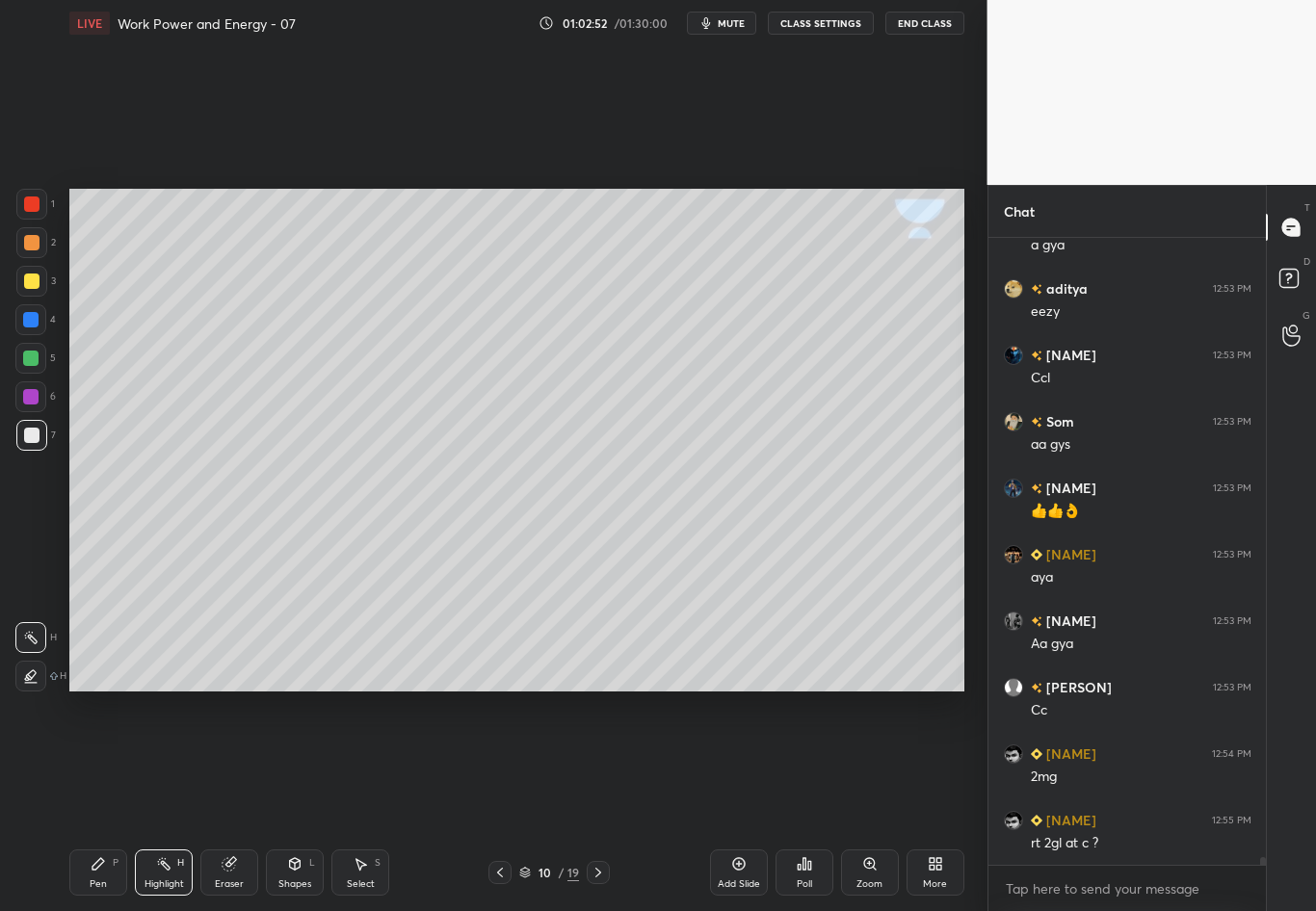 scroll, scrollTop: 49548, scrollLeft: 0, axis: vertical 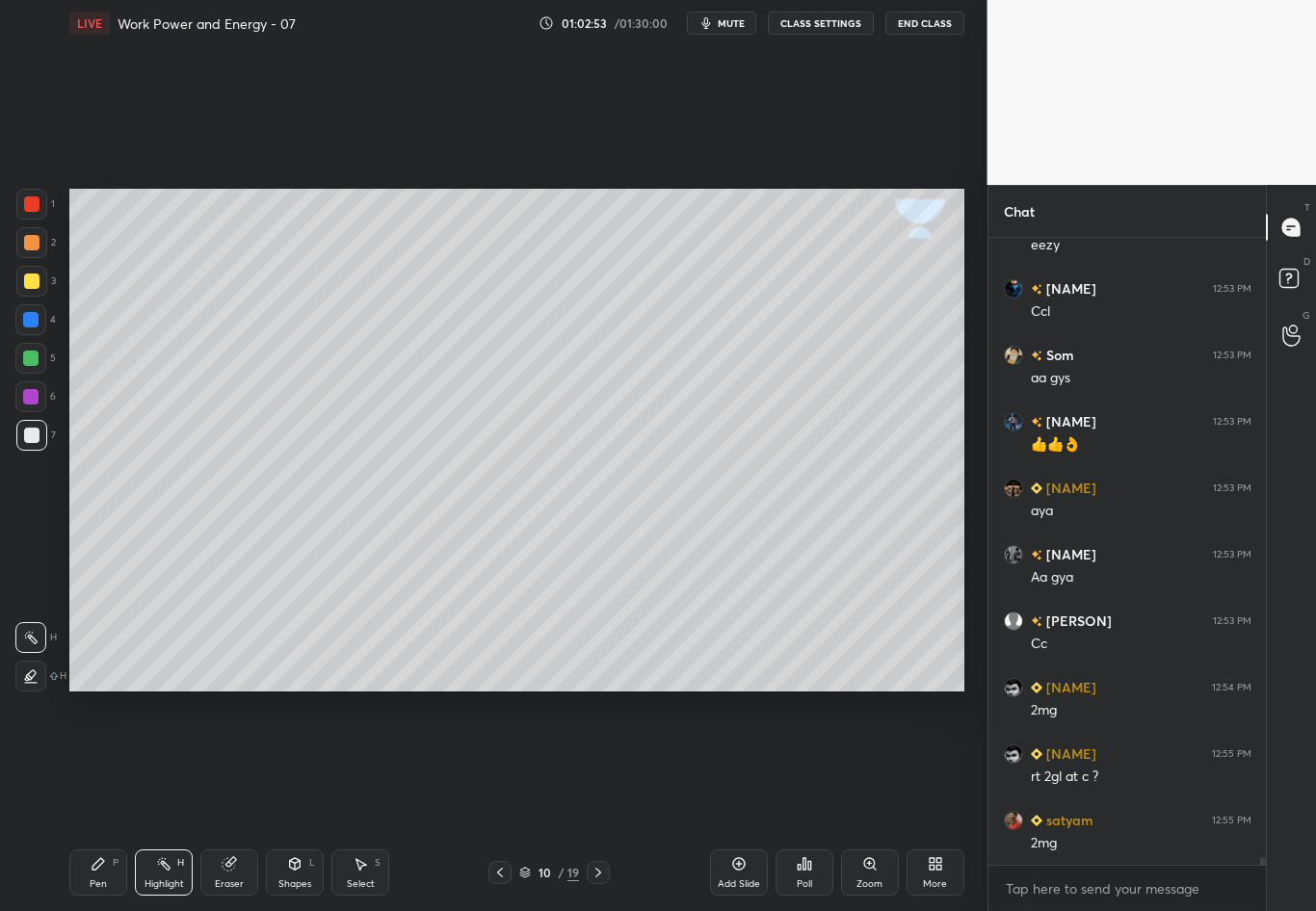 click at bounding box center (32, 435) 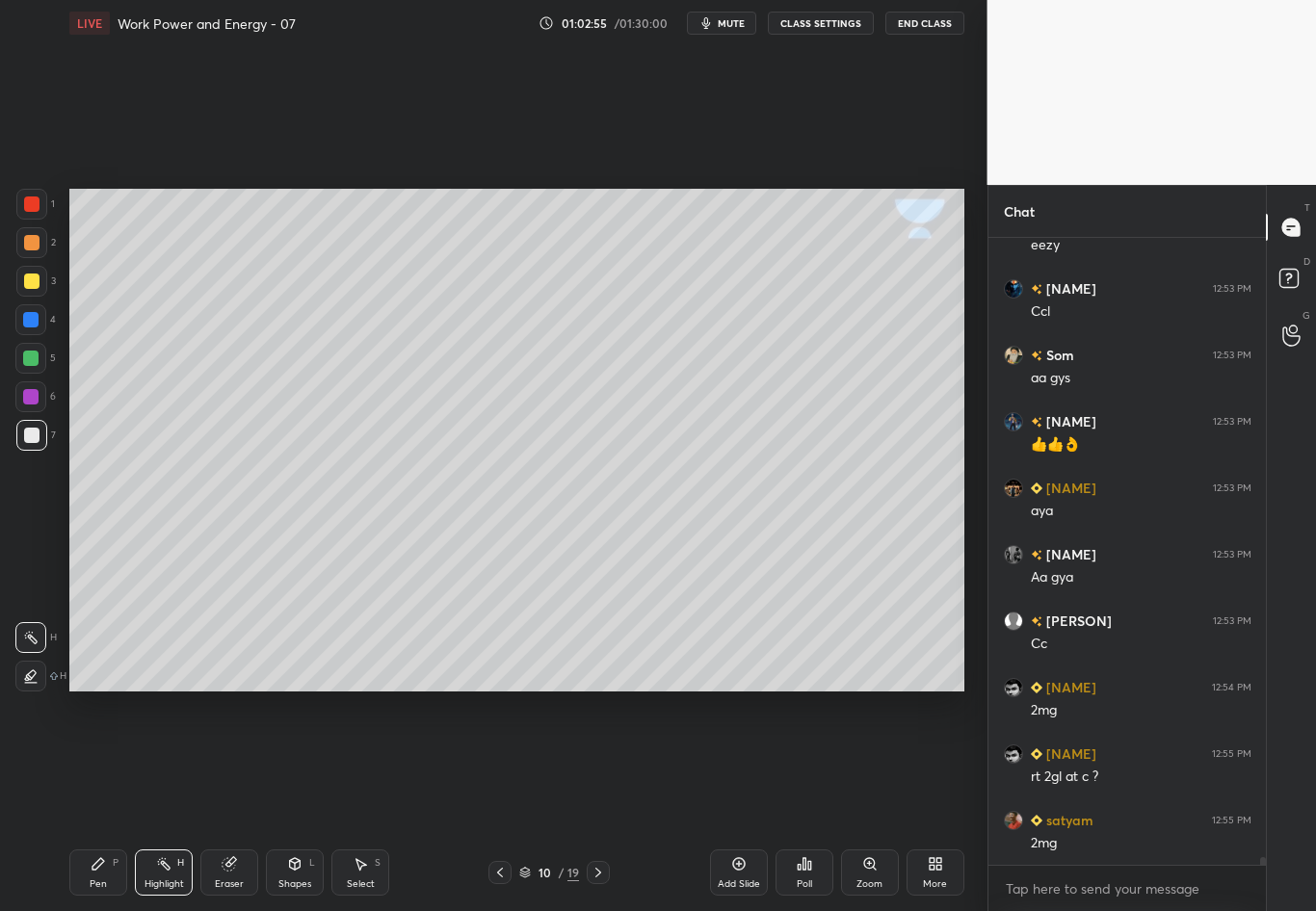 click at bounding box center (32, 281) 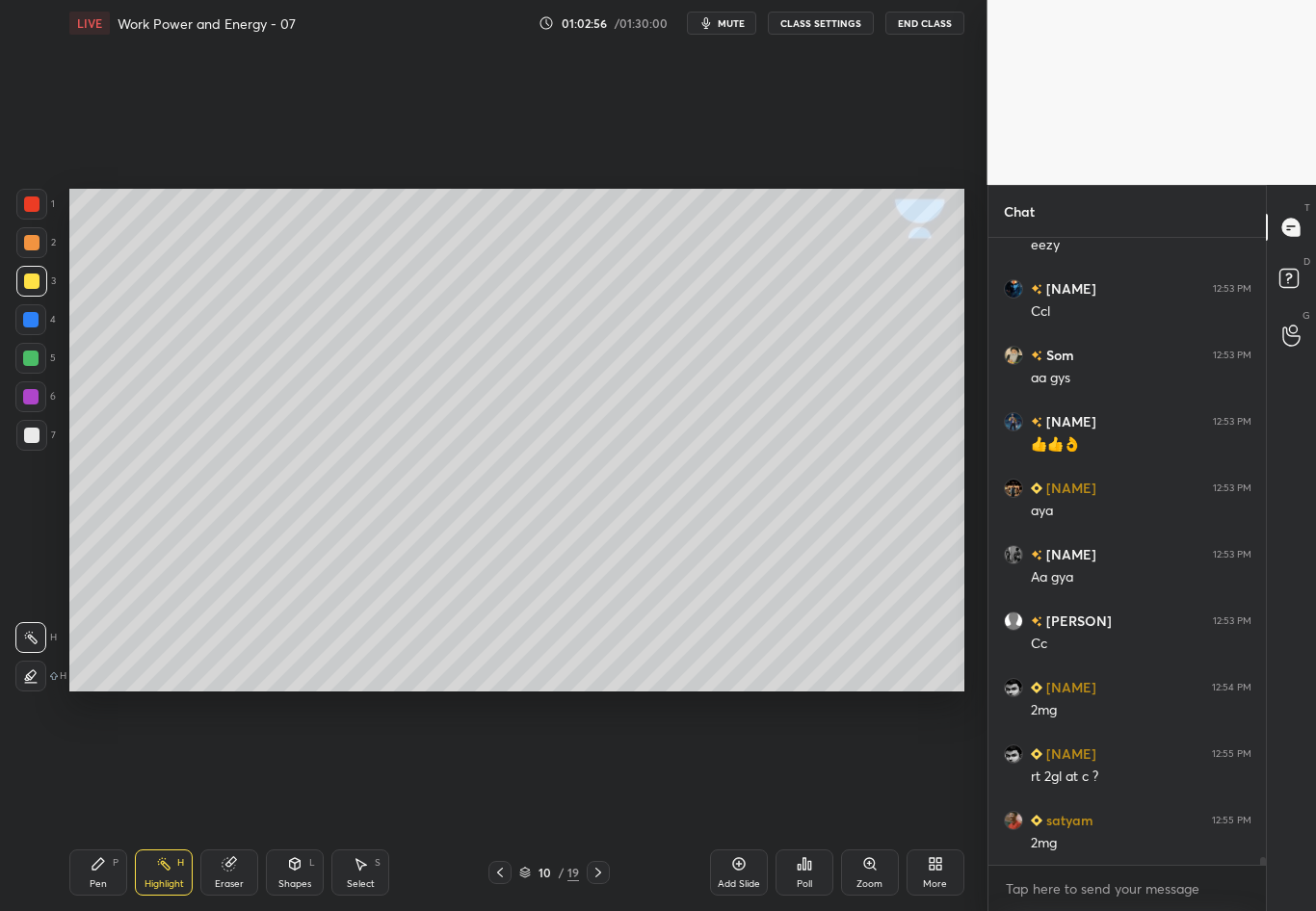 scroll, scrollTop: 49615, scrollLeft: 0, axis: vertical 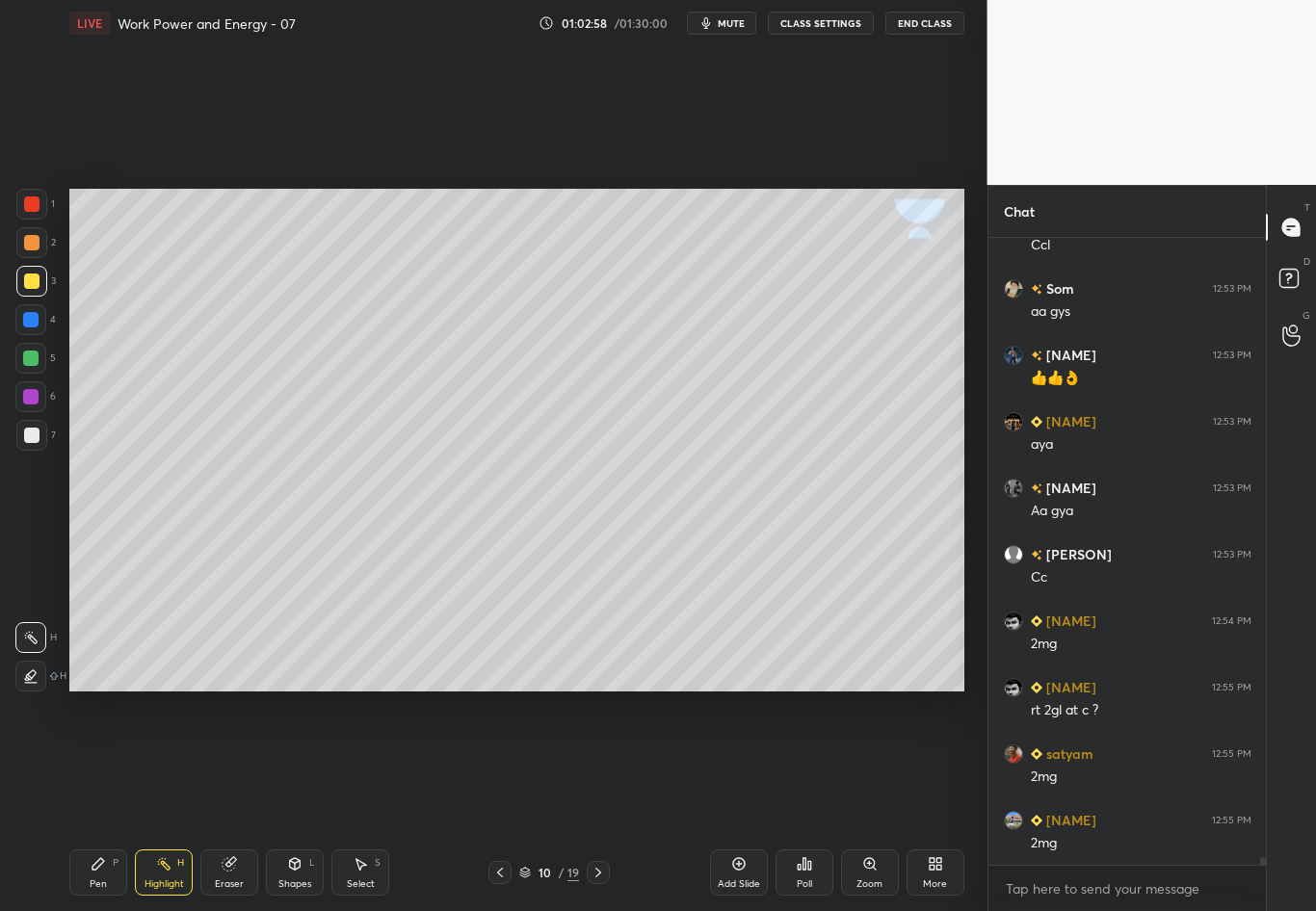 click on "P" at bounding box center [116, 863] 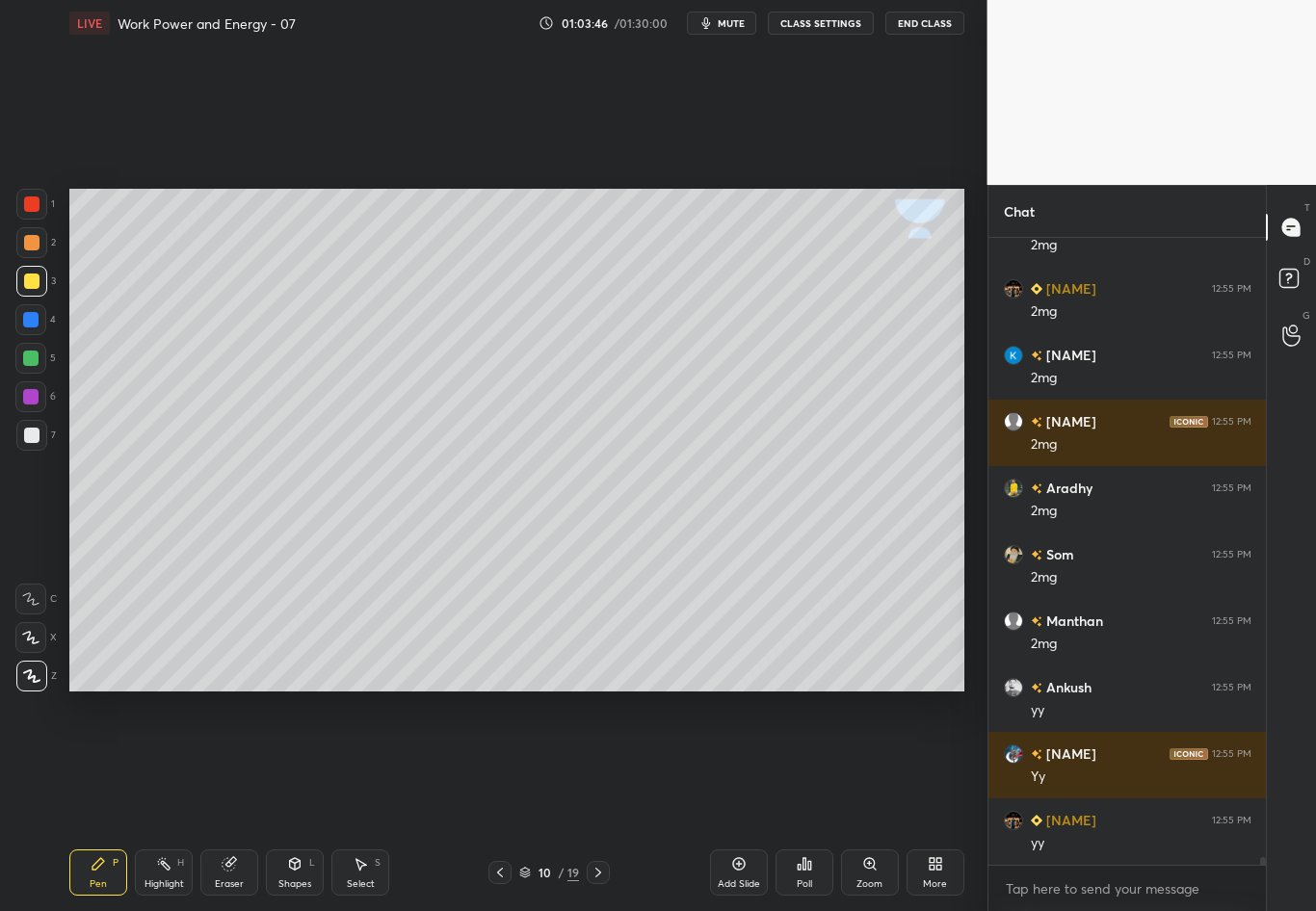 scroll, scrollTop: 50279, scrollLeft: 0, axis: vertical 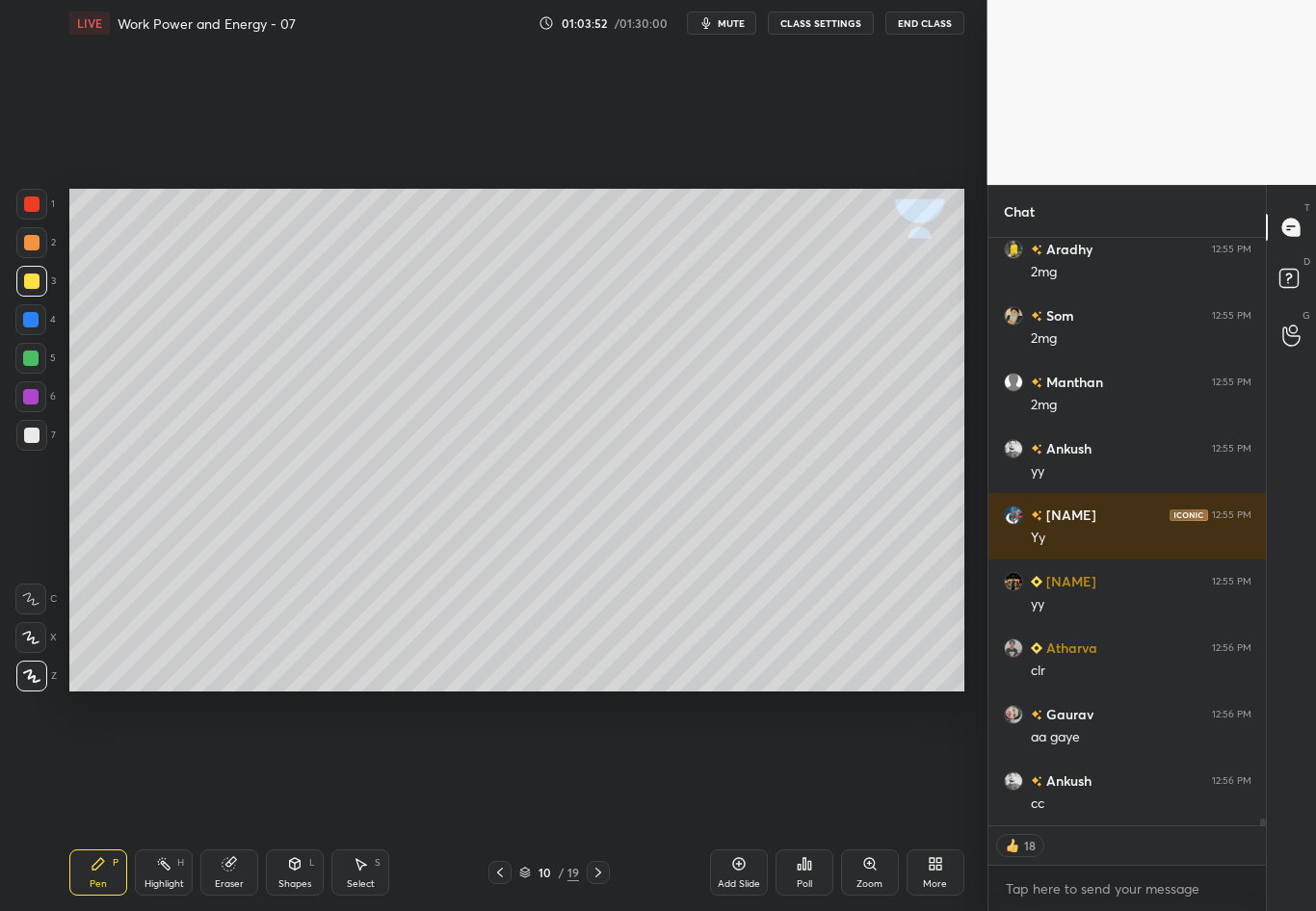 click 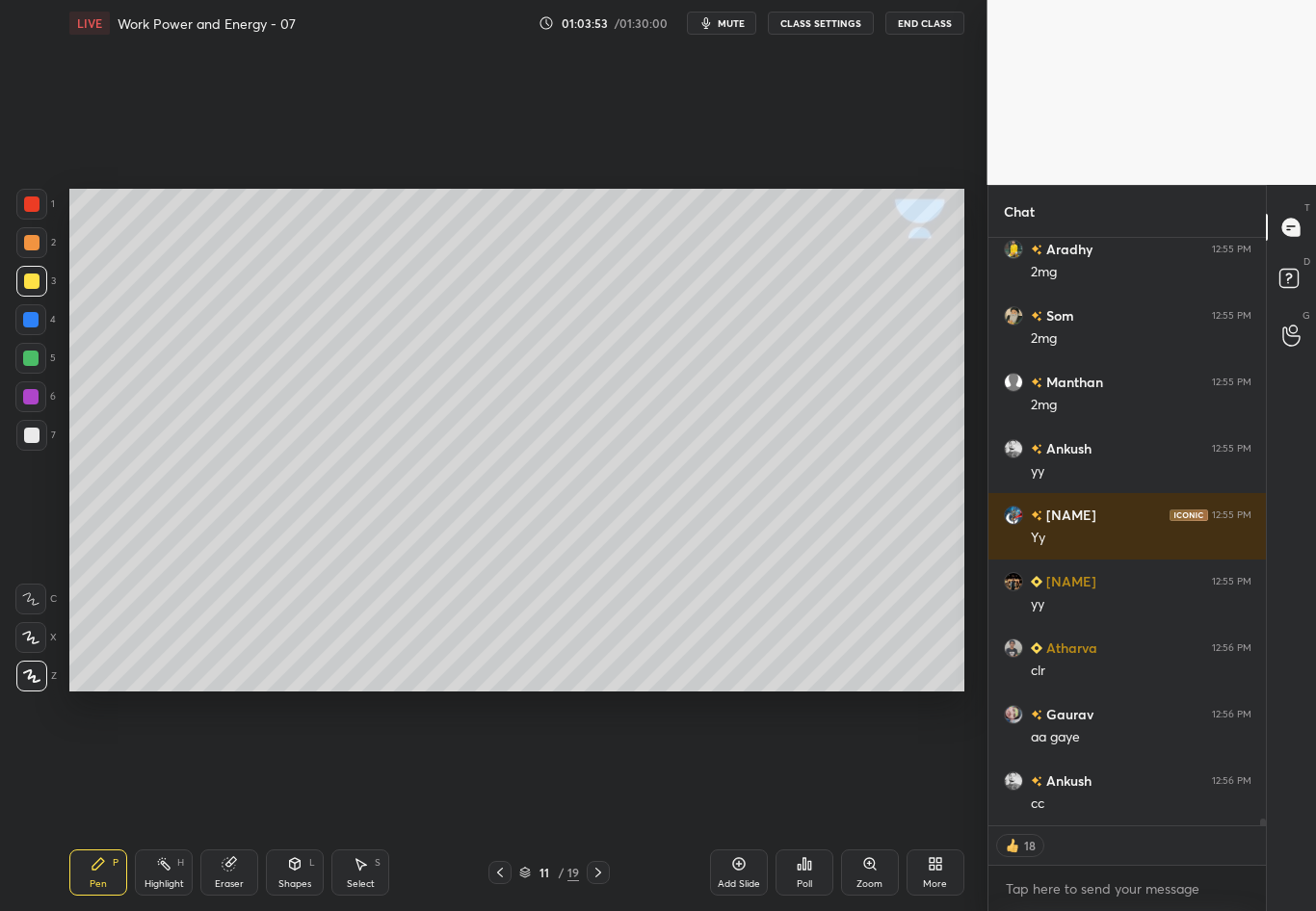 click at bounding box center (32, 435) 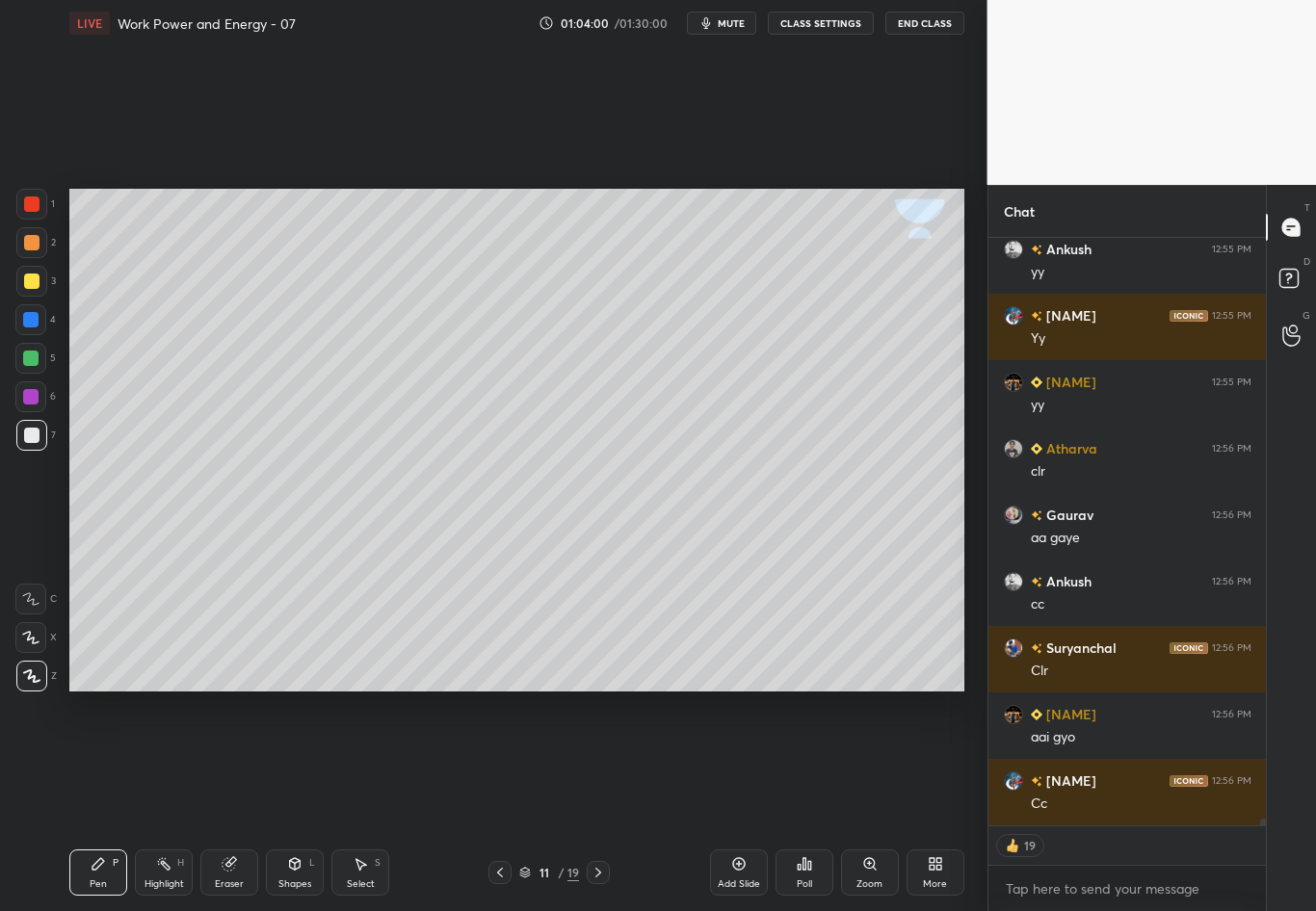 scroll, scrollTop: 50717, scrollLeft: 0, axis: vertical 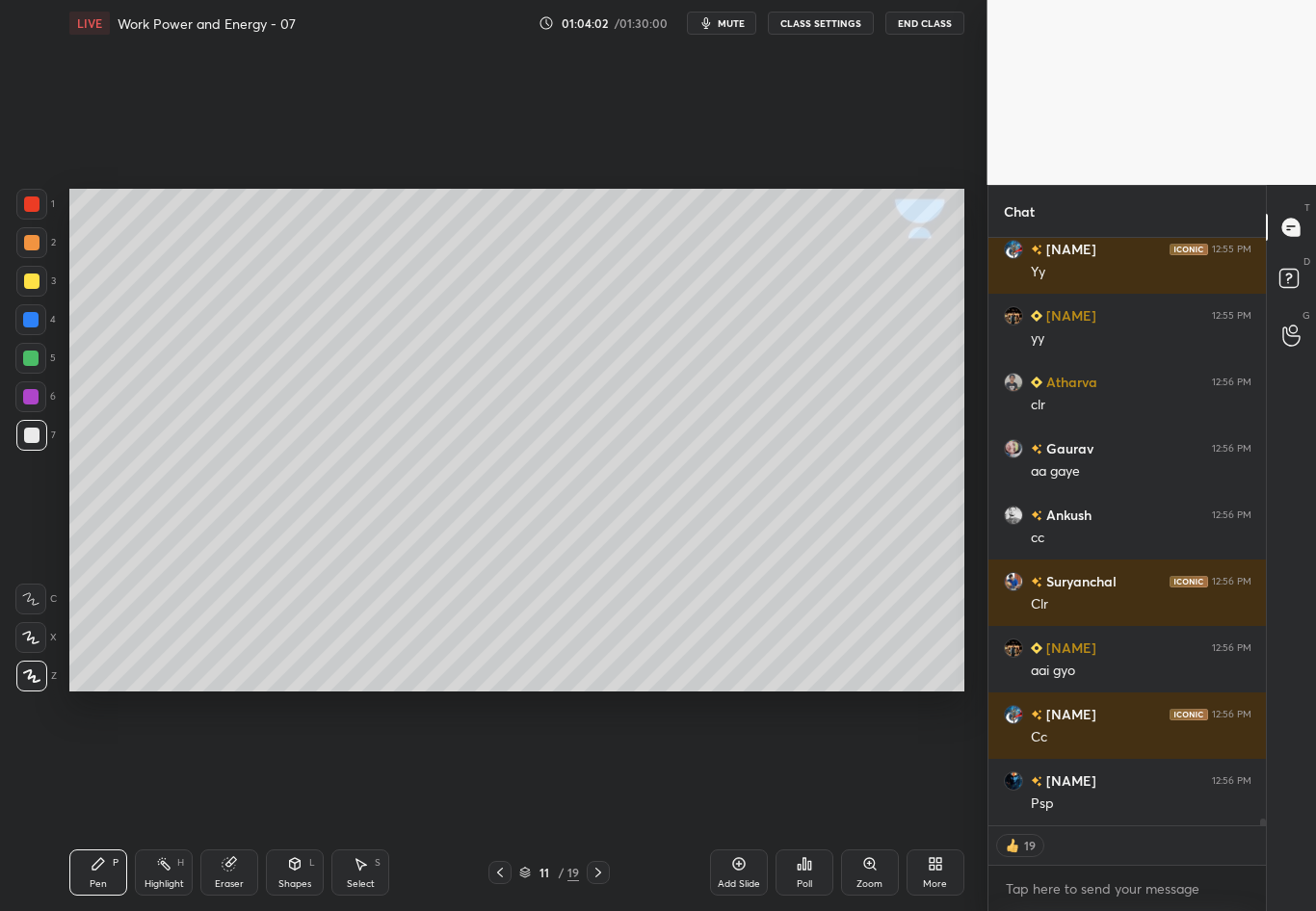 click on "Shapes L" at bounding box center [295, 872] 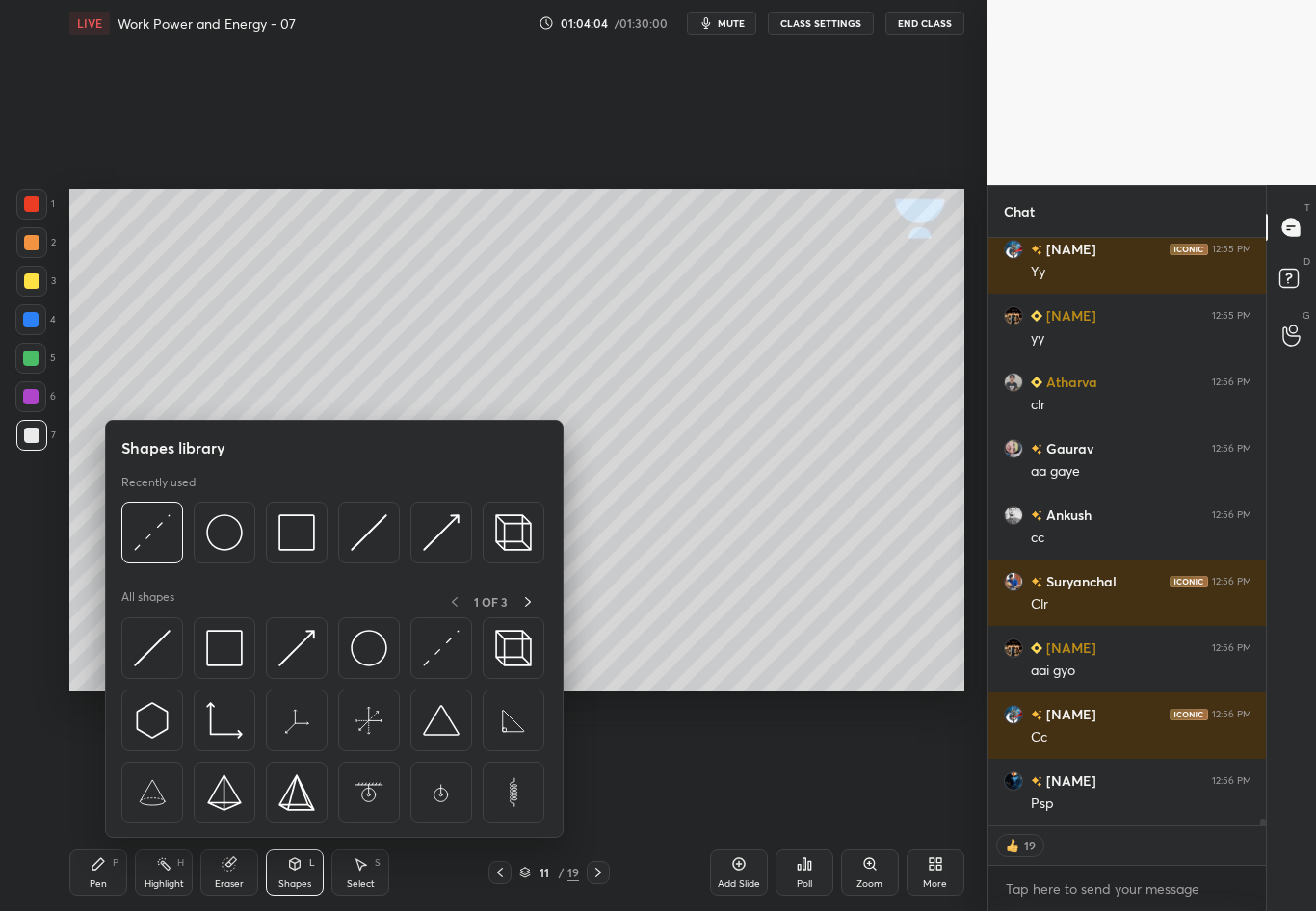 click at bounding box center [224, 533] 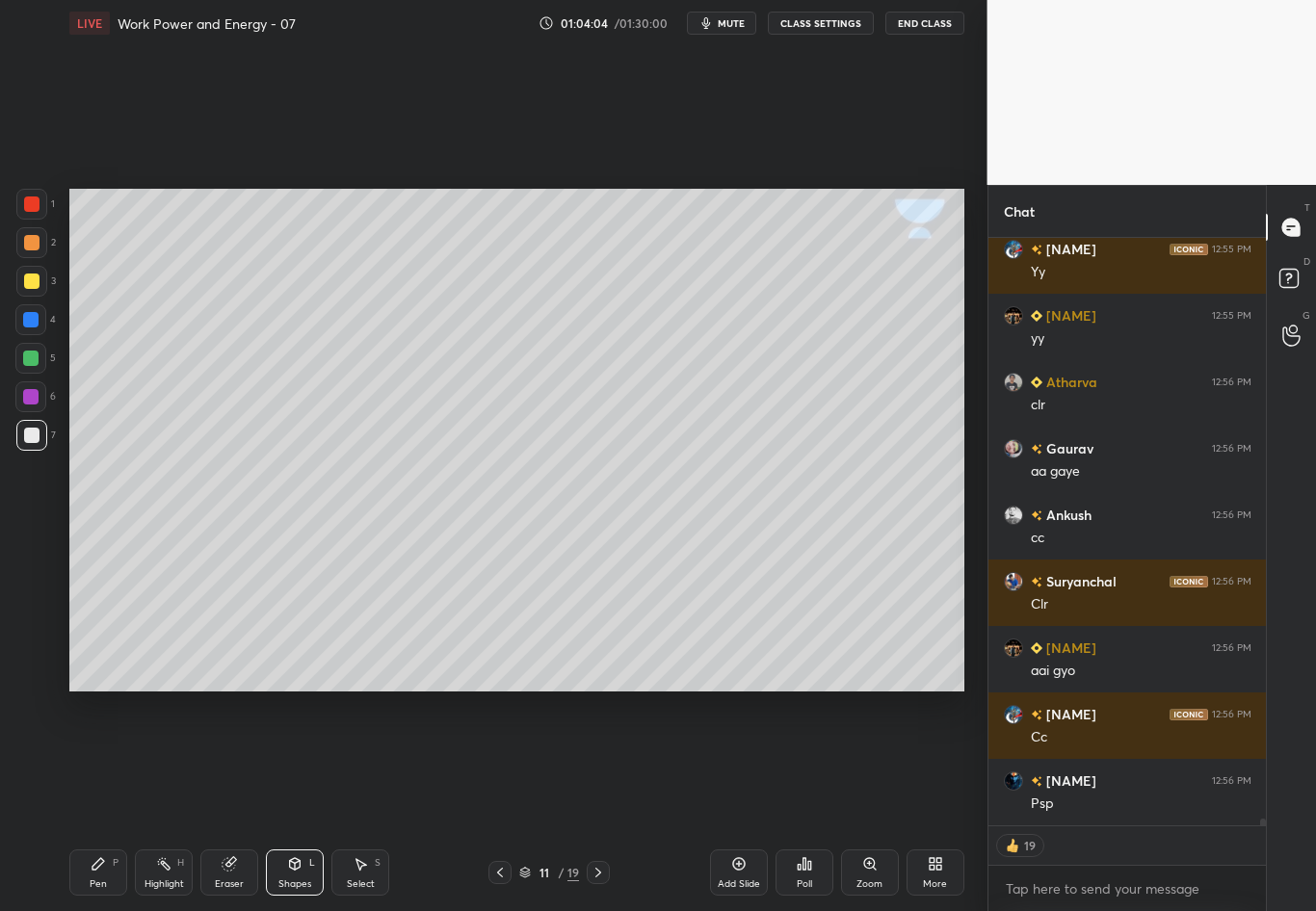 scroll, scrollTop: 7, scrollLeft: 7, axis: both 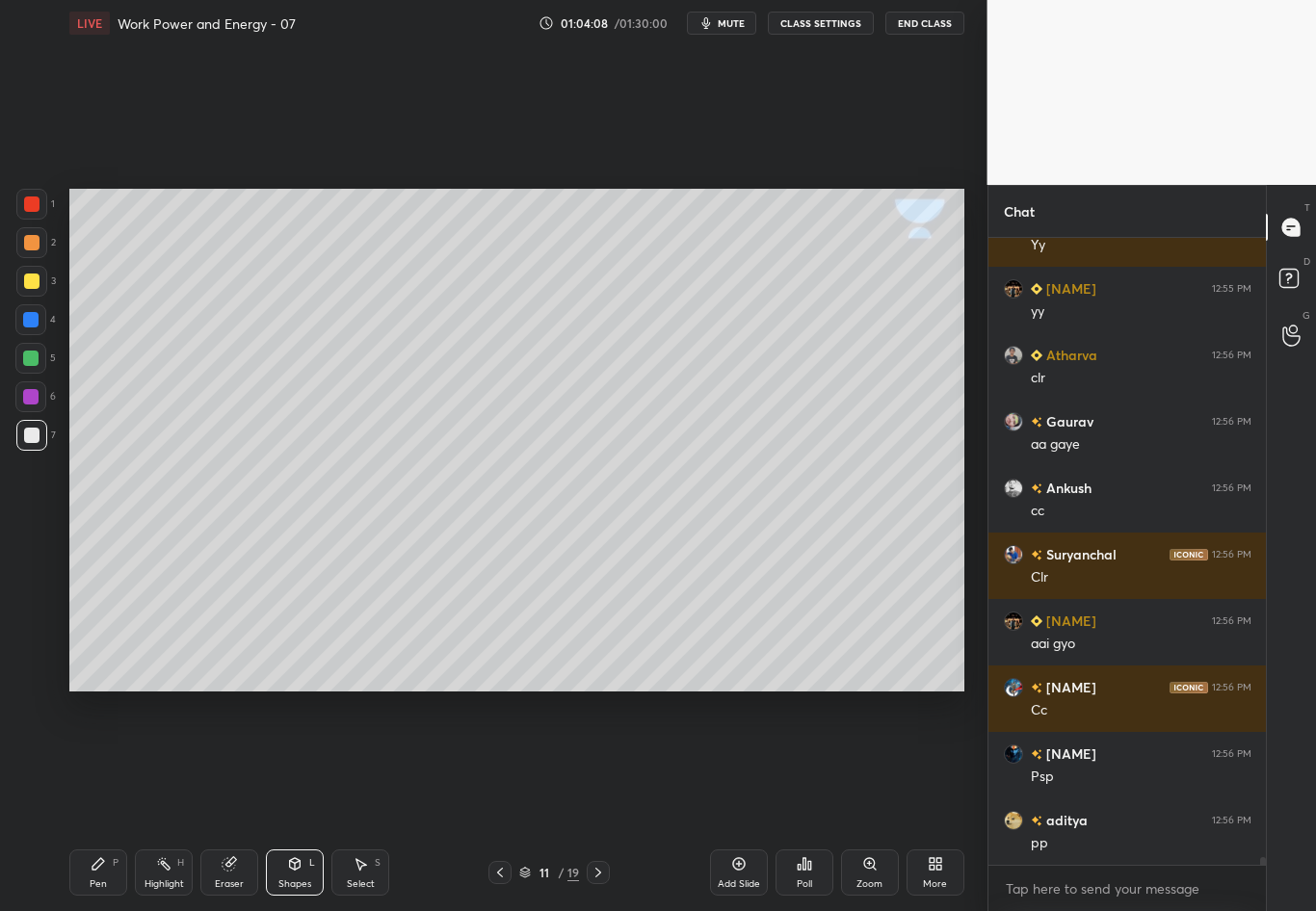 click 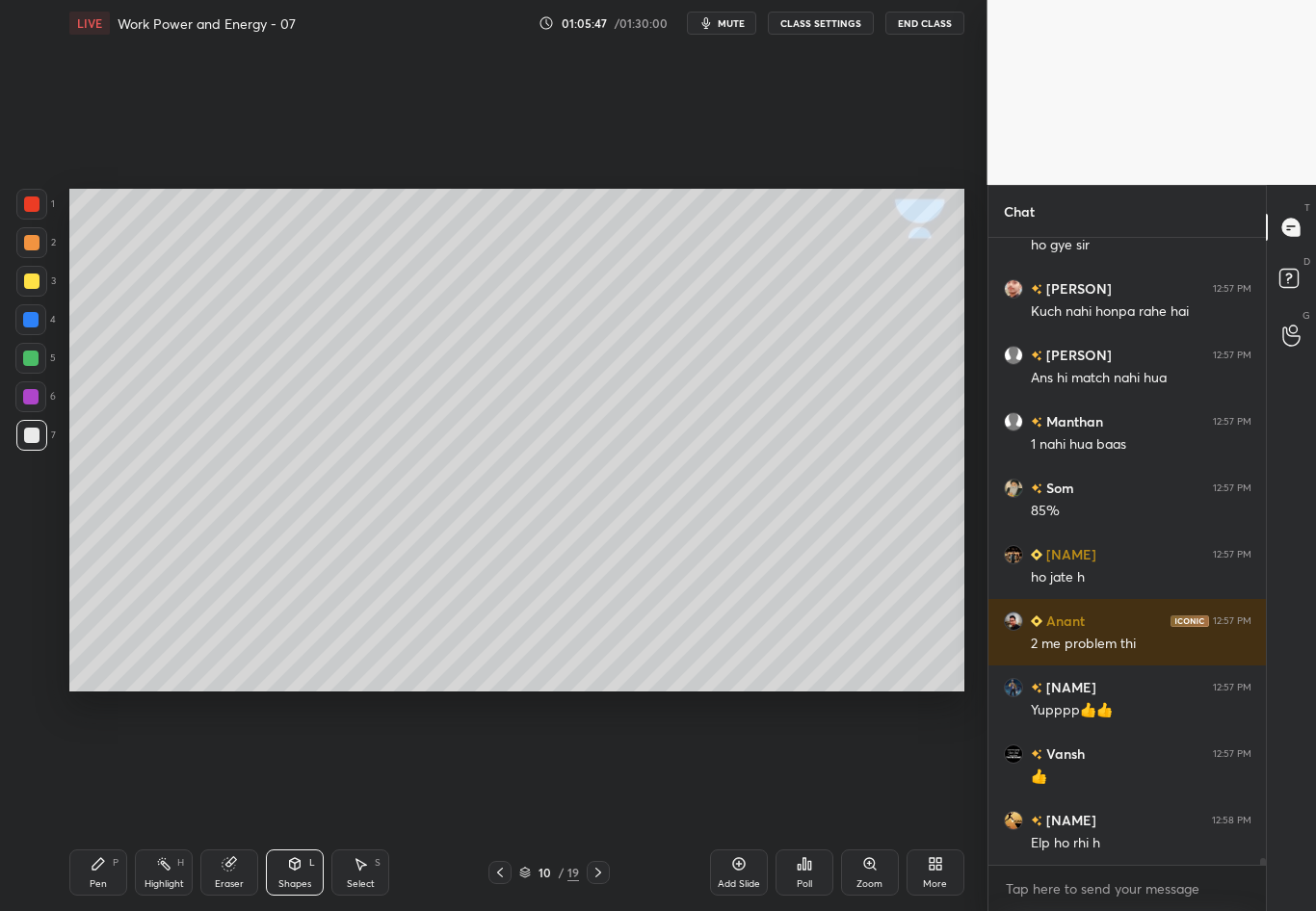 scroll, scrollTop: 54569, scrollLeft: 0, axis: vertical 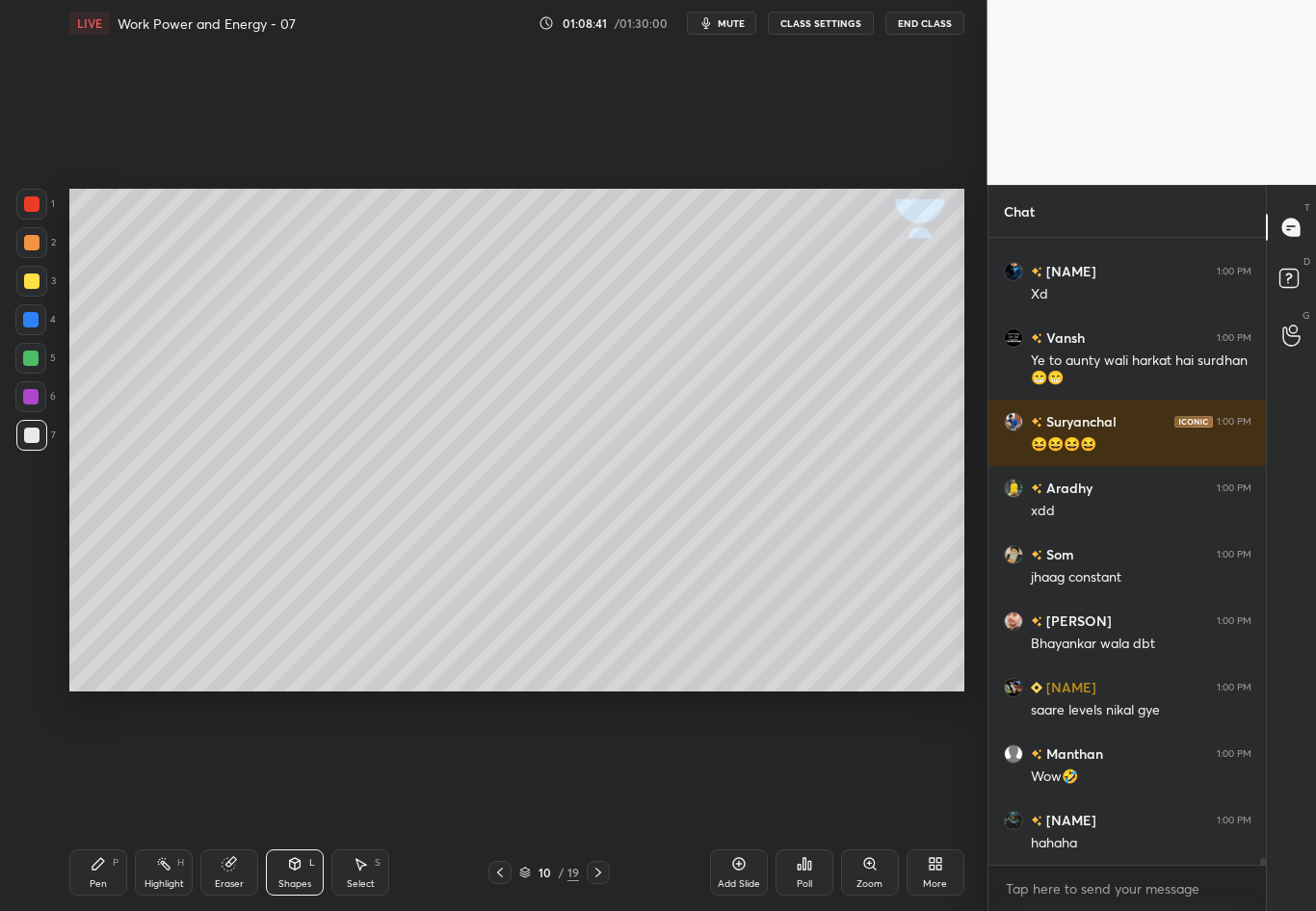 click at bounding box center (598, 872) 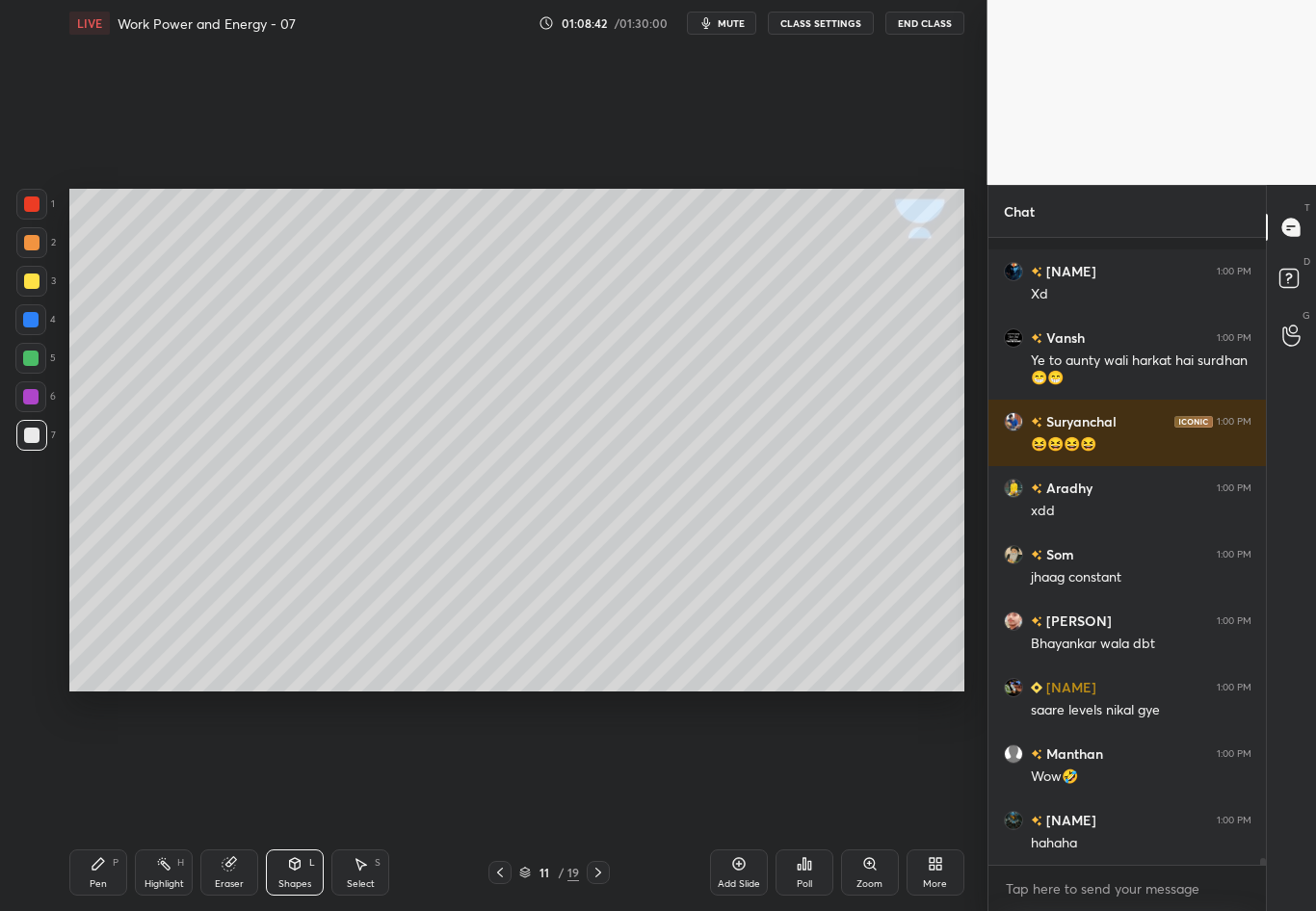 scroll, scrollTop: 58411, scrollLeft: 0, axis: vertical 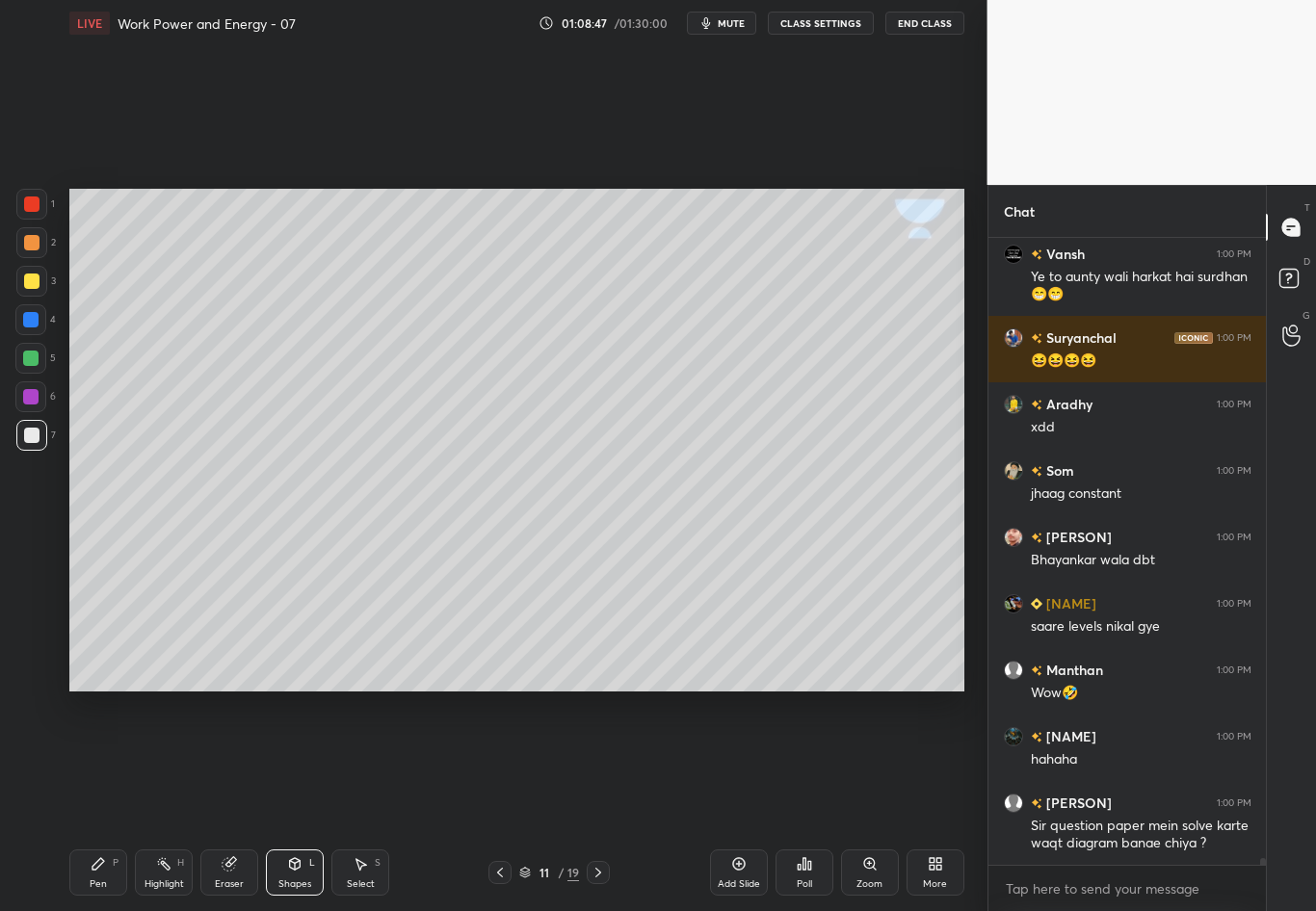 click on "Eraser" at bounding box center [229, 884] 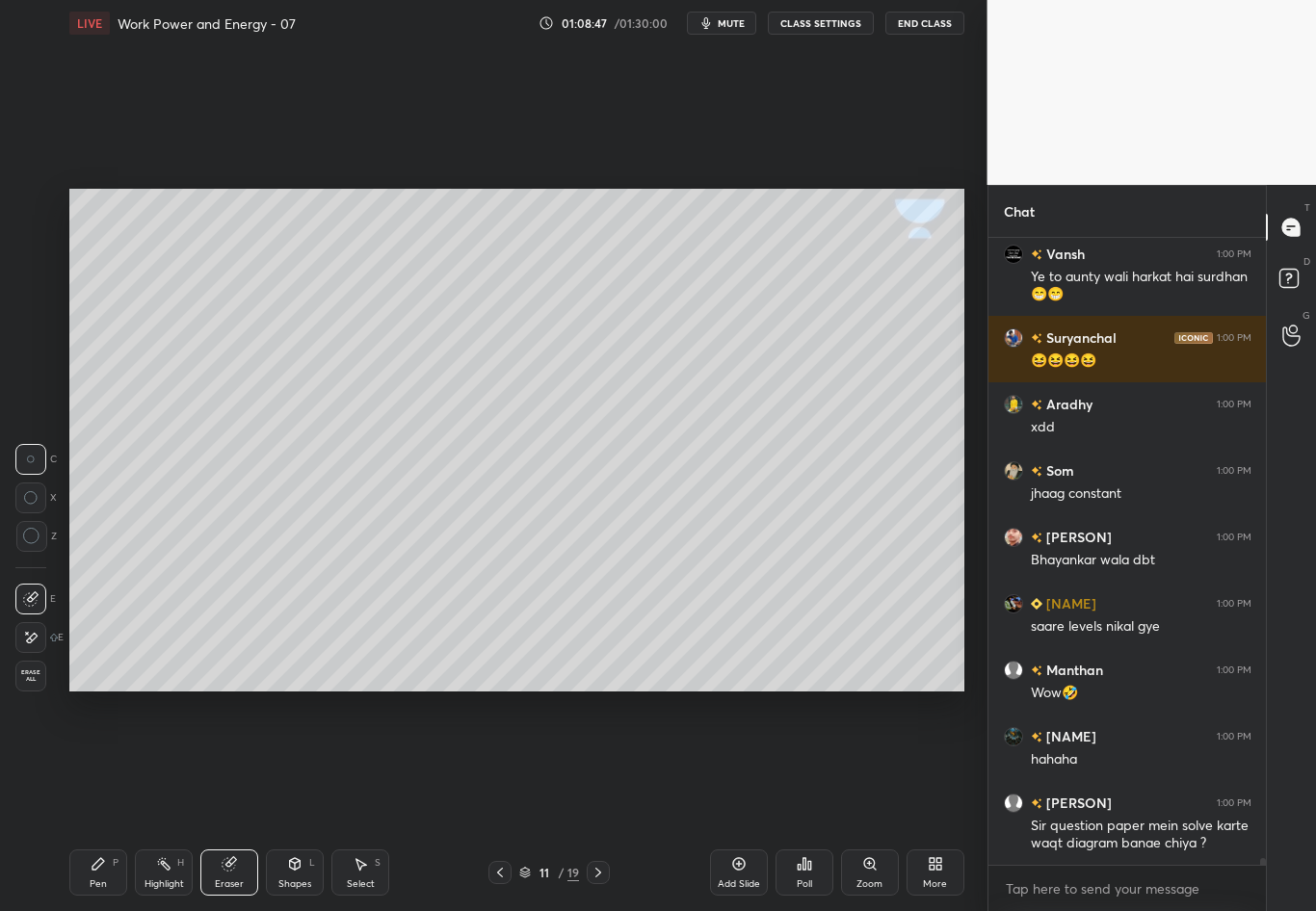 click on "Shapes L" at bounding box center [295, 872] 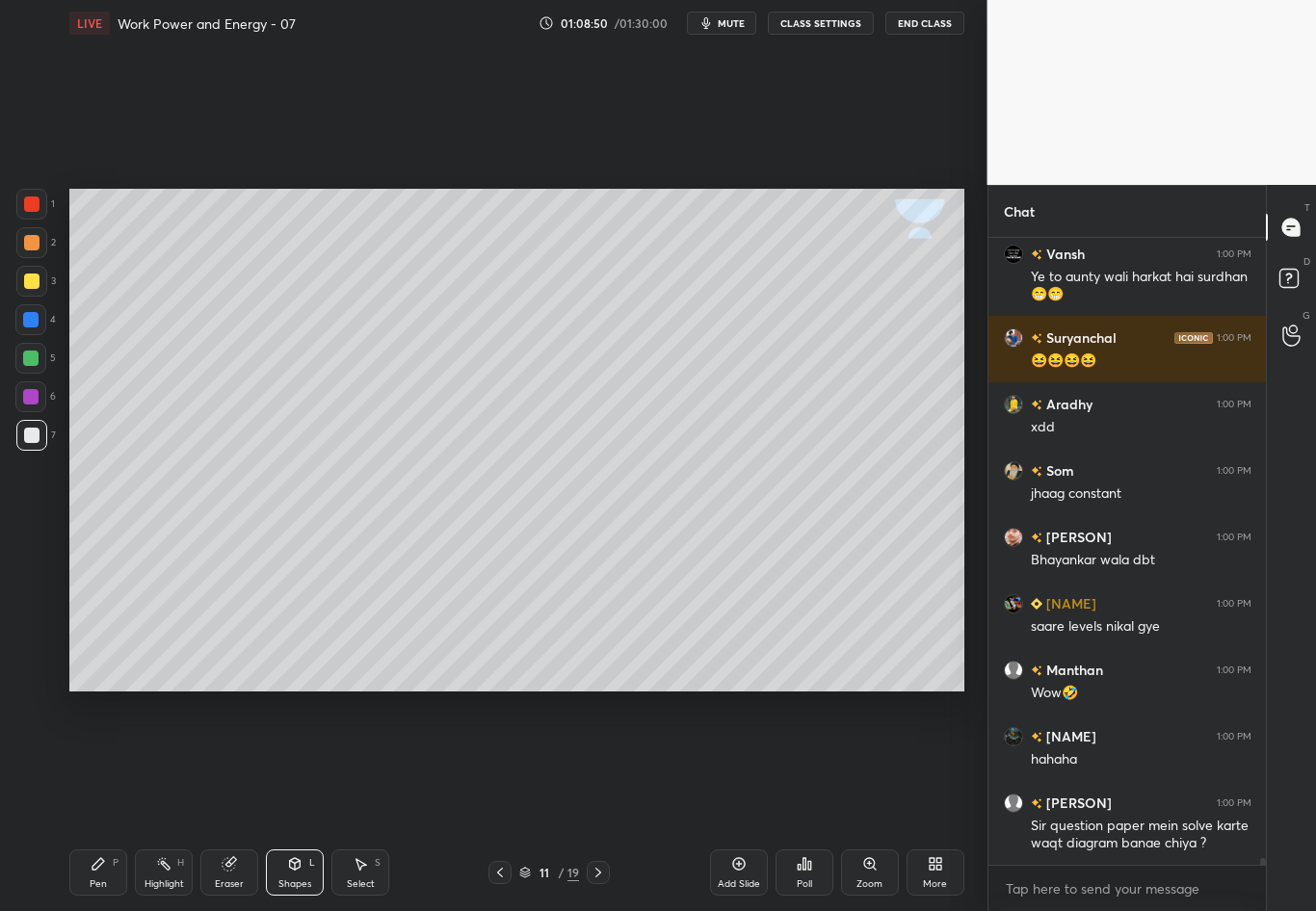 click on "Eraser" at bounding box center (229, 872) 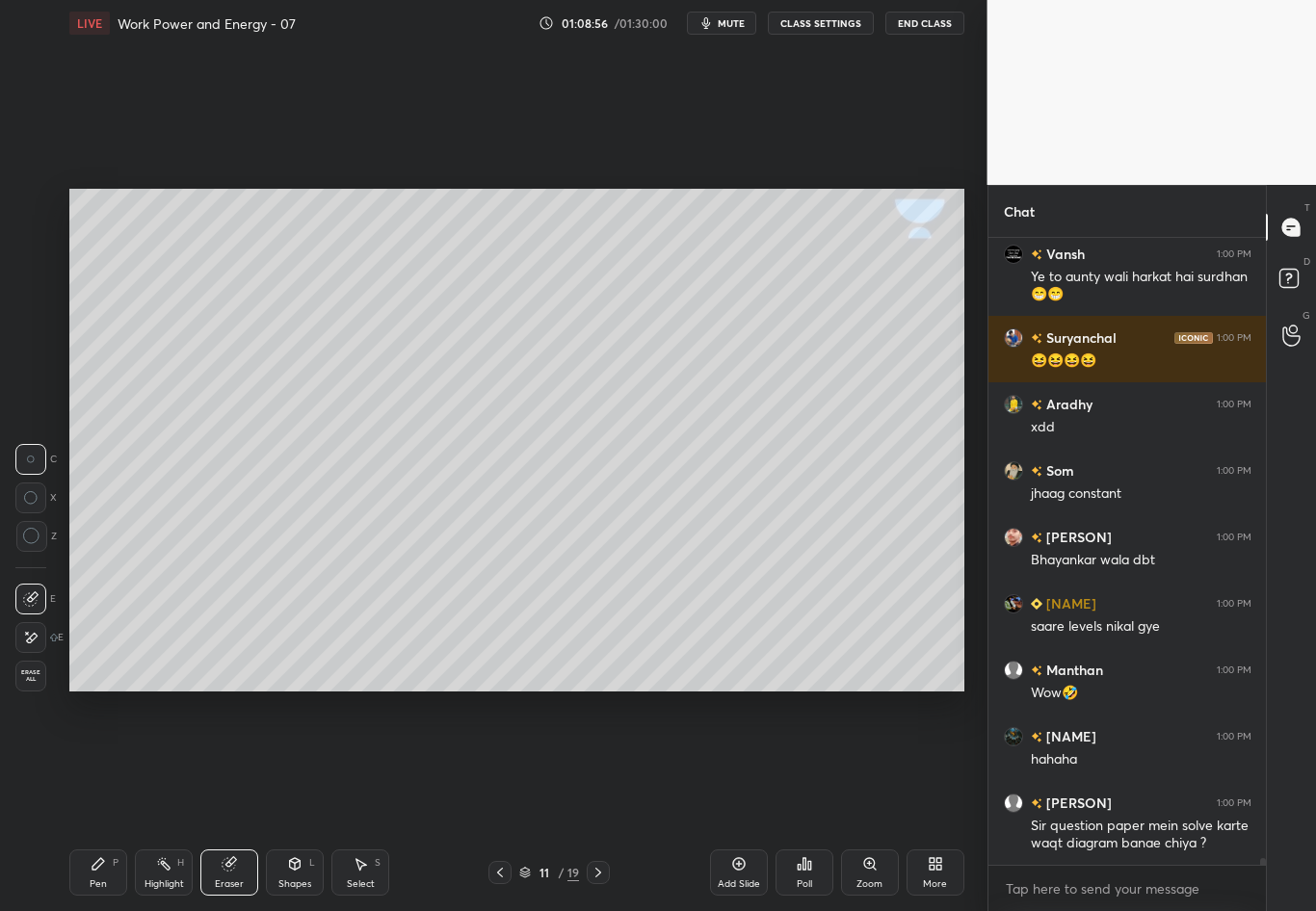 scroll, scrollTop: 582, scrollLeft: 272, axis: both 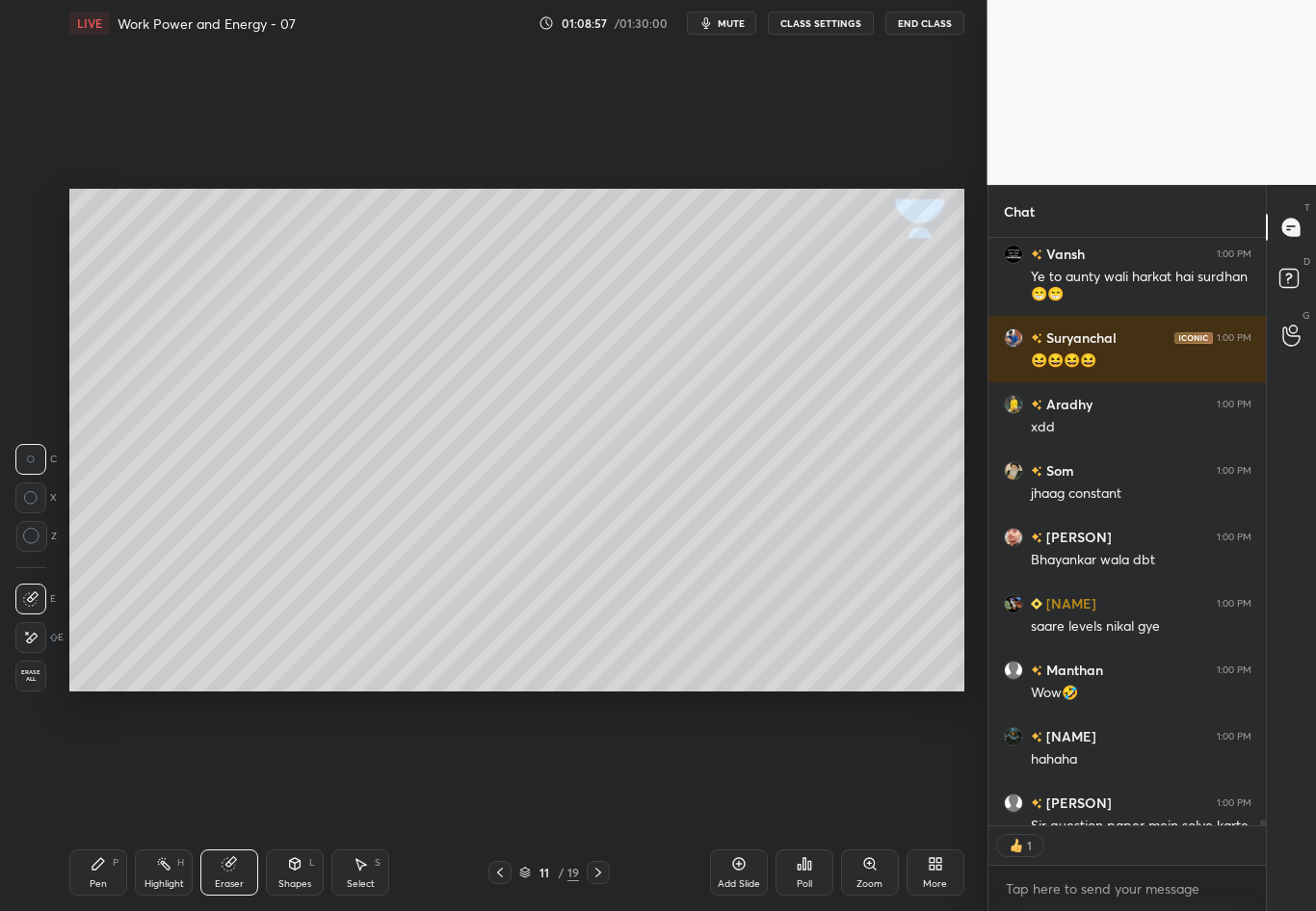 click on "Shapes L" at bounding box center (295, 872) 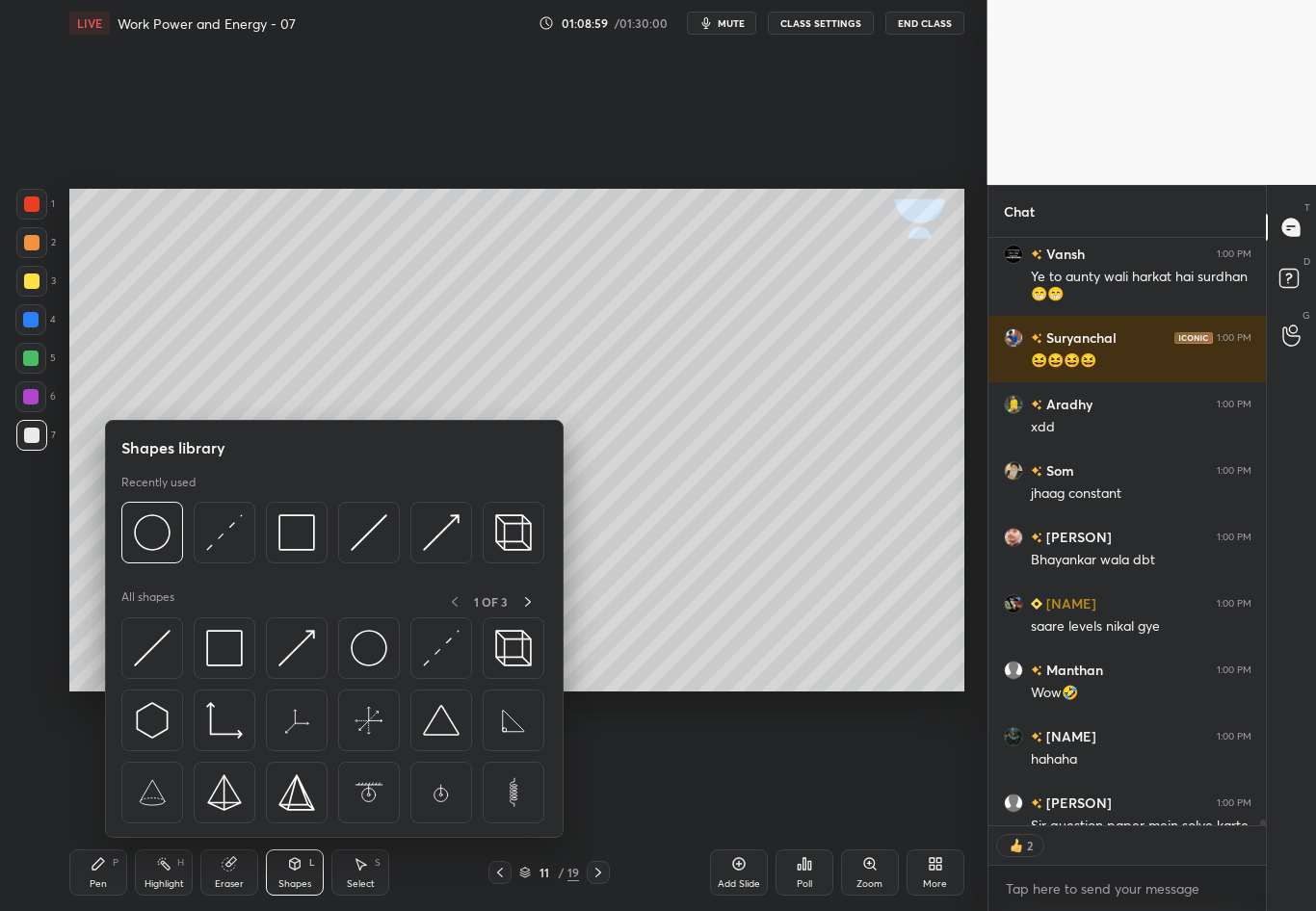 click on "1 2 3 4 5 6 7 C X Z C X Z E E Erase all   H H" at bounding box center (31, 440) 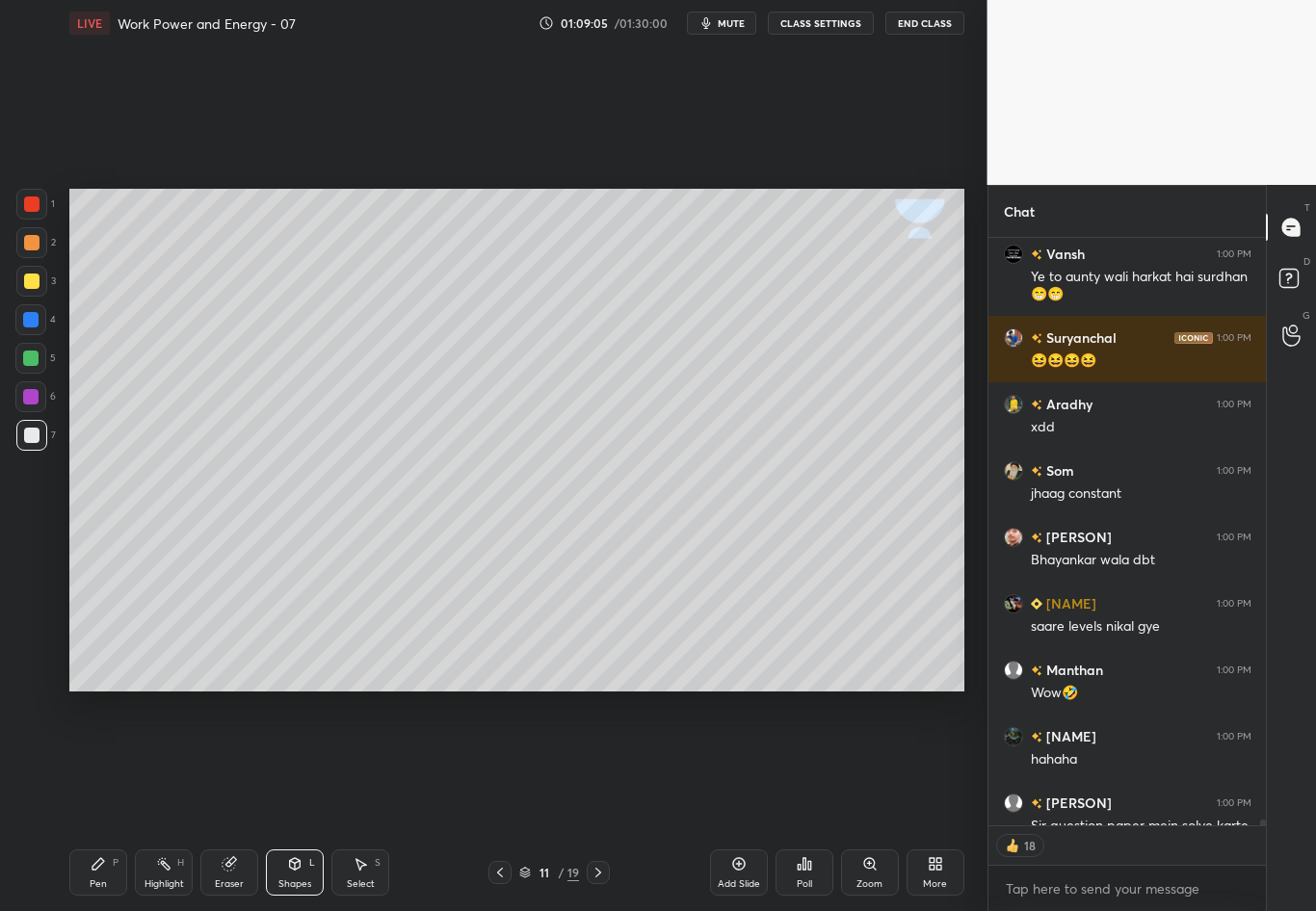 click on "Eraser" at bounding box center [229, 884] 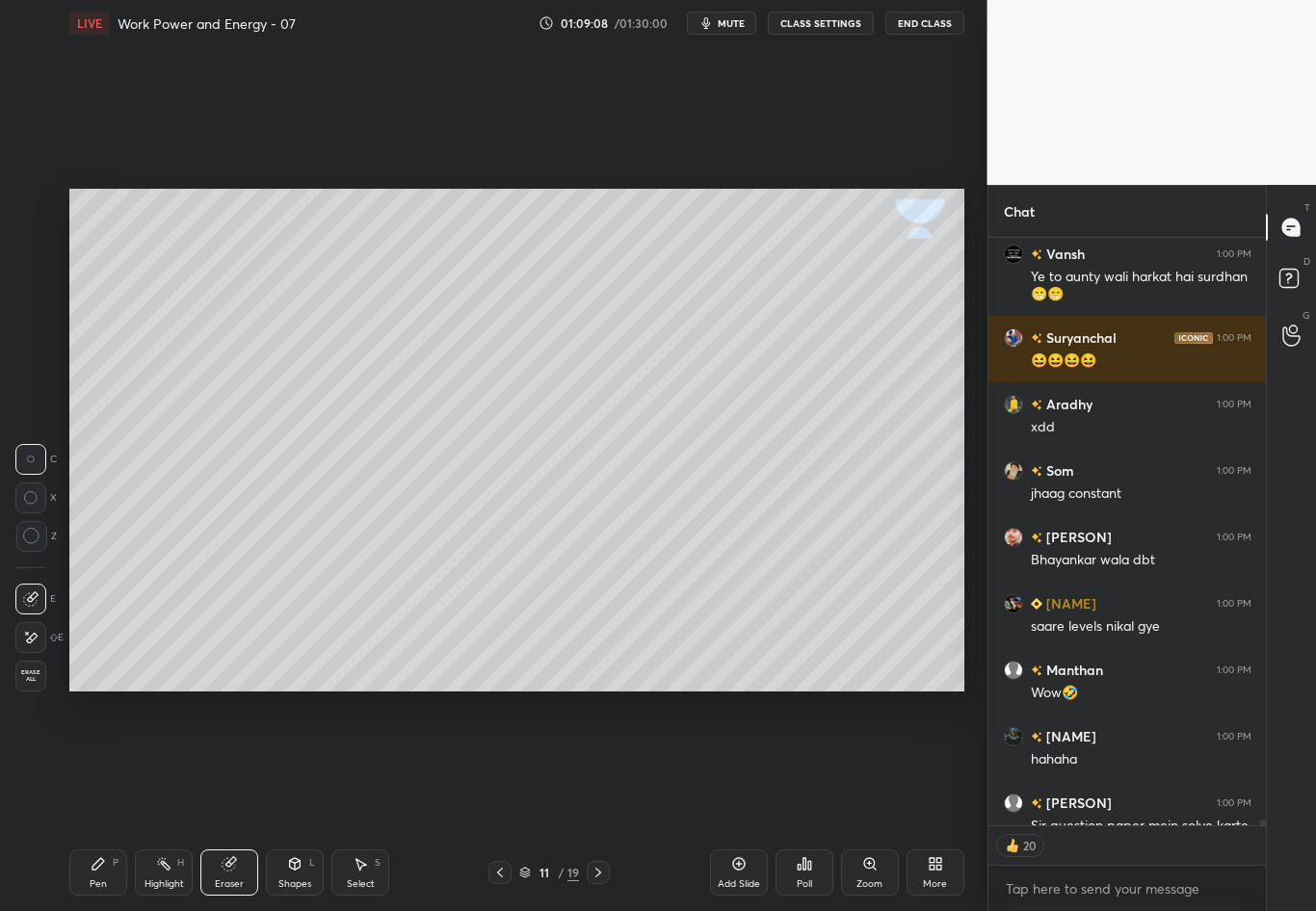 click on "Select" at bounding box center [360, 884] 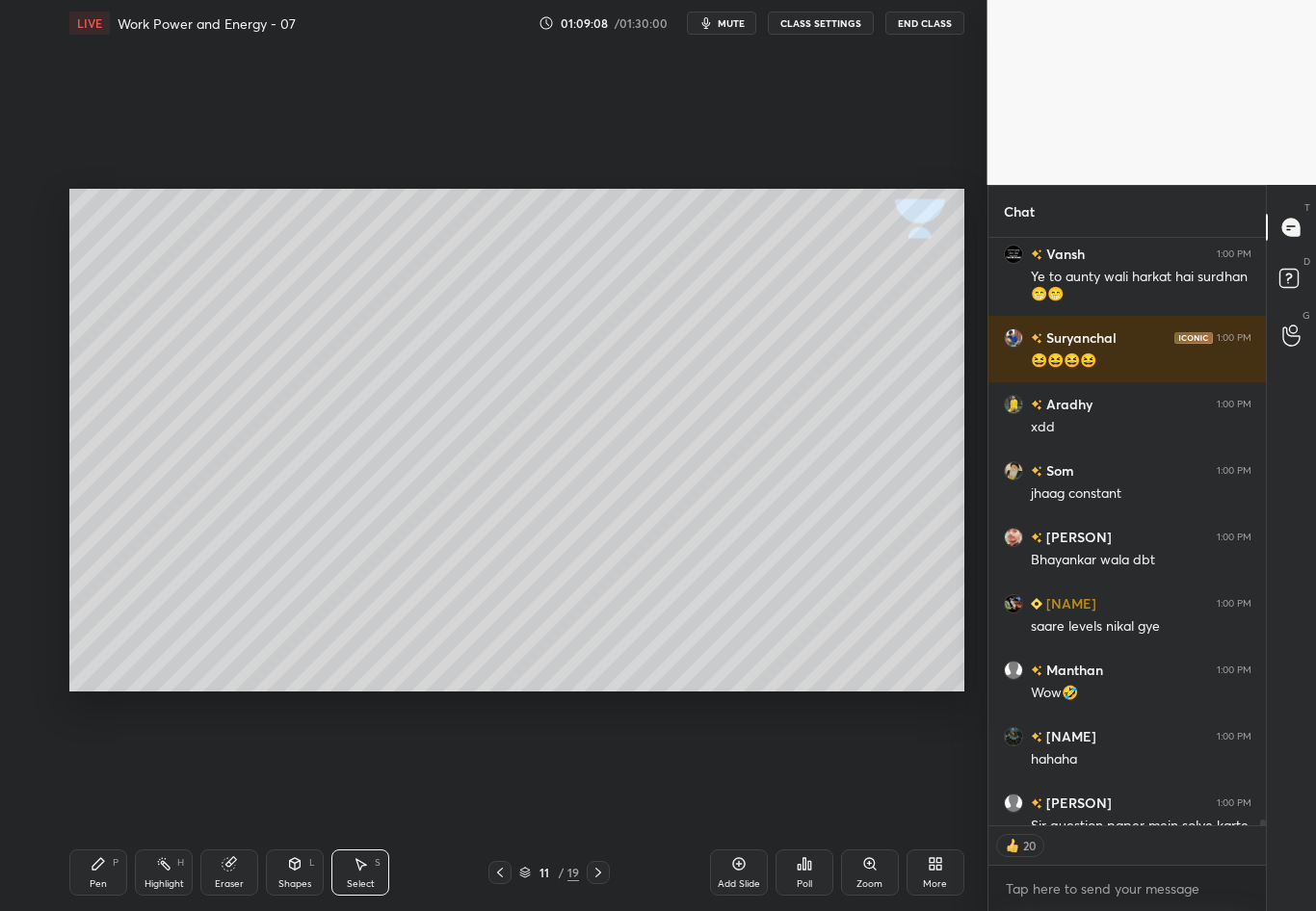 scroll, scrollTop: 58517, scrollLeft: 0, axis: vertical 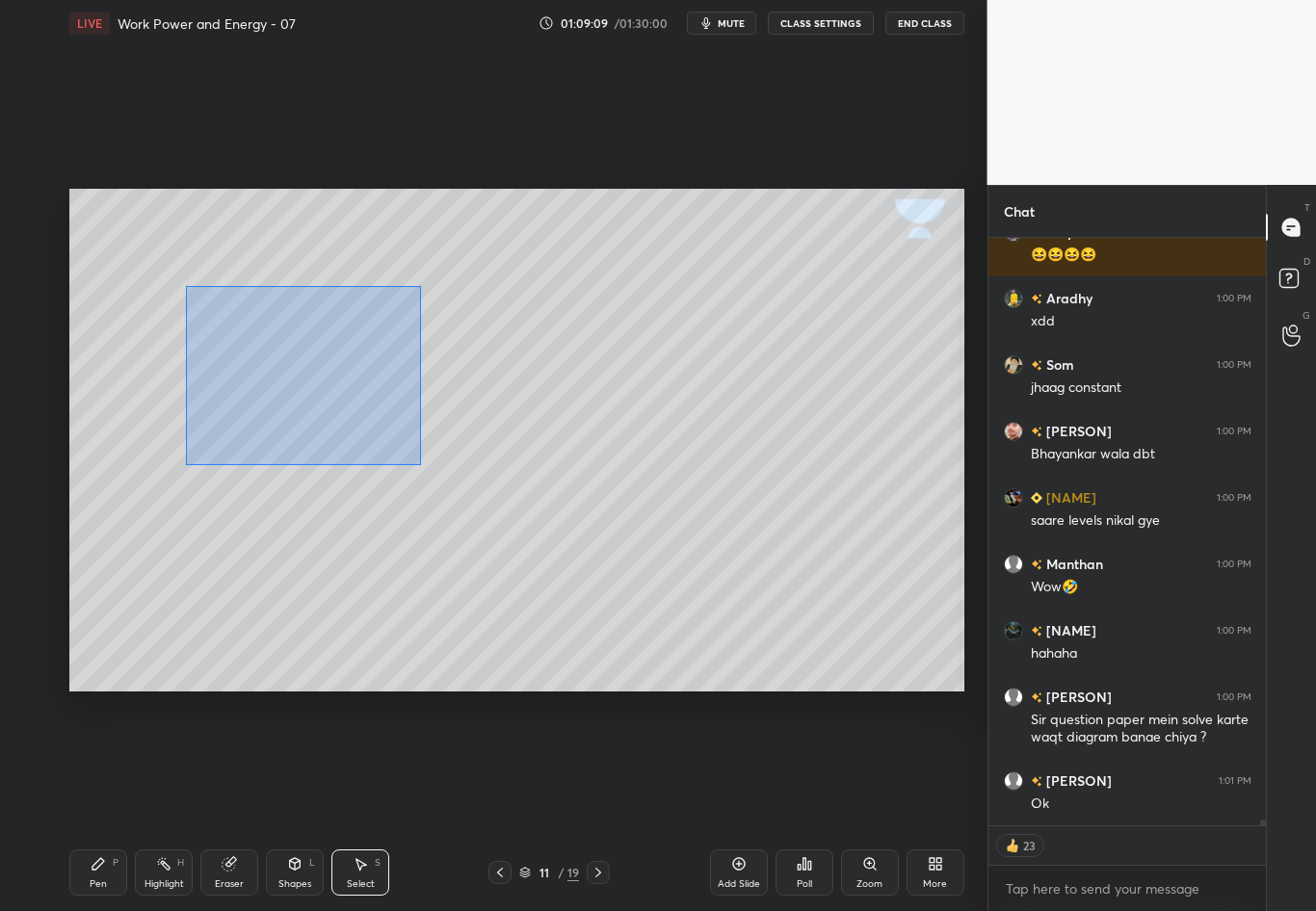 drag, startPoint x: 190, startPoint y: 338, endPoint x: 577, endPoint y: 485, distance: 413.97826 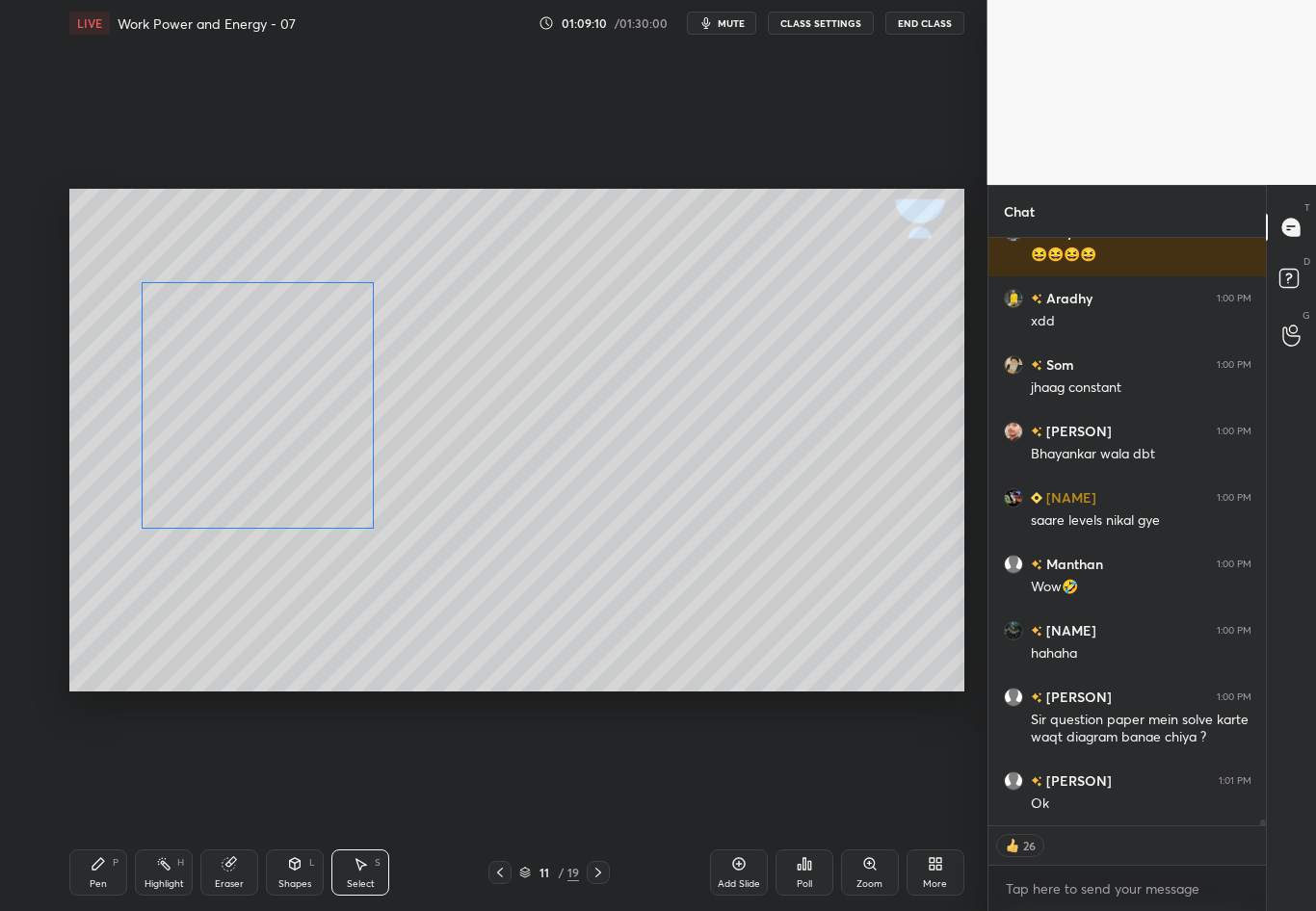 drag, startPoint x: 283, startPoint y: 336, endPoint x: 264, endPoint y: 329, distance: 20.248457 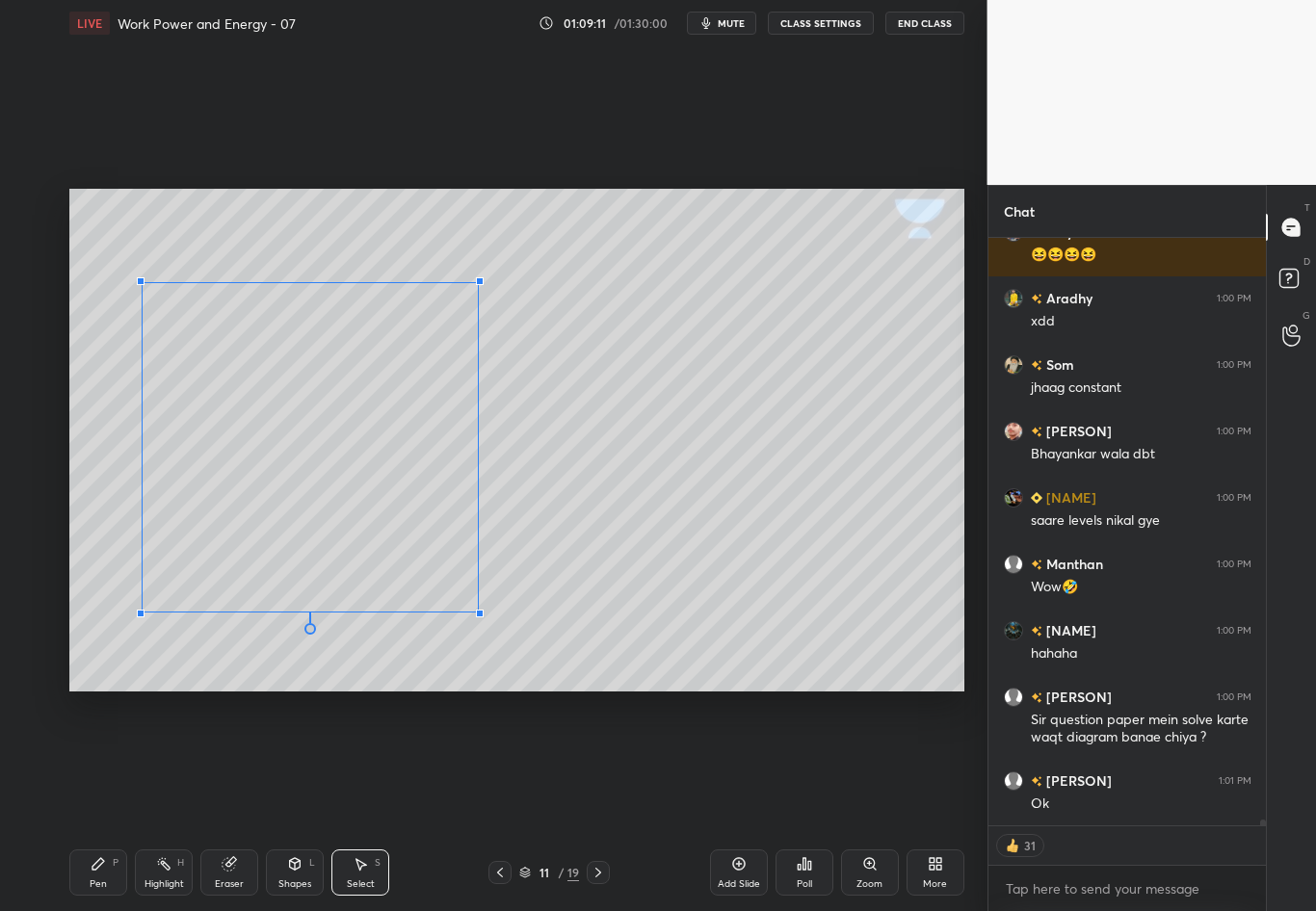 drag, startPoint x: 371, startPoint y: 523, endPoint x: 478, endPoint y: 611, distance: 138.5388 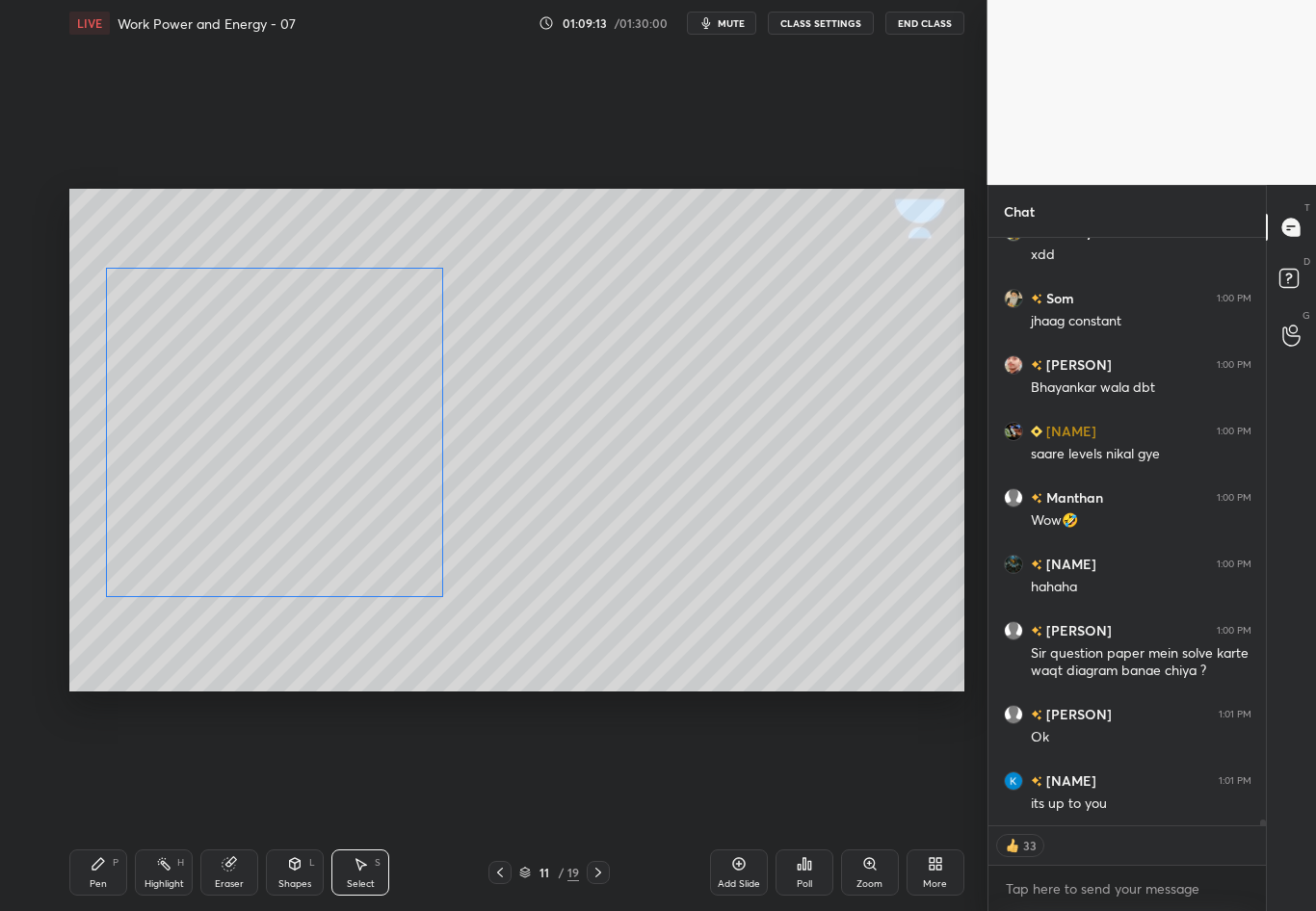 click on "0 ° Undo Copy Duplicate Duplicate to new slide Delete" at bounding box center (516, 440) 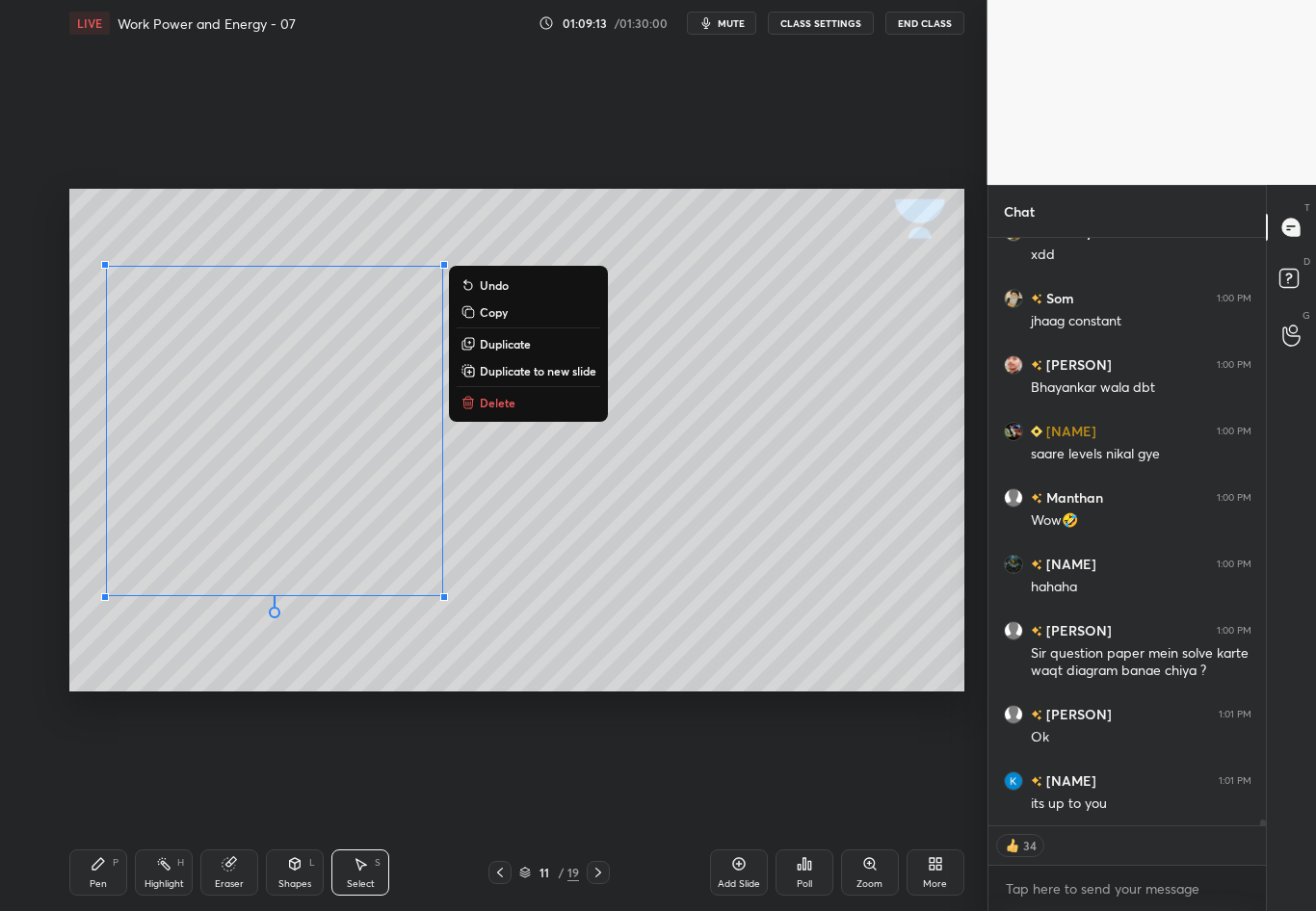 click on "0 ° Undo Copy Duplicate Duplicate to new slide Delete" at bounding box center (516, 440) 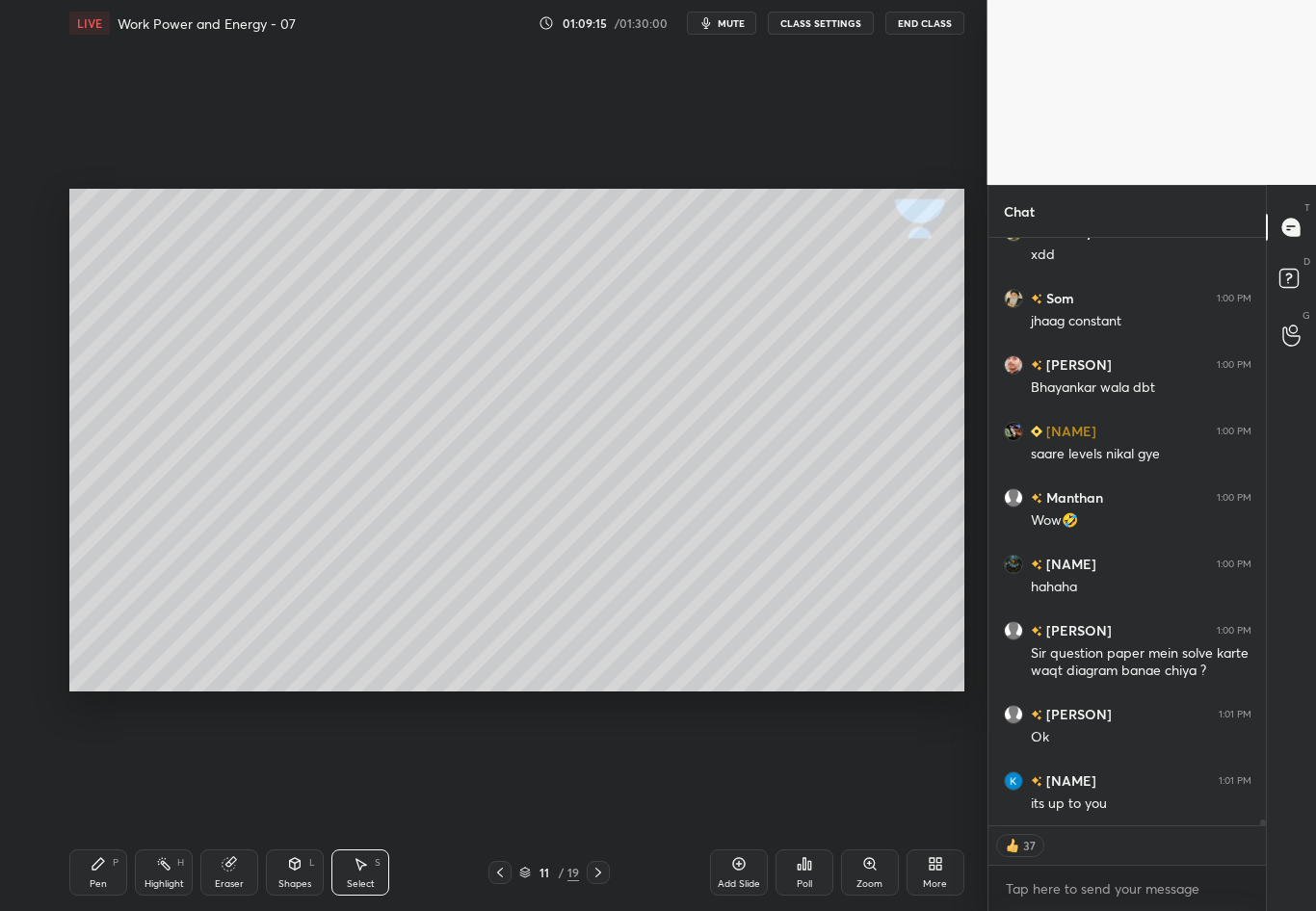 click on "Pen P" at bounding box center [98, 872] 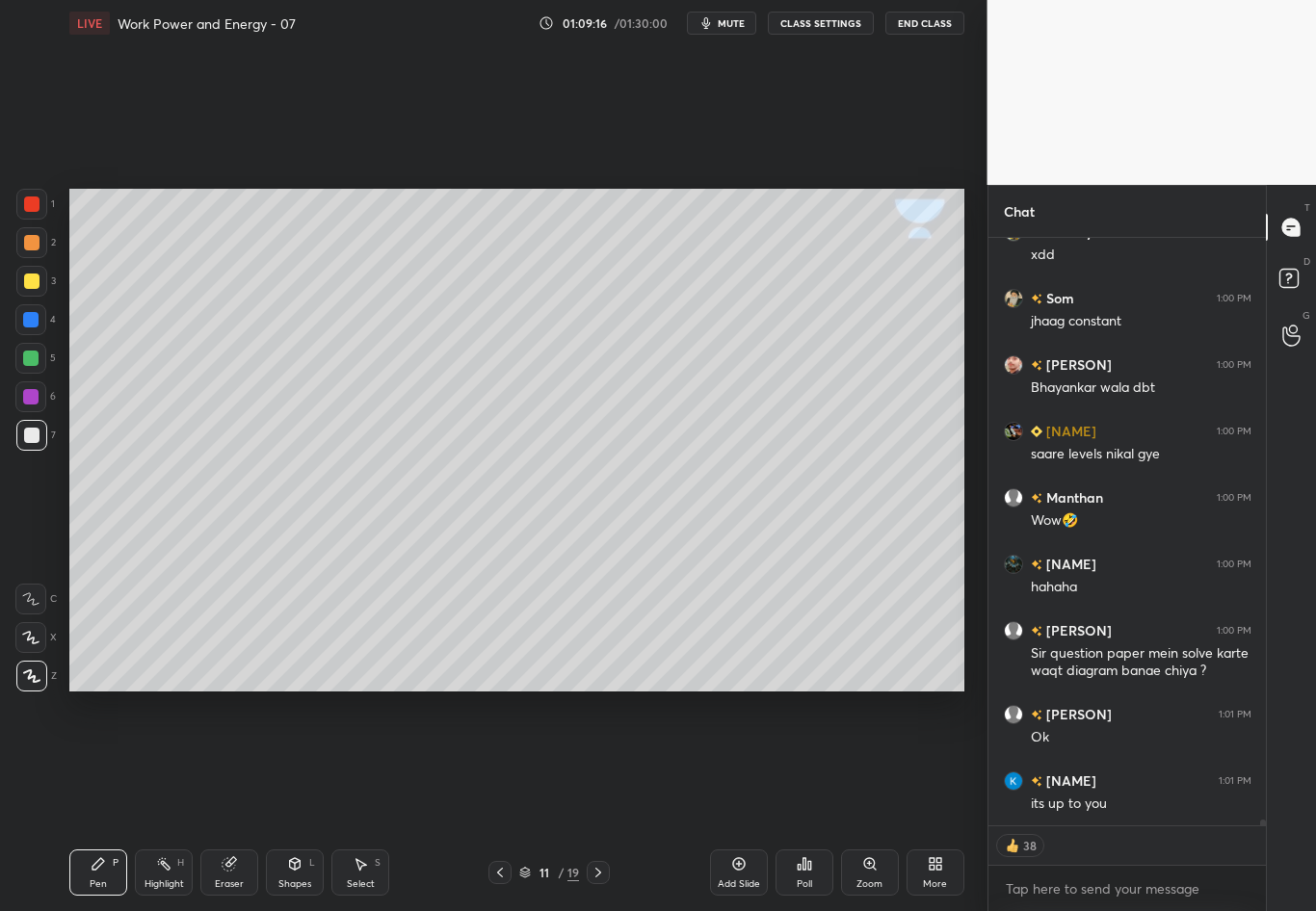 click at bounding box center (32, 435) 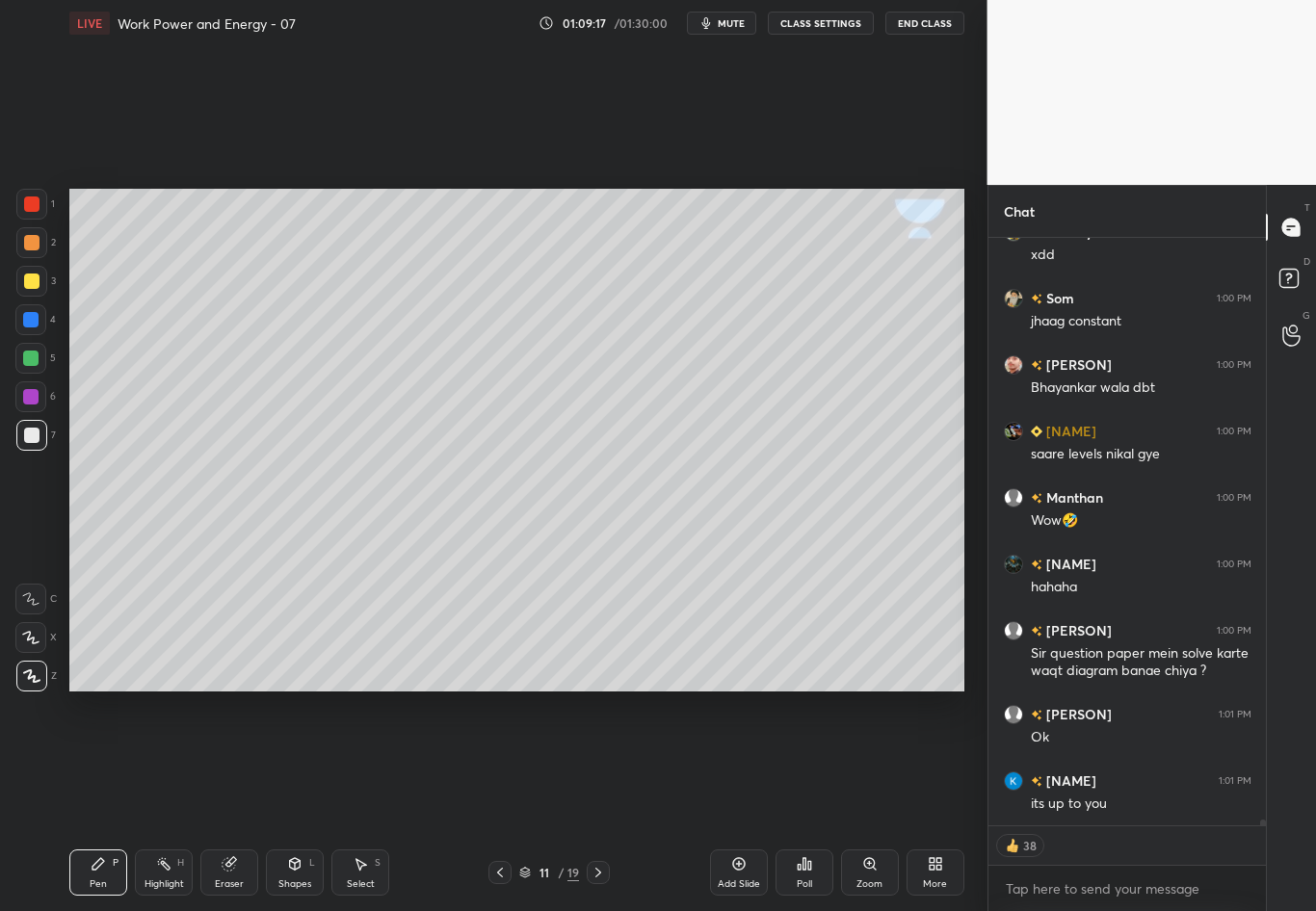 click at bounding box center [32, 281] 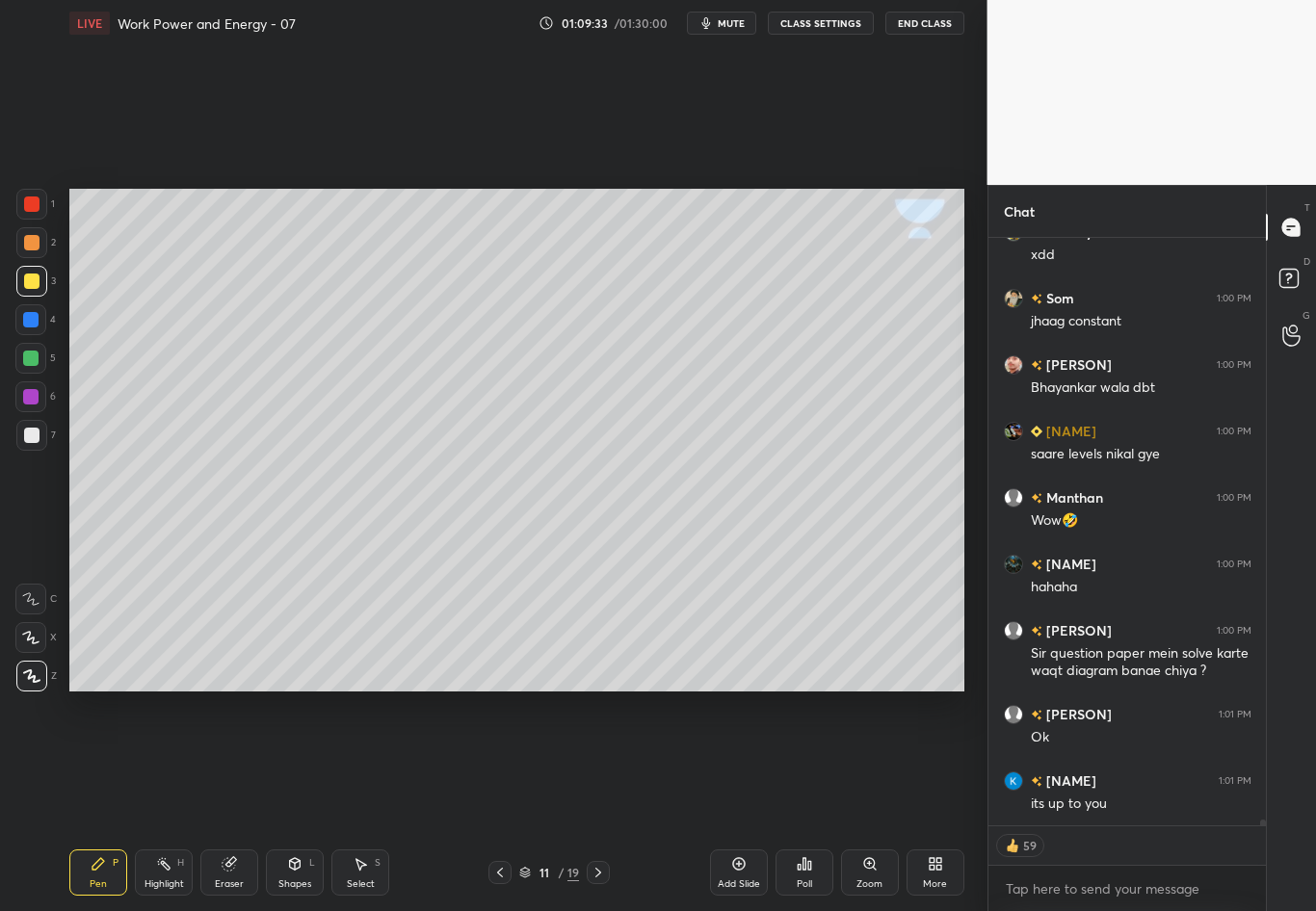 scroll, scrollTop: 58650, scrollLeft: 0, axis: vertical 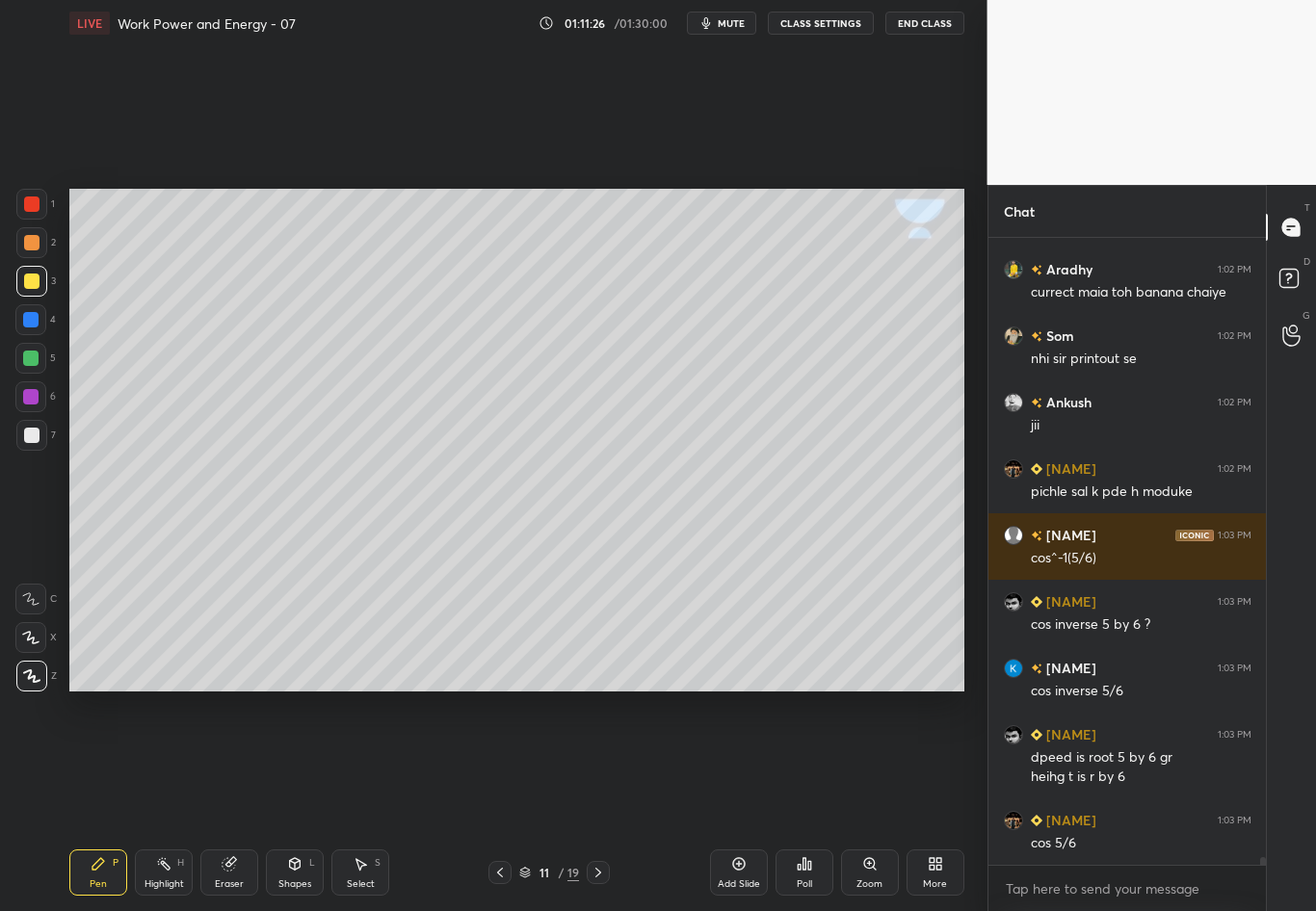 click on "Shapes L" at bounding box center (295, 872) 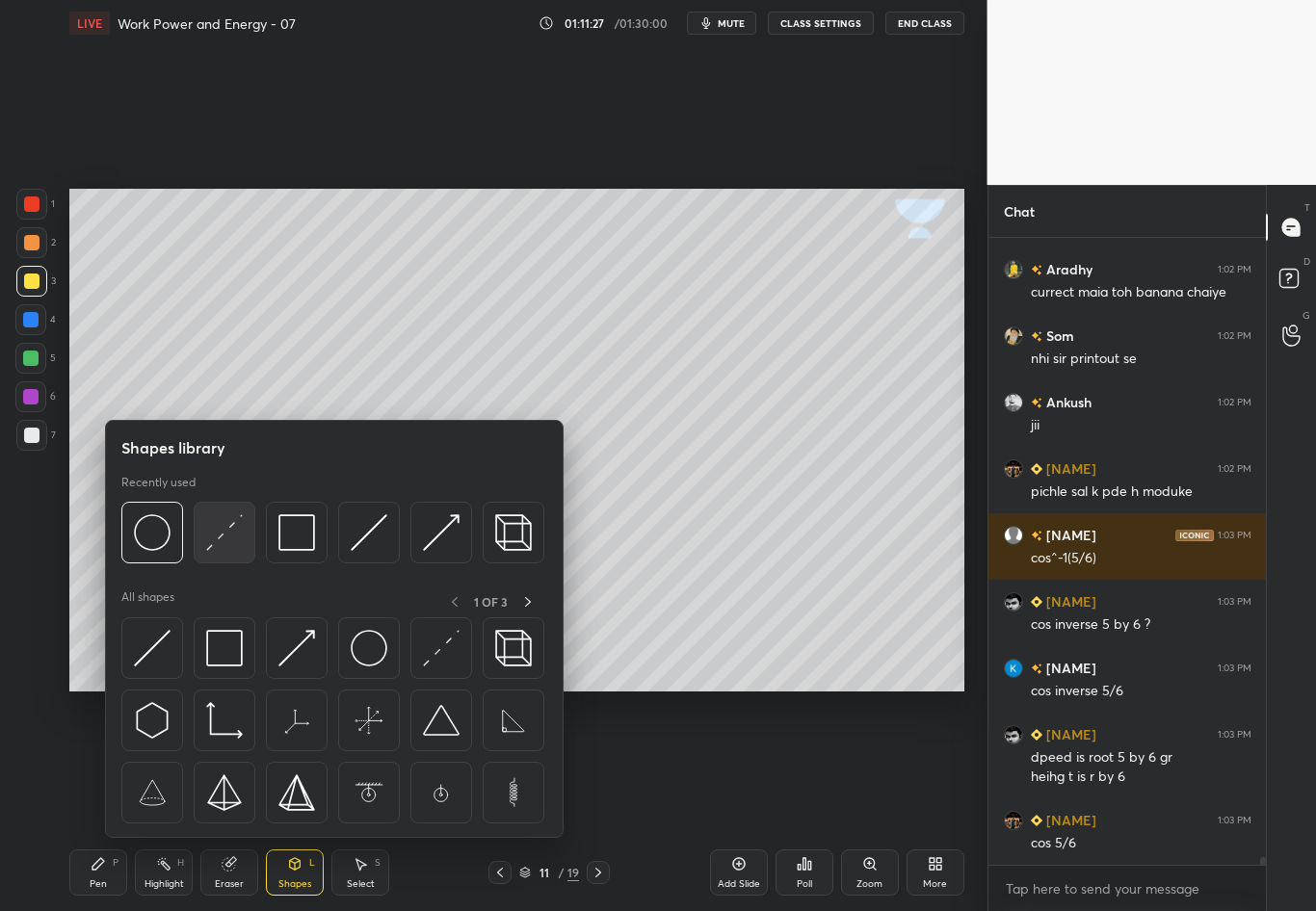 click at bounding box center (224, 533) 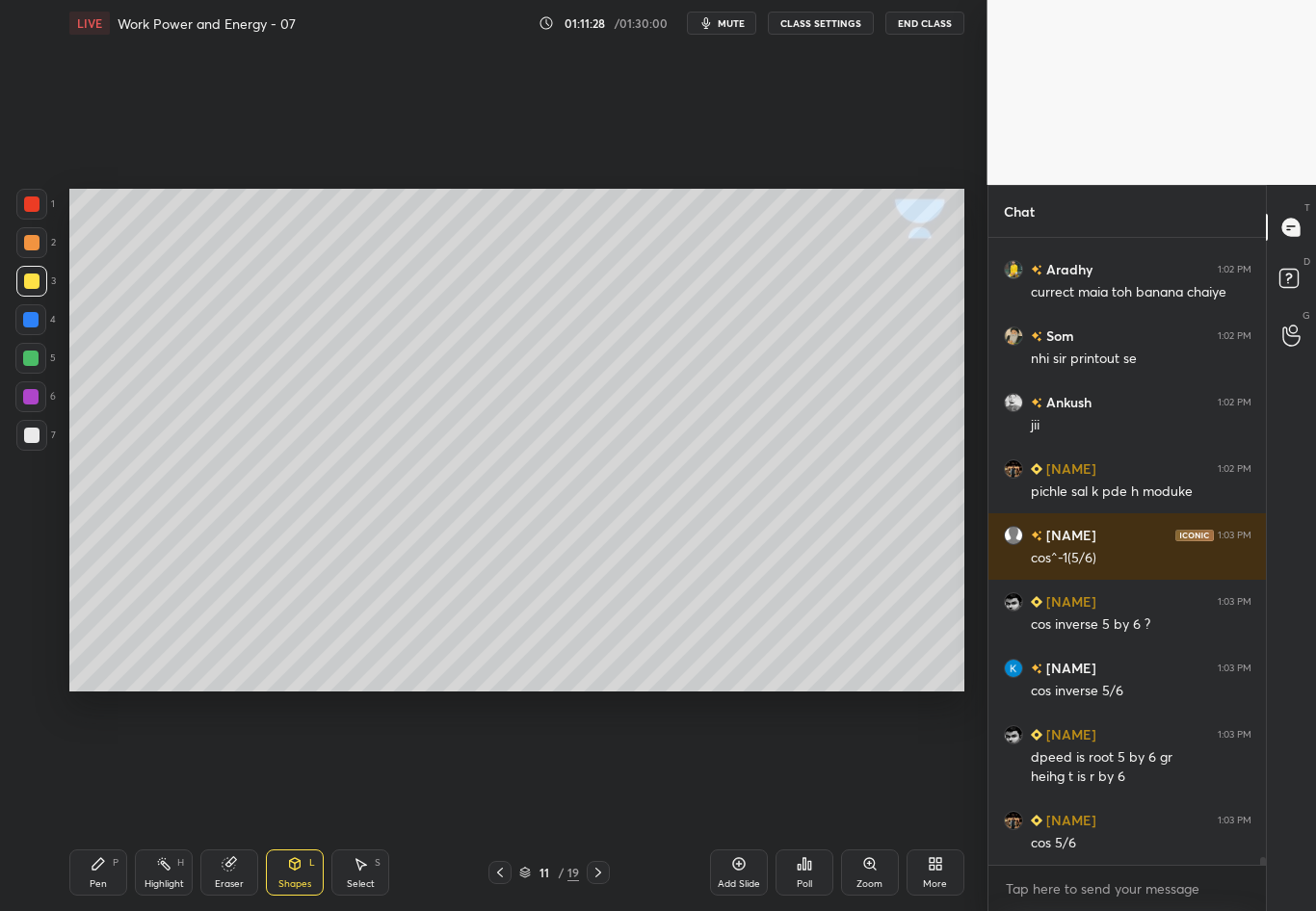 scroll, scrollTop: 52380, scrollLeft: 0, axis: vertical 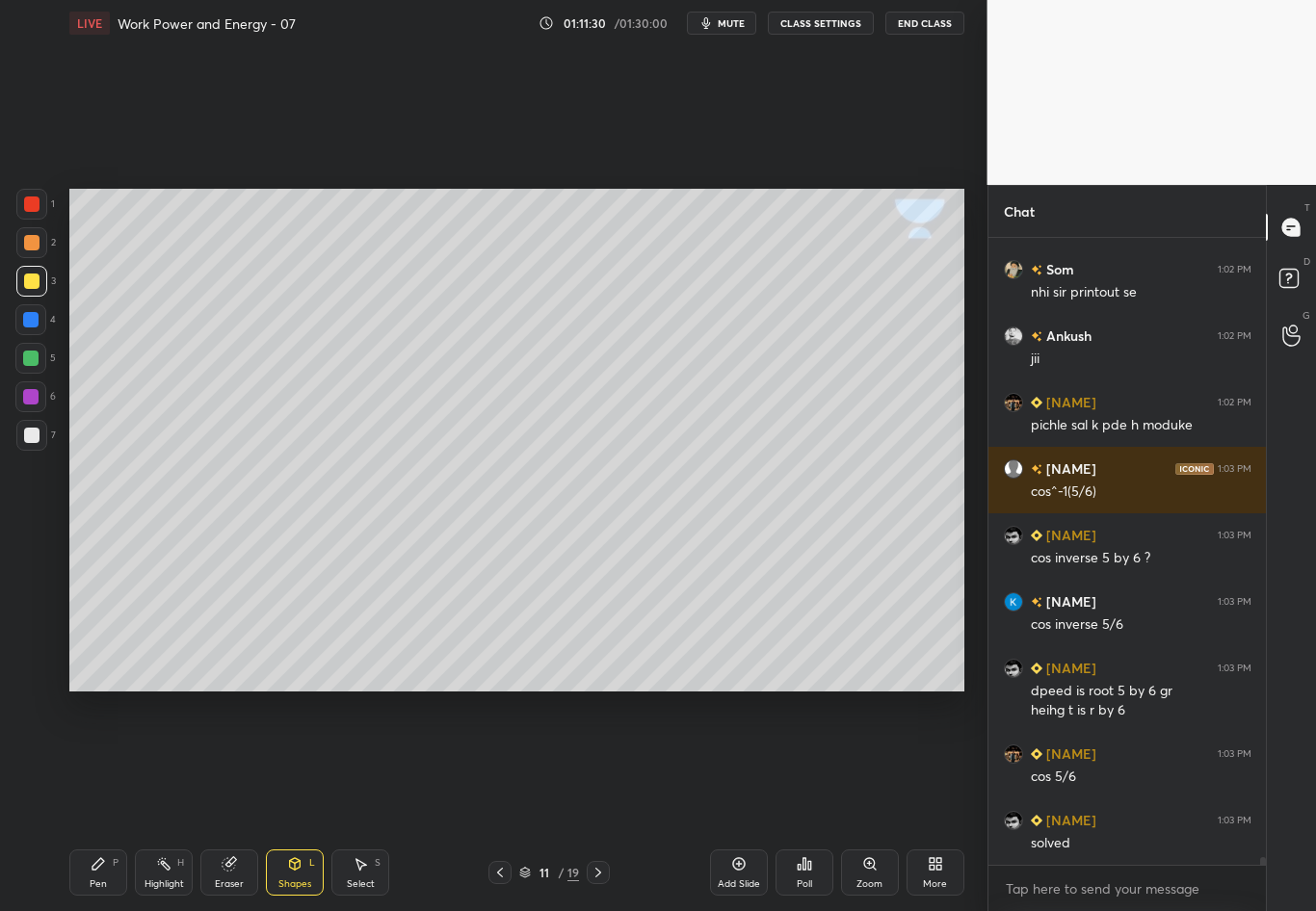 click on "Pen P" at bounding box center (98, 872) 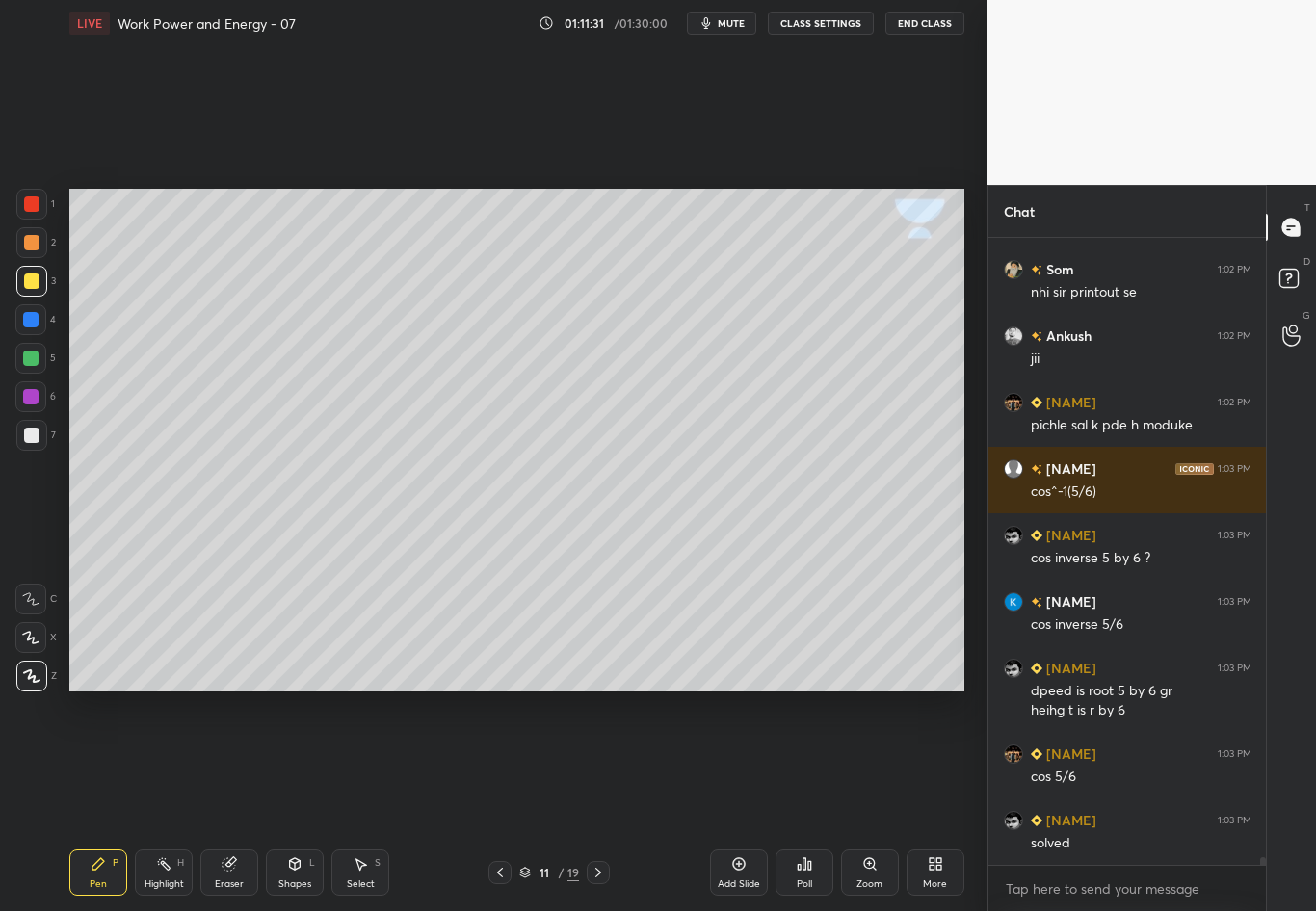 click at bounding box center [32, 435] 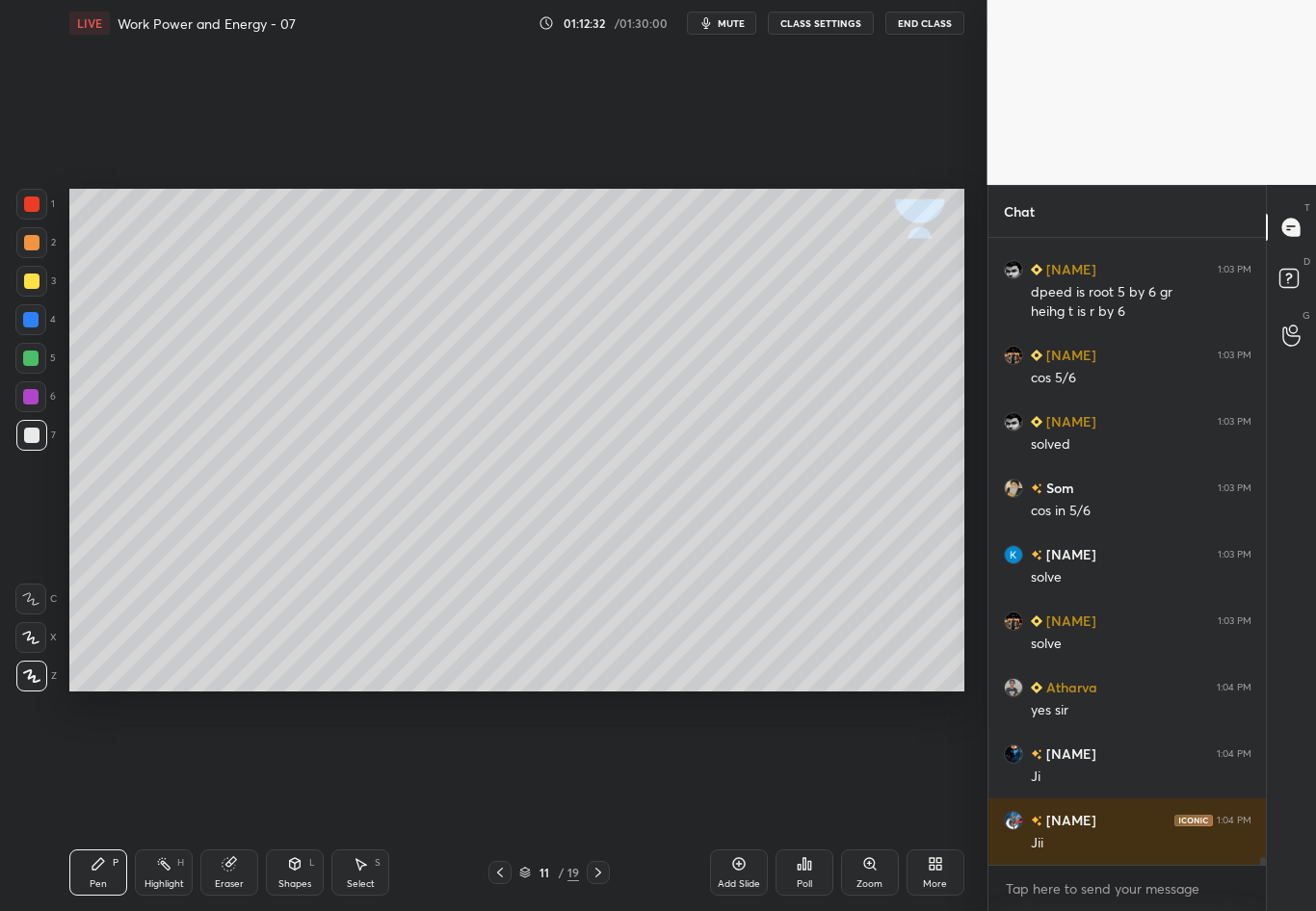 scroll, scrollTop: 52845, scrollLeft: 0, axis: vertical 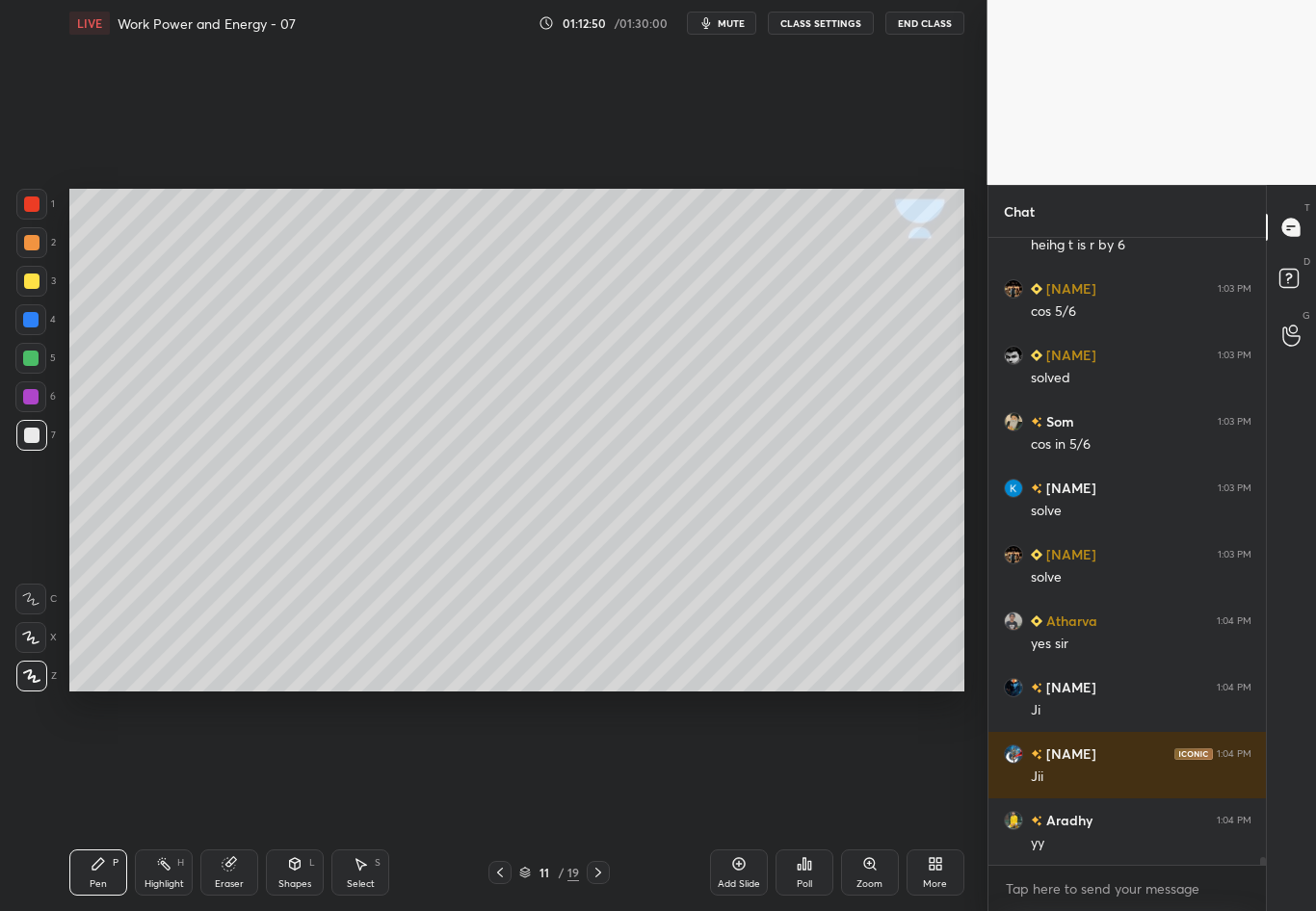 click on "Shapes L" at bounding box center [295, 872] 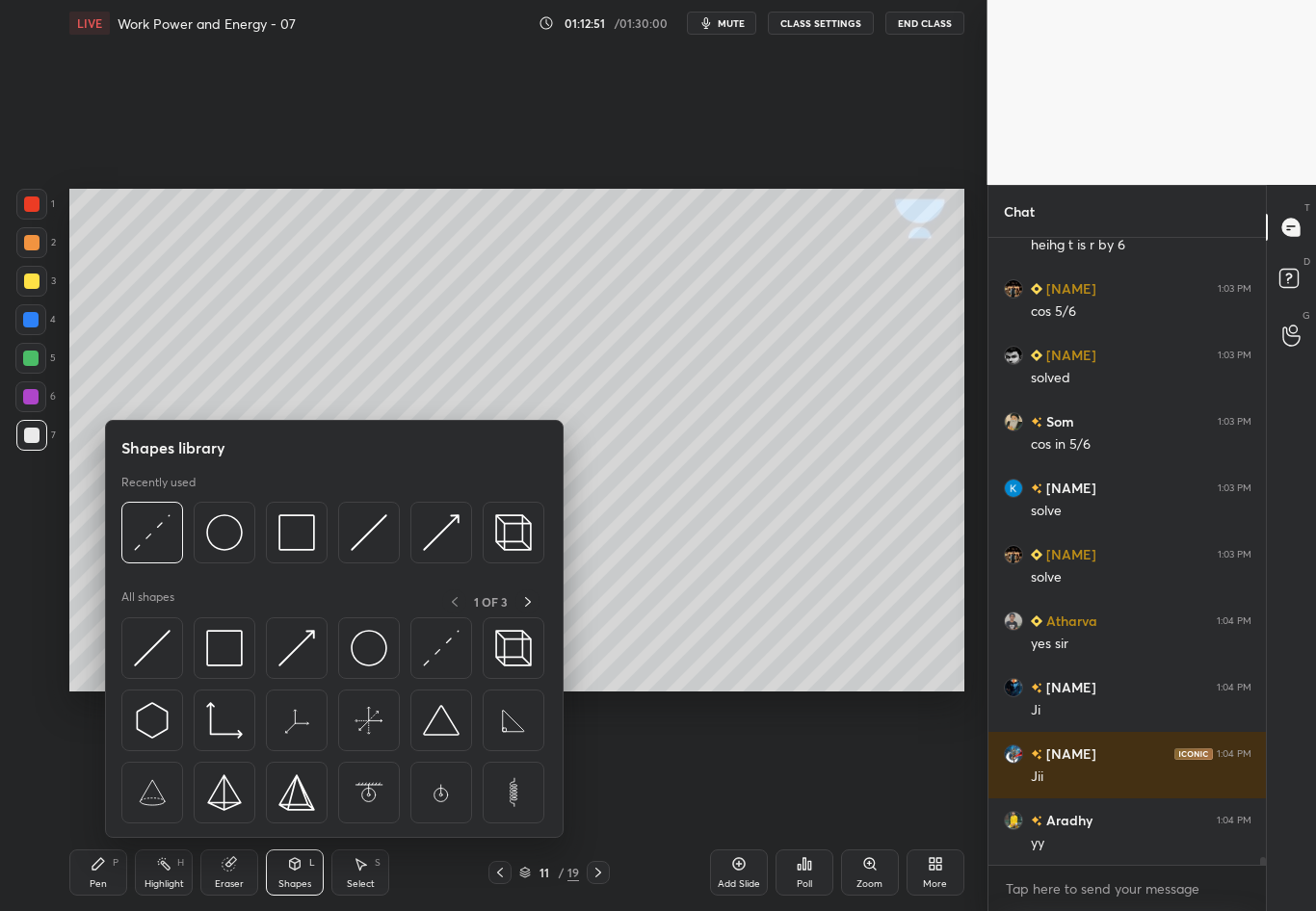 scroll, scrollTop: 52911, scrollLeft: 0, axis: vertical 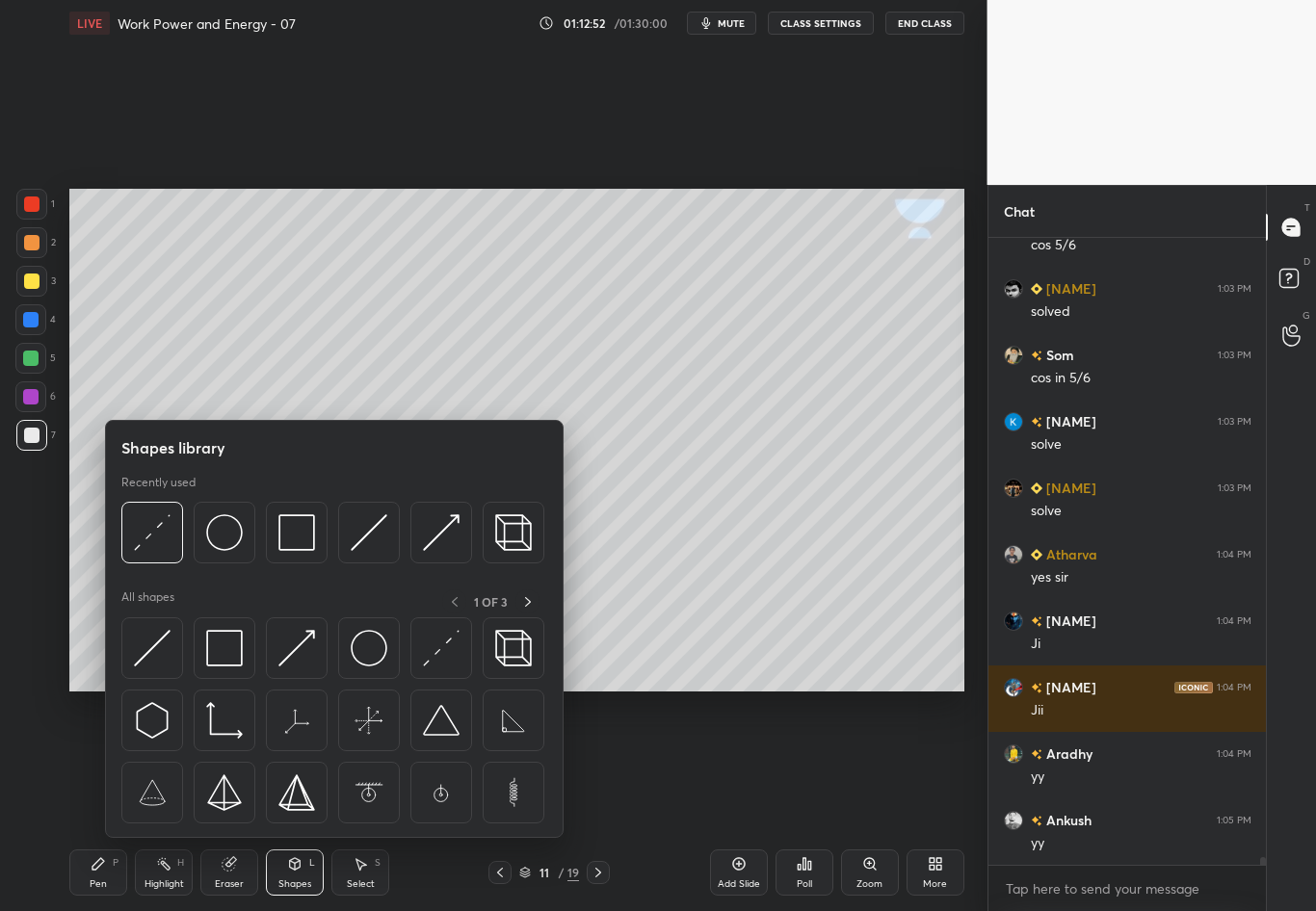 click at bounding box center [31, 320] 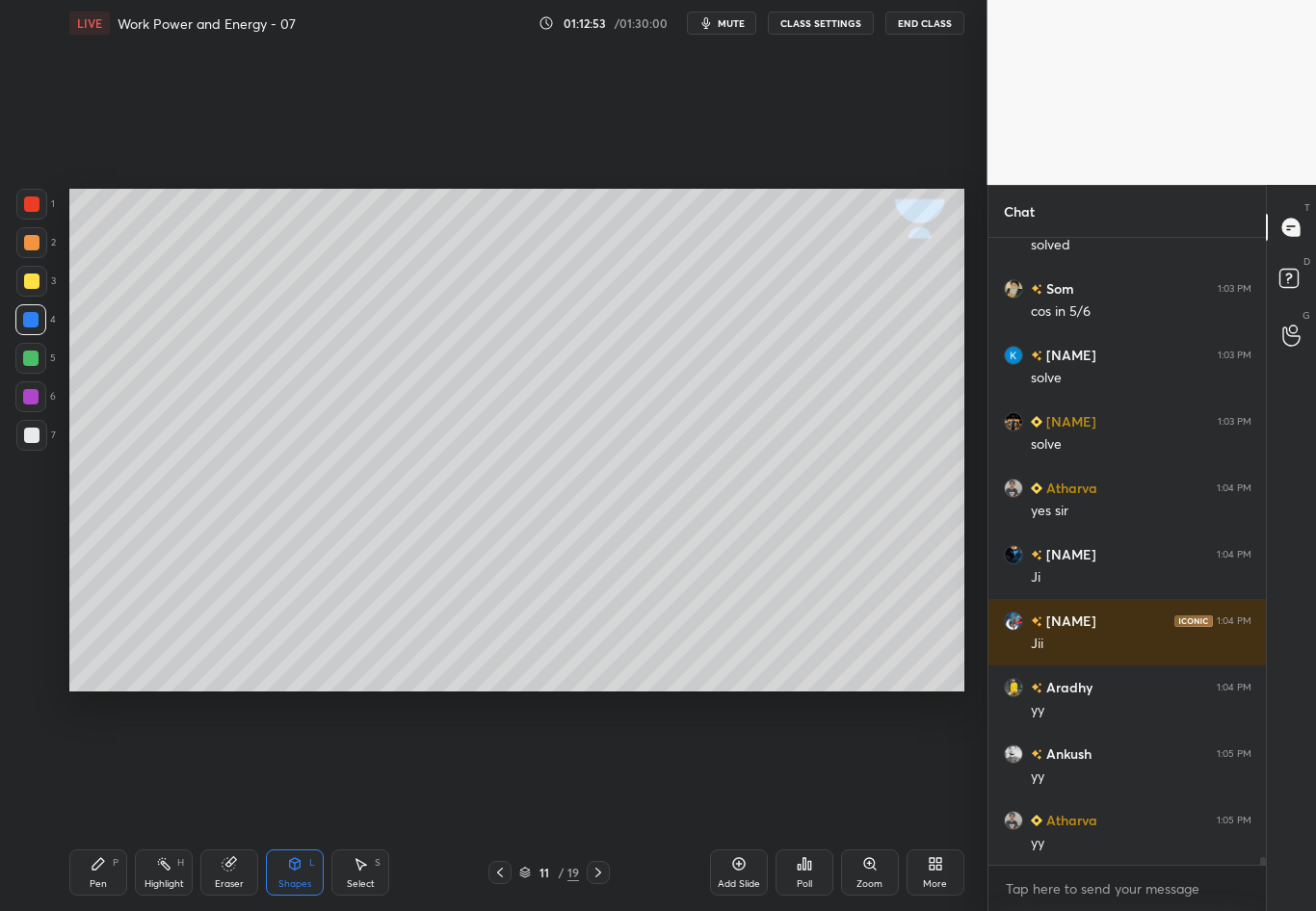 scroll, scrollTop: 53044, scrollLeft: 0, axis: vertical 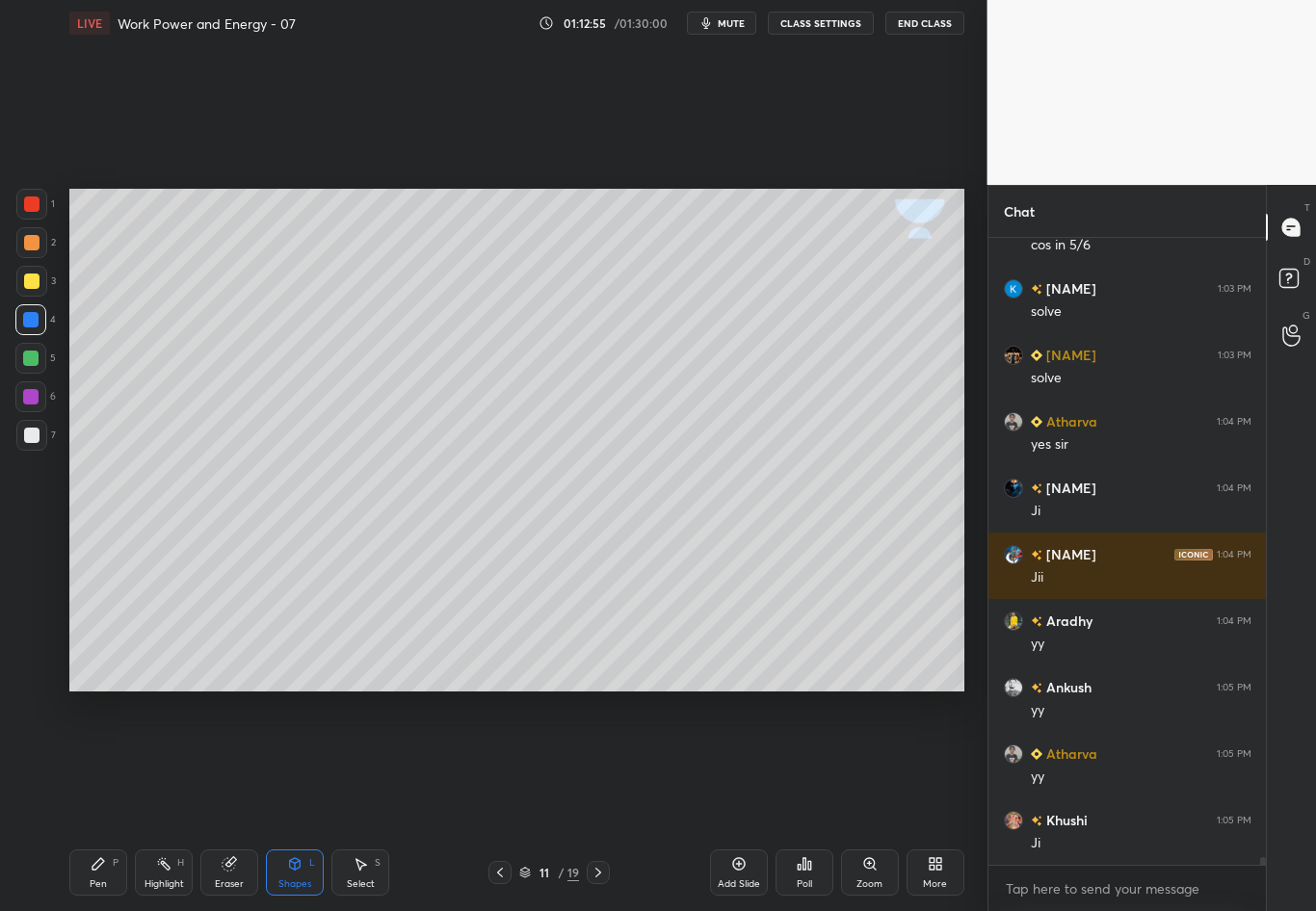 click 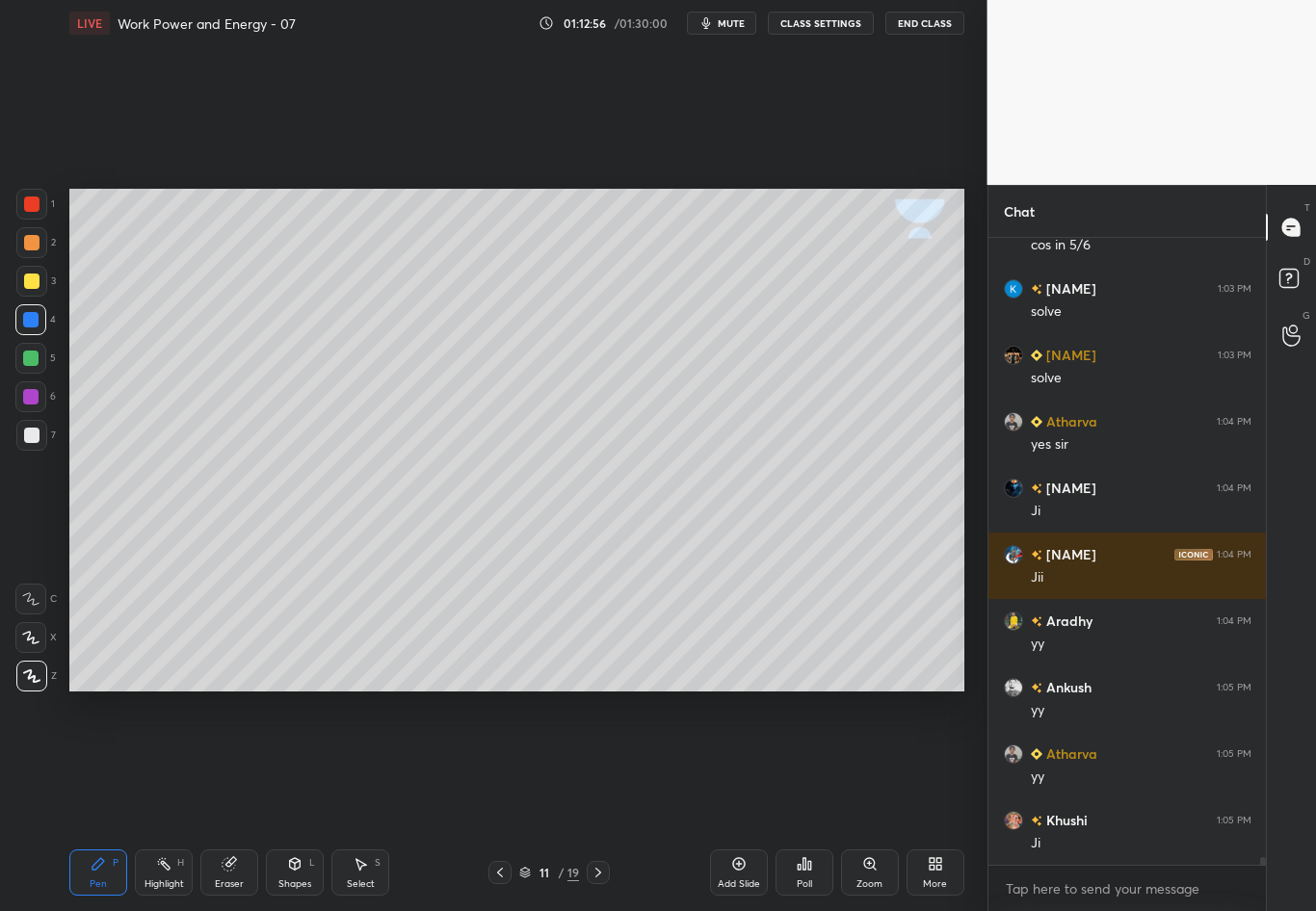 click at bounding box center (32, 435) 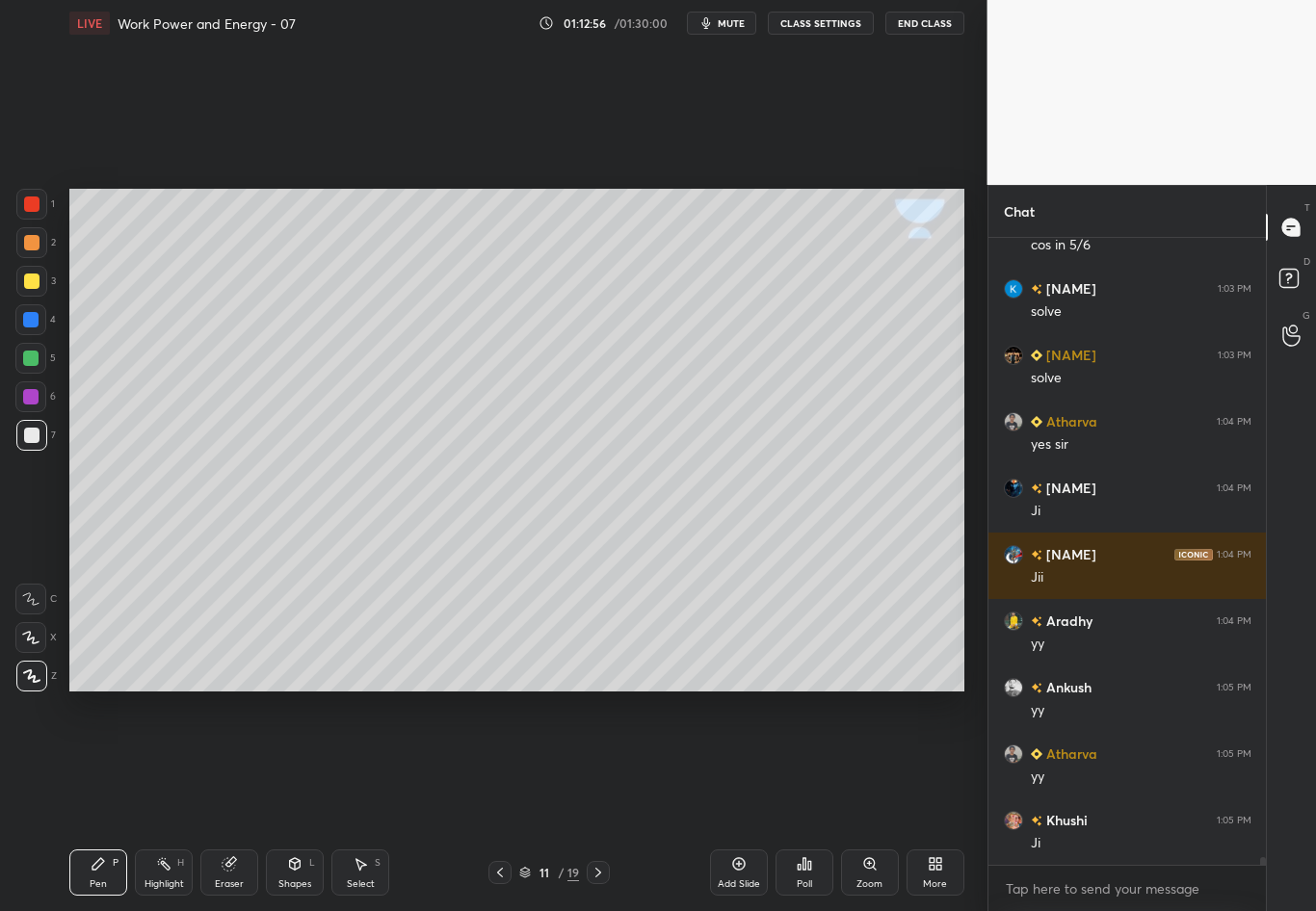 scroll, scrollTop: 53111, scrollLeft: 0, axis: vertical 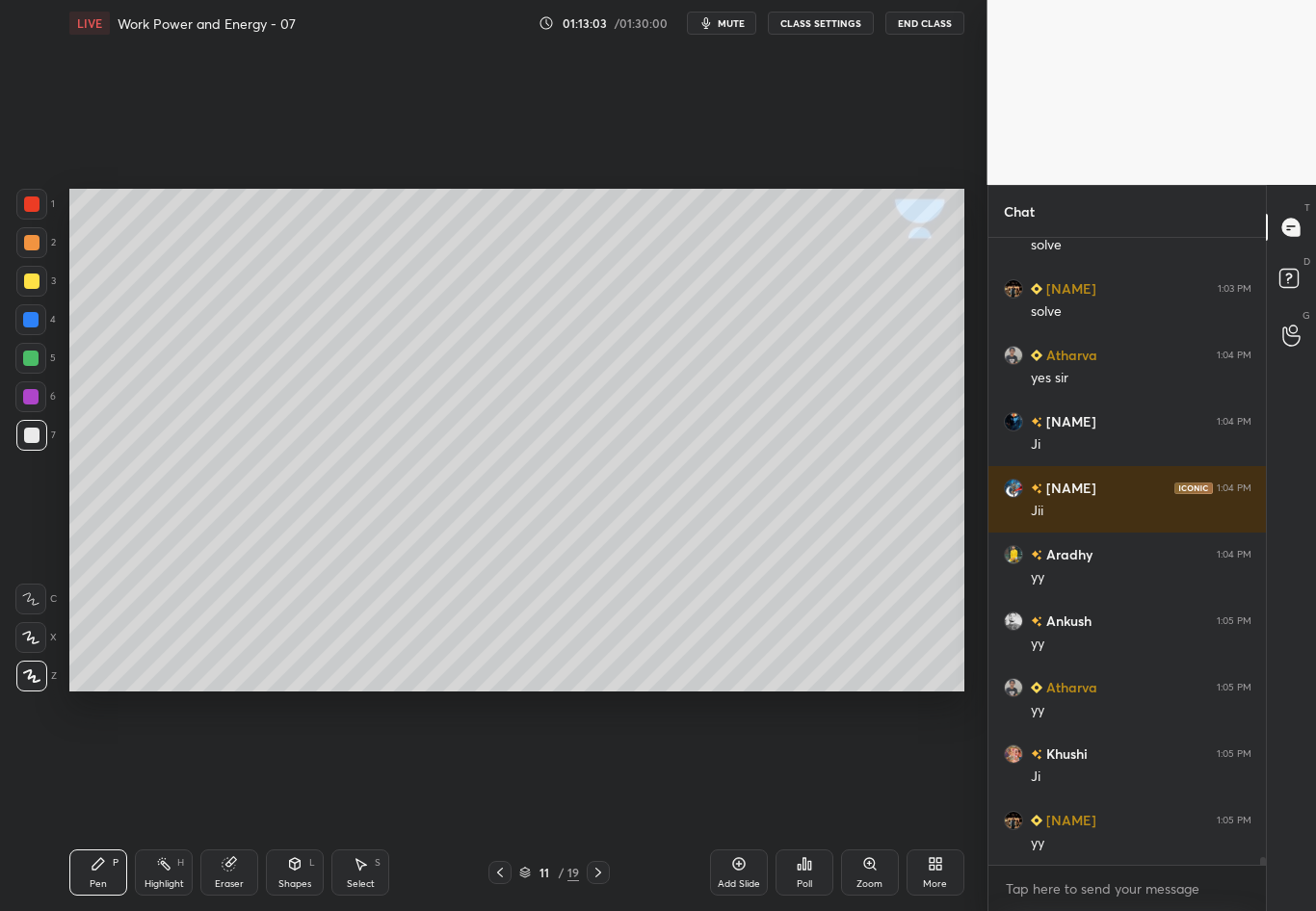 click at bounding box center [32, 435] 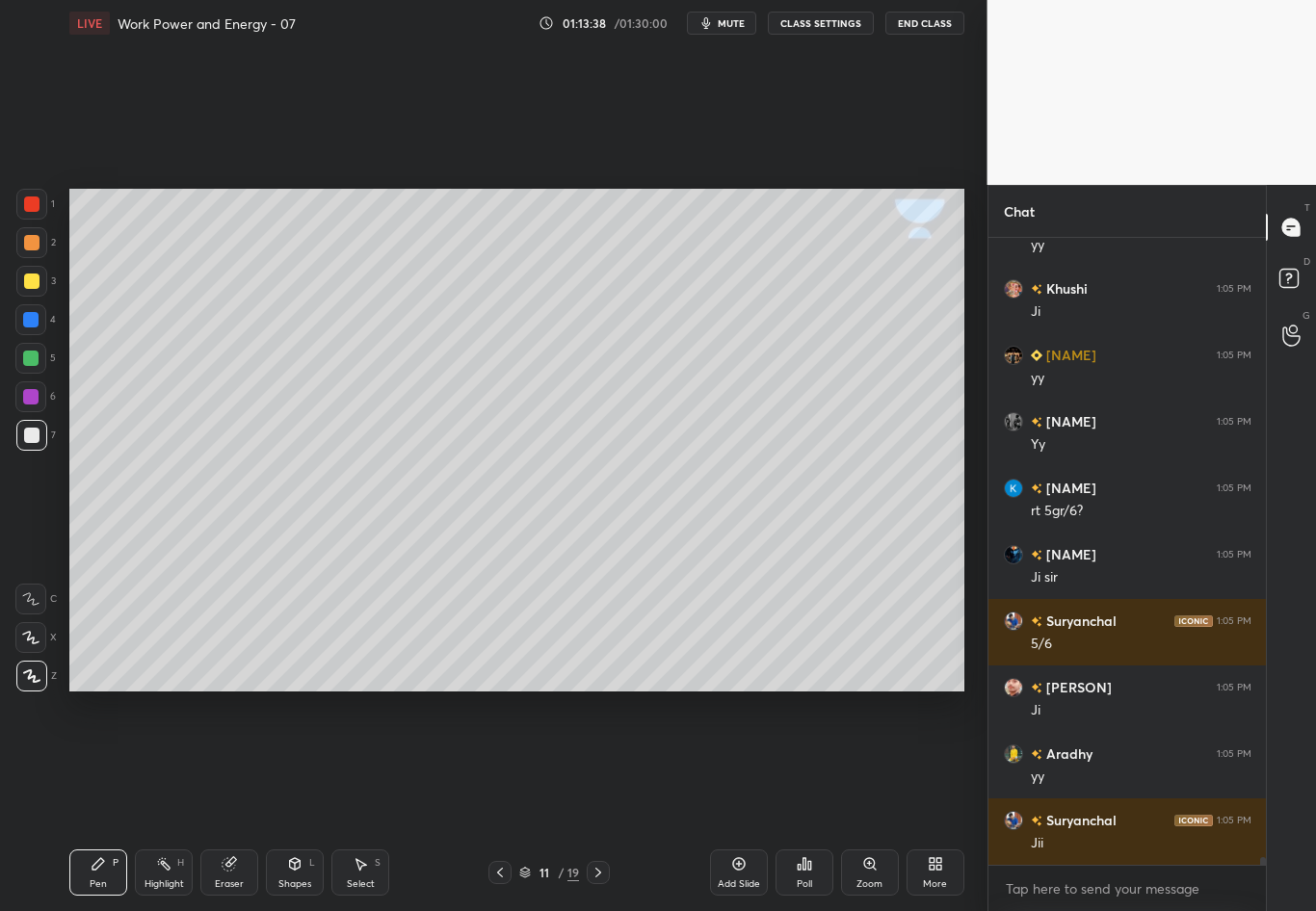 scroll, scrollTop: 53642, scrollLeft: 0, axis: vertical 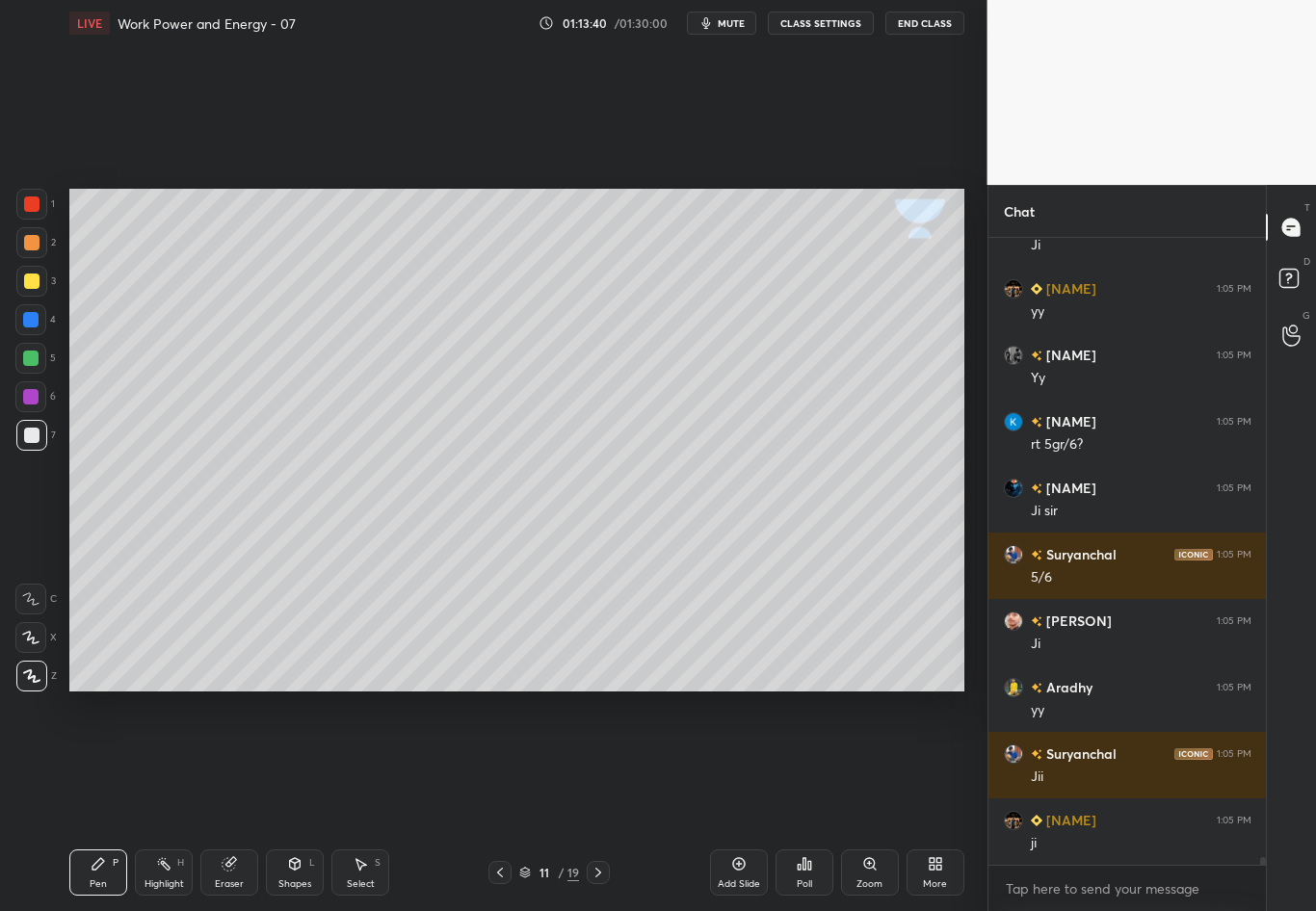 click on "Highlight" at bounding box center (164, 884) 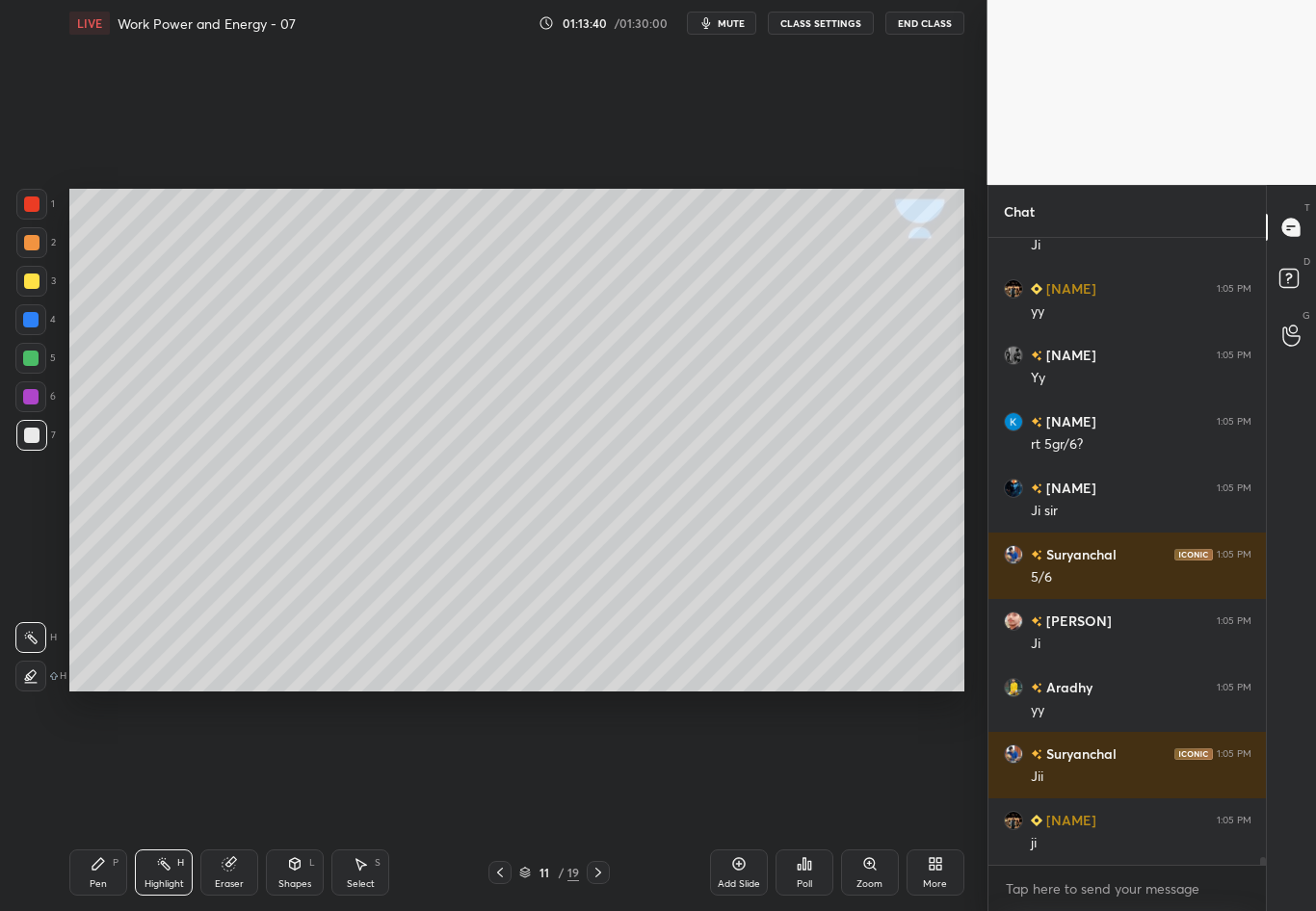 click on "Eraser" at bounding box center [229, 872] 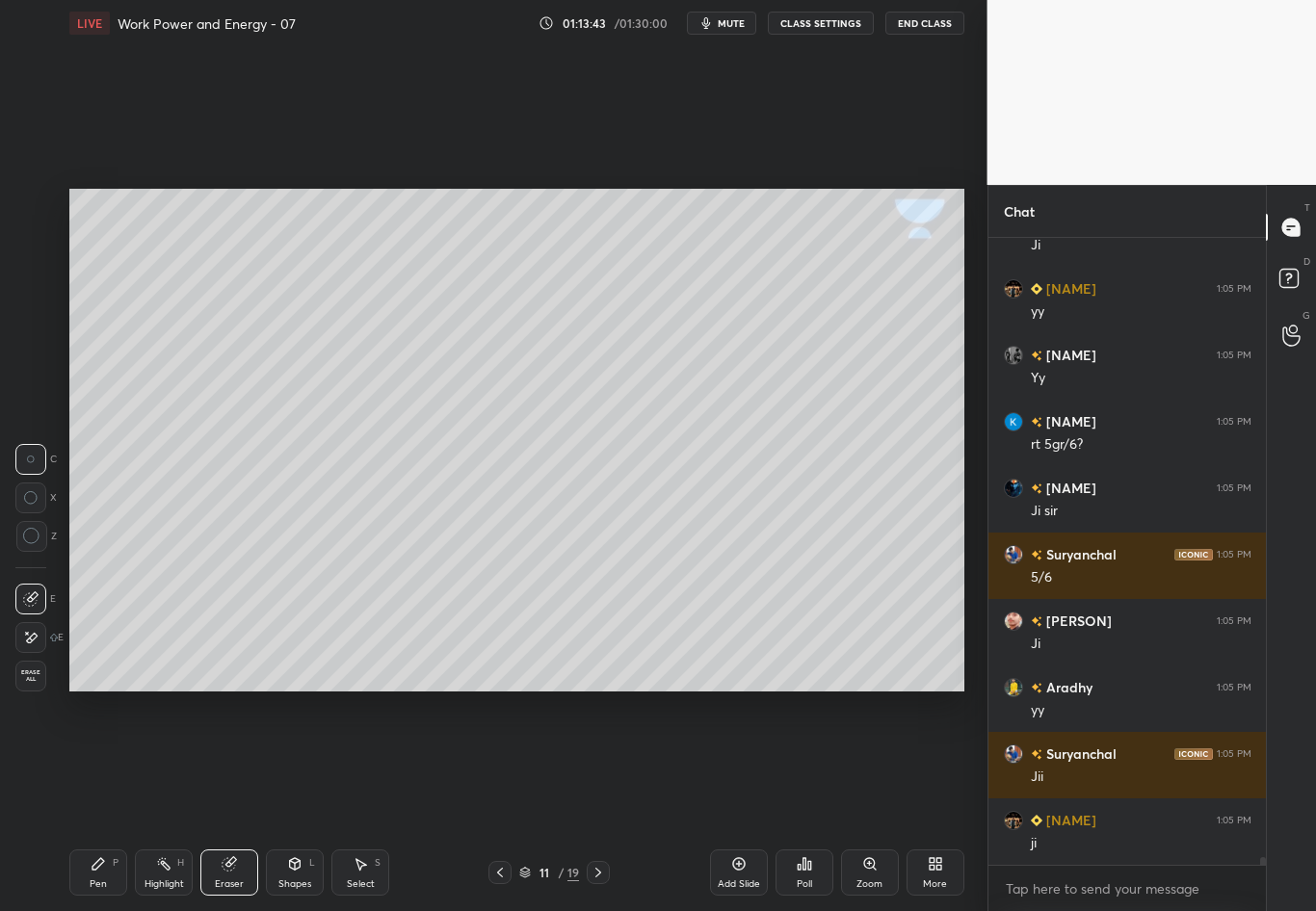 click on "Pen P" at bounding box center [98, 872] 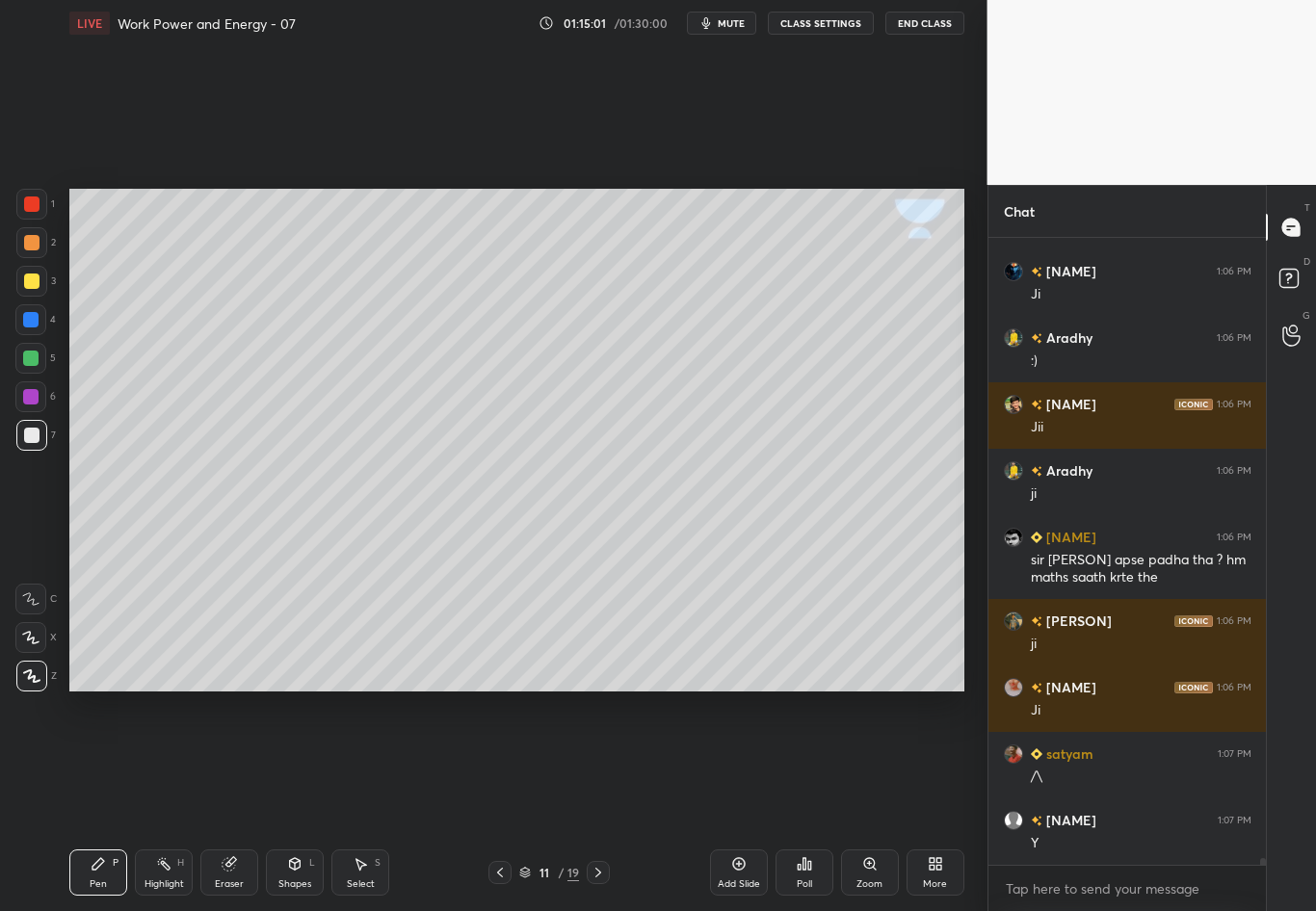 scroll, scrollTop: 54523, scrollLeft: 0, axis: vertical 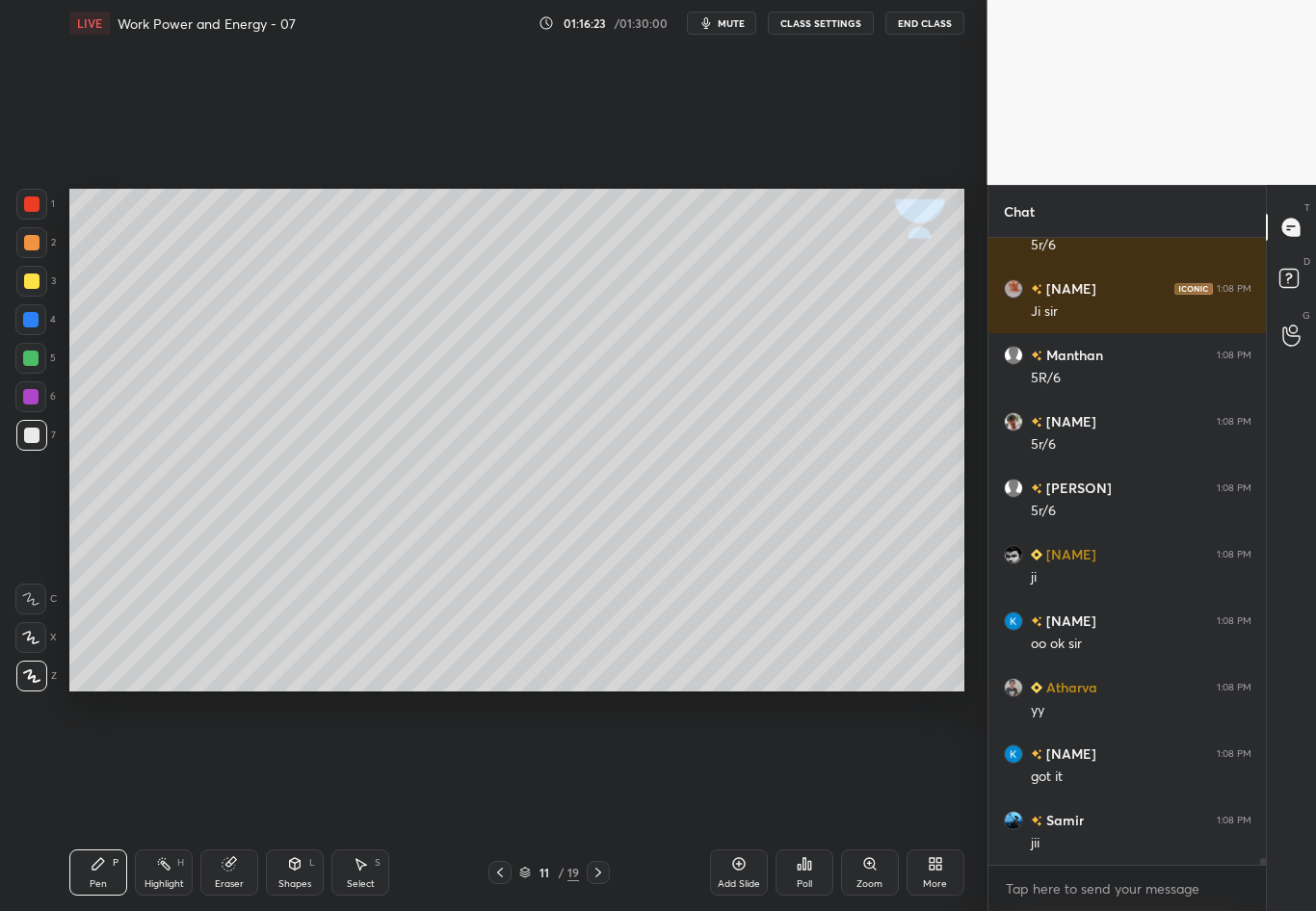 click at bounding box center [598, 872] 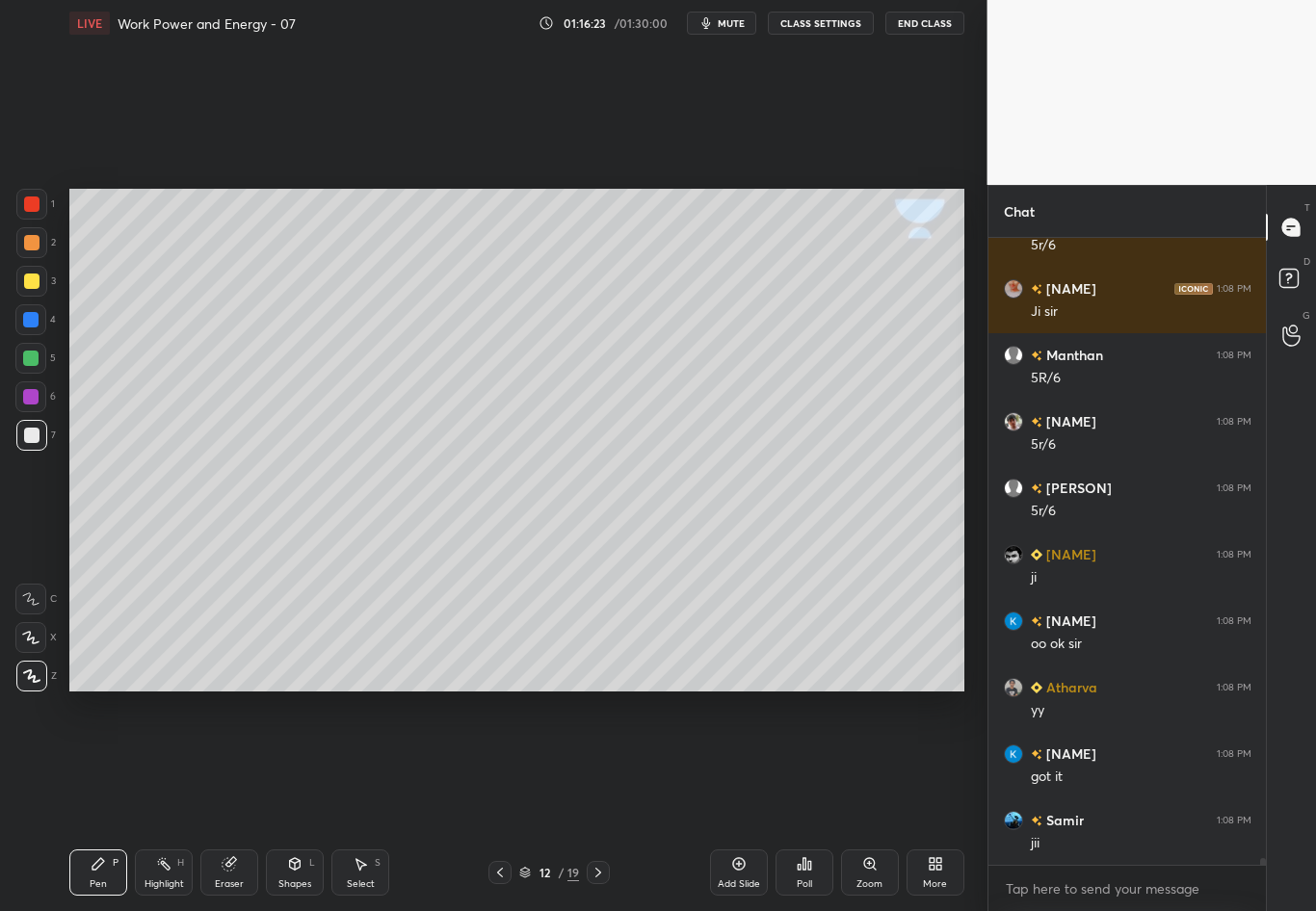 click 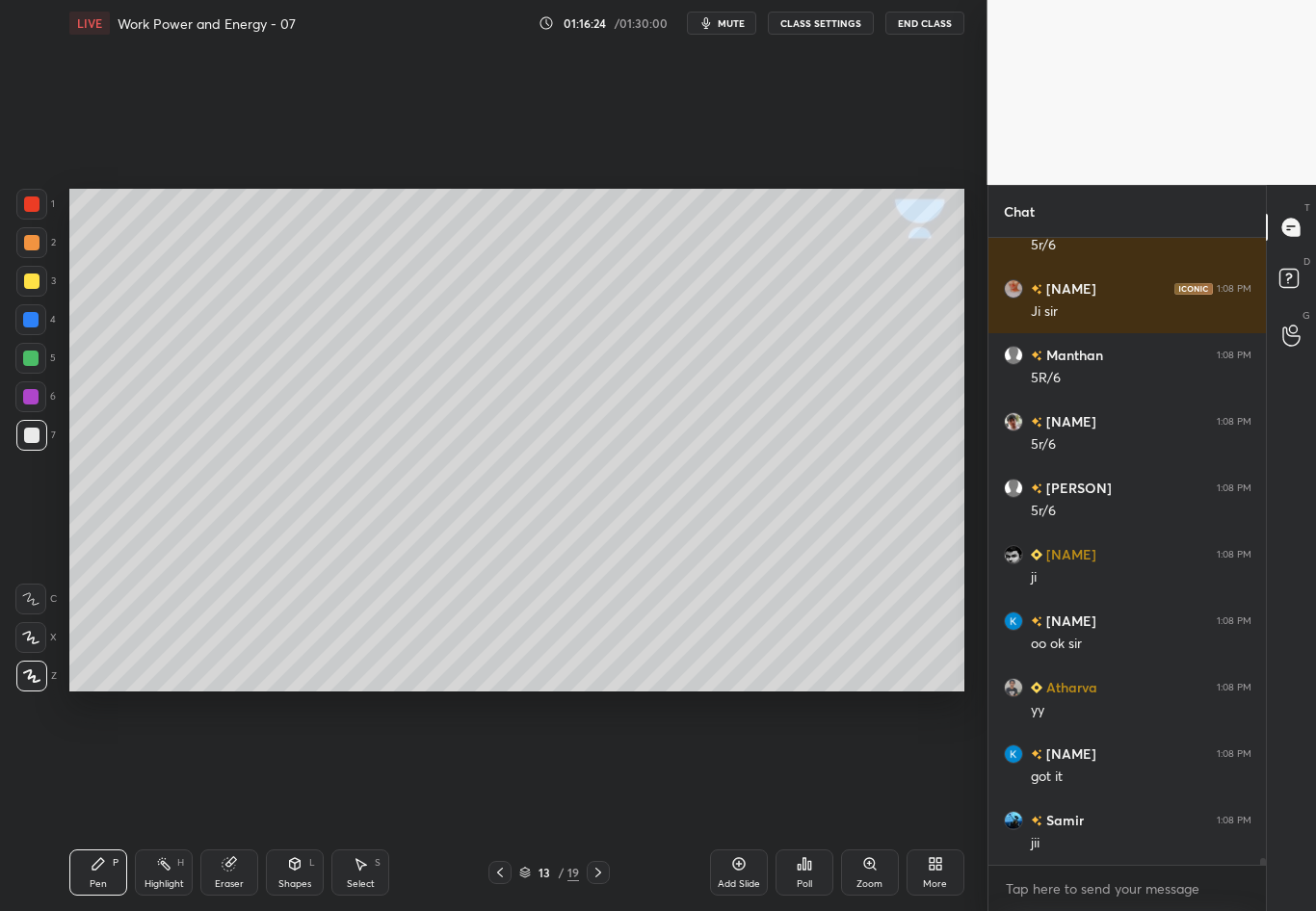 click 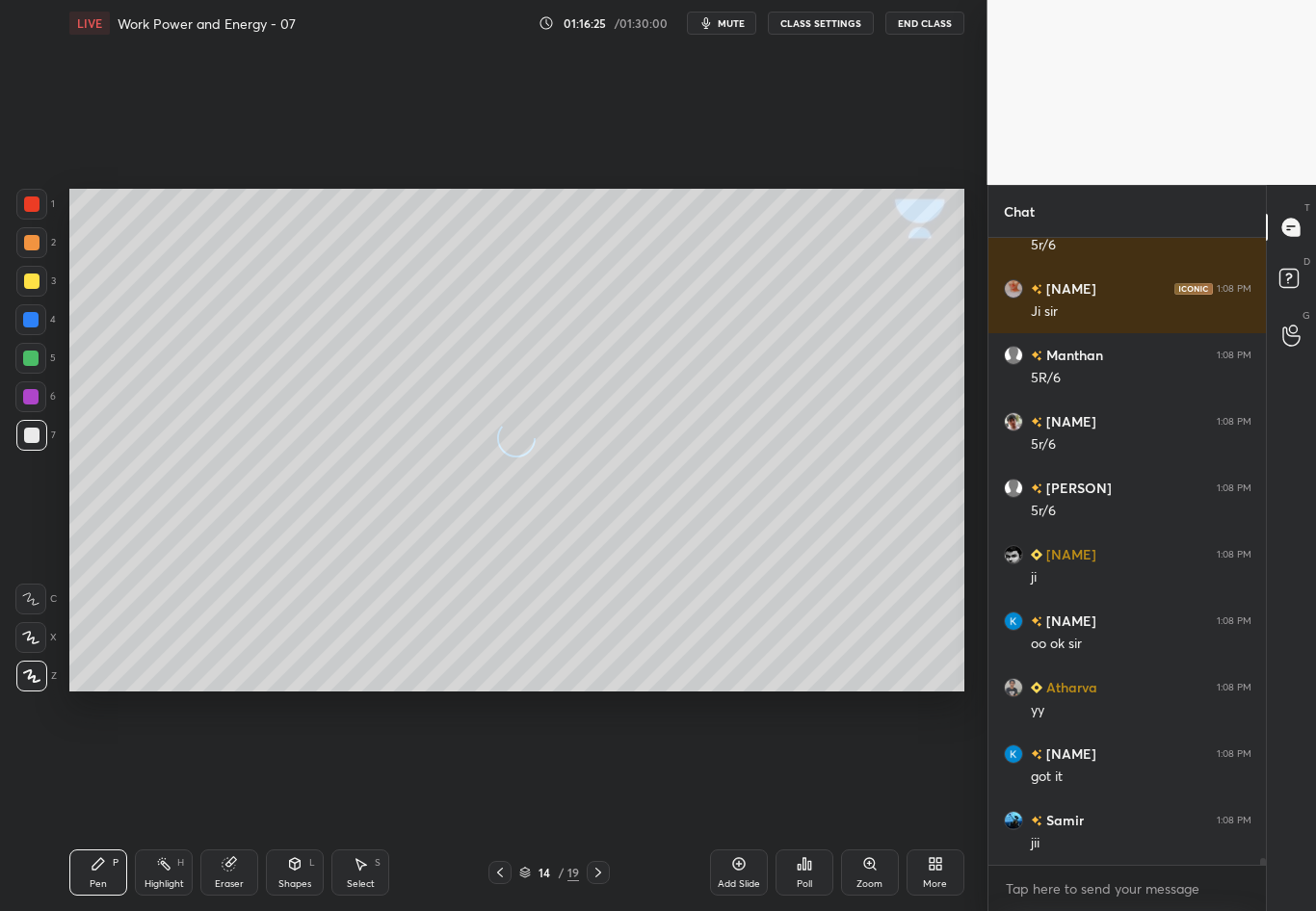 click 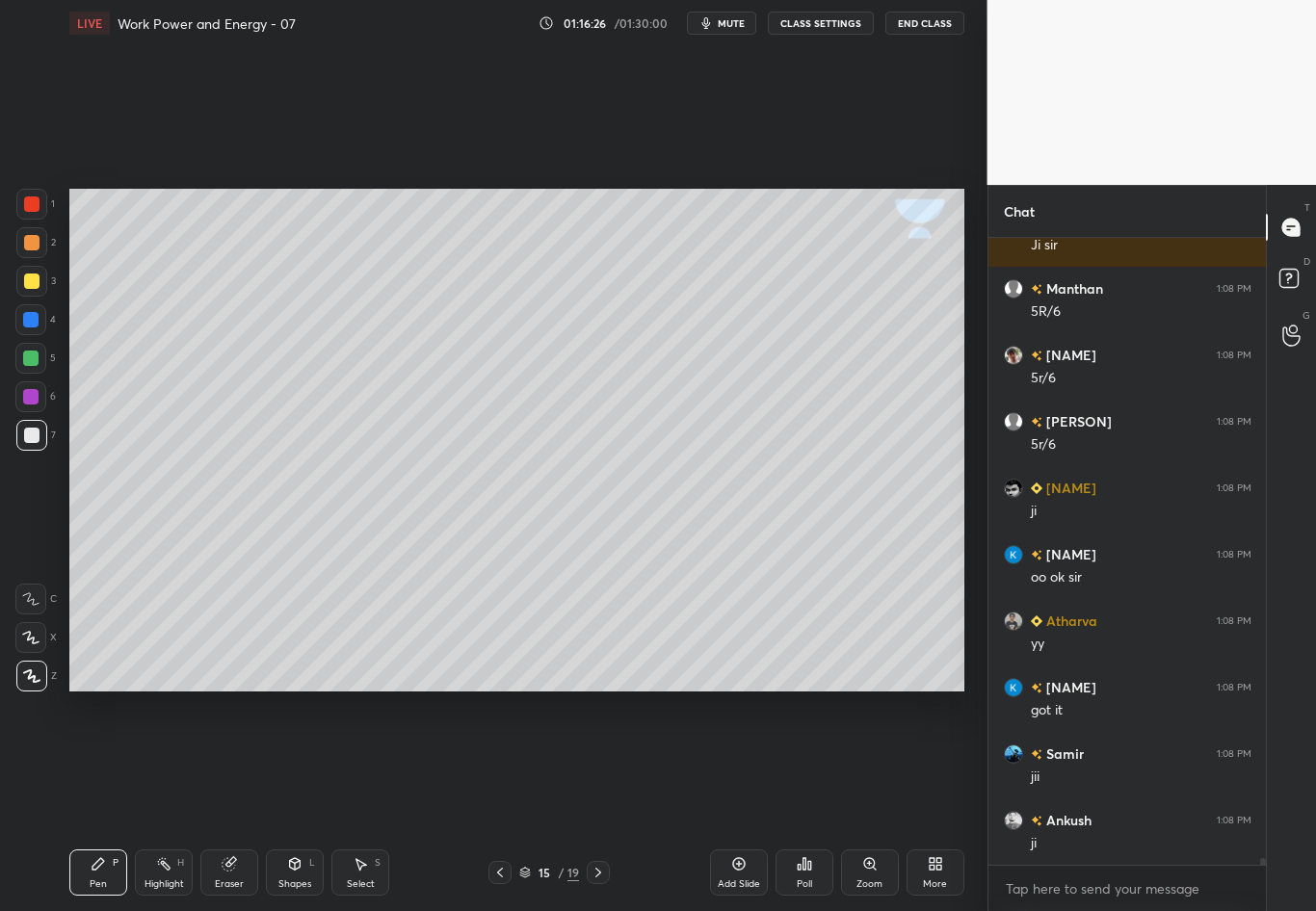 click 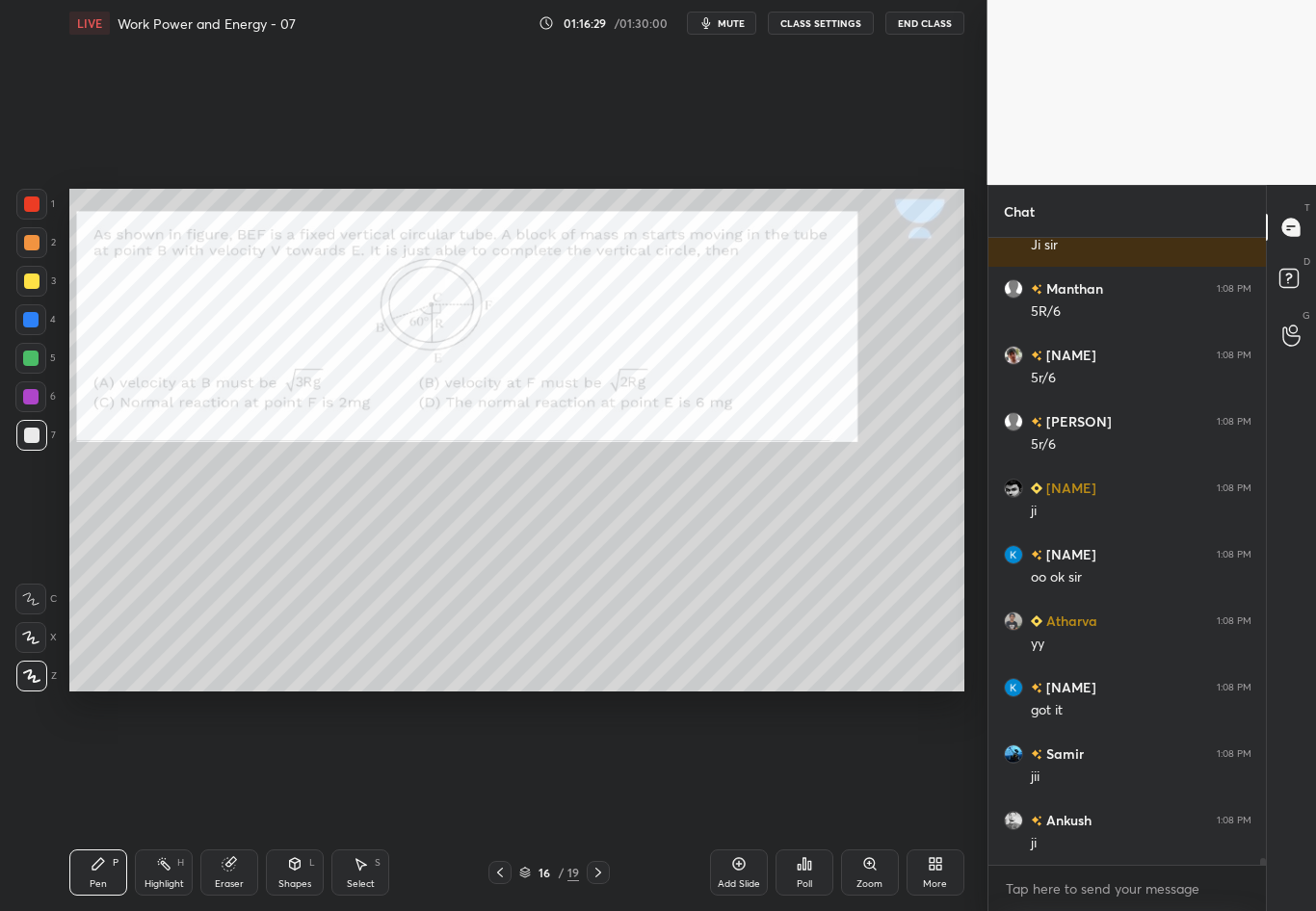 click 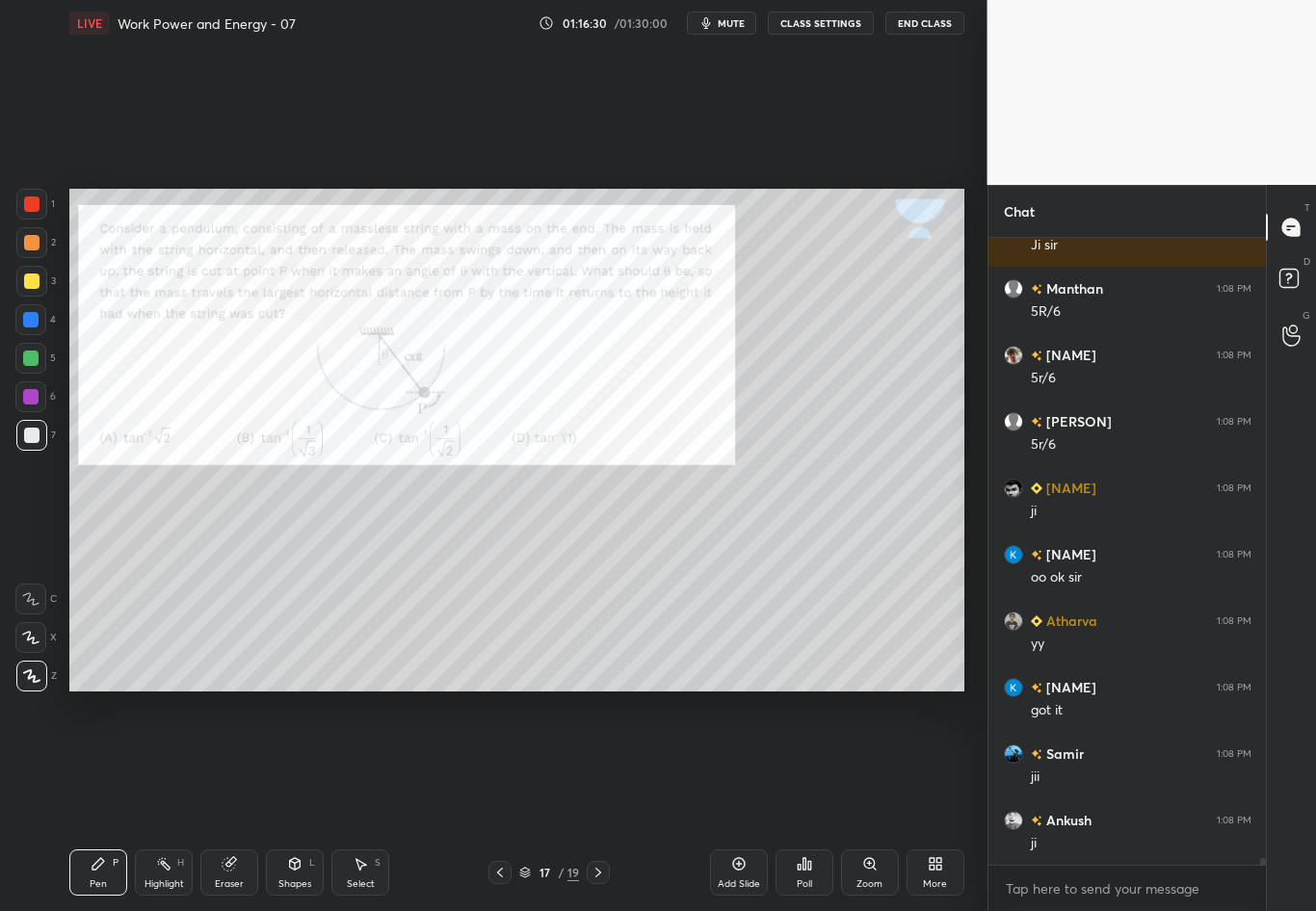 click 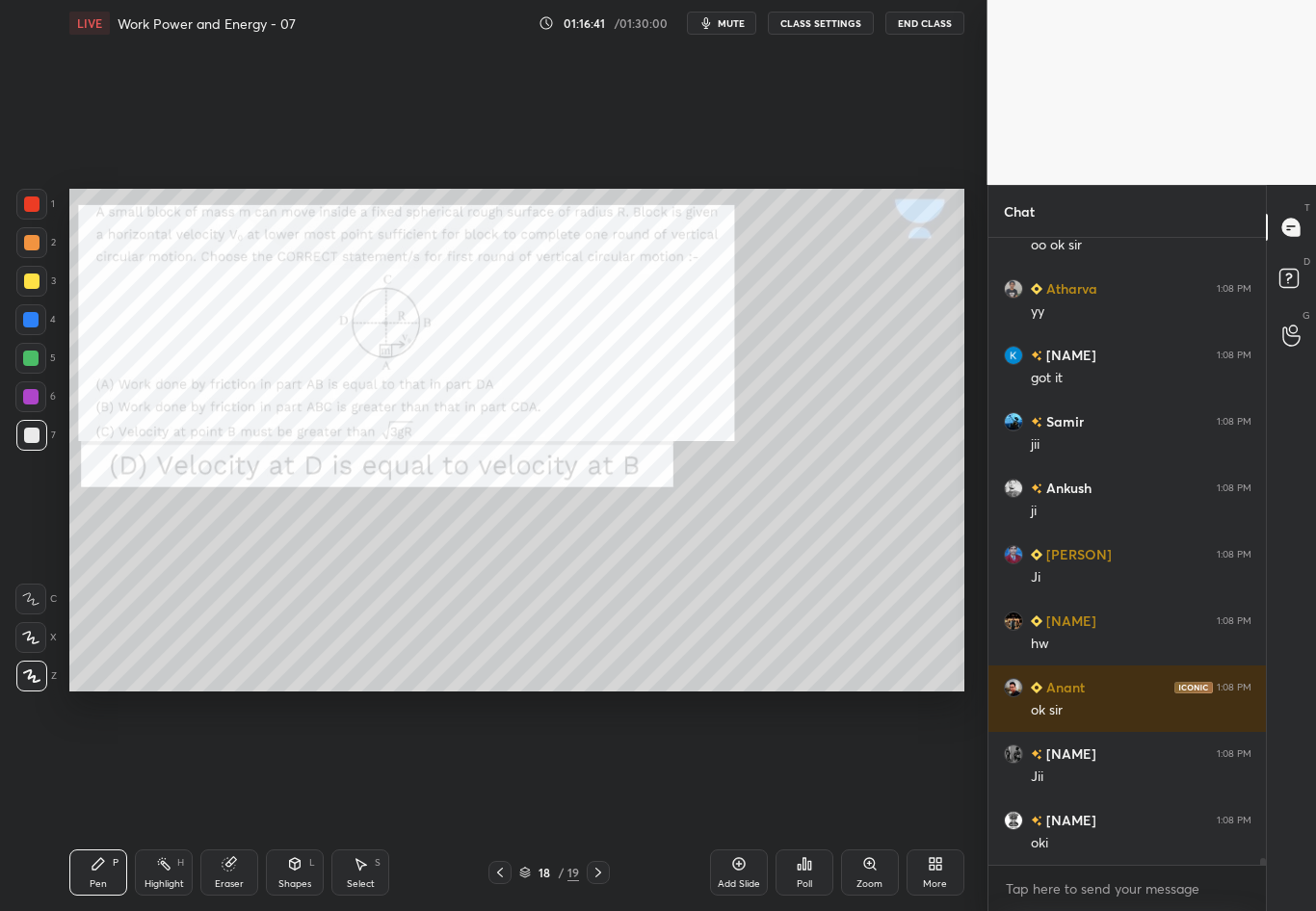 click 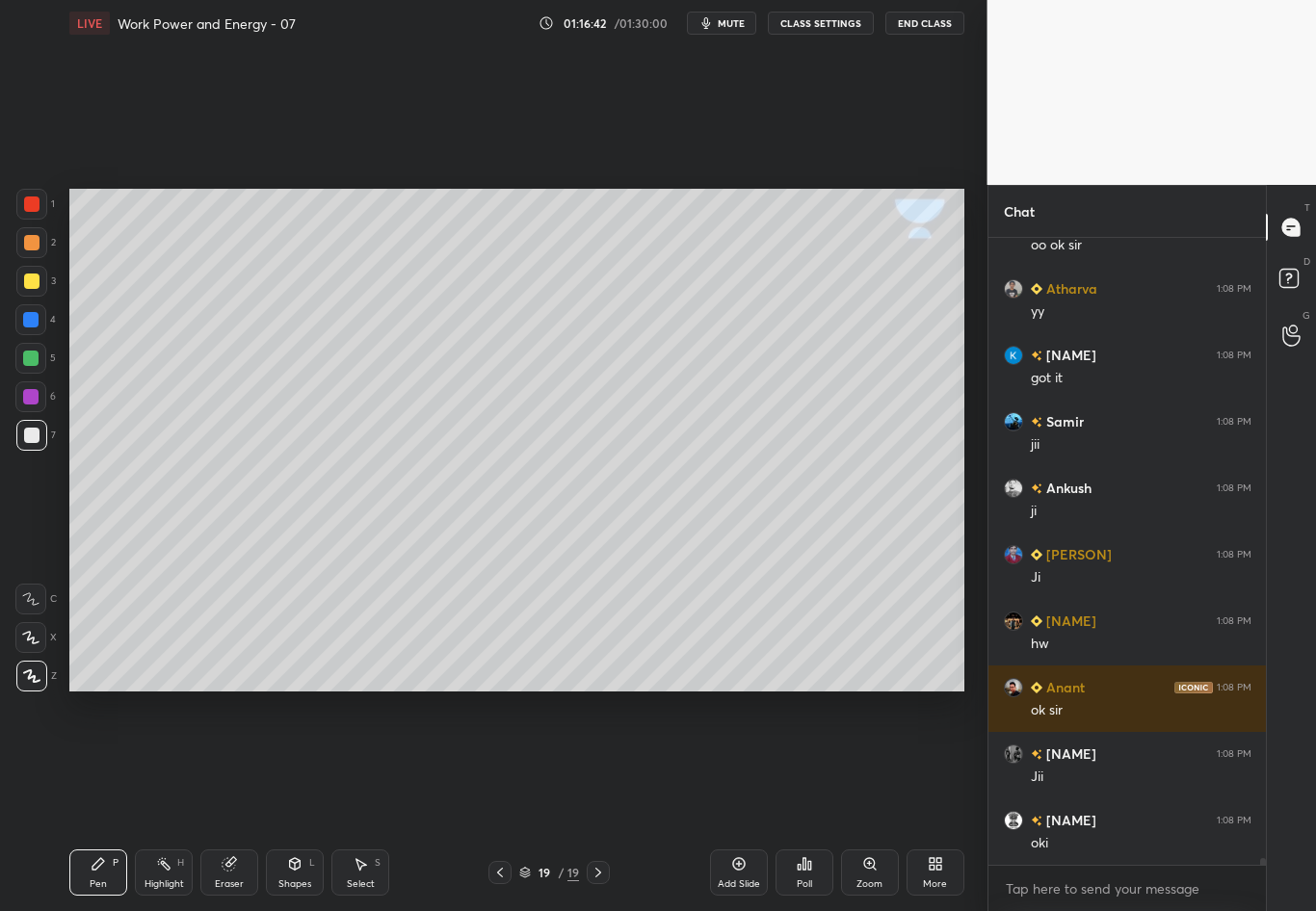click 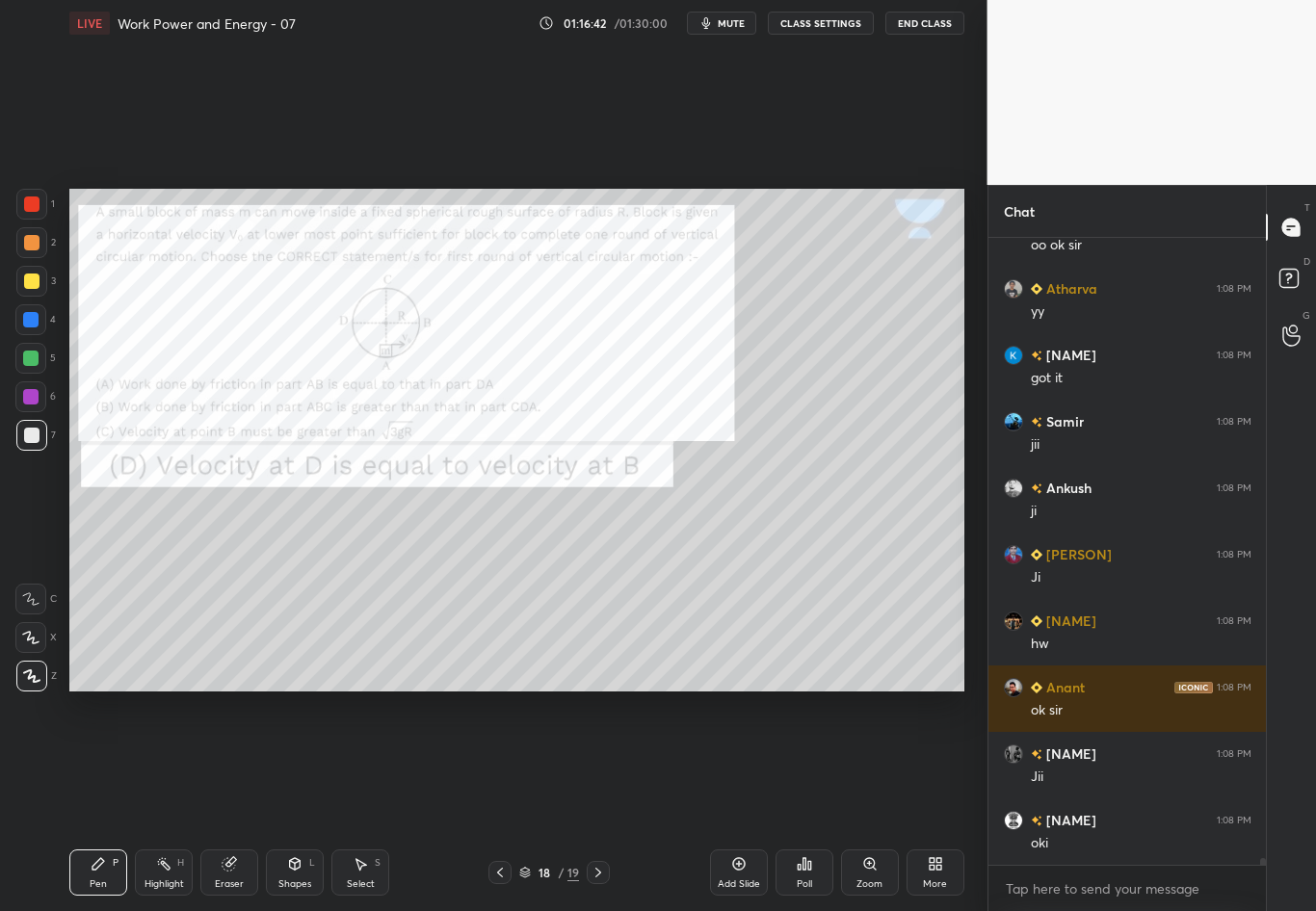 click at bounding box center (500, 872) 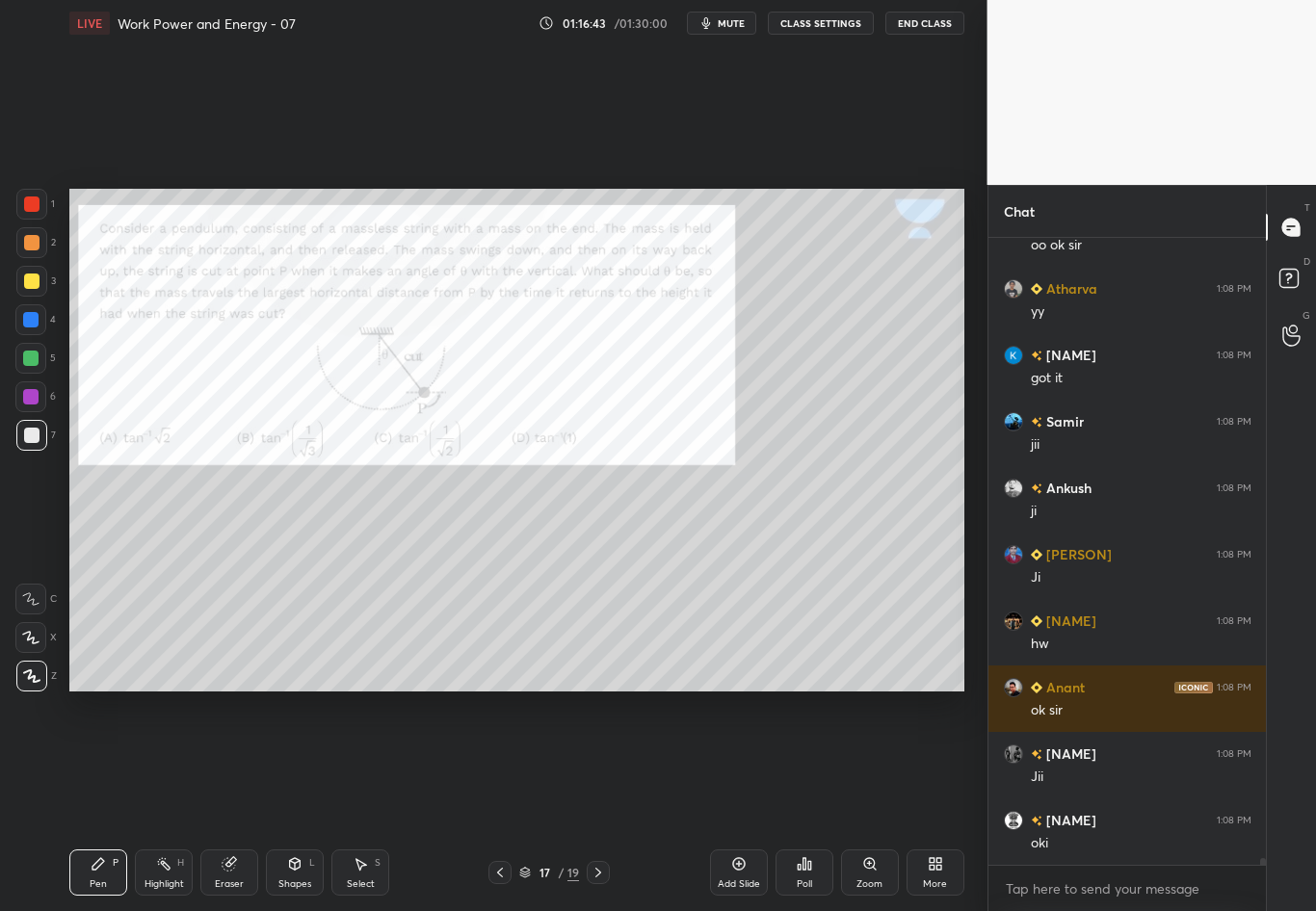 click at bounding box center [500, 872] 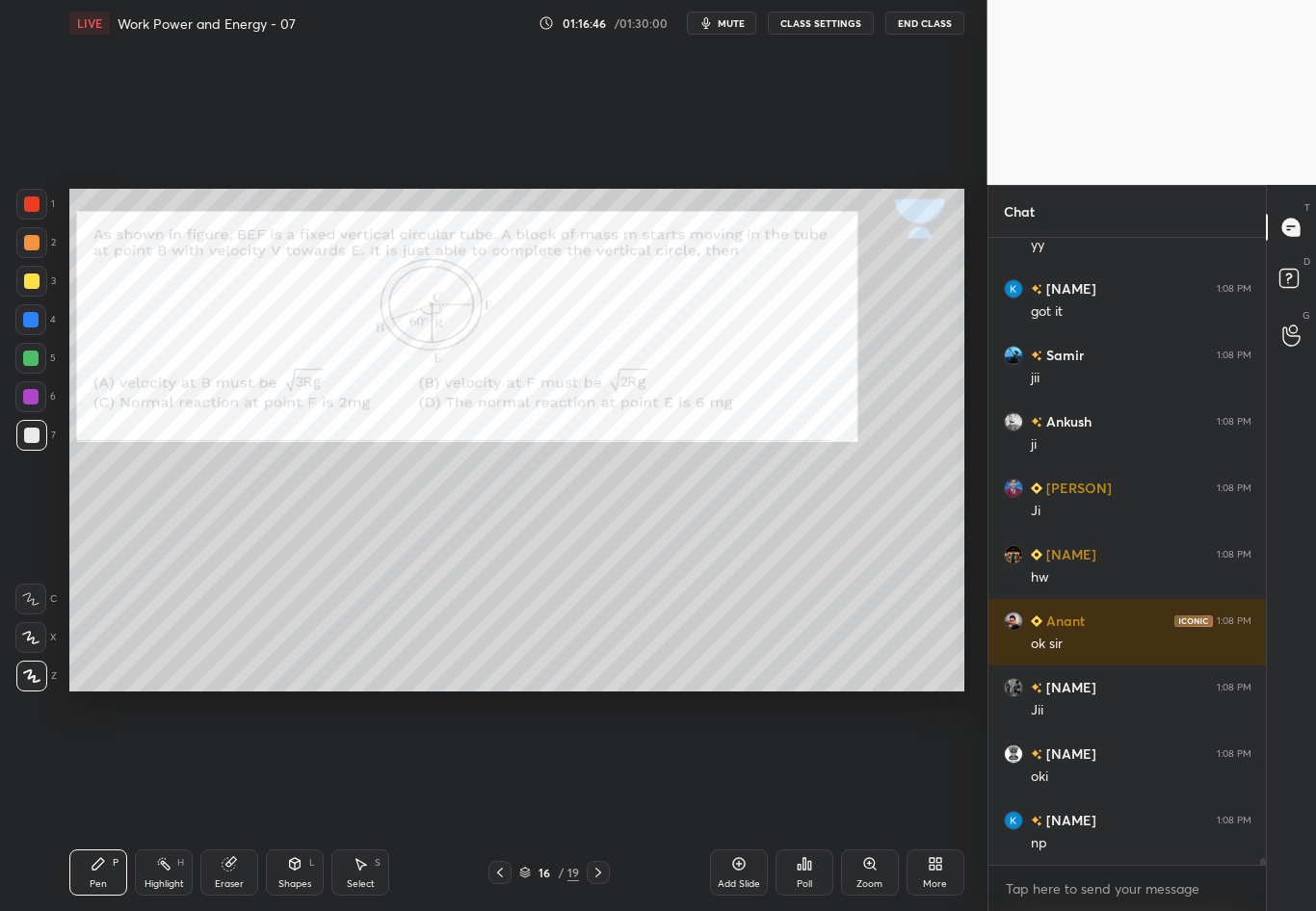 click at bounding box center [32, 204] 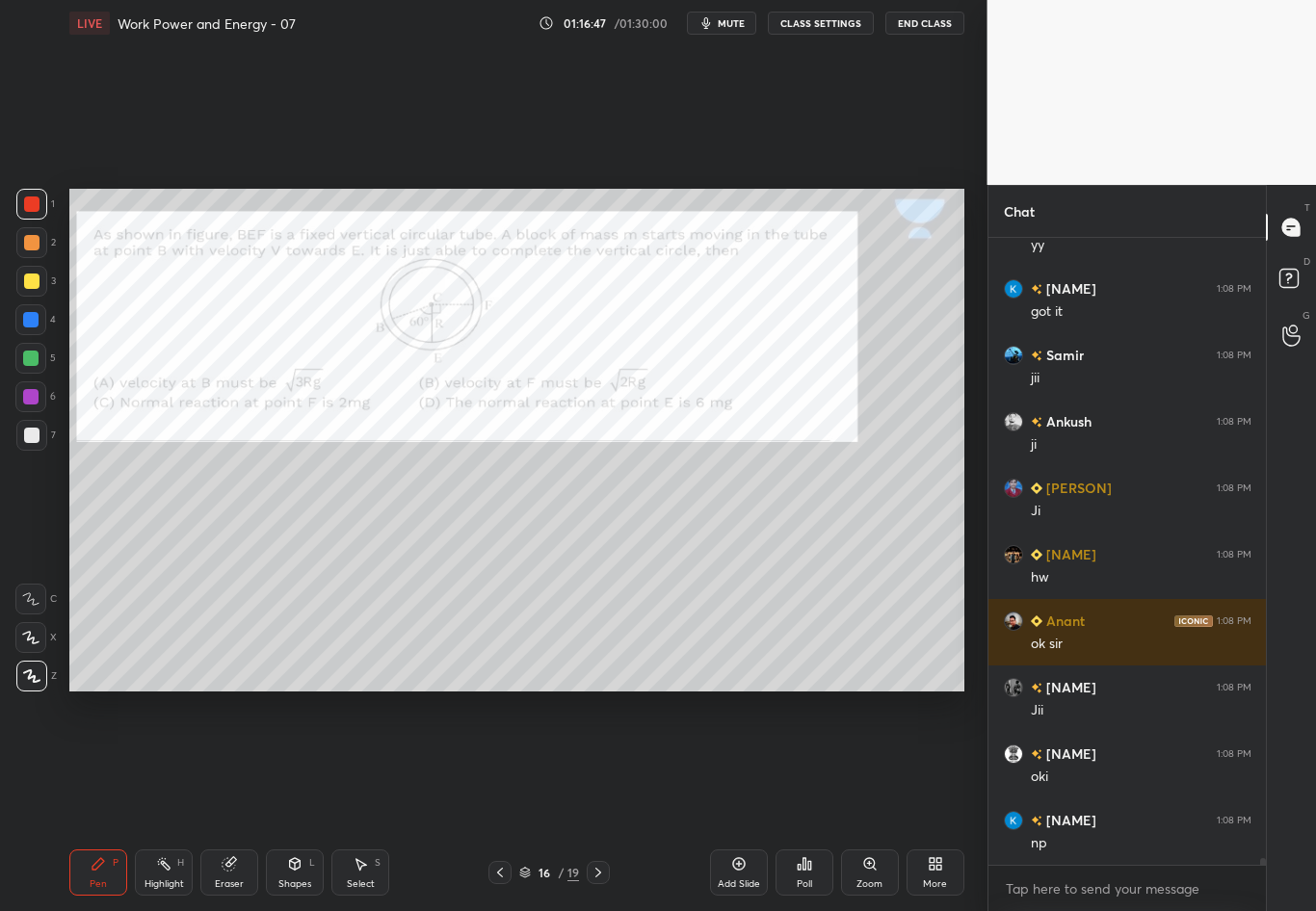 click 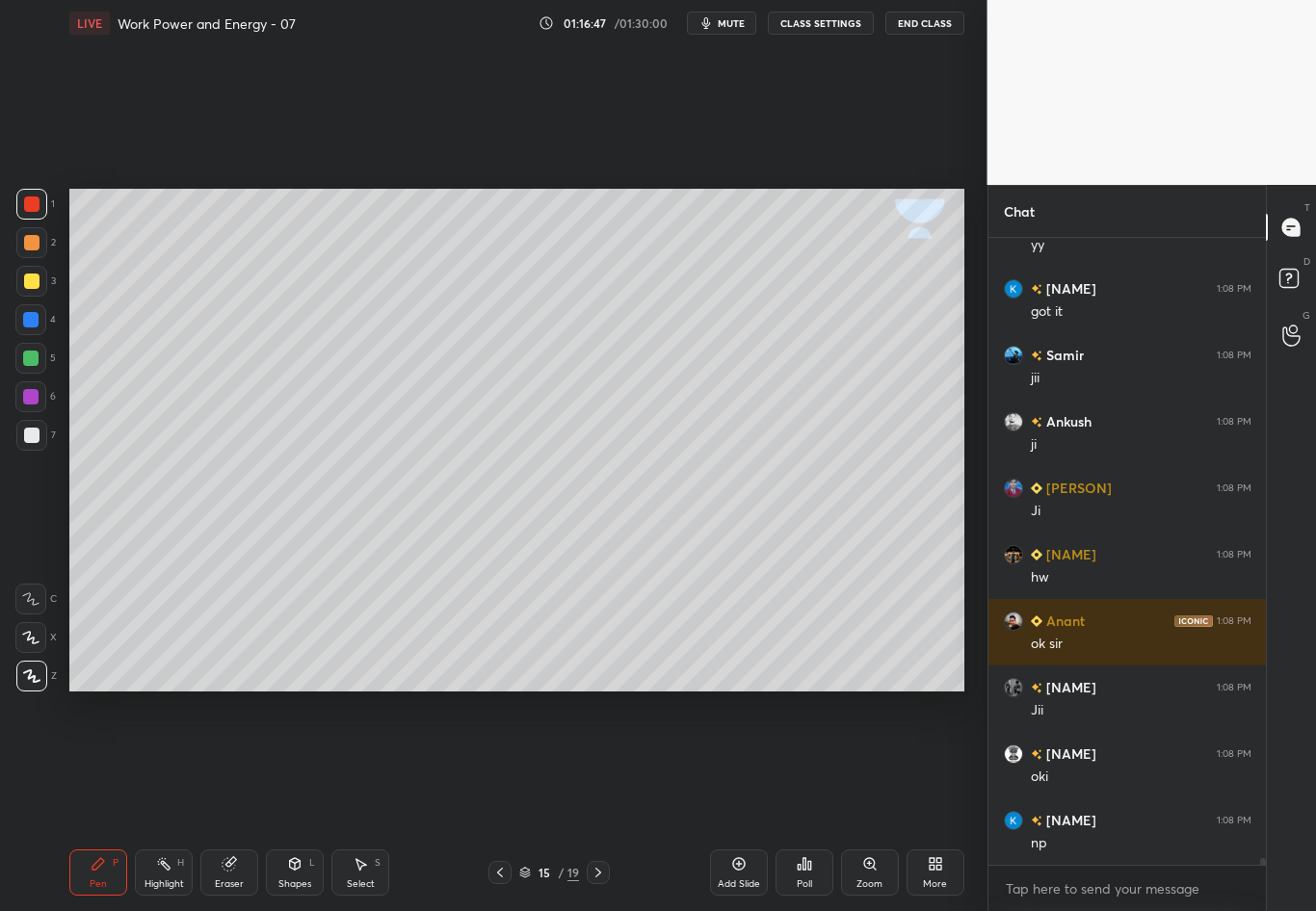 click 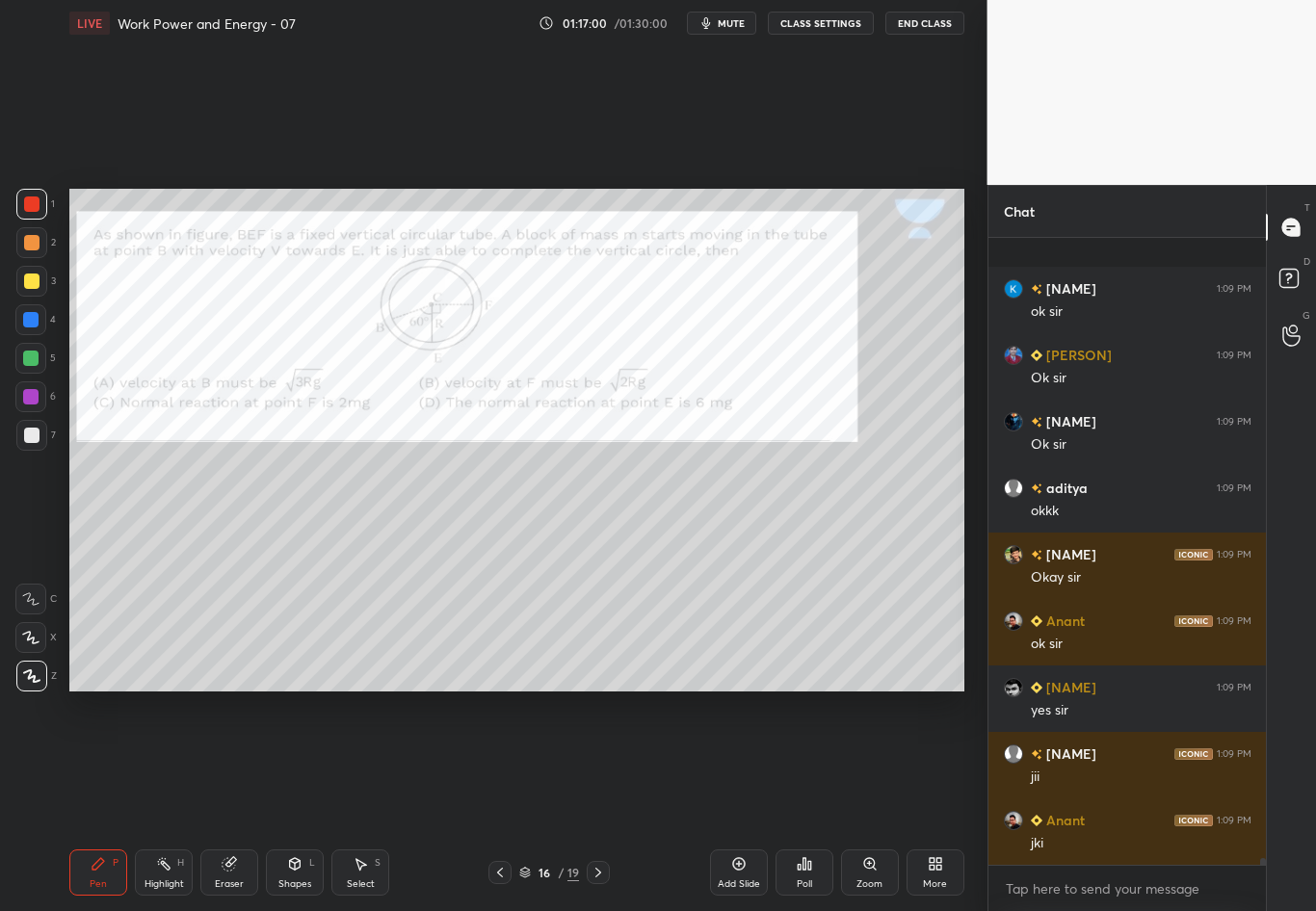 scroll, scrollTop: 58111, scrollLeft: 0, axis: vertical 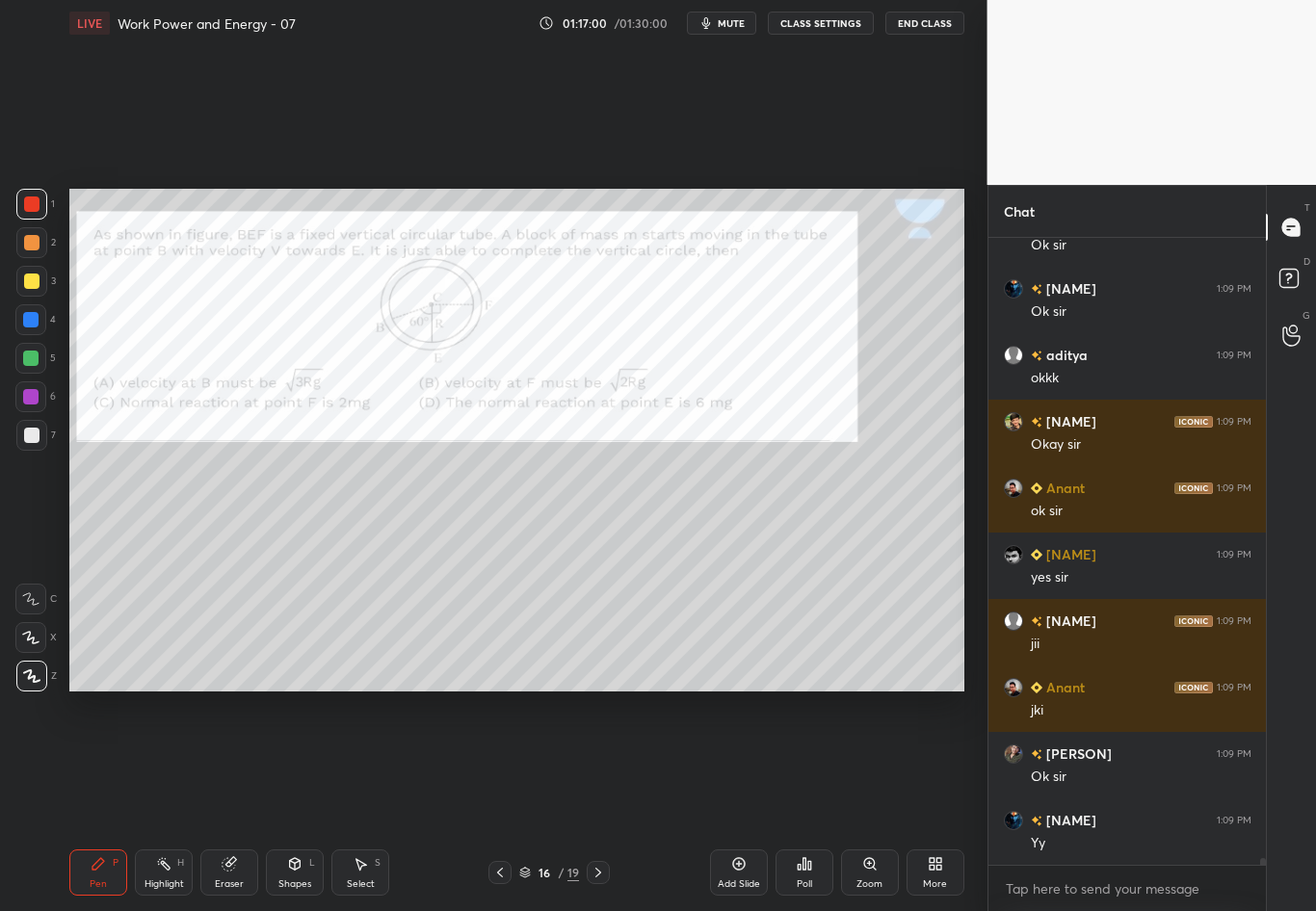 click 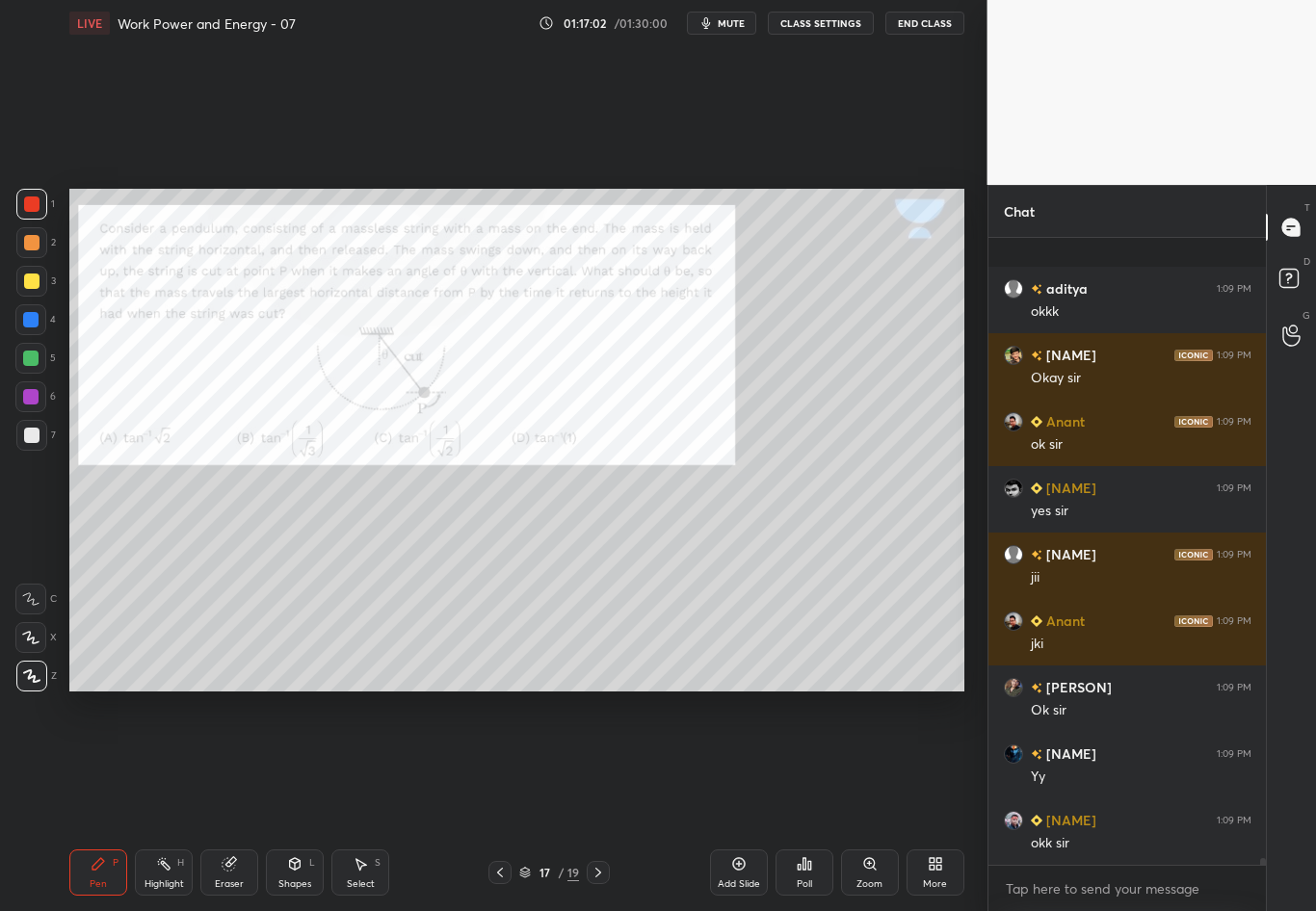 scroll, scrollTop: 58311, scrollLeft: 0, axis: vertical 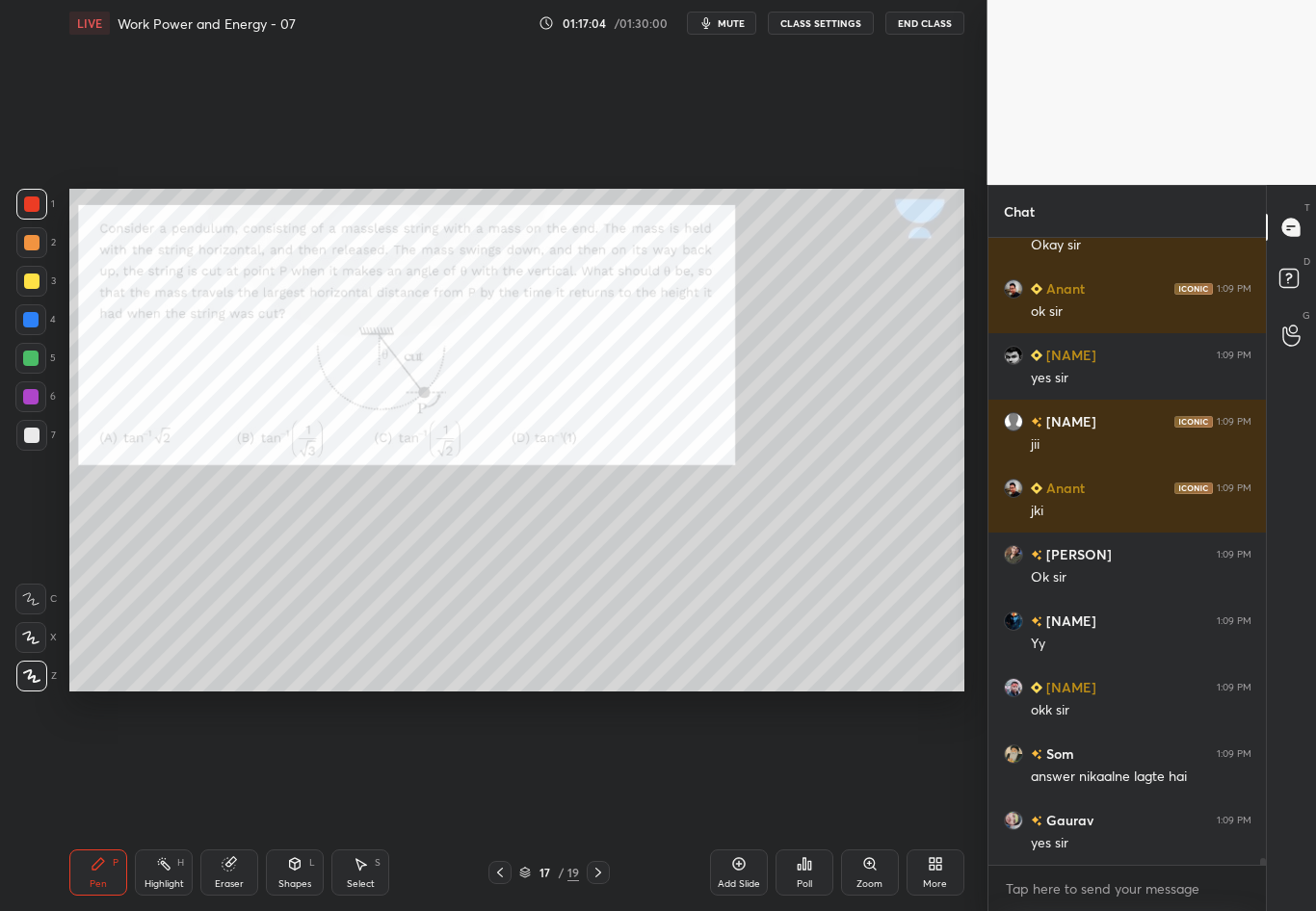 click 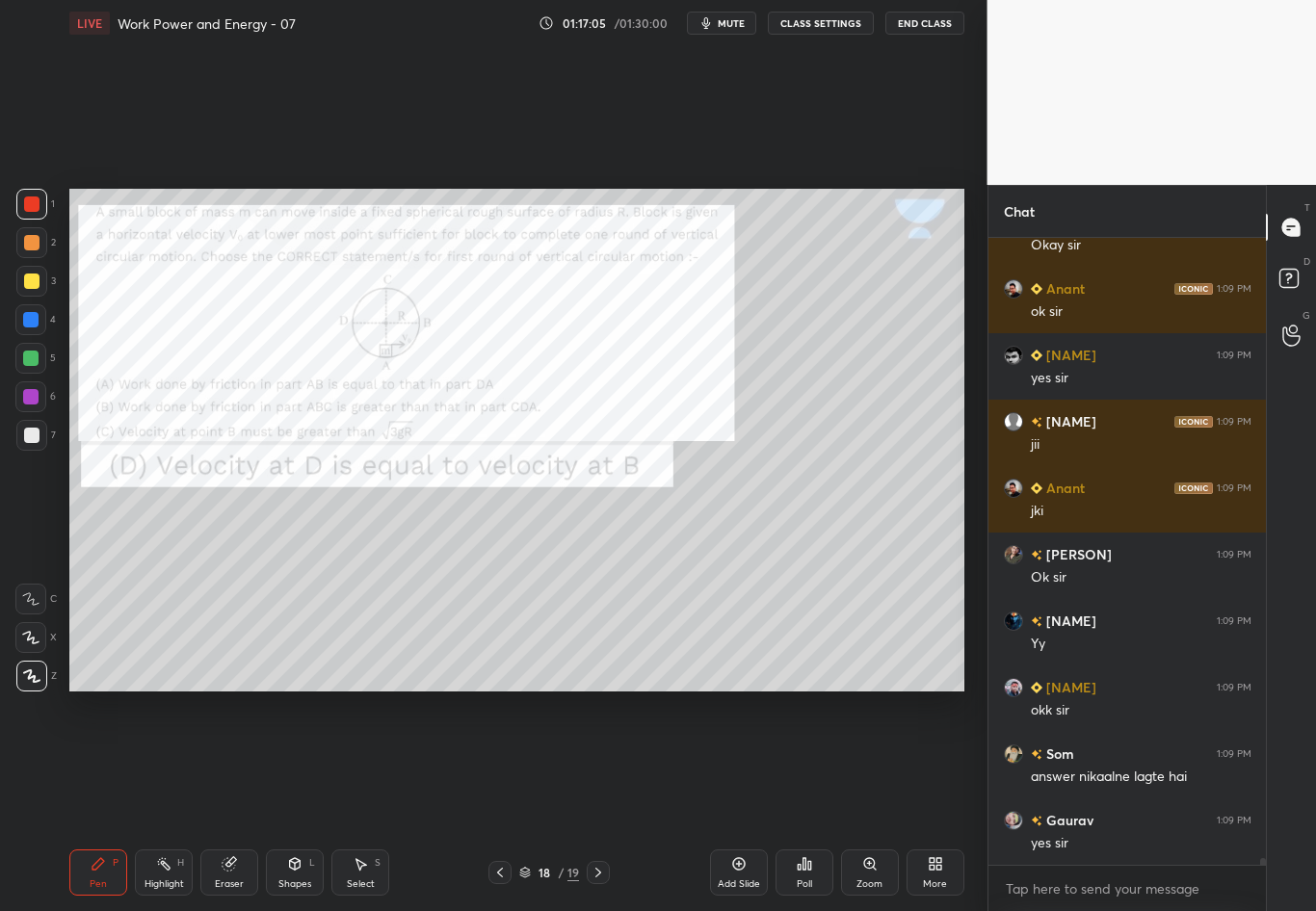 scroll, scrollTop: 58377, scrollLeft: 0, axis: vertical 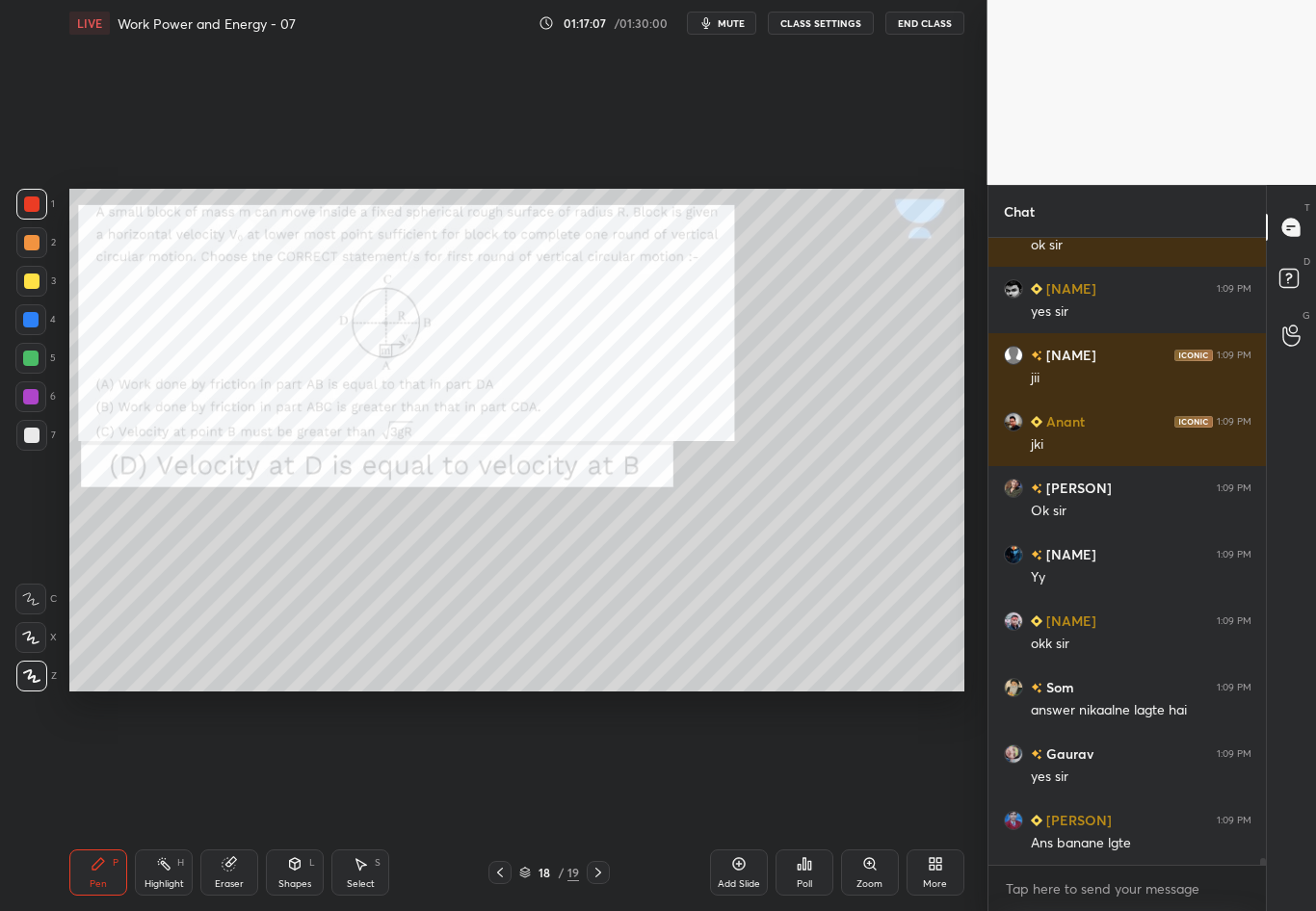 click at bounding box center [500, 872] 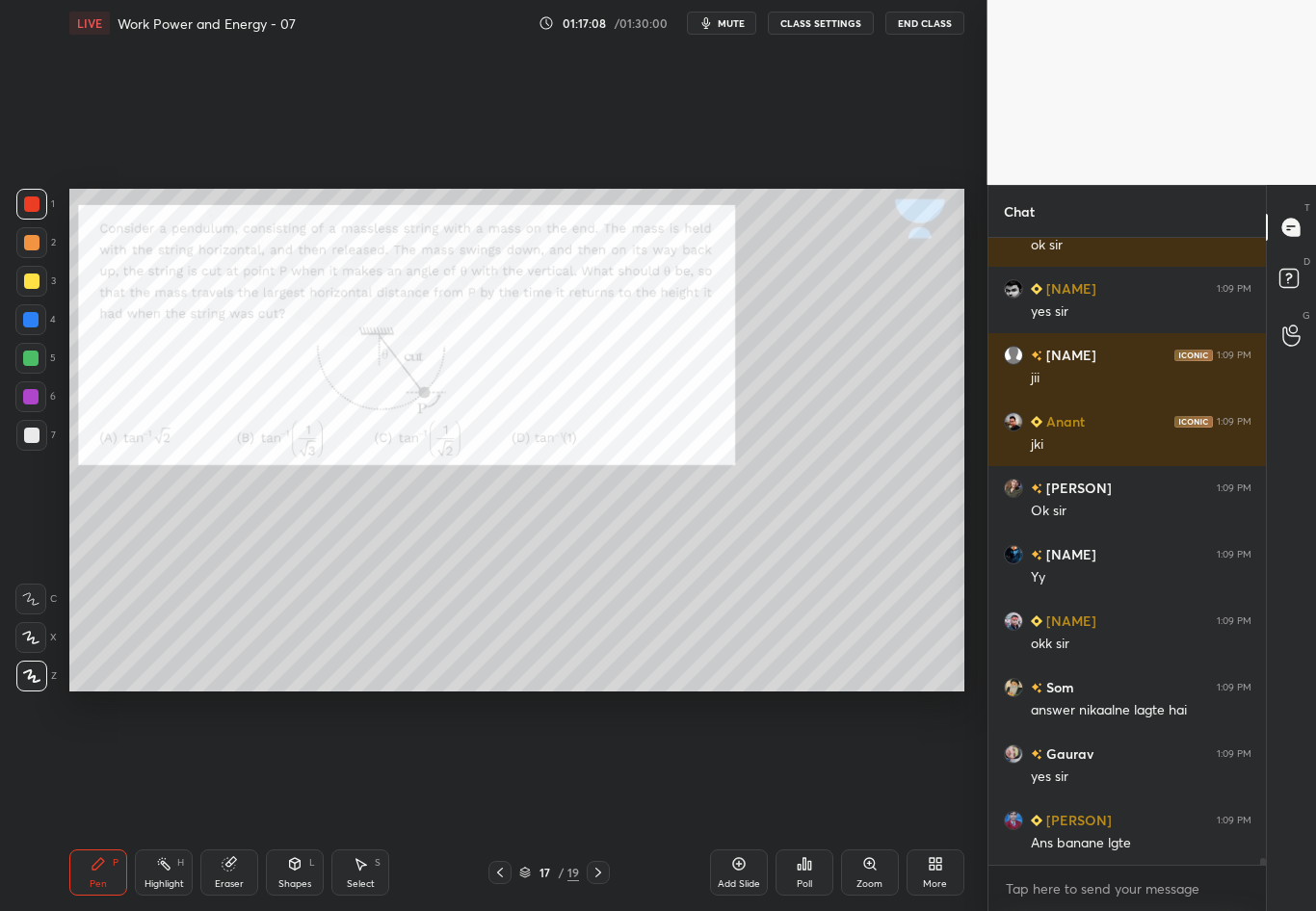 click 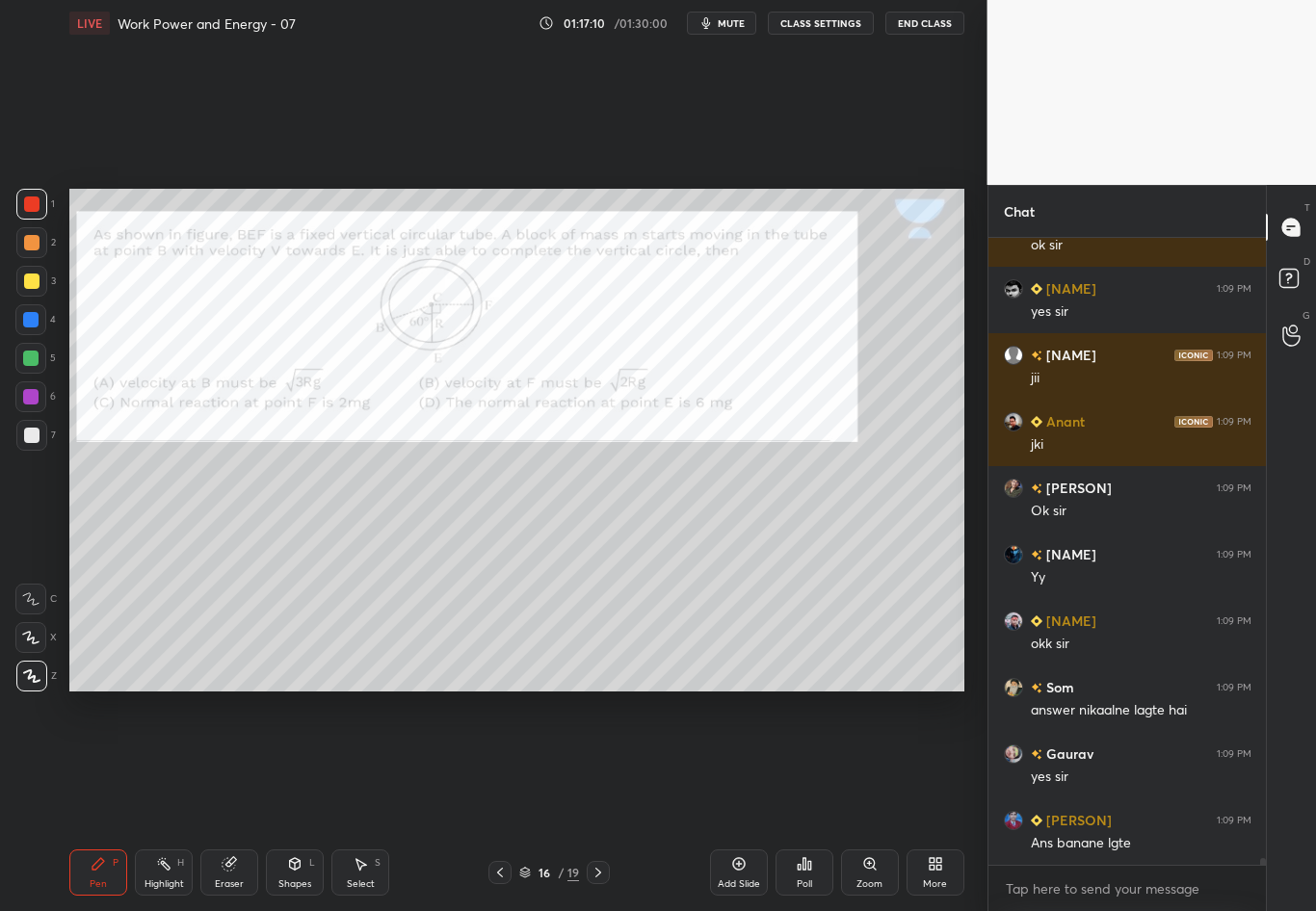 scroll, scrollTop: 58444, scrollLeft: 0, axis: vertical 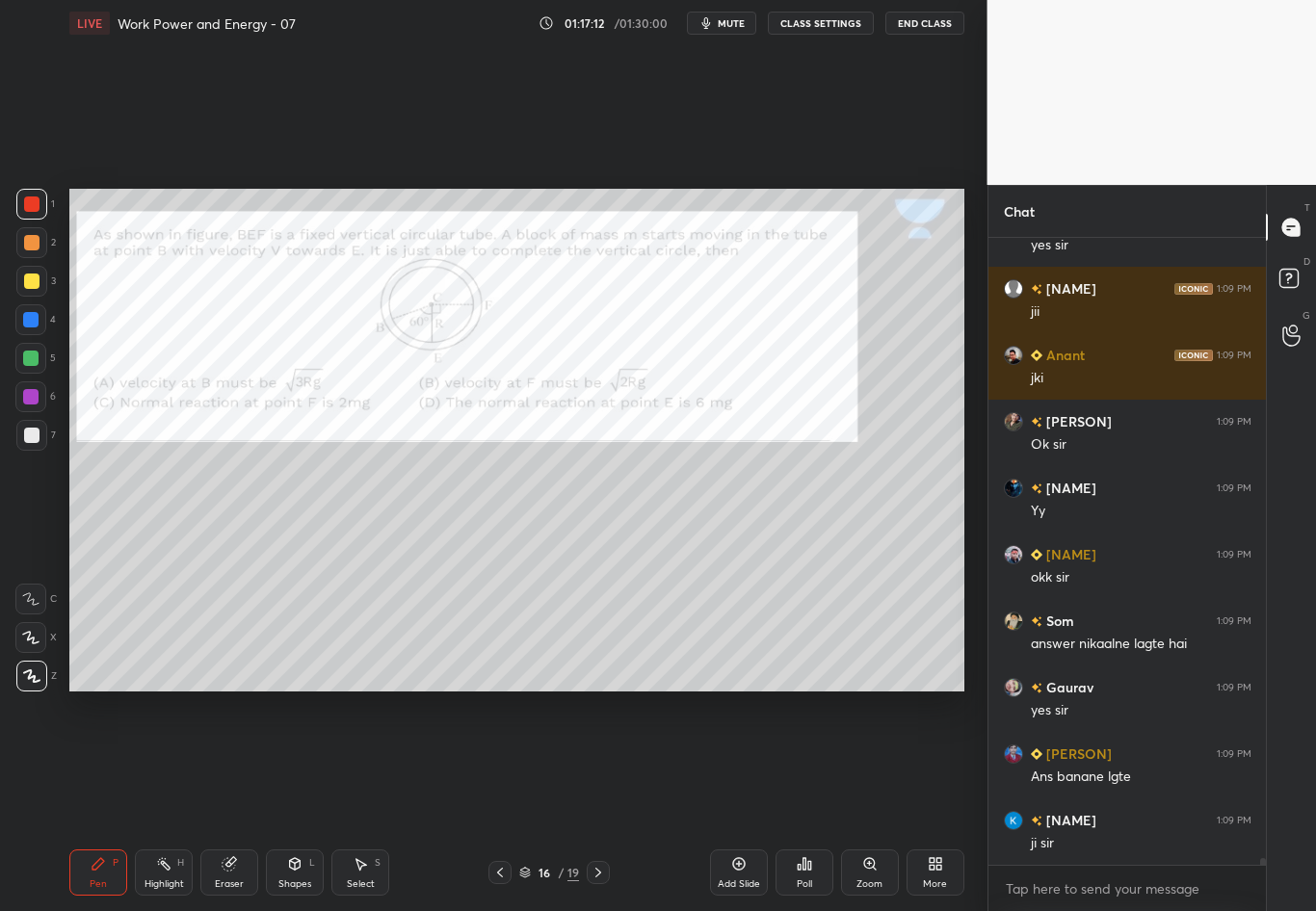 click at bounding box center [598, 872] 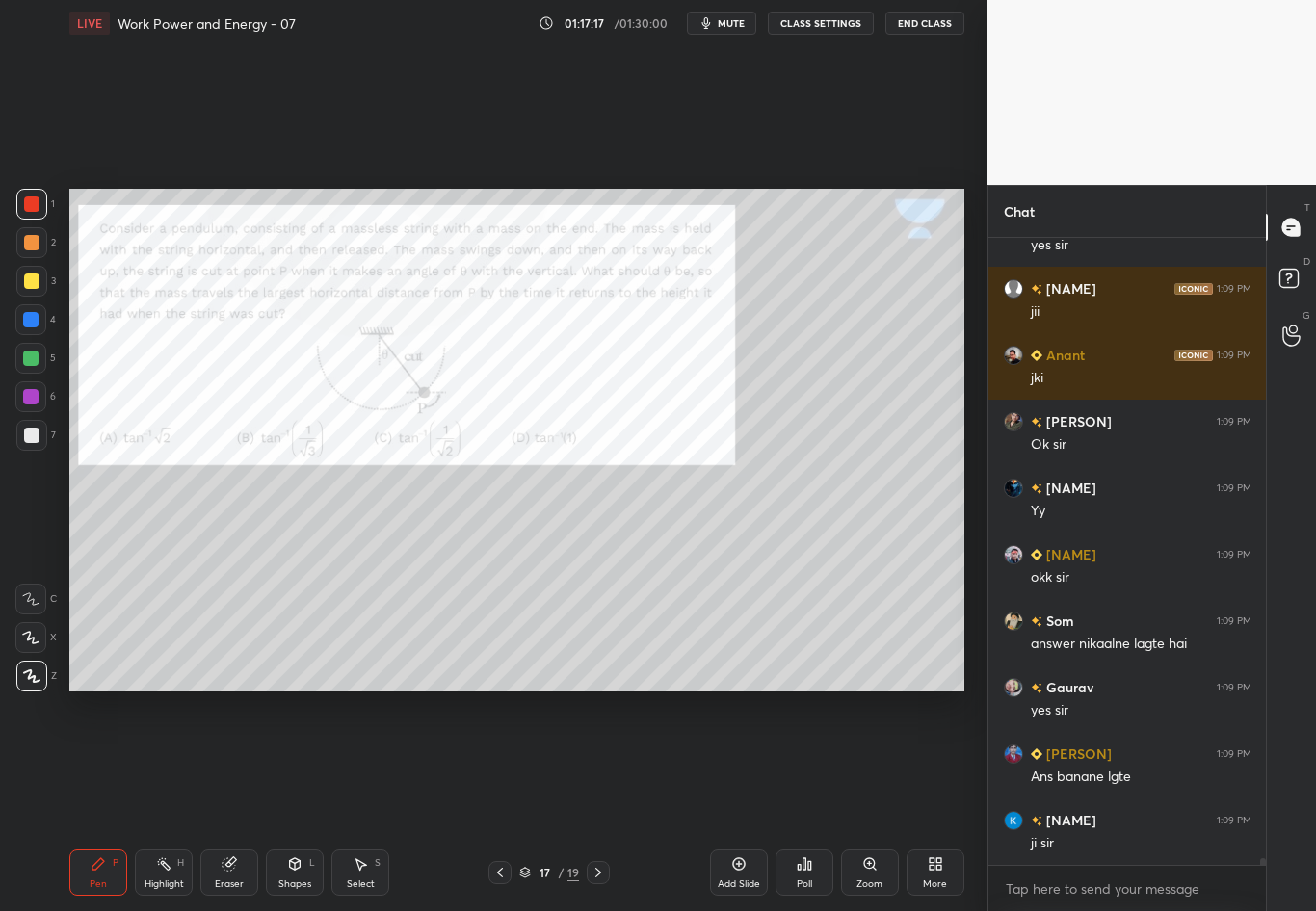 click 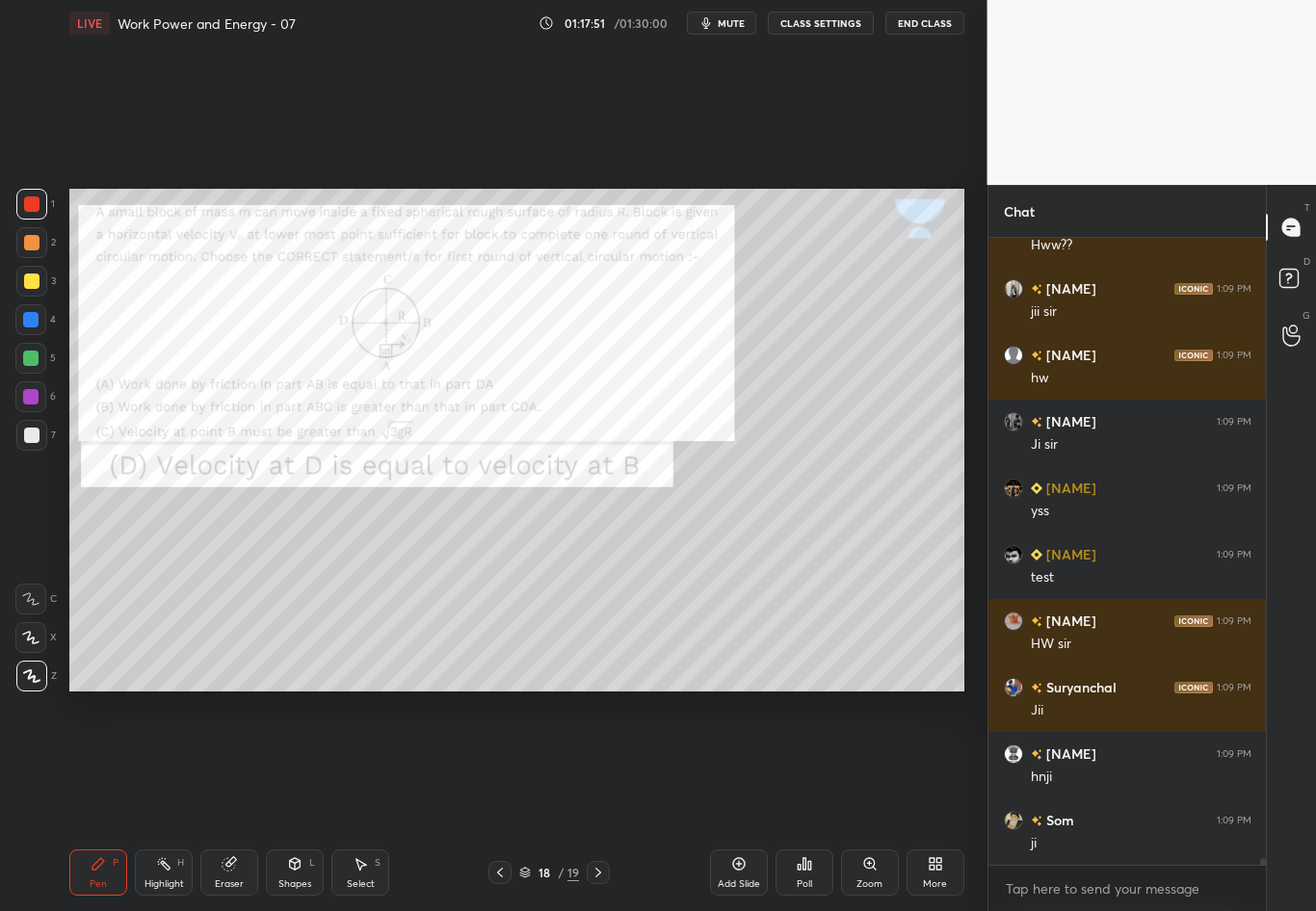 scroll, scrollTop: 59440, scrollLeft: 0, axis: vertical 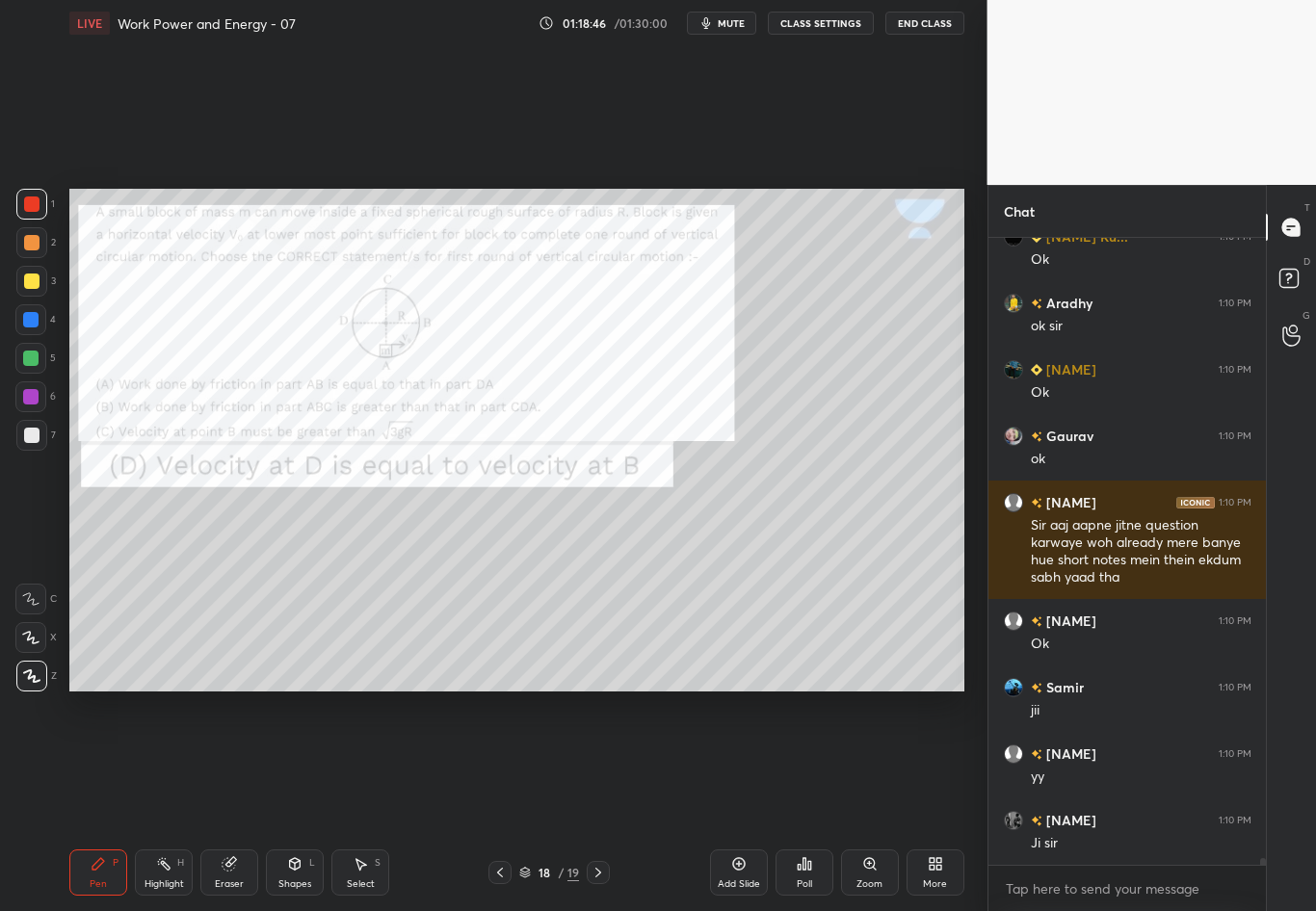 click 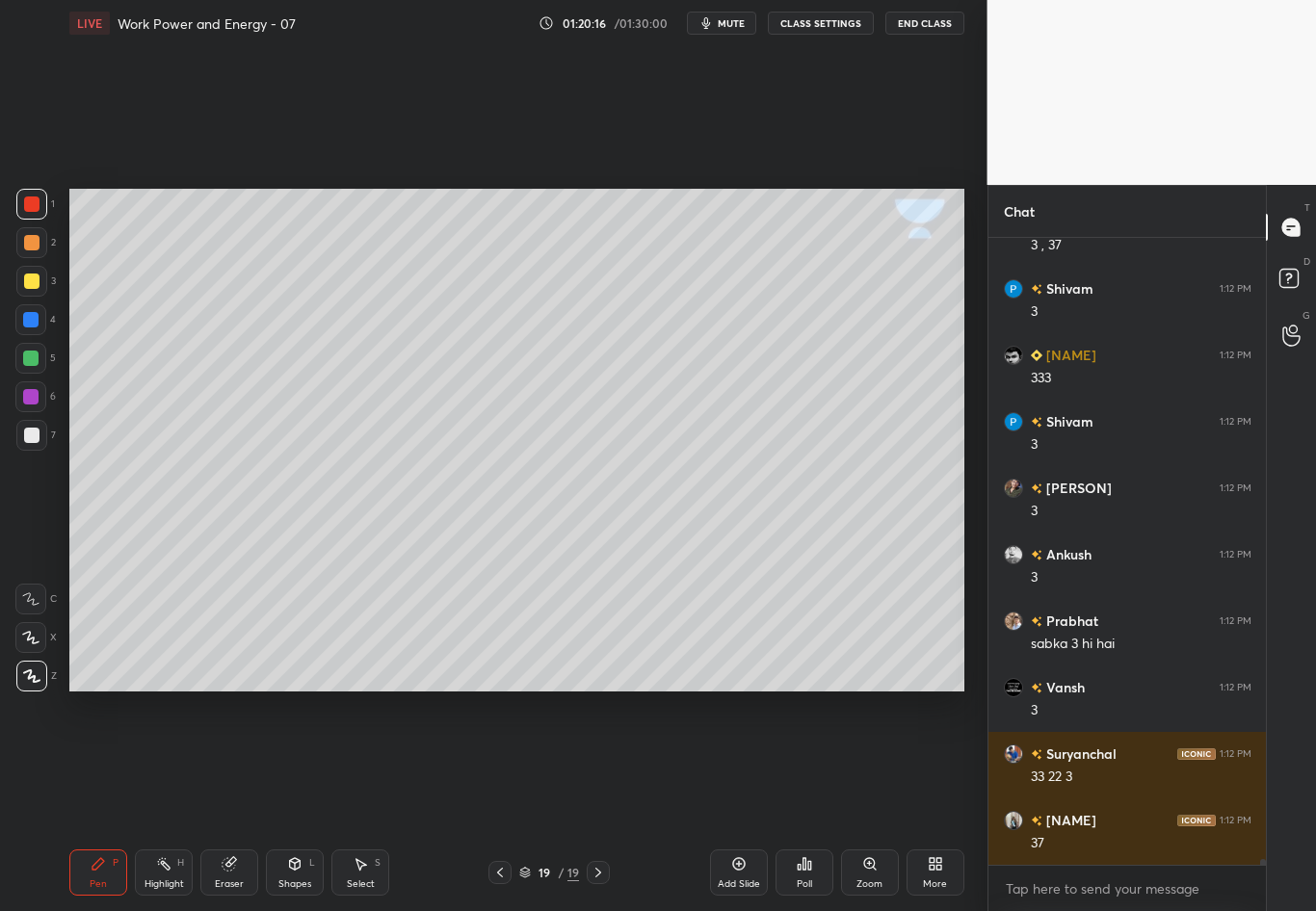 scroll, scrollTop: 63498, scrollLeft: 0, axis: vertical 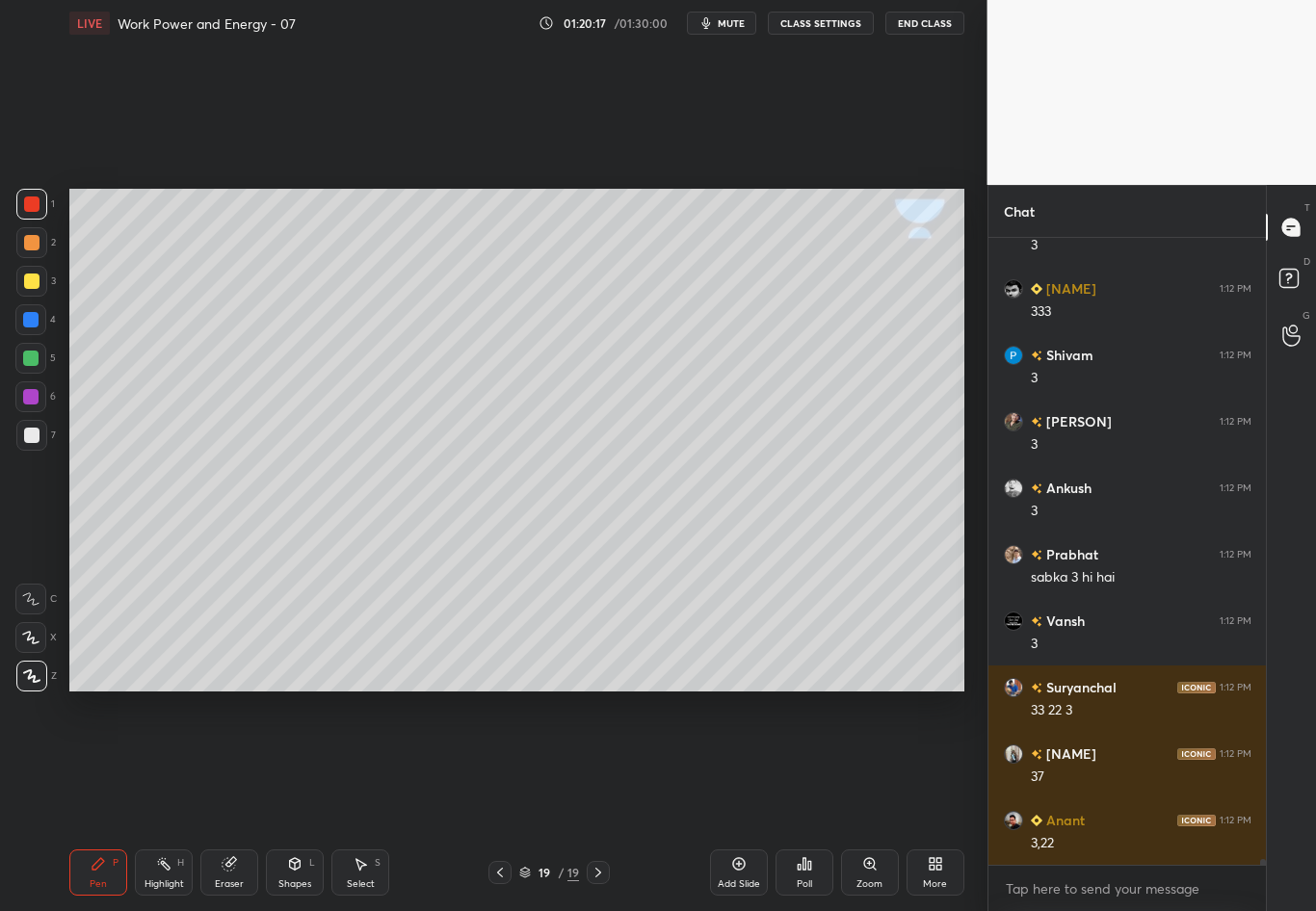 click at bounding box center (32, 435) 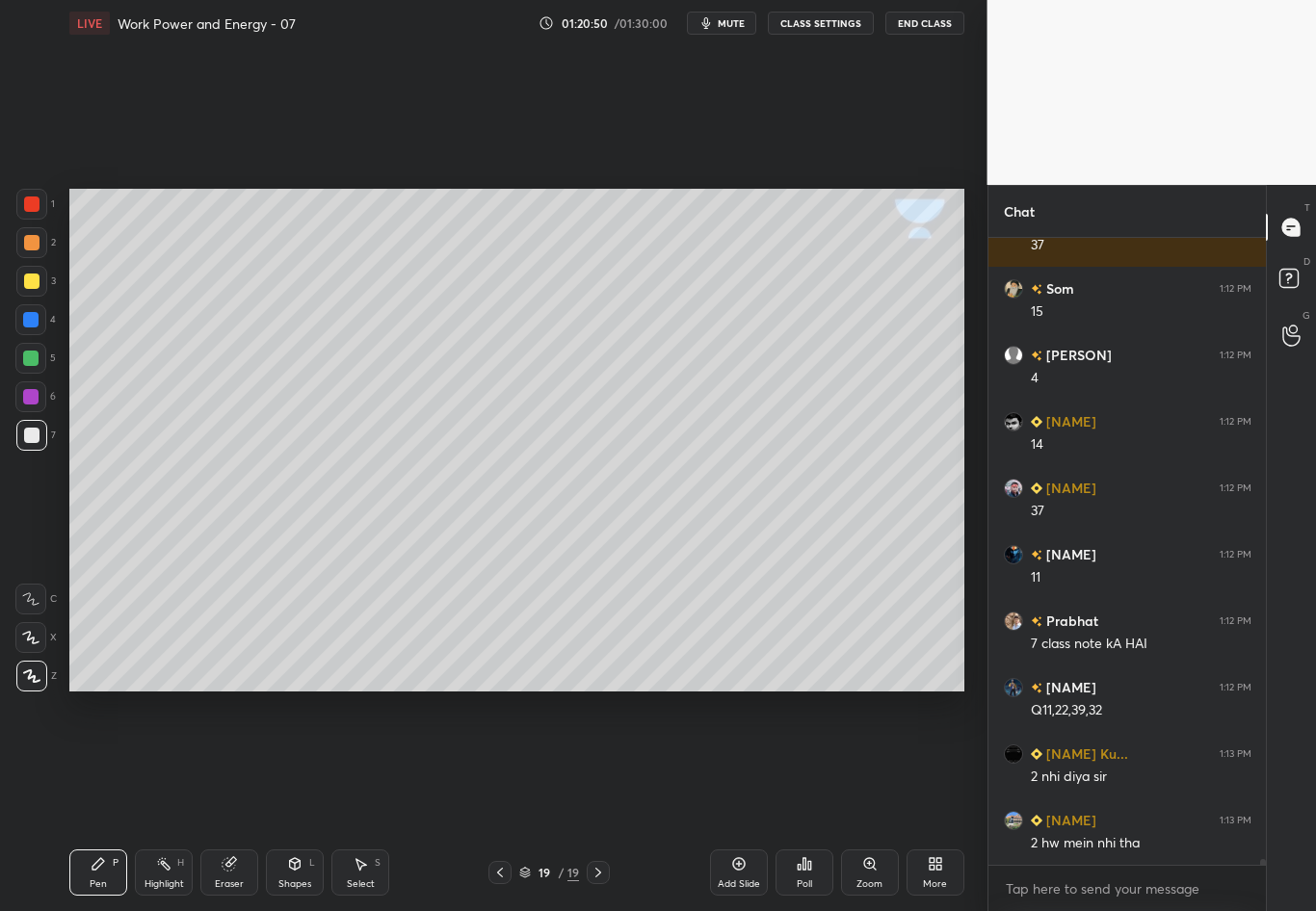 scroll, scrollTop: 65691, scrollLeft: 0, axis: vertical 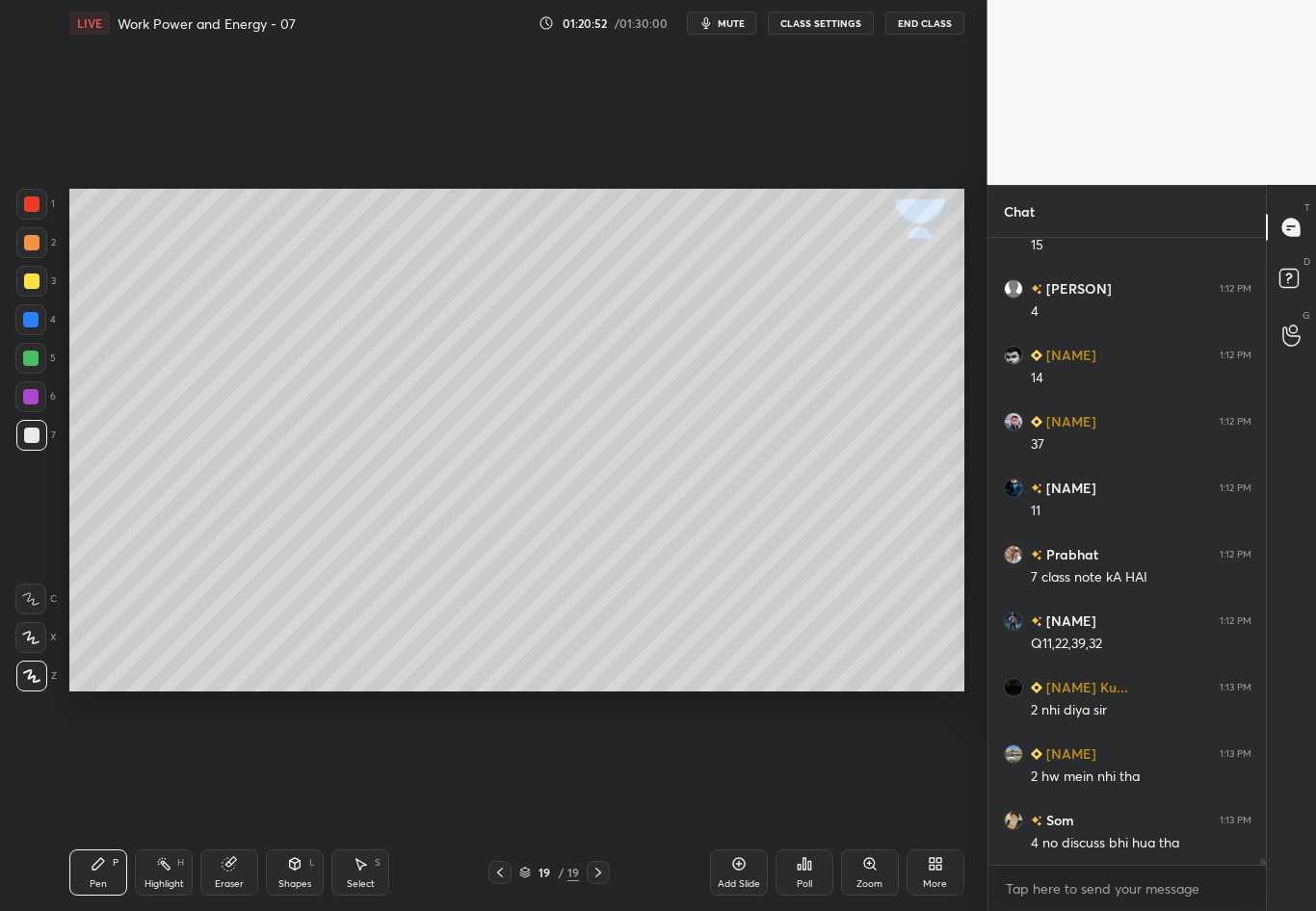 click on "Eraser" at bounding box center (229, 872) 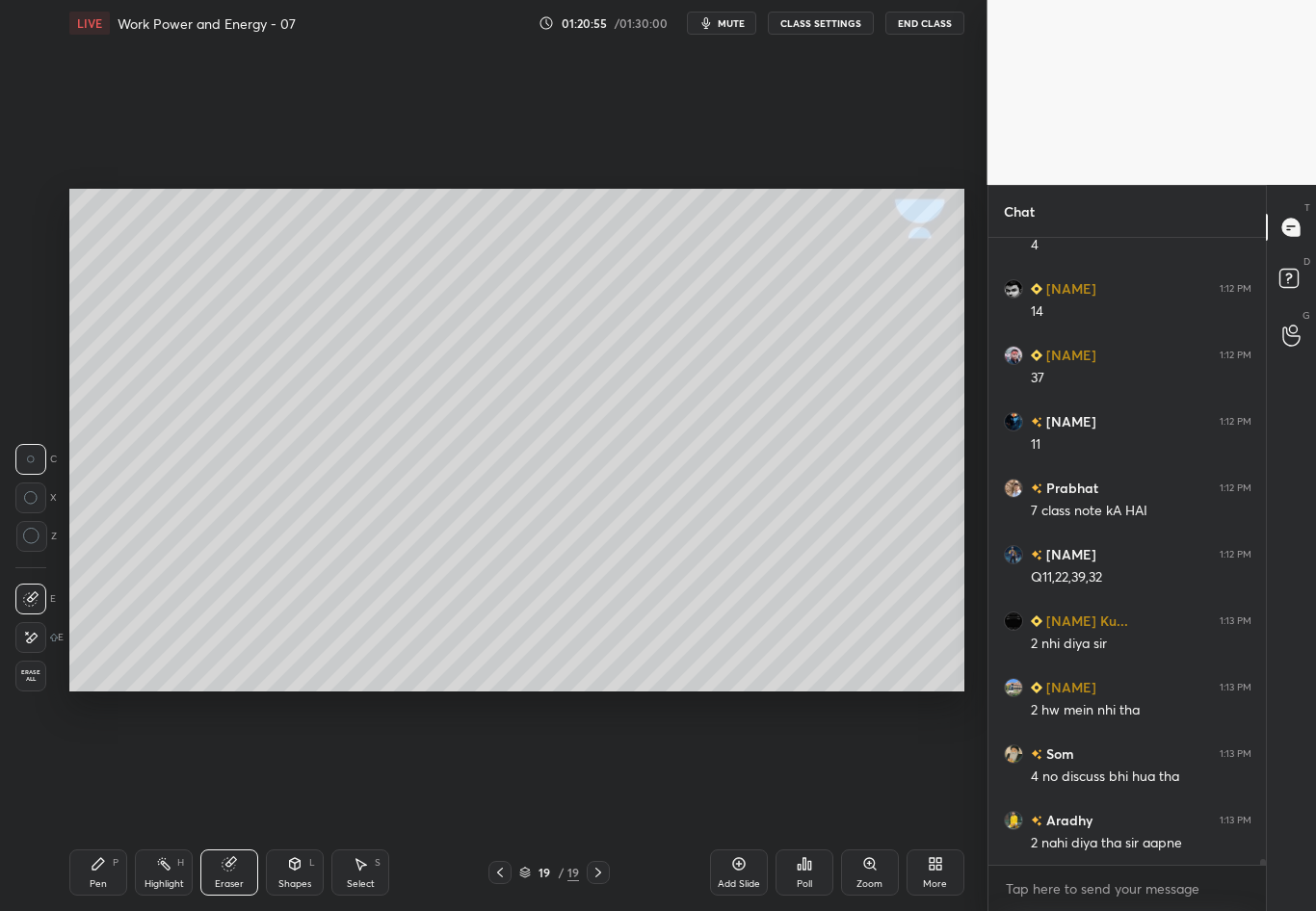scroll, scrollTop: 65824, scrollLeft: 0, axis: vertical 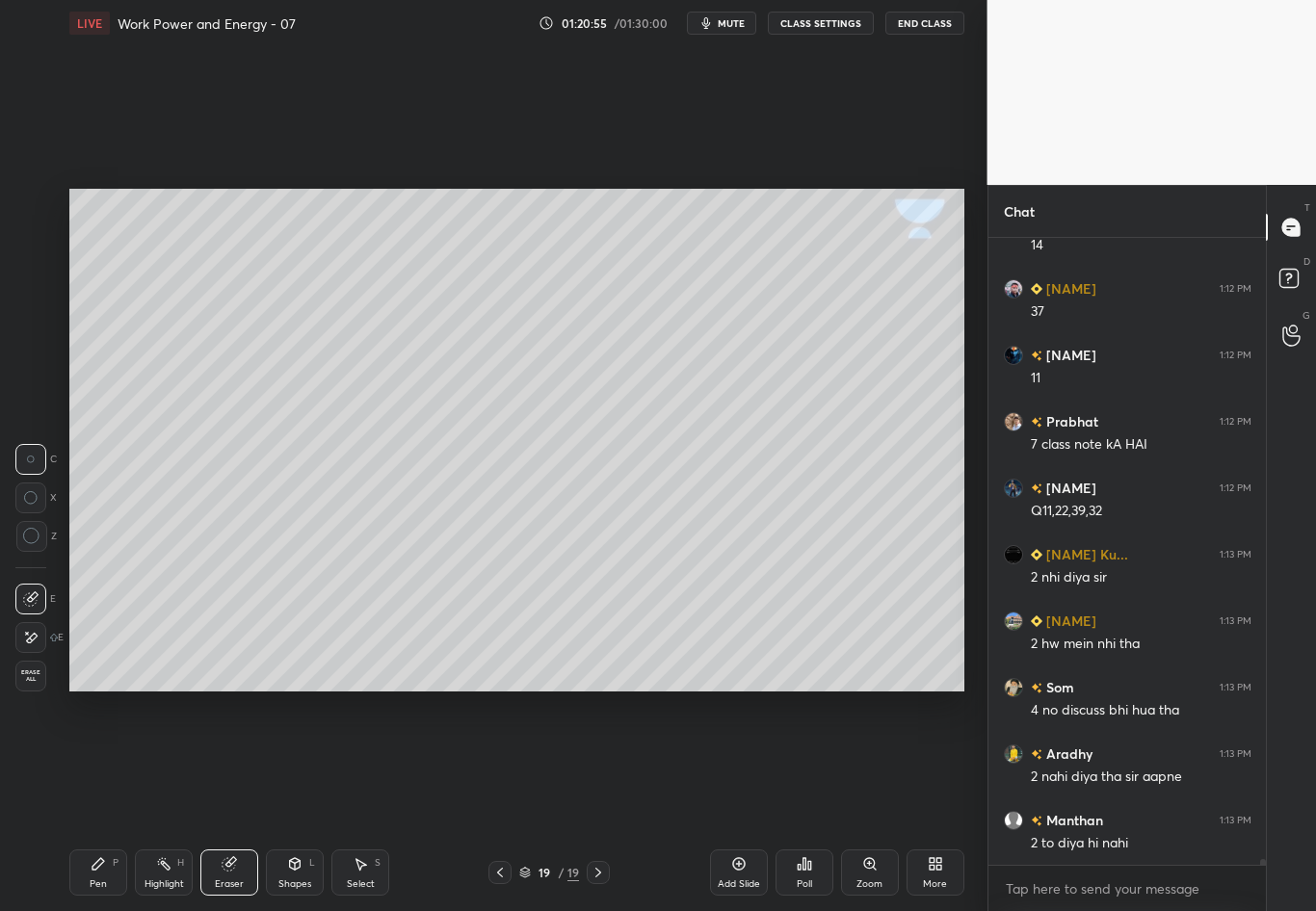 click on "Pen P" at bounding box center [98, 872] 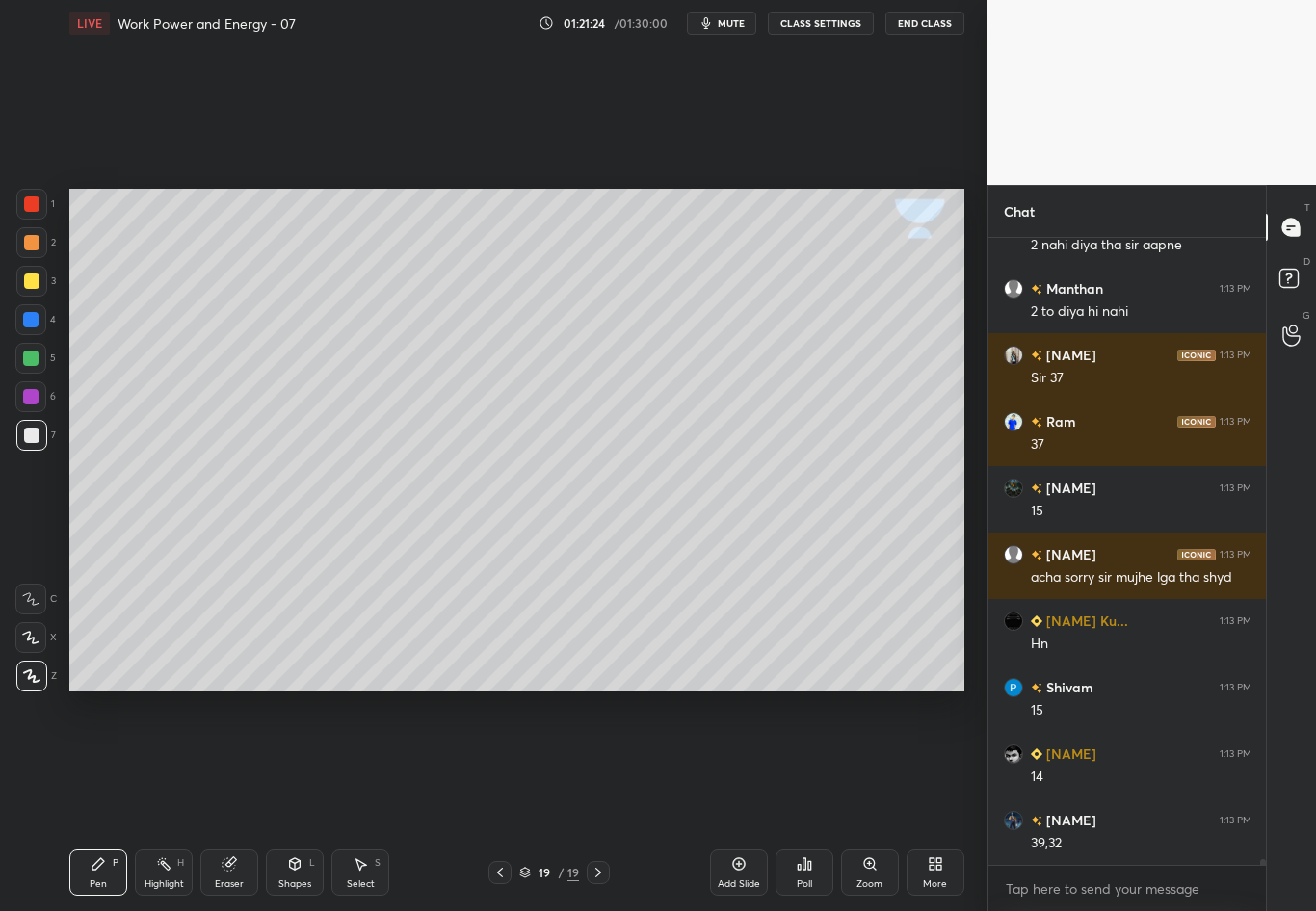 scroll, scrollTop: 66375, scrollLeft: 0, axis: vertical 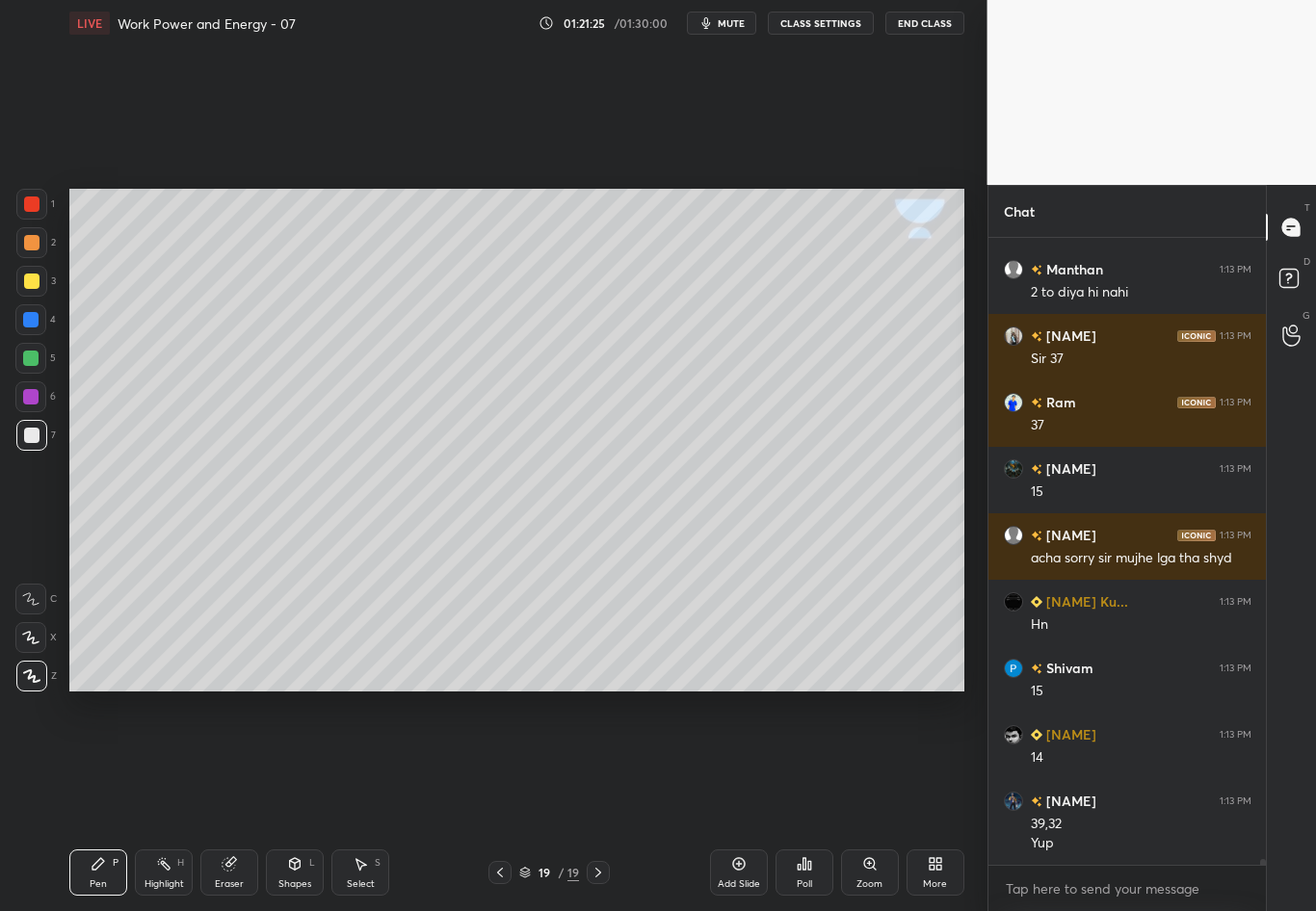 click at bounding box center (32, 435) 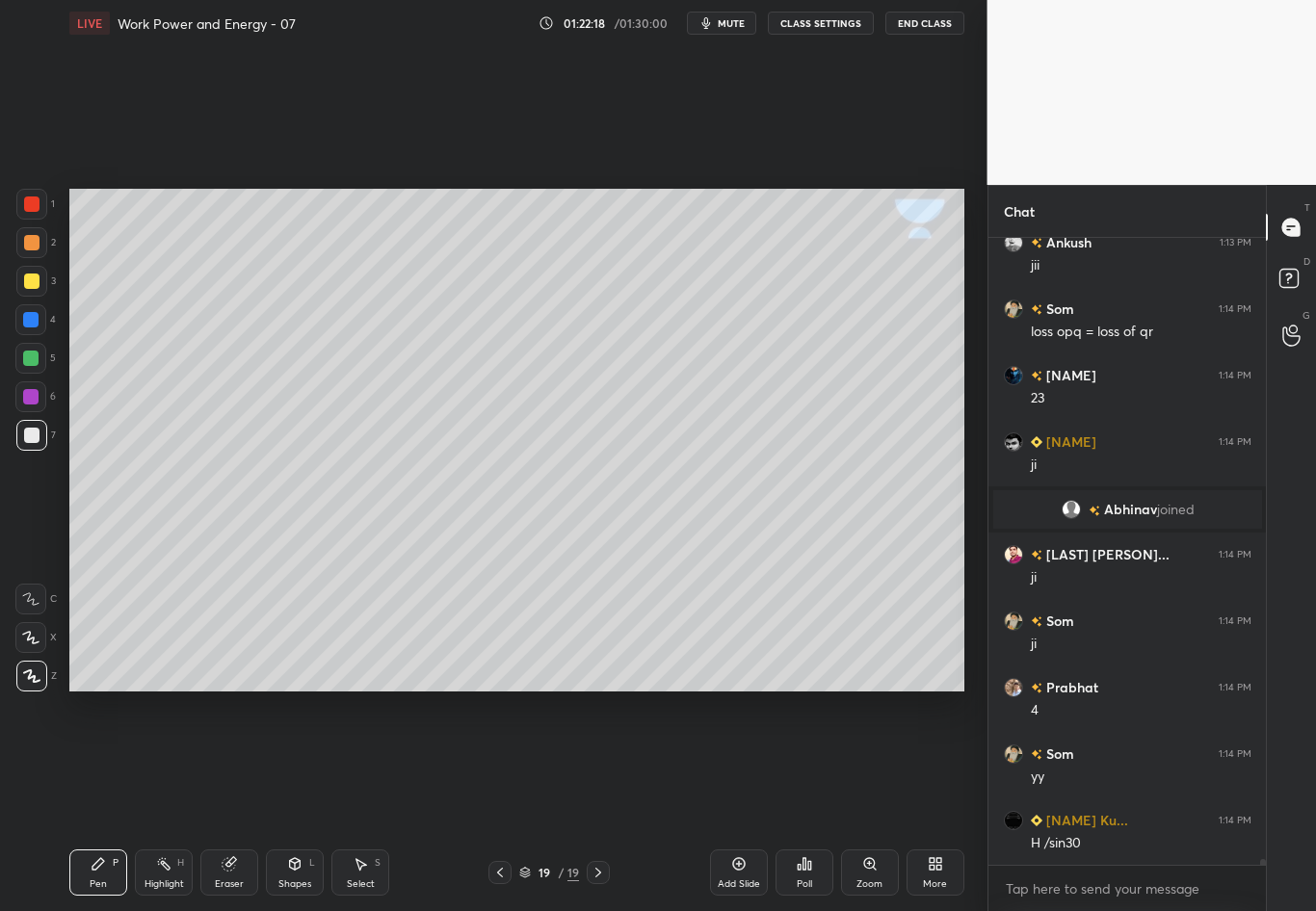 scroll, scrollTop: 62846, scrollLeft: 0, axis: vertical 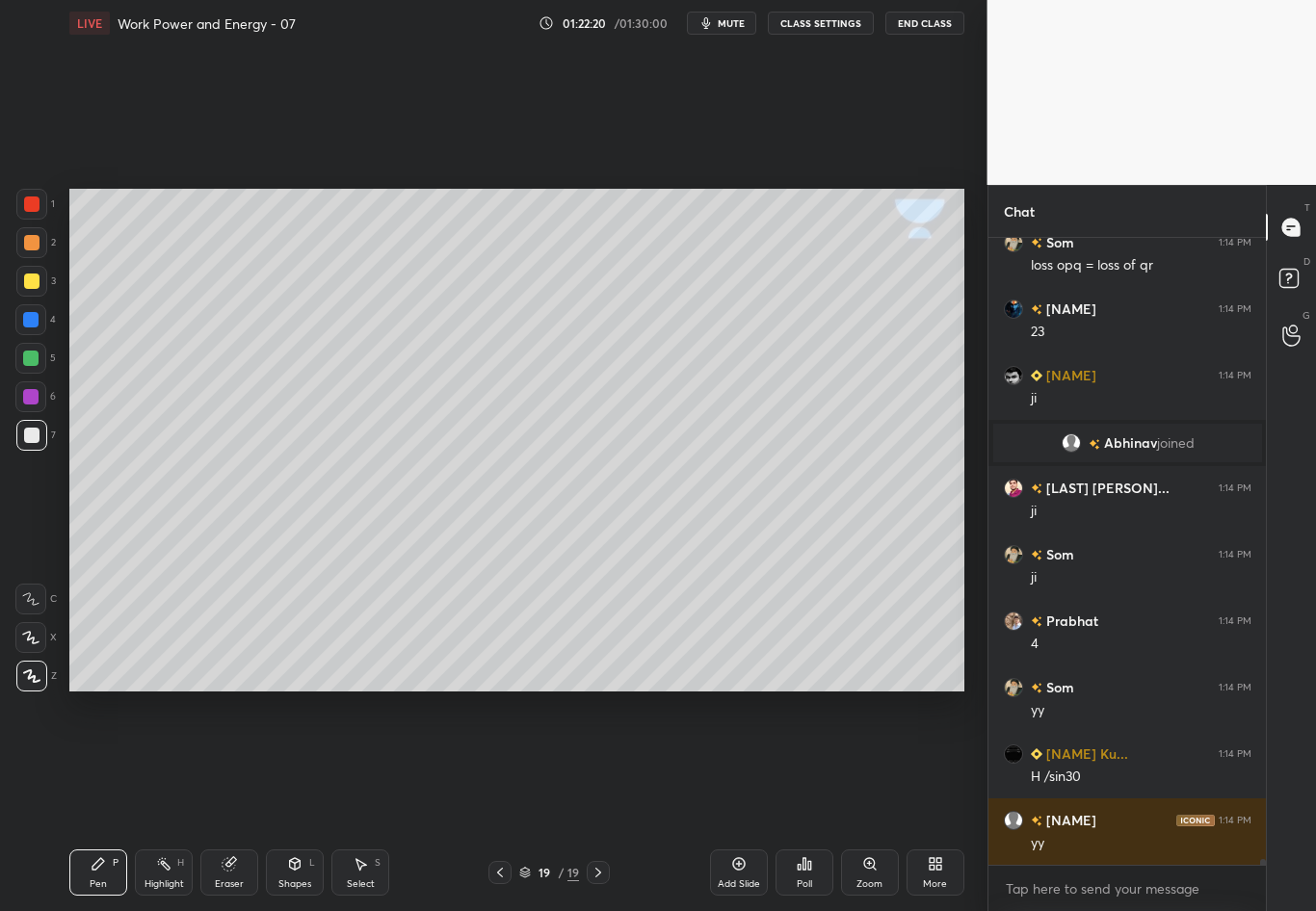 click on "Shapes L" at bounding box center [295, 872] 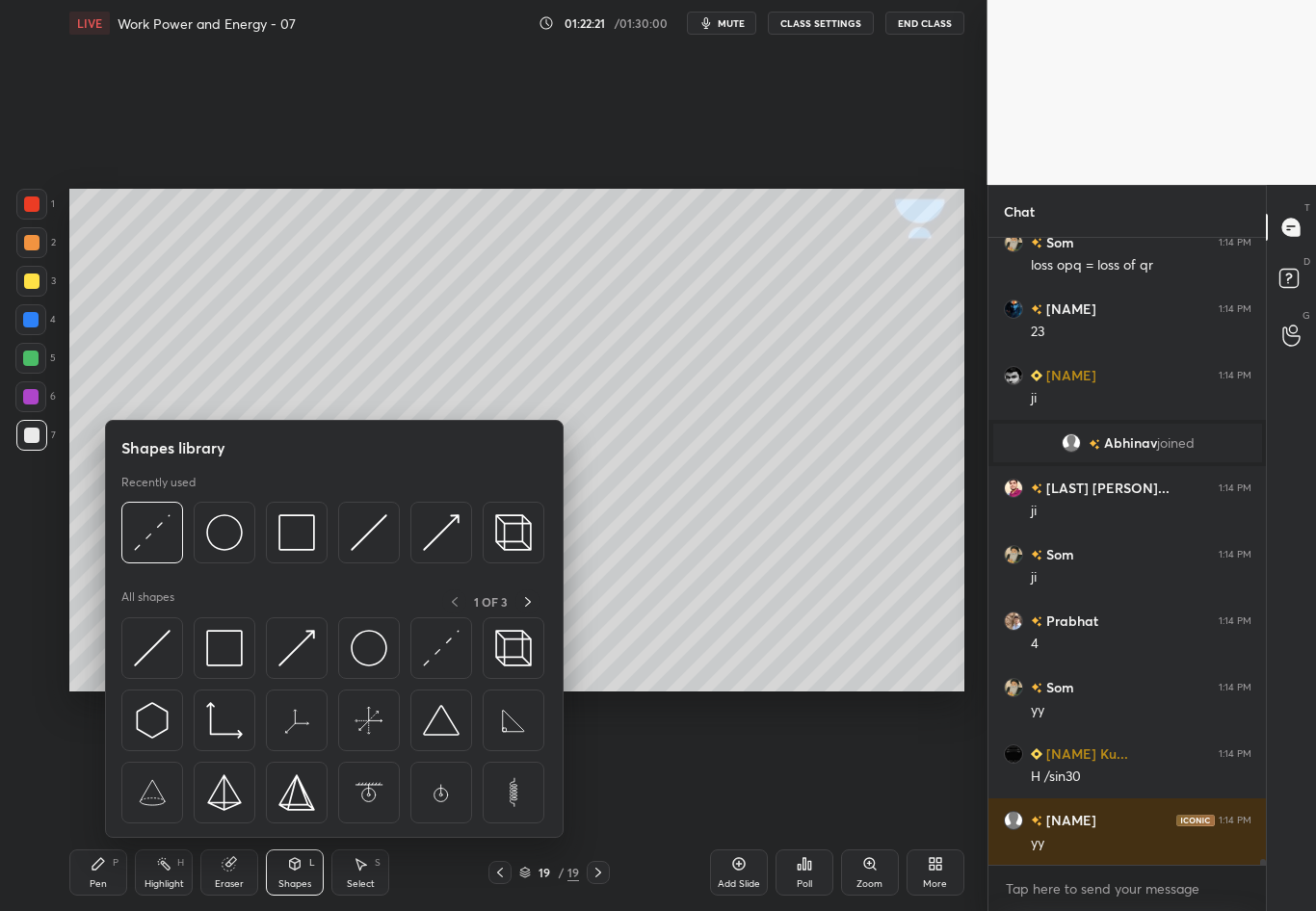 click on "Eraser" at bounding box center (229, 884) 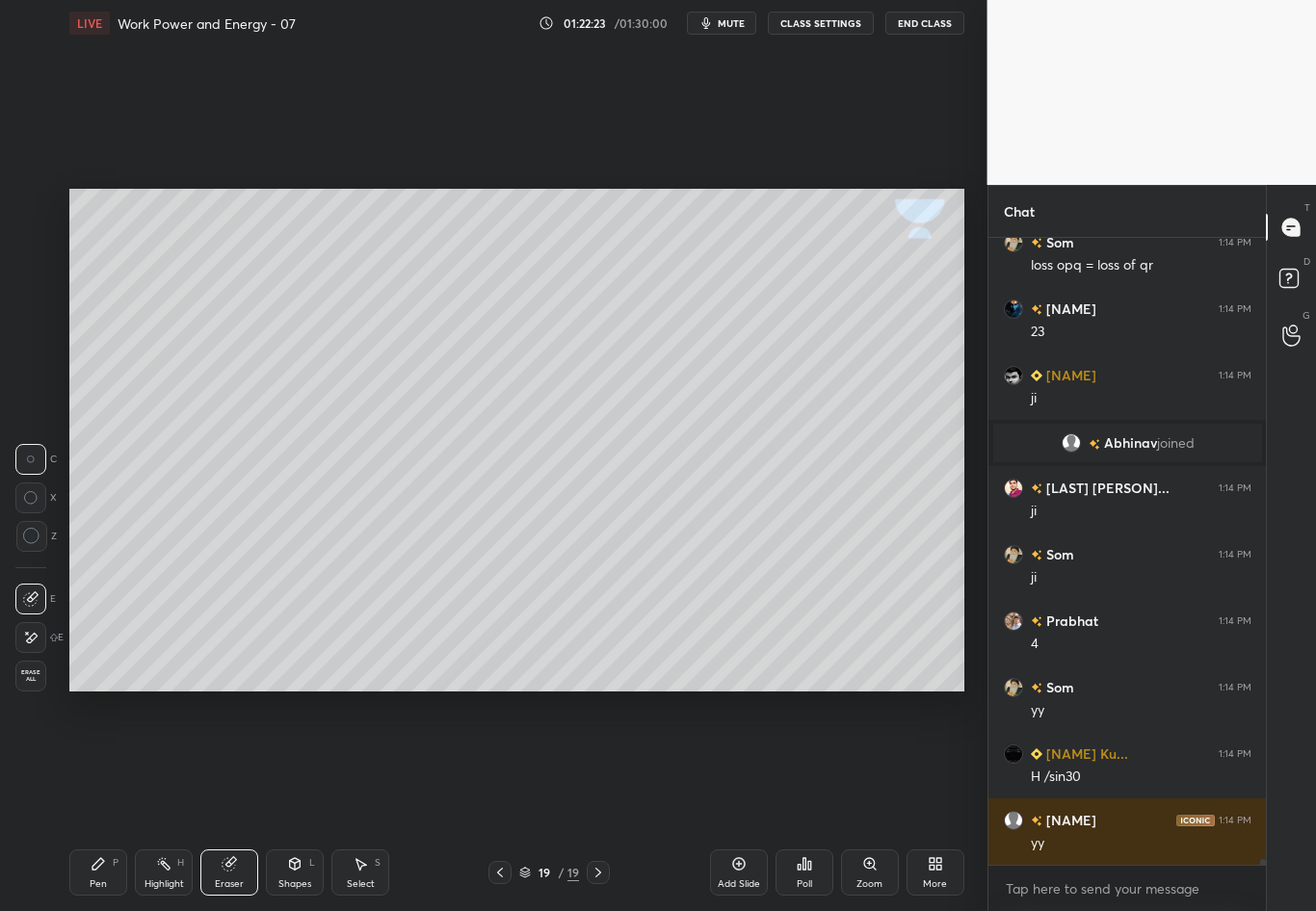 click on "Pen" at bounding box center (98, 884) 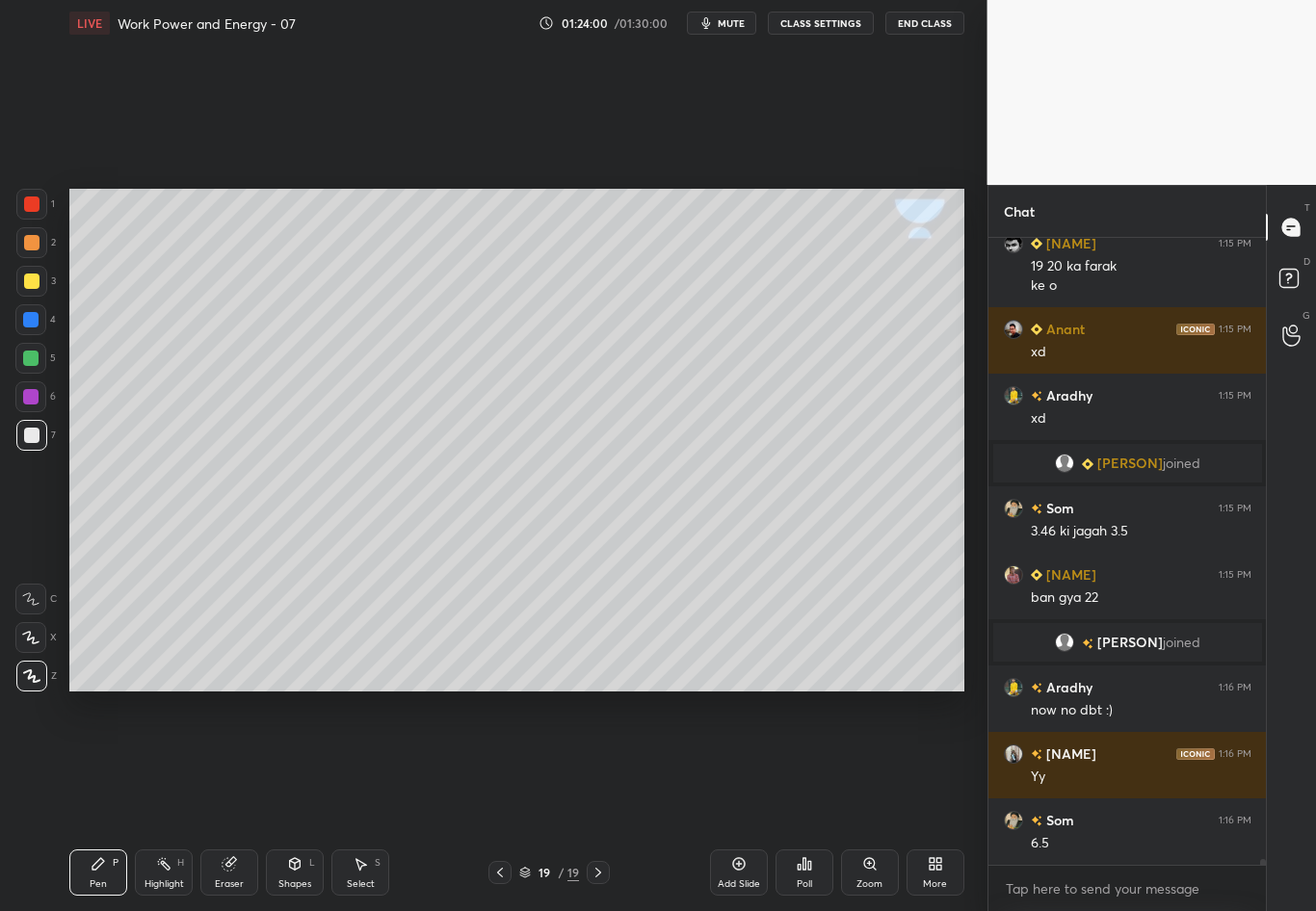 scroll, scrollTop: 63829, scrollLeft: 0, axis: vertical 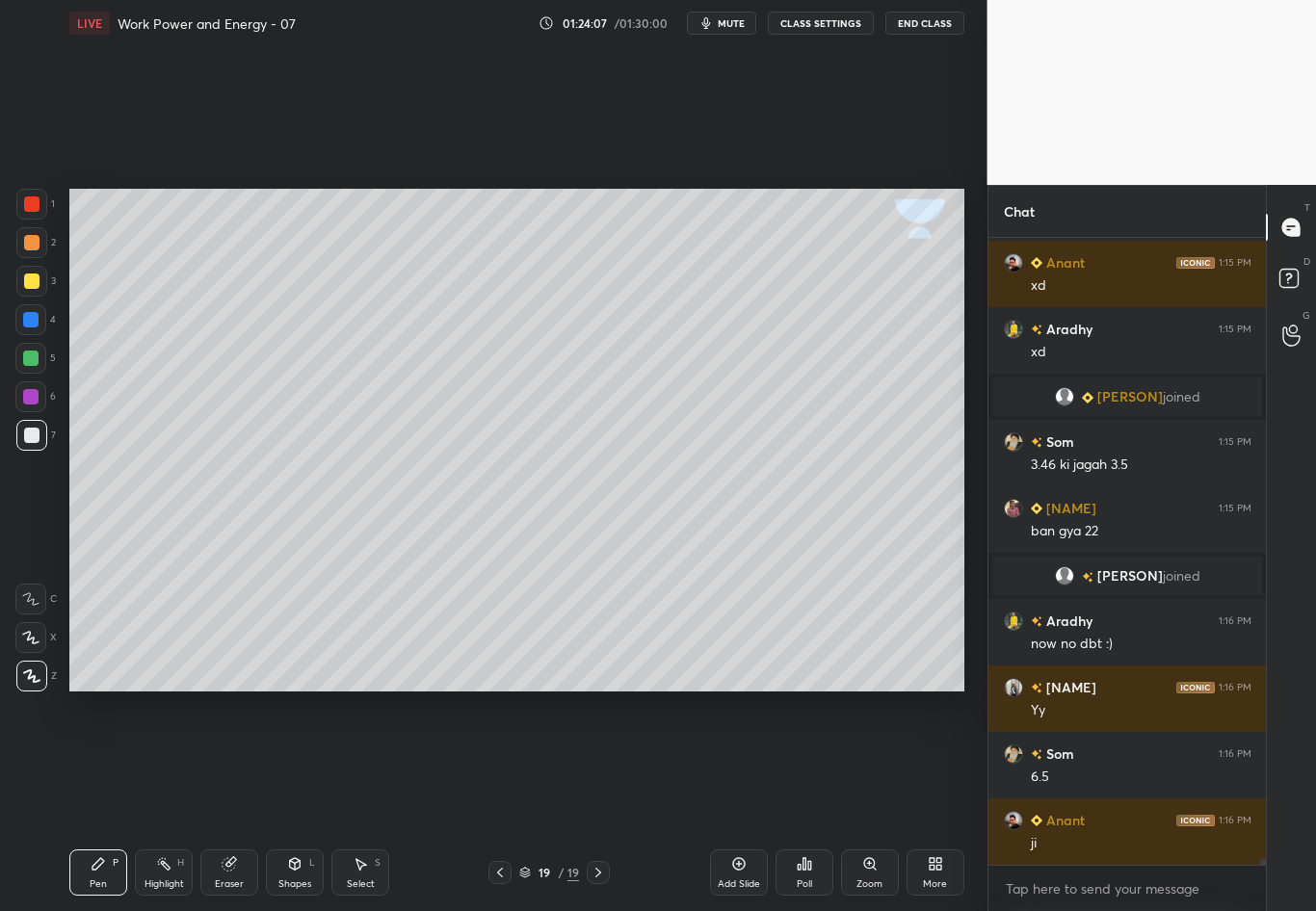 click on "Eraser" at bounding box center [229, 872] 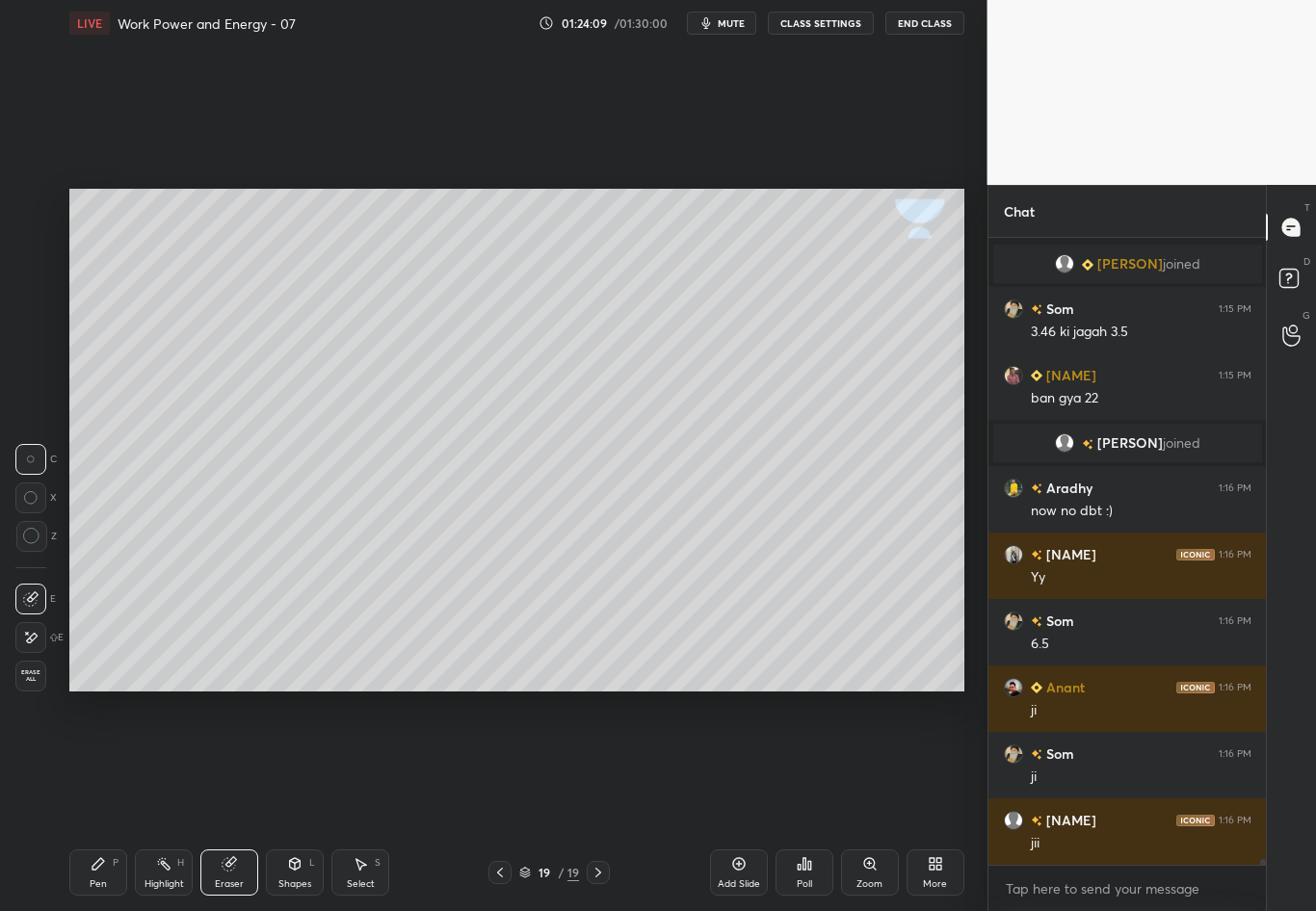 scroll, scrollTop: 64028, scrollLeft: 0, axis: vertical 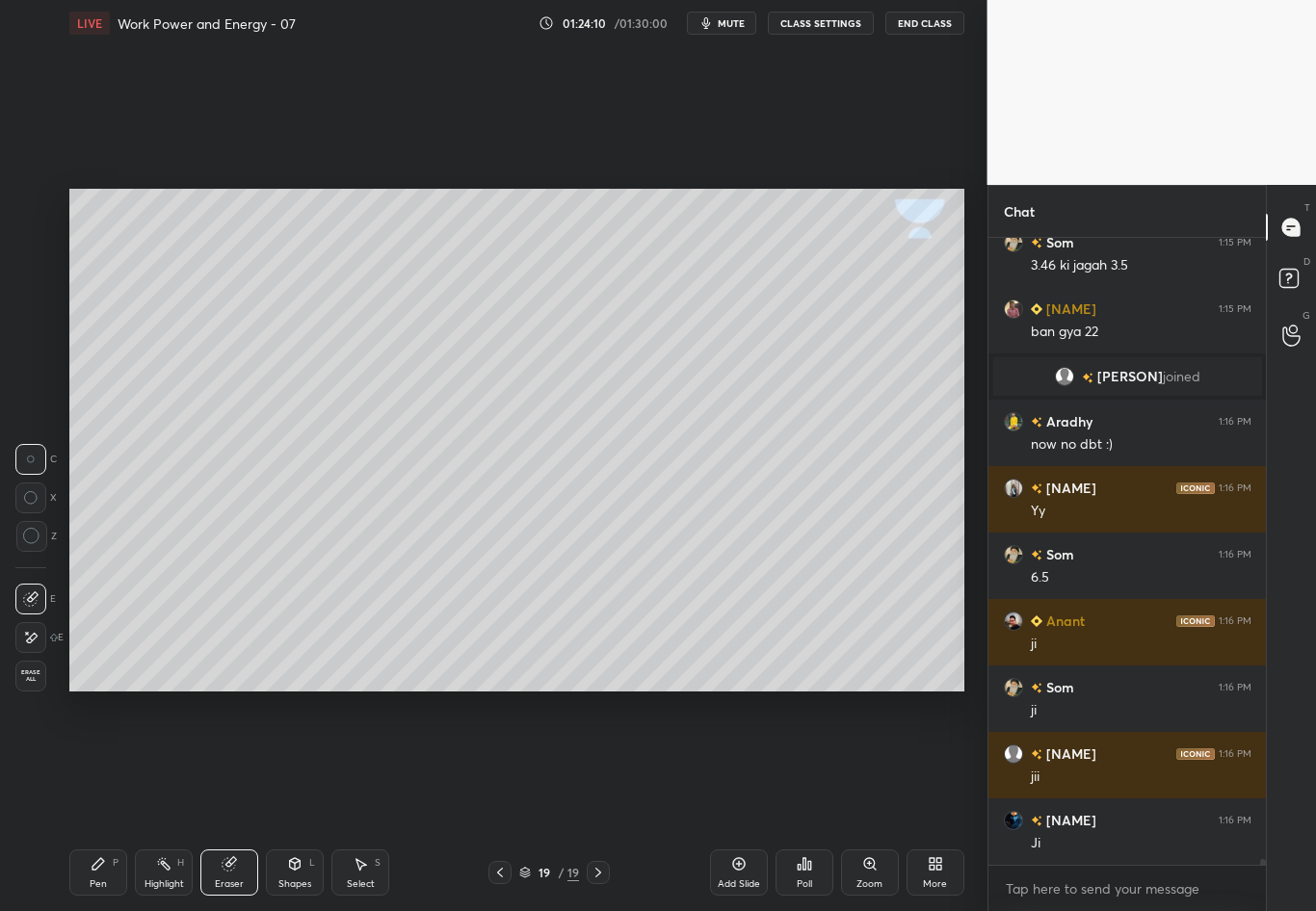 click on "Pen P" at bounding box center [98, 872] 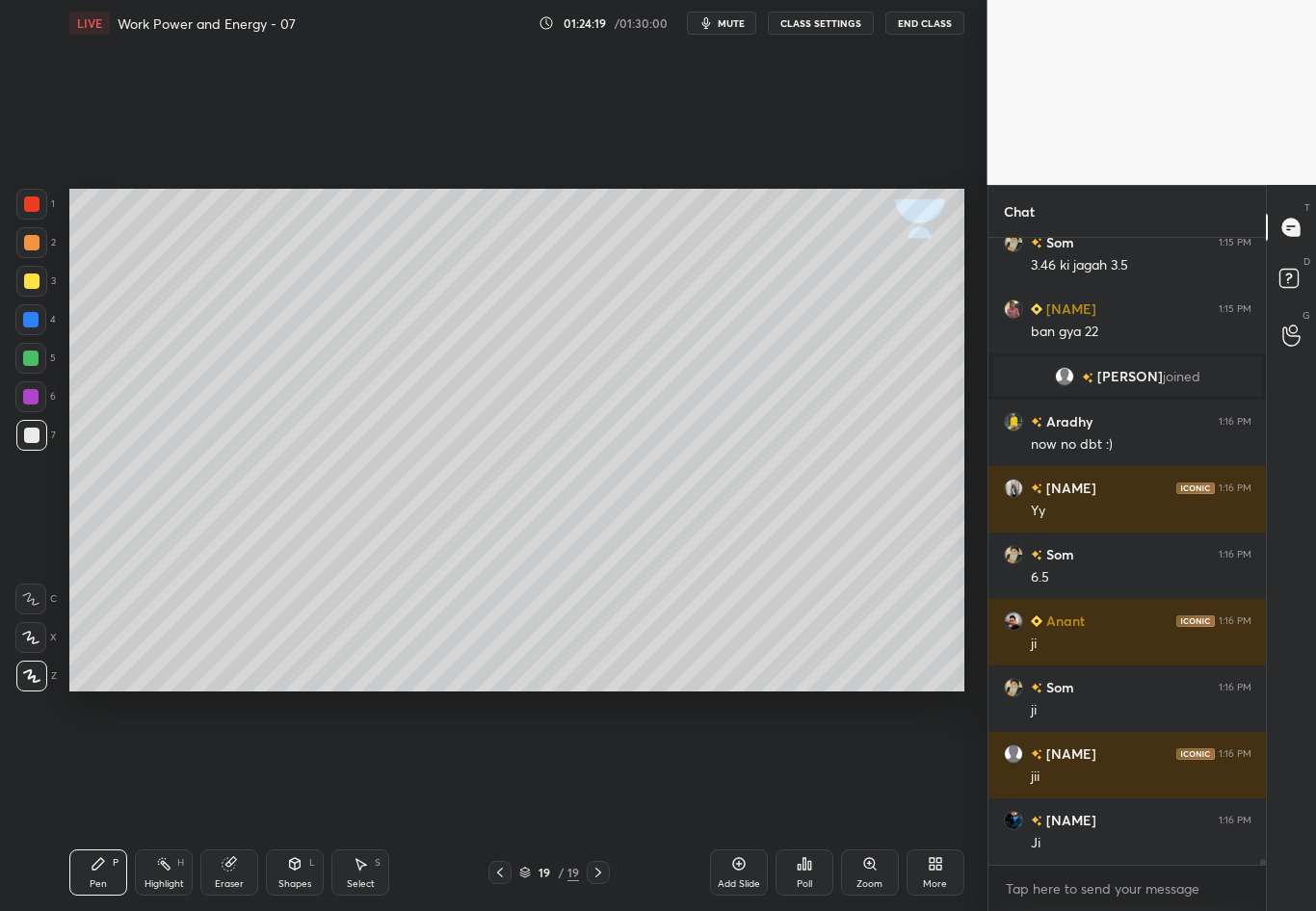 scroll, scrollTop: 64095, scrollLeft: 0, axis: vertical 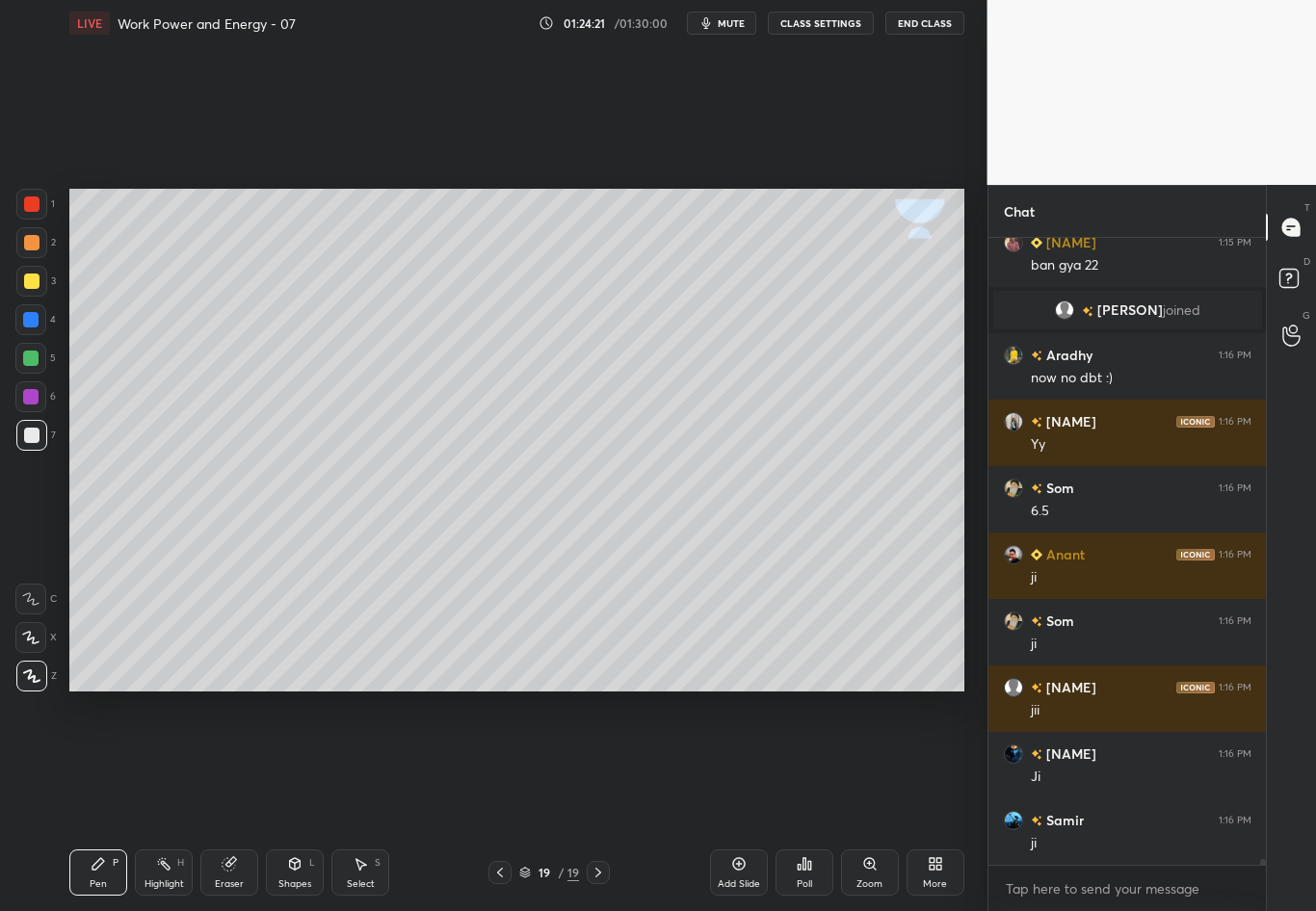 click on "Eraser" at bounding box center (229, 872) 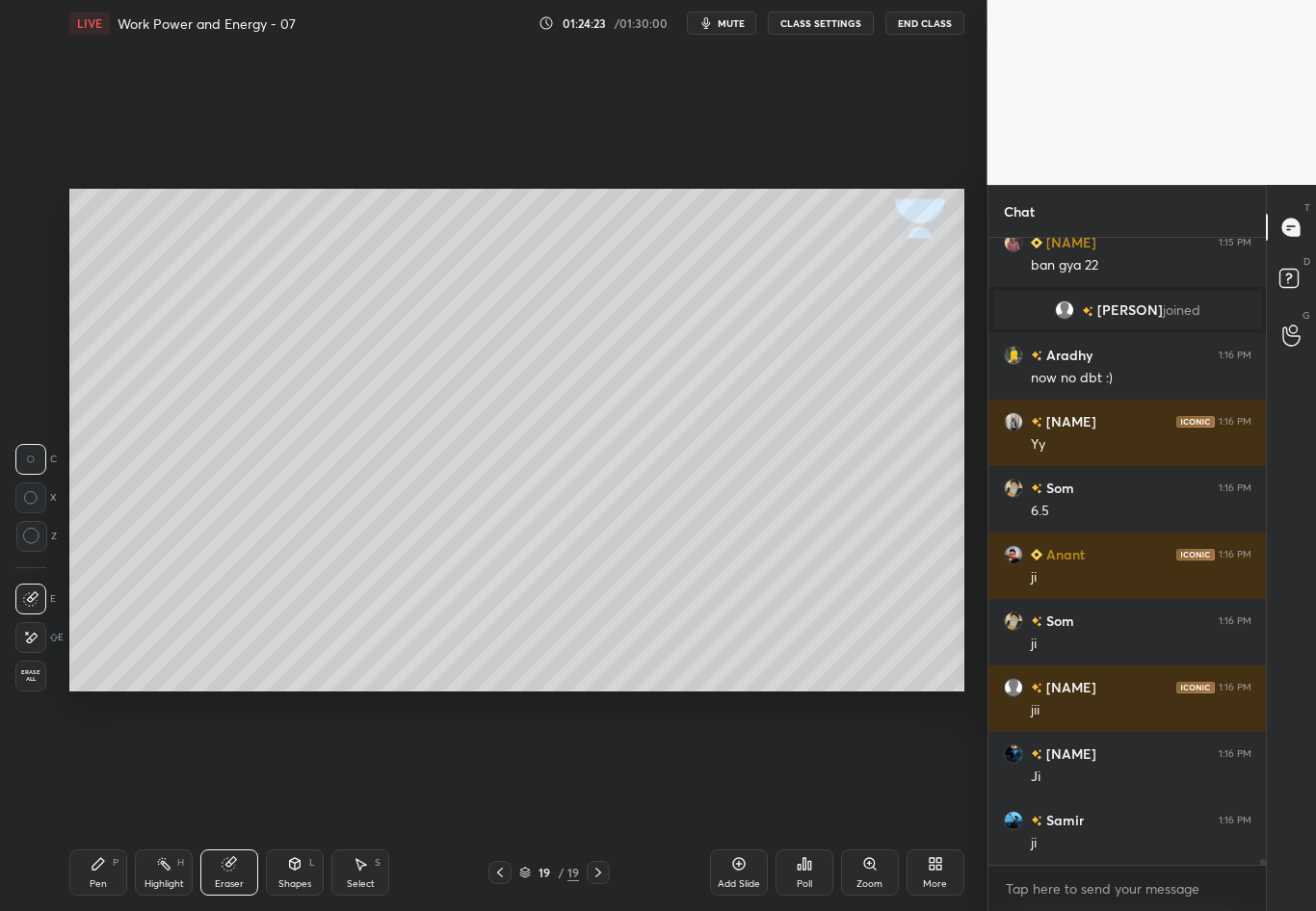 click on "Pen P" at bounding box center (98, 872) 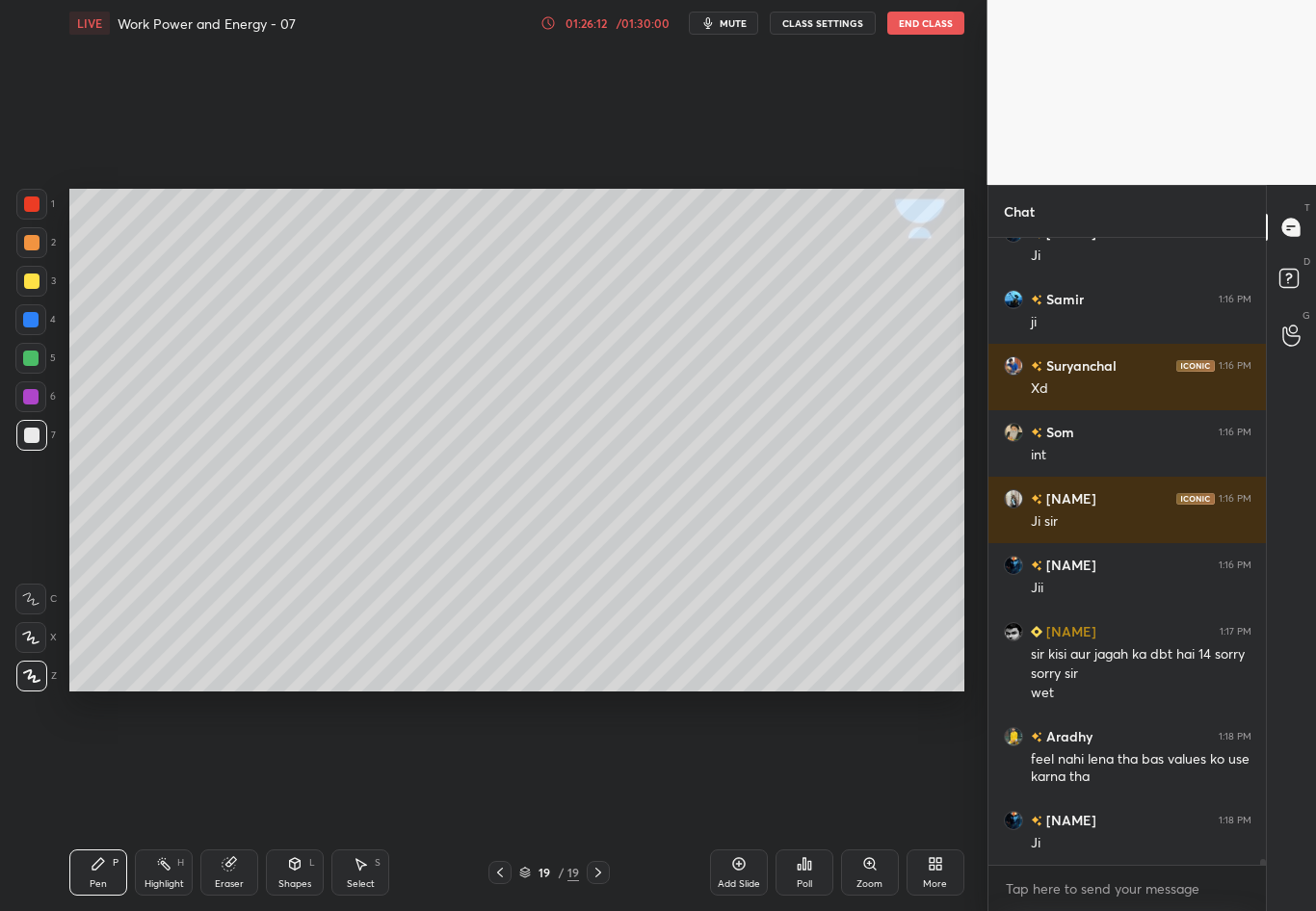scroll, scrollTop: 64682, scrollLeft: 0, axis: vertical 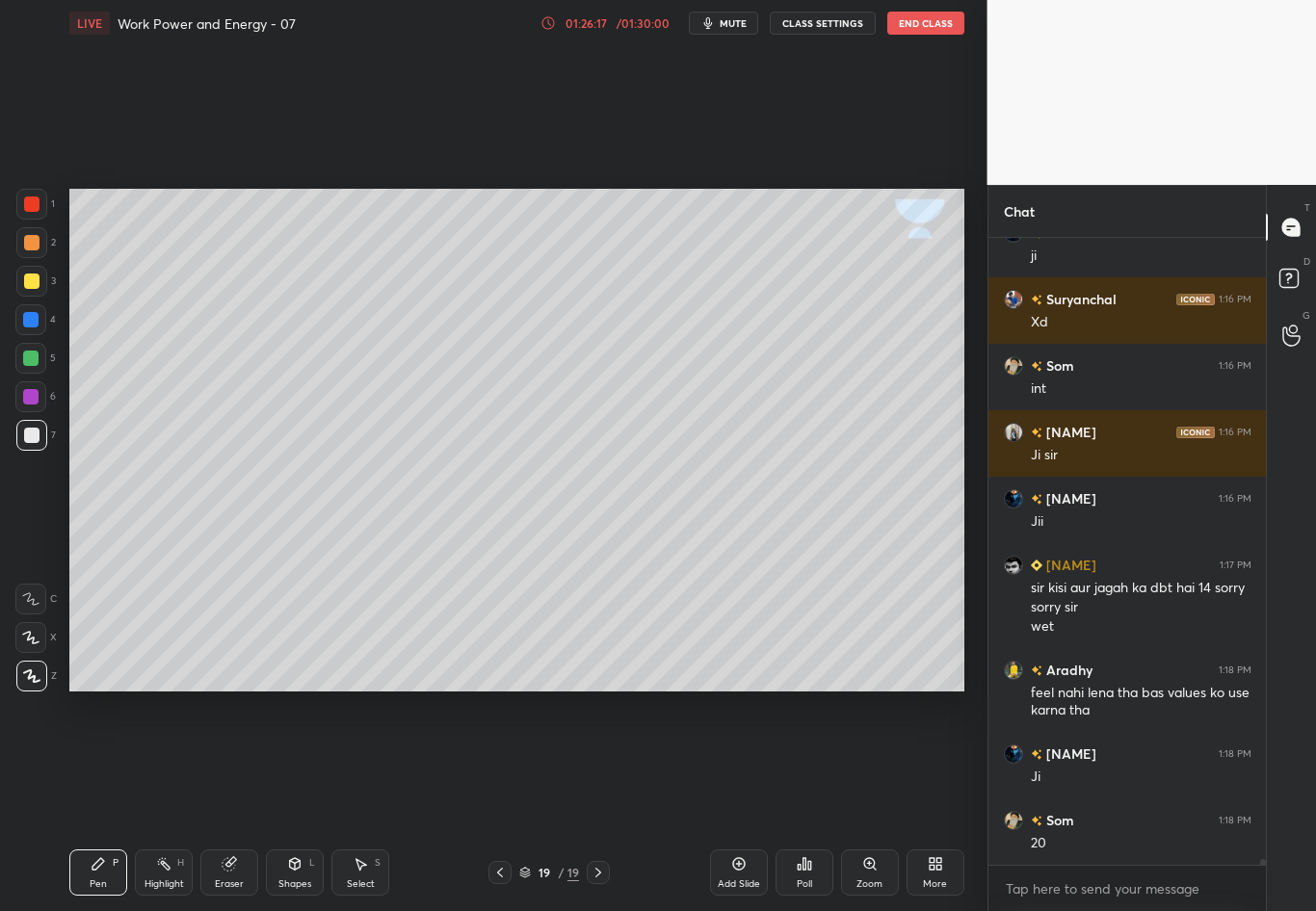 click on "Shapes L" at bounding box center (295, 872) 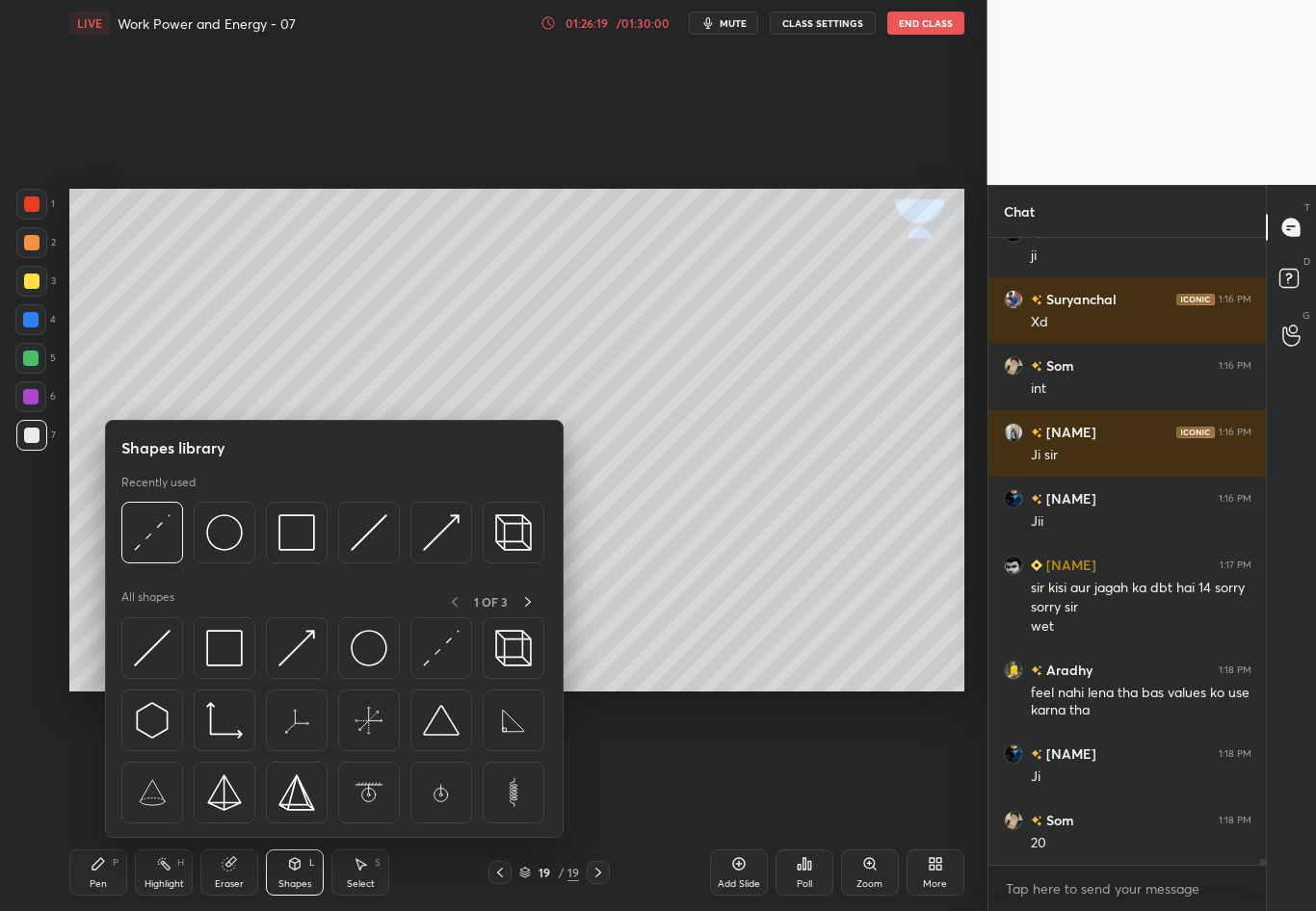click at bounding box center (152, 533) 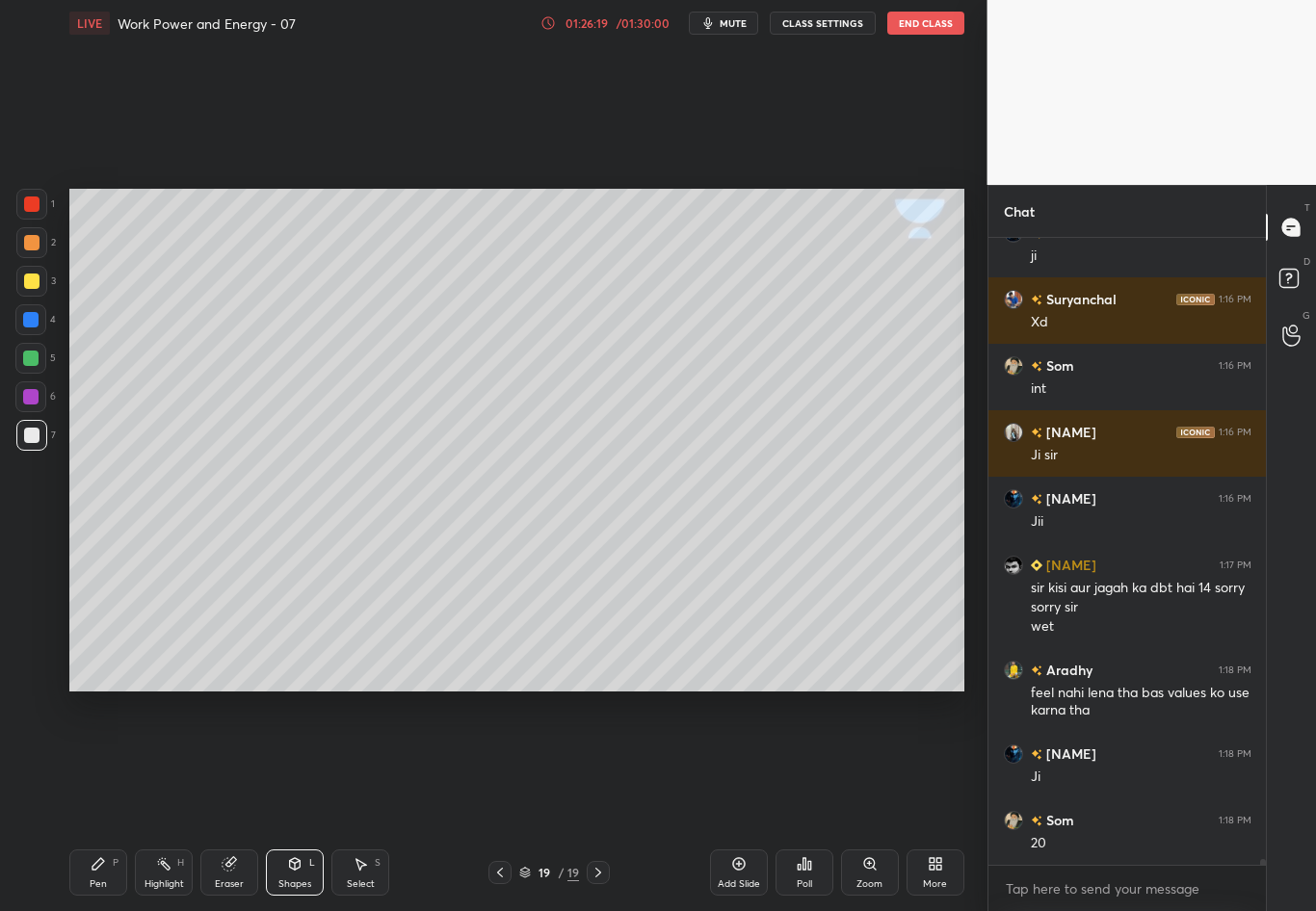 click on "3" at bounding box center [36, 281] 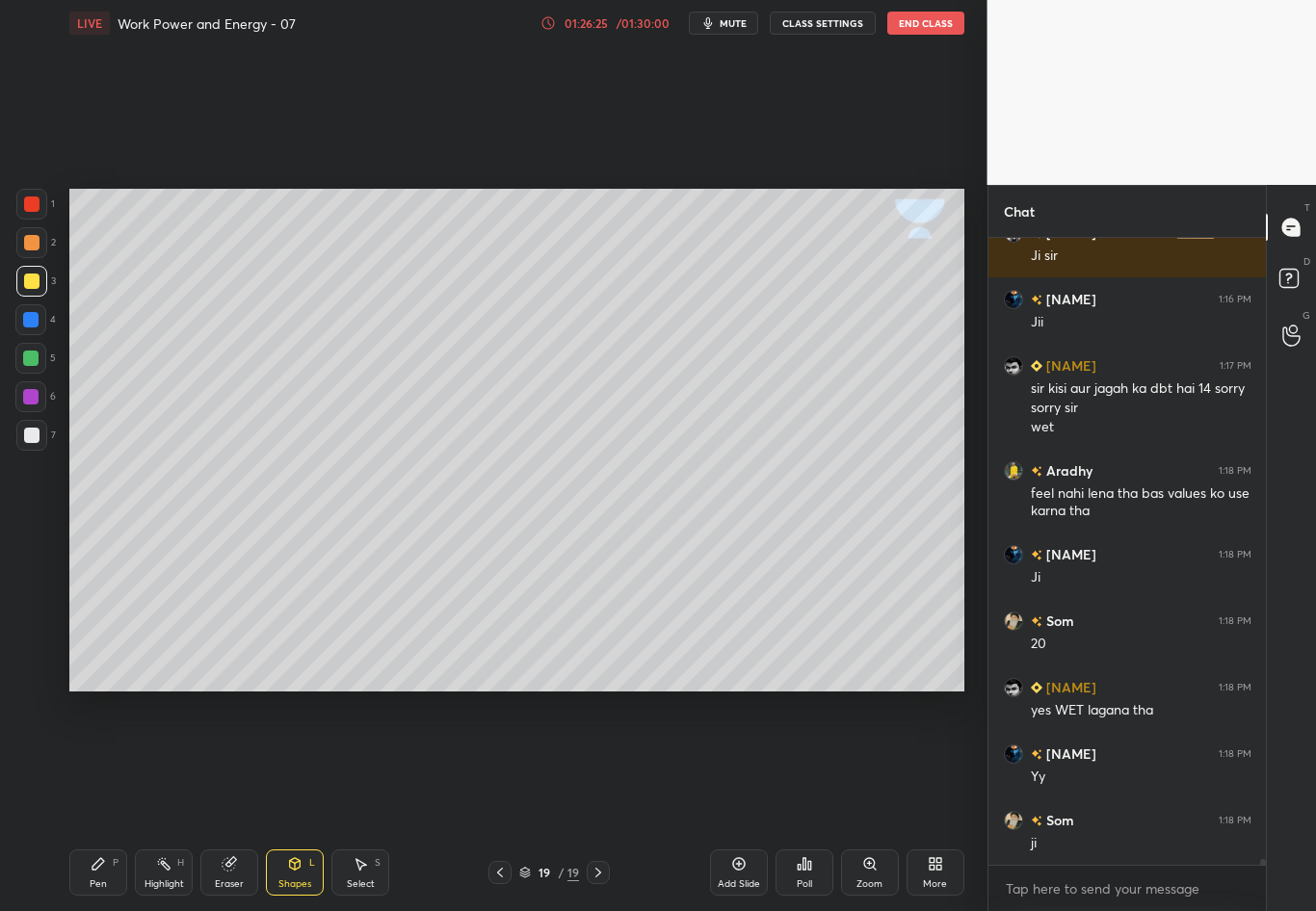 scroll, scrollTop: 64948, scrollLeft: 0, axis: vertical 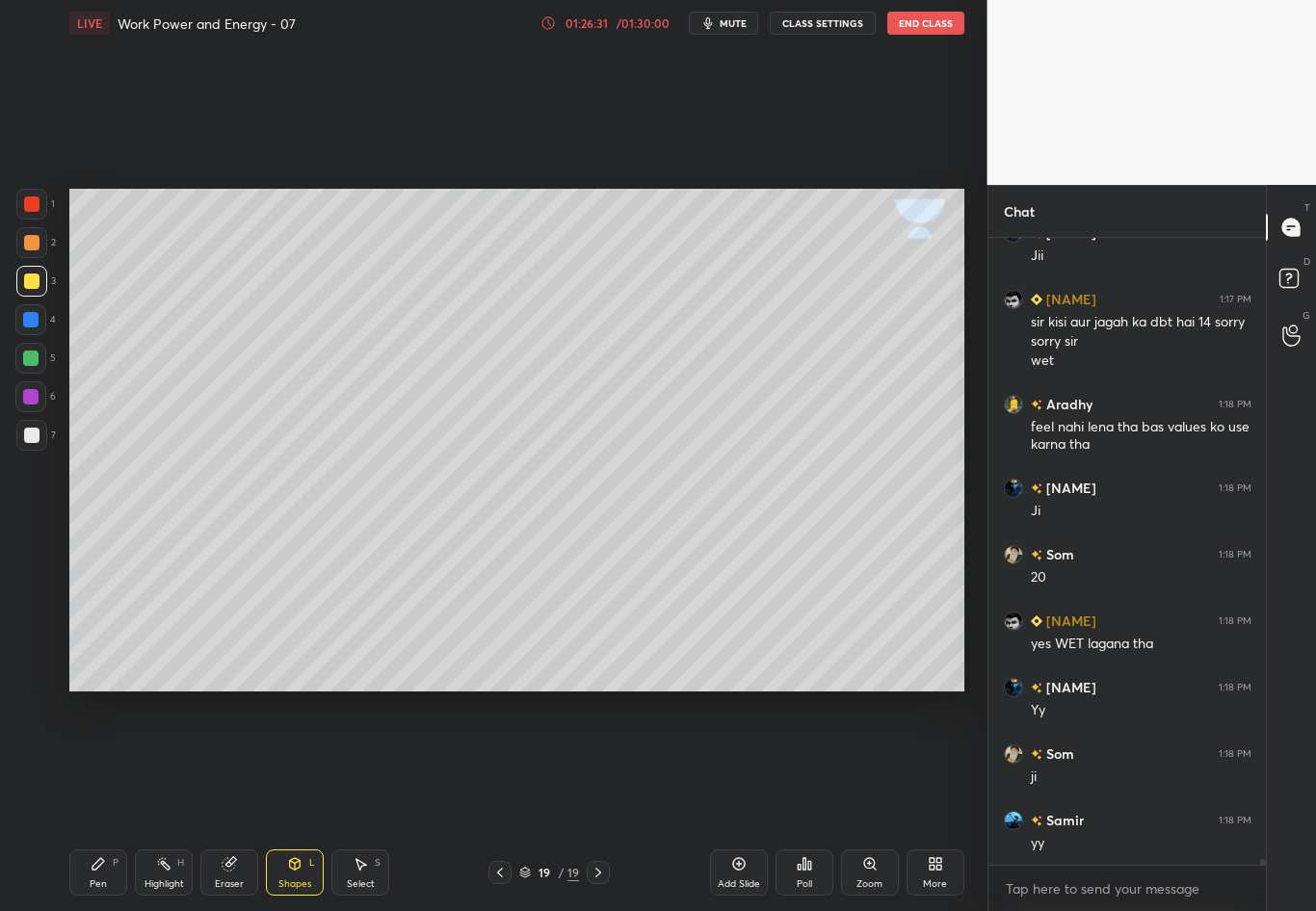 click at bounding box center (32, 435) 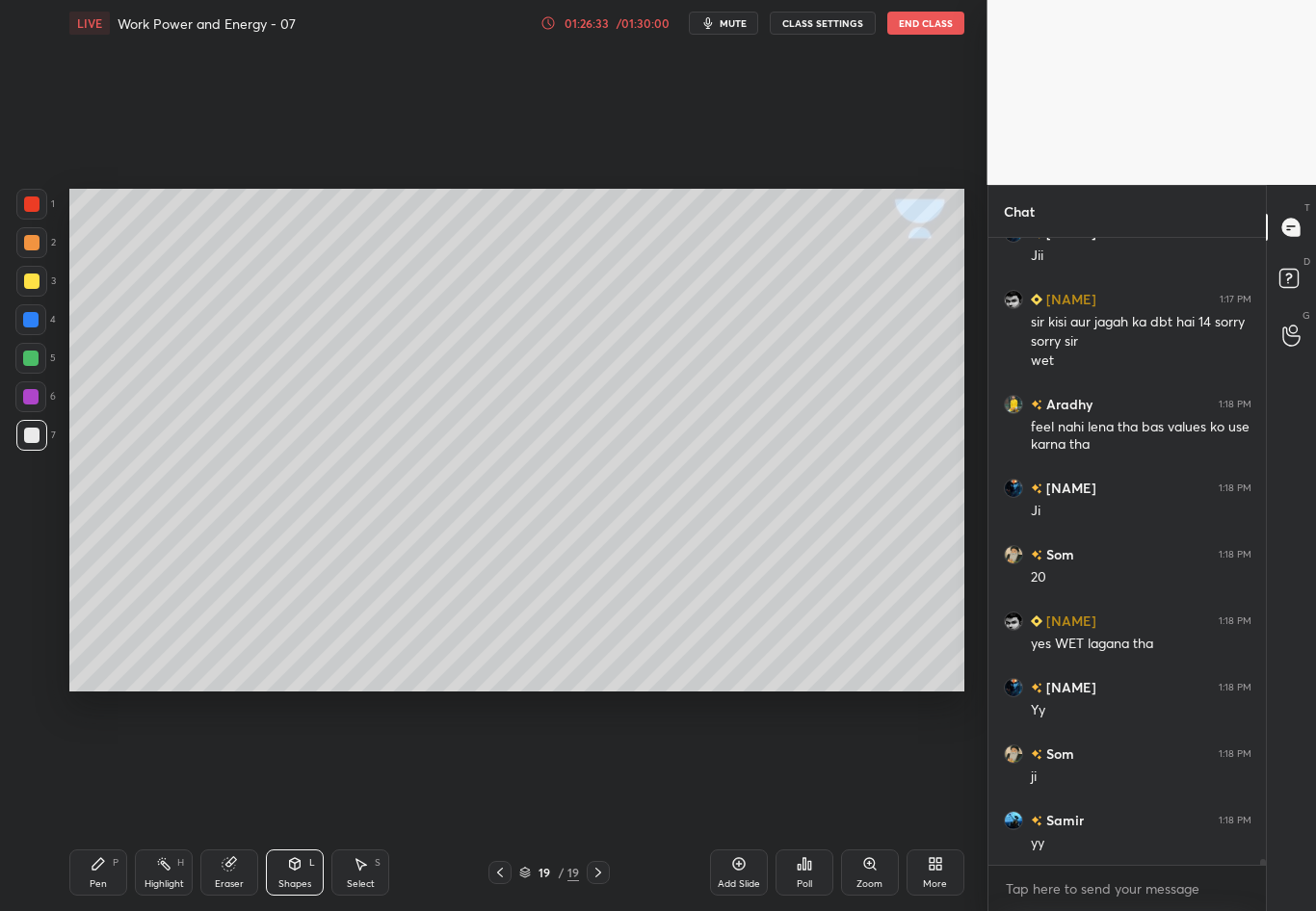 click 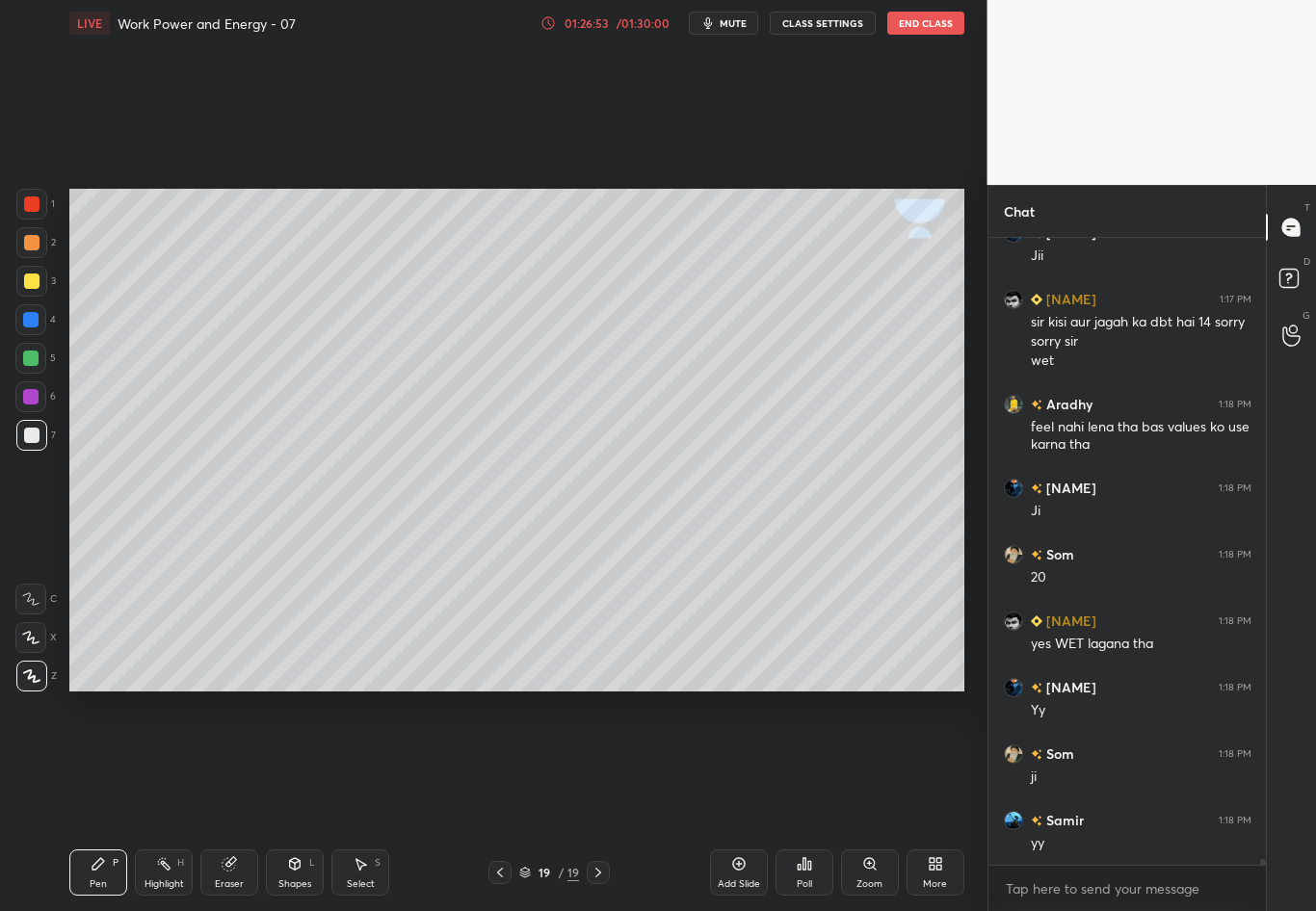click at bounding box center [32, 281] 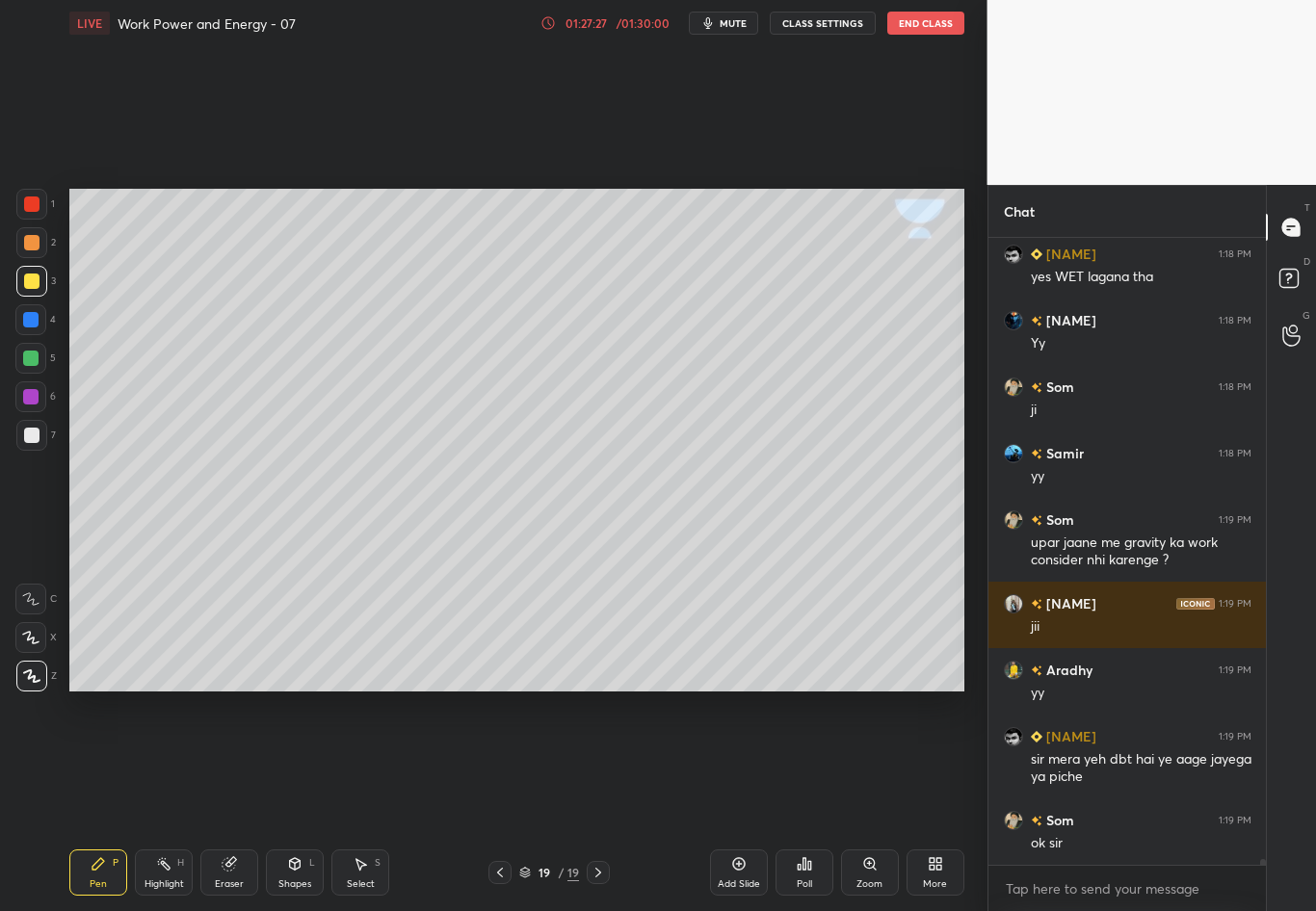 scroll, scrollTop: 65381, scrollLeft: 0, axis: vertical 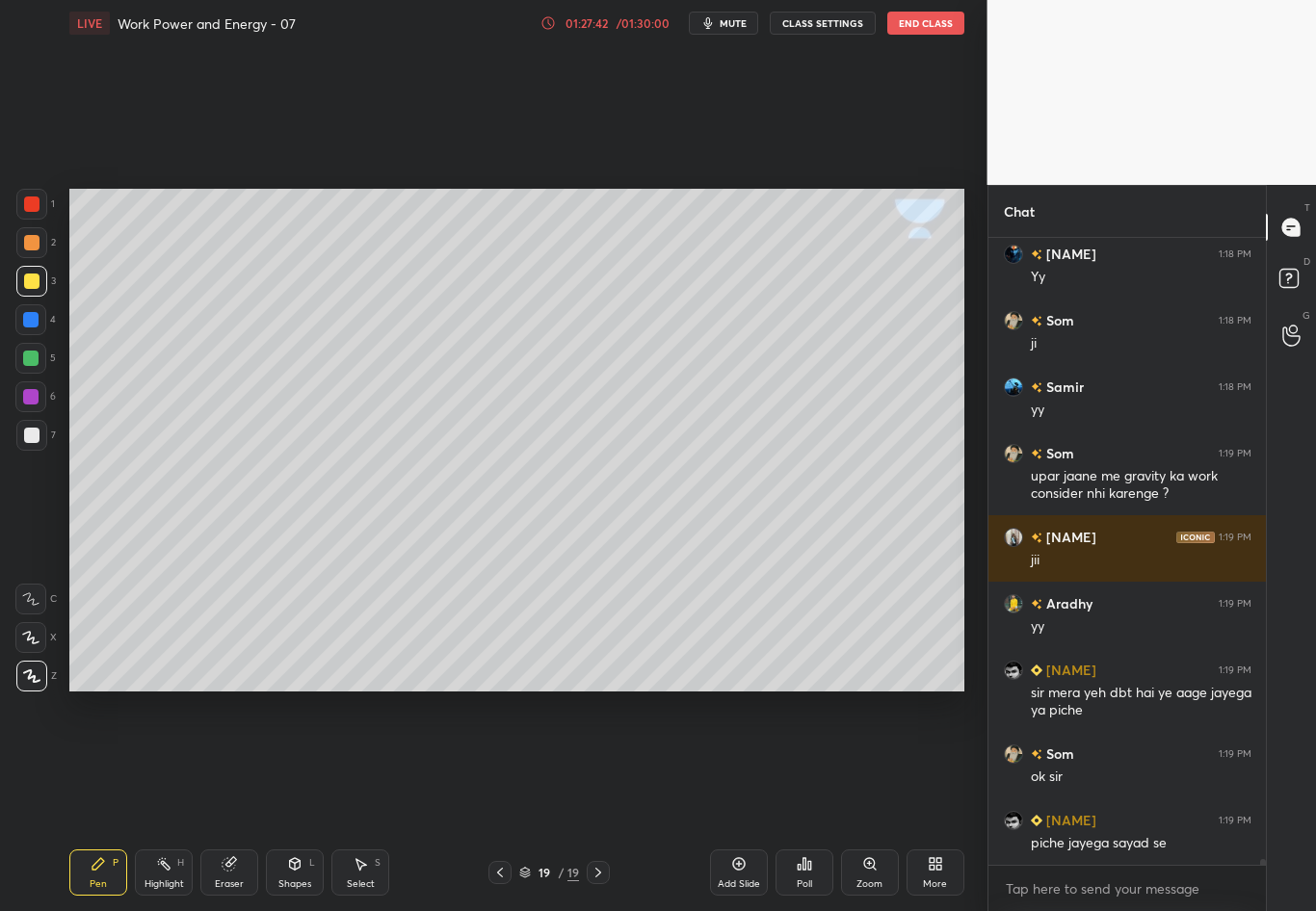 click at bounding box center [32, 435] 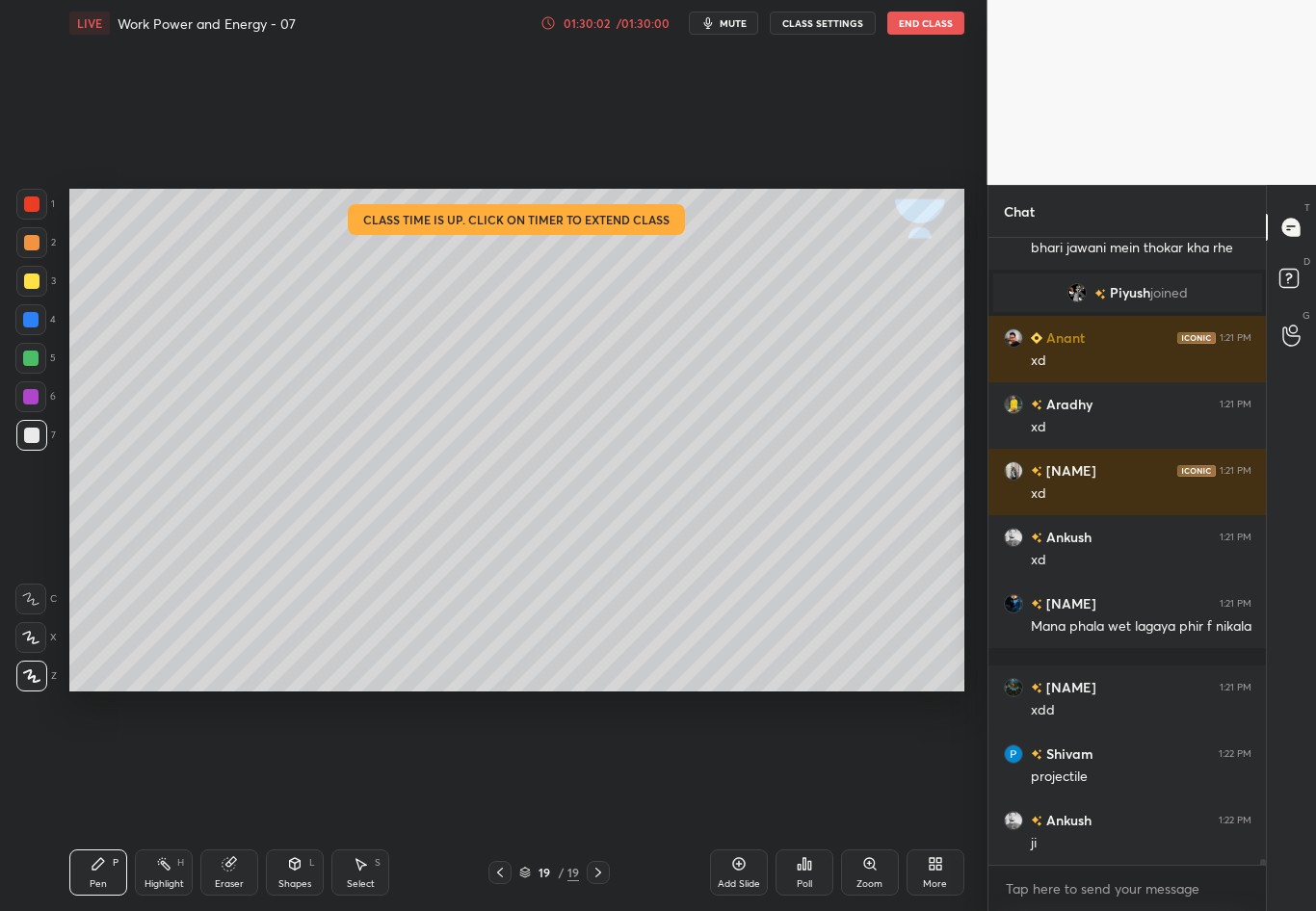 scroll, scrollTop: 66291, scrollLeft: 0, axis: vertical 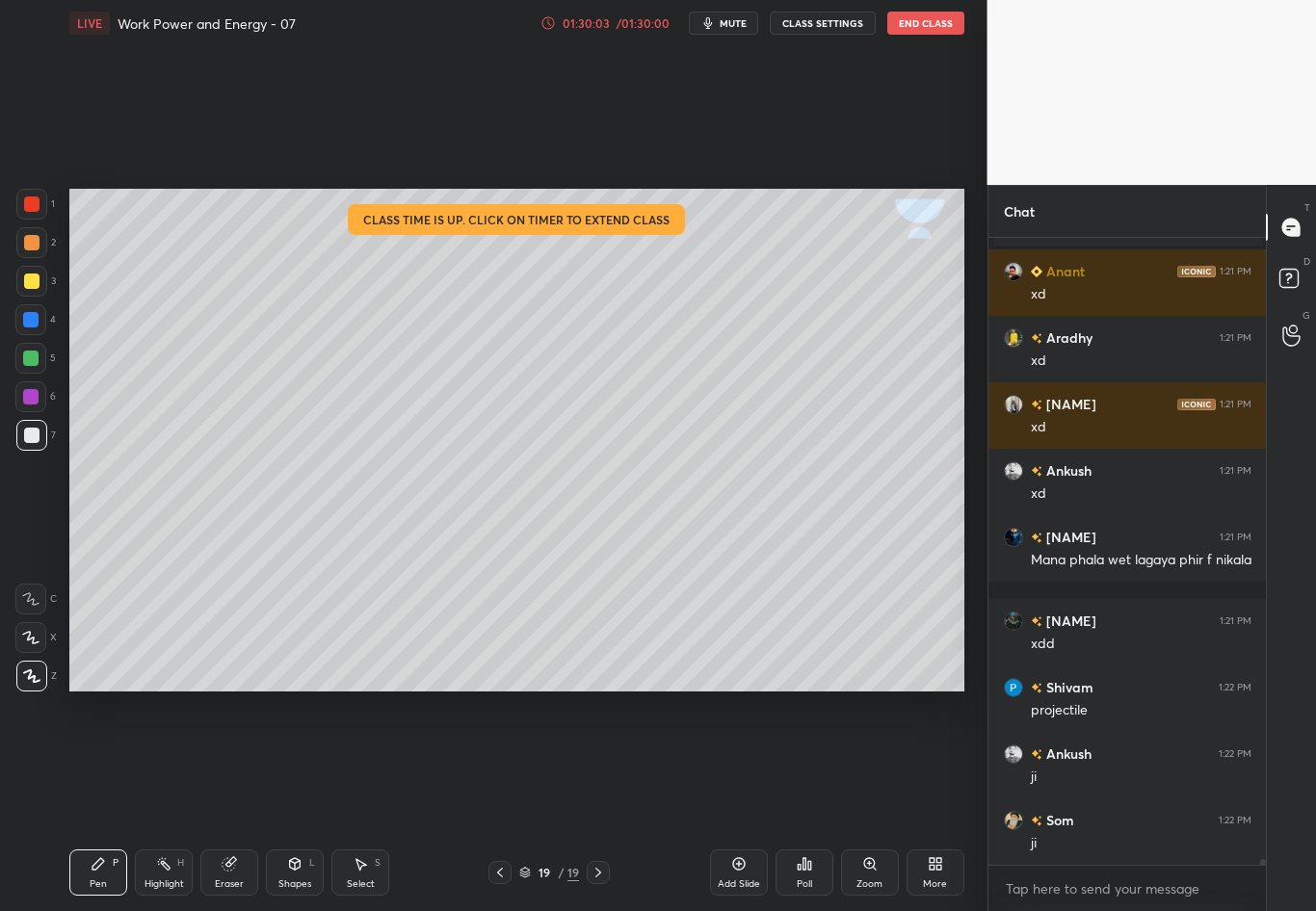 click on "/  01:30:00" at bounding box center (644, 23) 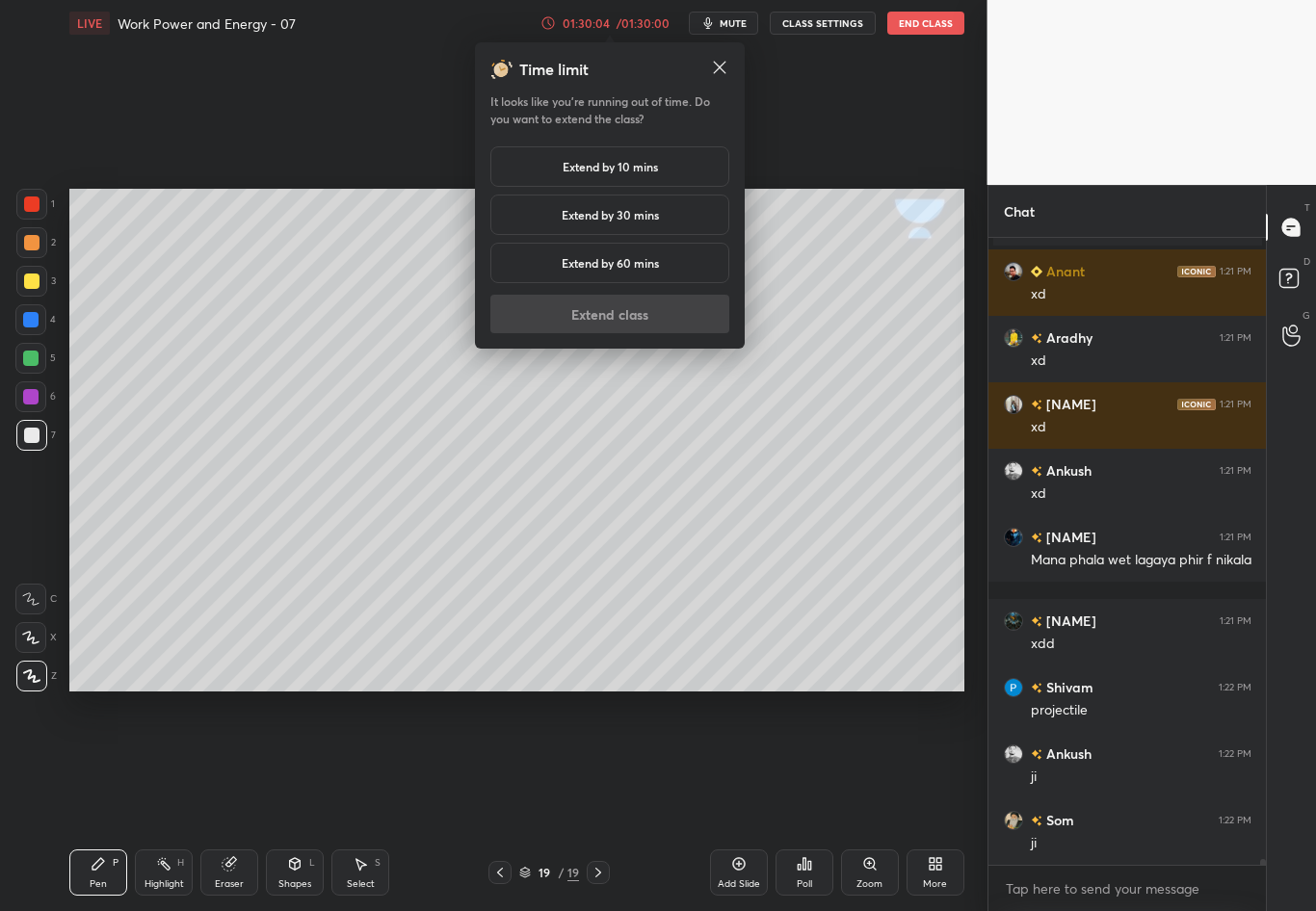 scroll, scrollTop: 66358, scrollLeft: 0, axis: vertical 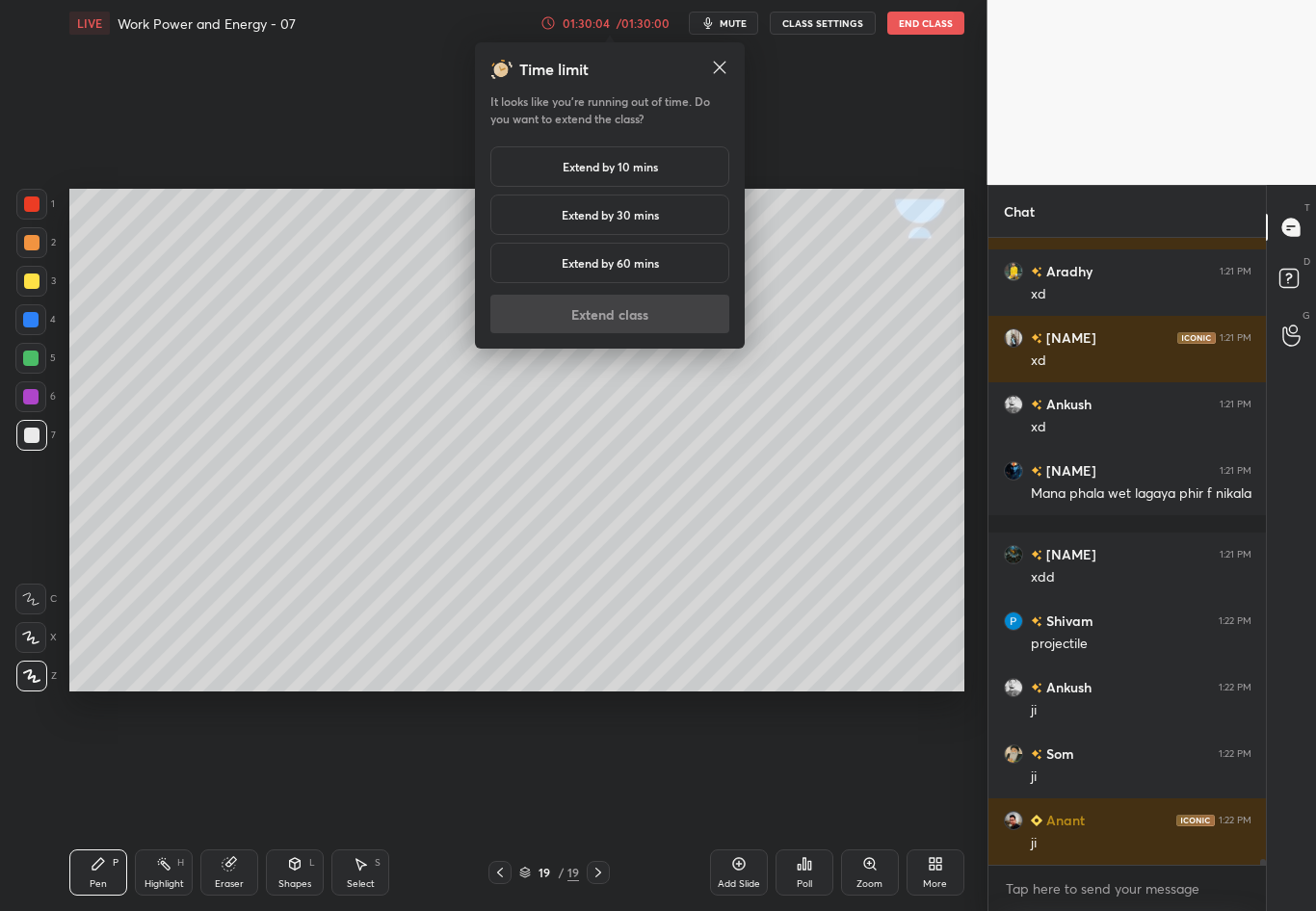 click on "Extend by 10 mins" at bounding box center [610, 167] 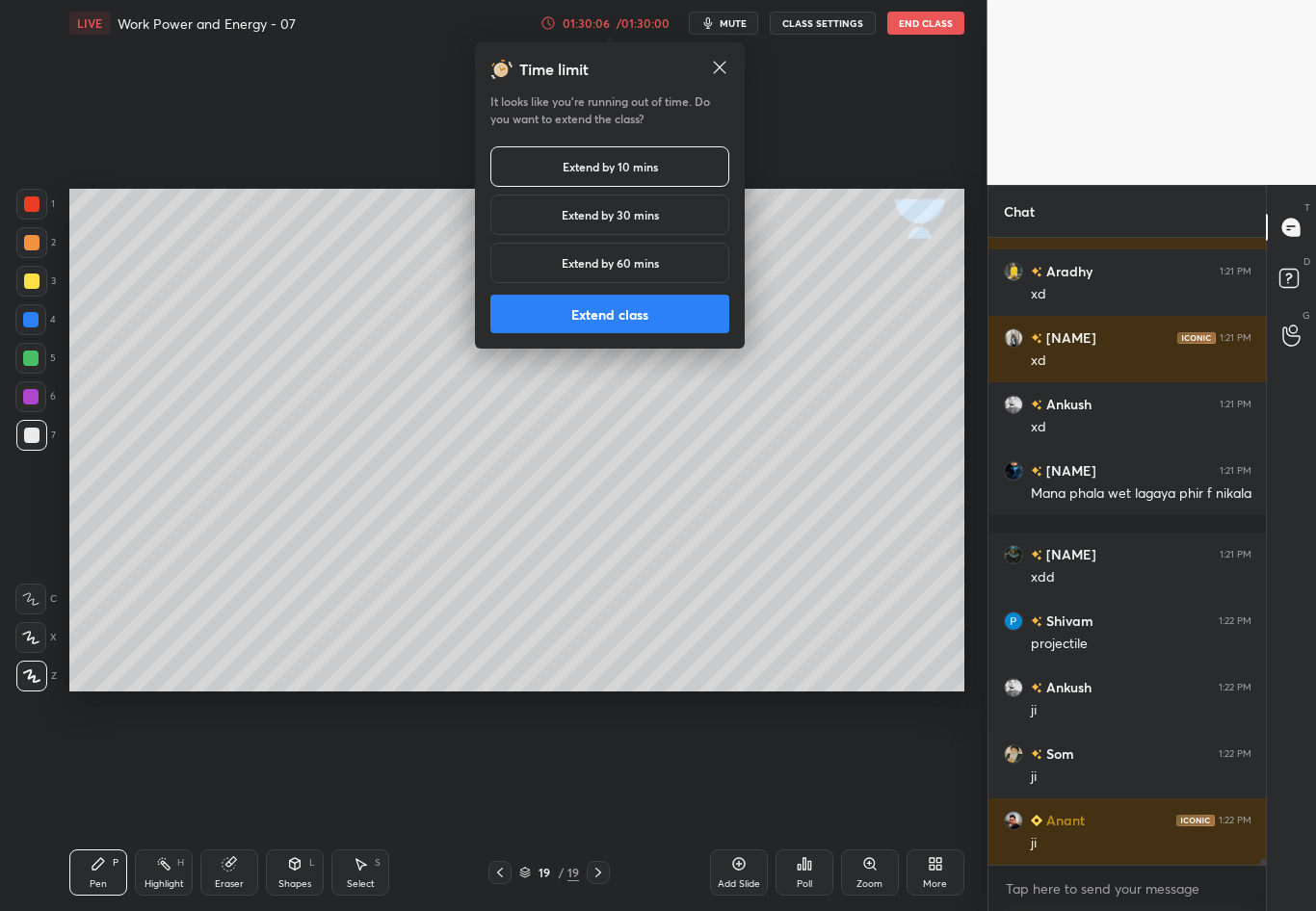 click on "Extend class" at bounding box center (610, 314) 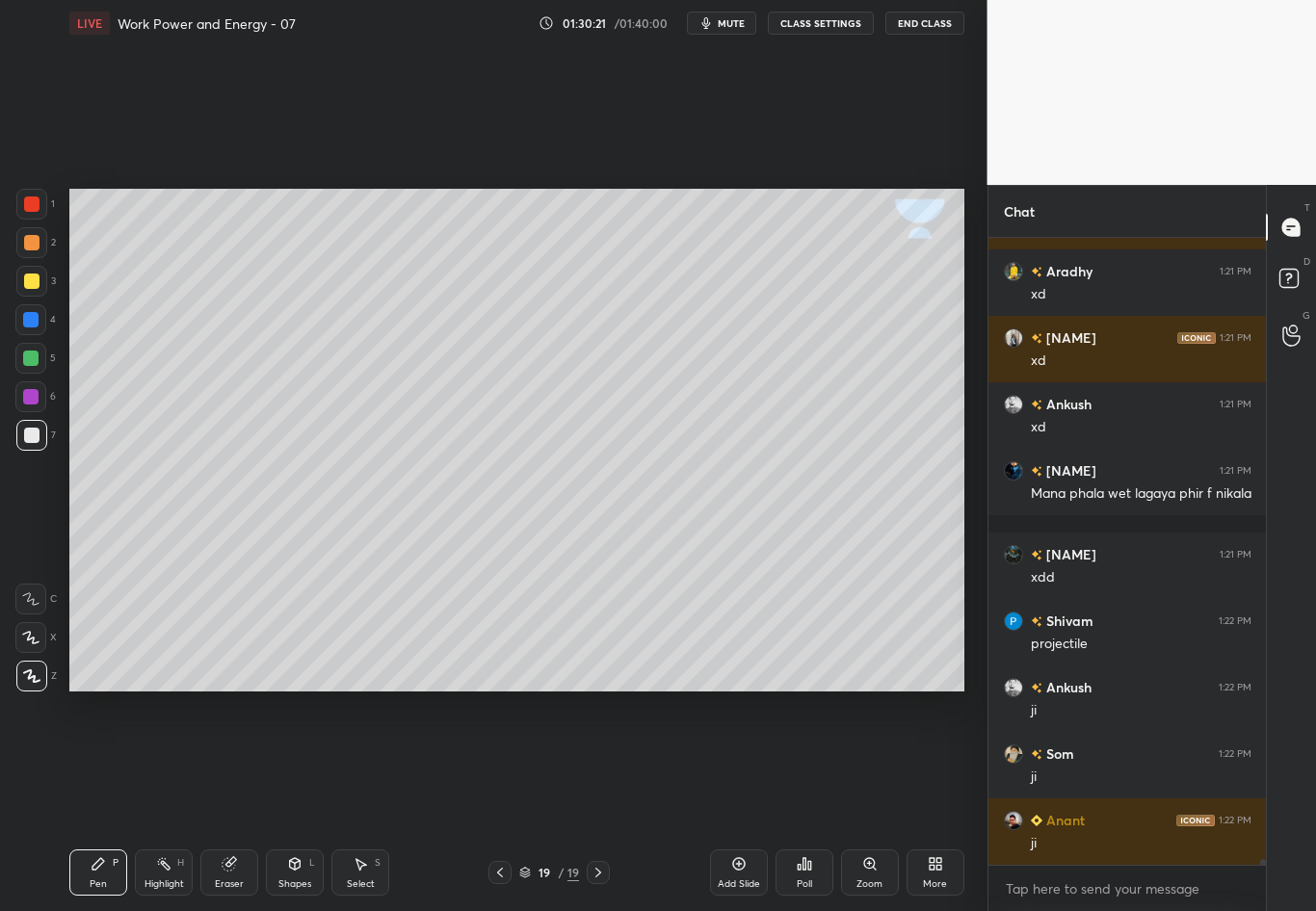 click at bounding box center (32, 435) 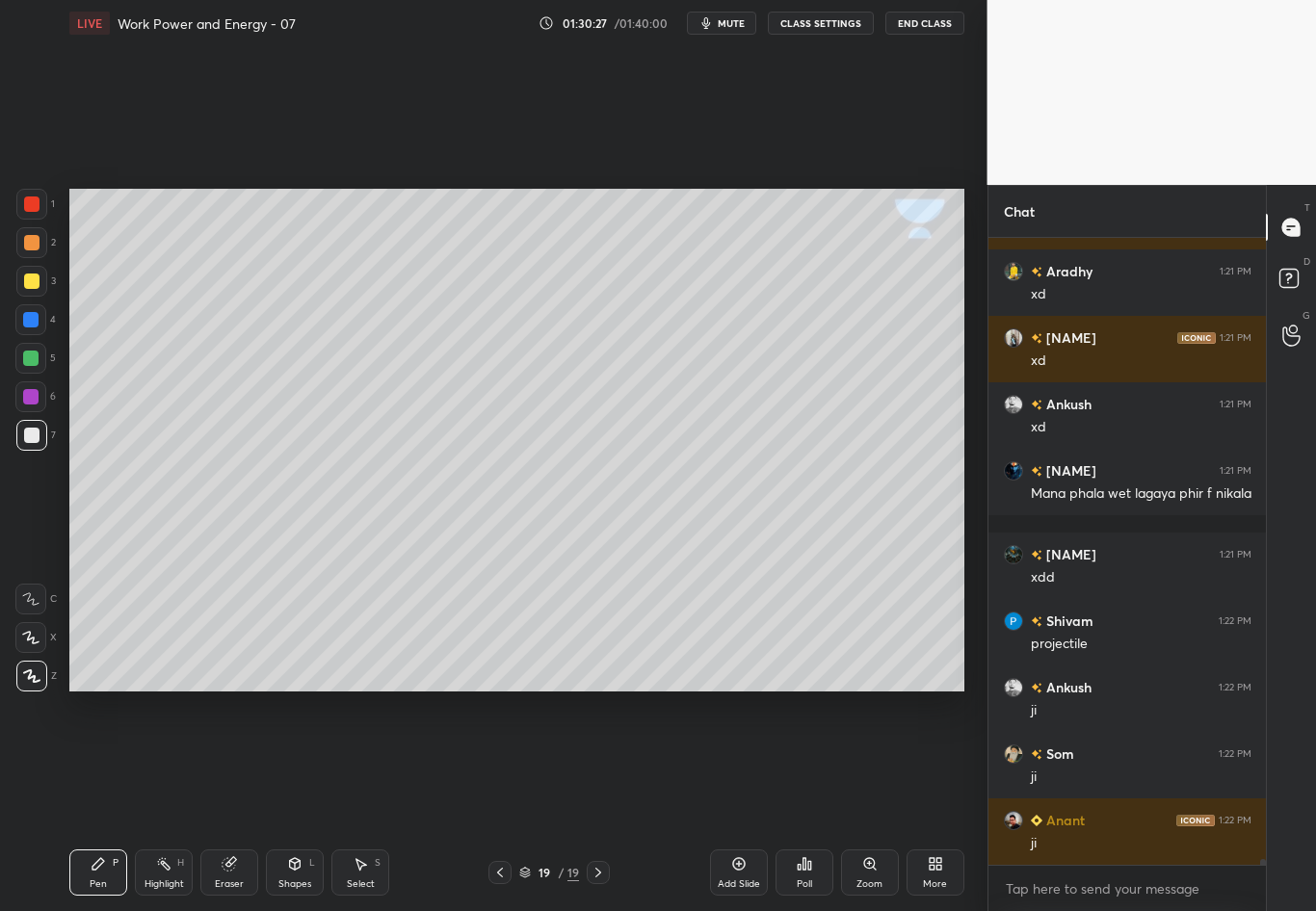 click at bounding box center (32, 281) 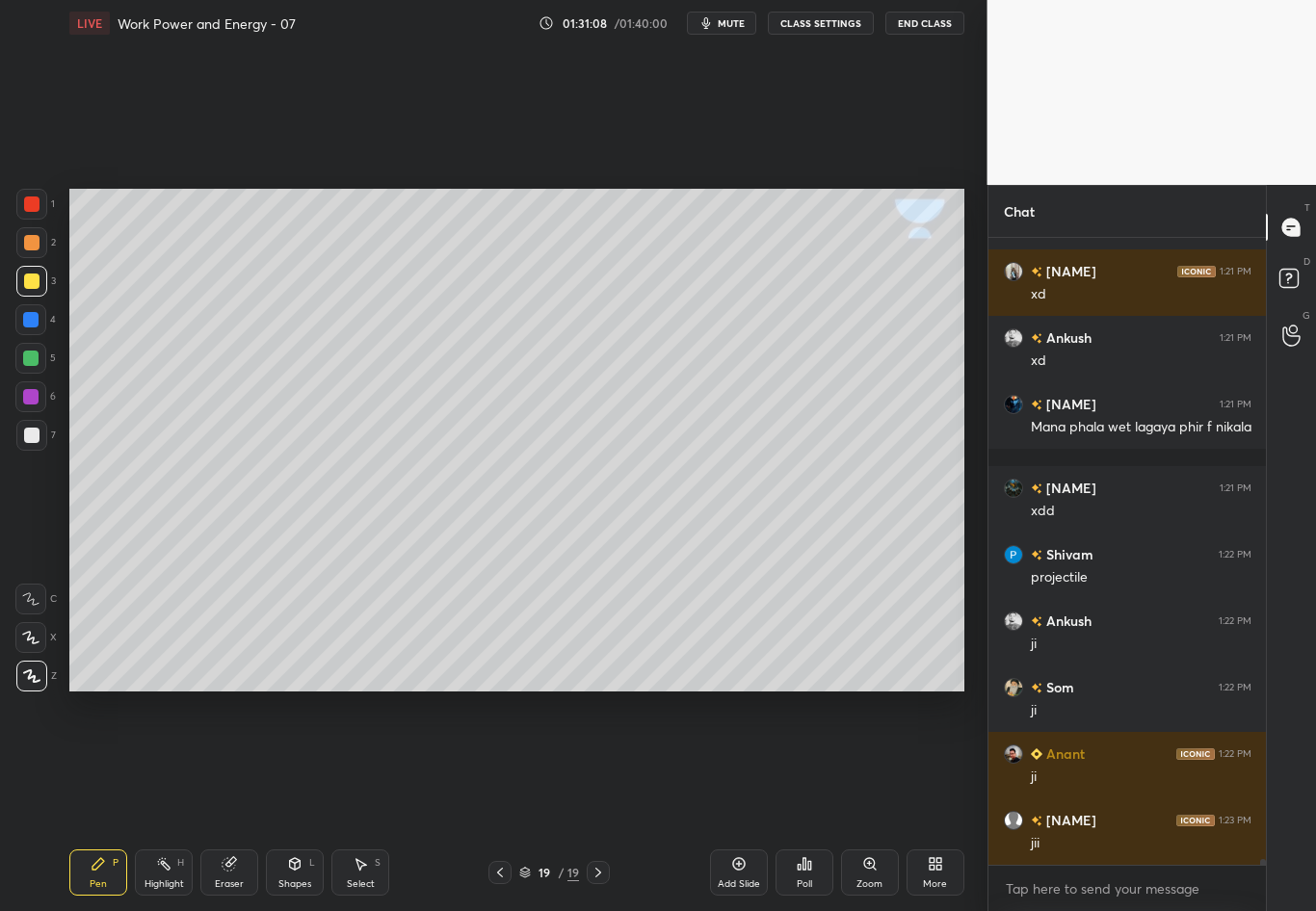 scroll, scrollTop: 66490, scrollLeft: 0, axis: vertical 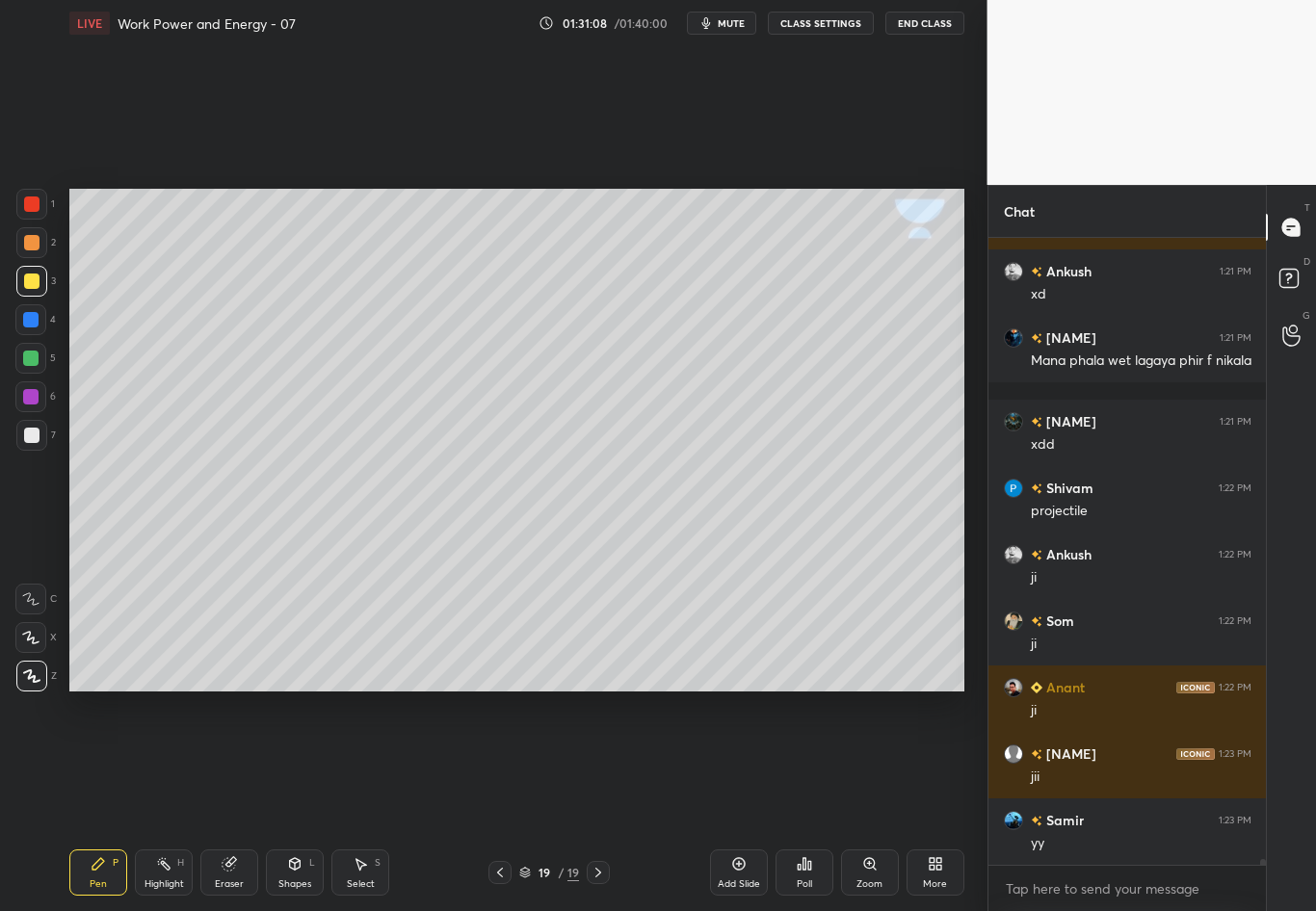 click at bounding box center [32, 435] 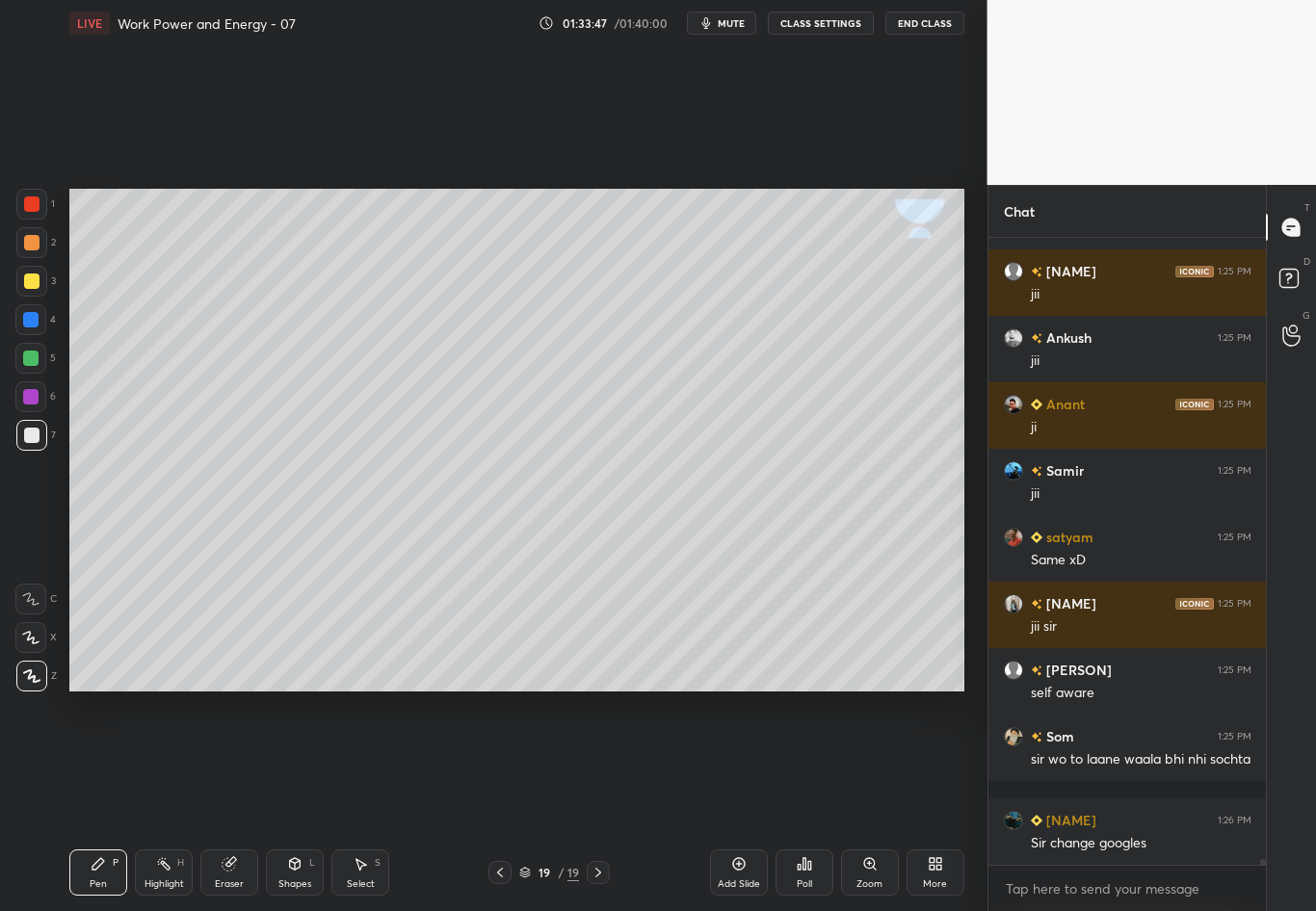 scroll, scrollTop: 68759, scrollLeft: 0, axis: vertical 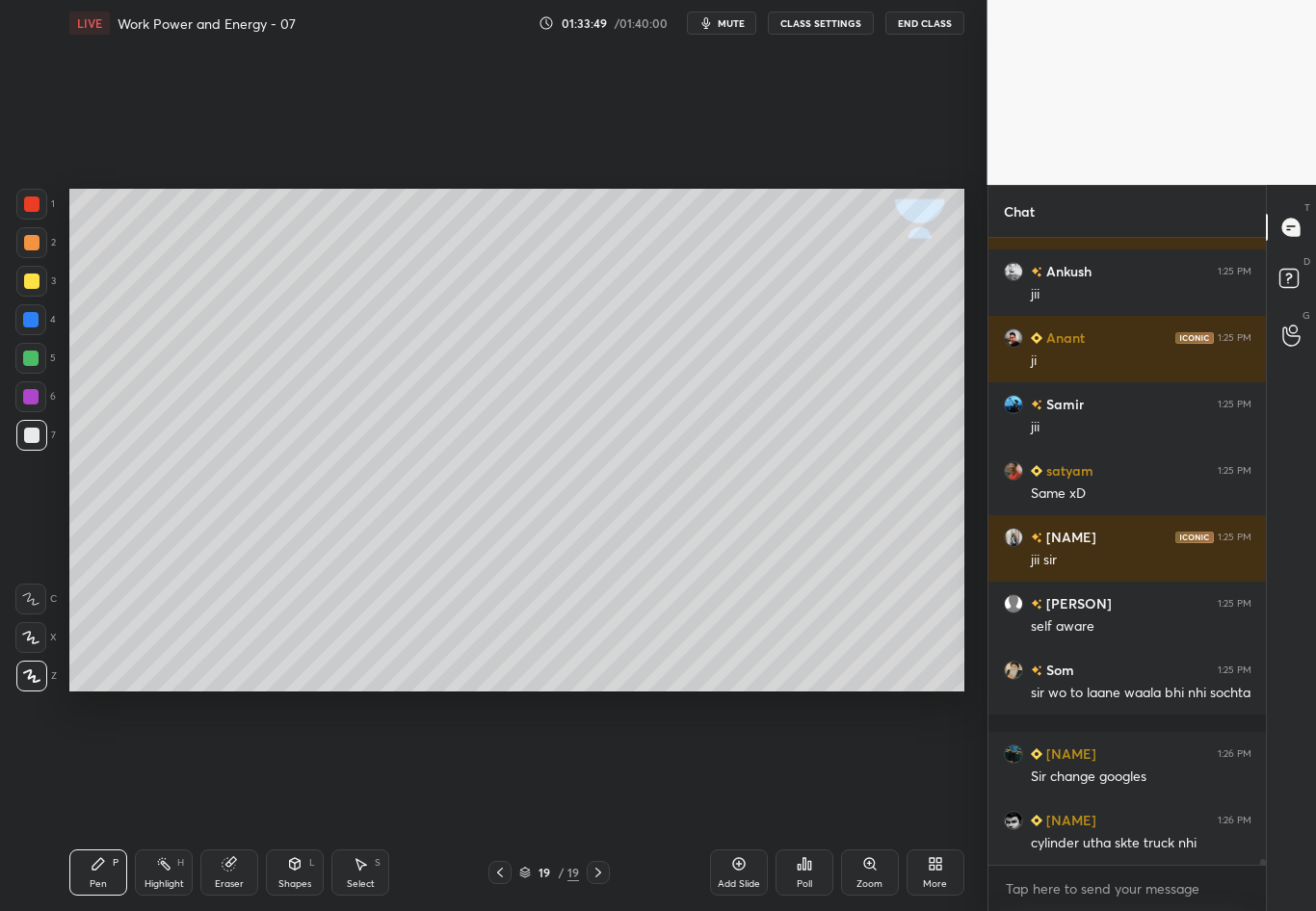 click at bounding box center (32, 281) 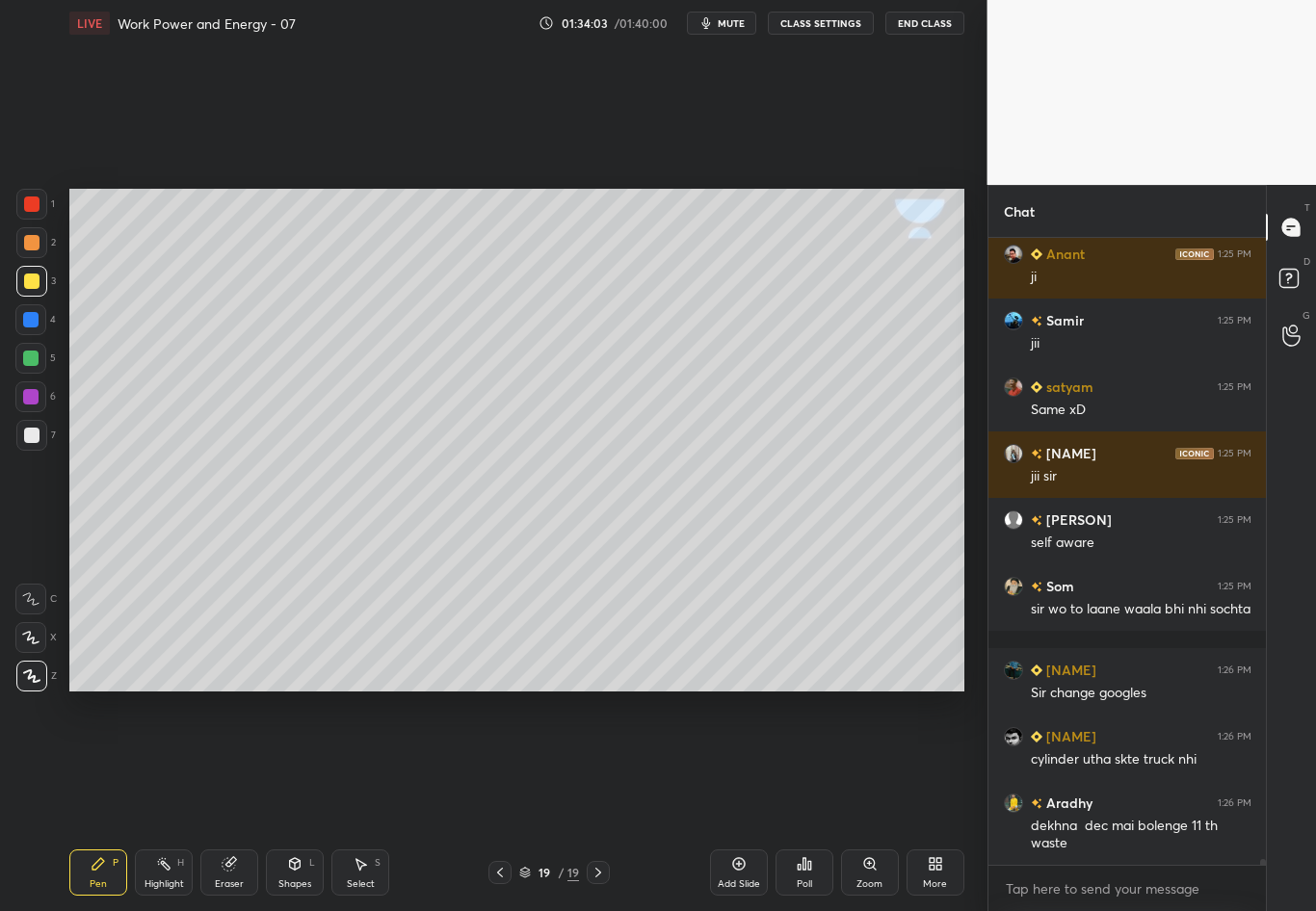 scroll, scrollTop: 68910, scrollLeft: 0, axis: vertical 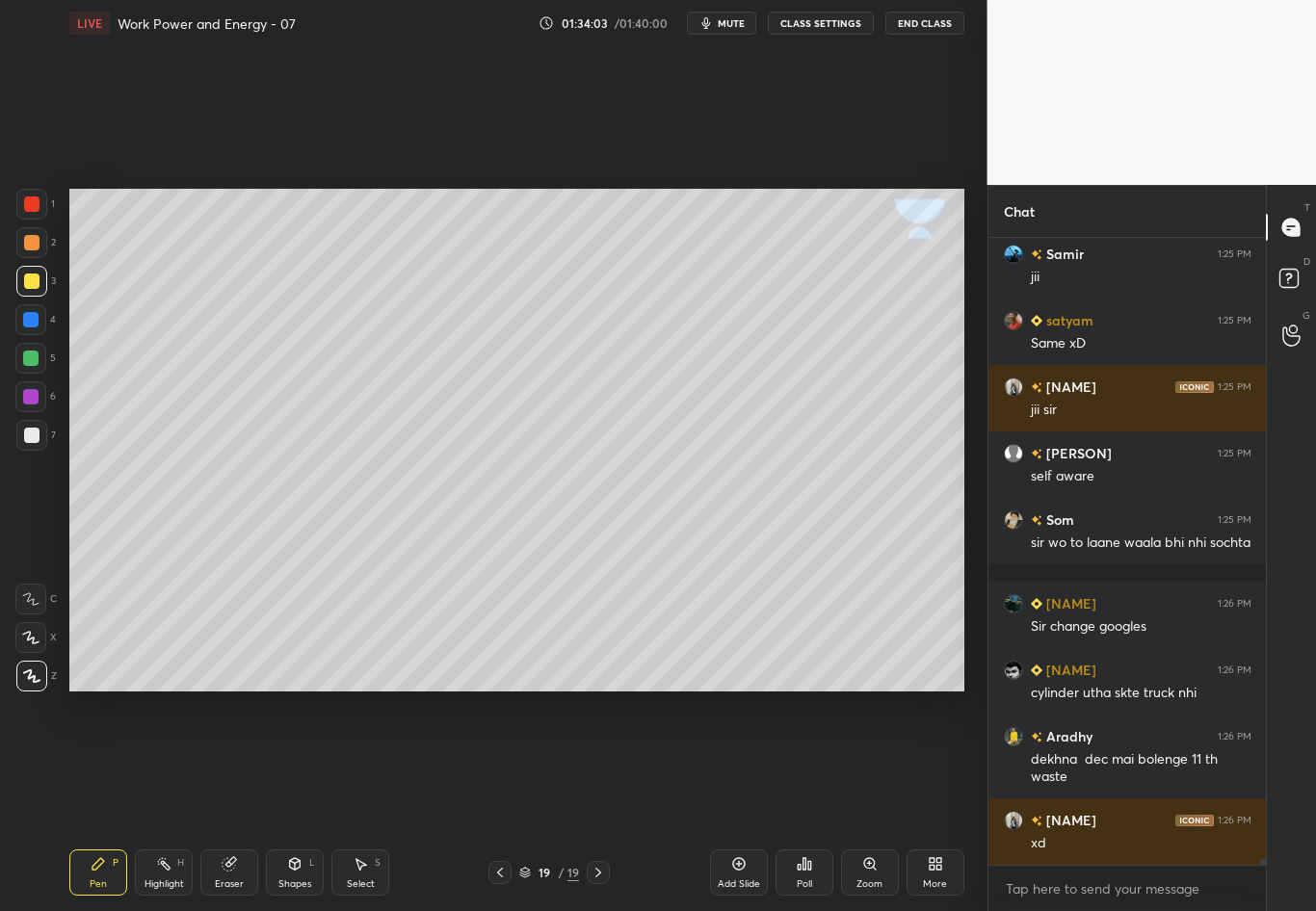 click at bounding box center [32, 435] 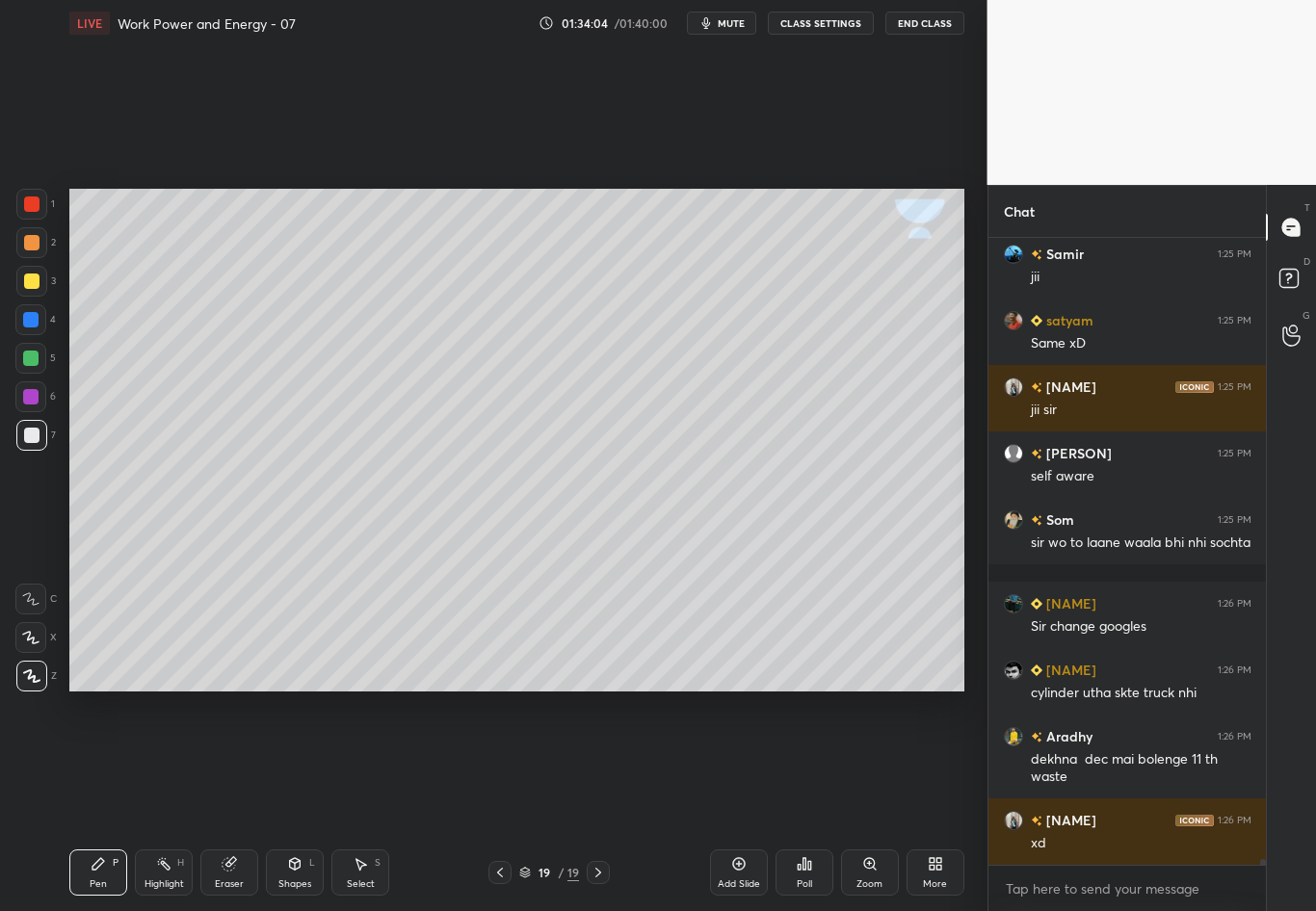 click at bounding box center [31, 320] 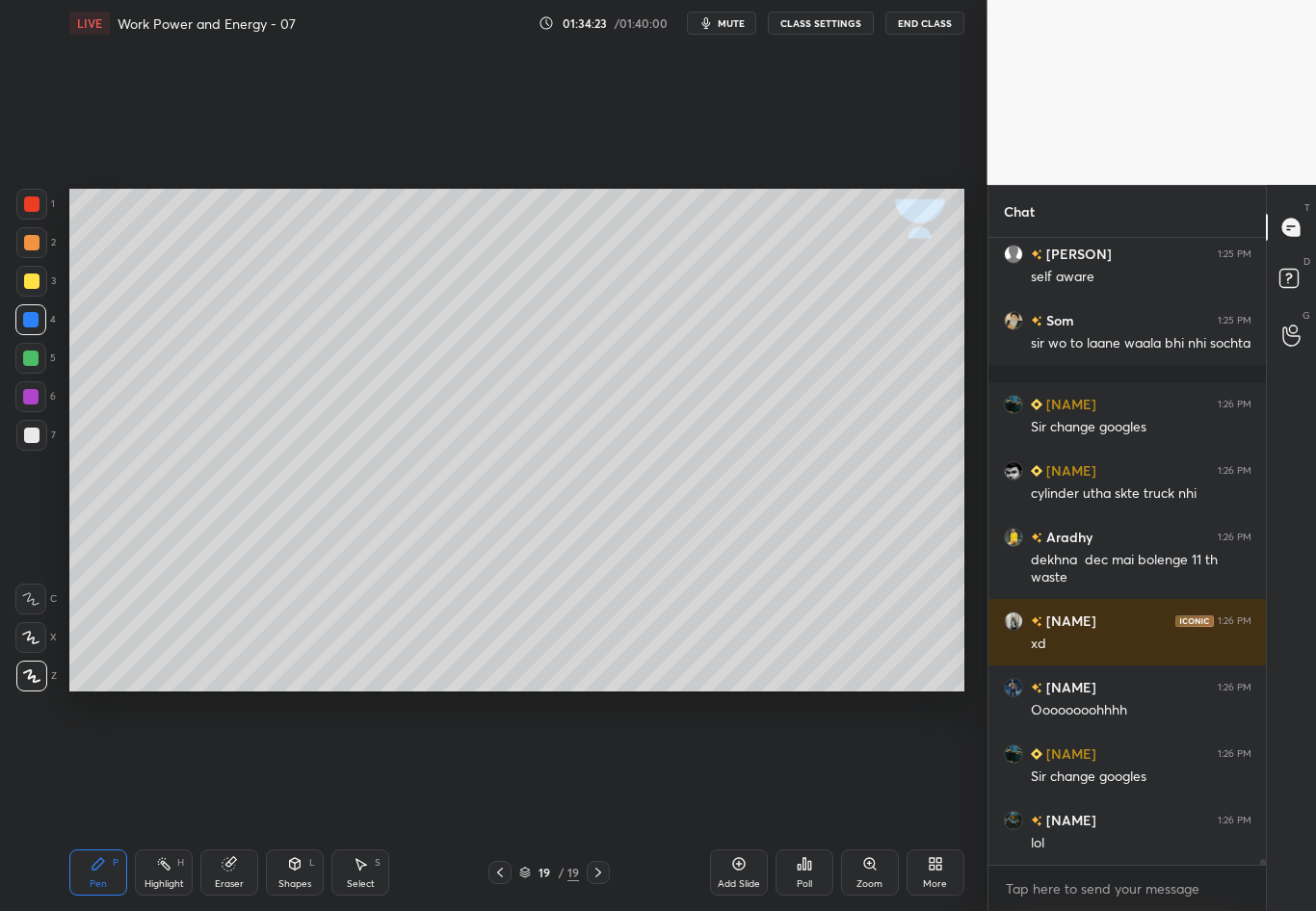 scroll, scrollTop: 69175, scrollLeft: 0, axis: vertical 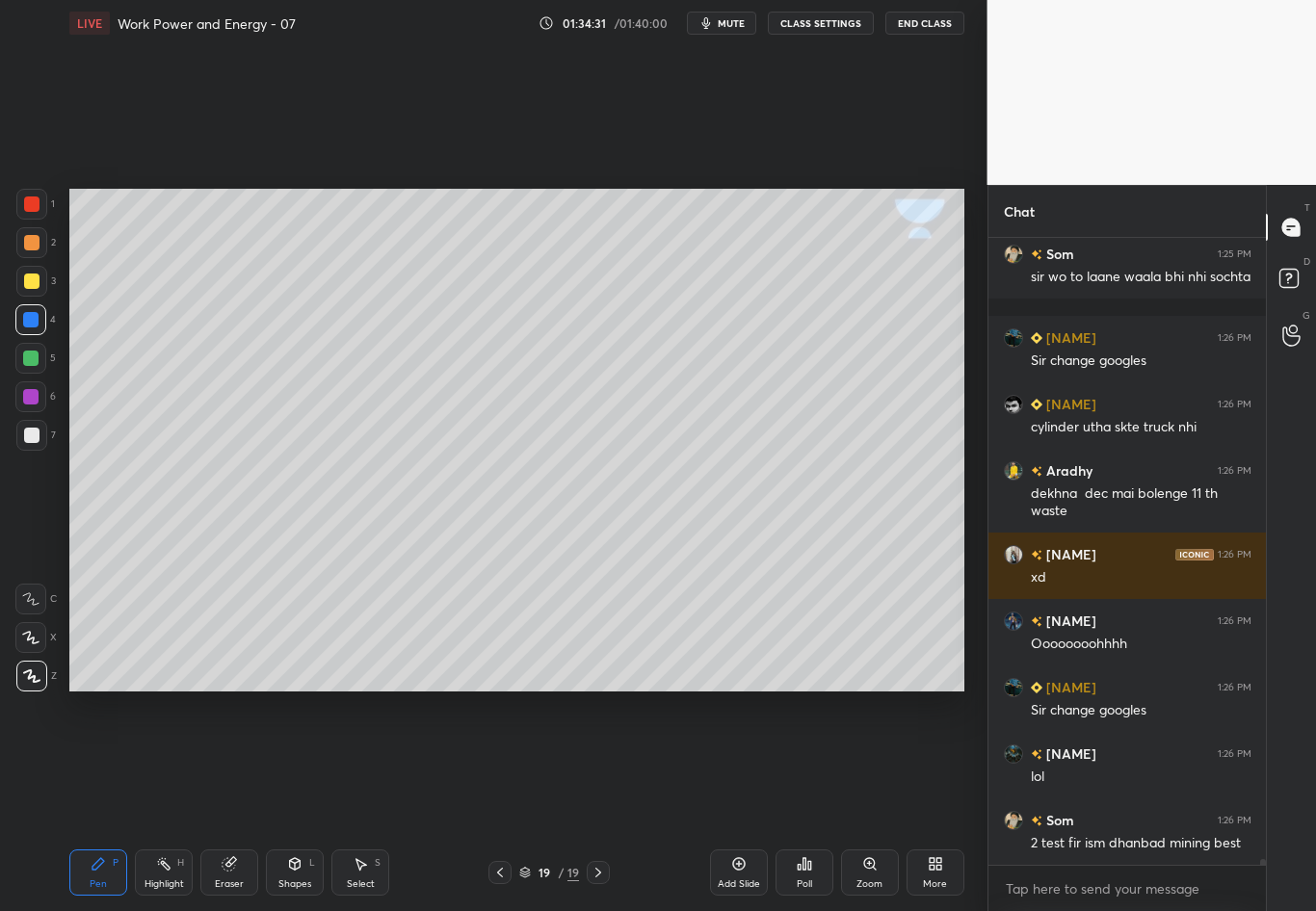 click 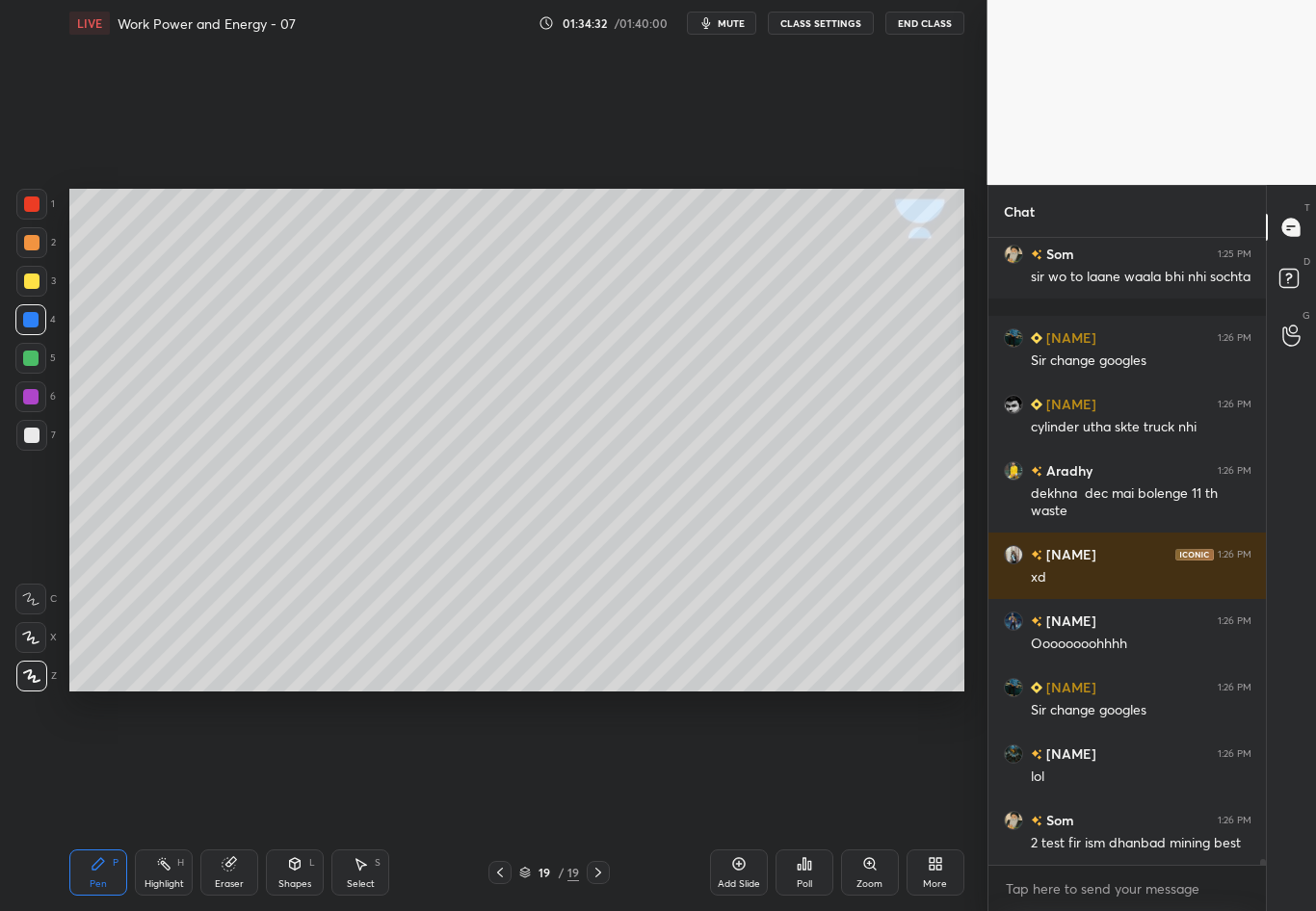 click 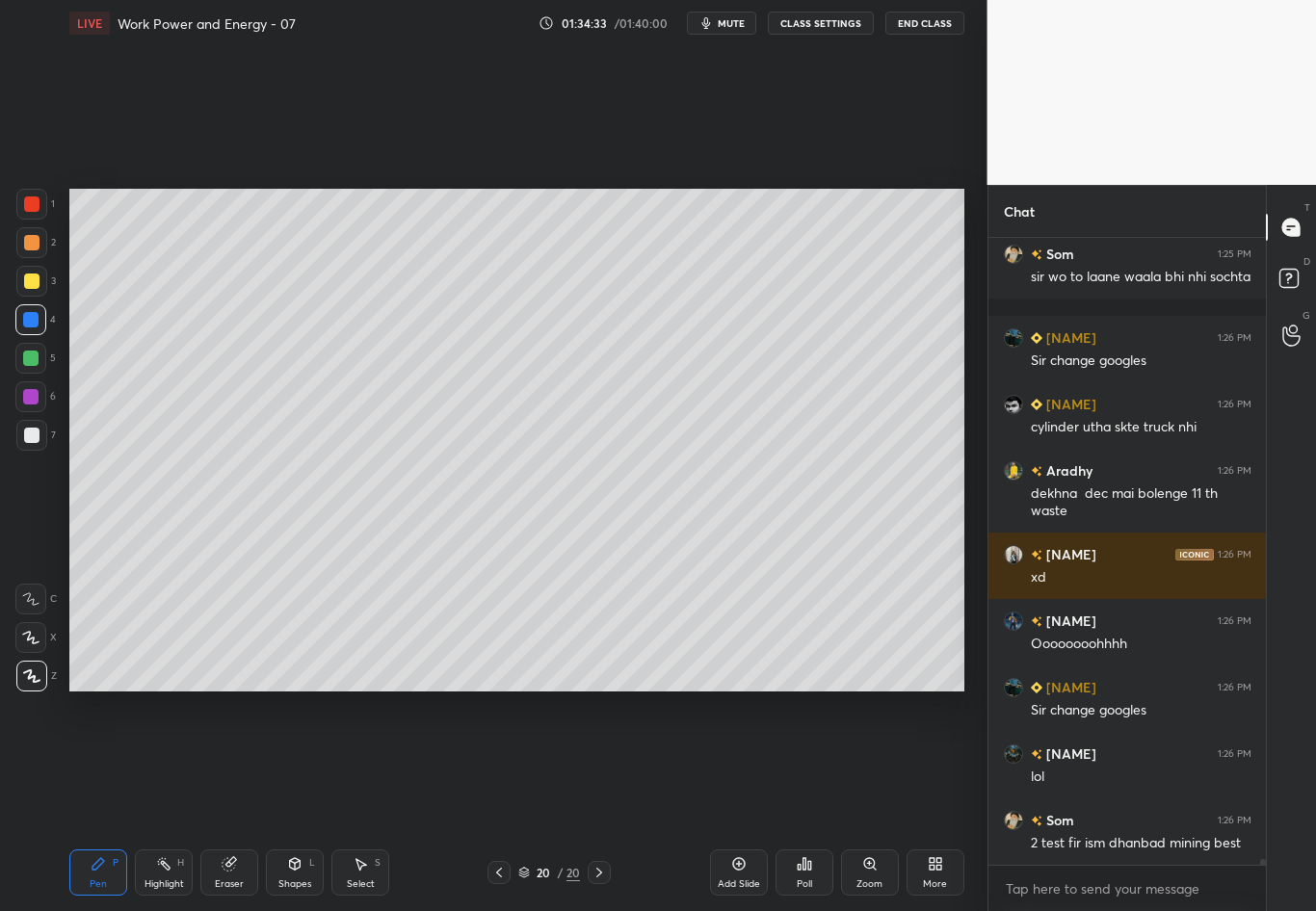 click at bounding box center [32, 435] 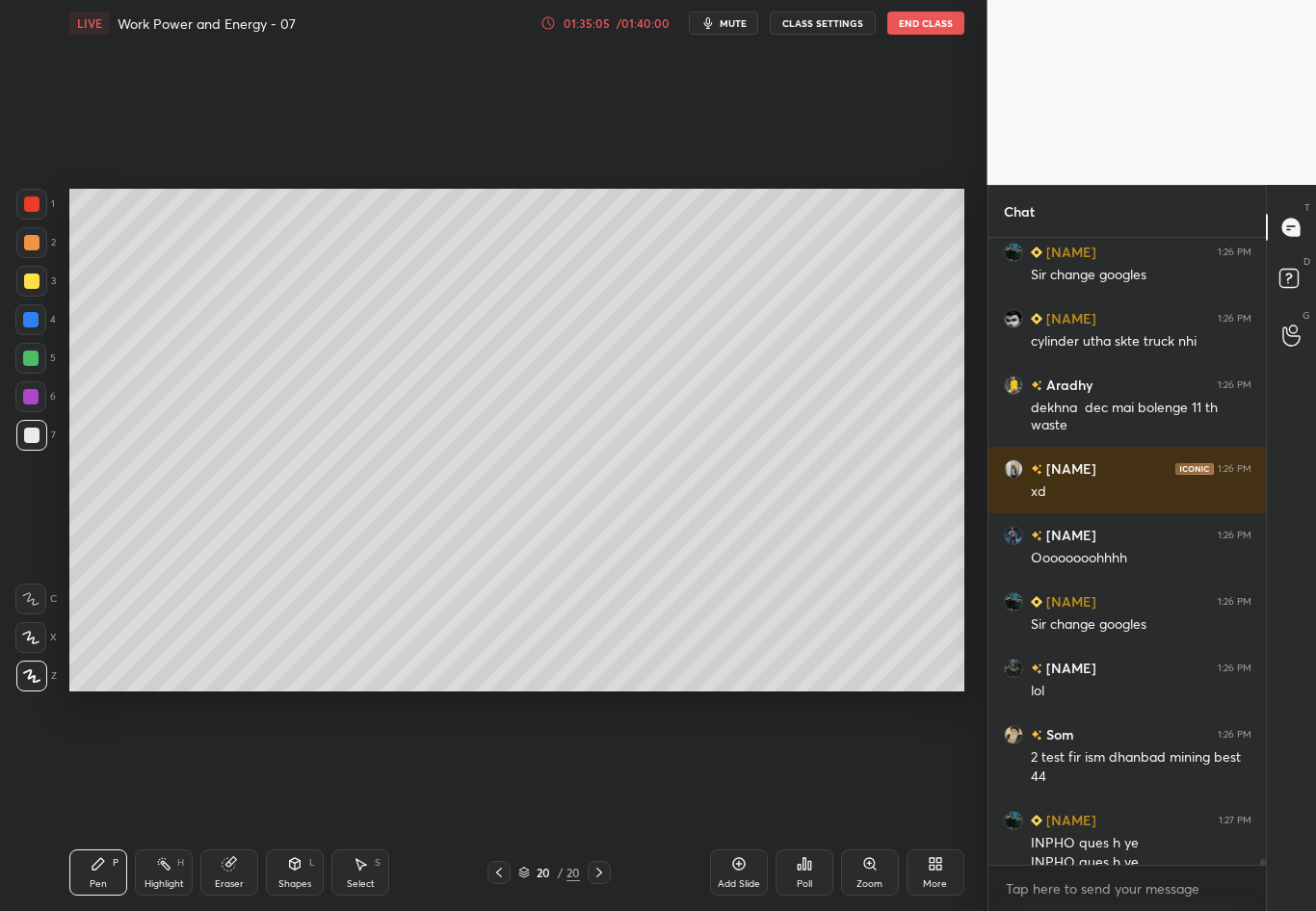 scroll, scrollTop: 69280, scrollLeft: 0, axis: vertical 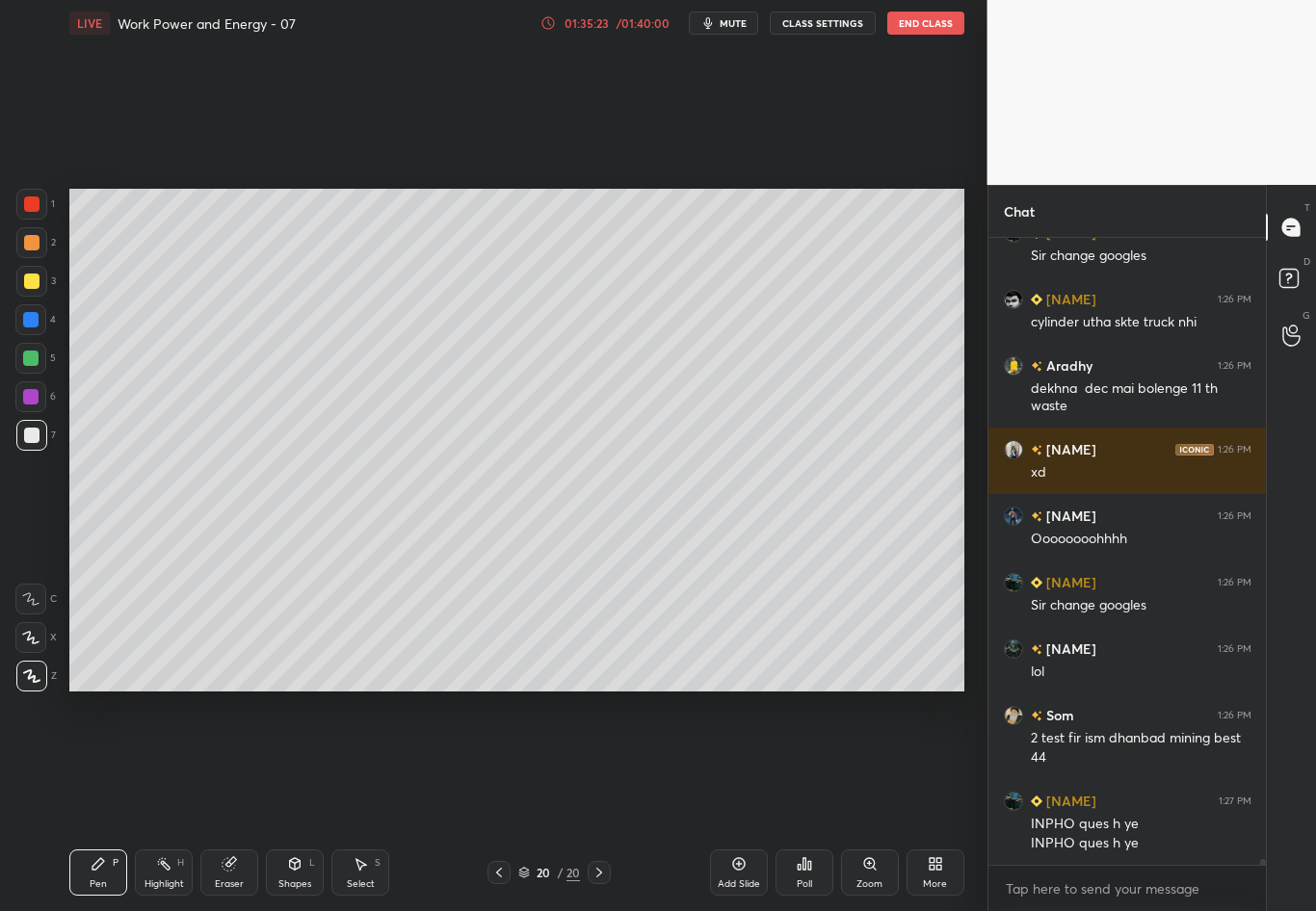 click 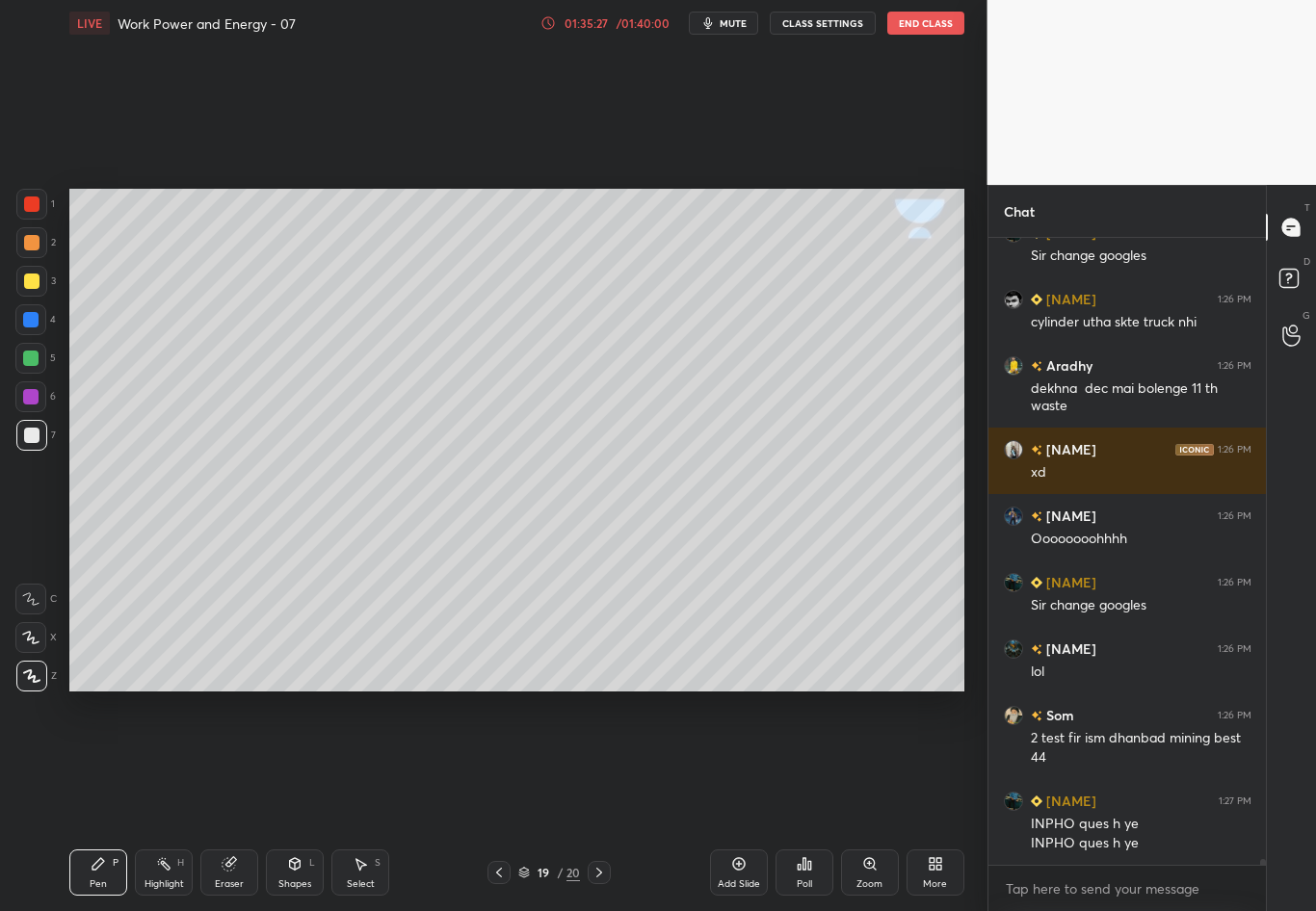 click 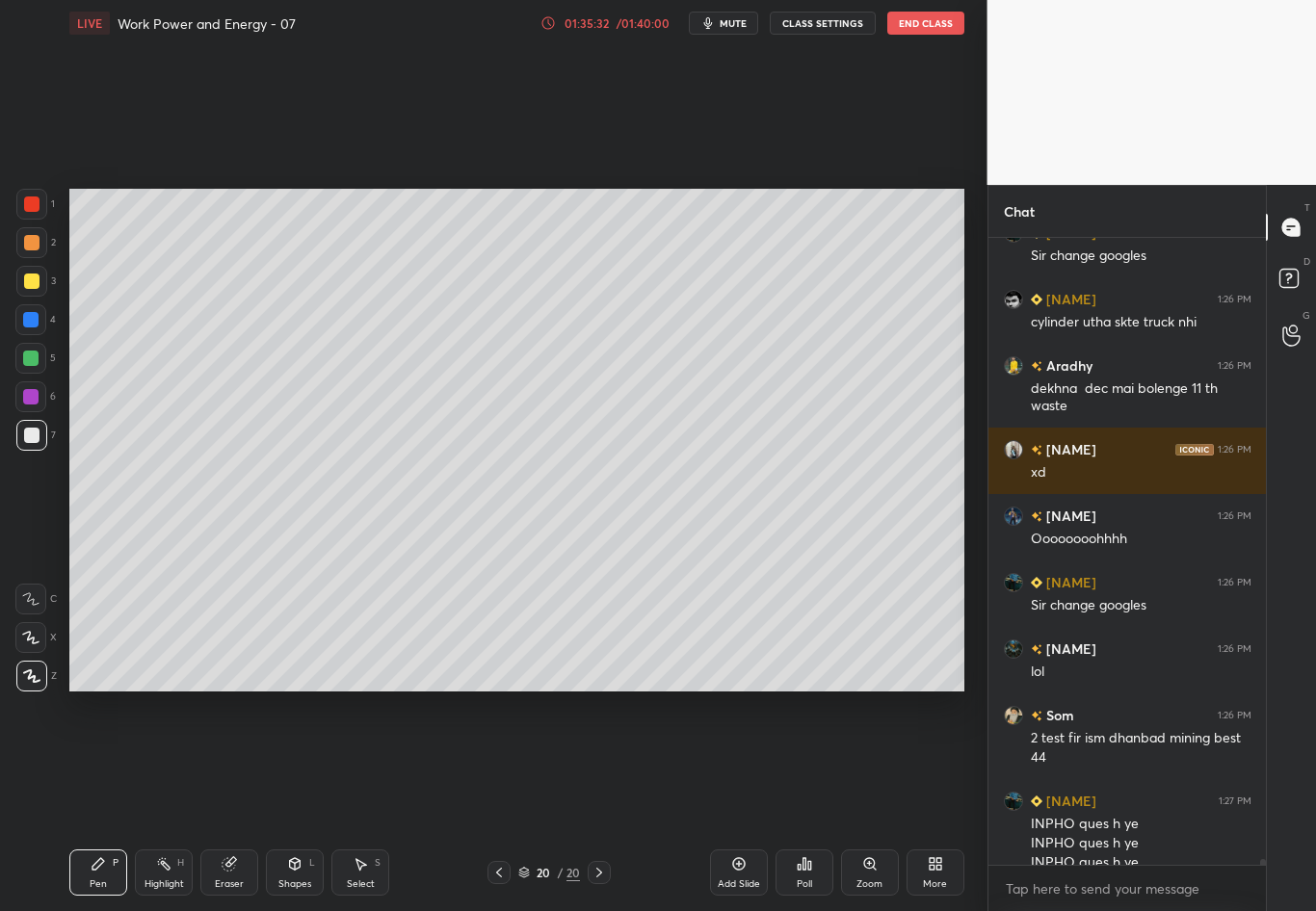 scroll, scrollTop: 69300, scrollLeft: 0, axis: vertical 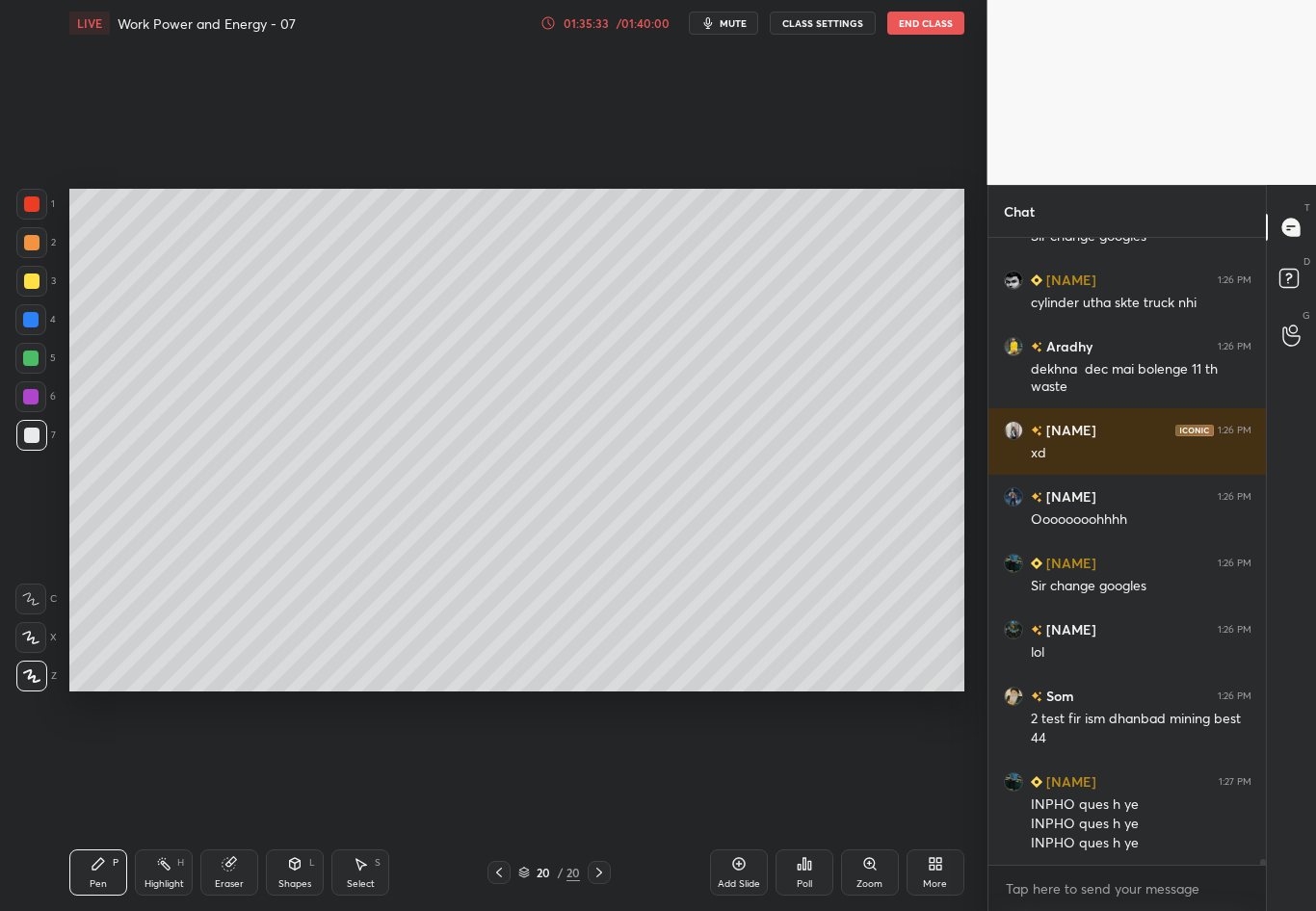 click 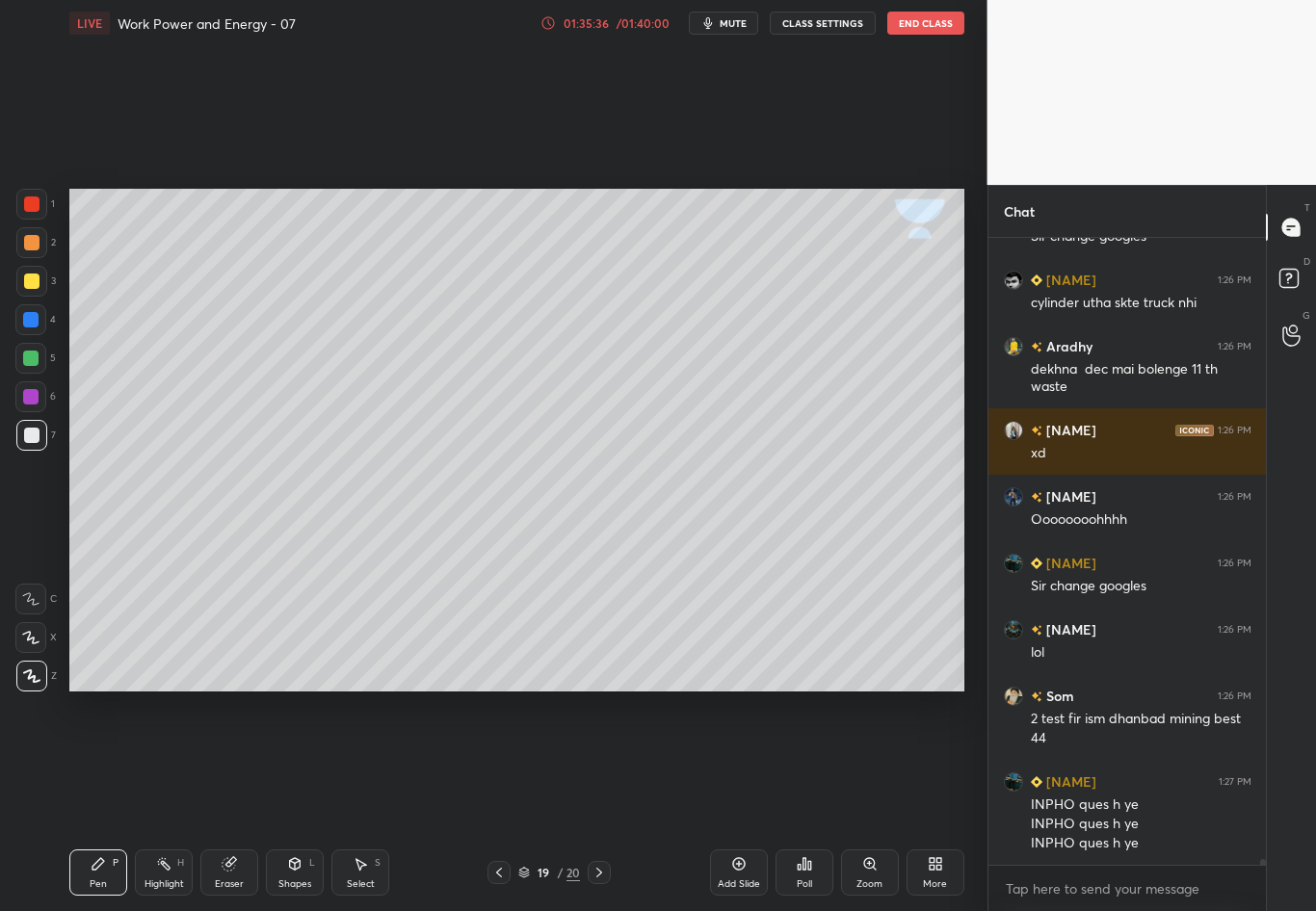 click 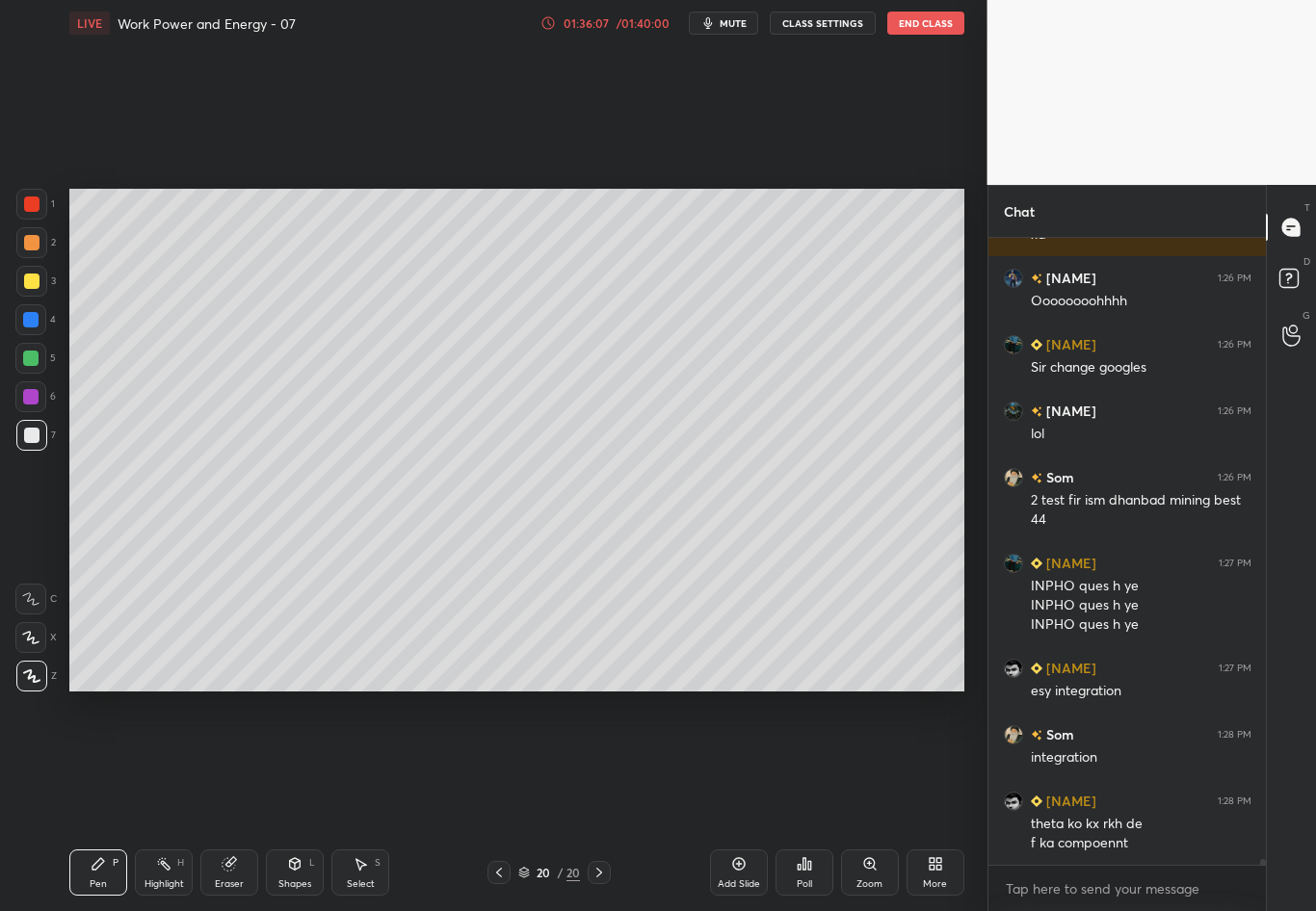 scroll, scrollTop: 69537, scrollLeft: 0, axis: vertical 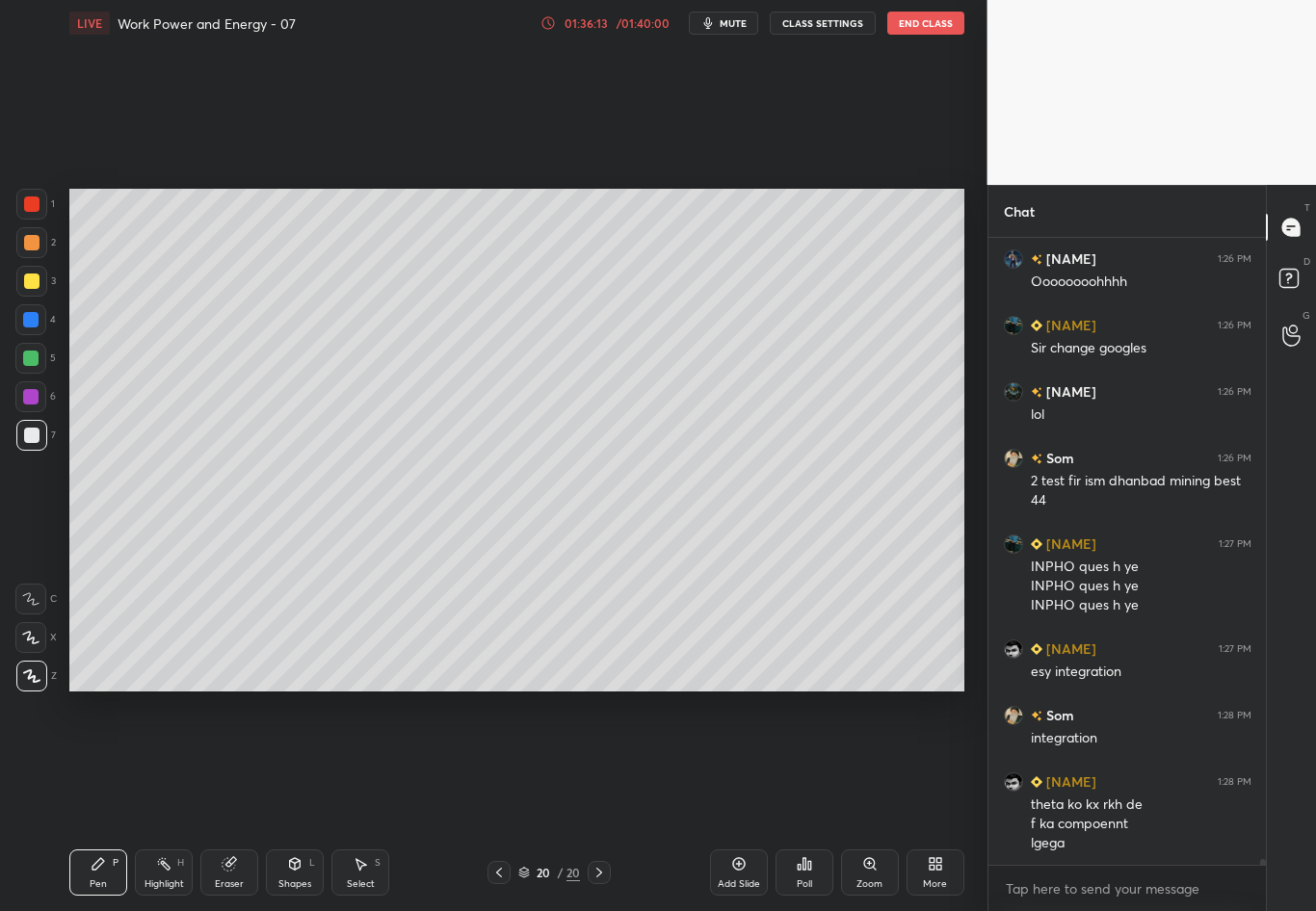 click at bounding box center (32, 281) 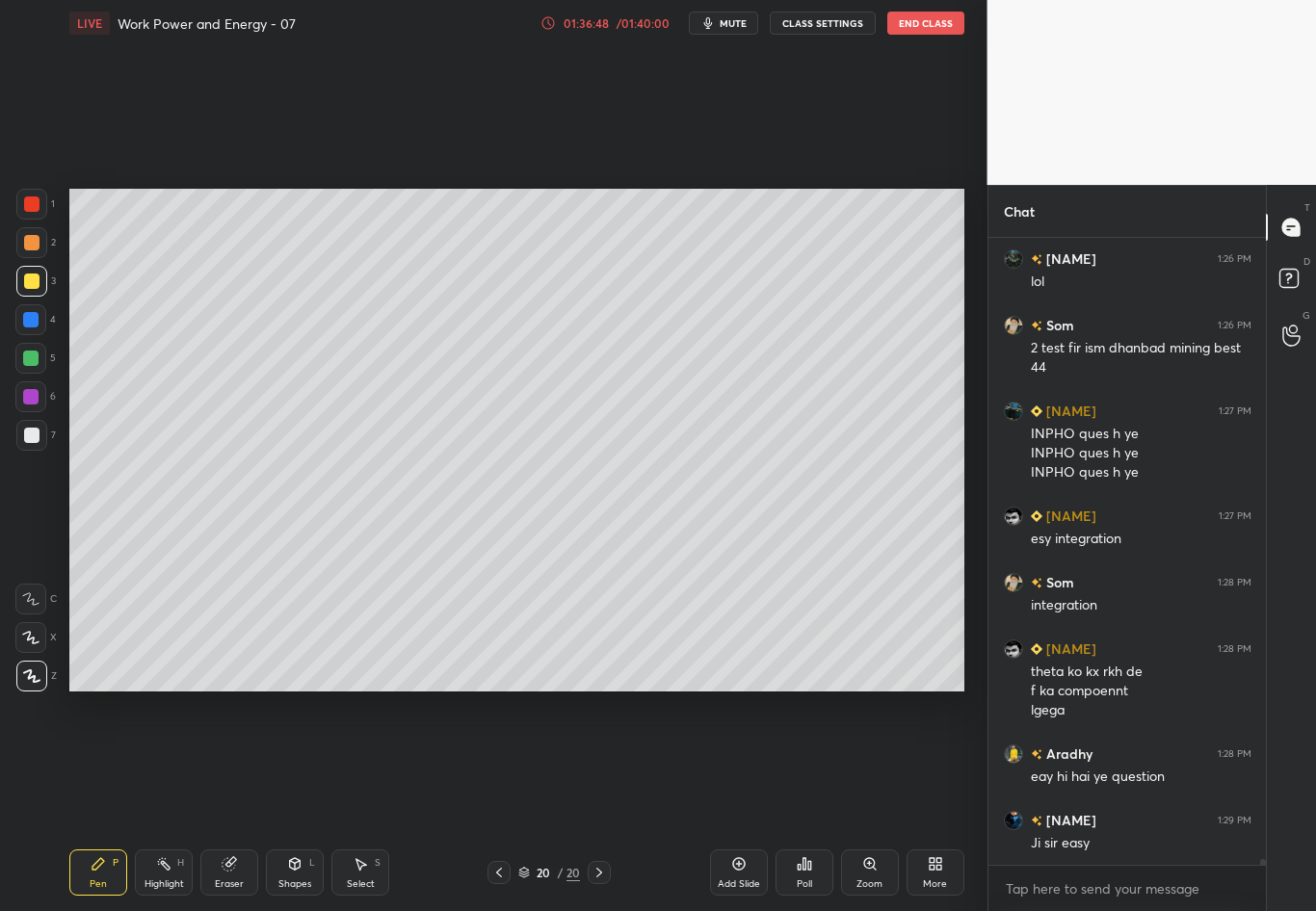 scroll, scrollTop: 69737, scrollLeft: 0, axis: vertical 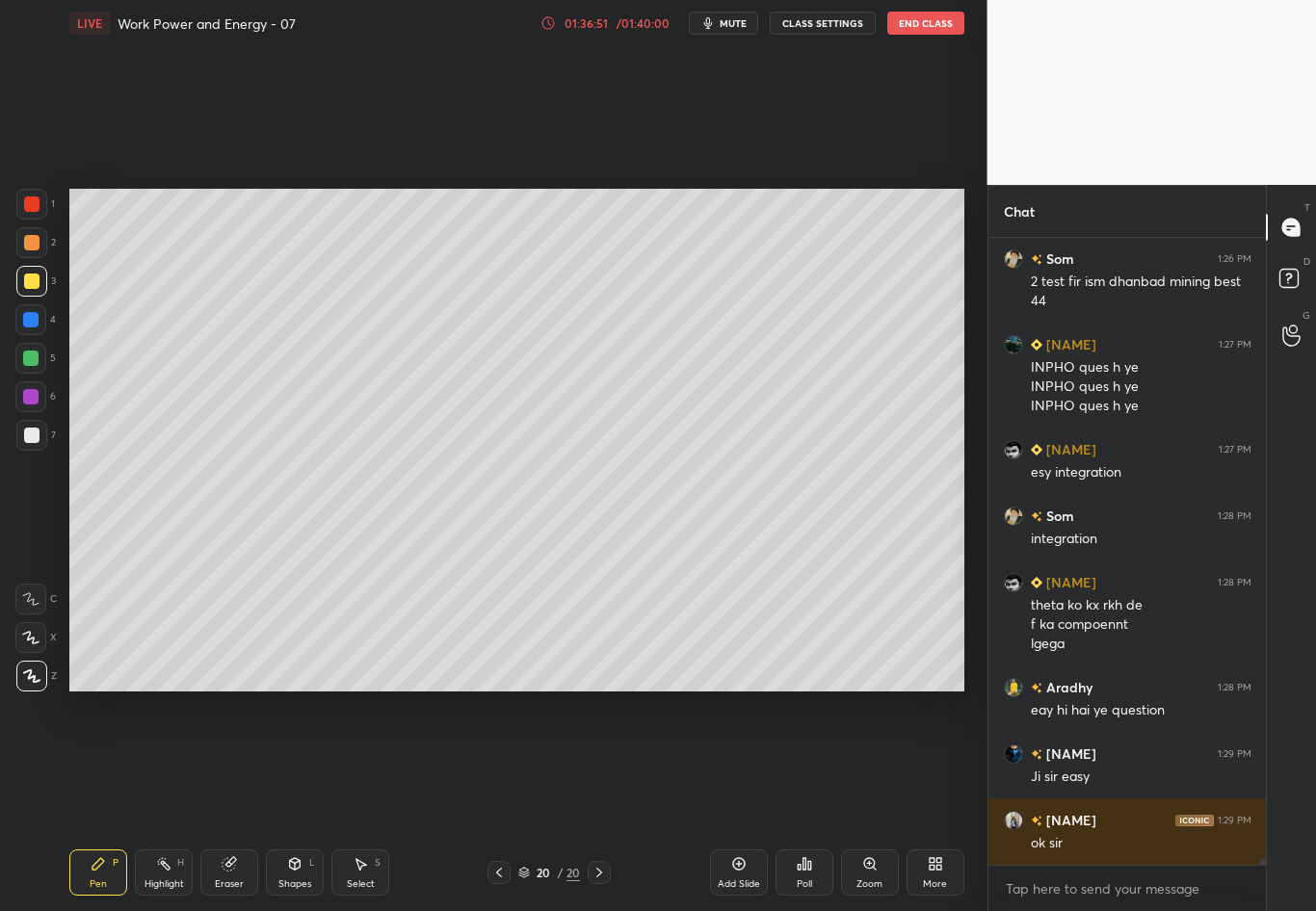 click at bounding box center [32, 435] 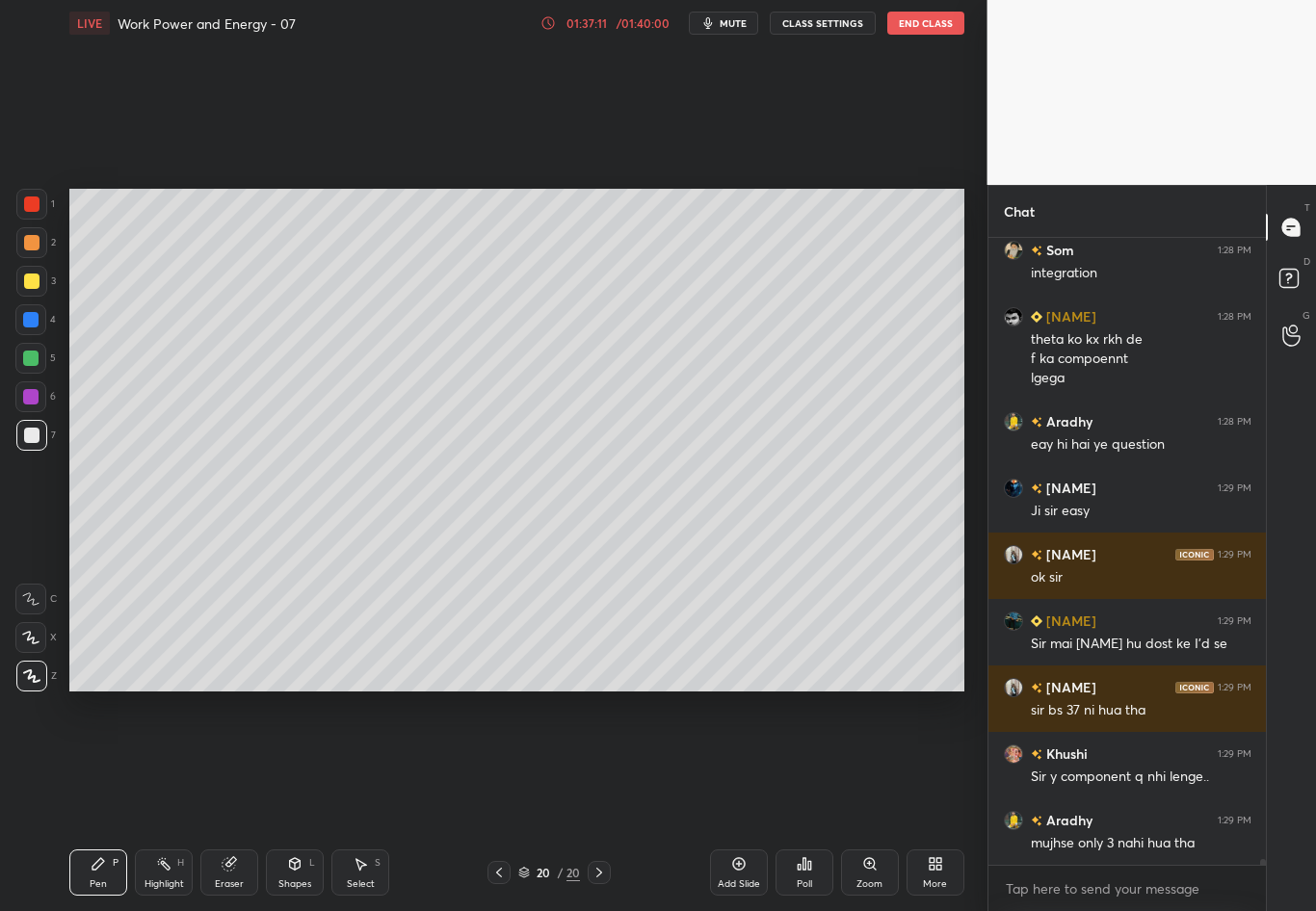 scroll, scrollTop: 70069, scrollLeft: 0, axis: vertical 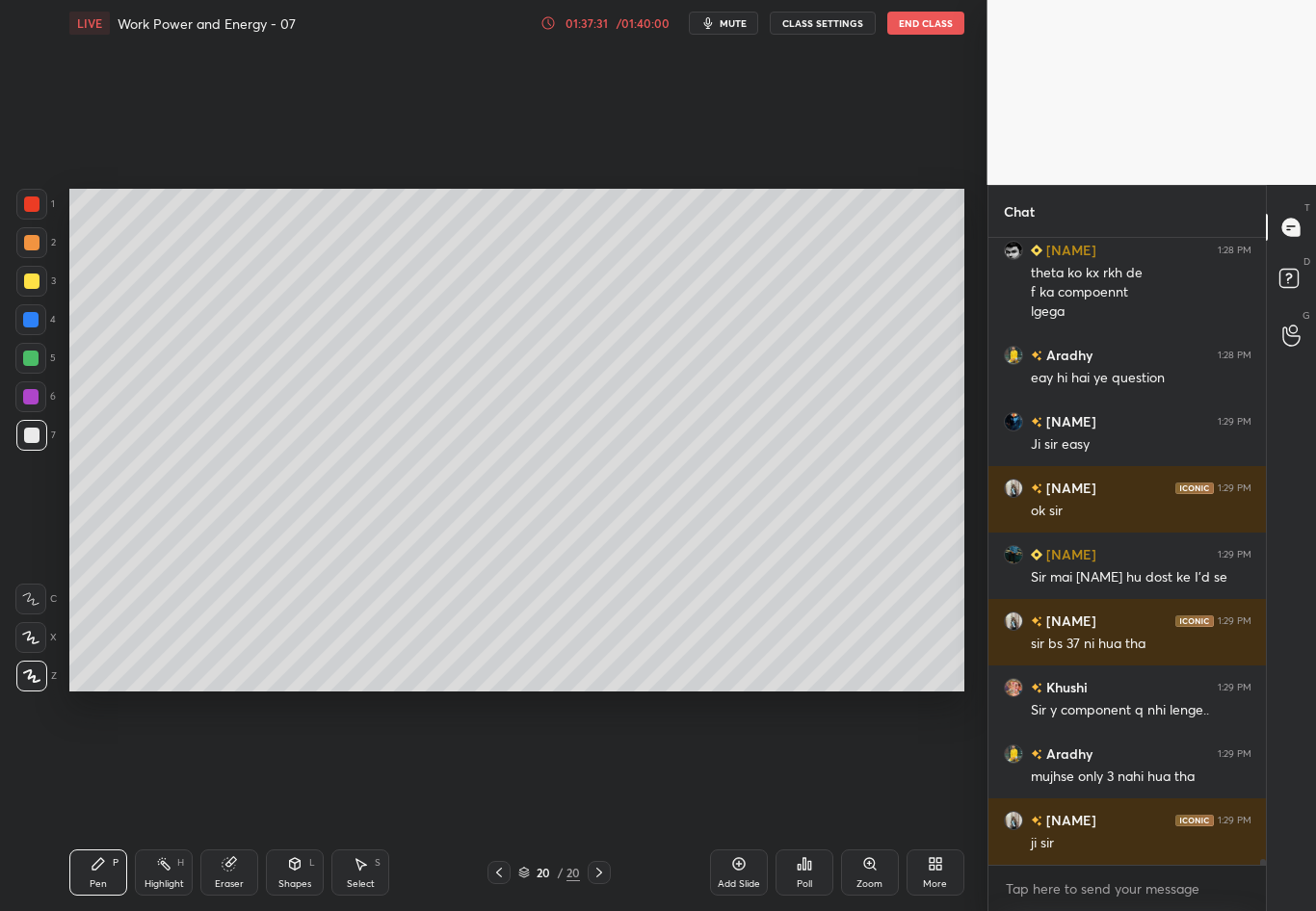 click on "Eraser" at bounding box center (229, 872) 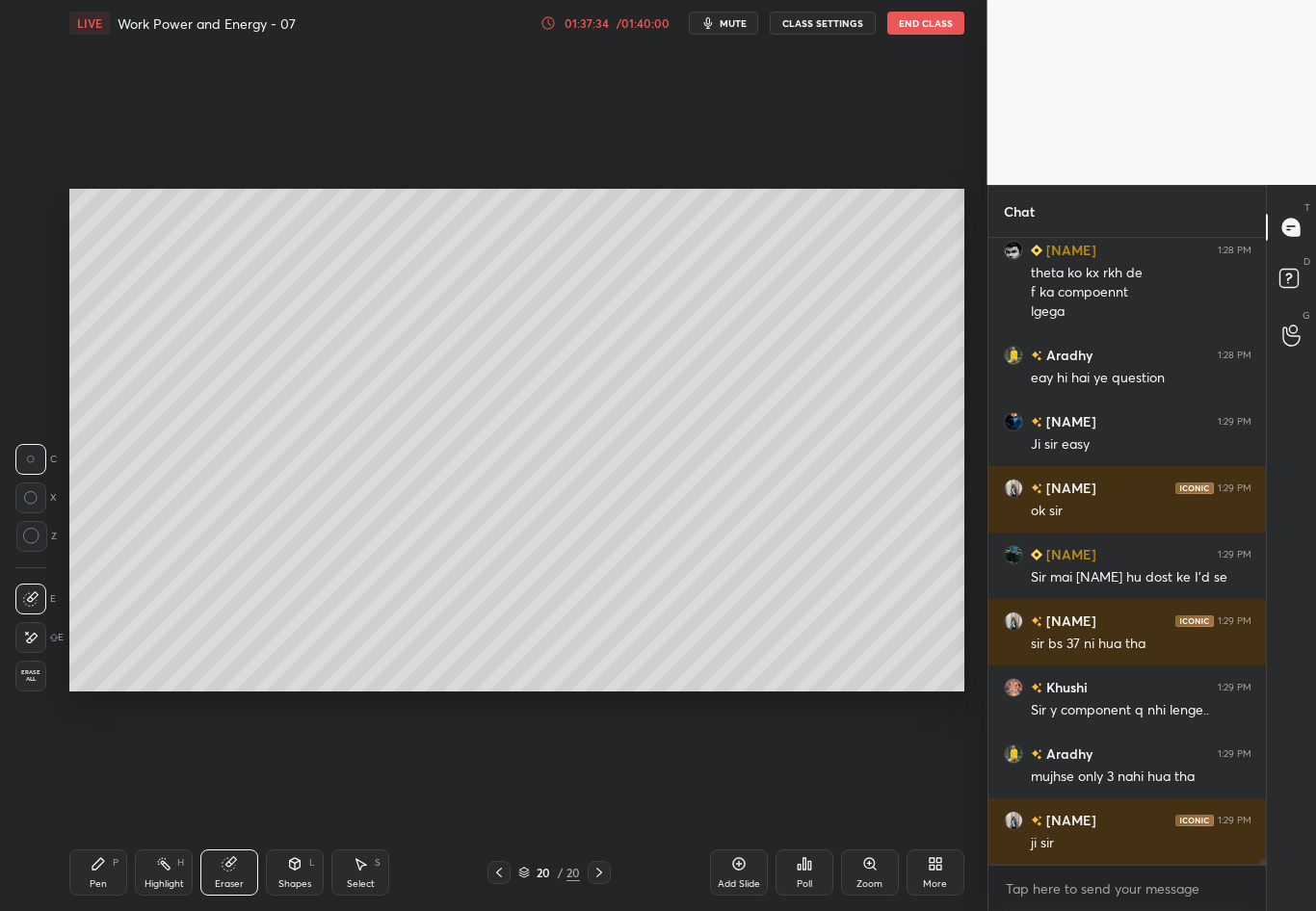 click on "Setting up your live class Poll for   secs No correct answer Start poll" at bounding box center [516, 440] 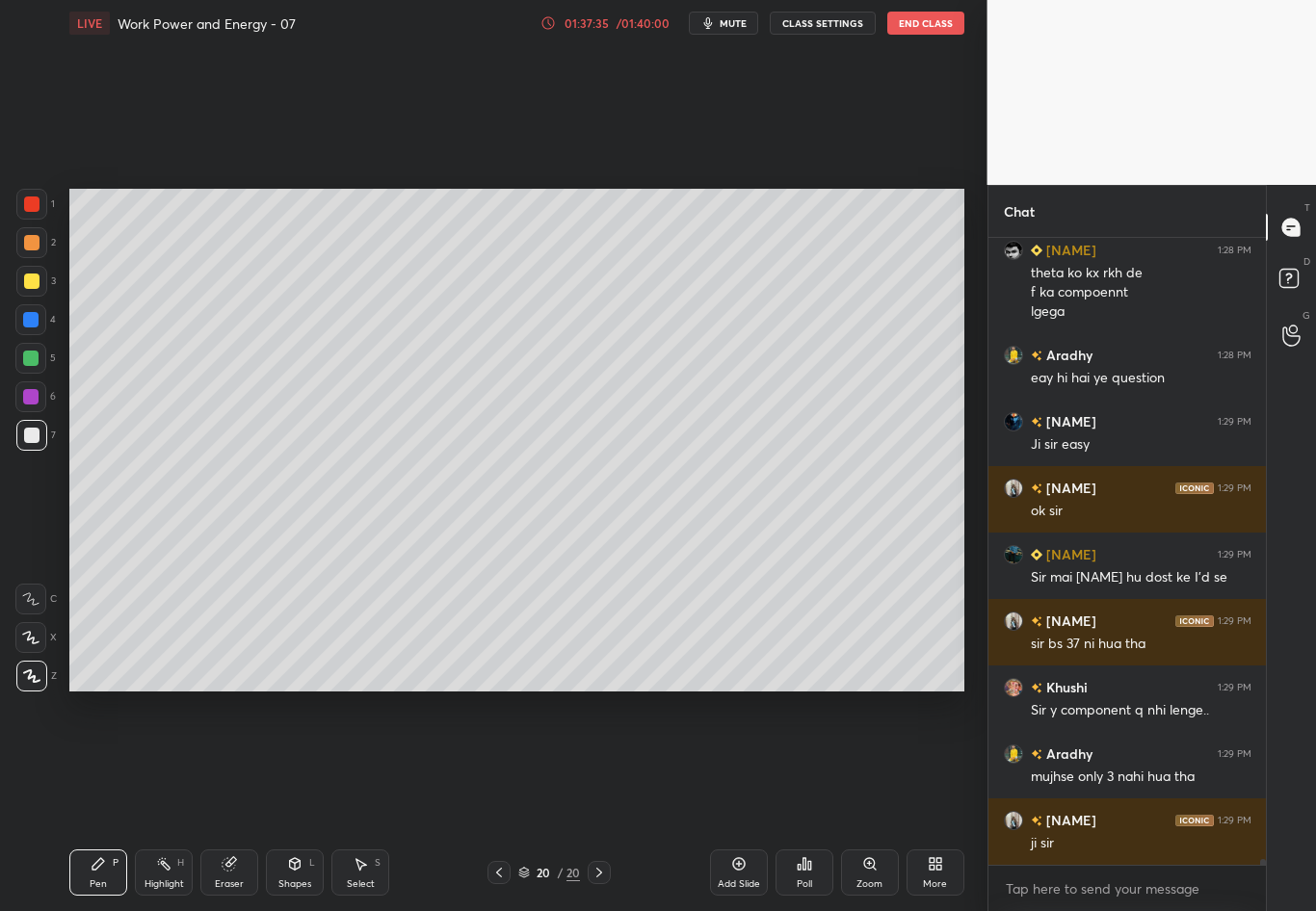 scroll, scrollTop: 70135, scrollLeft: 0, axis: vertical 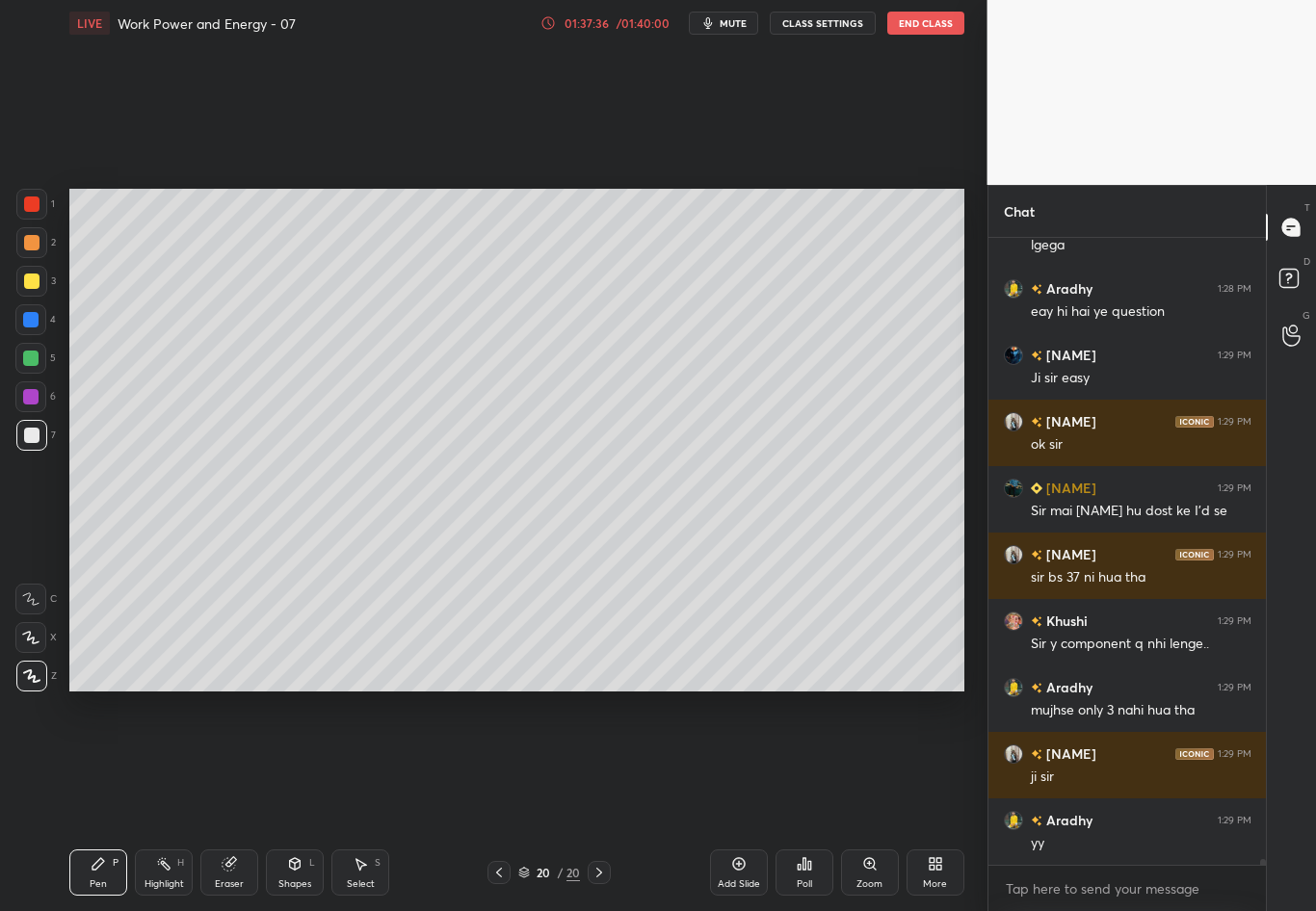click at bounding box center (499, 872) 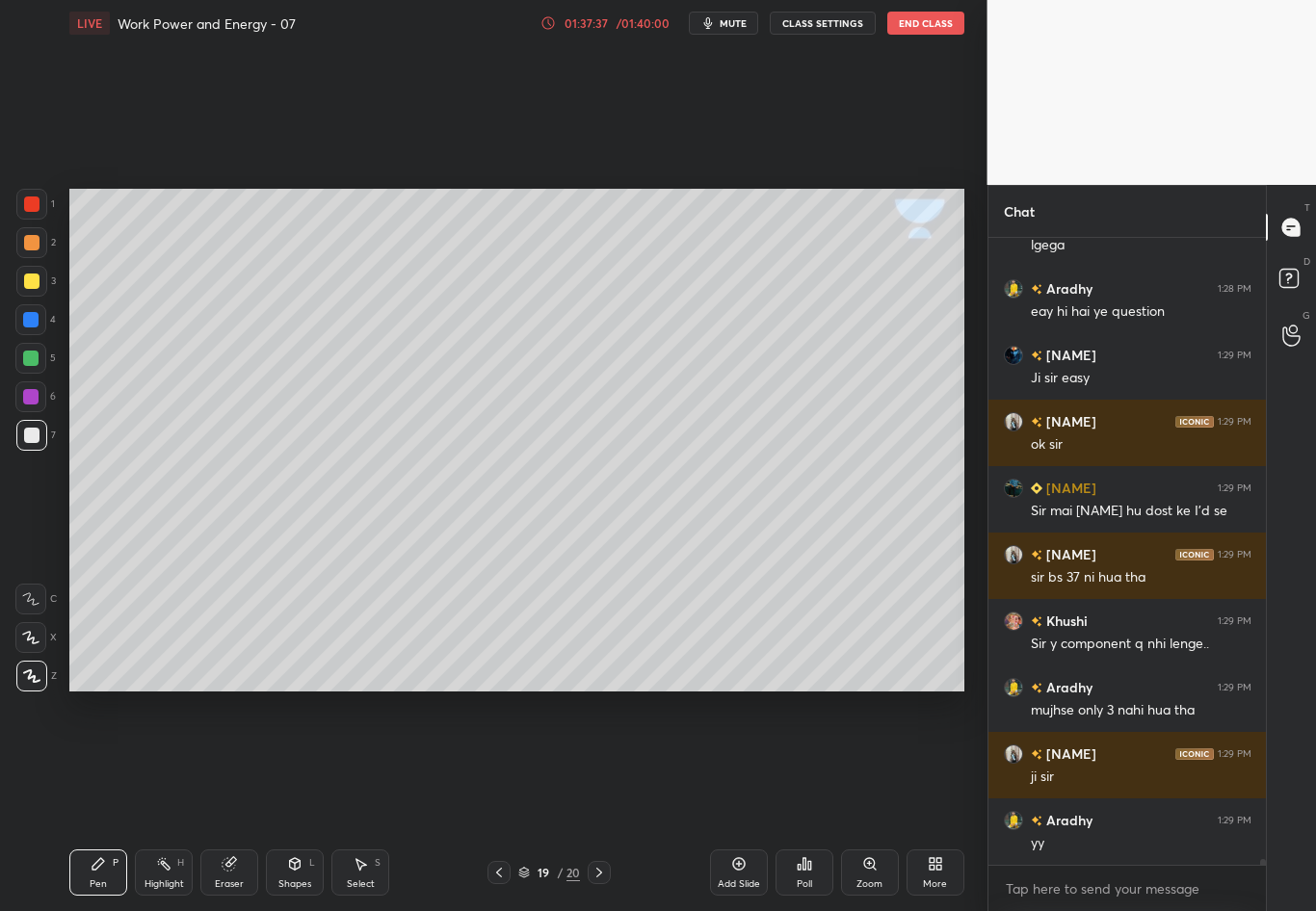 click on "19 / 20" at bounding box center [549, 872] 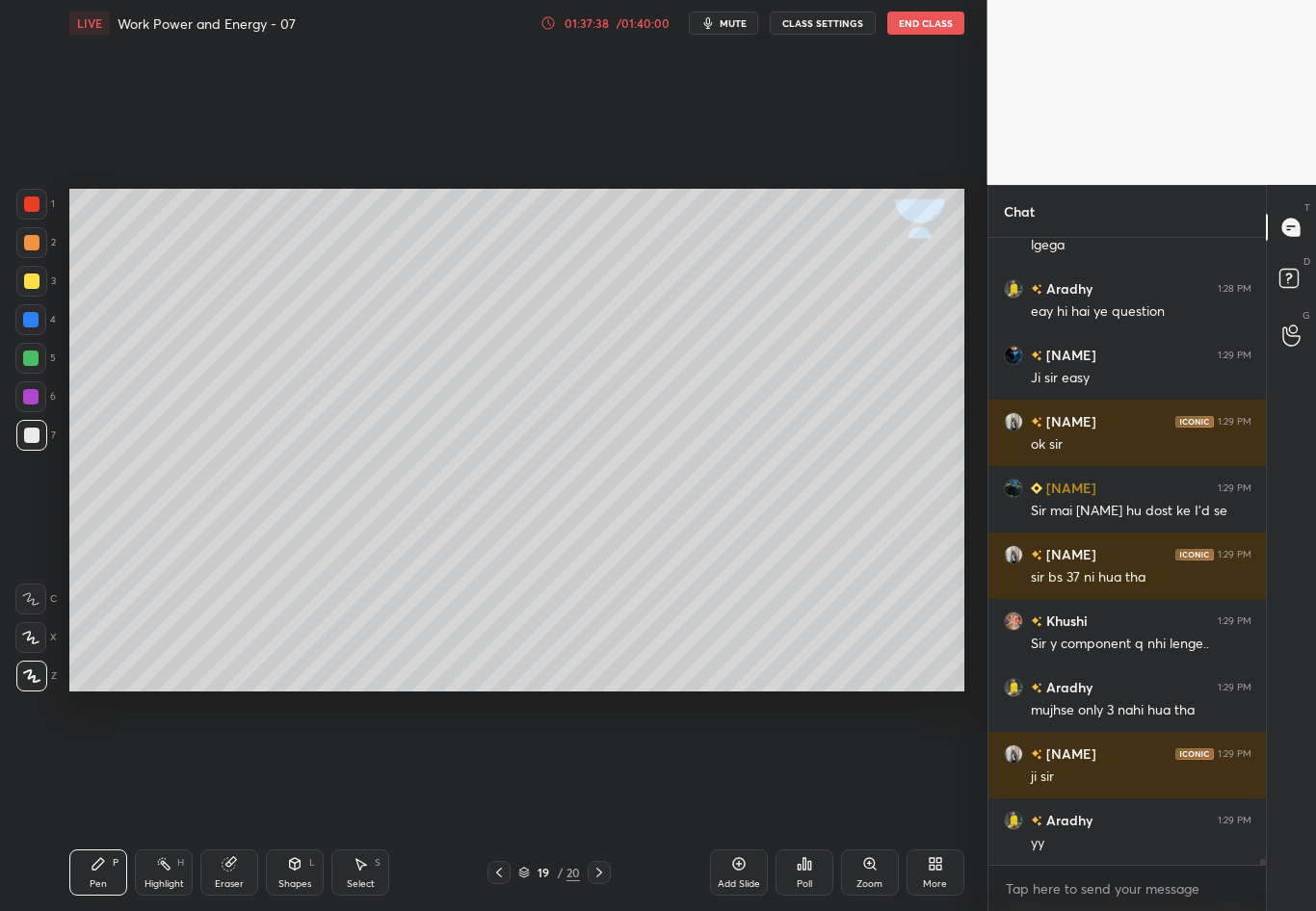 click 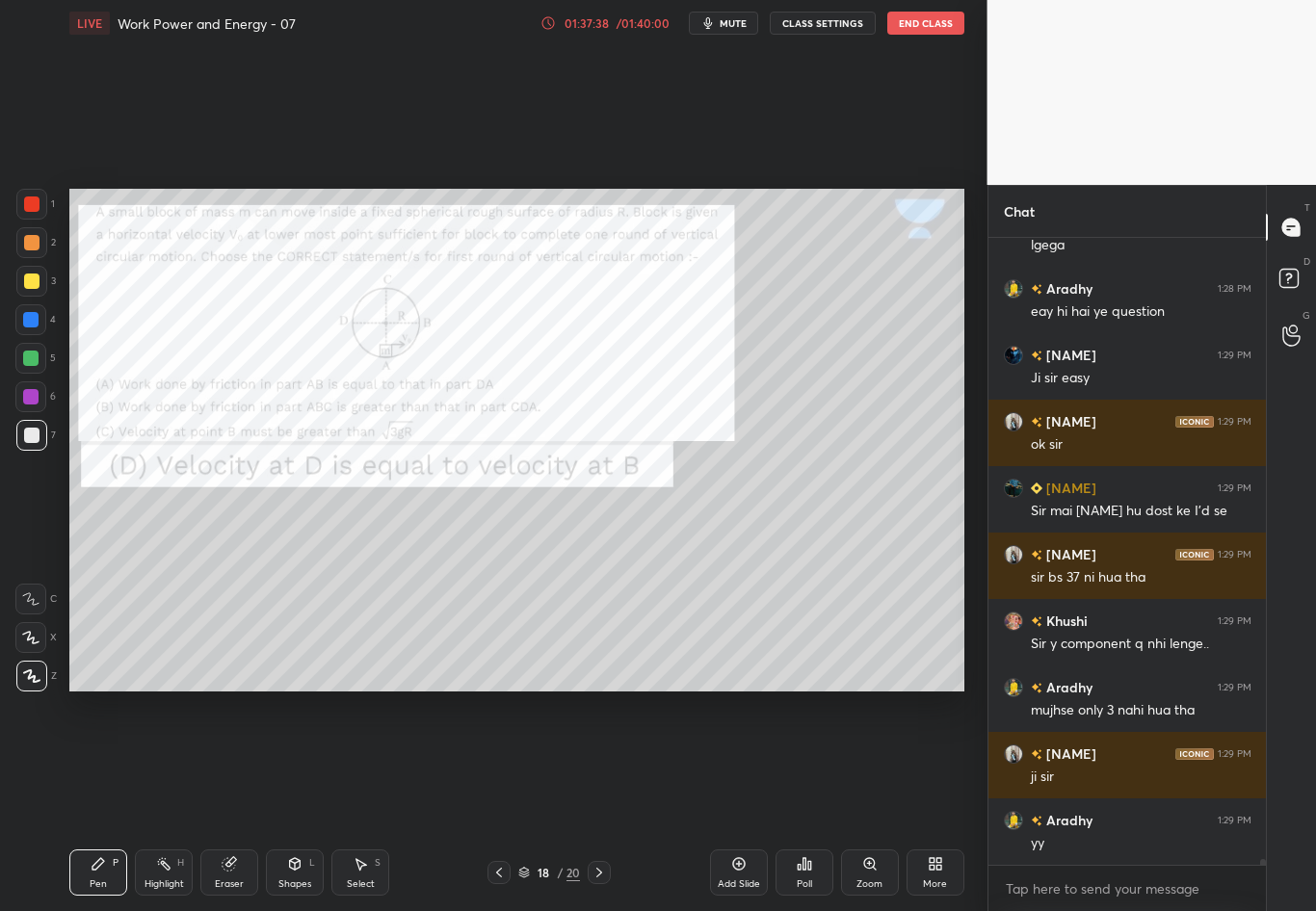 scroll, scrollTop: 70202, scrollLeft: 0, axis: vertical 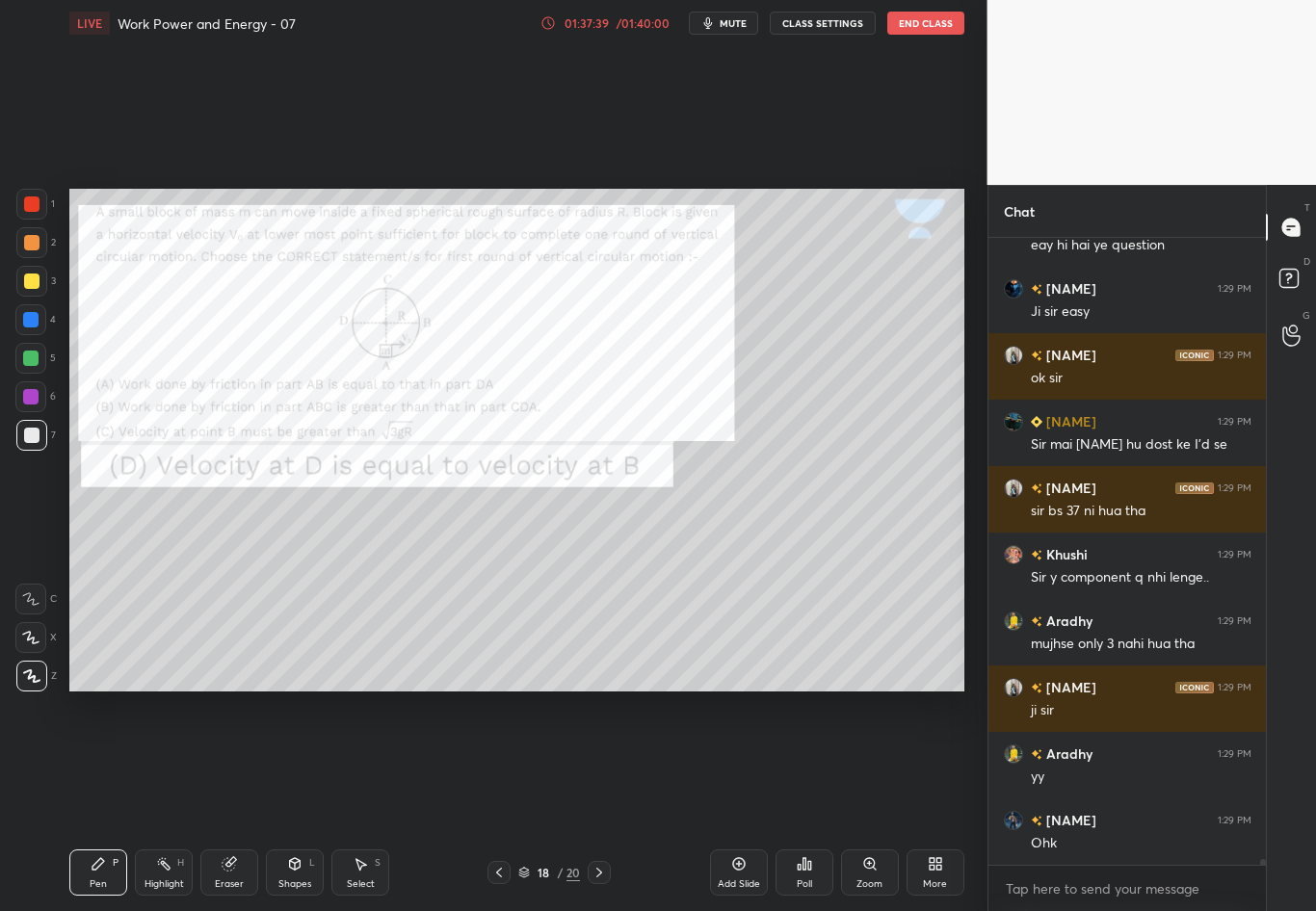 click 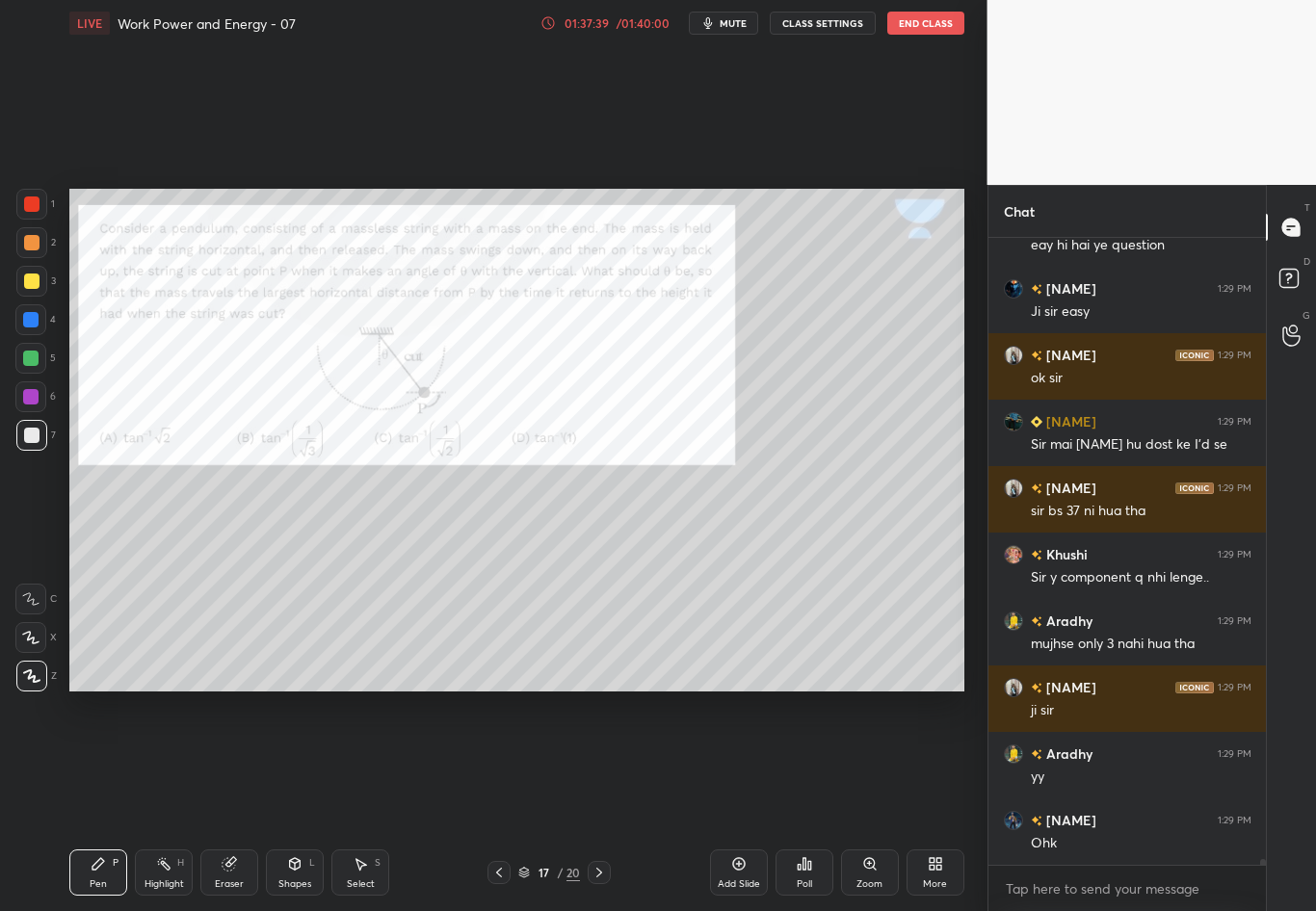 click 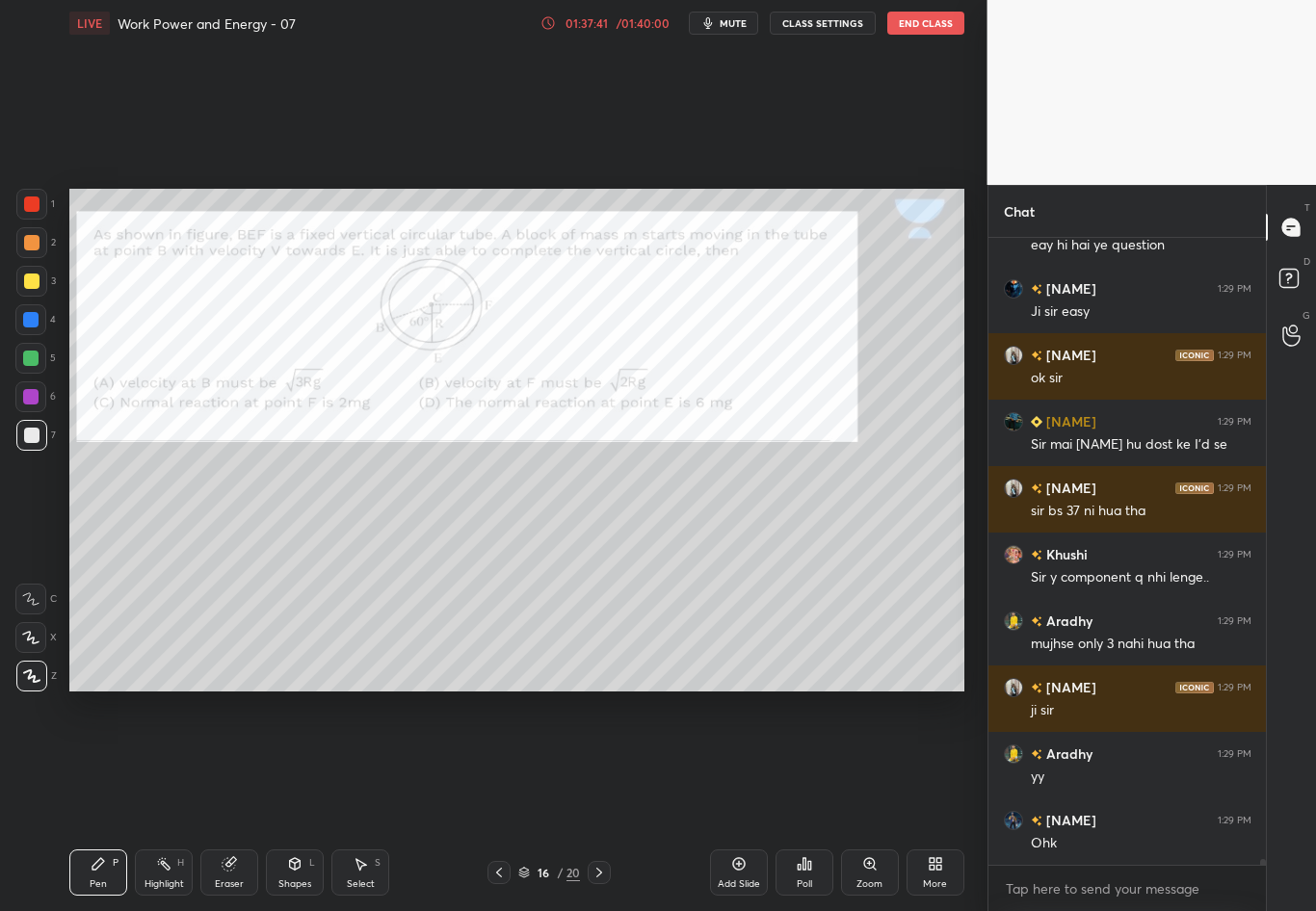click 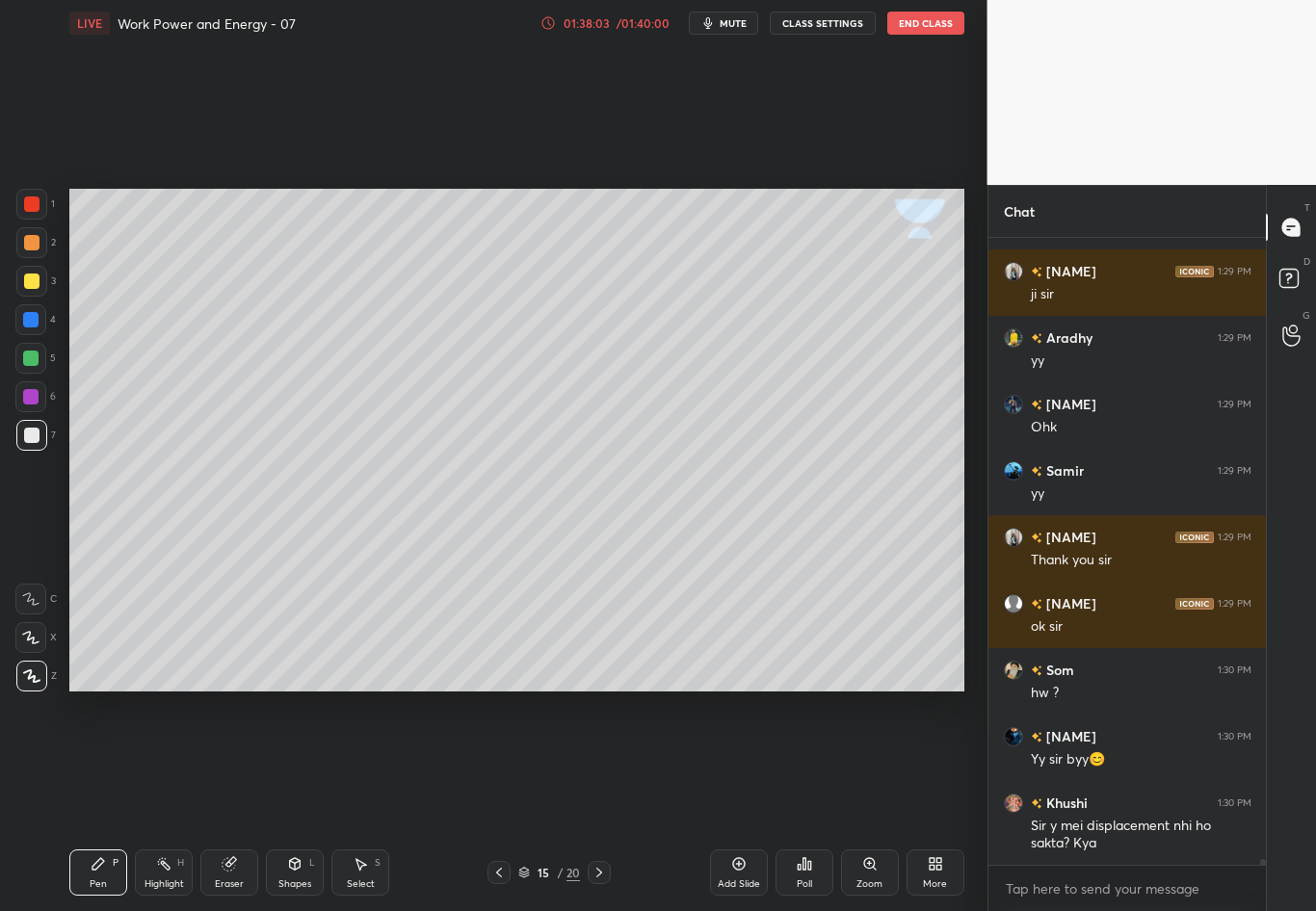 scroll, scrollTop: 70684, scrollLeft: 0, axis: vertical 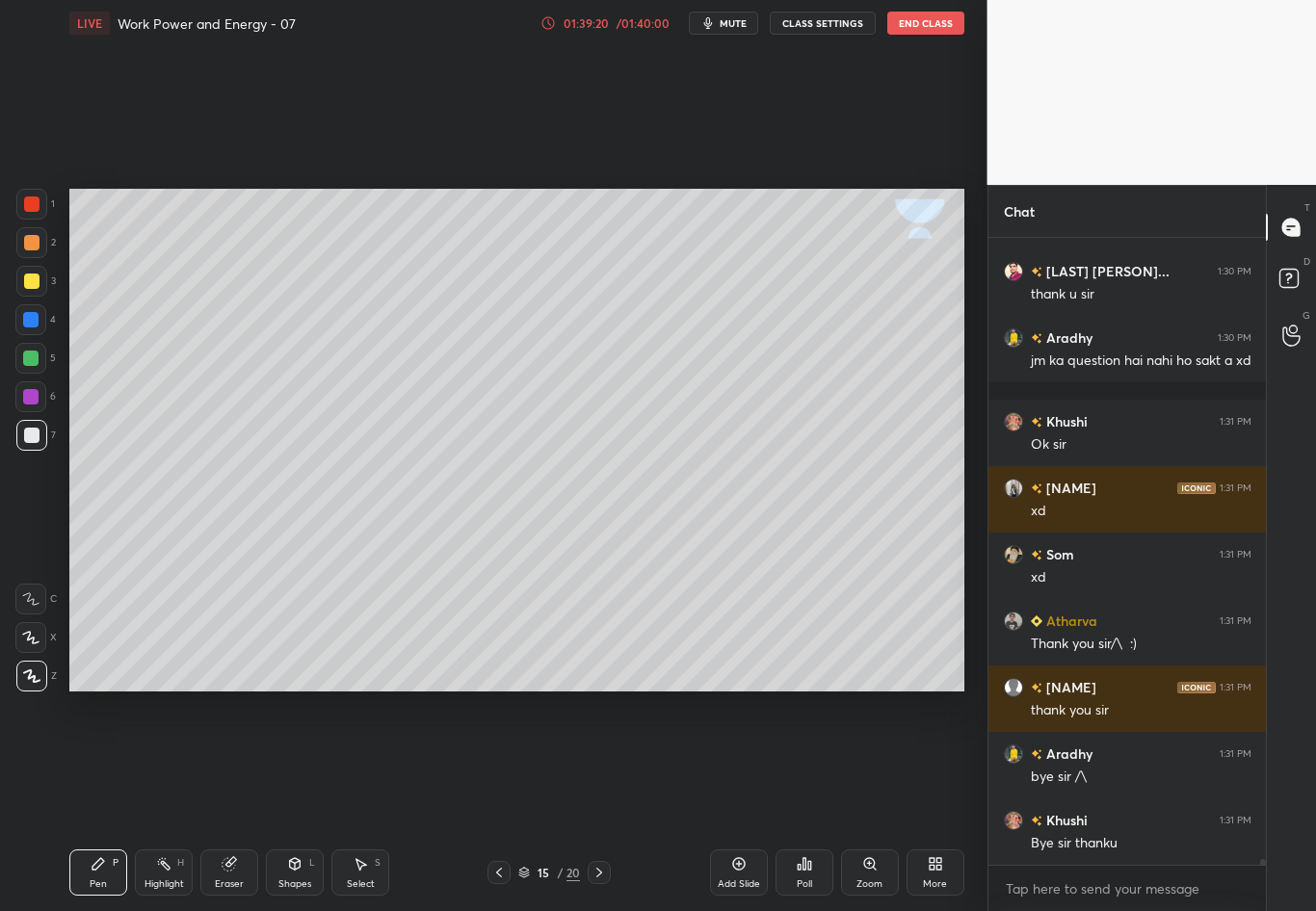 click on "End Class" at bounding box center (926, 23) 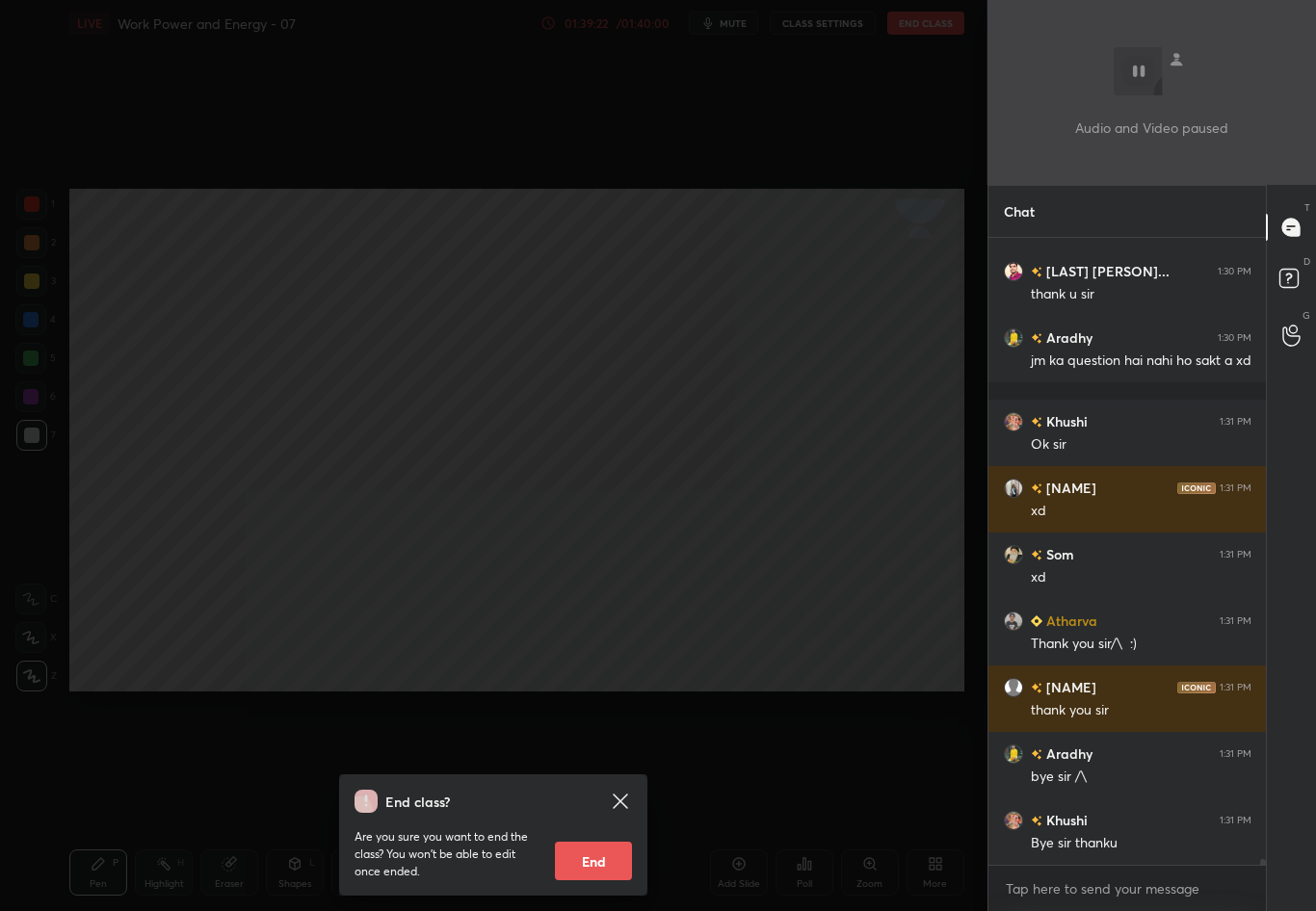 click on "End" at bounding box center (593, 861) 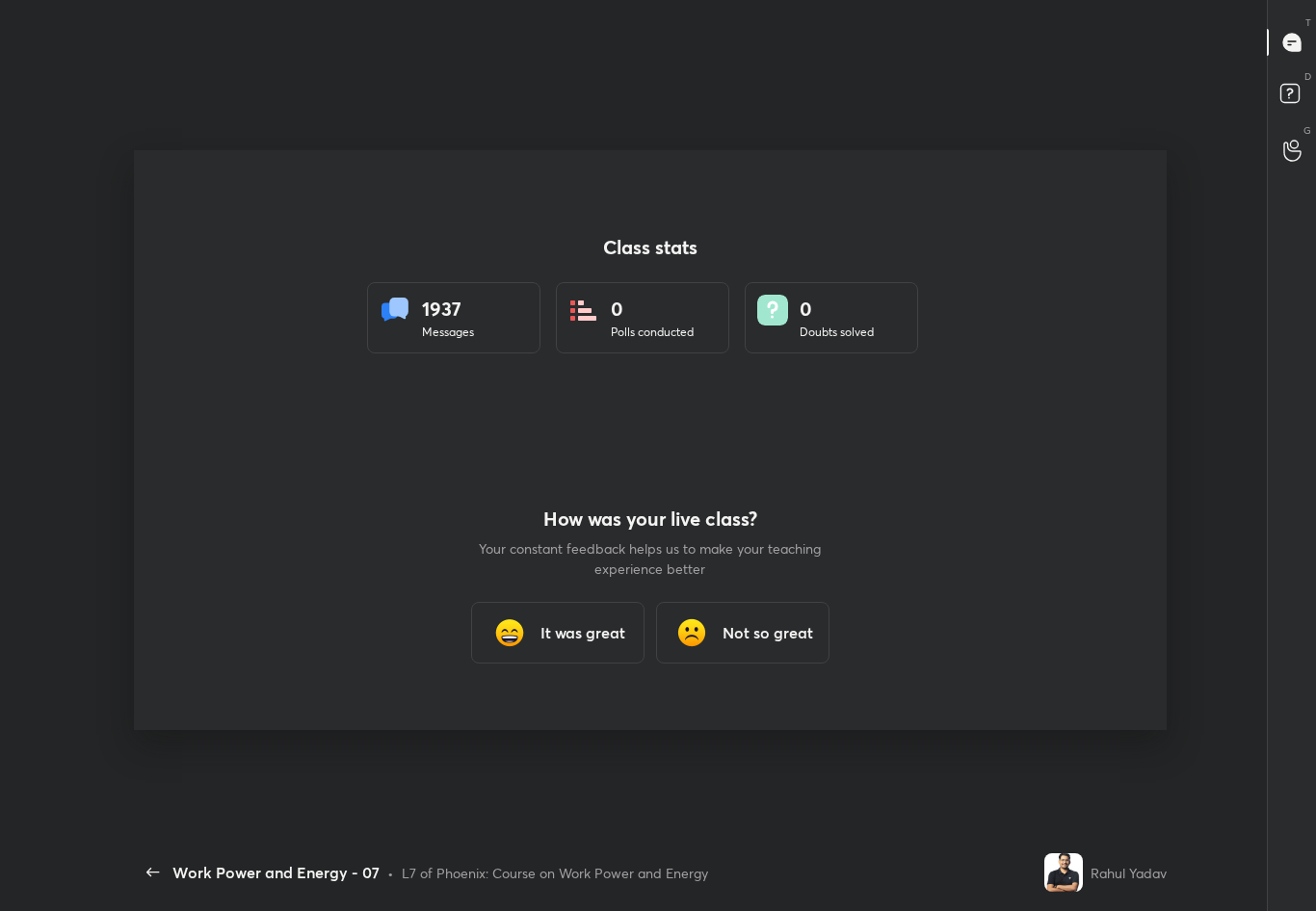 scroll, scrollTop: 95512, scrollLeft: 95186, axis: both 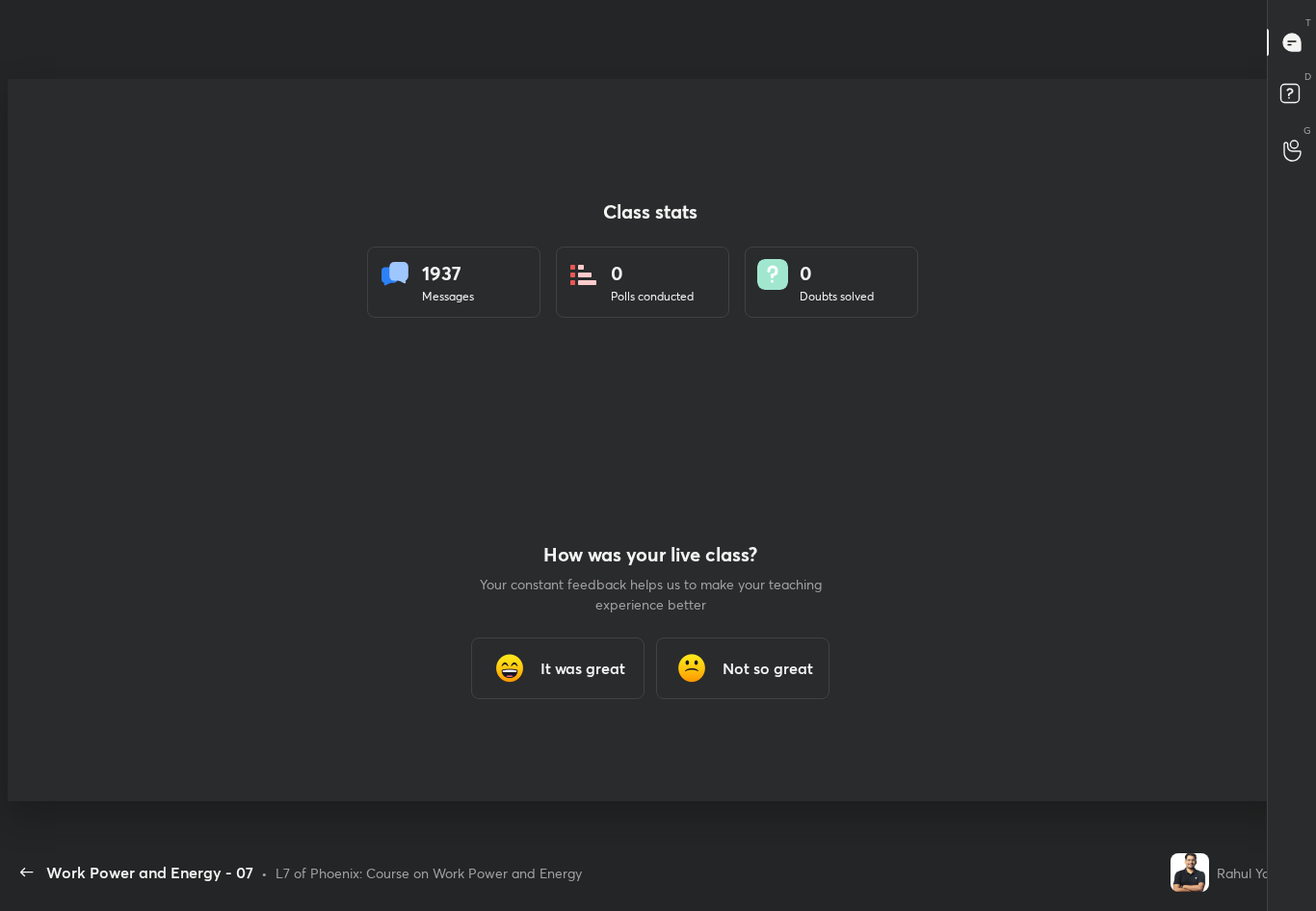 click on "It was great" at bounding box center [583, 668] 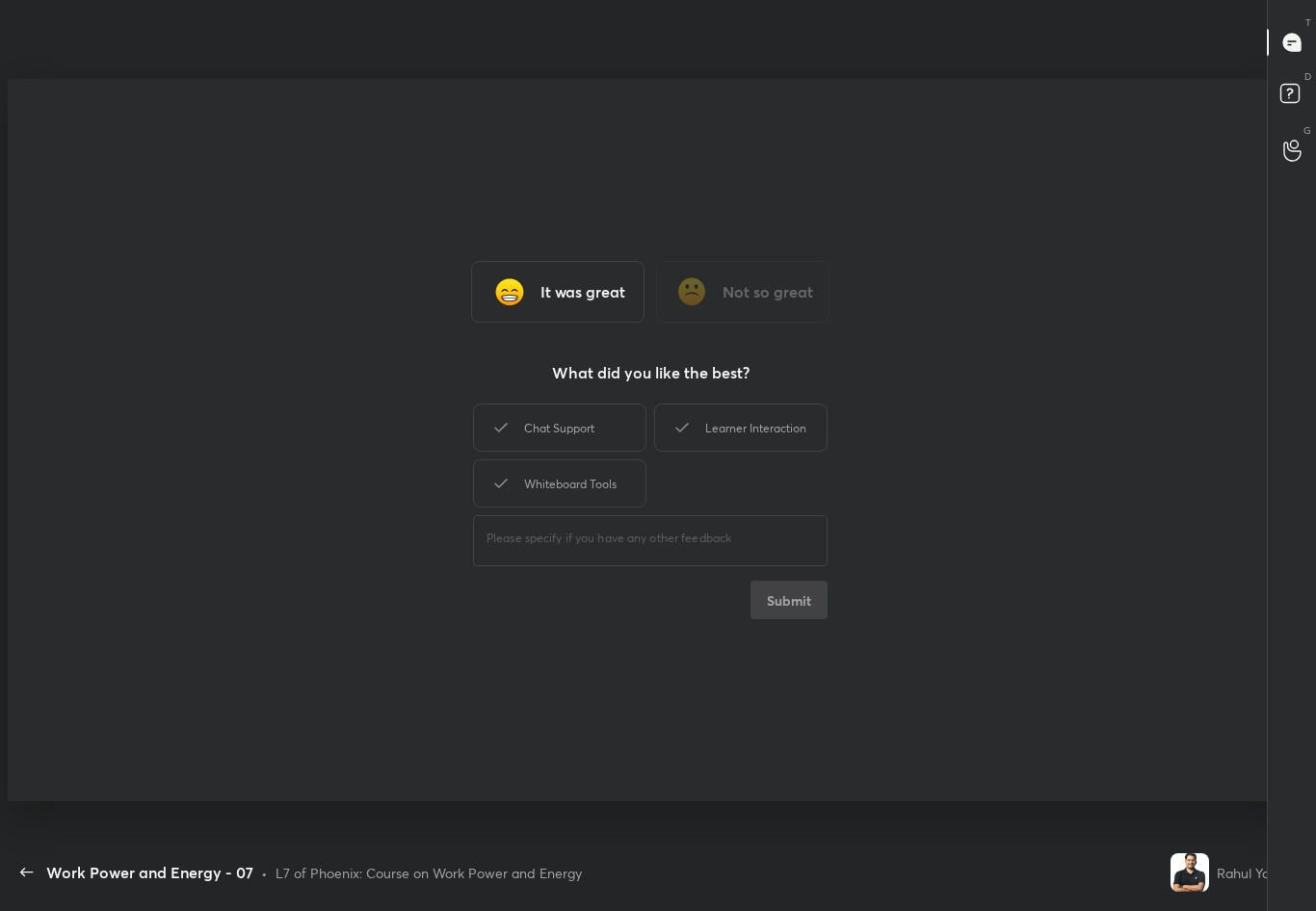click on "It was great" at bounding box center [558, 292] 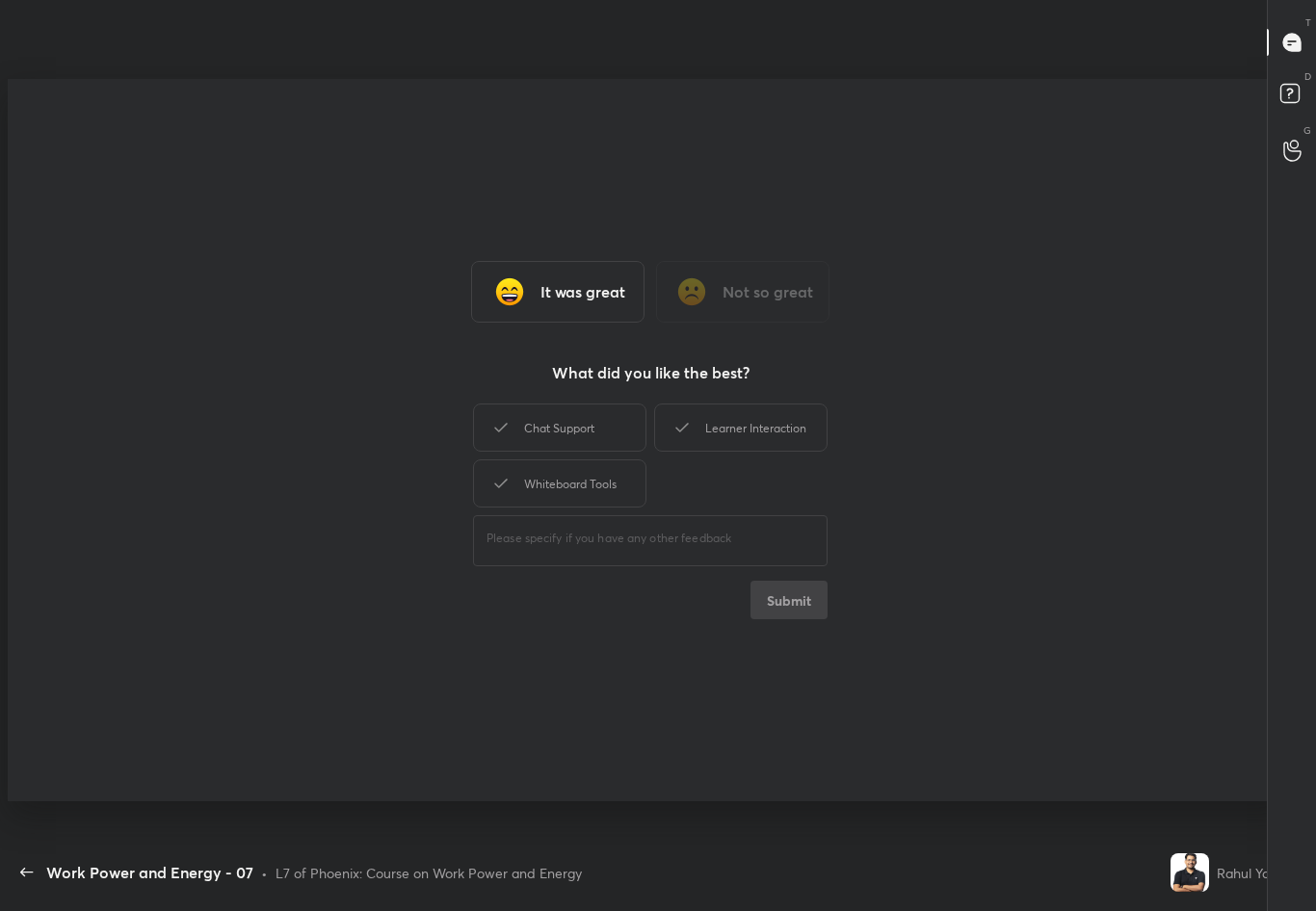 click on "It was great" at bounding box center [583, 292] 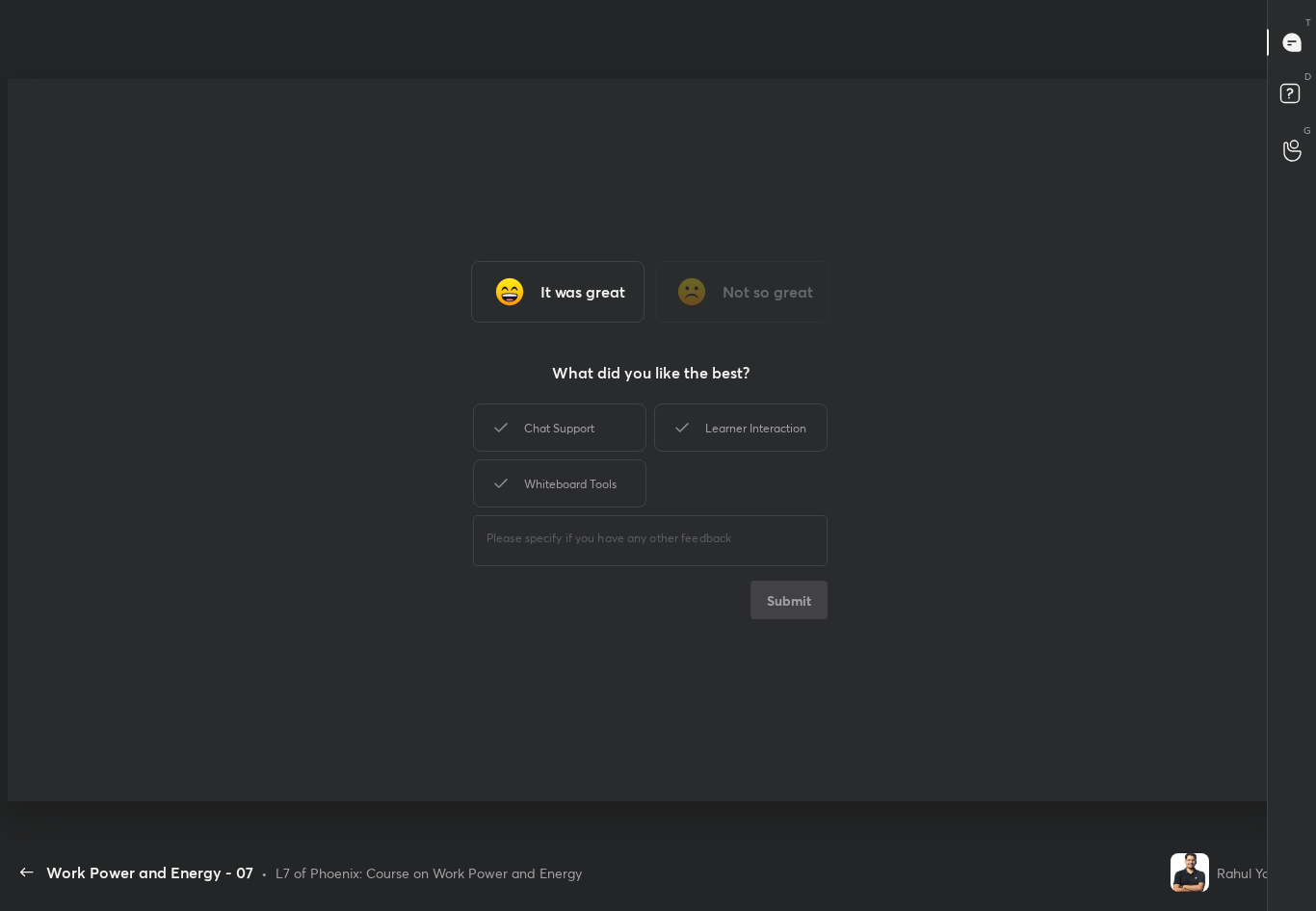 click on "It was great" at bounding box center (558, 292) 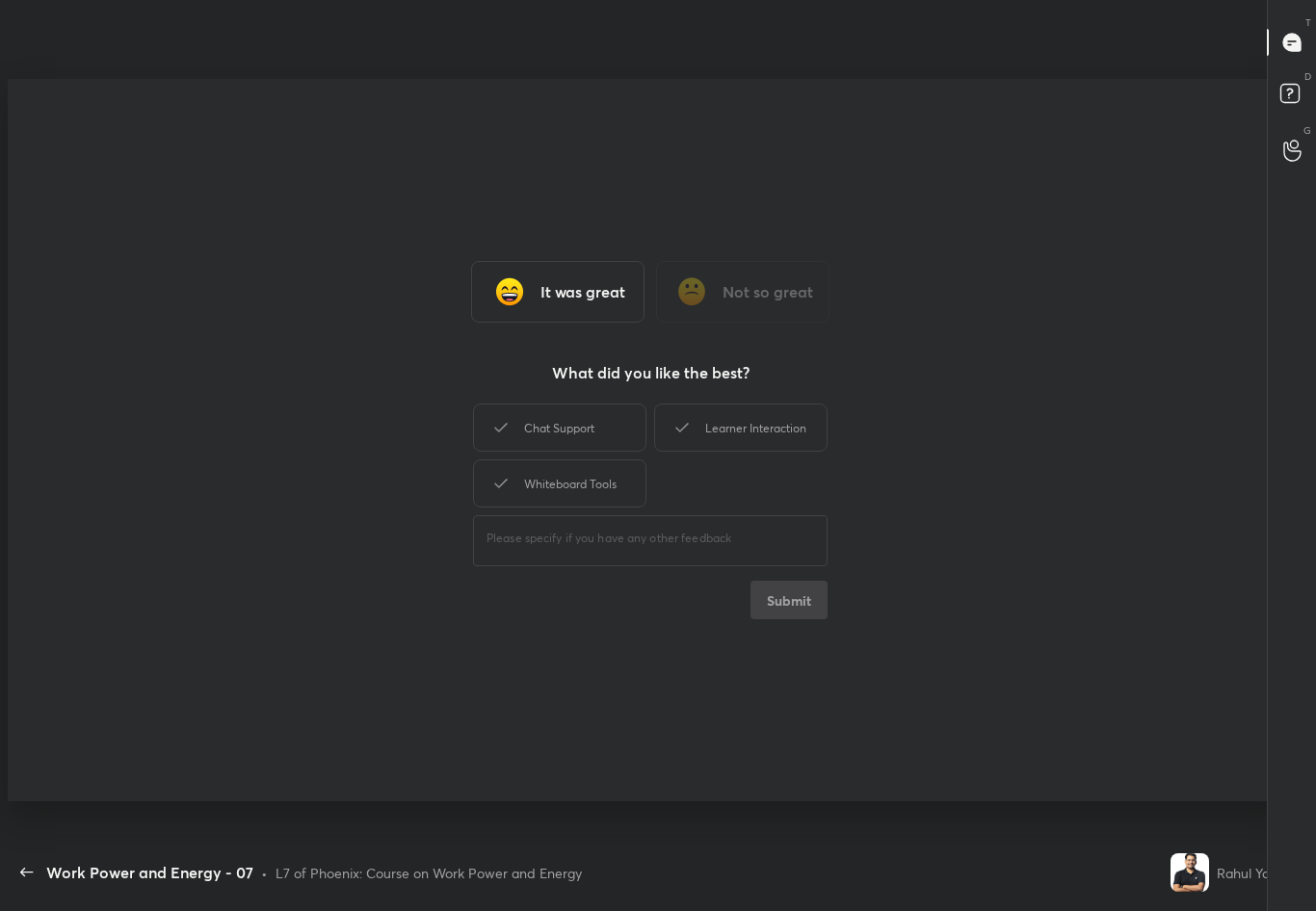 click on "Chat Support Learner Interaction Whiteboard Tools ​ Submit" at bounding box center (650, 509) 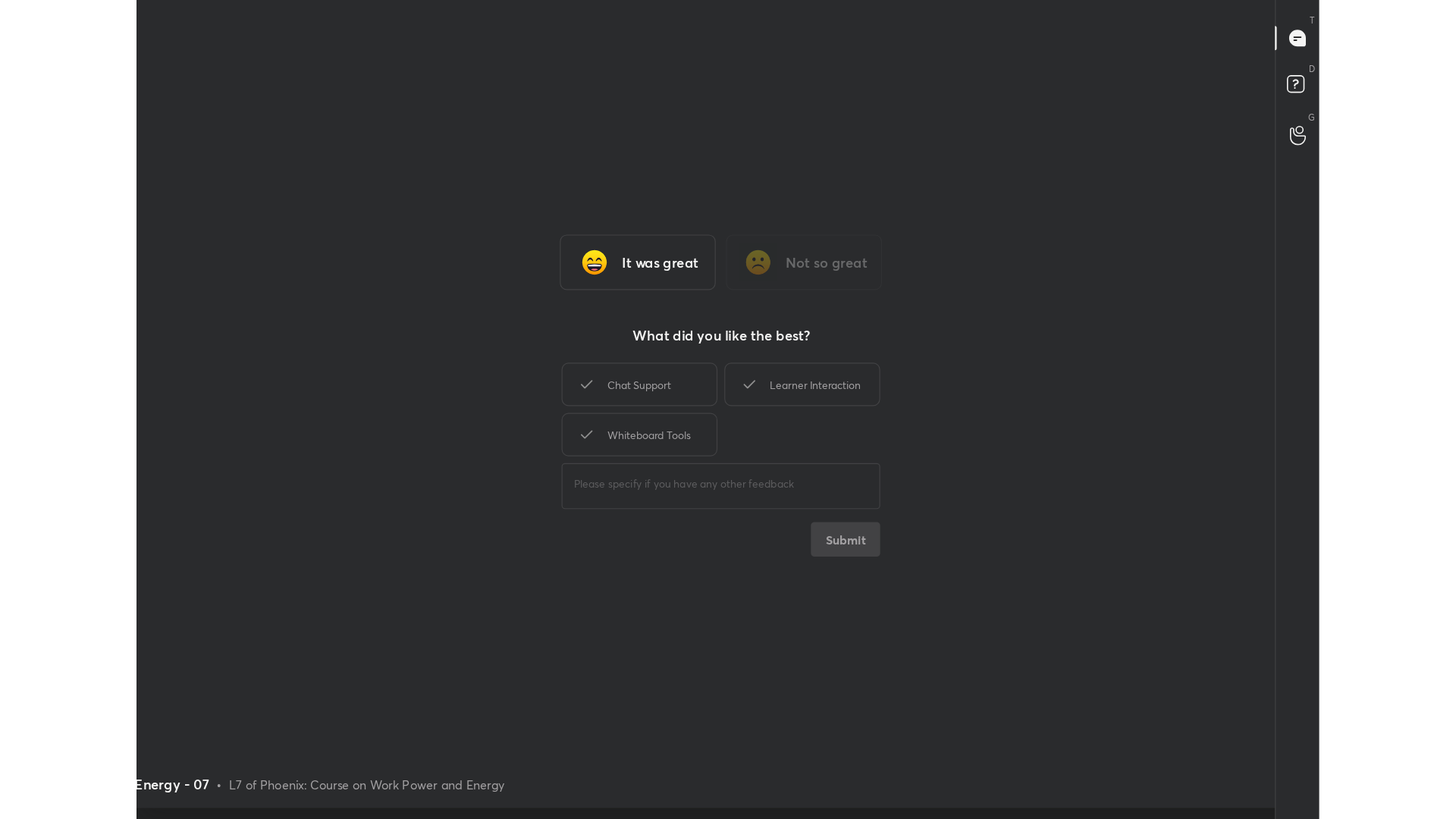 scroll, scrollTop: 75111, scrollLeft: 74389, axis: both 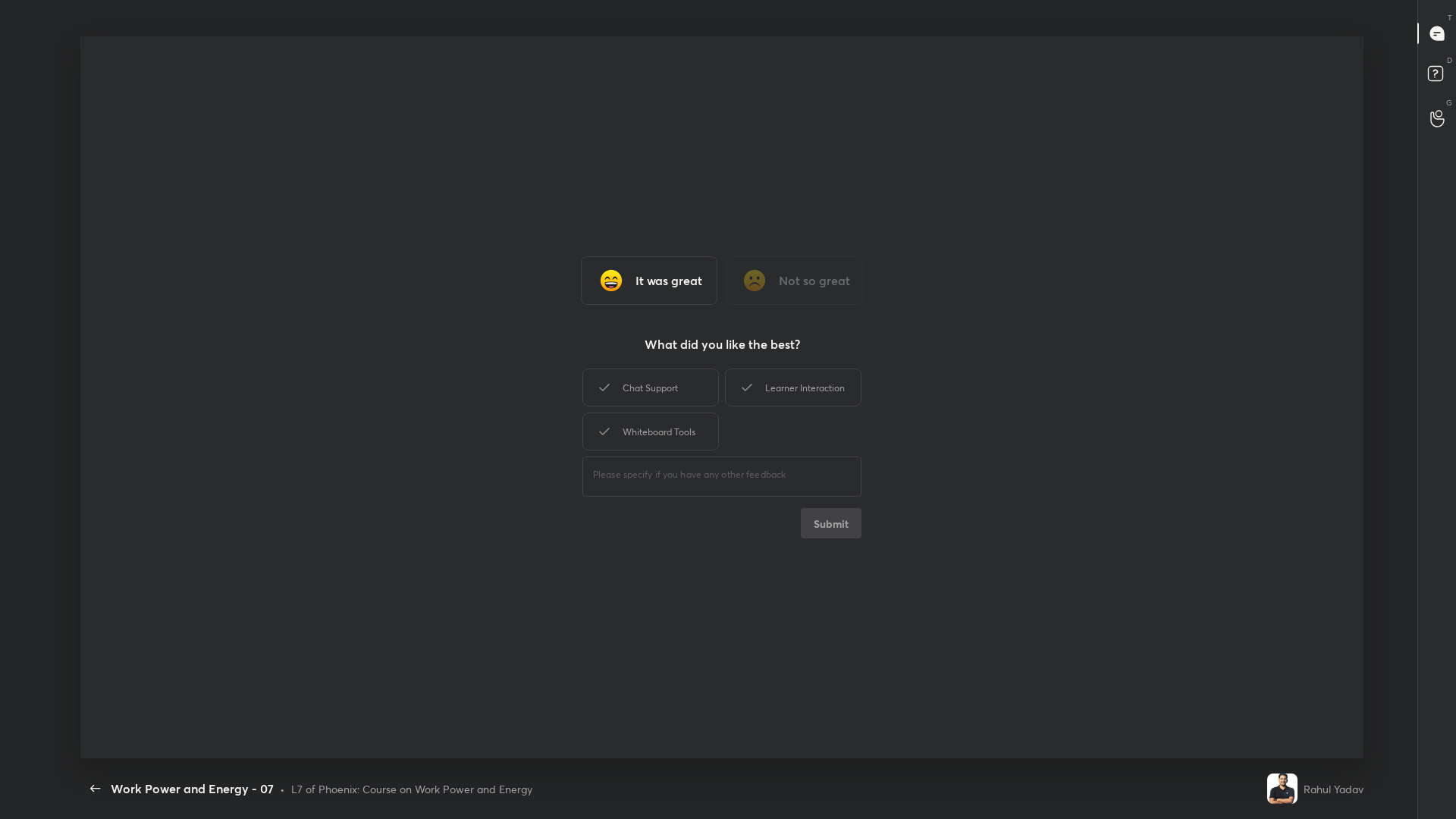 type on "x" 